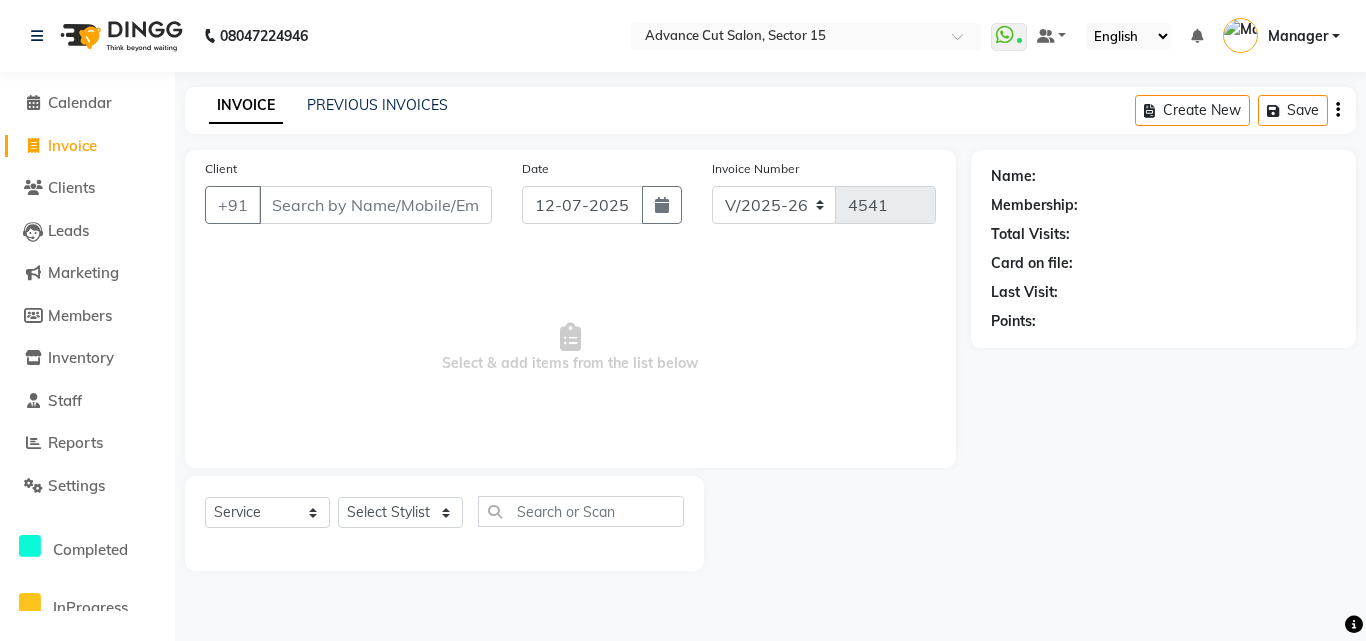 select on "6255" 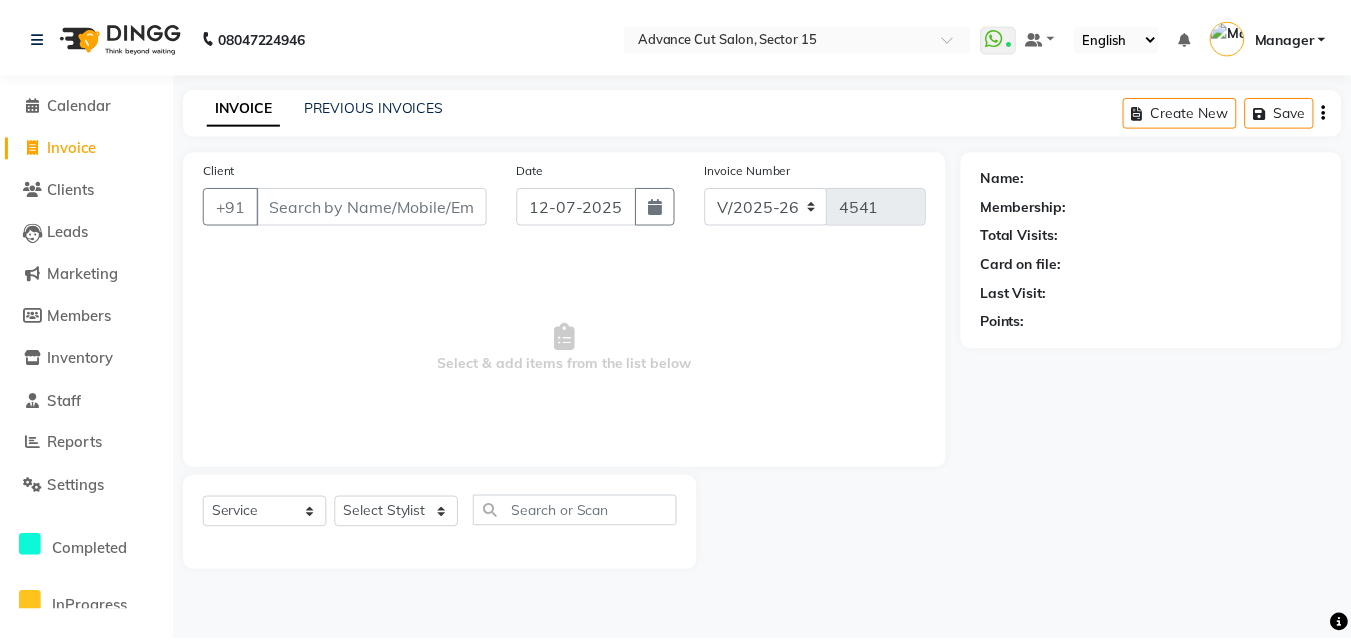 scroll, scrollTop: 0, scrollLeft: 0, axis: both 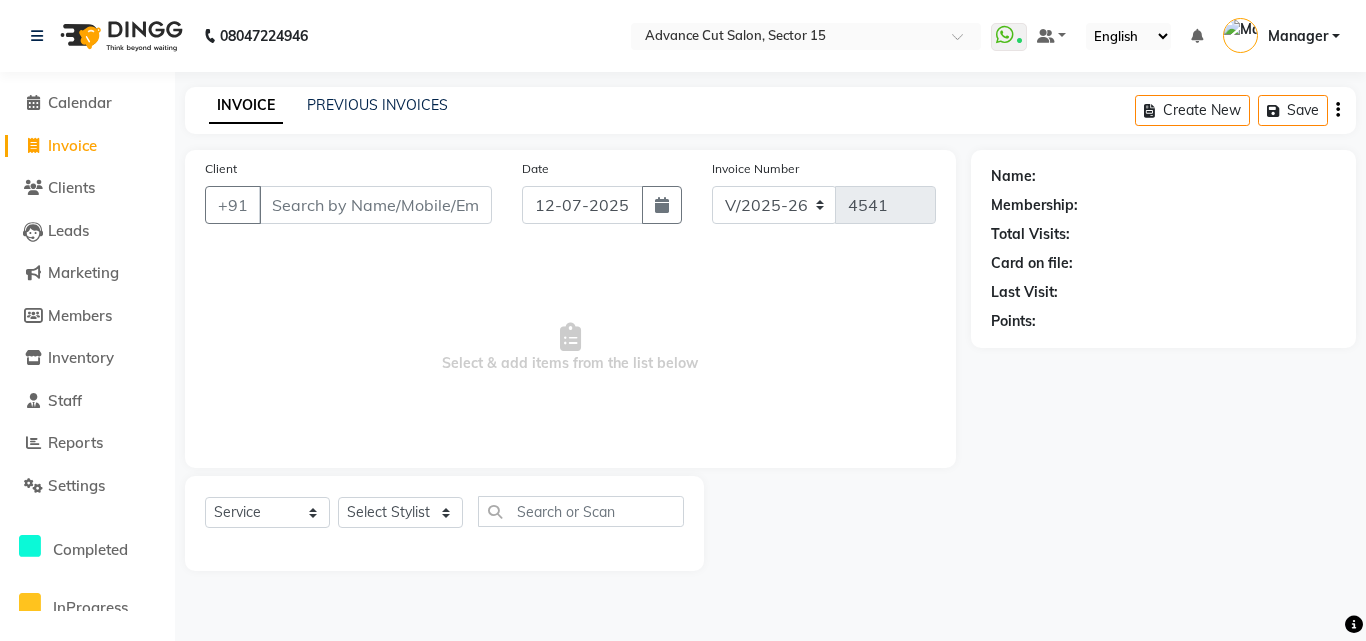 click on "Client" at bounding box center (375, 205) 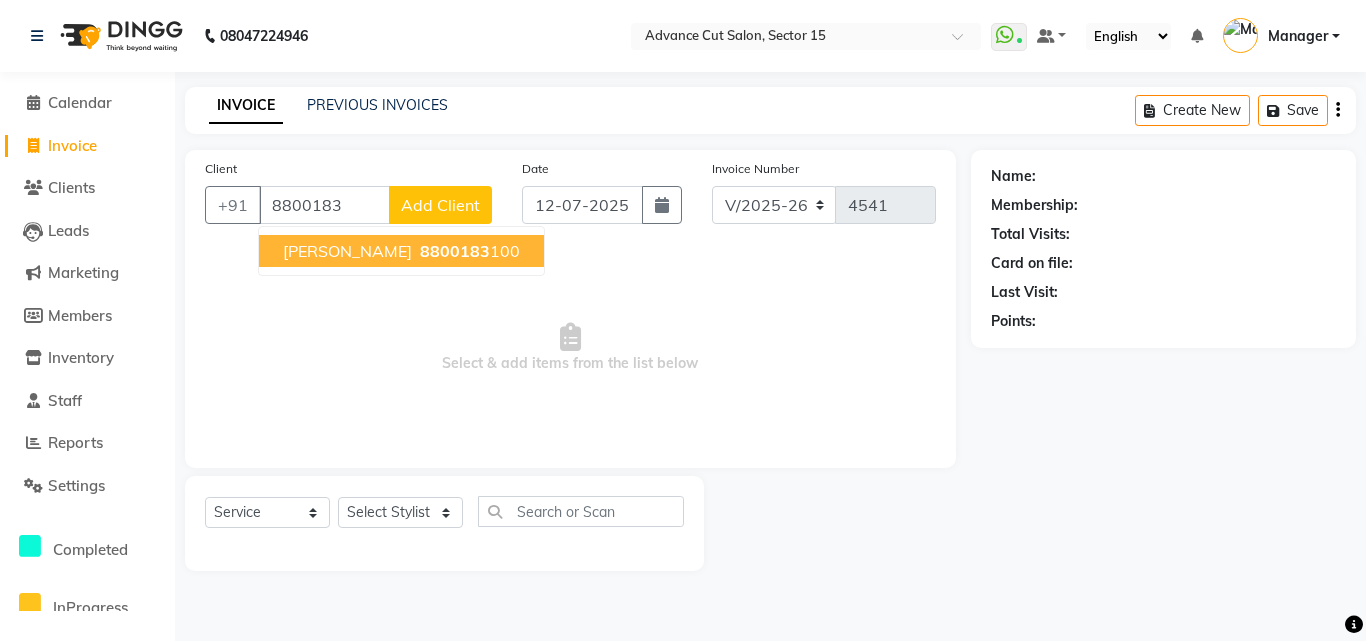 click on "8800183" at bounding box center (455, 251) 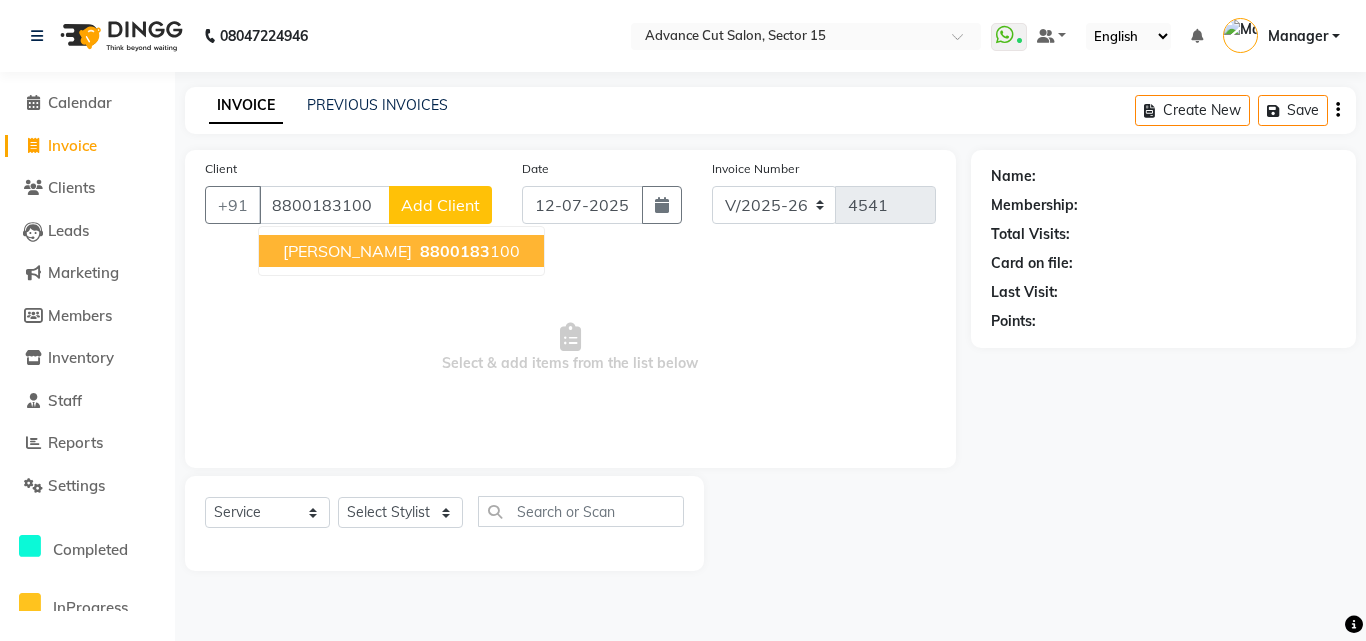 type on "8800183100" 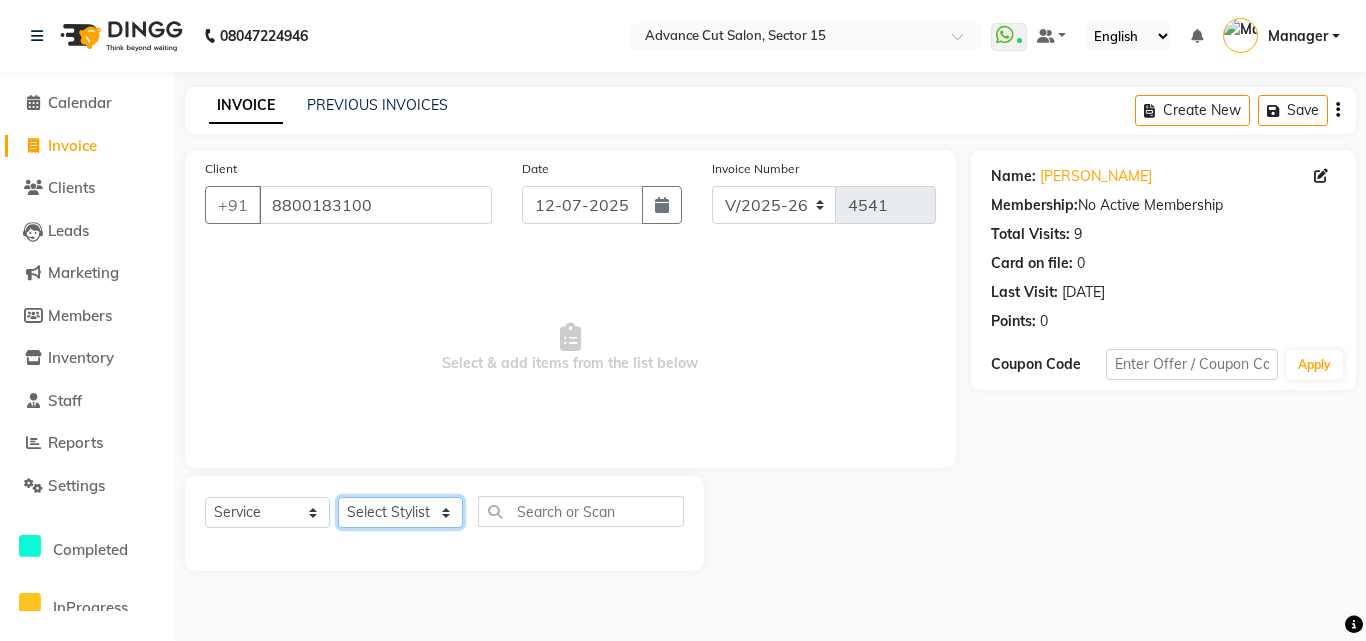 click on "Select Stylist Advance Cut  [PERSON_NAME] [PERSON_NAME] [PERSON_NAME] LUCKY Manager [PERSON_NAME] [PERSON_NAME] Pooja  [PERSON_NAME] RANI [PERSON_NAME] [PERSON_NAME] [PERSON_NAME] [PERSON_NAME] [PERSON_NAME]" 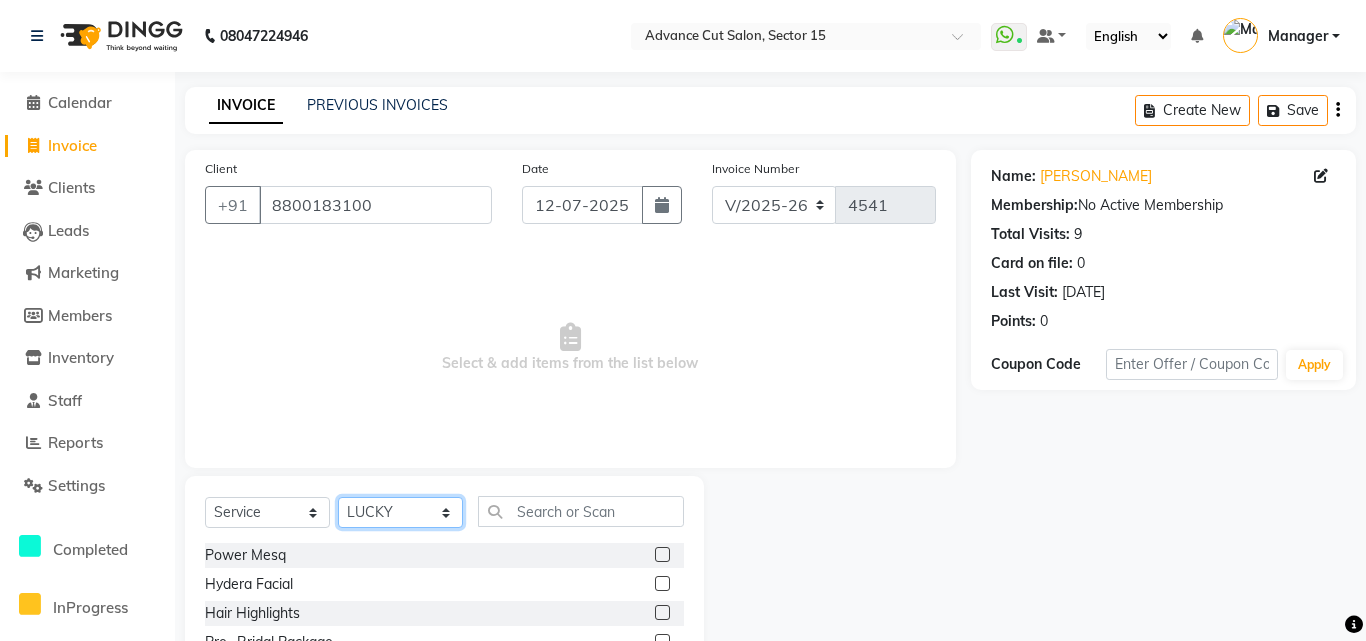 drag, startPoint x: 404, startPoint y: 509, endPoint x: 430, endPoint y: 509, distance: 26 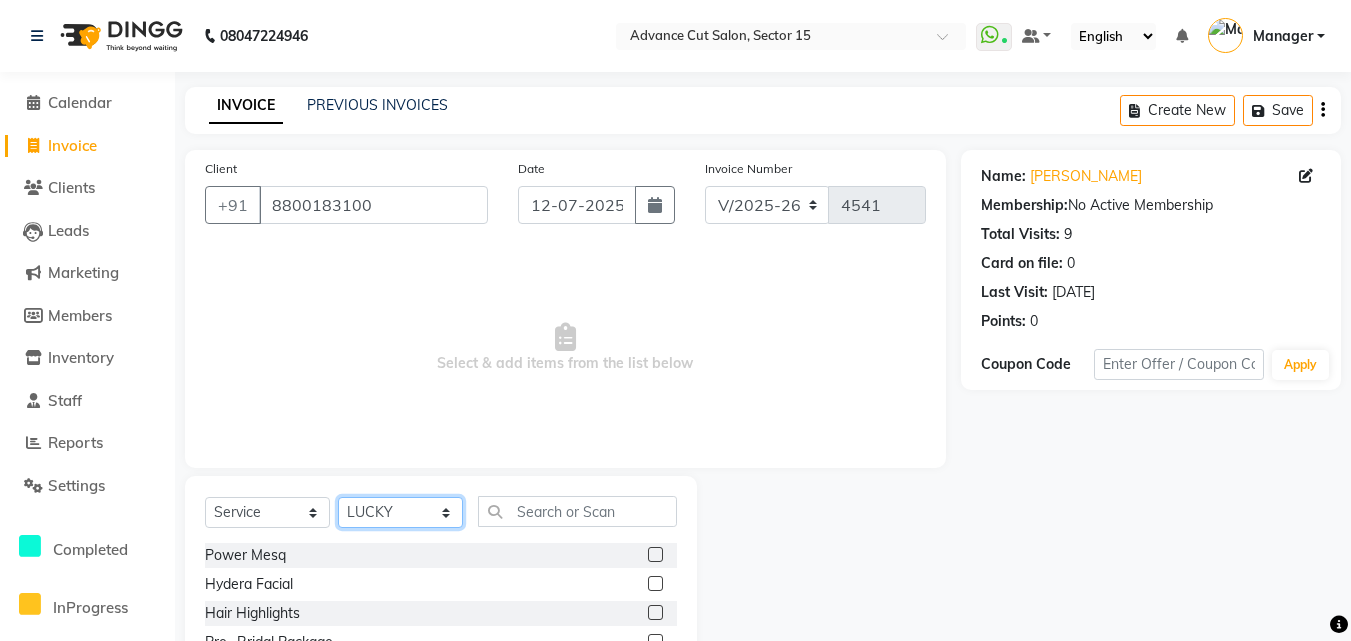 click on "Select Stylist Advance Cut  ASIF FARMAN HAIDER Iqbal KASHISH LUCKY Manager MANOJ NASEEM NASIR Nidhi Pooja  PRIYA RAEES RANI RASHID RIZWAN SACHIN SALMAN SANJAY Shahjad Shankar shuaib SONI" 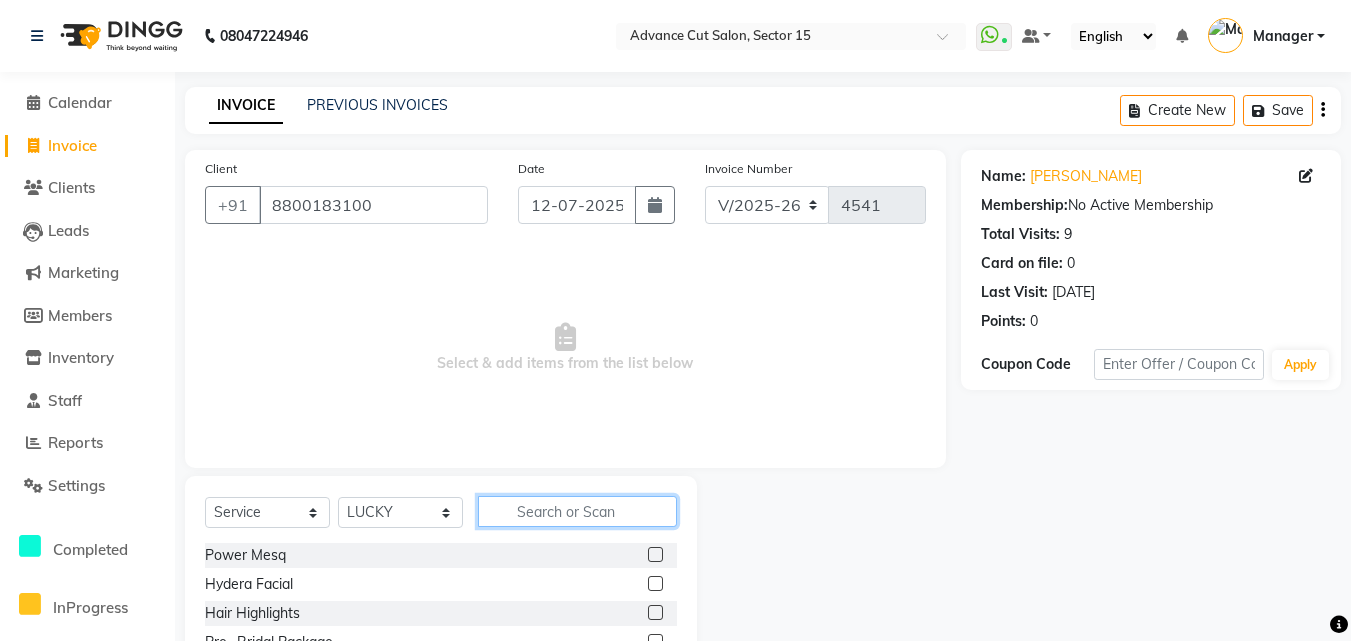 click 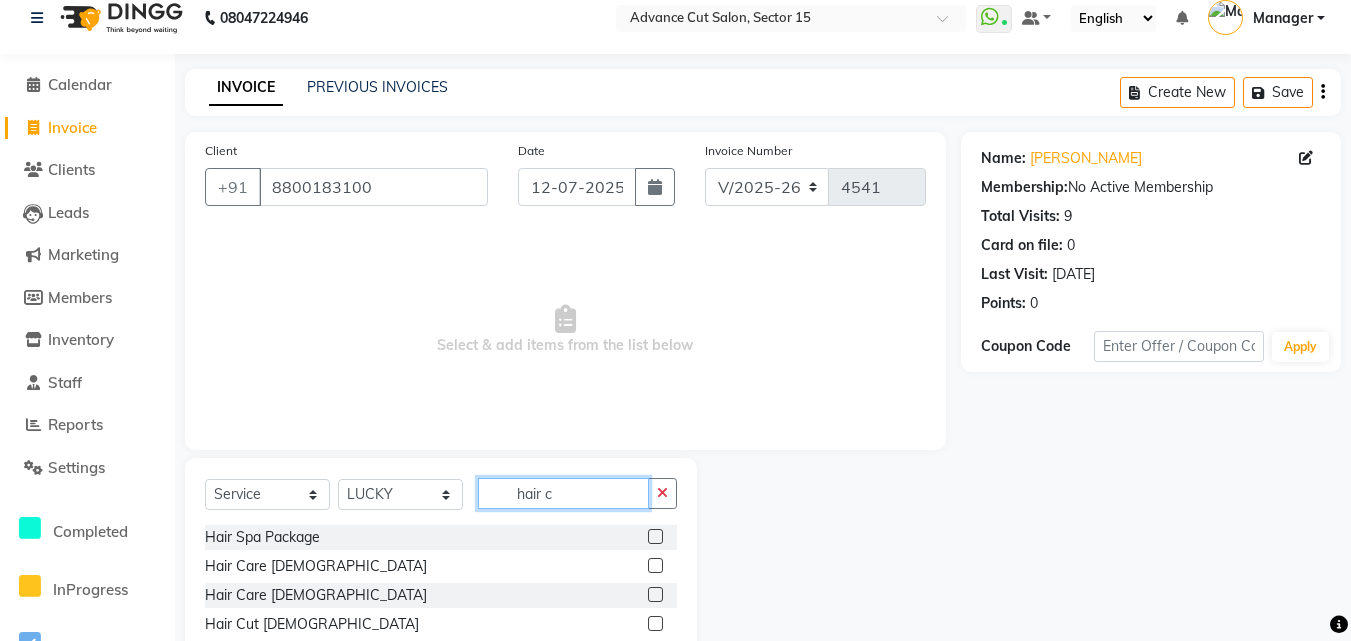 scroll, scrollTop: 134, scrollLeft: 0, axis: vertical 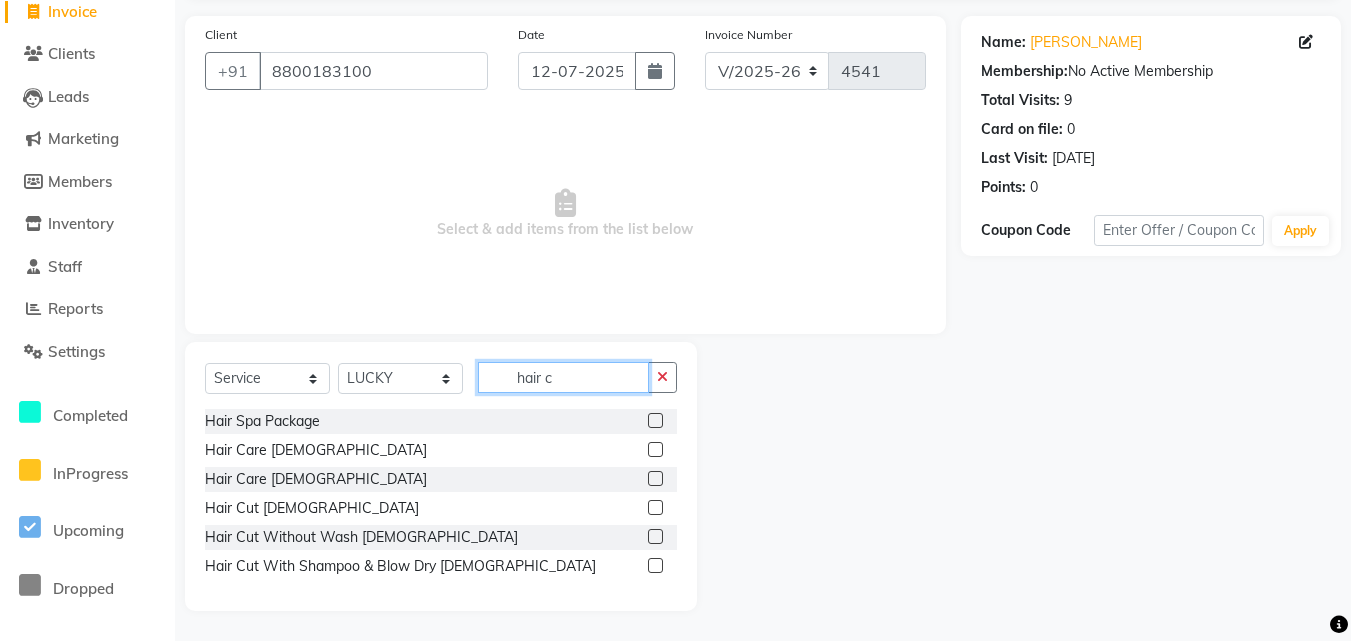 type on "hair c" 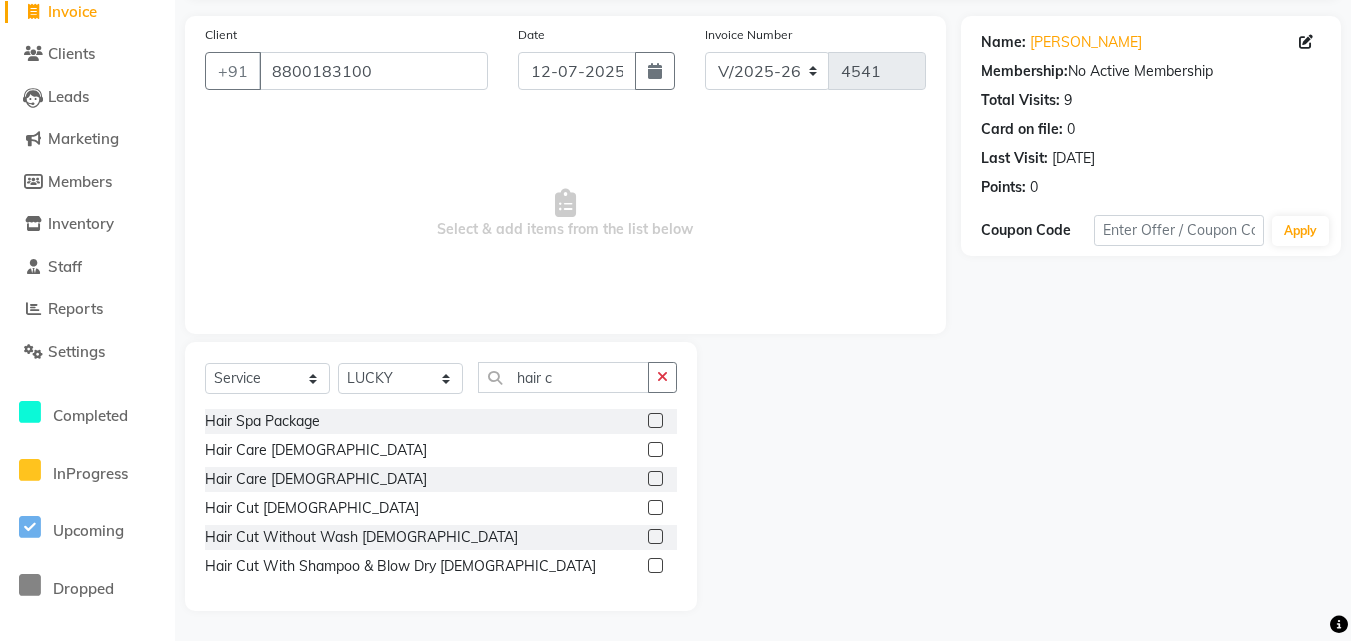 click on "Name: Vipin  Membership:  No Active Membership  Total Visits:  9 Card on file:  0 Last Visit:   24-05-2025 Points:   0  Coupon Code Apply" 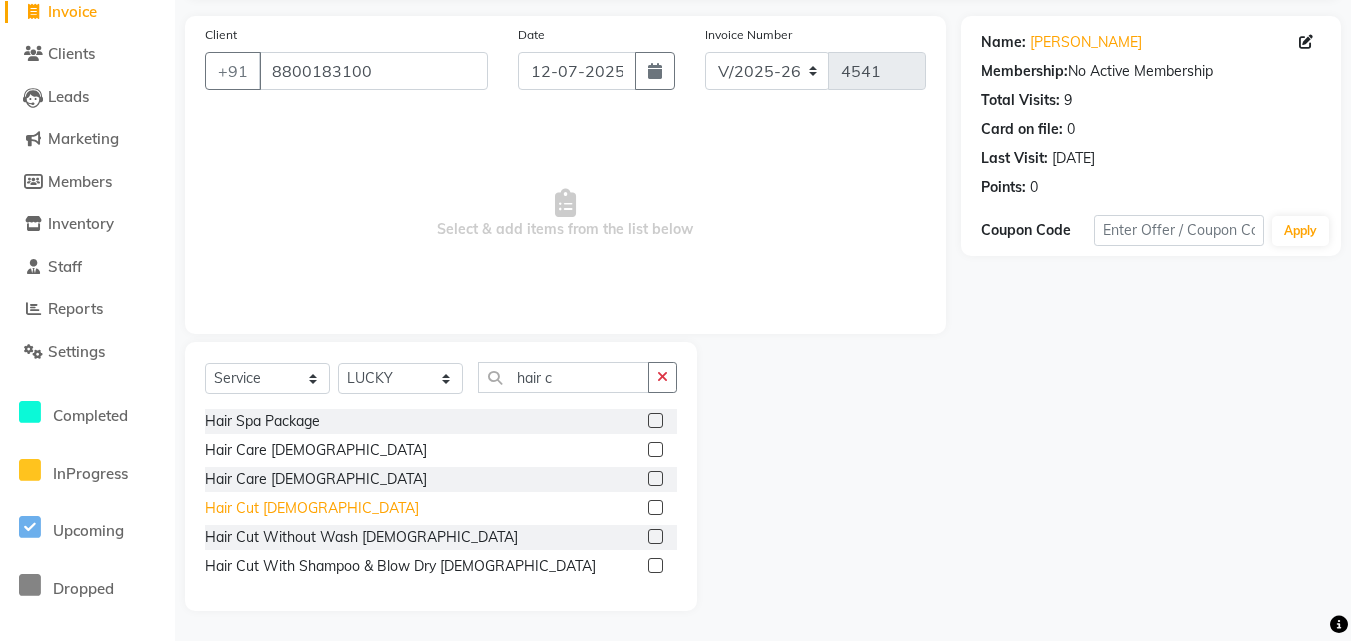 click on "Hair Cut  [DEMOGRAPHIC_DATA]" 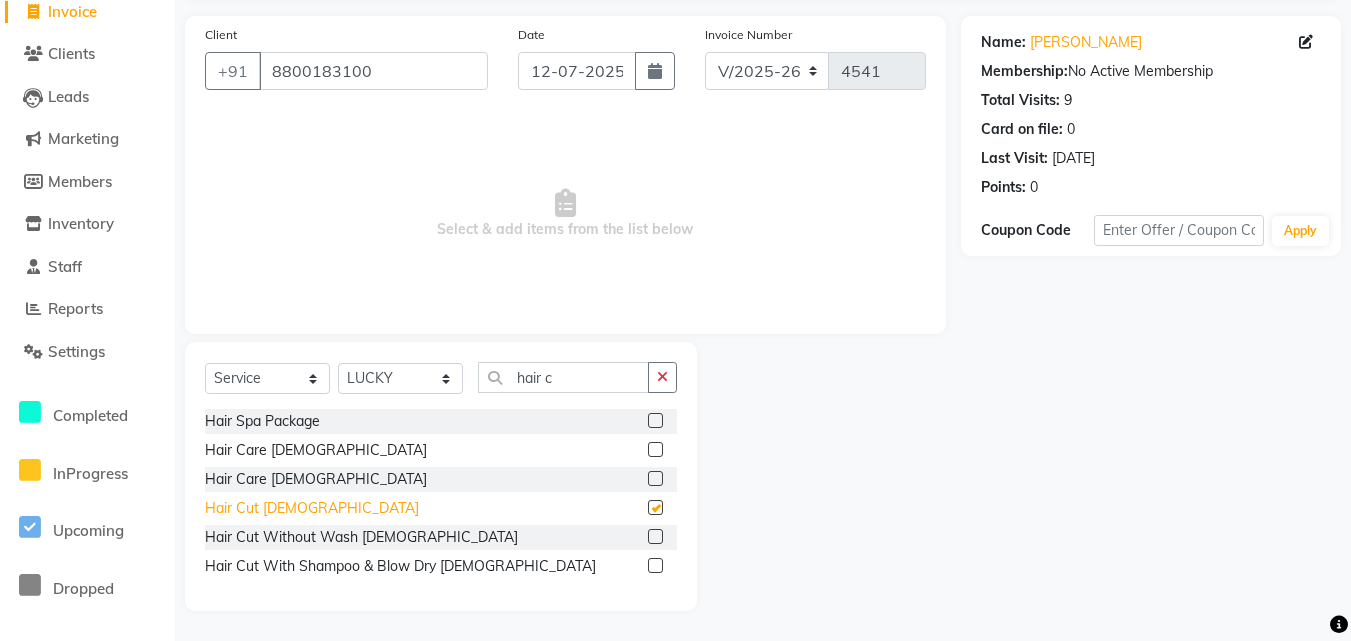 click on "Hair Cut  [DEMOGRAPHIC_DATA]" 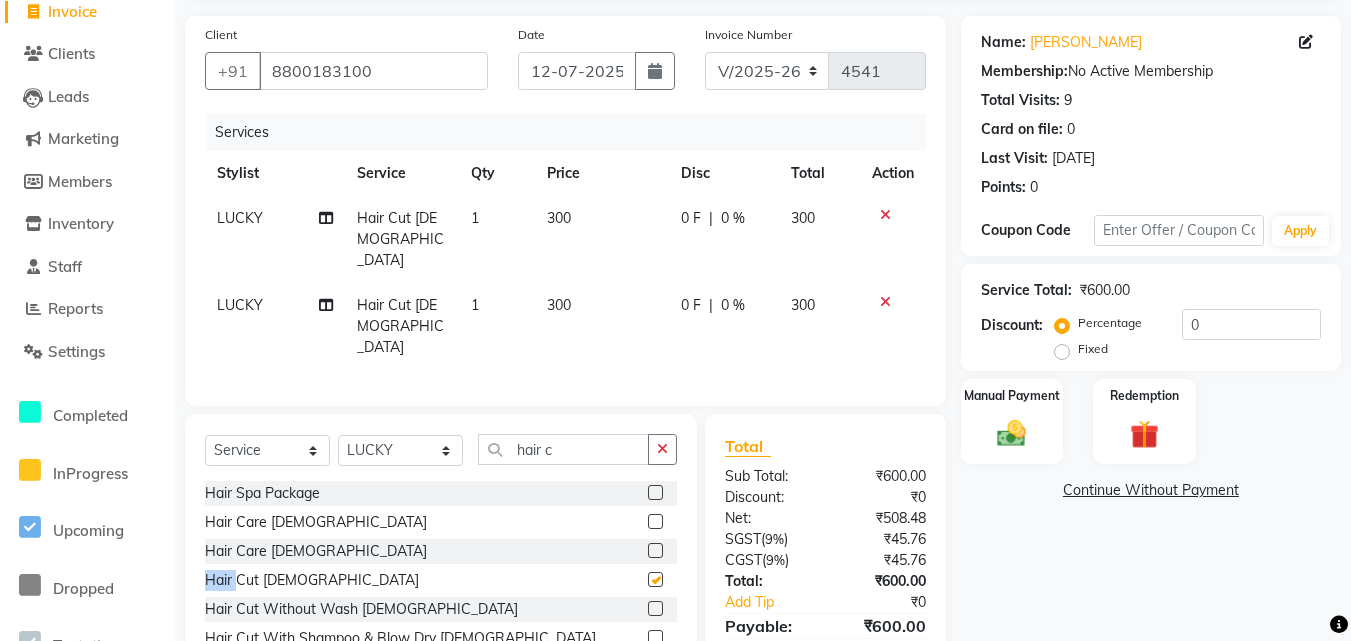 checkbox on "false" 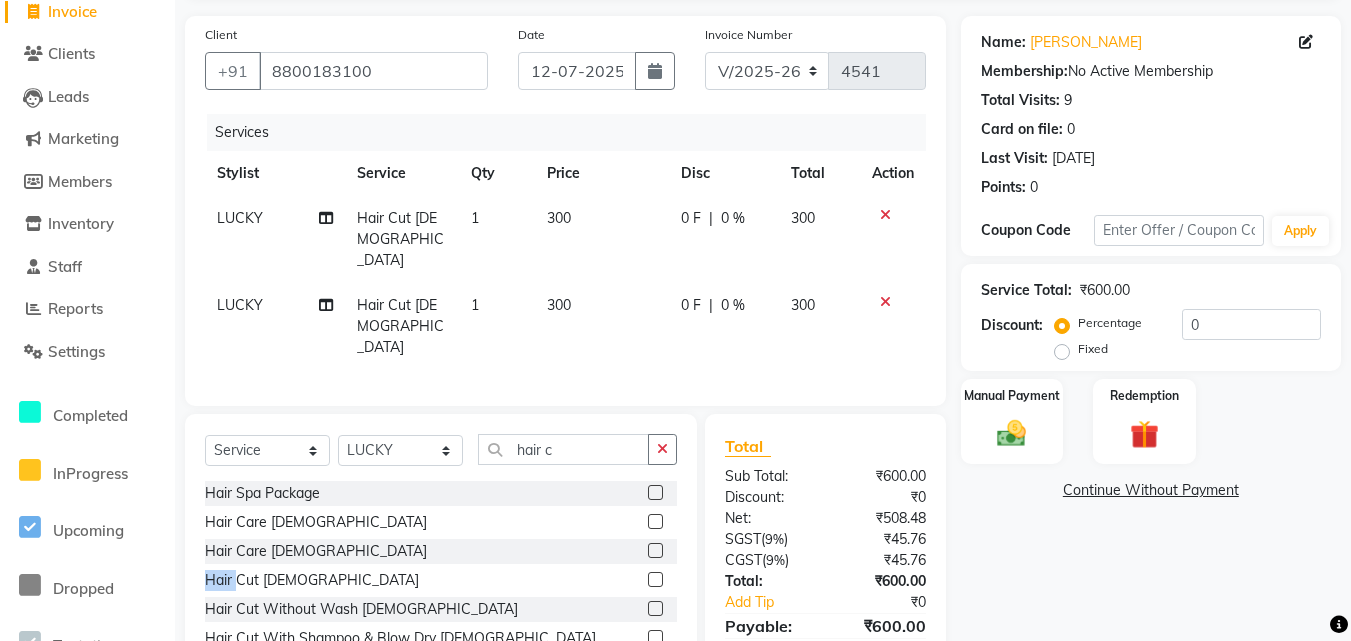click 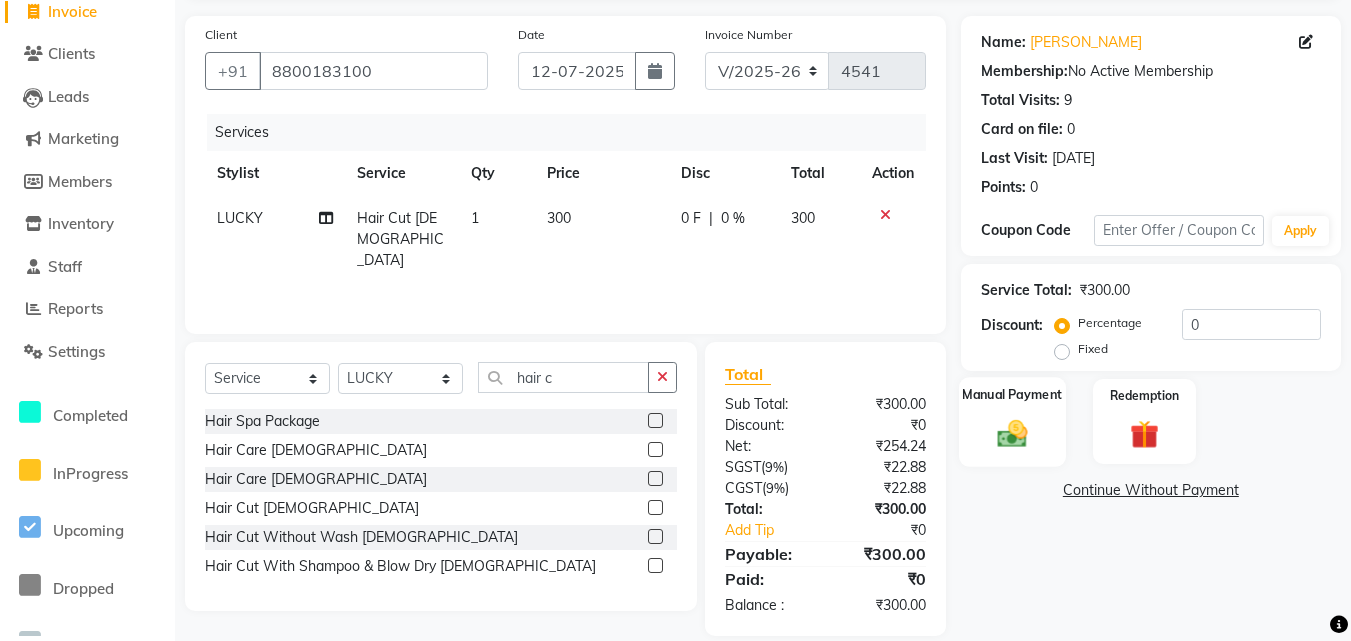 click 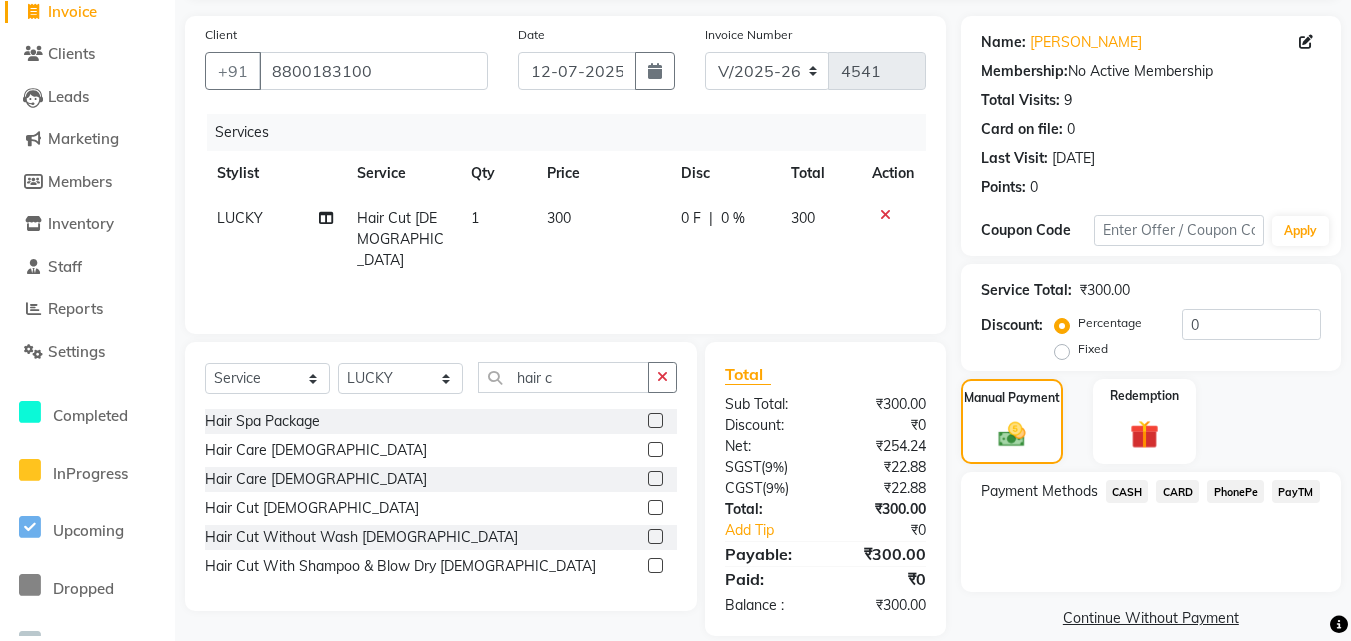 click on "PayTM" 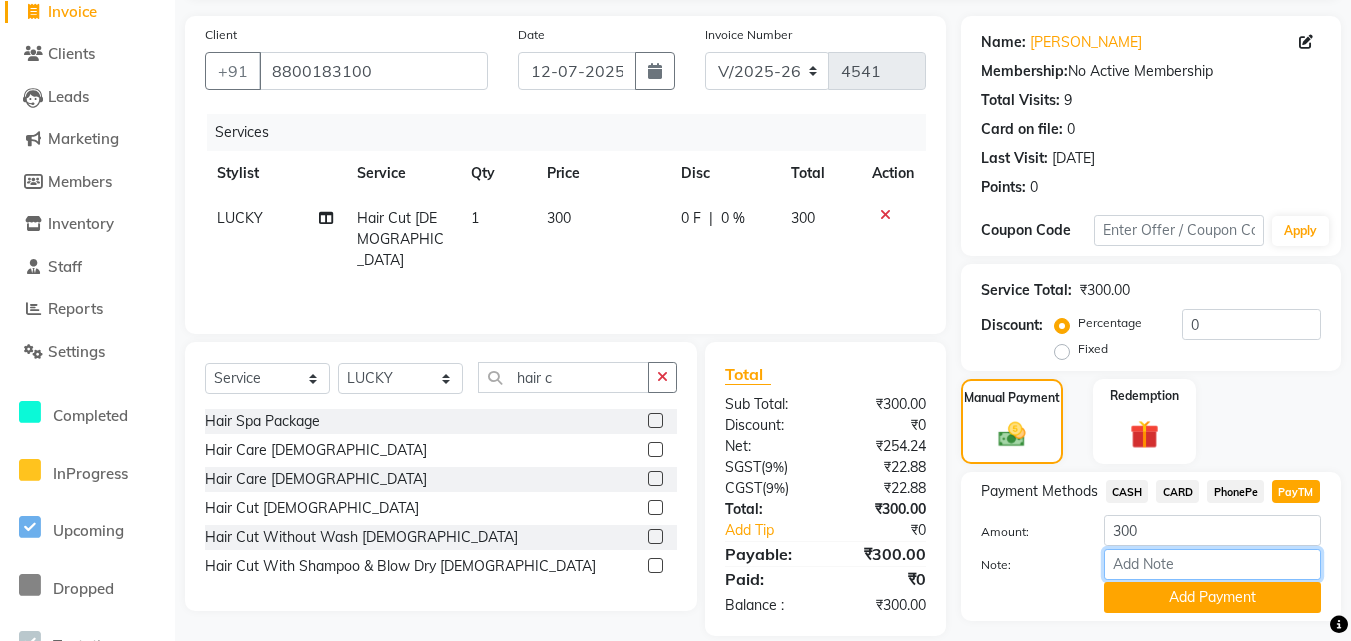 click on "Amount: 300 Note: Add Payment" 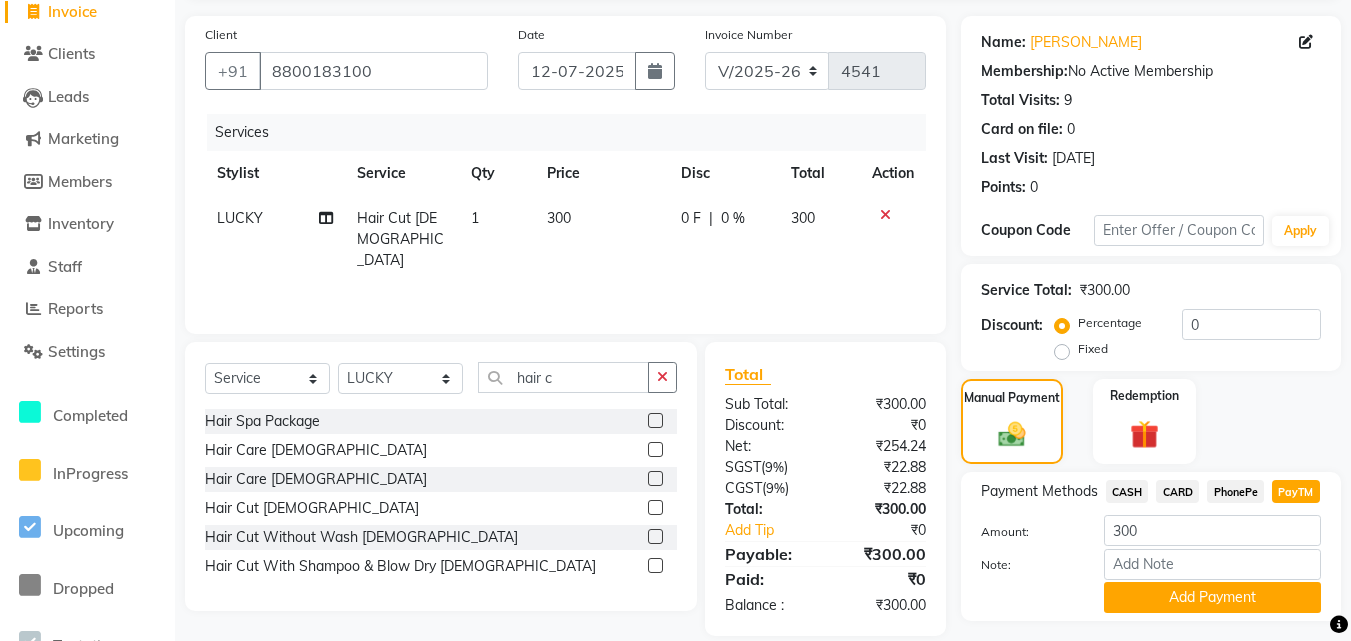 click on "Add Payment" 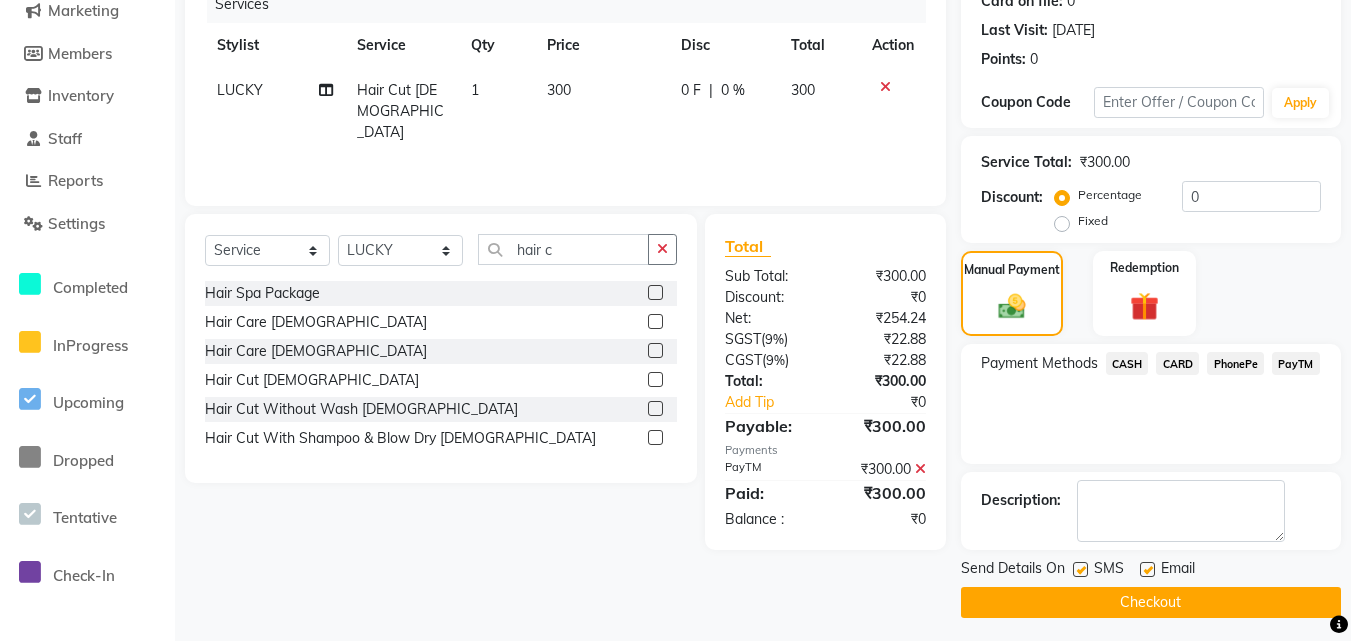 scroll, scrollTop: 269, scrollLeft: 0, axis: vertical 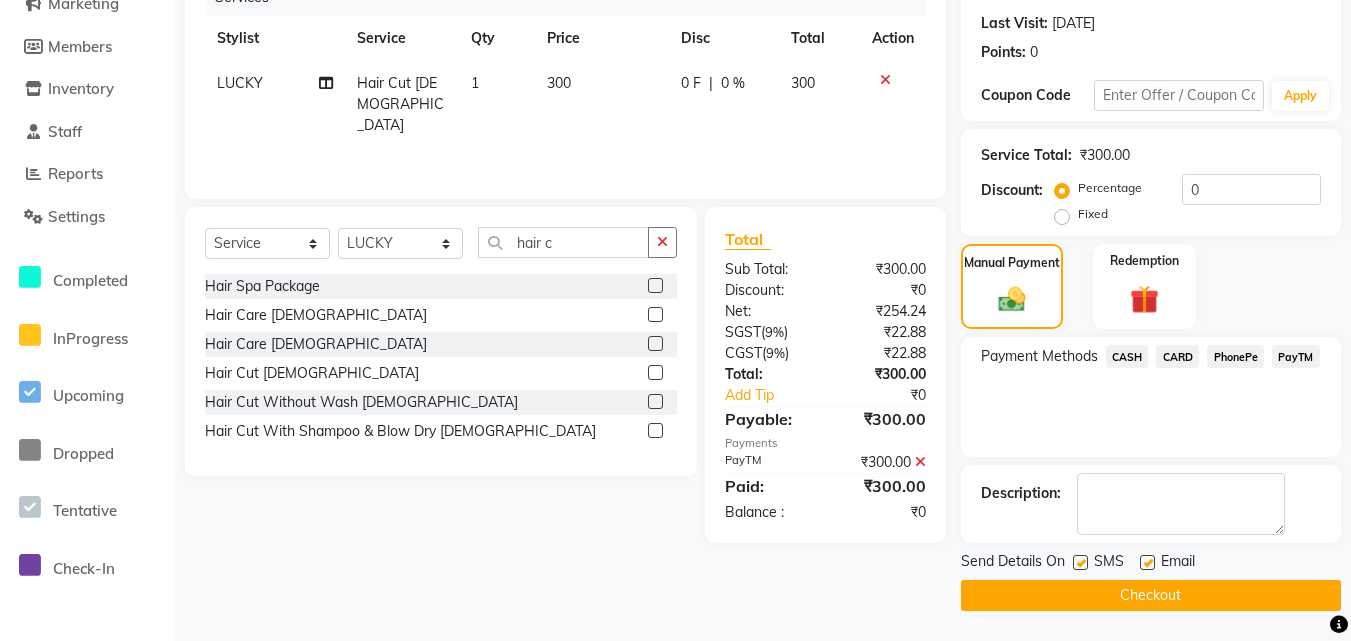 click on "Checkout" 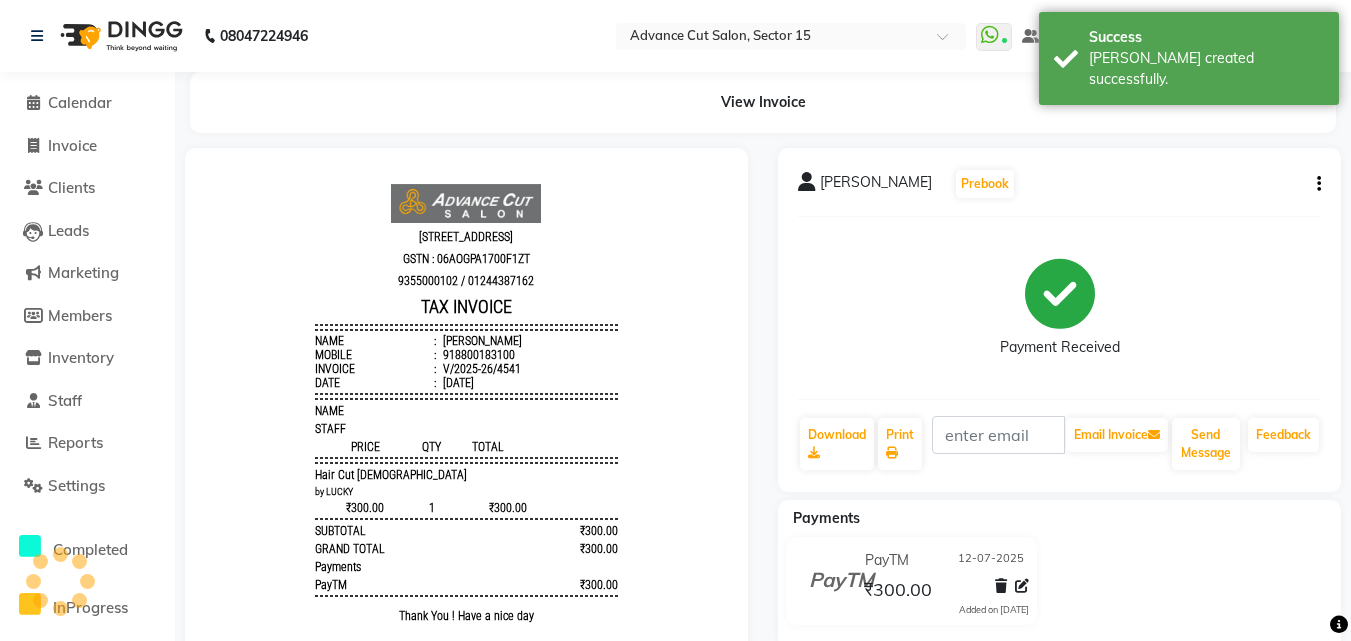 scroll, scrollTop: 0, scrollLeft: 0, axis: both 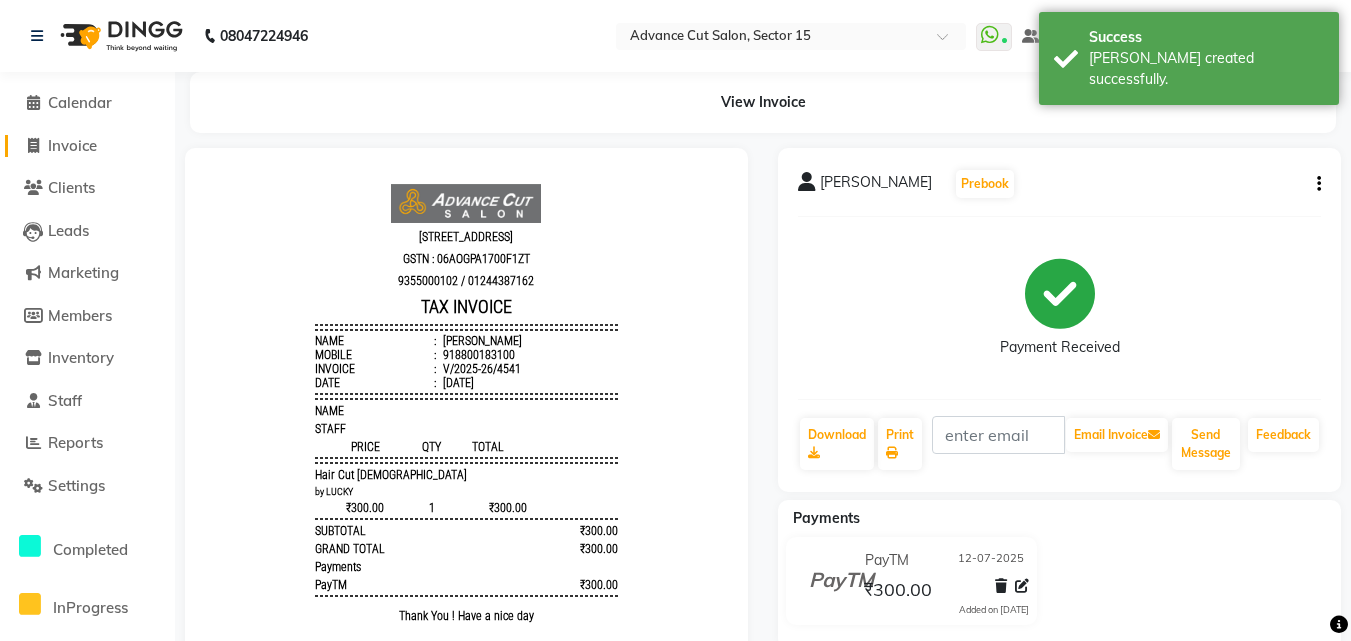 click on "Invoice" 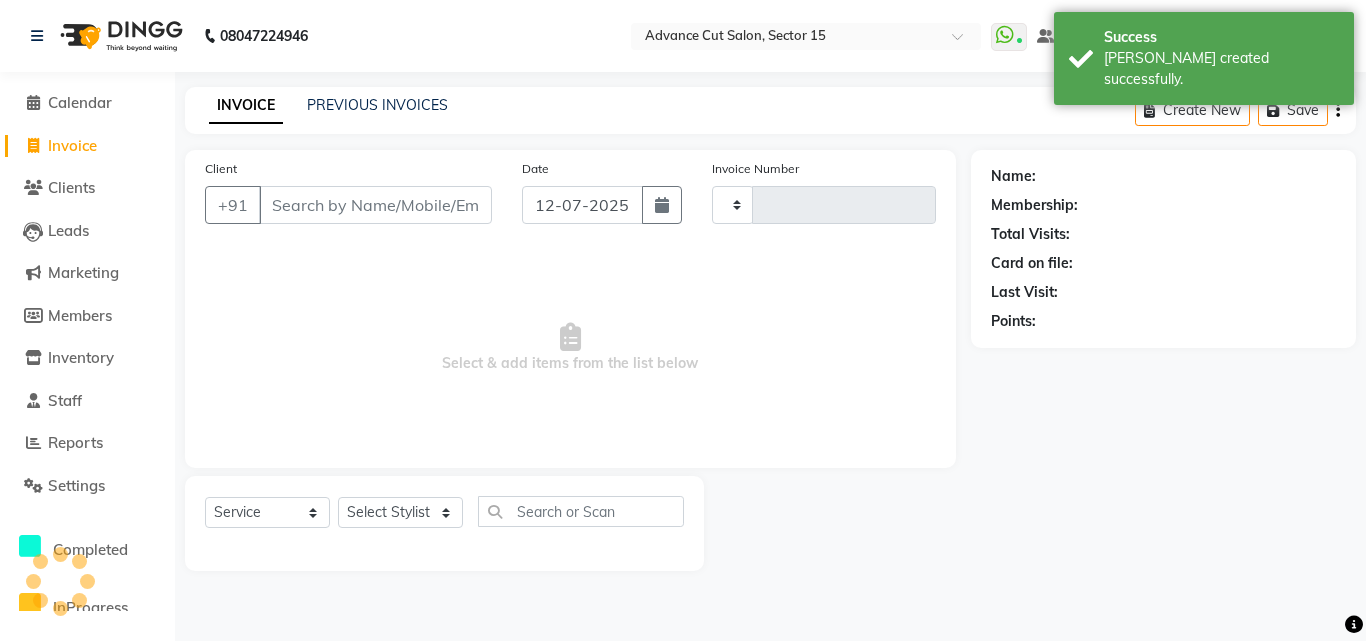 type on "4542" 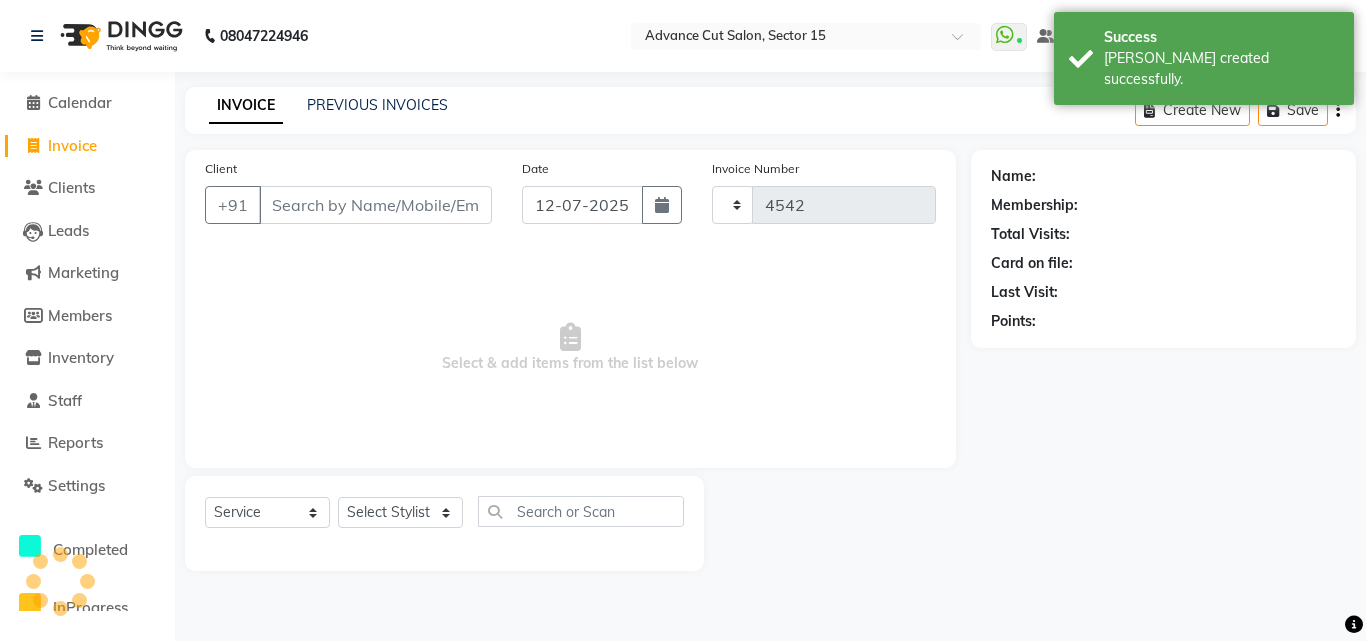 select on "6255" 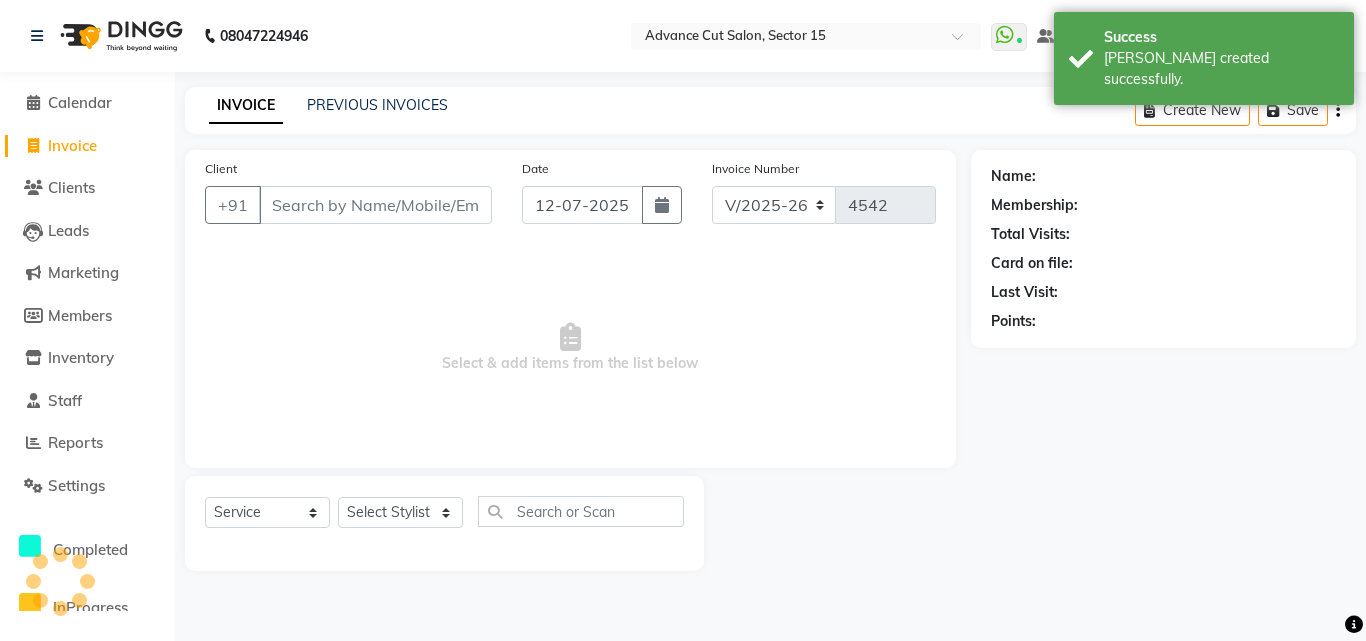 click on "Client" at bounding box center (375, 205) 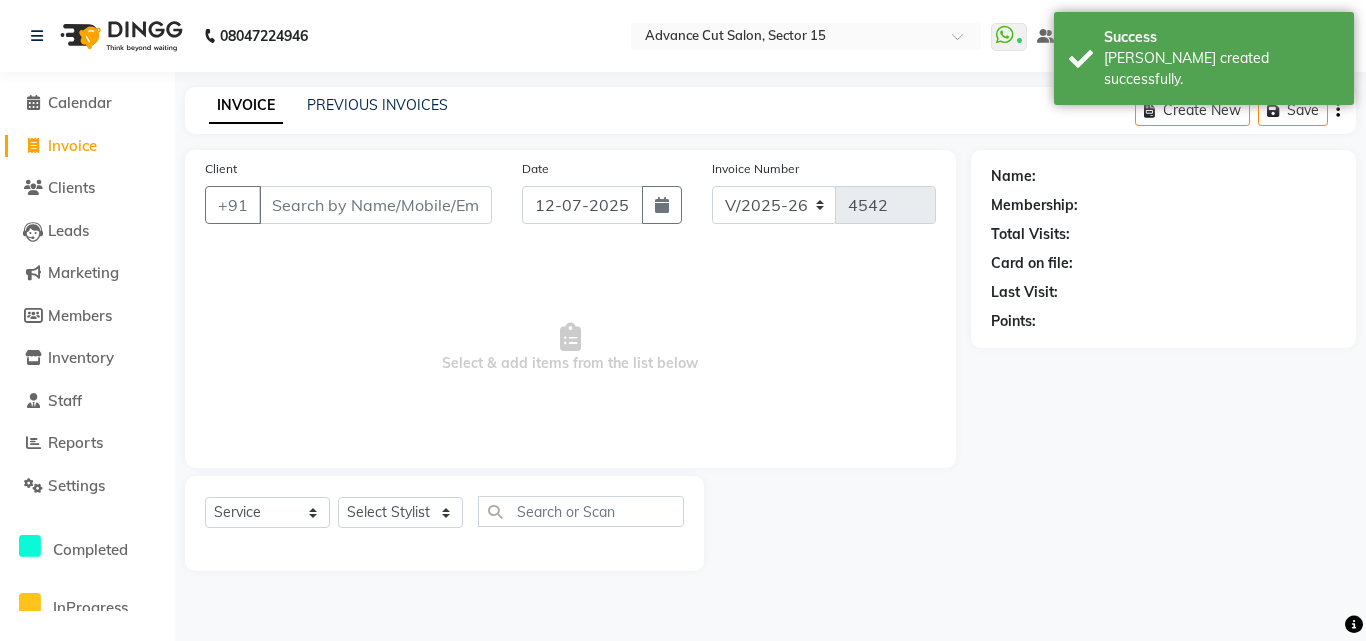 click on "Client" at bounding box center (375, 205) 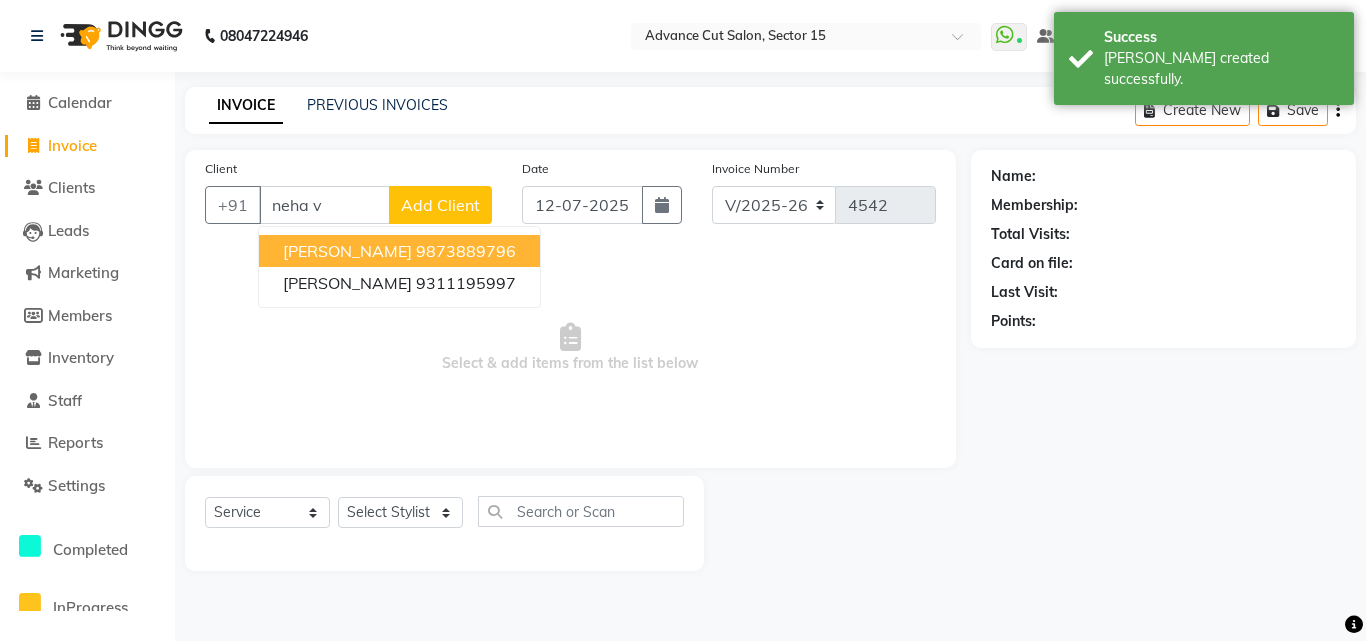 click on "NEHA VASHISTHA" at bounding box center [347, 251] 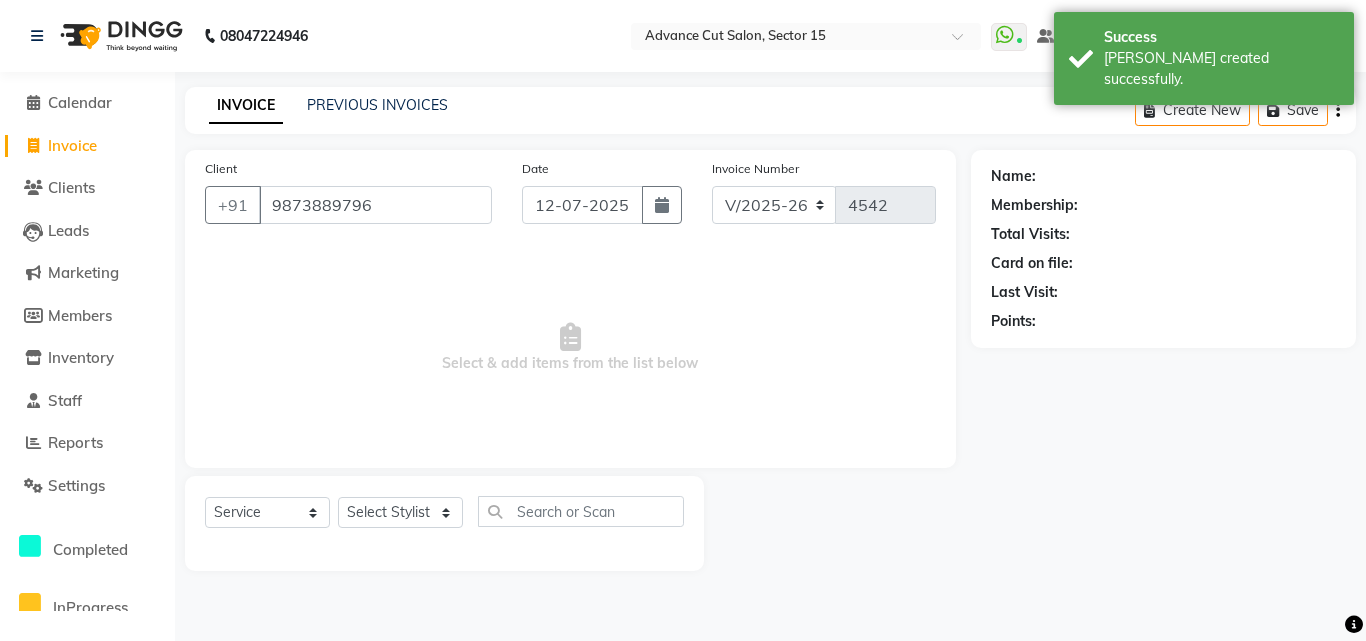 type on "9873889796" 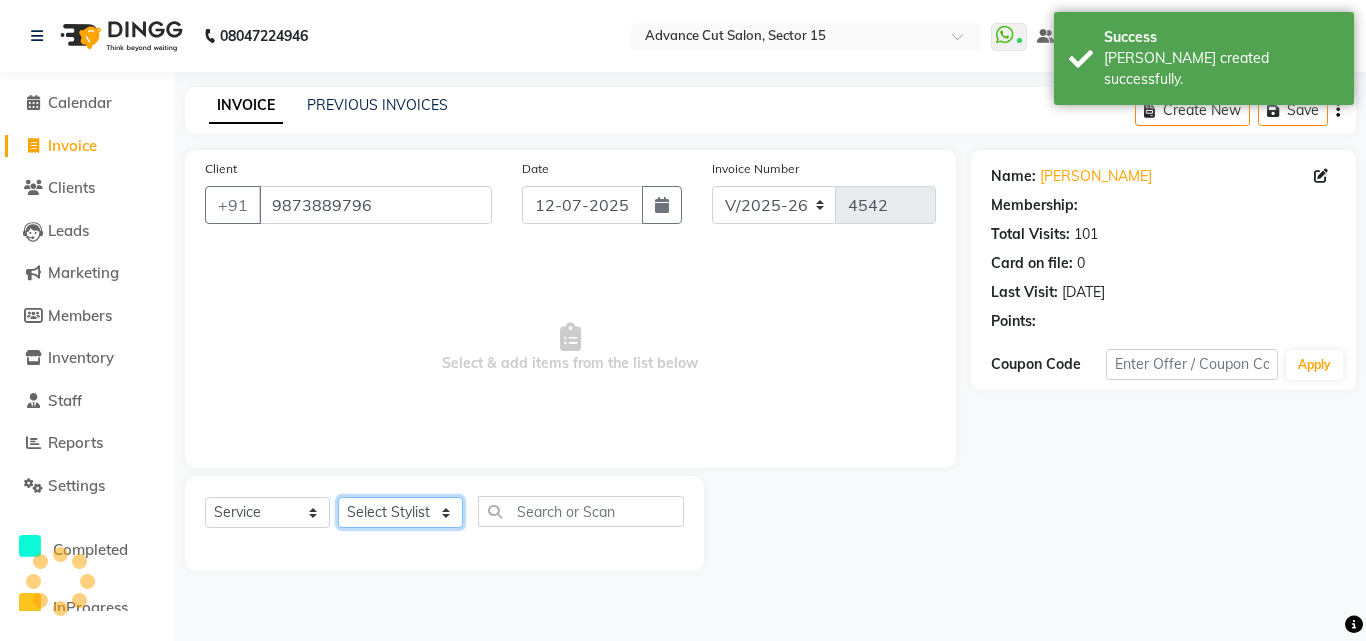 click on "Select Stylist Advance Cut  ASIF FARMAN HAIDER Iqbal KASHISH LUCKY Manager MANOJ NASEEM NASIR Nidhi Pooja  PRIYA RAEES RANI RASHID RIZWAN SACHIN SALMAN SANJAY Shahjad Shankar shuaib SONI" 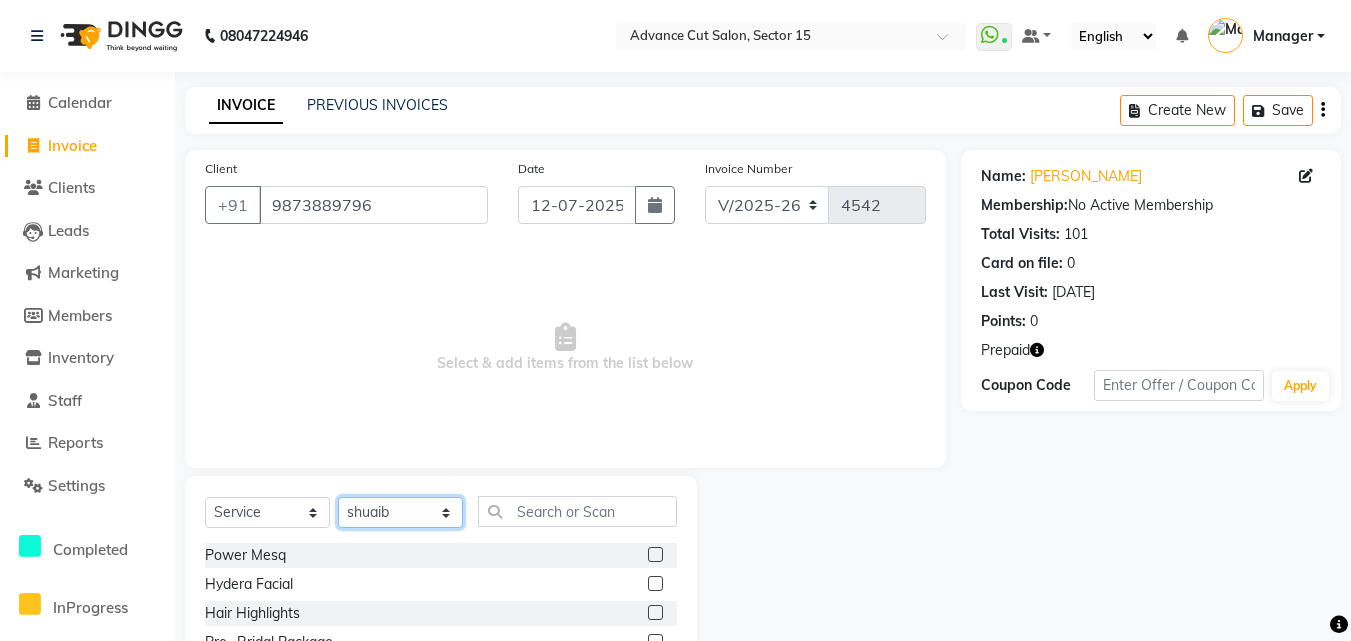 select on "48002" 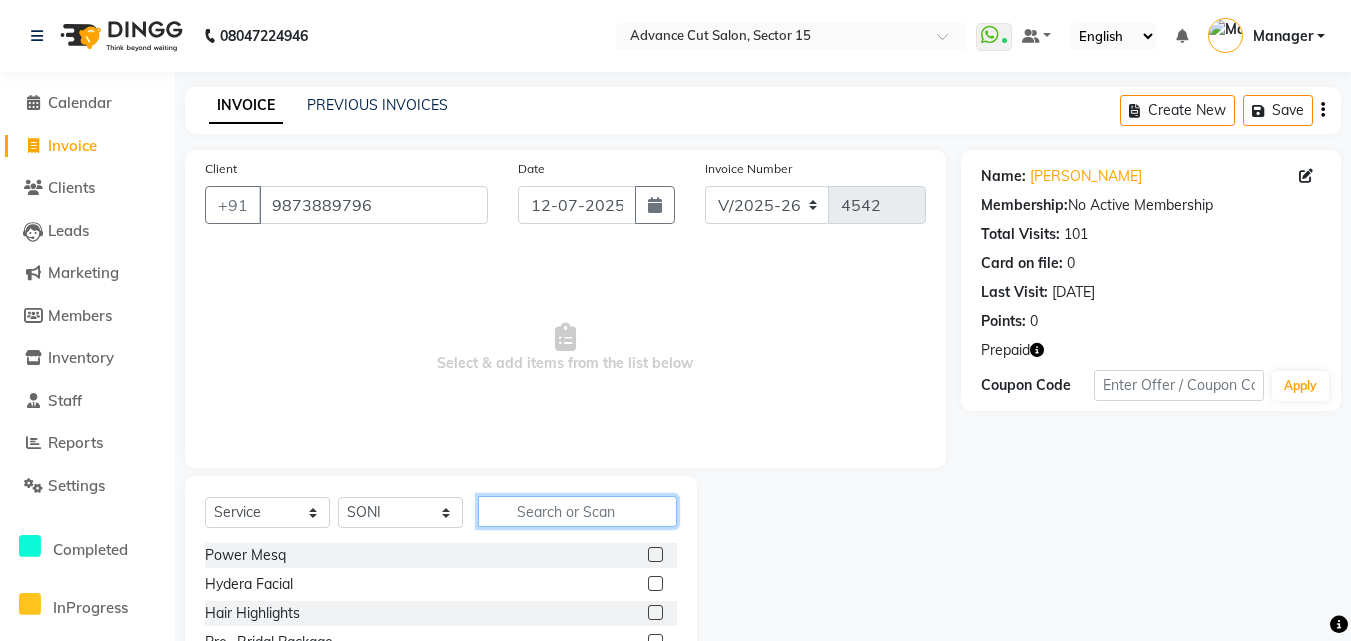 click 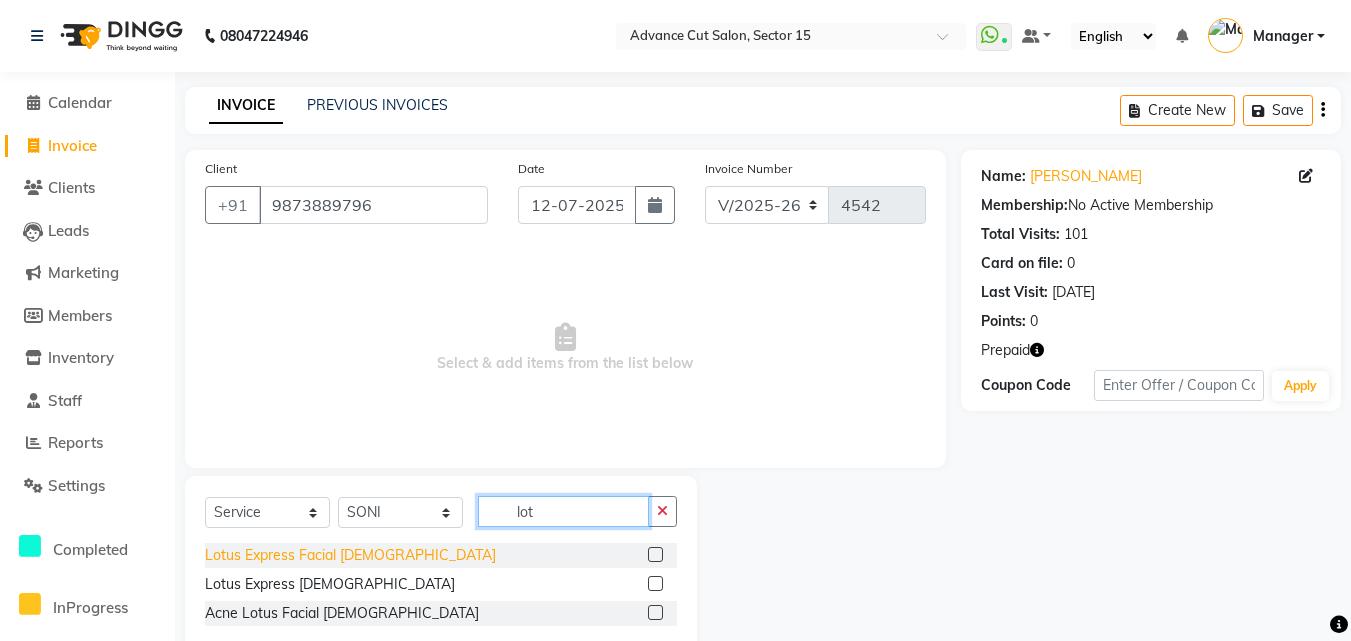 type on "lot" 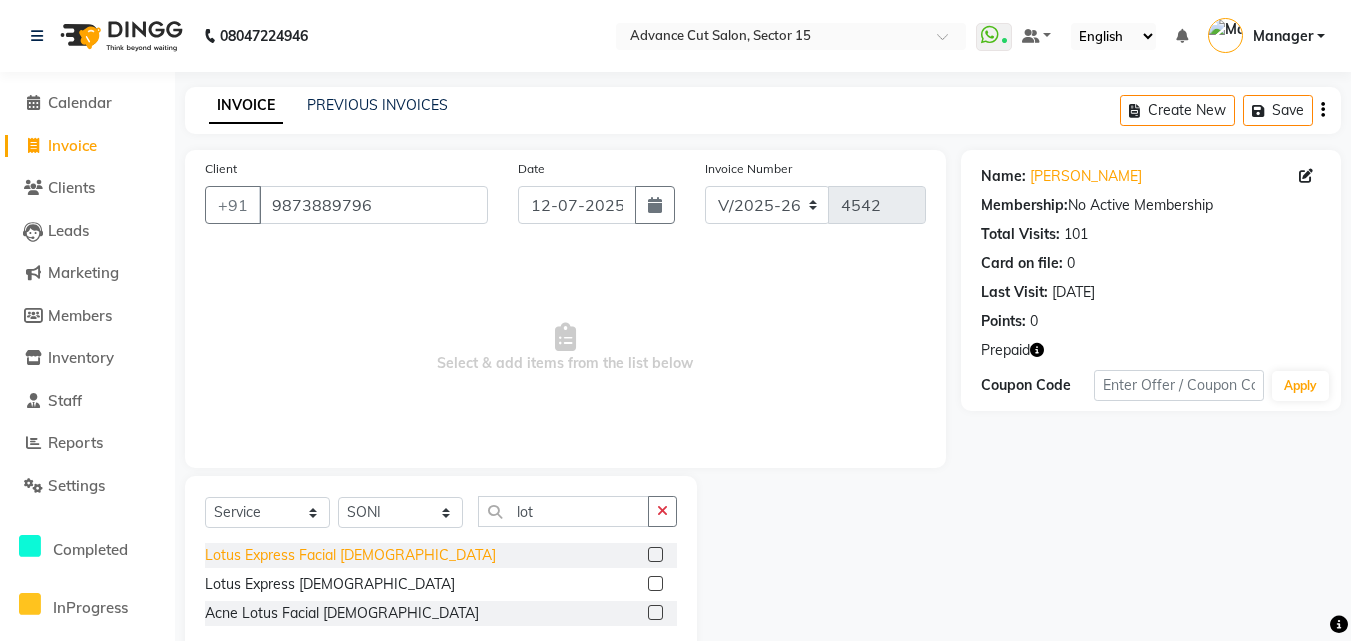 click on "Lotus Express Facial [DEMOGRAPHIC_DATA]" 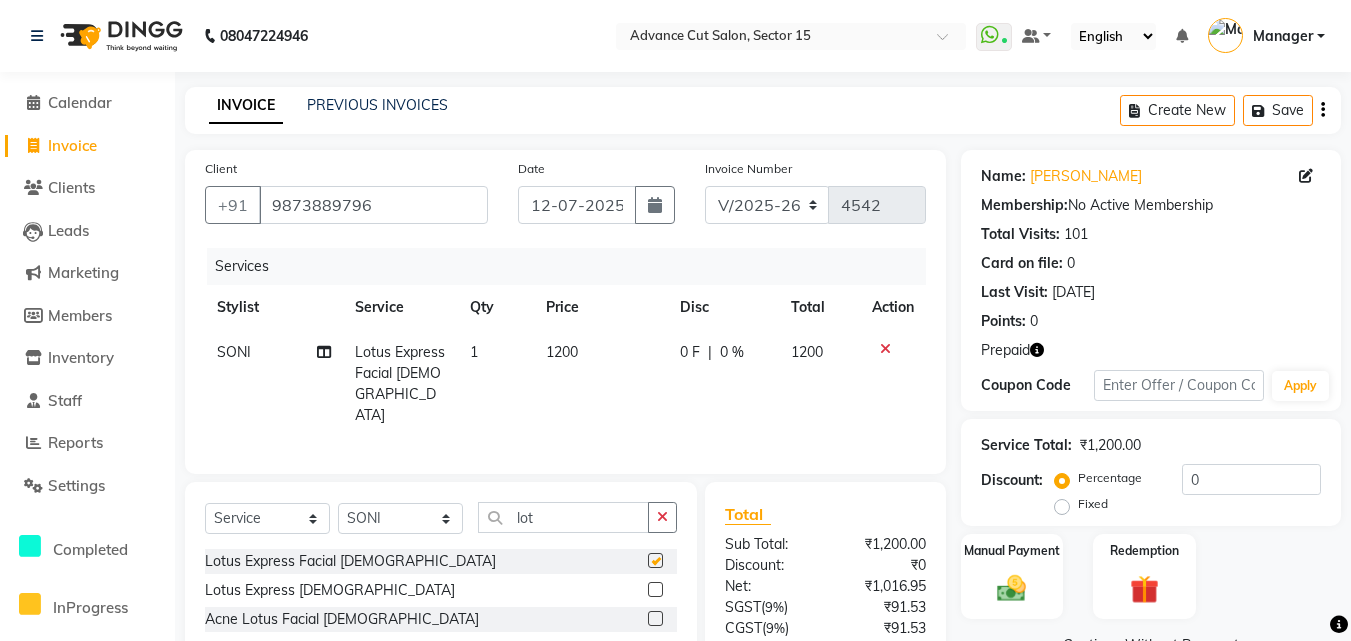 checkbox on "false" 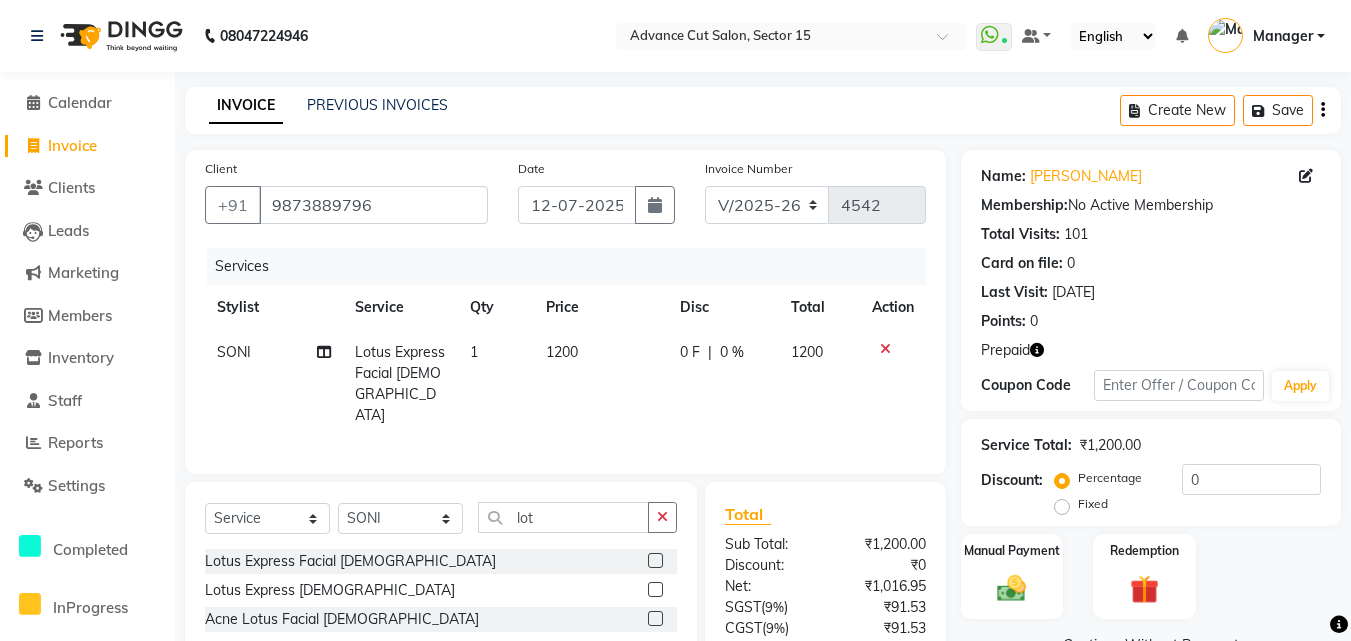 click on "1200" 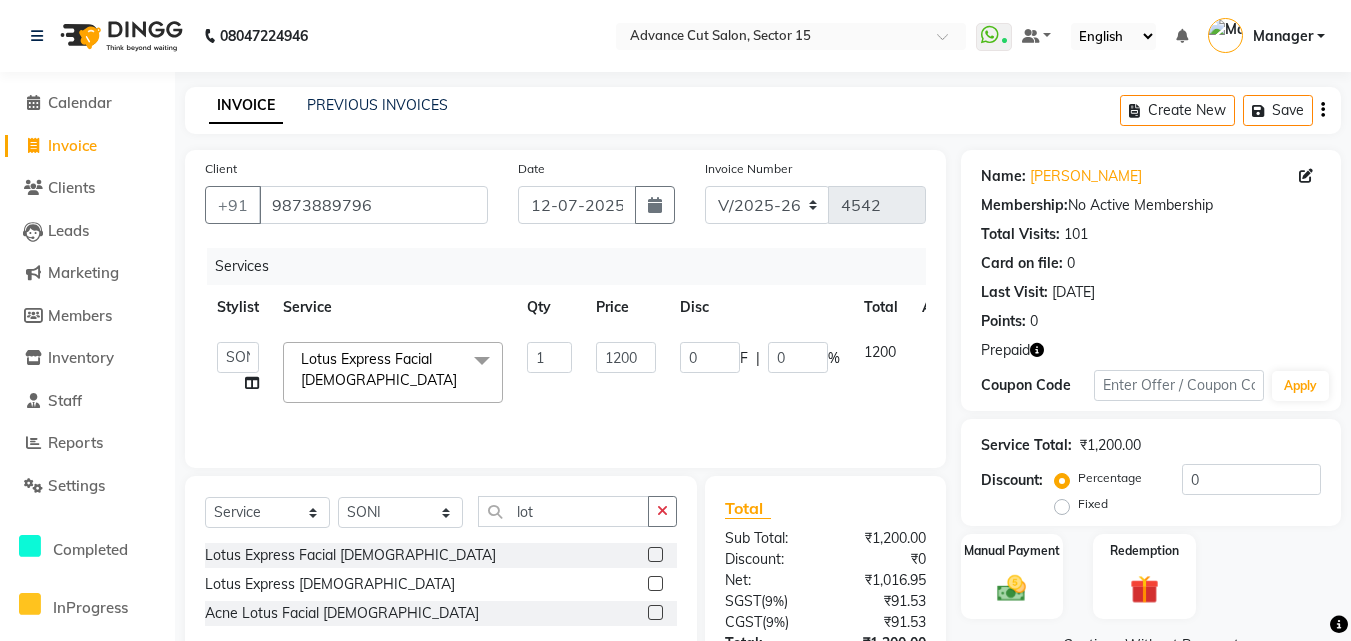 click on "Advance Cut    ASIF   FARMAN   HAIDER   Iqbal   KASHISH   LUCKY   Manager   MANOJ   NASEEM   NASIR   Nidhi   Pooja    PRIYA   RAEES   RANI   RASHID   RIZWAN   SACHIN   SALMAN   SANJAY   Shahjad   Shankar   shuaib   SONI  Lotus Express Facial Female  x Power Mesq Hydera Facial Hair Highlights Pre- Bridal Package Skin Care Treatment Face Cleanup/ Organic Facial Organic Radiance Facial Body Massage Body Dtan Body Polishing Balayage Color Kanpeki Facial Face De-Tan Hair Spa Package Skin Door Facial Kara-Smooth Groom Makeup Hair Set Package Male Keratin Treatment Package Female Arms Trimming Full Body Wax Kanpeki Cleanup Pro Longer Hair Treatment Fiber Plex Hair Treatment Foot Massage Kera Shine Treatment Metal Dx Hair Treatment Nano Plastia Beard Color Aminexil Botox Hair Treatment Gel Nail Paint Nail Extension Nail Arts Pre - Groom Package  Nail Removal  Pulpveda Facial NanoGel Organic treatment  Ear wax  Nose wax Upper Lip Brazilian Wax Female Chin Brazilian Wax Female Under Arms Premium Wax Female Shave Male" 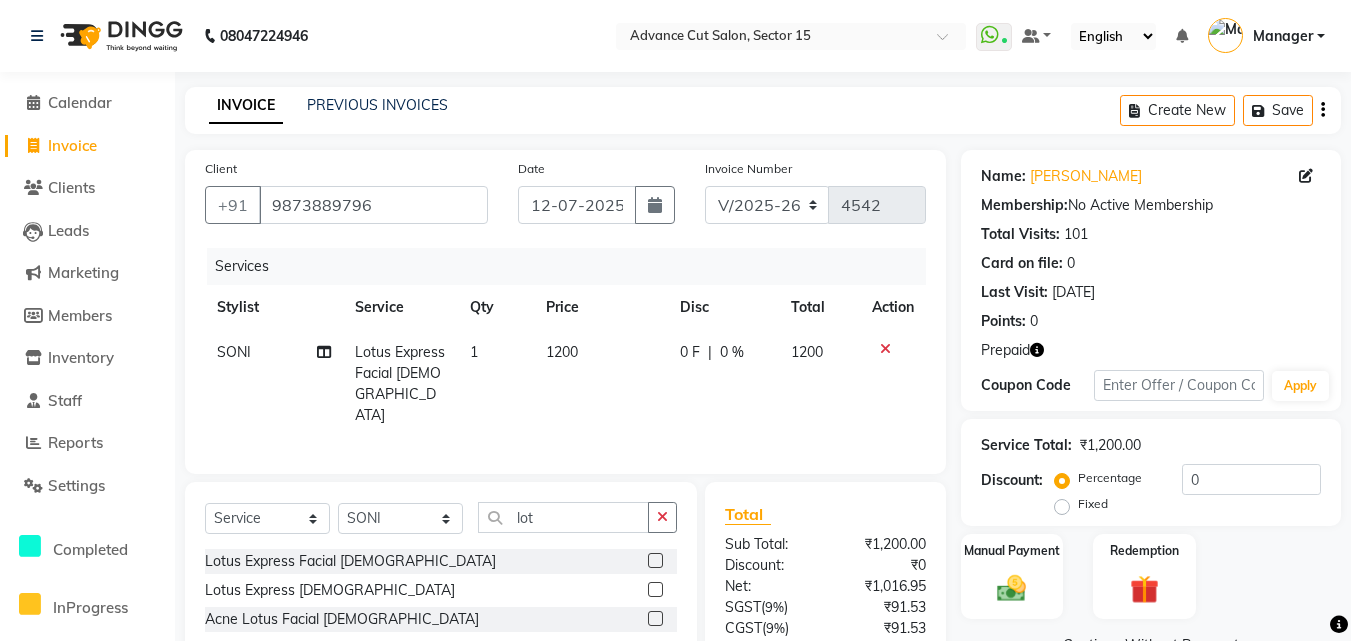 click on "1200" 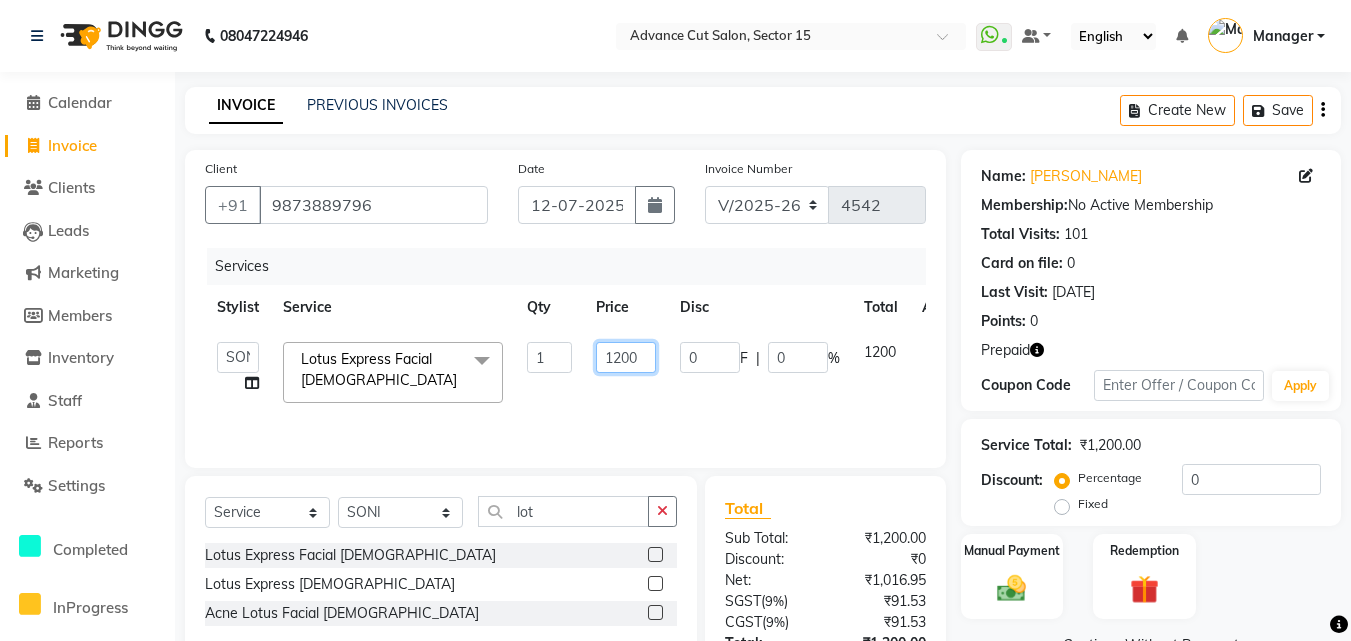 click on "1200" 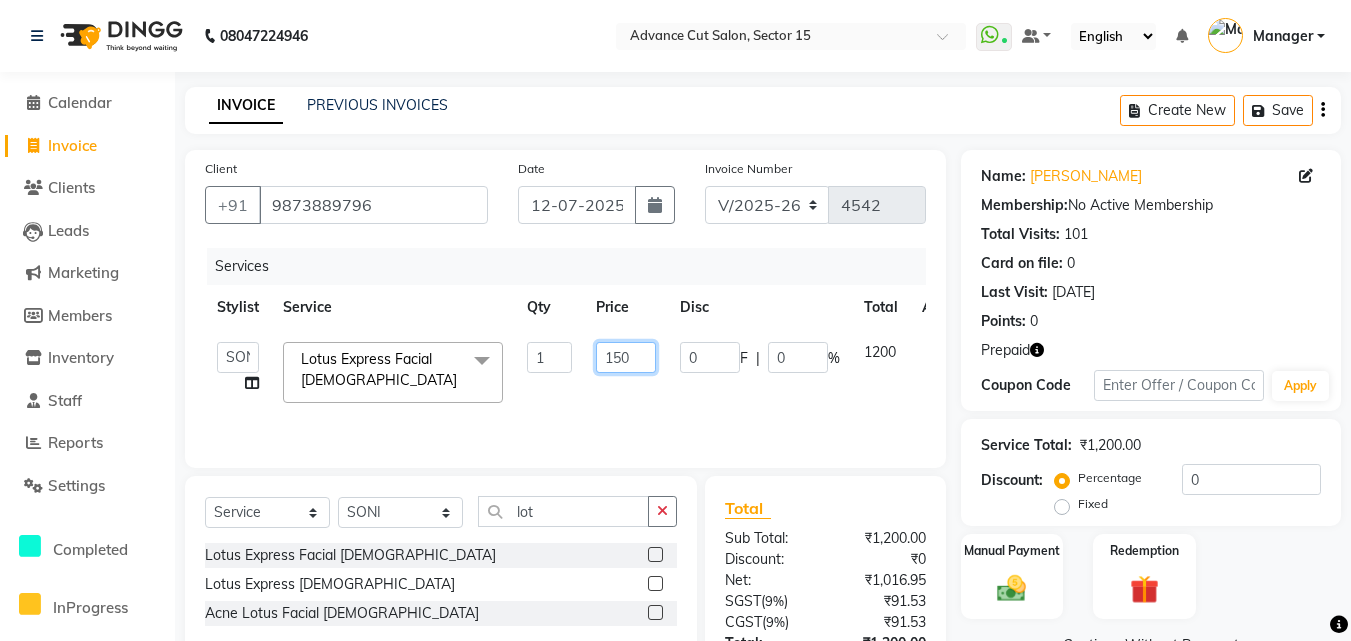 type on "1500" 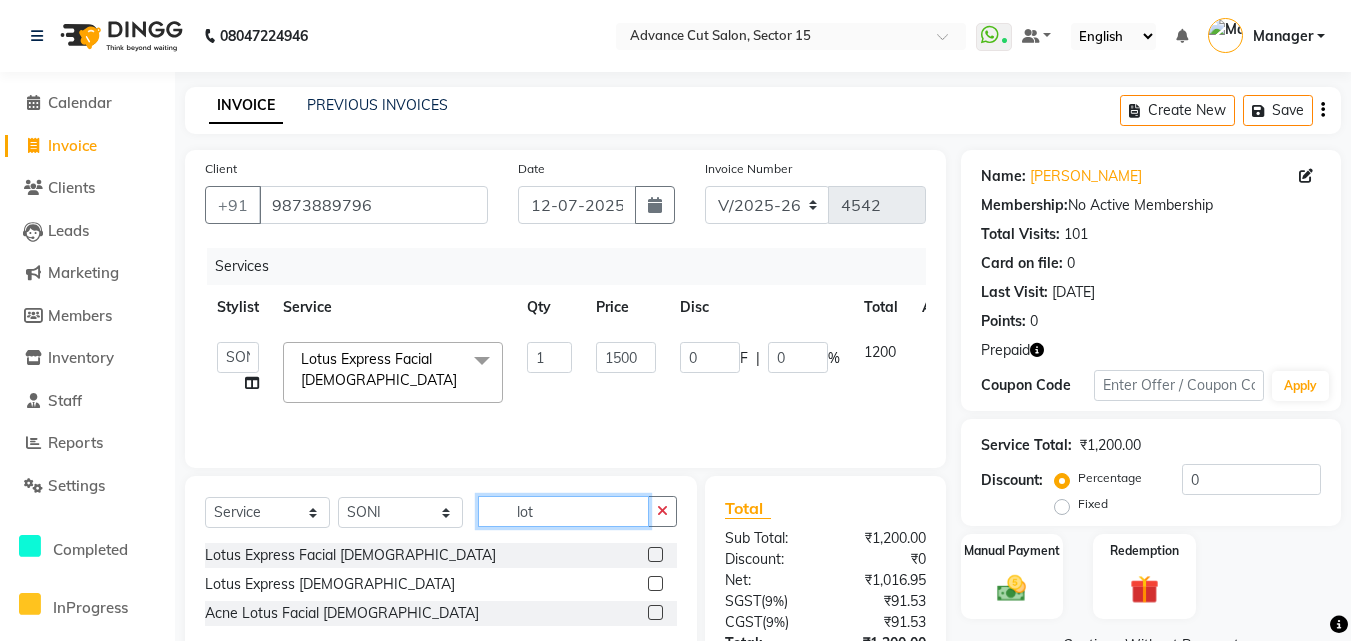 click on "lot" 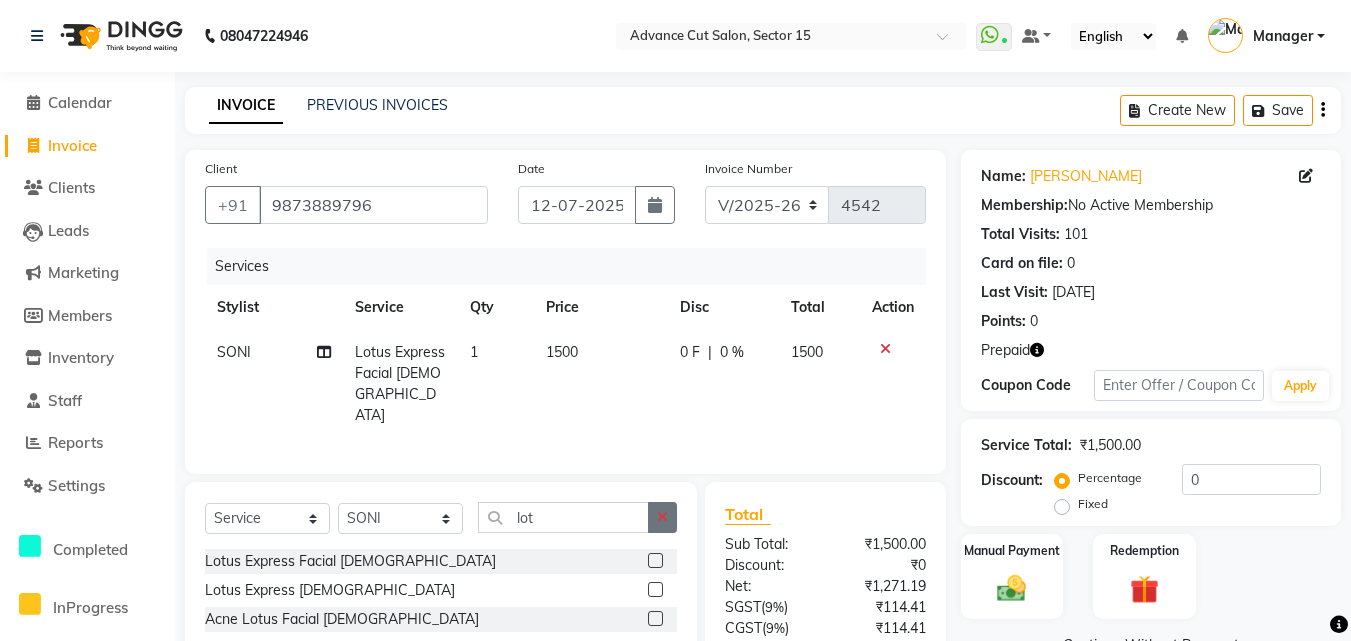 click 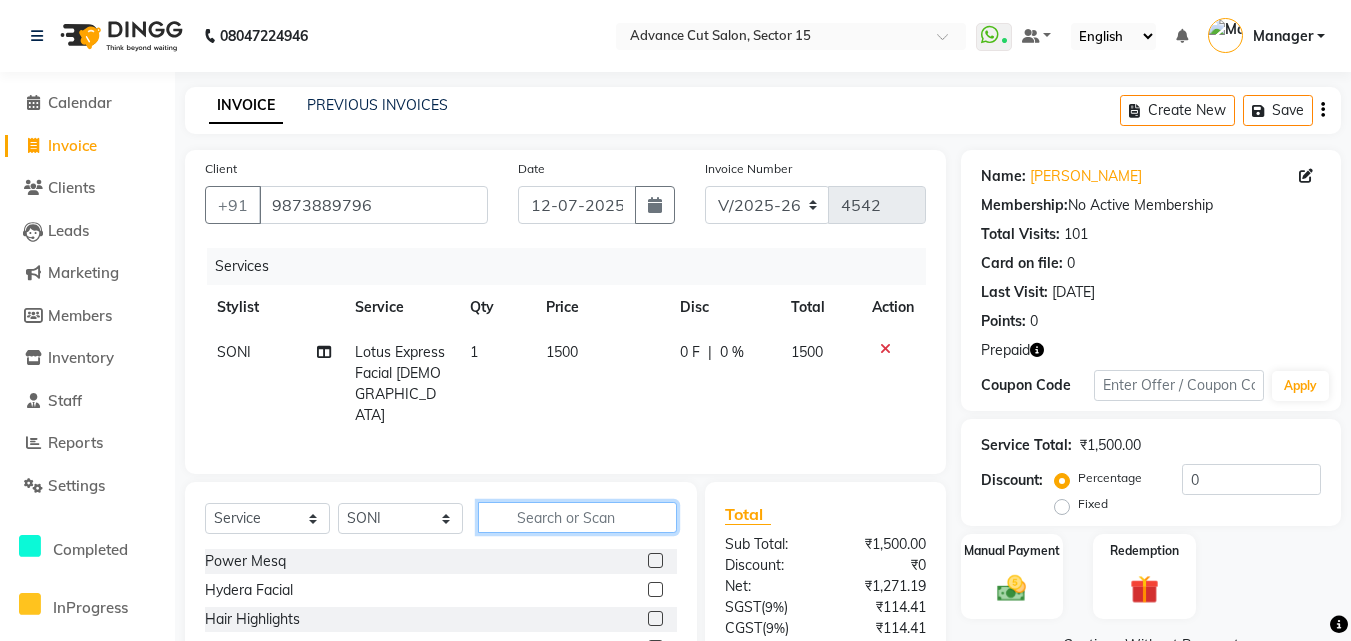 click 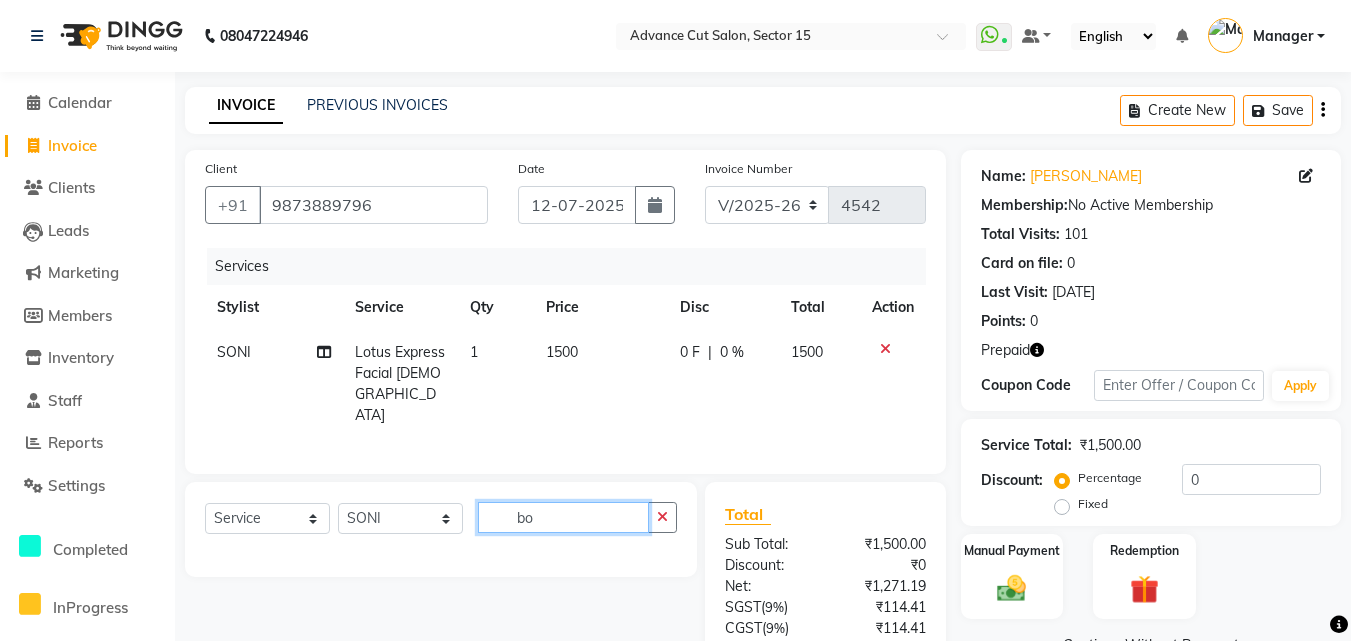 type on "b" 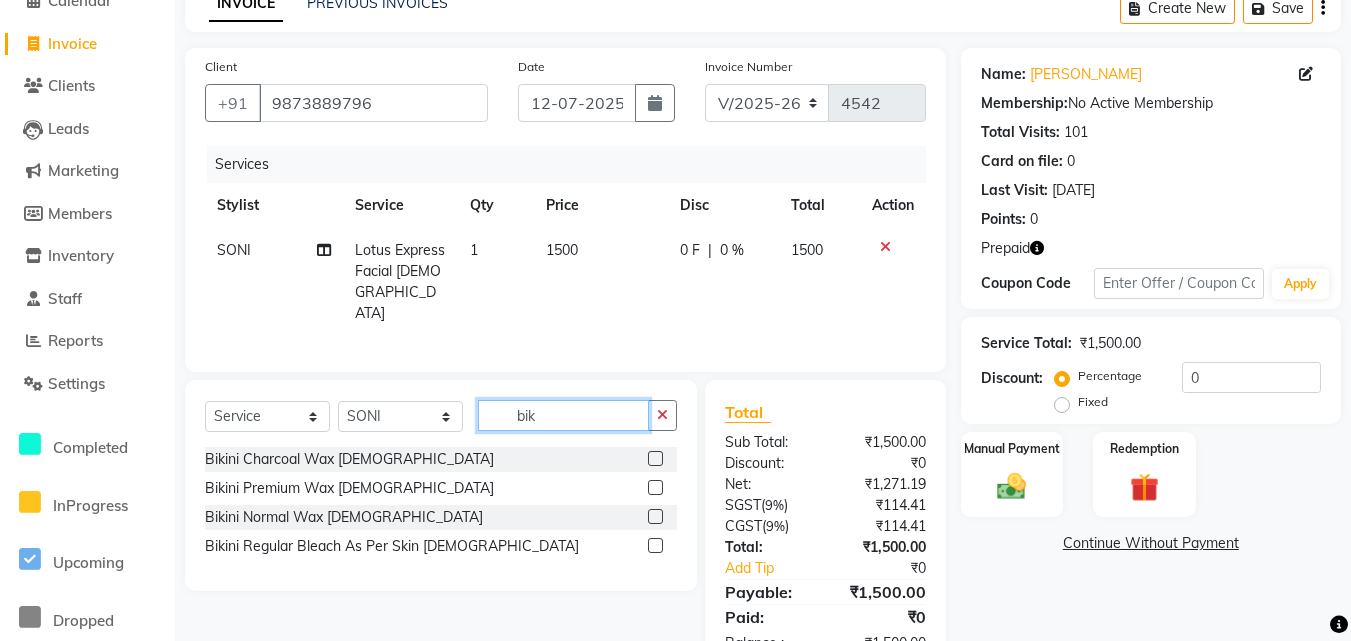 scroll, scrollTop: 111, scrollLeft: 0, axis: vertical 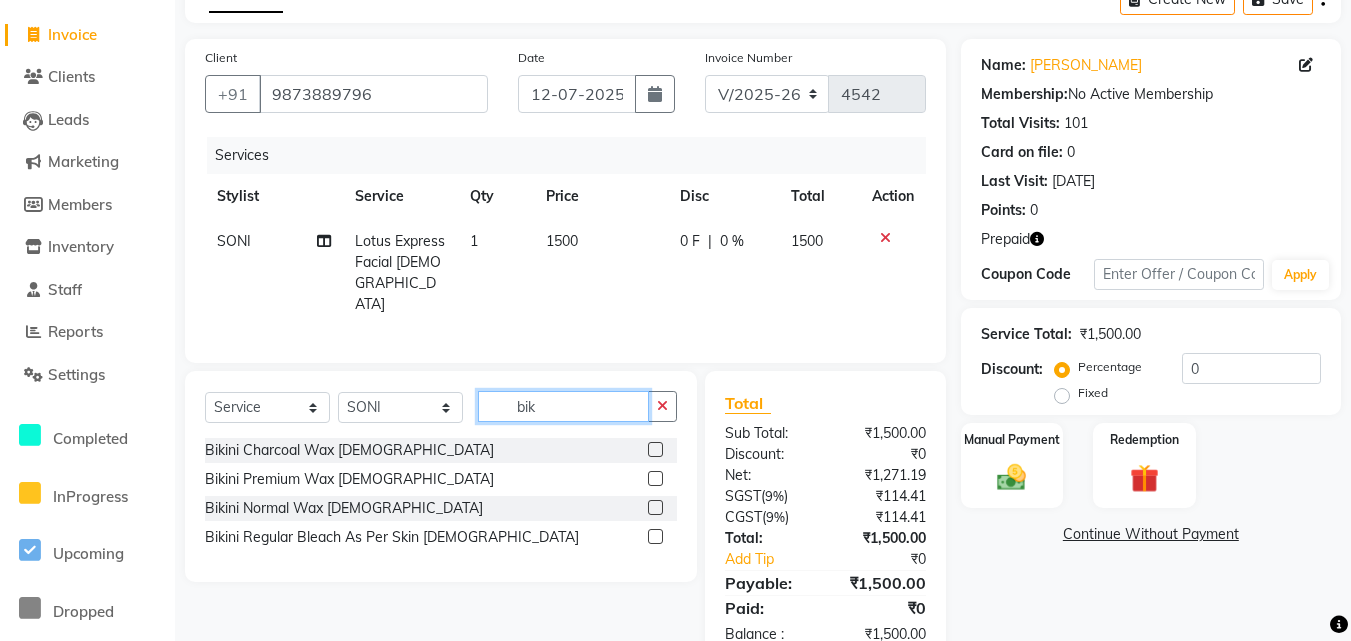 type on "bik" 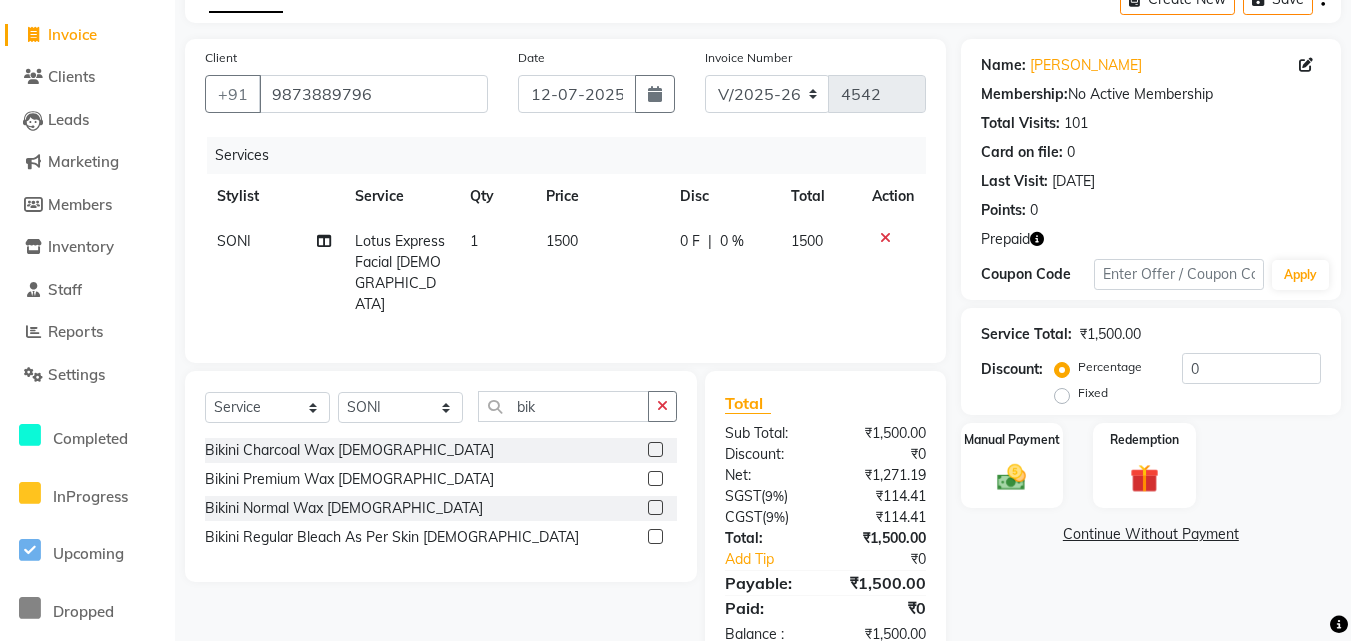 click on "Bikini Premium Wax [DEMOGRAPHIC_DATA]" 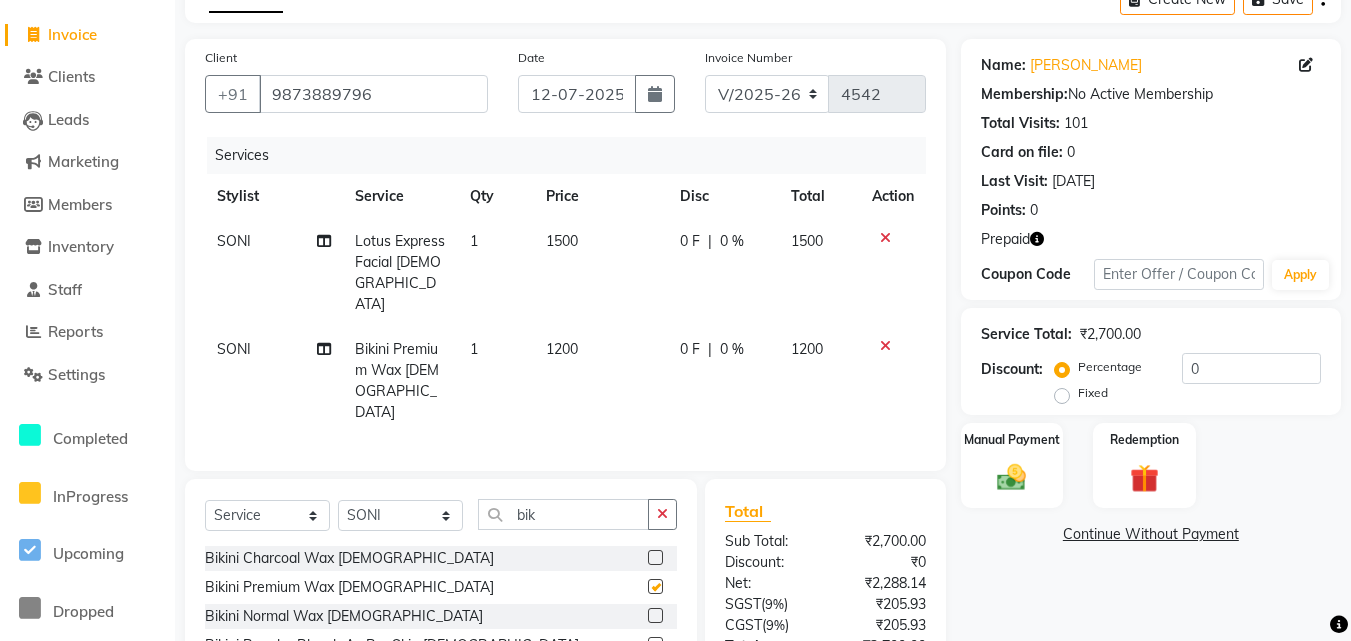 checkbox on "false" 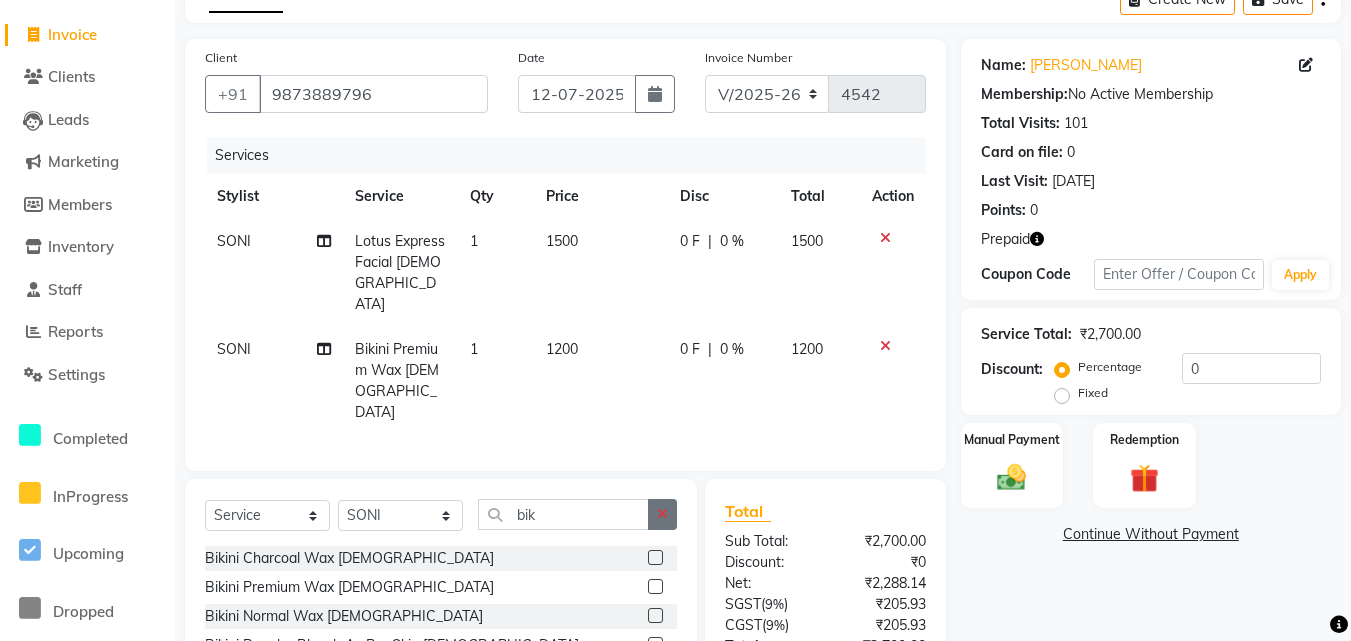 click 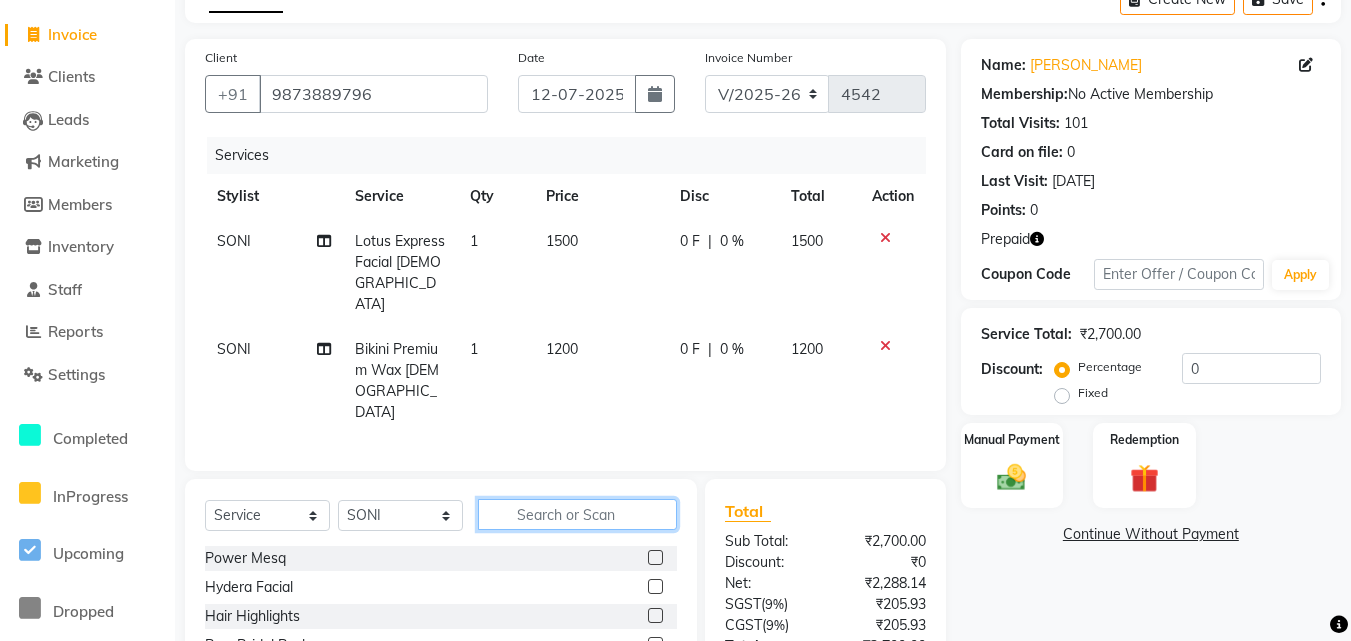 click 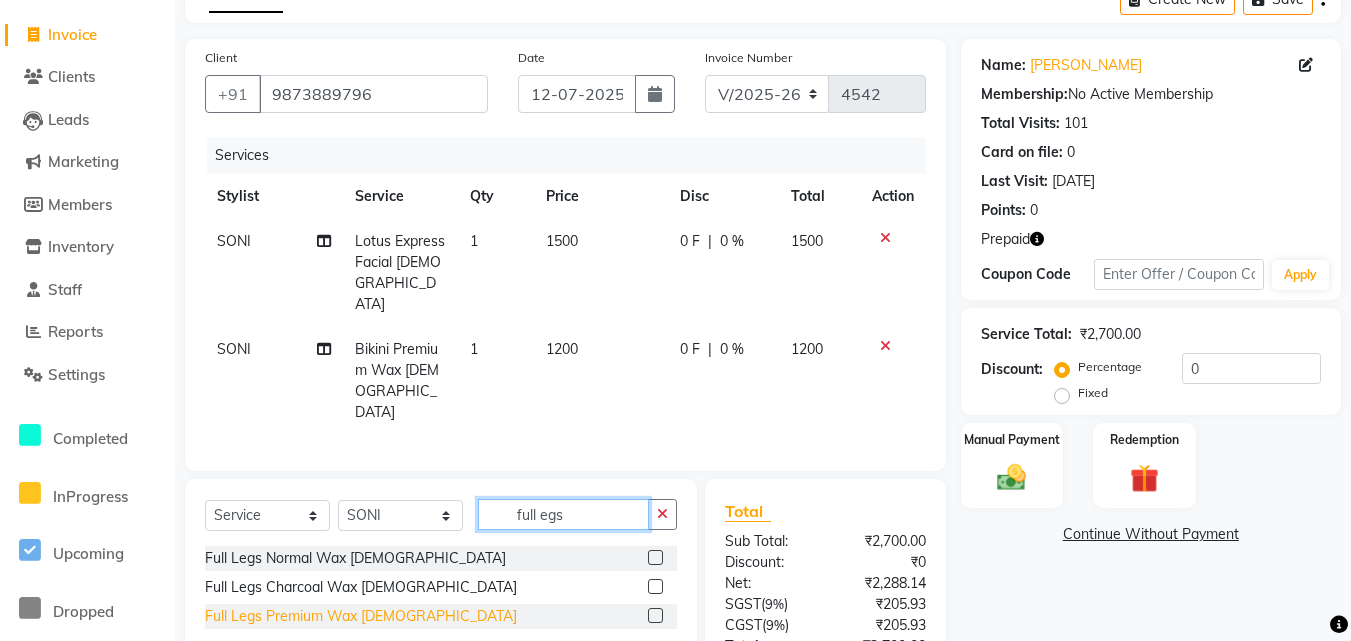 type on "full egs" 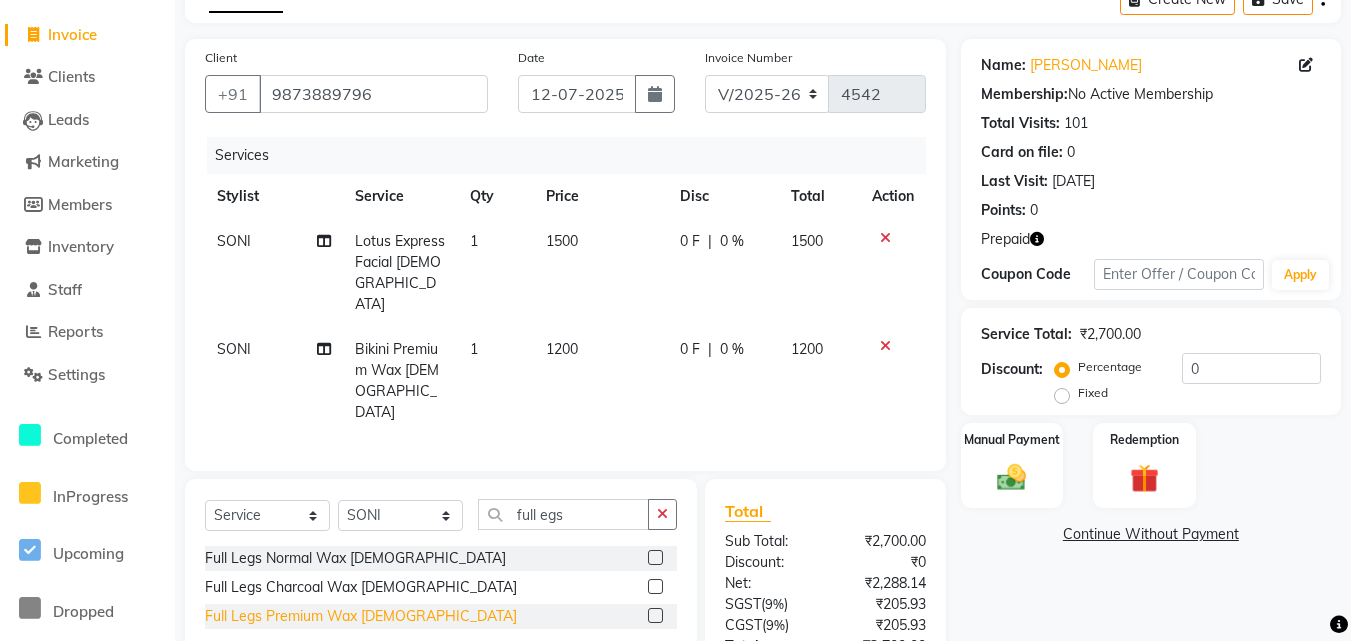 click on "Full Legs Premium Wax [DEMOGRAPHIC_DATA]" 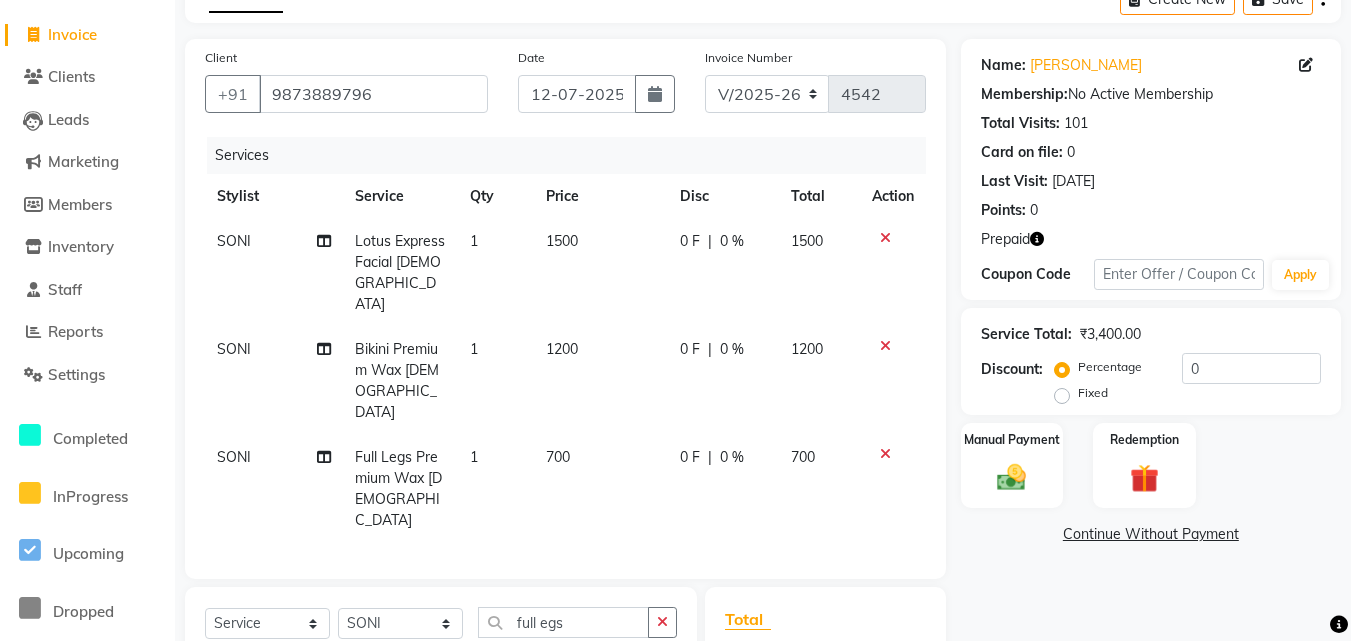 checkbox on "false" 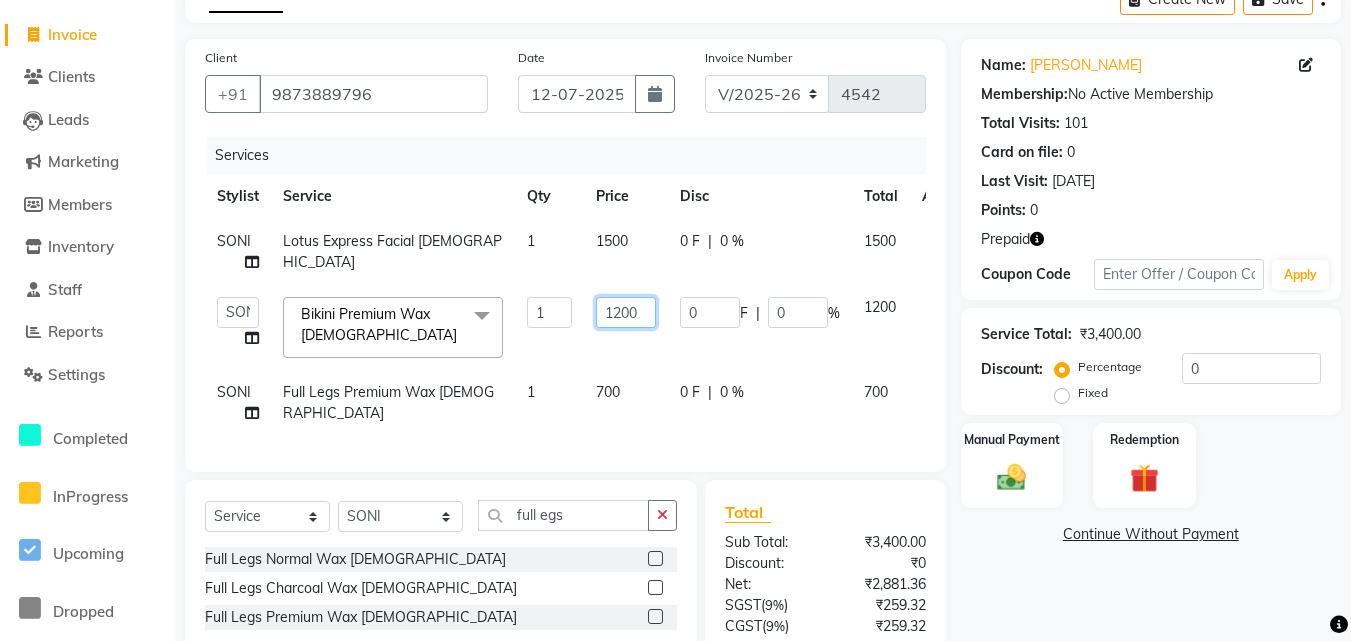 drag, startPoint x: 609, startPoint y: 307, endPoint x: 621, endPoint y: 305, distance: 12.165525 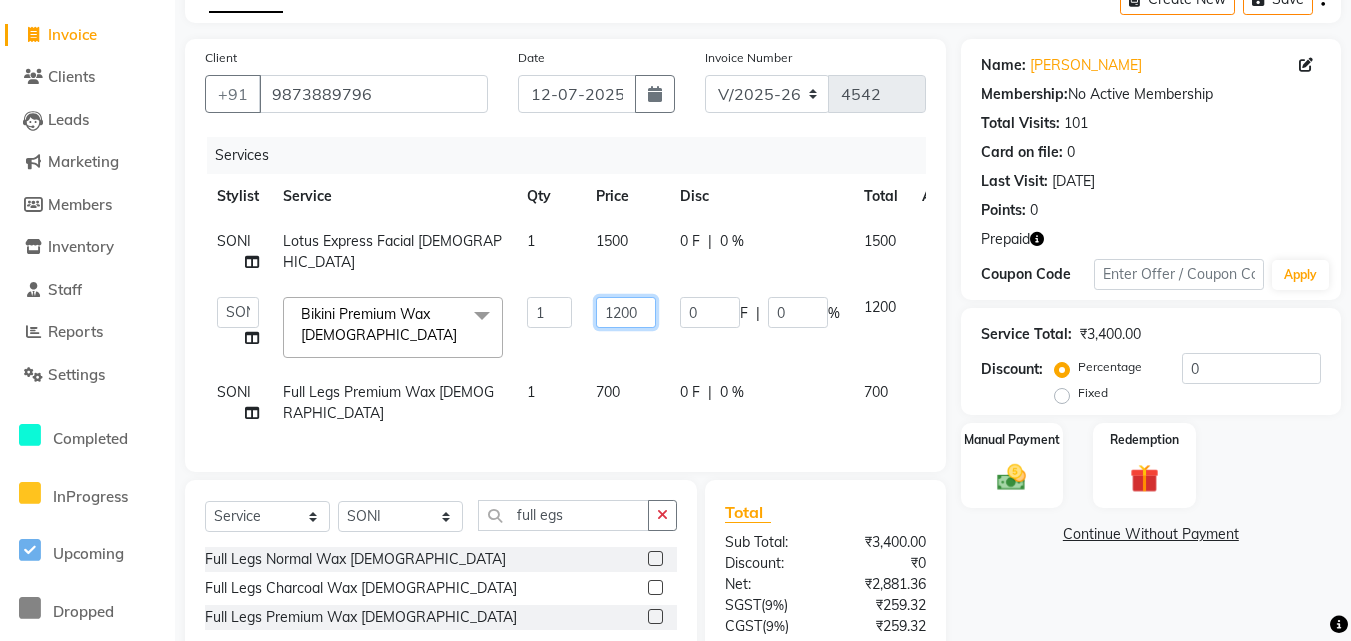 click on "1200" 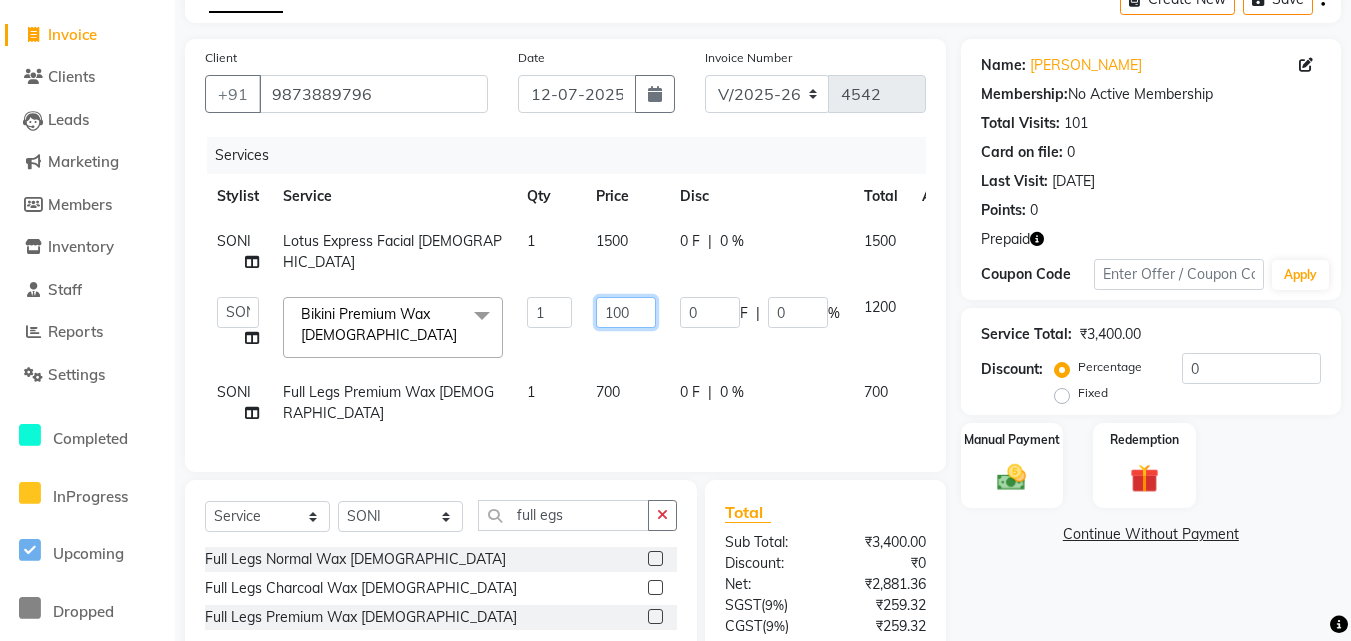 type on "1500" 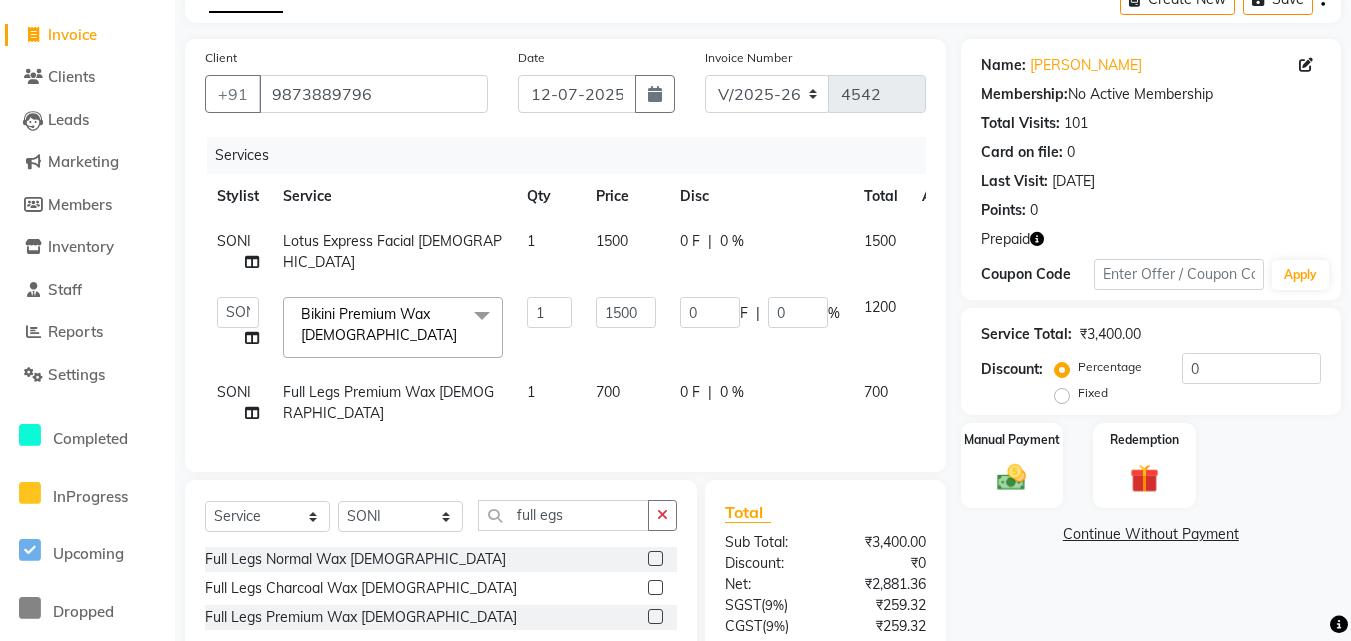 click on "1500" 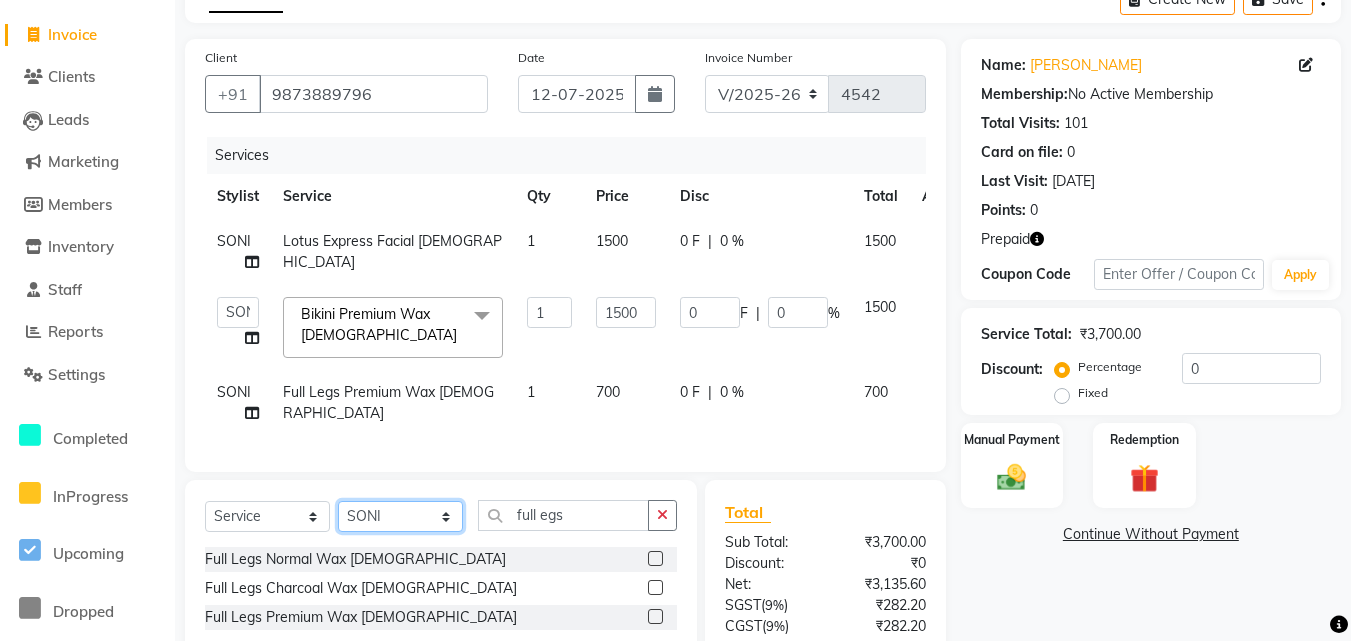 click on "Select Stylist Advance Cut  [PERSON_NAME] [PERSON_NAME] [PERSON_NAME] LUCKY Manager [PERSON_NAME] [PERSON_NAME] Pooja  [PERSON_NAME] RANI [PERSON_NAME] [PERSON_NAME] [PERSON_NAME] [PERSON_NAME] [PERSON_NAME]" 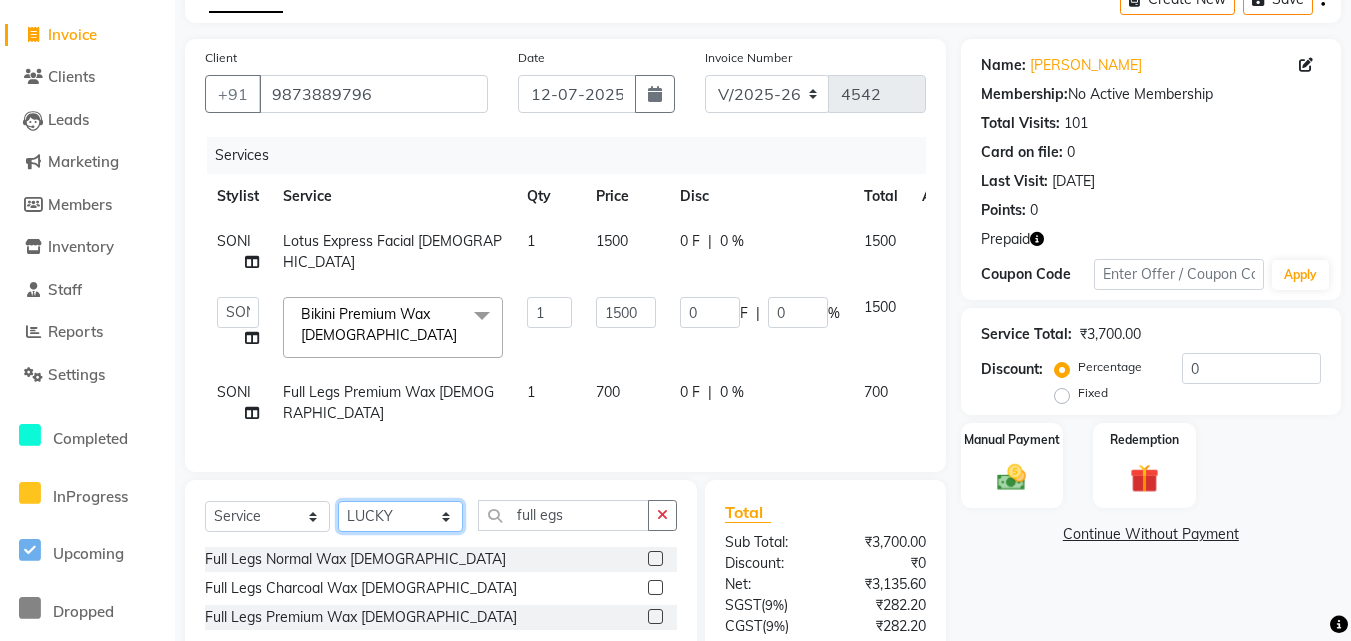 drag, startPoint x: 376, startPoint y: 536, endPoint x: 408, endPoint y: 542, distance: 32.55764 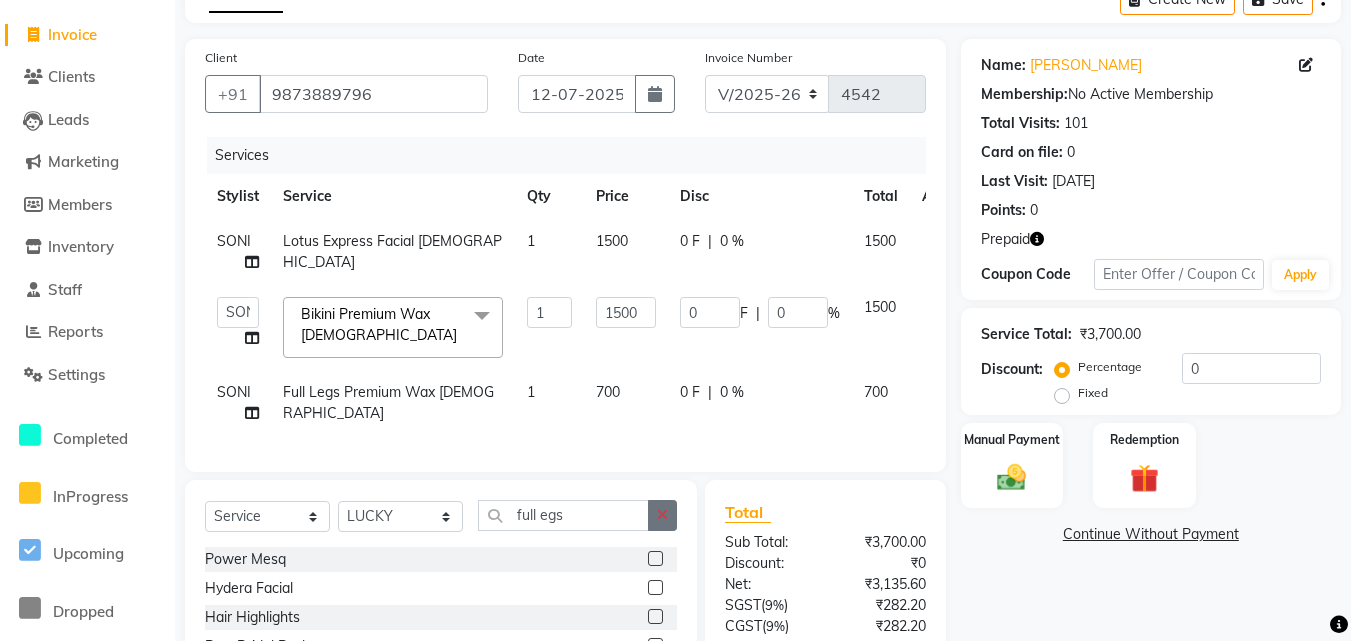 click 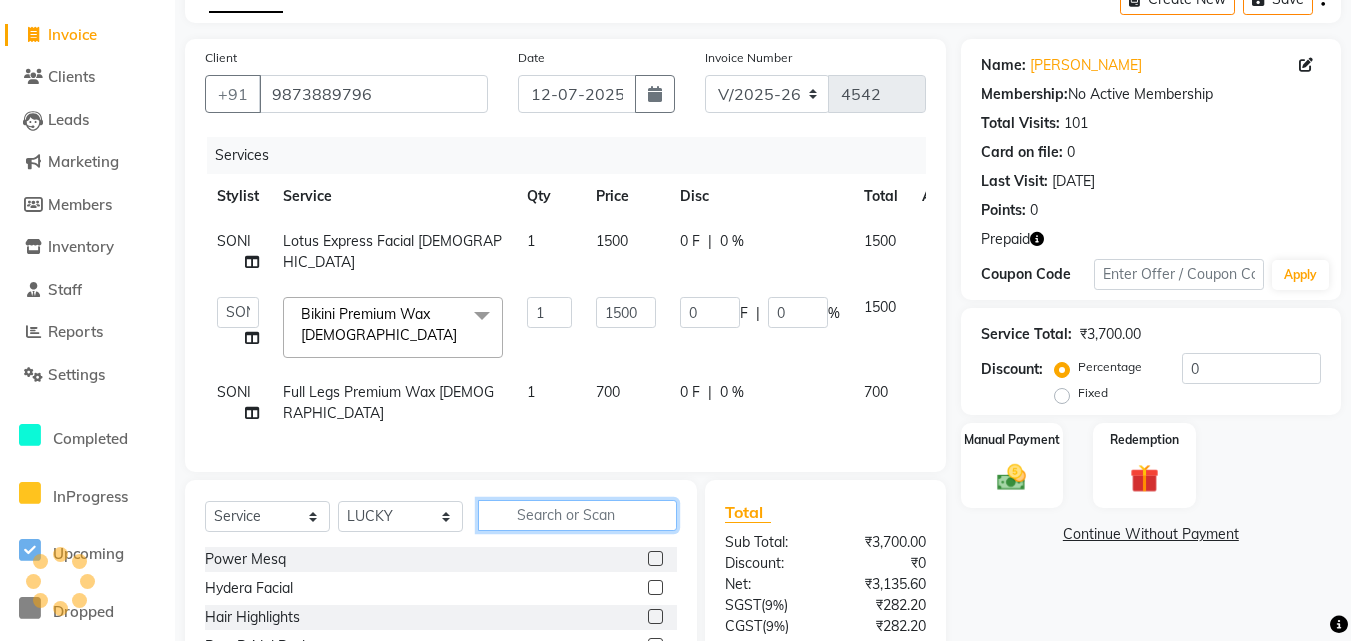 click 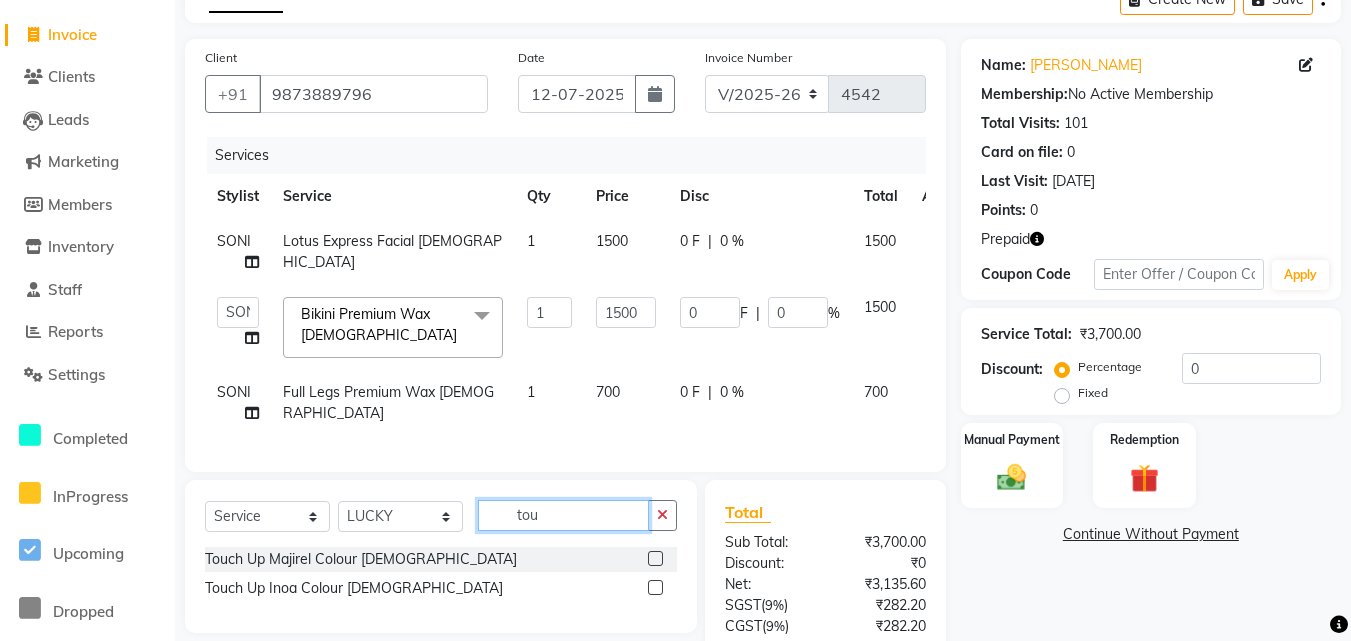 scroll, scrollTop: 240, scrollLeft: 0, axis: vertical 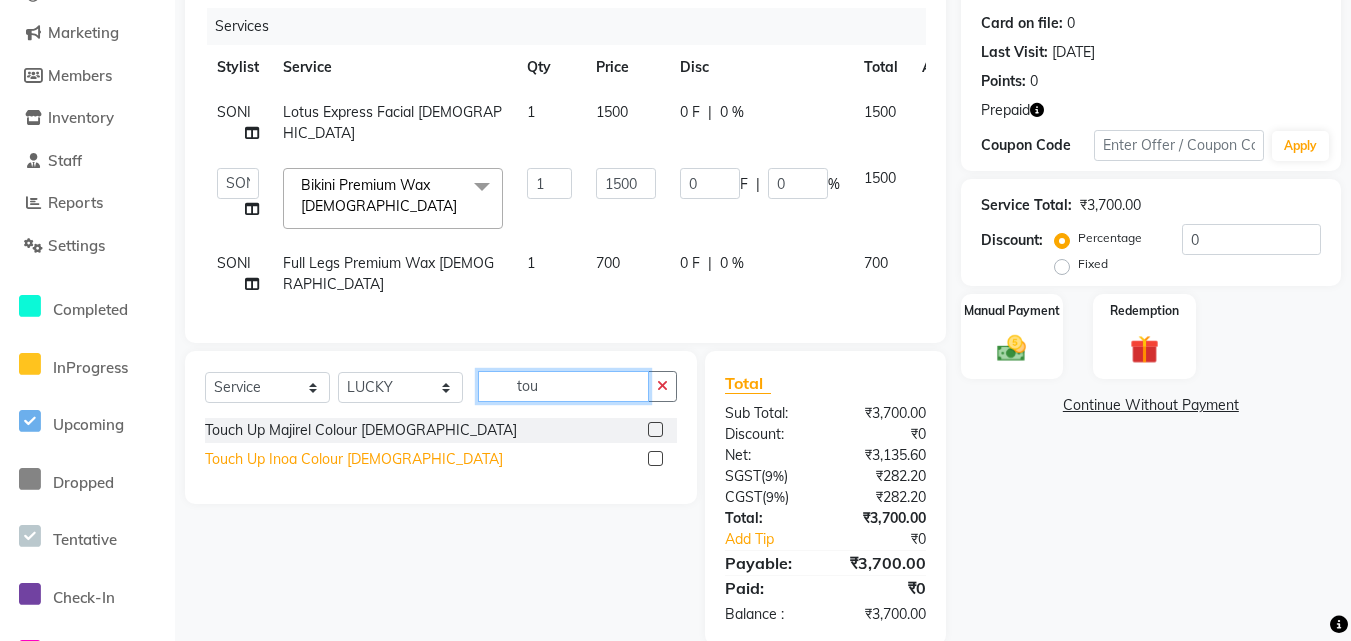 type on "tou" 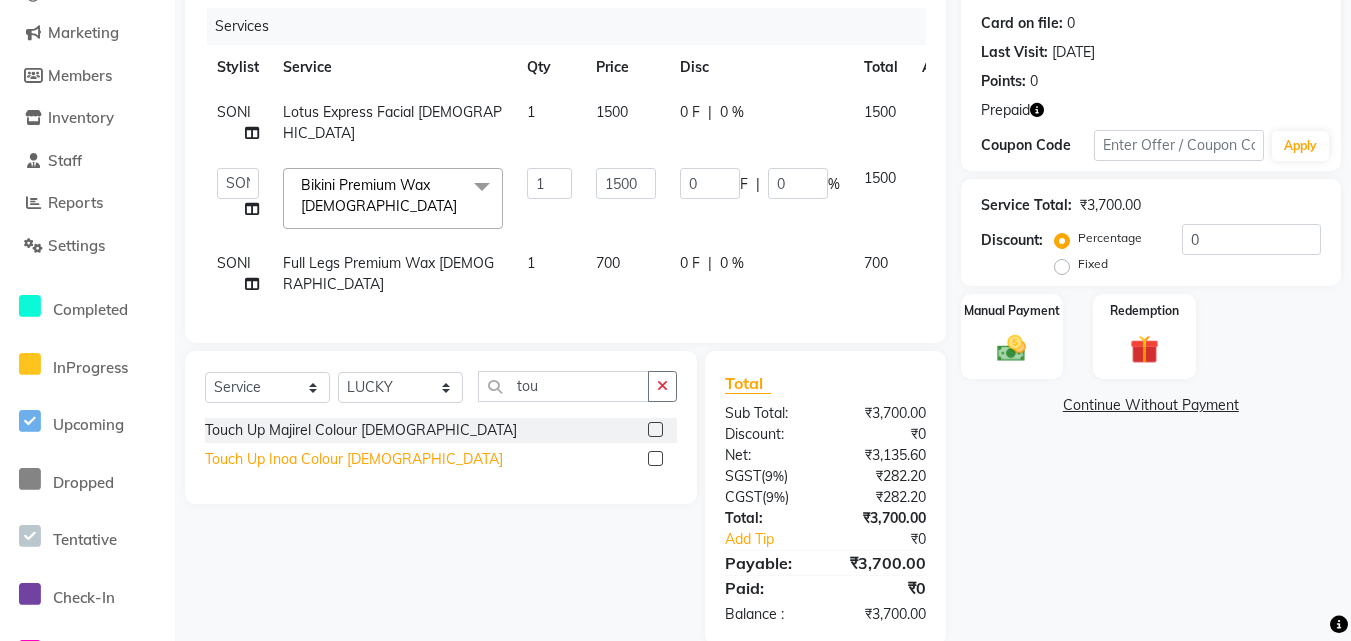 click on "Touch Up Inoa Colour [DEMOGRAPHIC_DATA]" 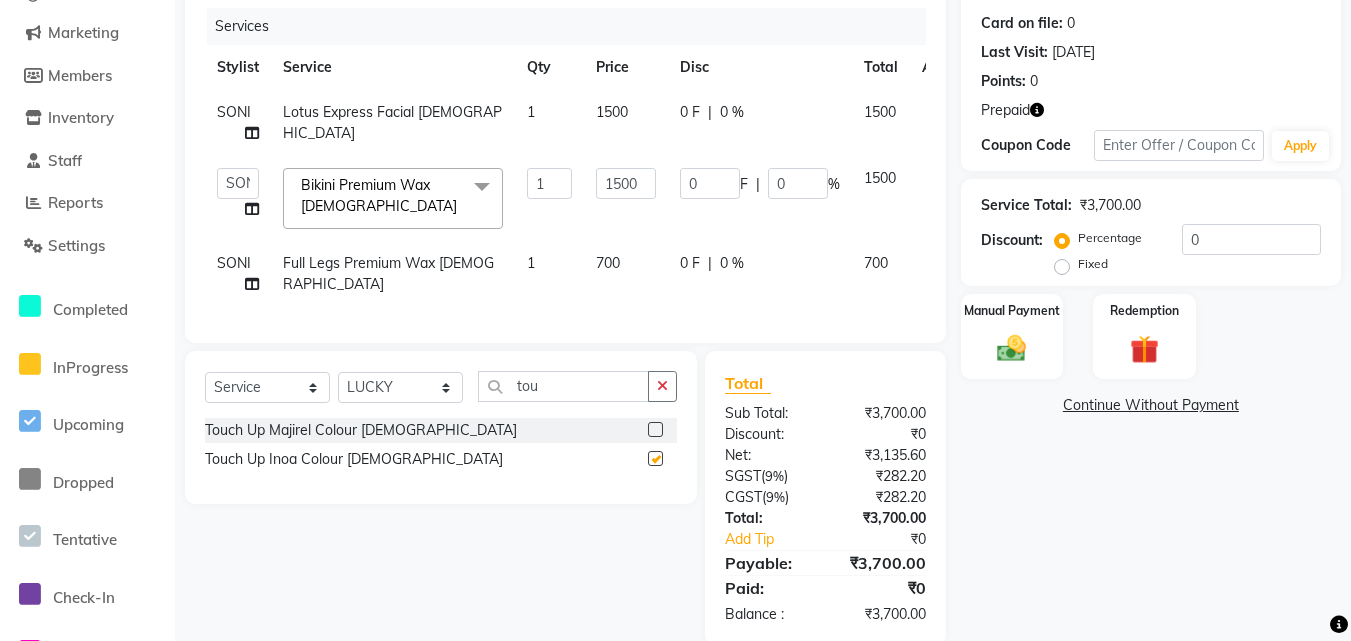 checkbox on "false" 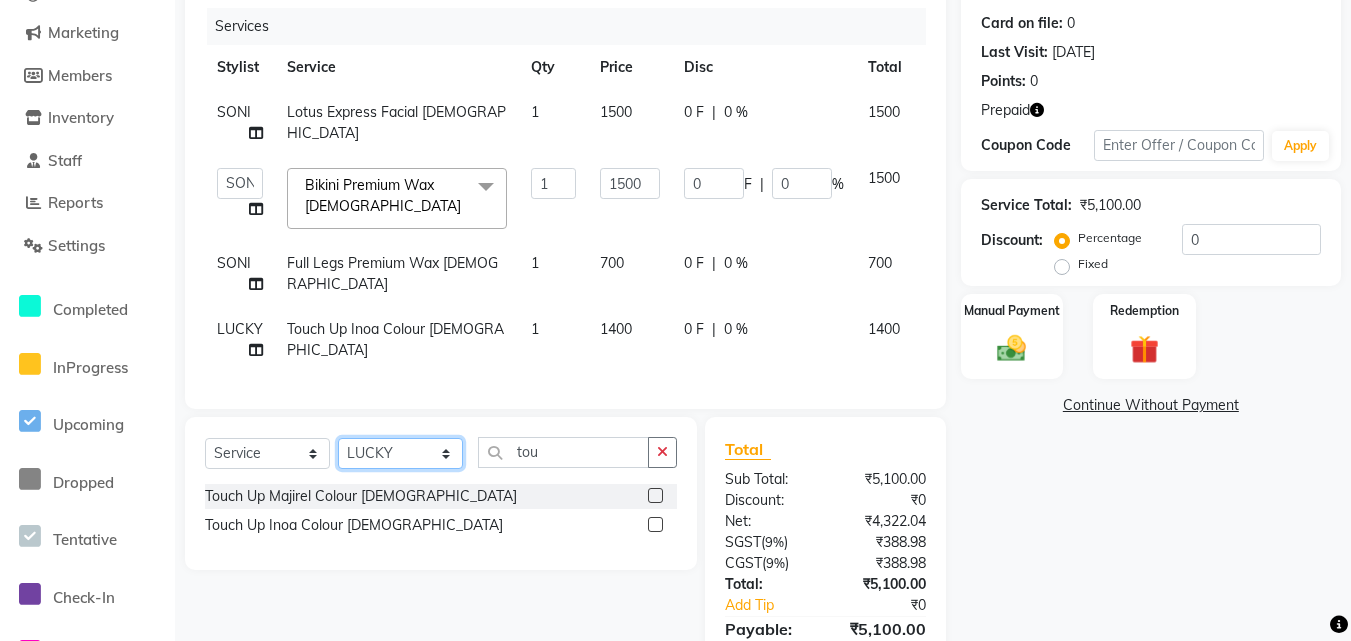 click on "Select Stylist Advance Cut  [PERSON_NAME] [PERSON_NAME] [PERSON_NAME] LUCKY Manager [PERSON_NAME] [PERSON_NAME] Pooja  [PERSON_NAME] RANI [PERSON_NAME] [PERSON_NAME] [PERSON_NAME] [PERSON_NAME] [PERSON_NAME]" 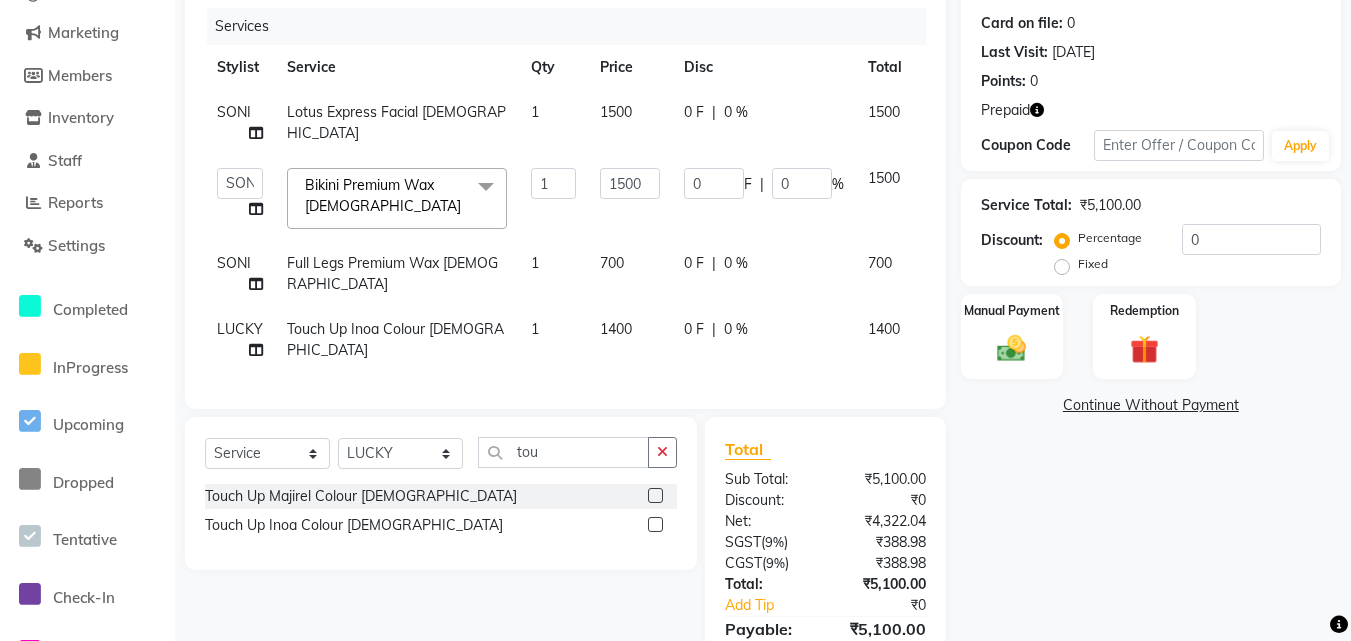 click 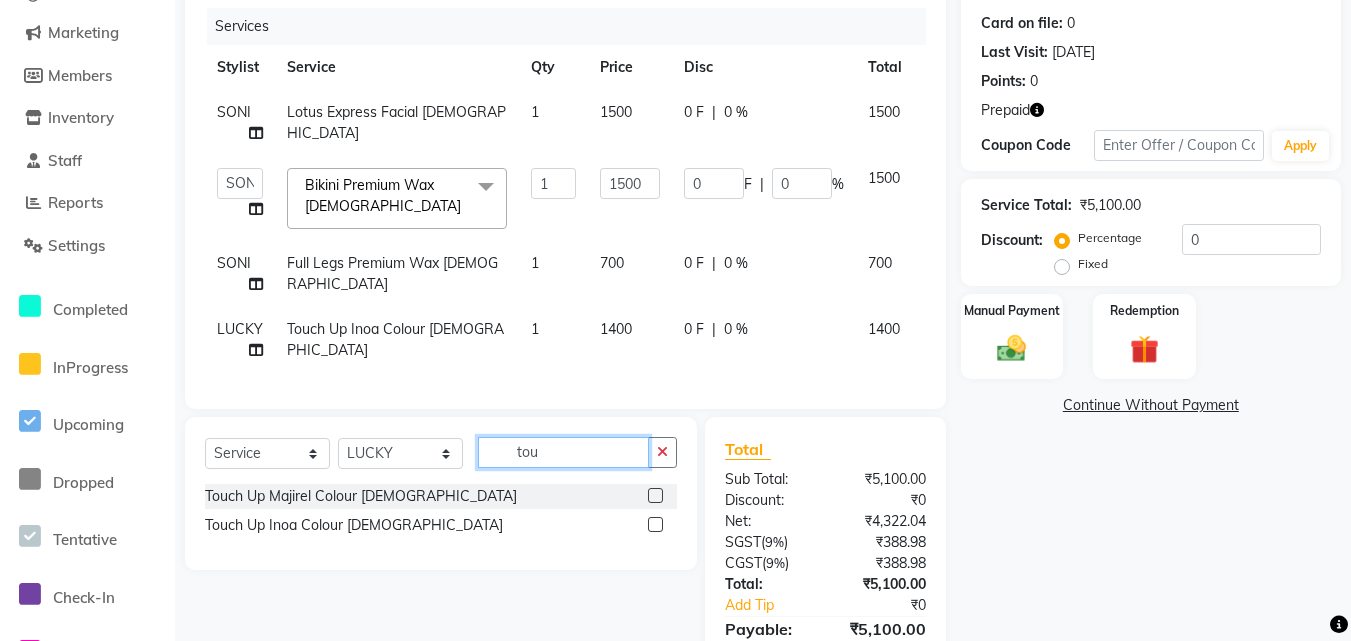click on "tou" 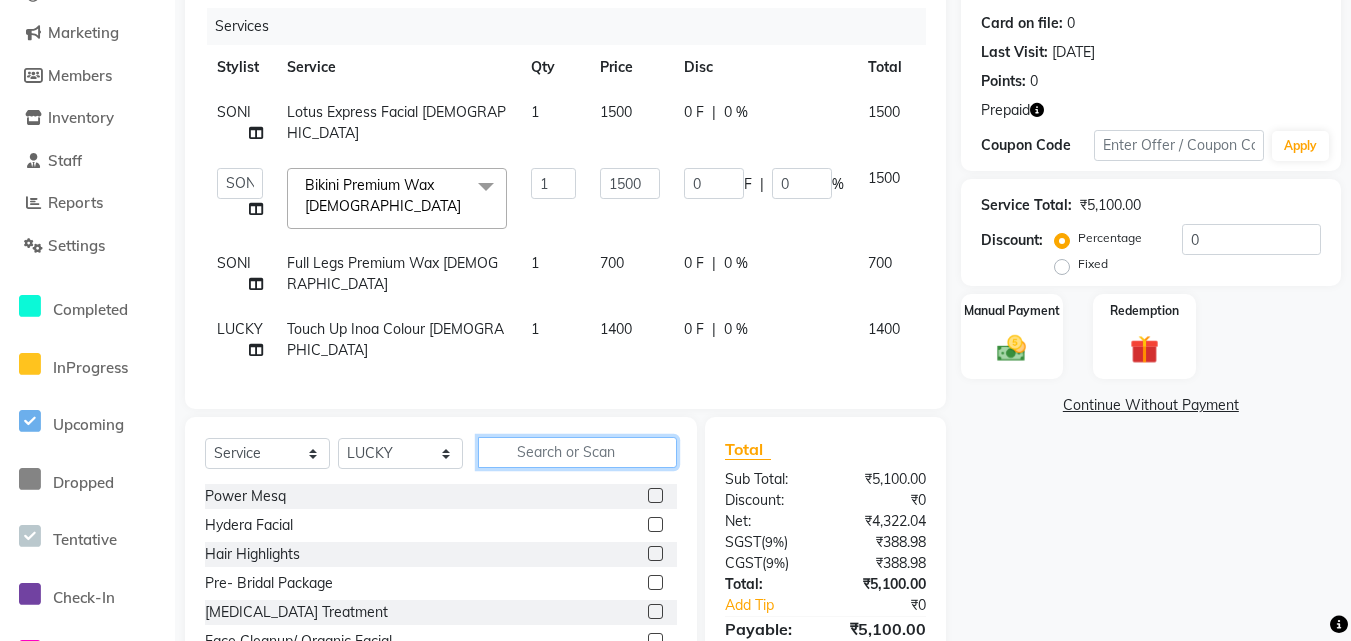 click 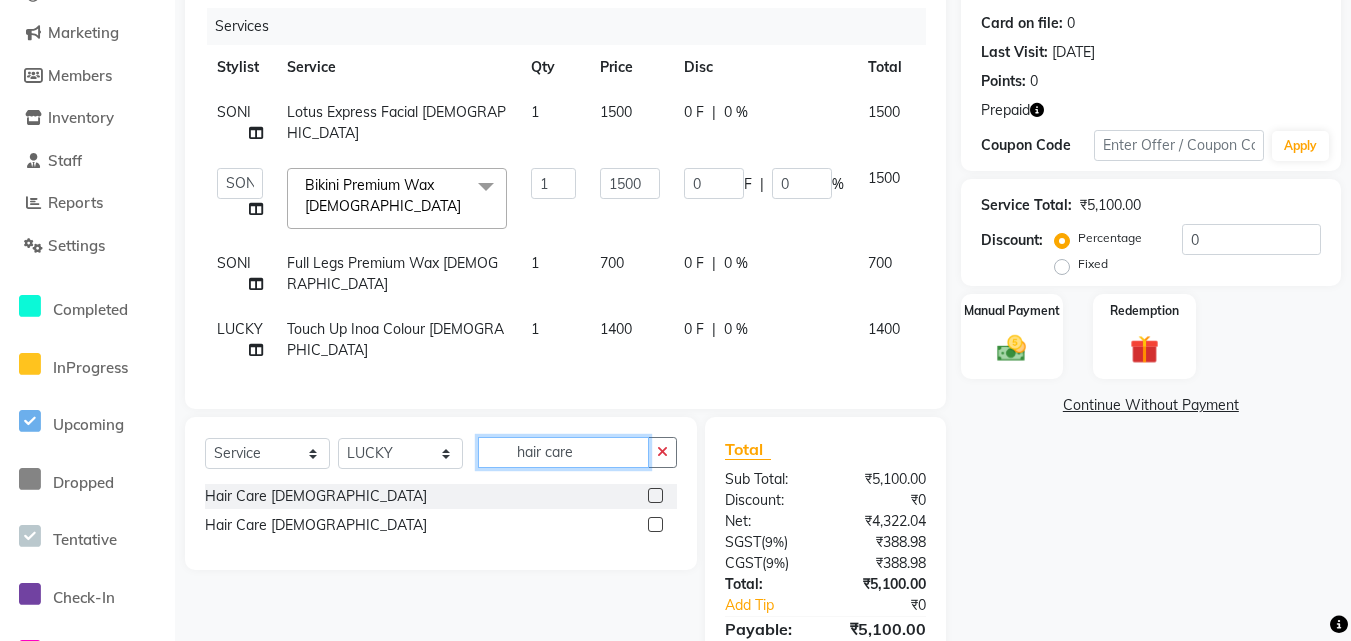 type on "hair care" 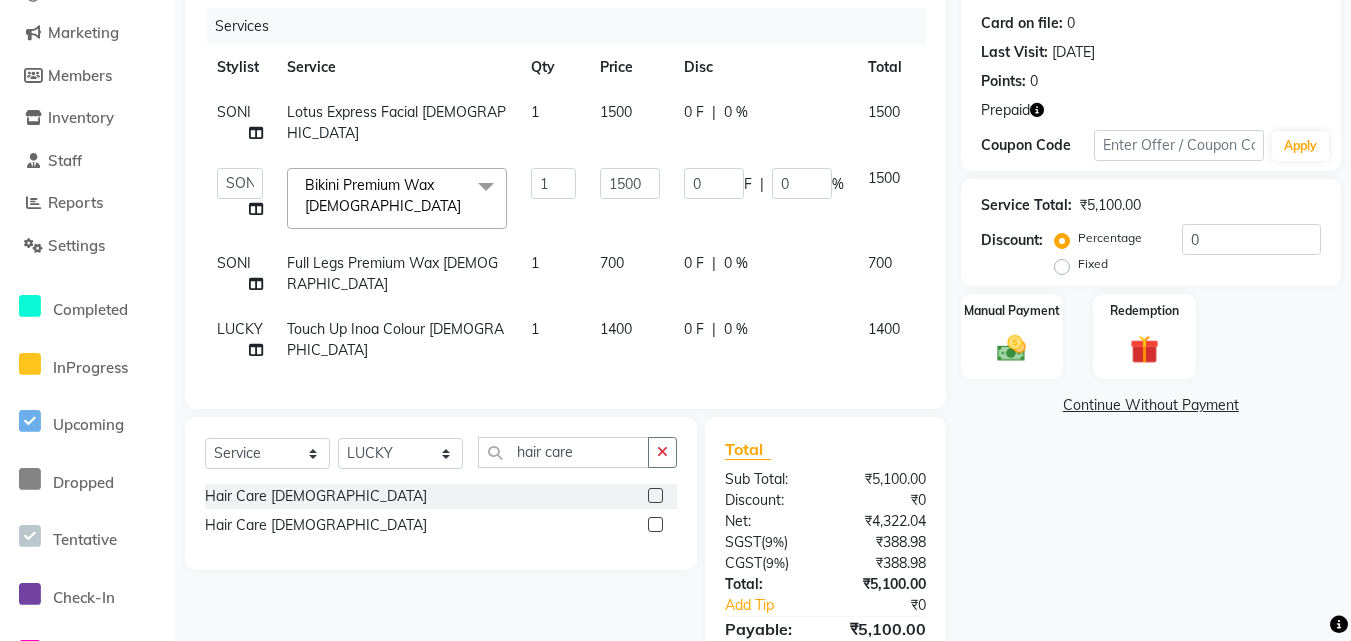 click on "Hair Care [DEMOGRAPHIC_DATA]" 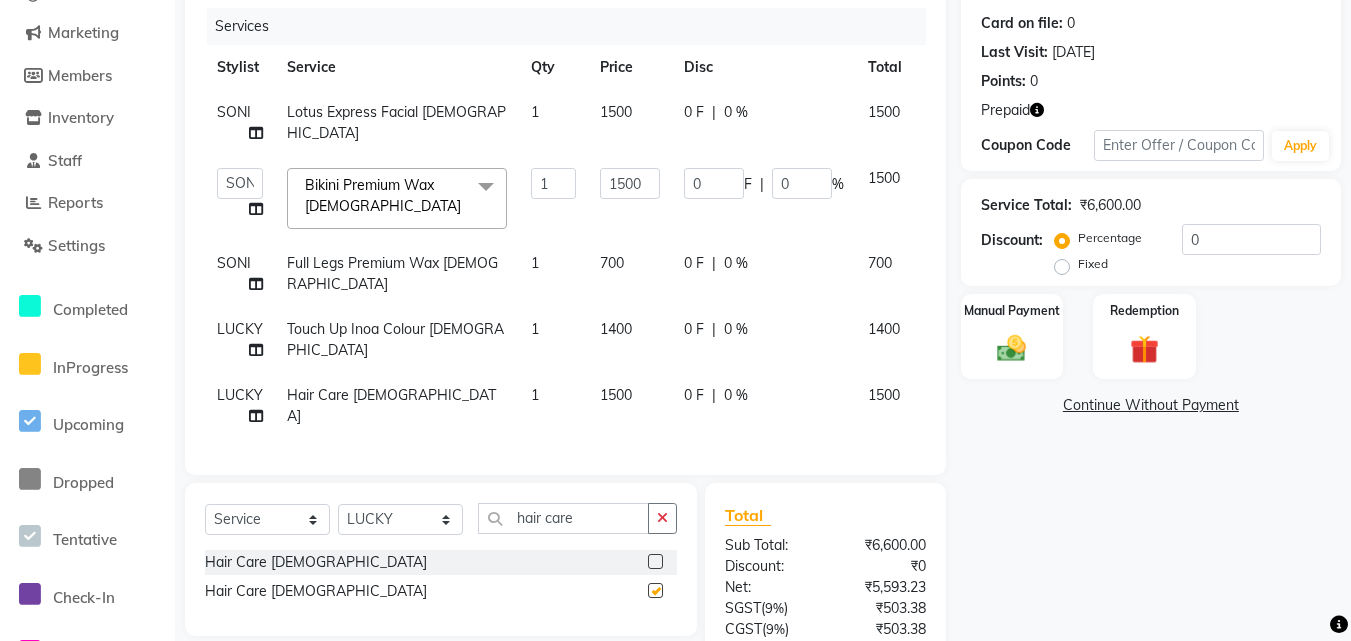 checkbox on "false" 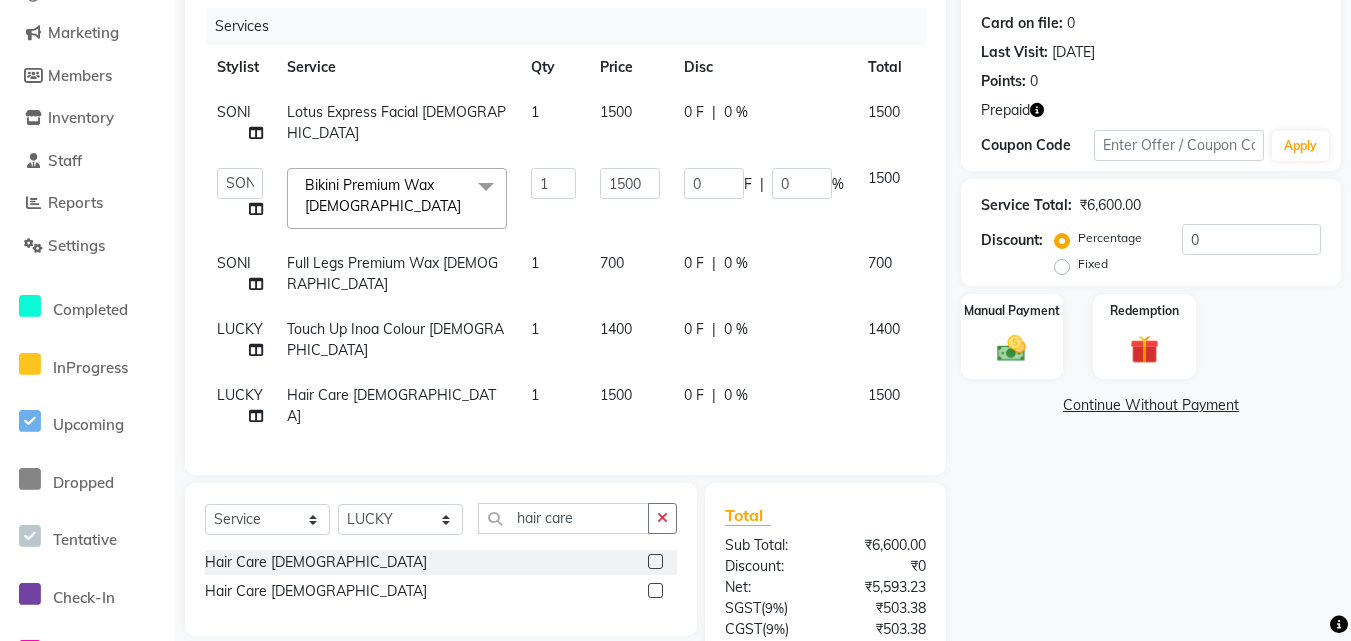 click on "0 F | 0 %" 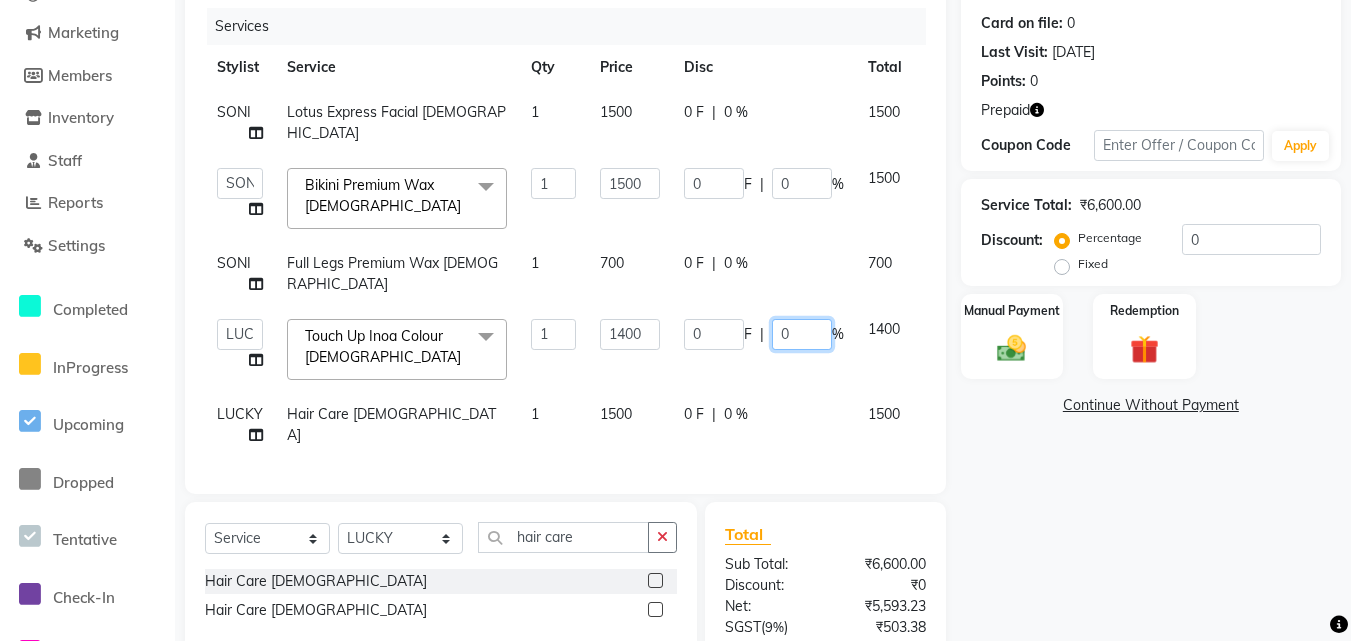 click on "0" 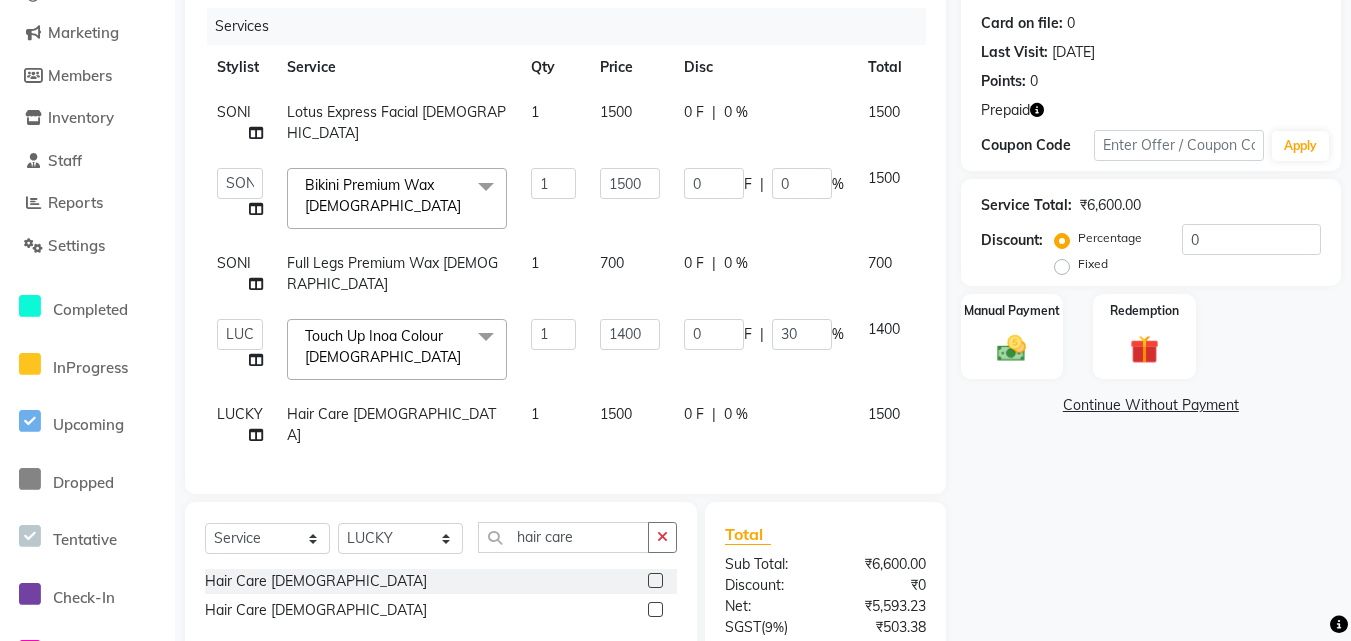click on "0 F | 0 %" 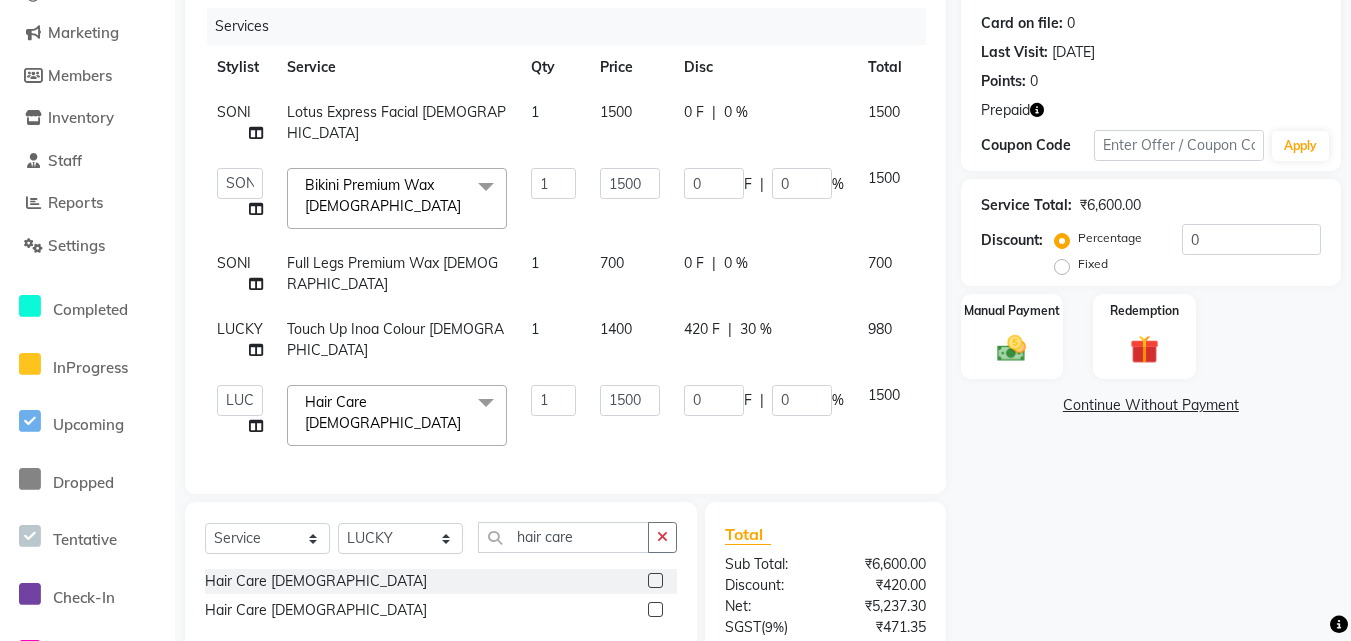 click on "0" 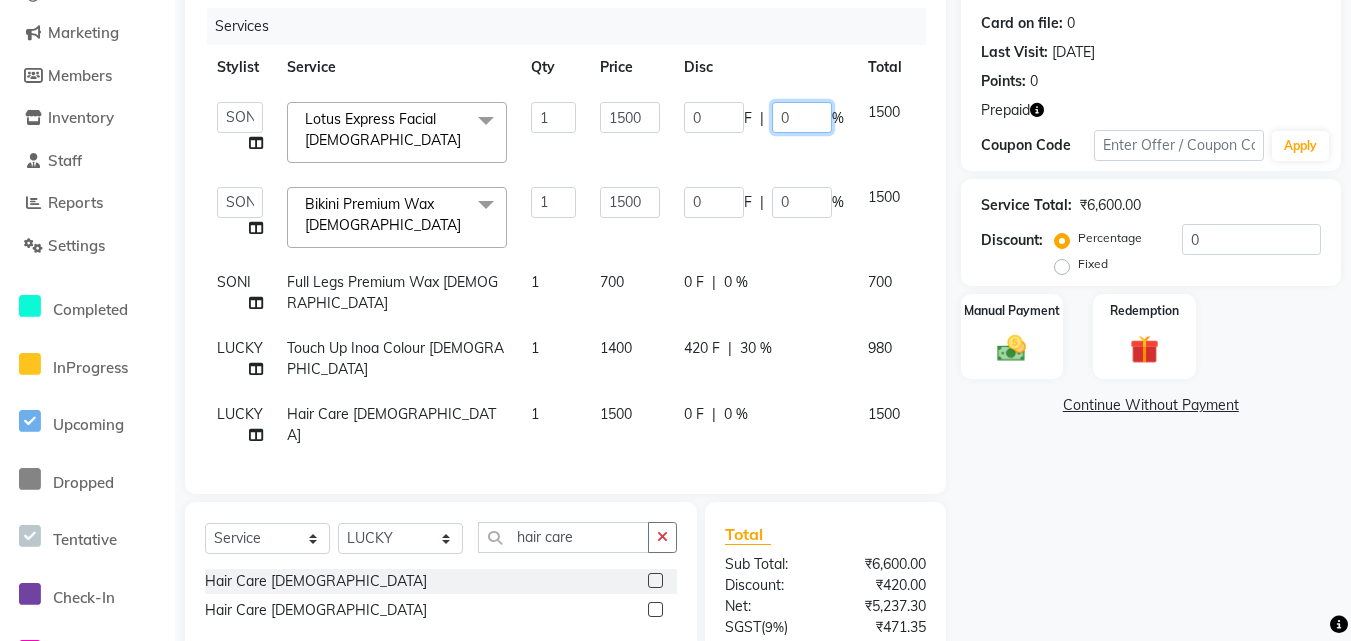 drag, startPoint x: 779, startPoint y: 110, endPoint x: 776, endPoint y: 122, distance: 12.369317 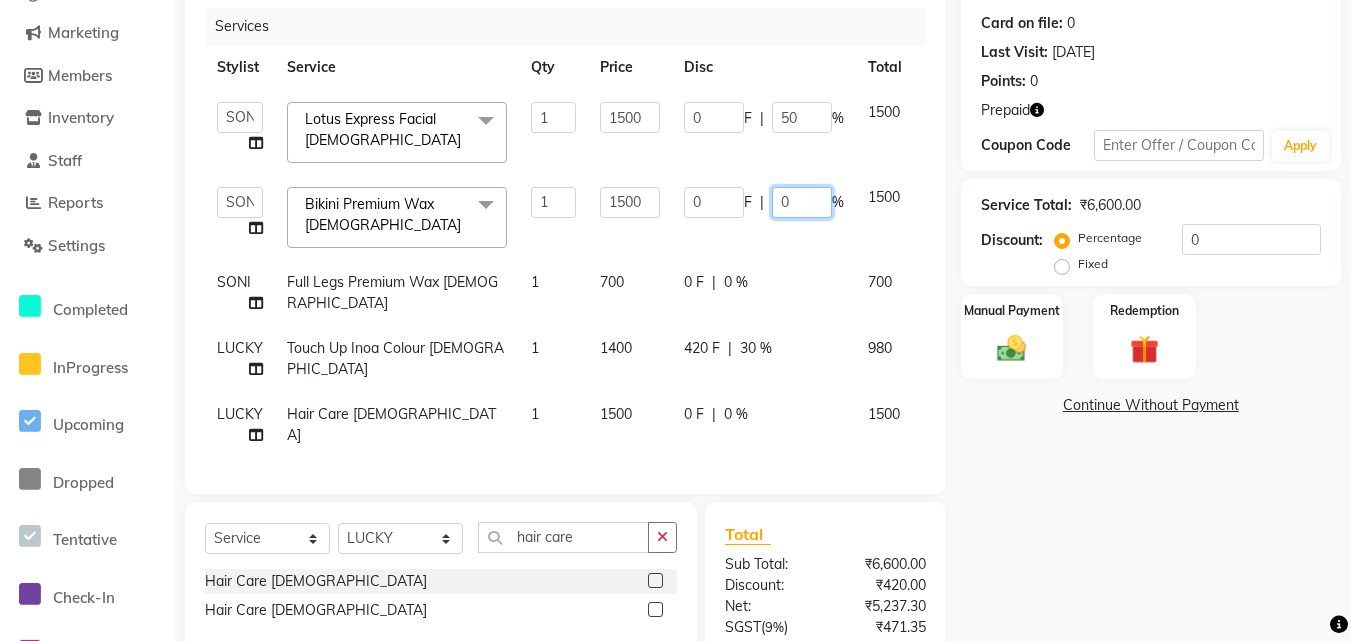 click on "0" 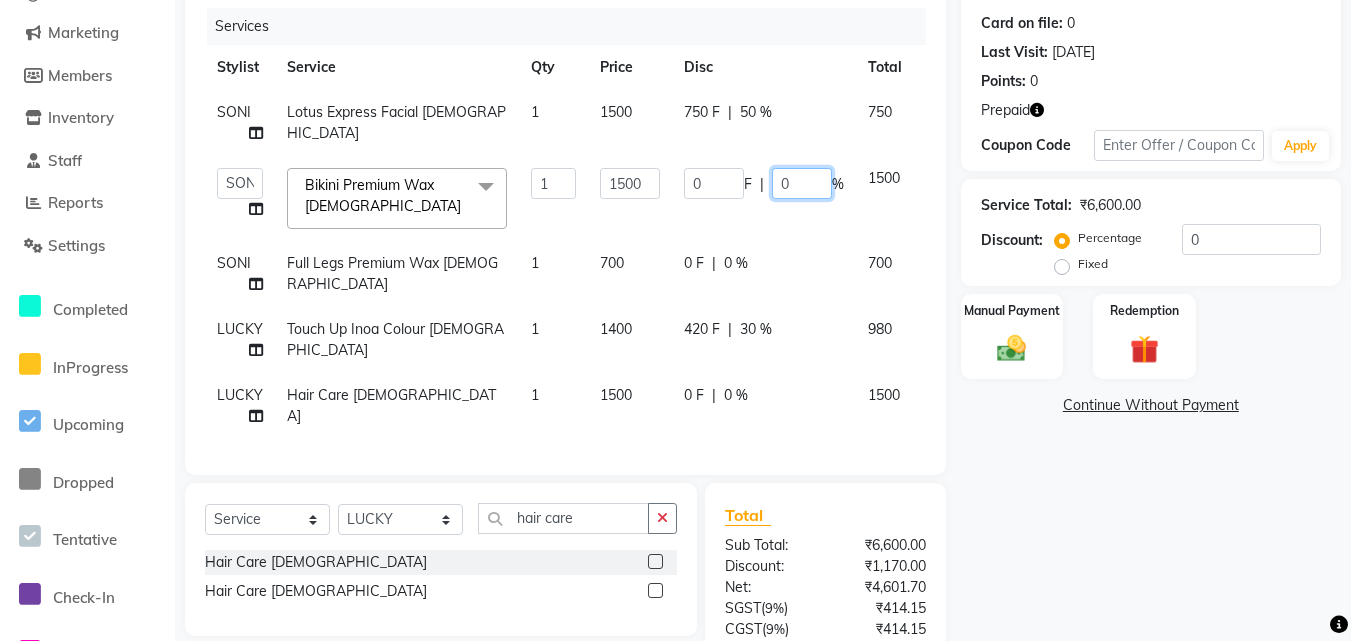 type on "50" 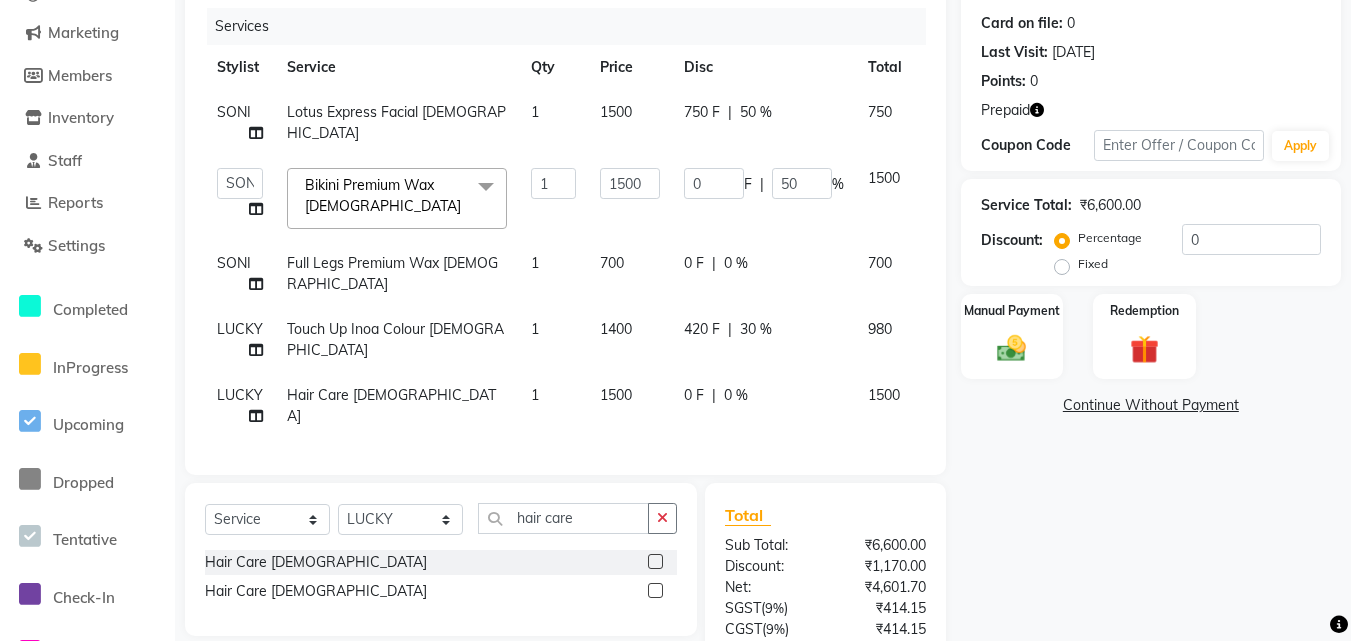 click on "SONI Lotus Express Facial Female 1 1500 750 F | 50 % 750  Advance Cut    ASIF   FARMAN   HAIDER   Iqbal   KASHISH   LUCKY   Manager   MANOJ   NASEEM   NASIR   Nidhi   Pooja    PRIYA   RAEES   RANI   RASHID   RIZWAN   SACHIN   SALMAN   SANJAY   Shahjad   Shankar   shuaib   SONI  Bikini Premium Wax Female  x Power Mesq Hydera Facial Hair Highlights Pre- Bridal Package Skin Care Treatment Face Cleanup/ Organic Facial Organic Radiance Facial Body Massage Body Dtan Body Polishing Balayage Color Kanpeki Facial Face De-Tan Hair Spa Package Skin Door Facial Kara-Smooth Groom Makeup Hair Set Package Male Keratin Treatment Package Female Arms Trimming Full Body Wax Kanpeki Cleanup Pro Longer Hair Treatment Fiber Plex Hair Treatment Foot Massage Kera Shine Treatment Metal Dx Hair Treatment Nano Plastia Beard Color Aminexil Botox Hair Treatment Gel Nail Paint Nail Extension Nail Arts Pre - Groom Package  Nail Removal  Pulpveda Facial NanoGel Organic treatment  Ear wax  Nose wax Upper Lip Brazilian Wax Female Shave Male" 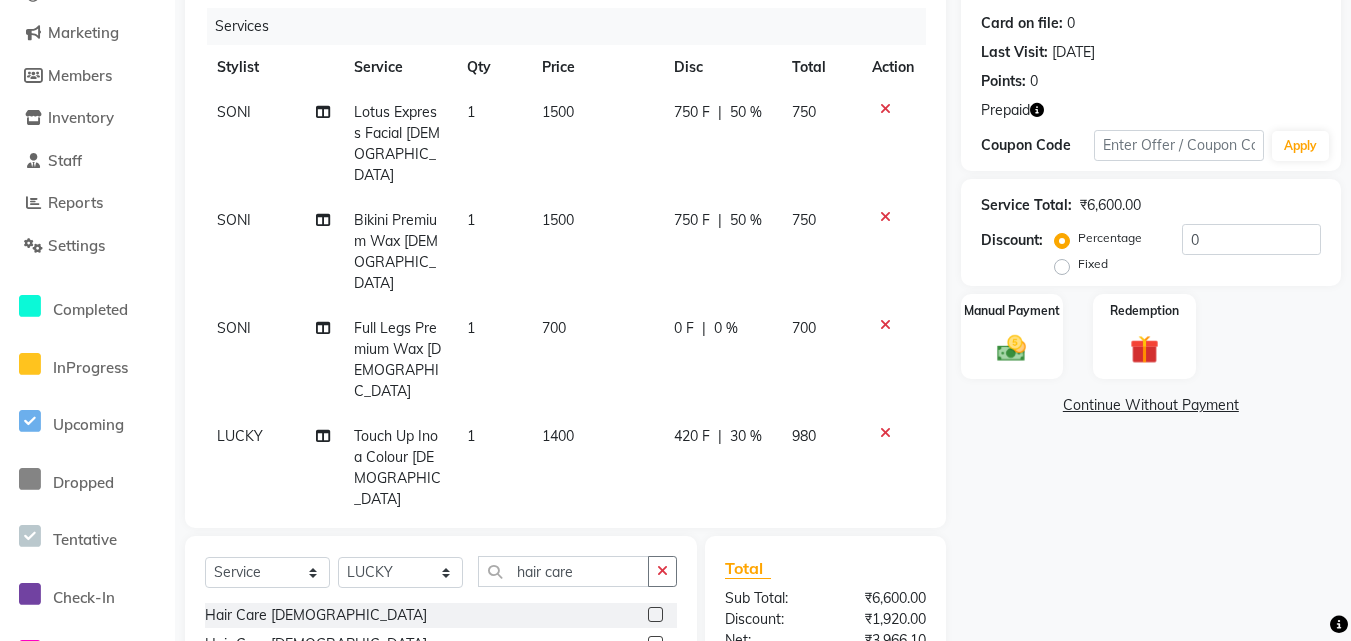 click on "700" 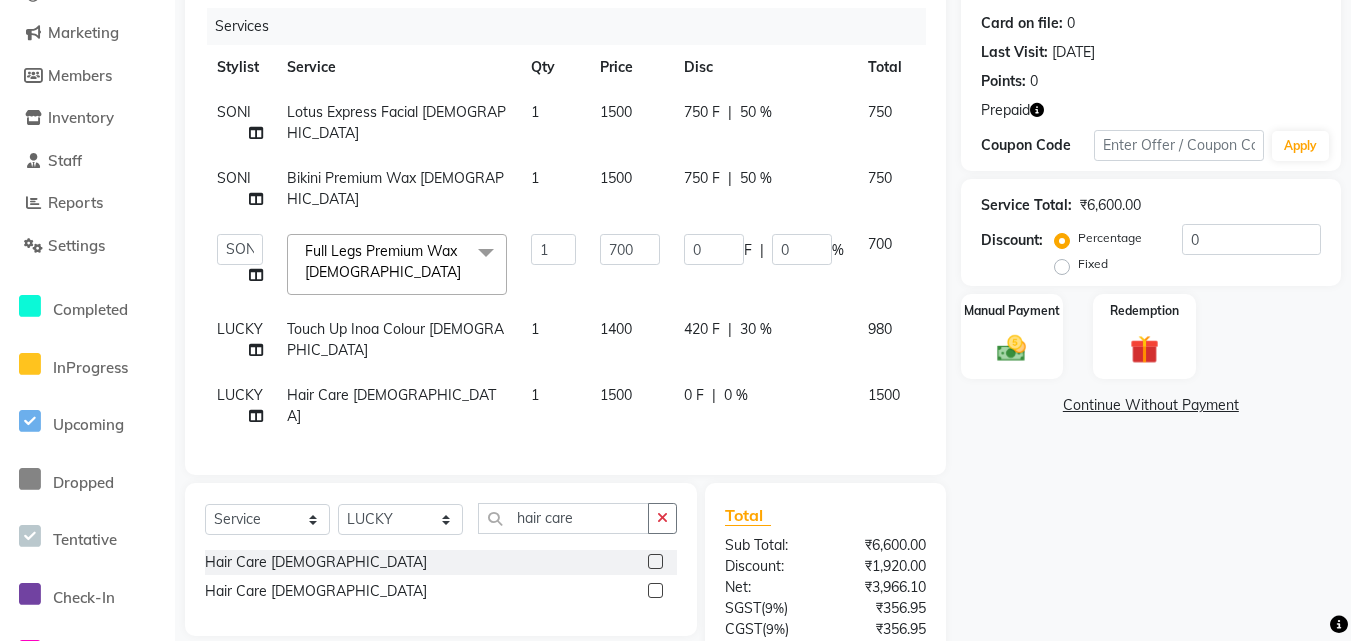 click on "0 F | 0 %" 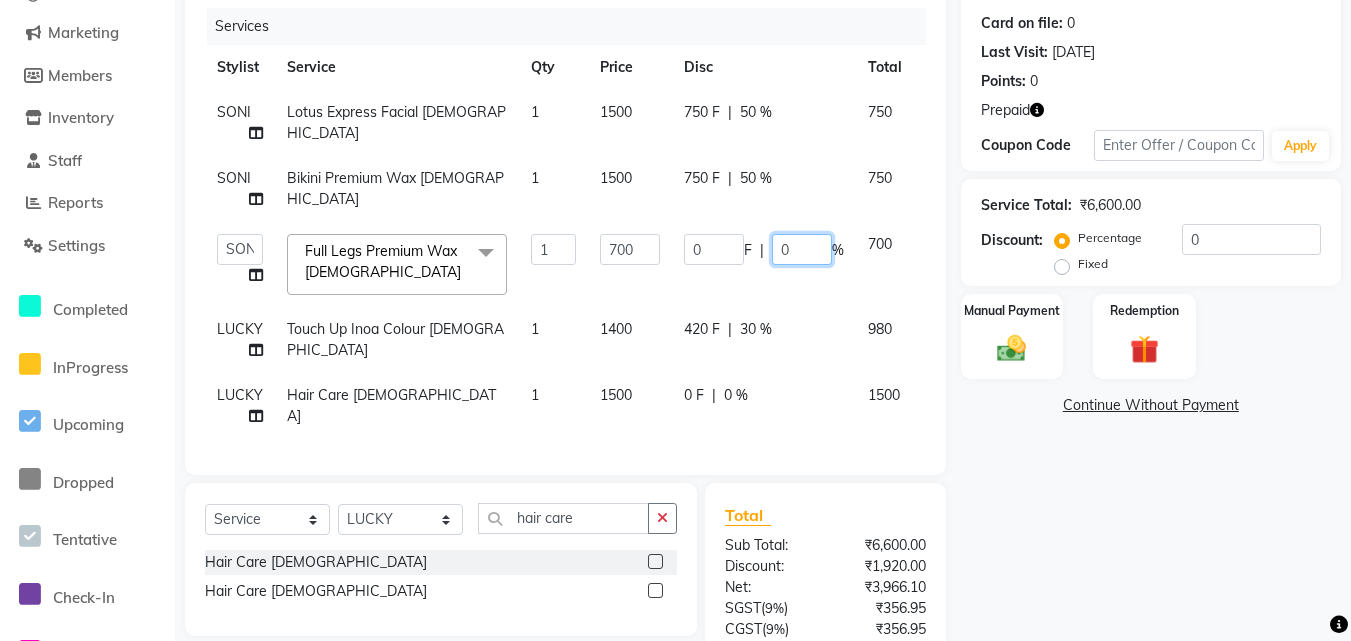 click on "0" 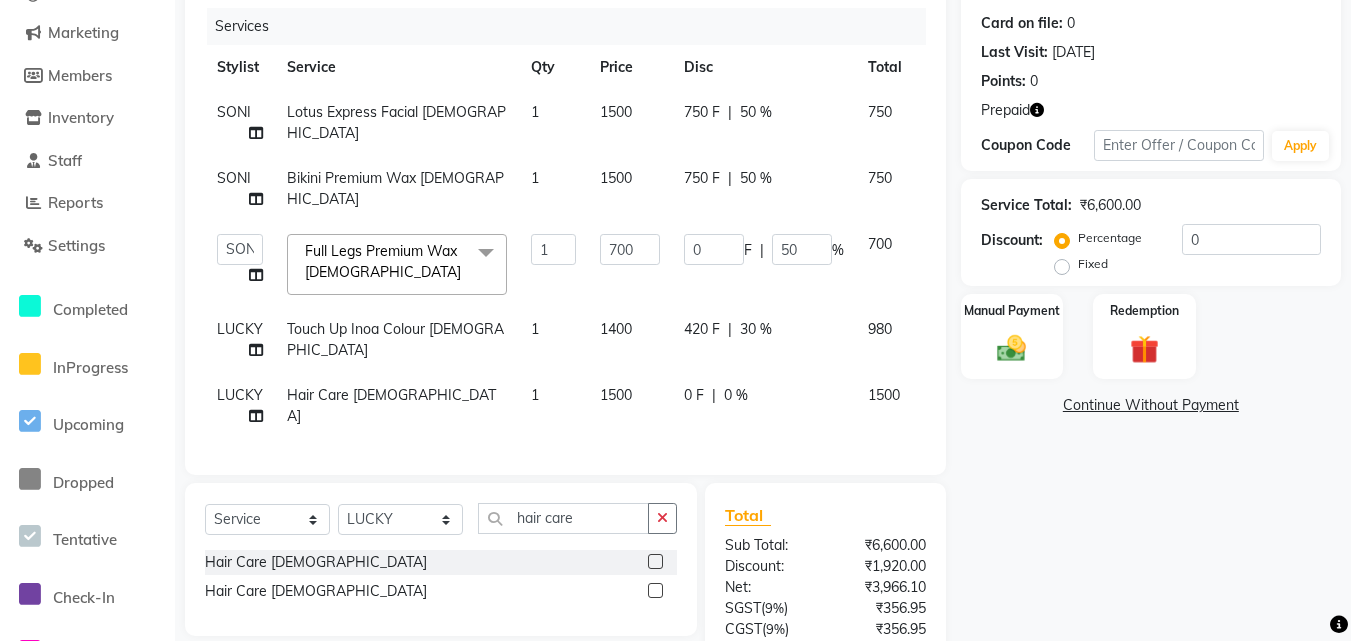 click on "SONI Lotus Express Facial Female 1 1500 750 F | 50 % 750 SONI Bikini Premium Wax Female 1 1500 750 F | 50 % 750  Advance Cut    ASIF   FARMAN   HAIDER   Iqbal   KASHISH   LUCKY   Manager   MANOJ   NASEEM   NASIR   Nidhi   Pooja    PRIYA   RAEES   RANI   RASHID   RIZWAN   SACHIN   SALMAN   SANJAY   Shahjad   Shankar   shuaib   SONI  Full Legs Premium Wax Female  x Power Mesq Hydera Facial Hair Highlights Pre- Bridal Package Skin Care Treatment Face Cleanup/ Organic Facial Organic Radiance Facial Body Massage Body Dtan Body Polishing Balayage Color Kanpeki Facial Face De-Tan Hair Spa Package Skin Door Facial Kara-Smooth Groom Makeup Hair Set Package Male Keratin Treatment Package Female Arms Trimming Full Body Wax Kanpeki Cleanup Pro Longer Hair Treatment Fiber Plex Hair Treatment Foot Massage Kera Shine Treatment Metal Dx Hair Treatment Nano Plastia Beard Color Aminexil Botox Hair Treatment Gel Nail Paint Nail Extension Nail Arts Pre - Groom Package  Nail Removal  Pulpveda Facial NanoGel Organic treatment  1" 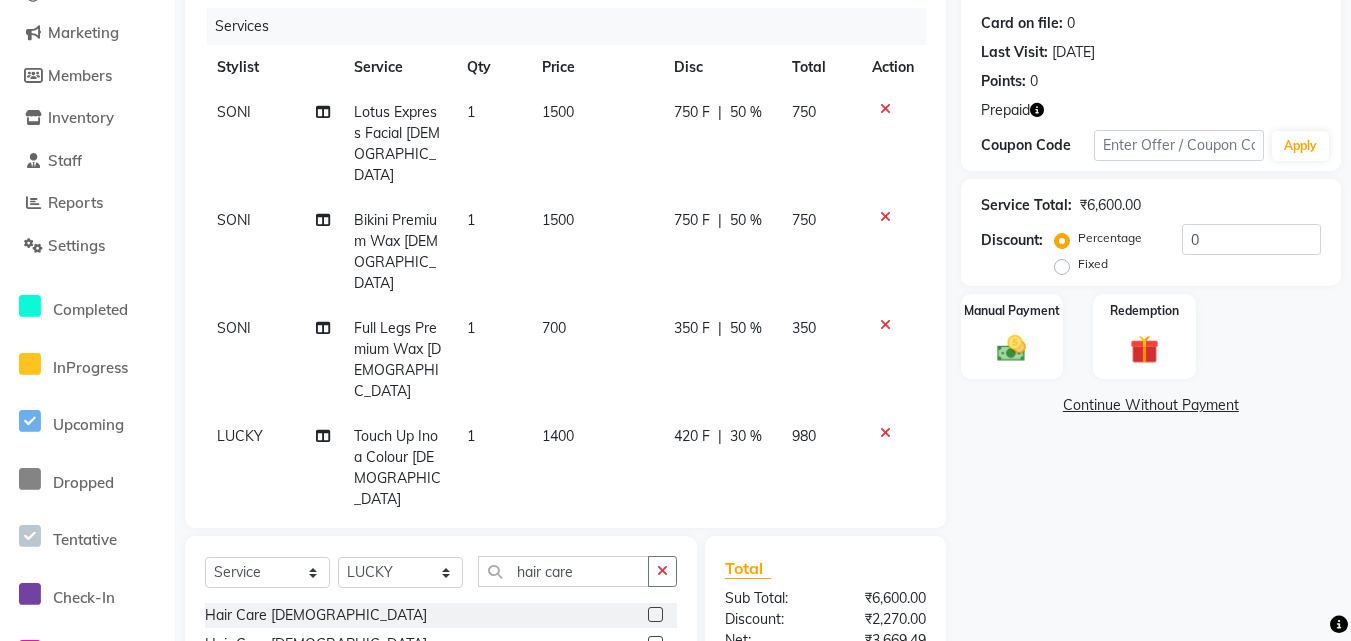 click on "0 F | 0 %" 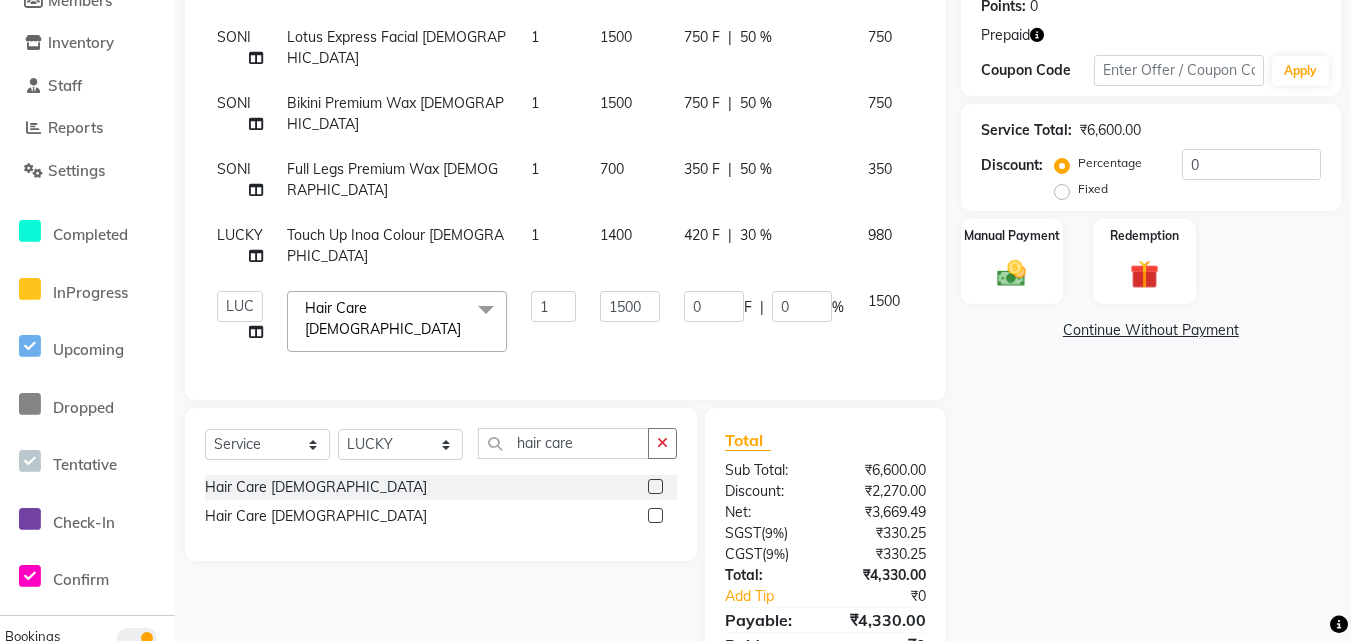 click on "Name: Neha Vashistha Membership:  No Active Membership  Total Visits:  101 Card on file:  0 Last Visit:   11-07-2025 Points:   0  Prepaid Coupon Code Apply Service Total:  ₹6,600.00  Discount:  Percentage   Fixed  0 Manual Payment Redemption  Continue Without Payment" 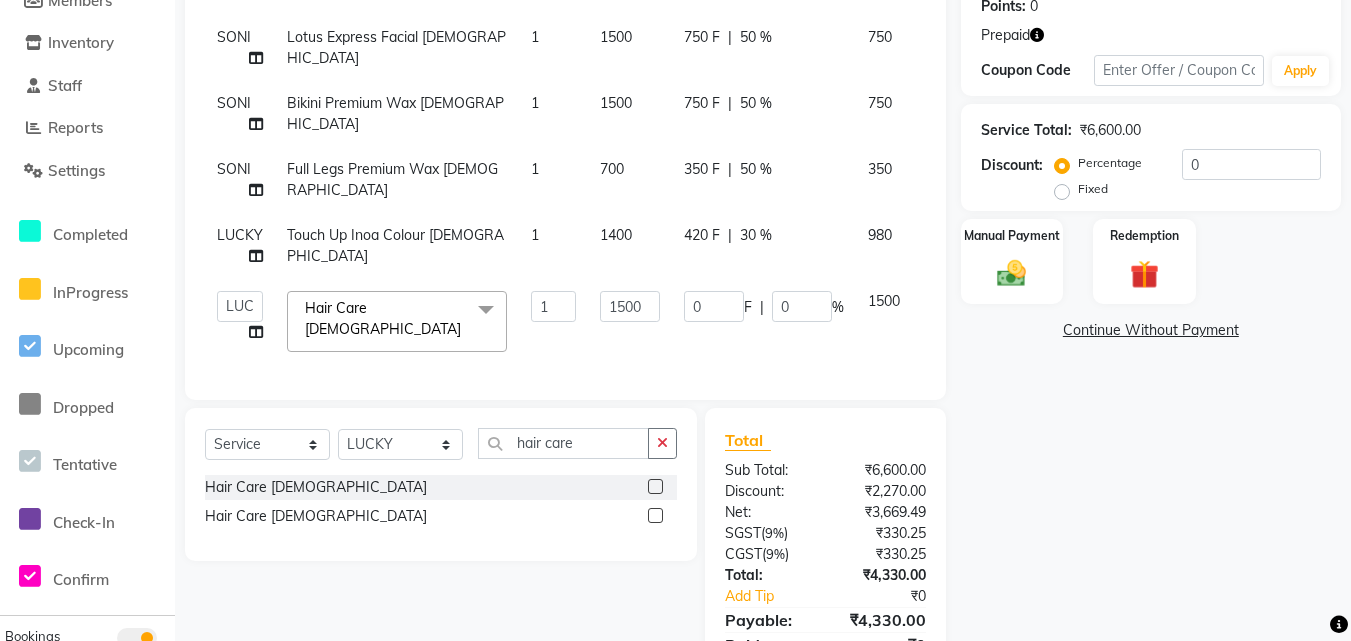 scroll, scrollTop: 327, scrollLeft: 0, axis: vertical 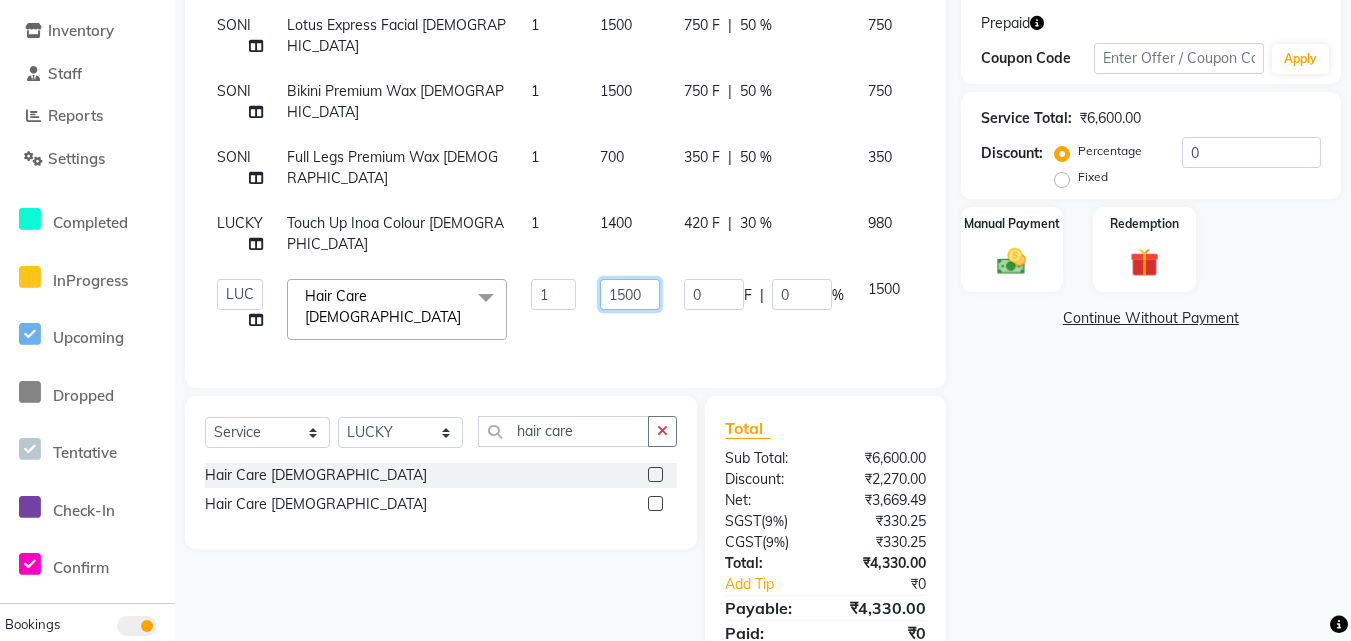 click on "1500" 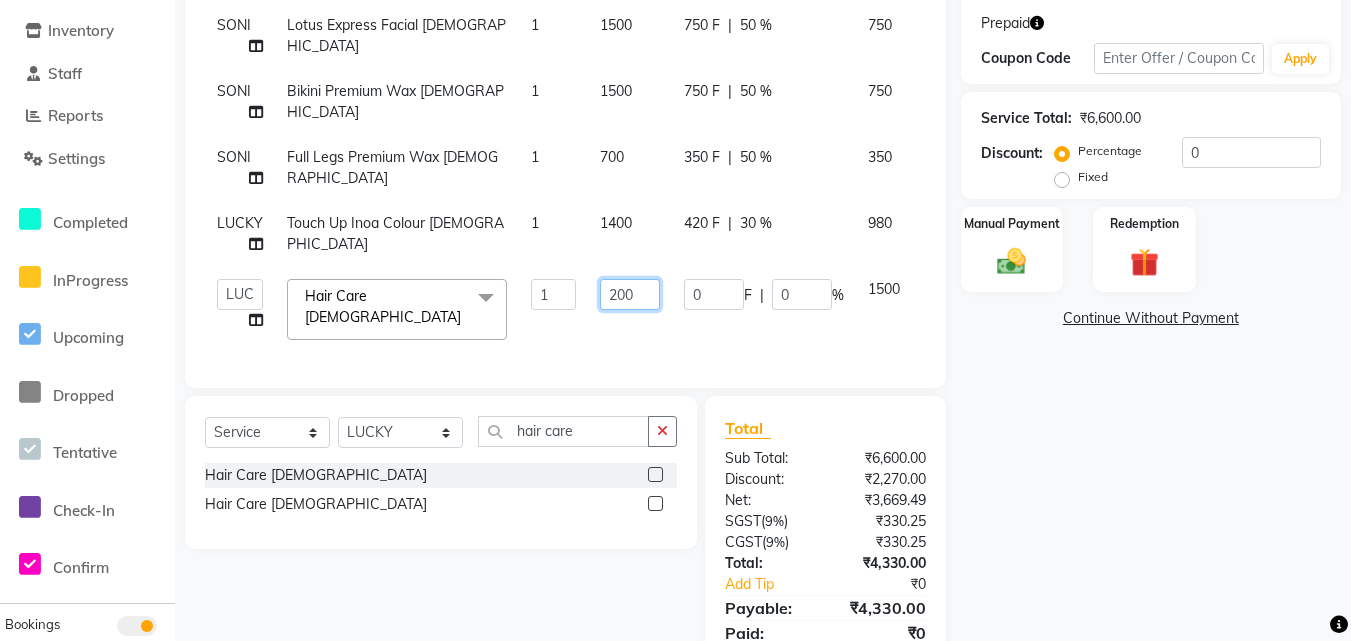 type on "2000" 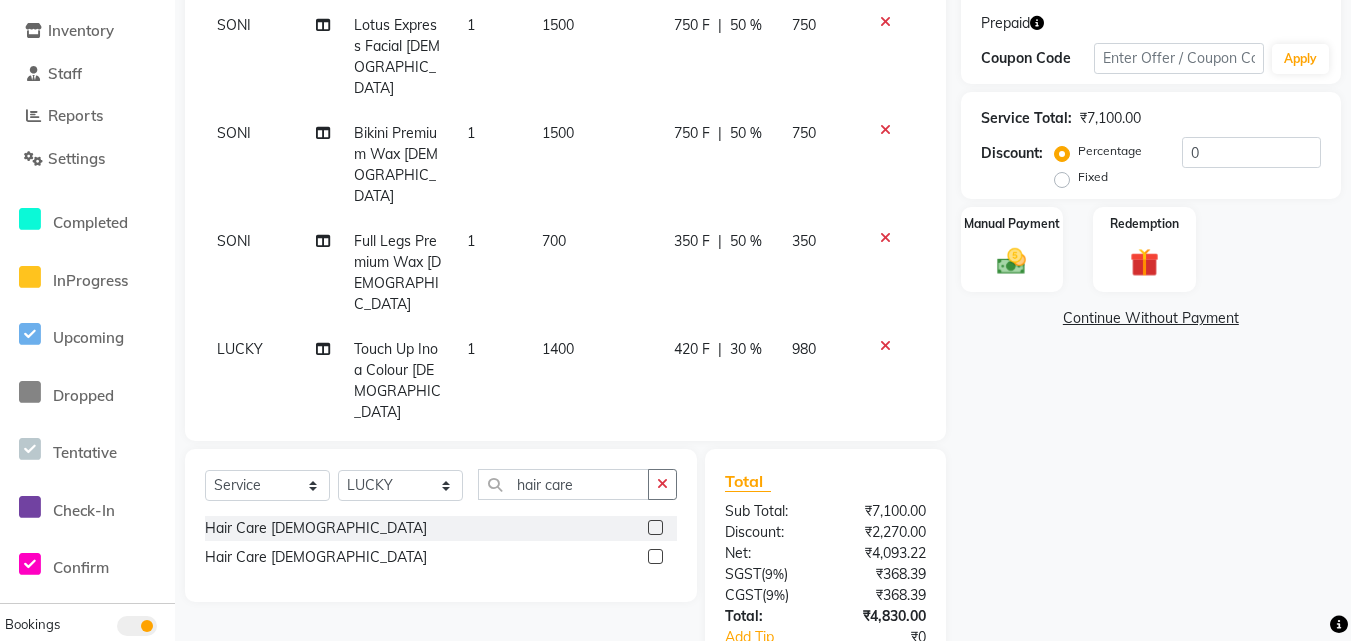 click on "0 F | 0 %" 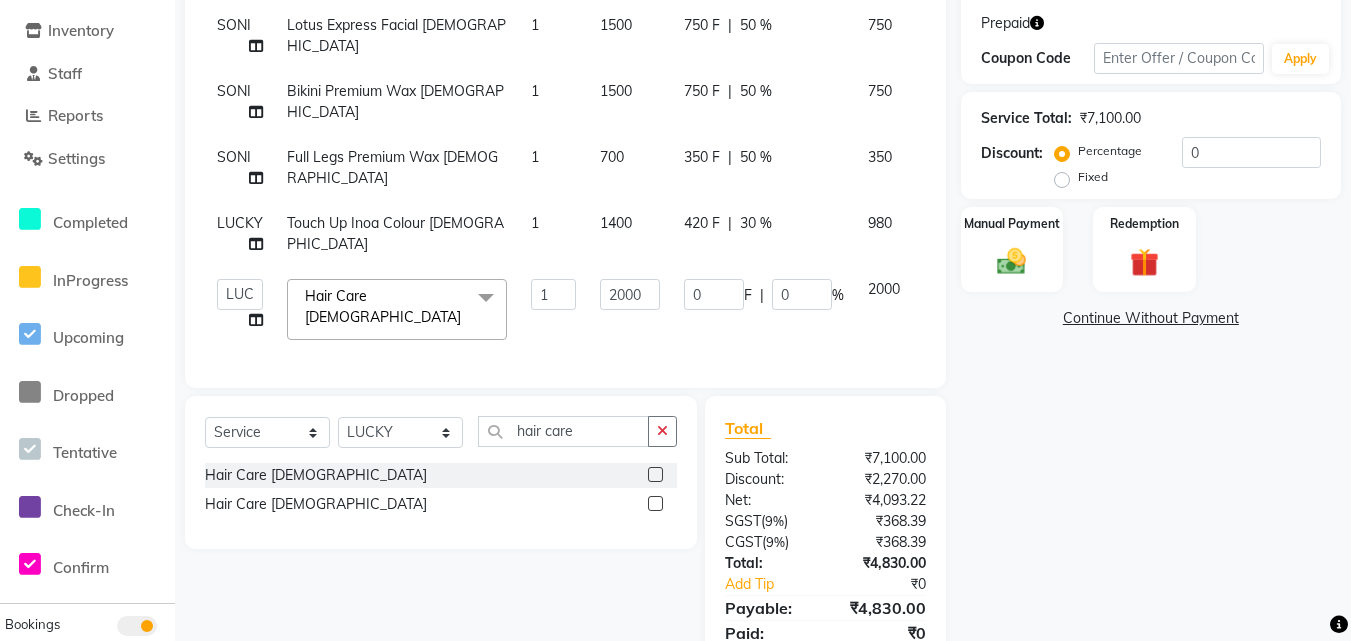 drag, startPoint x: 767, startPoint y: 302, endPoint x: 778, endPoint y: 299, distance: 11.401754 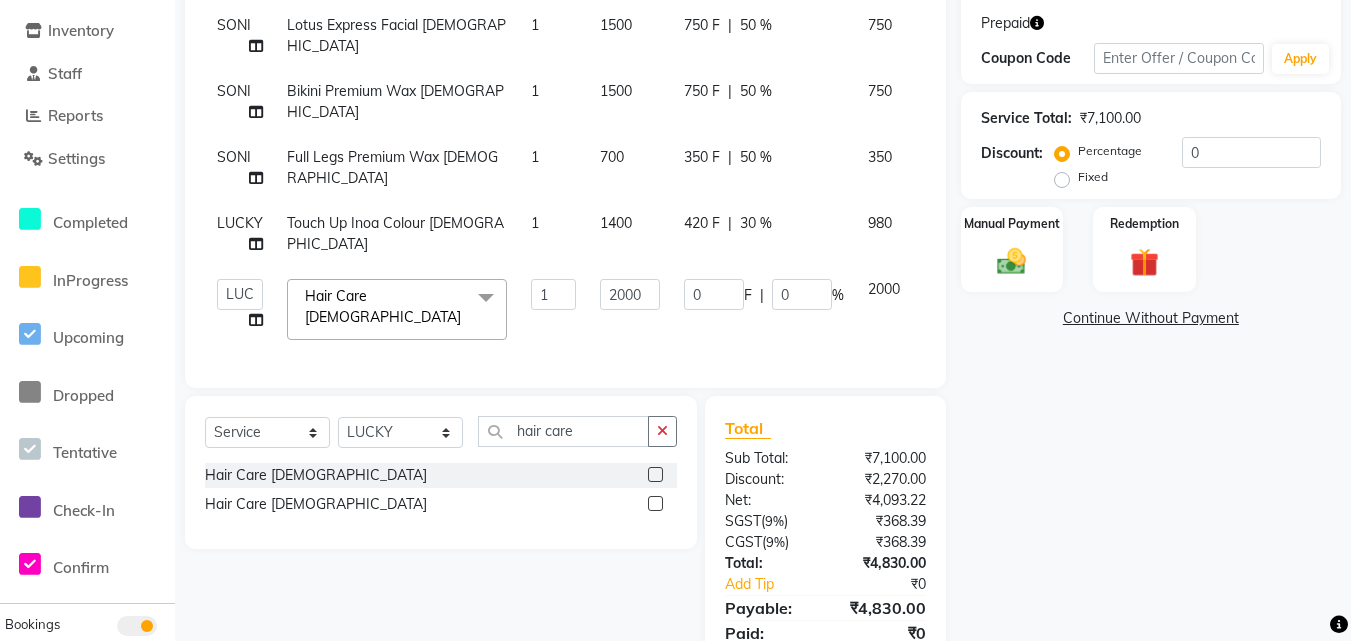 click on "0 F | 0 %" 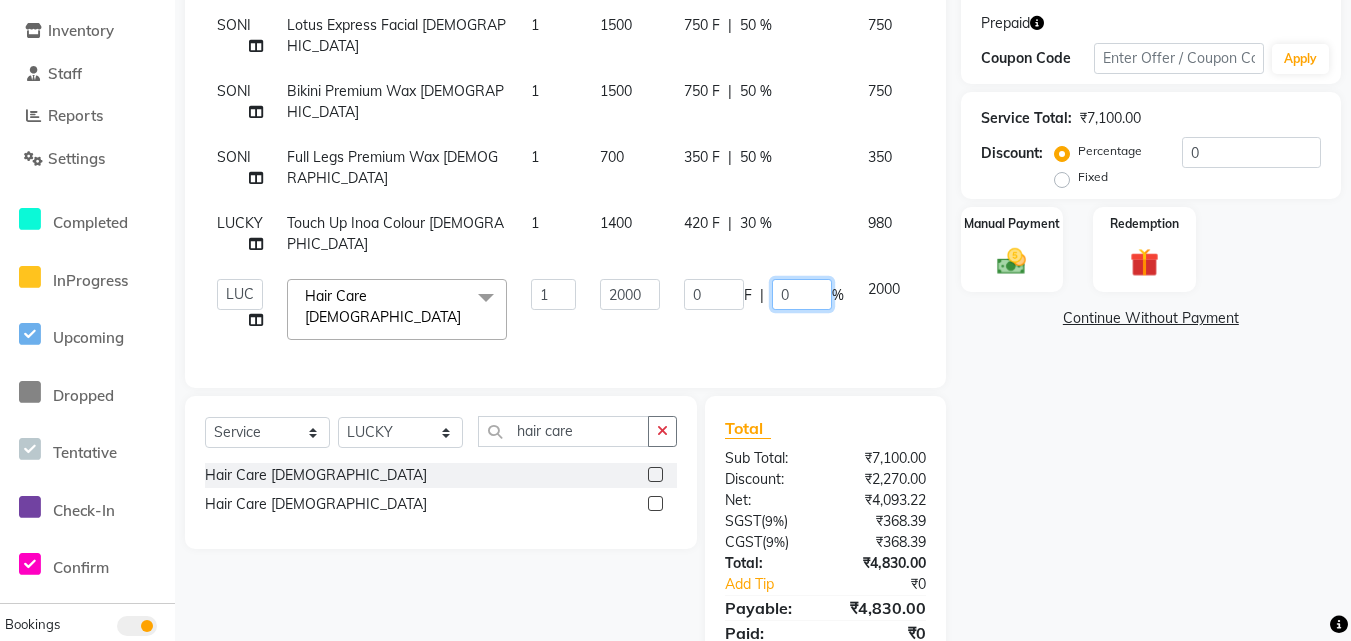 click on "0" 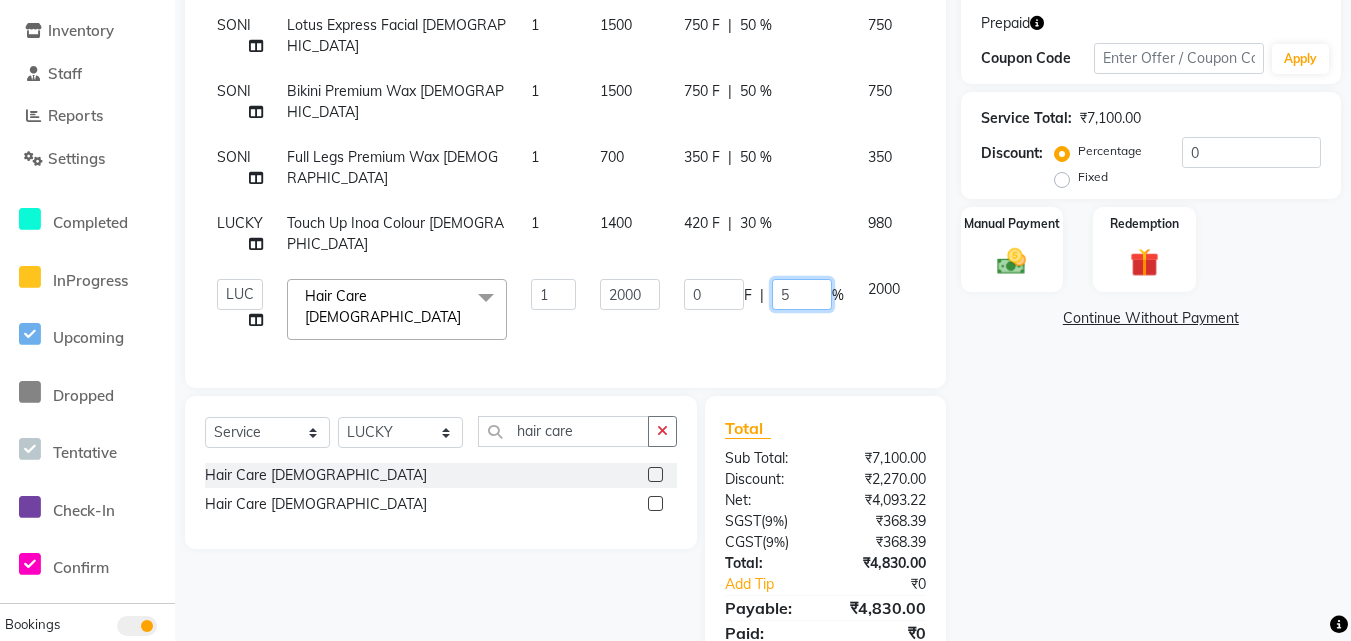 type on "50" 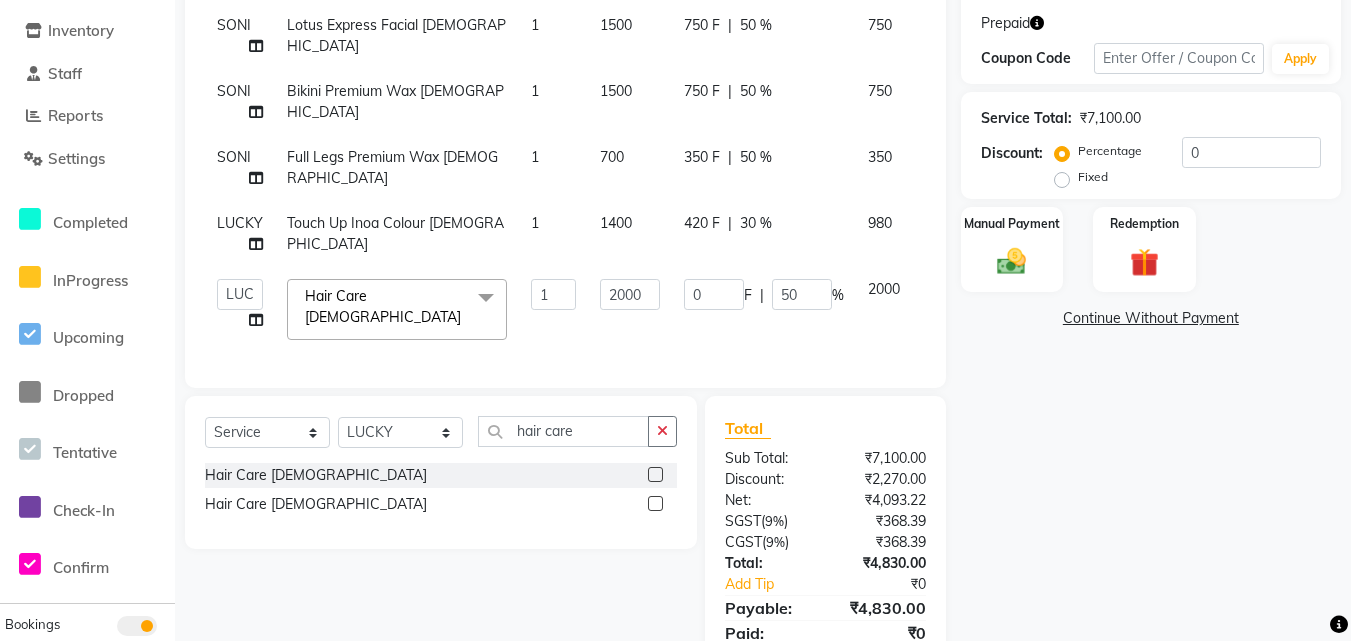 click on "Name: Neha Vashistha Membership:  No Active Membership  Total Visits:  101 Card on file:  0 Last Visit:   11-07-2025 Points:   0  Prepaid Coupon Code Apply Service Total:  ₹7,100.00  Discount:  Percentage   Fixed  0 Manual Payment Redemption  Continue Without Payment" 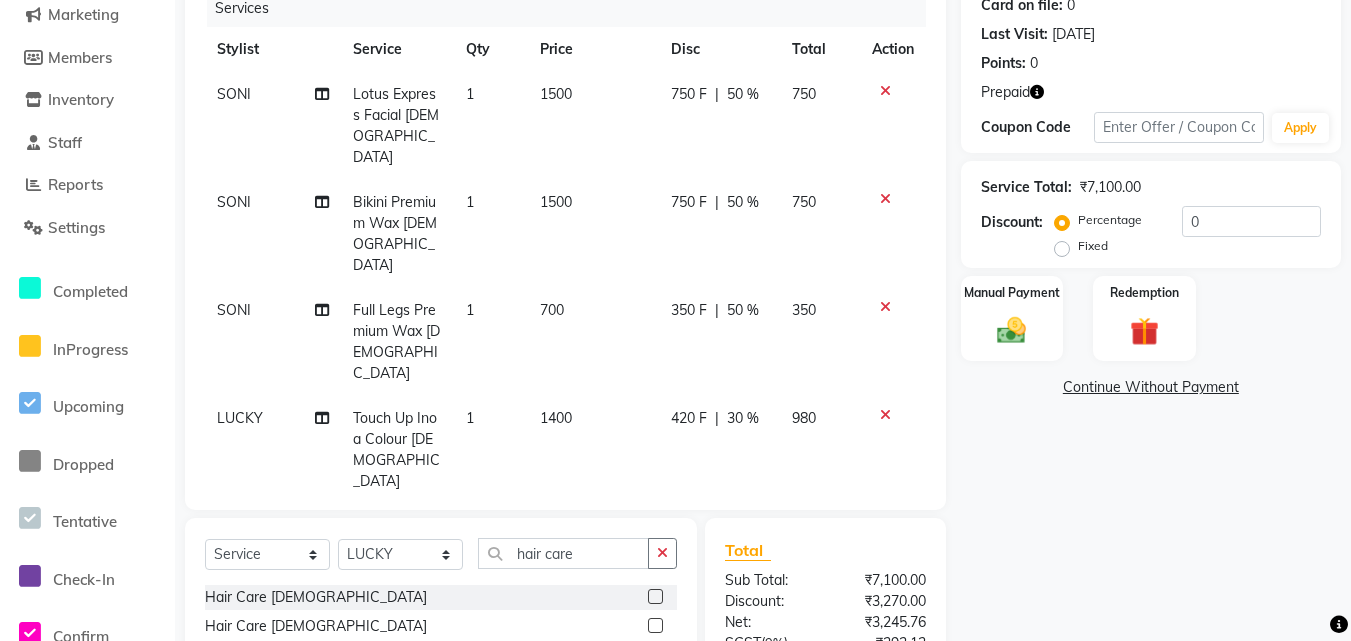scroll, scrollTop: 253, scrollLeft: 0, axis: vertical 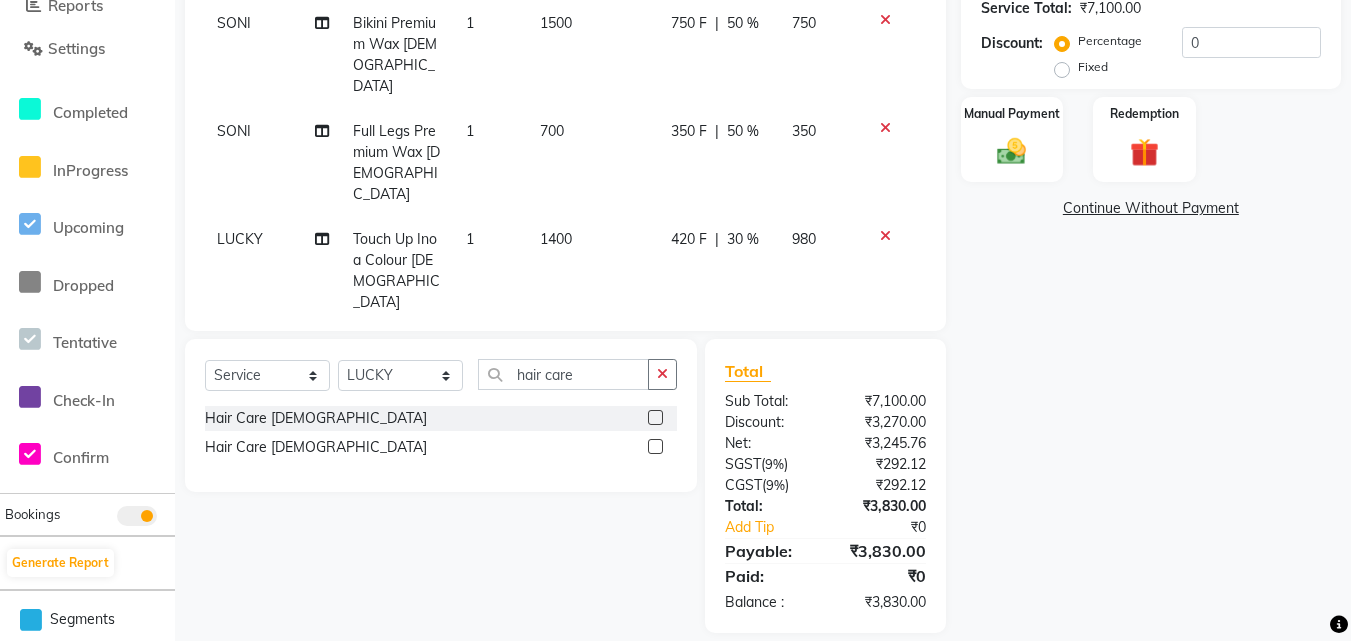 click on "Name: Neha Vashistha Membership:  No Active Membership  Total Visits:  101 Card on file:  0 Last Visit:   11-07-2025 Points:   0  Prepaid Coupon Code Apply Service Total:  ₹7,100.00  Discount:  Percentage   Fixed  0 Manual Payment Redemption  Continue Without Payment" 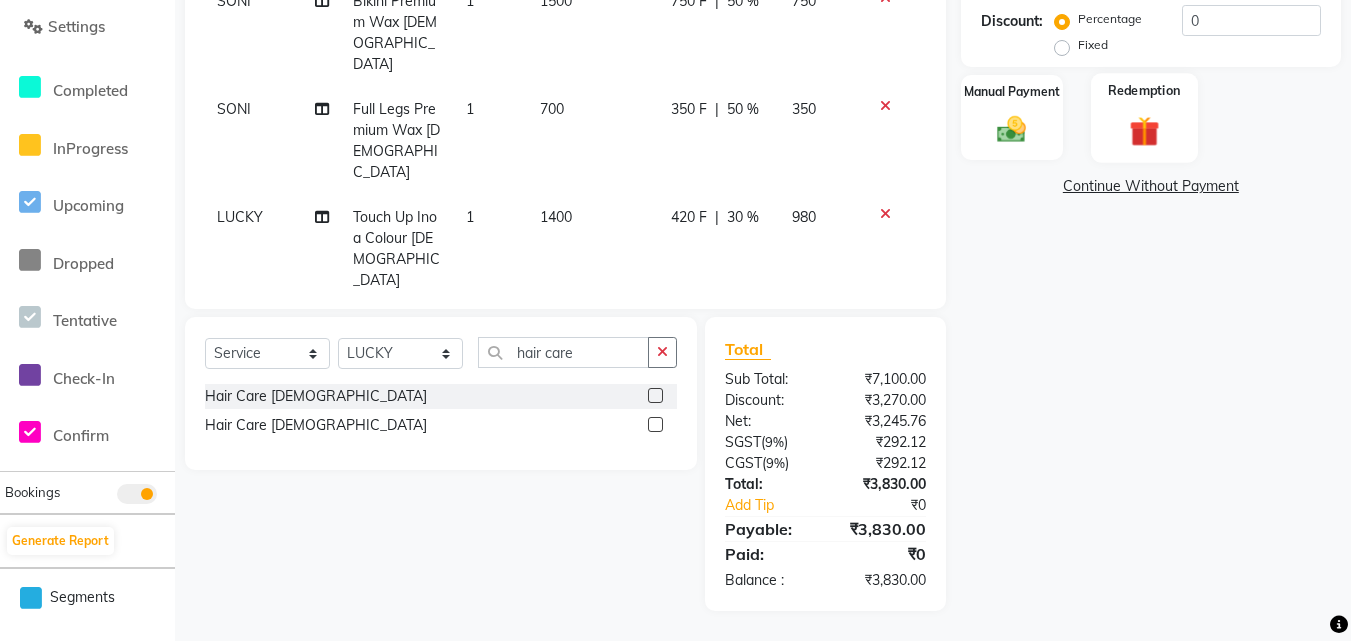 click 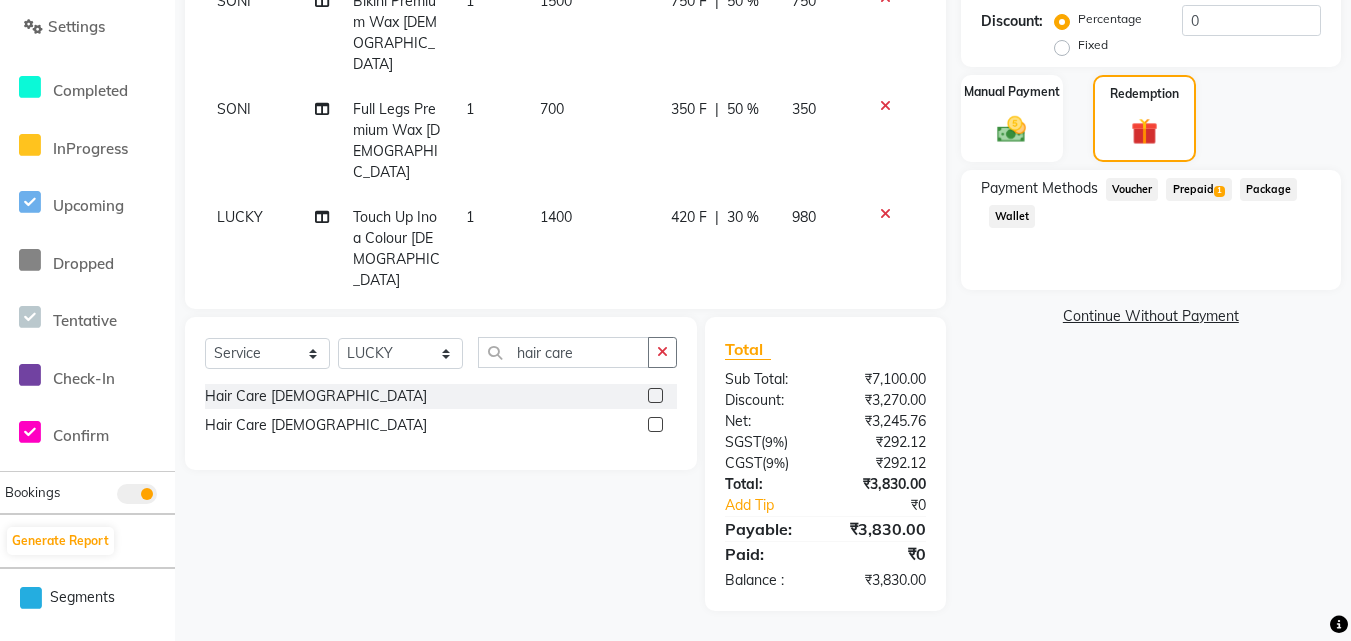 click on "1" 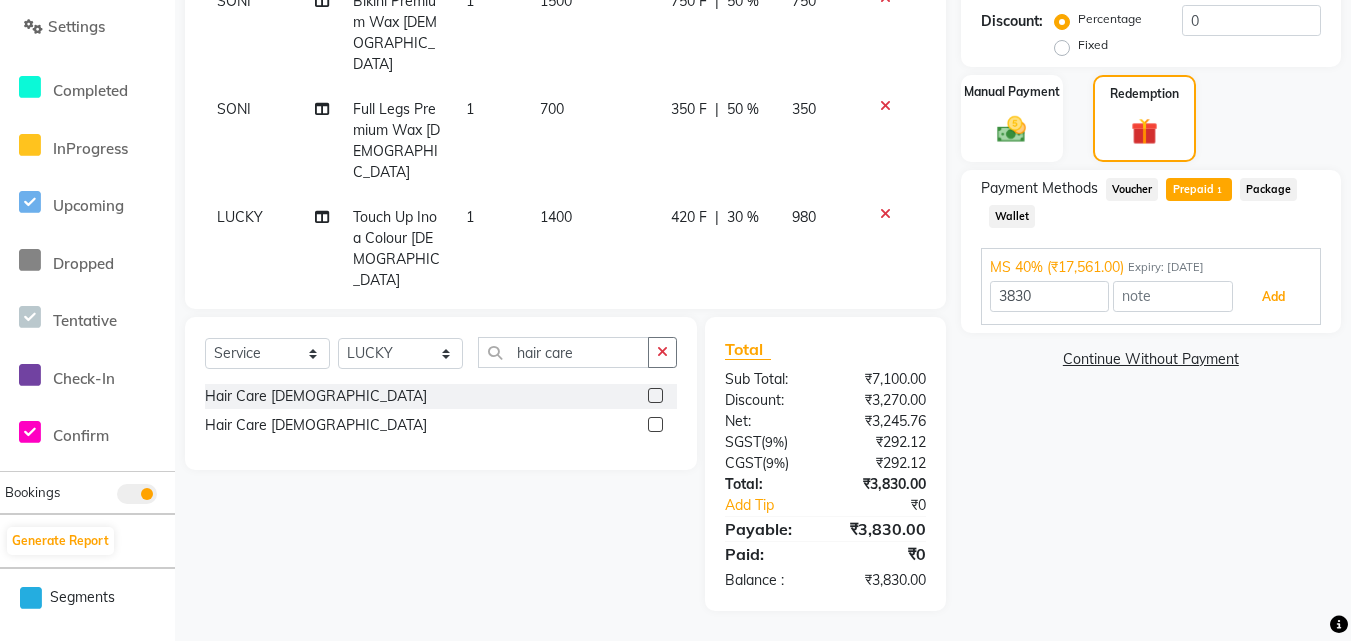 drag, startPoint x: 1268, startPoint y: 287, endPoint x: 1260, endPoint y: 297, distance: 12.806249 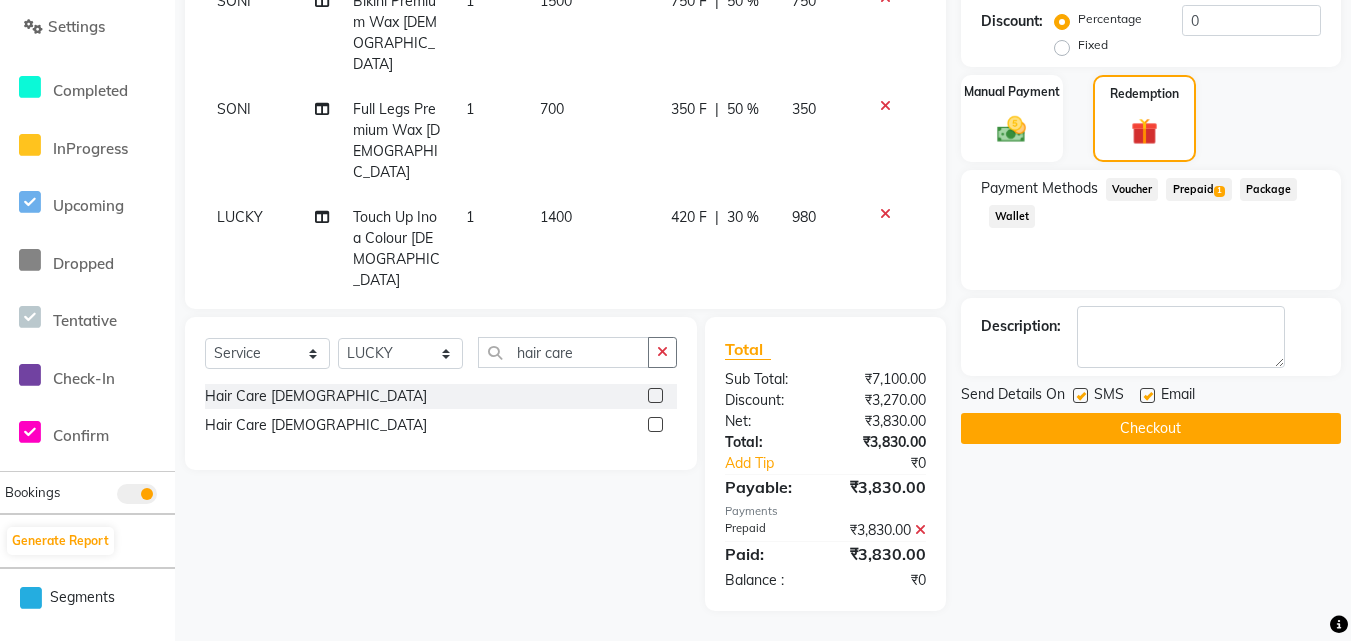 click on "Checkout" 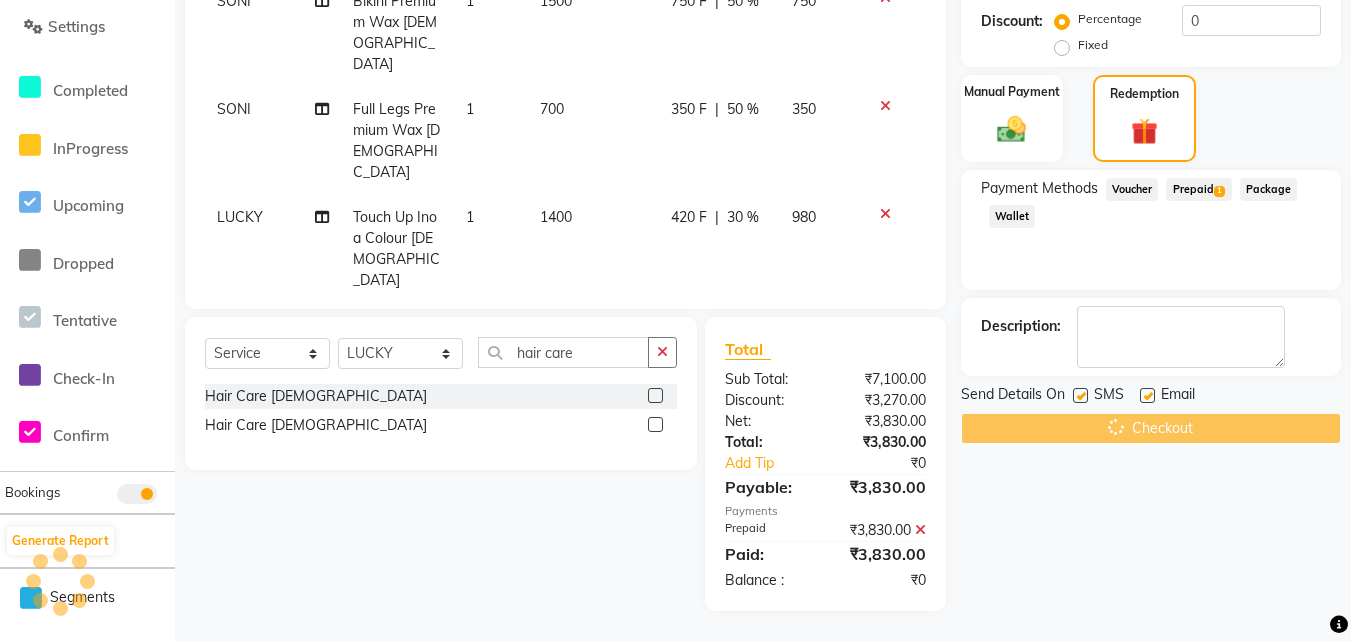 scroll, scrollTop: 0, scrollLeft: 0, axis: both 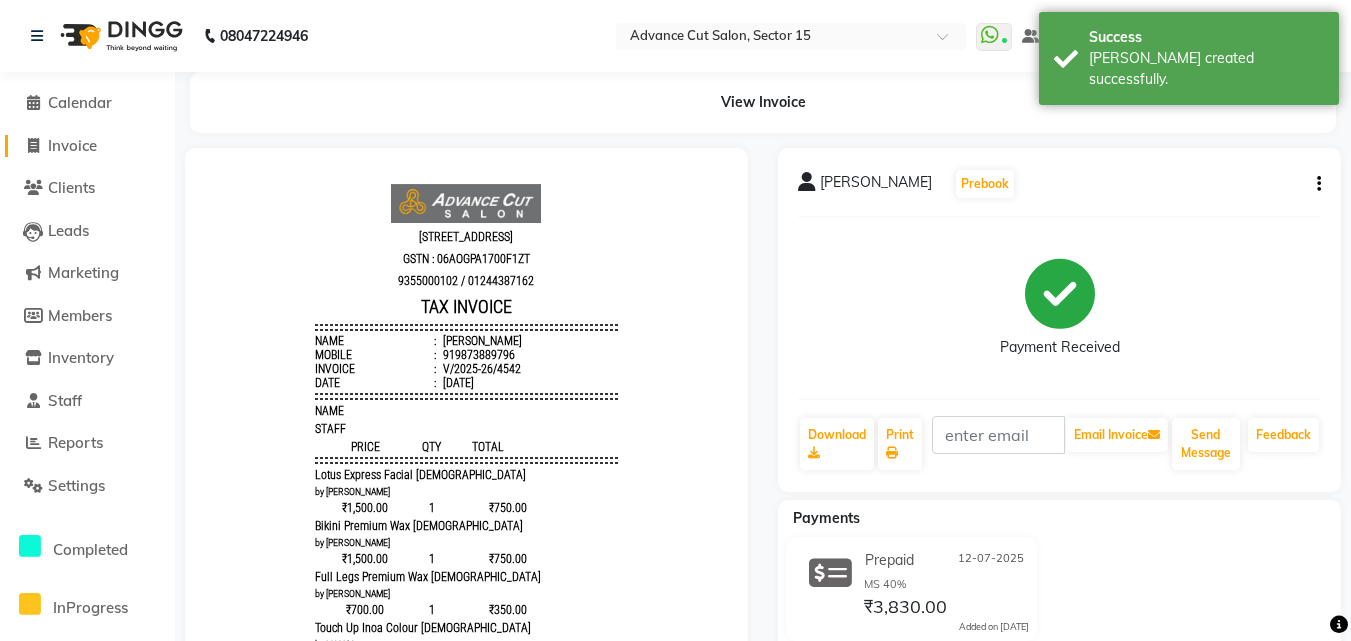 click on "Invoice" 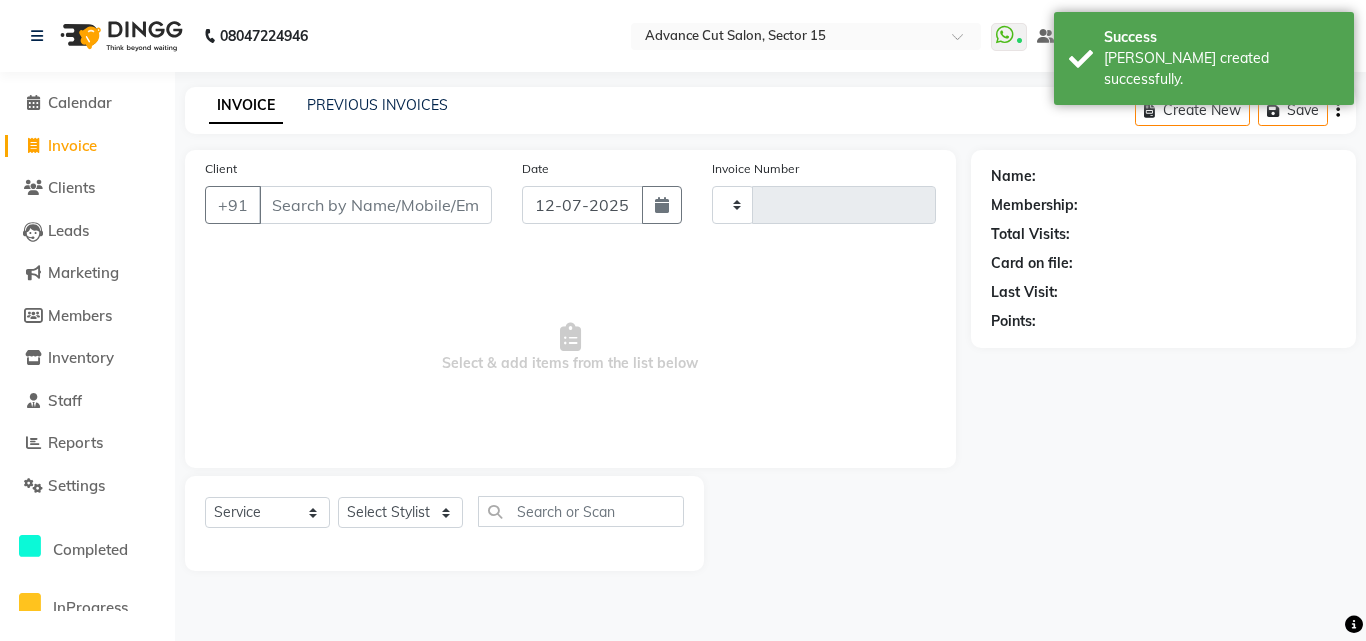 type on "4543" 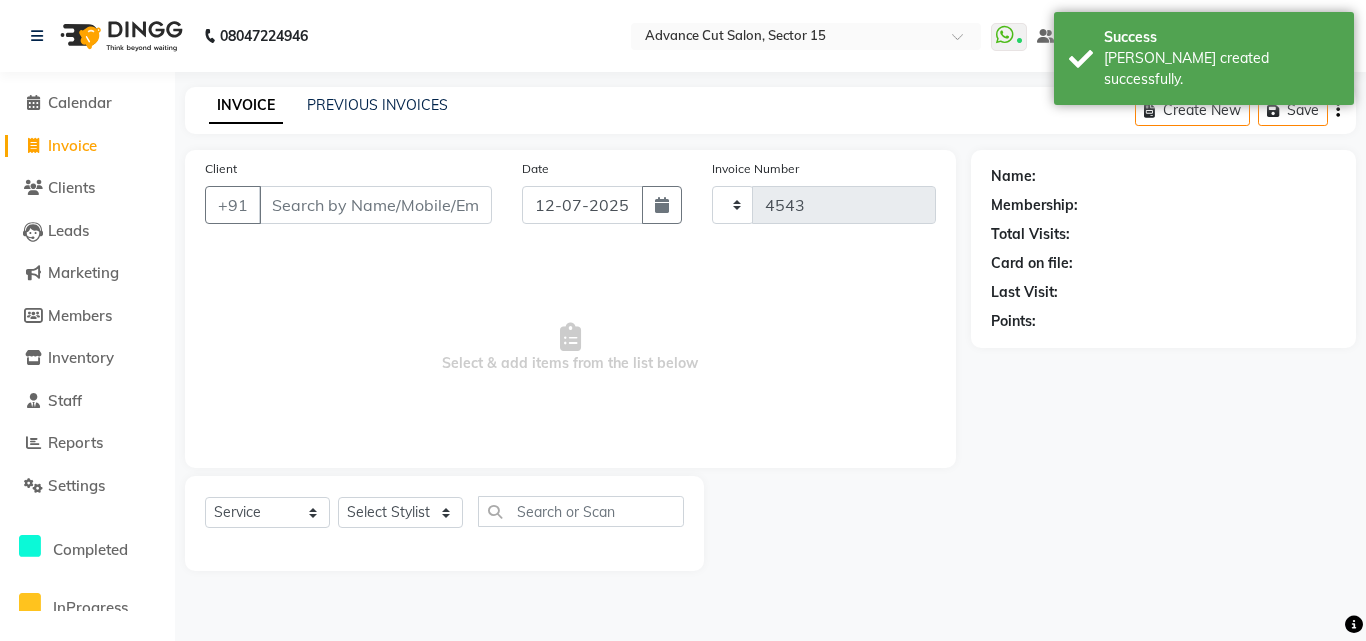 select on "6255" 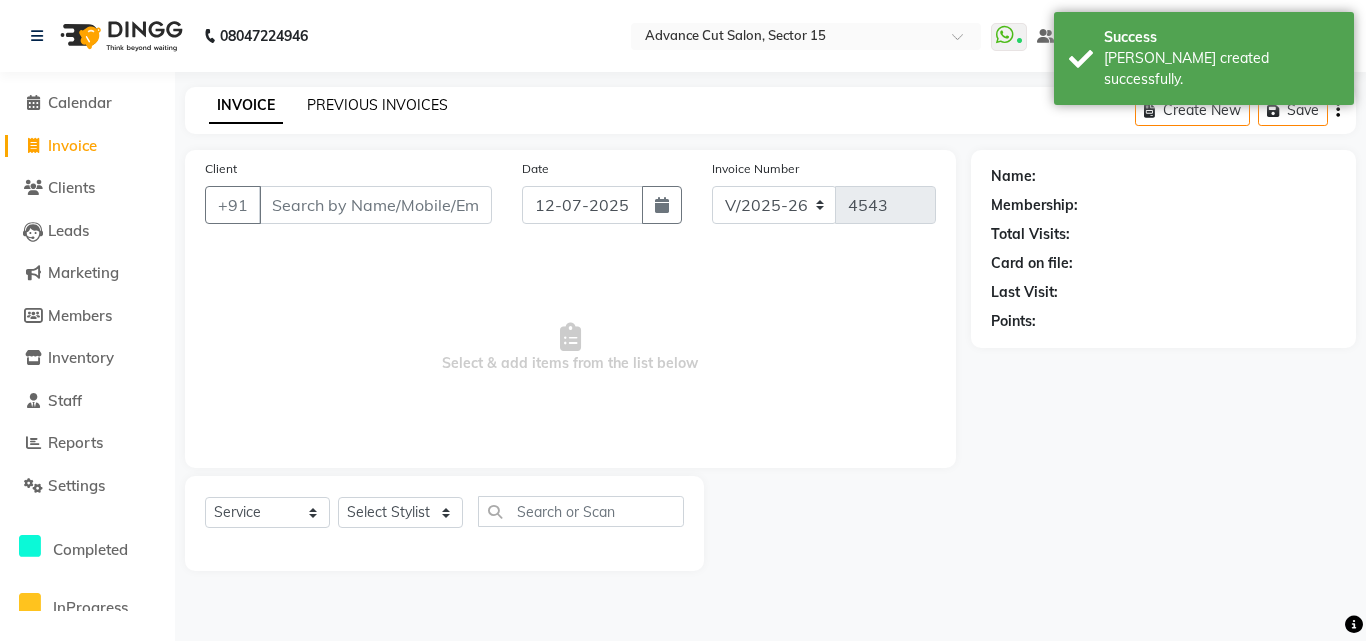click on "PREVIOUS INVOICES" 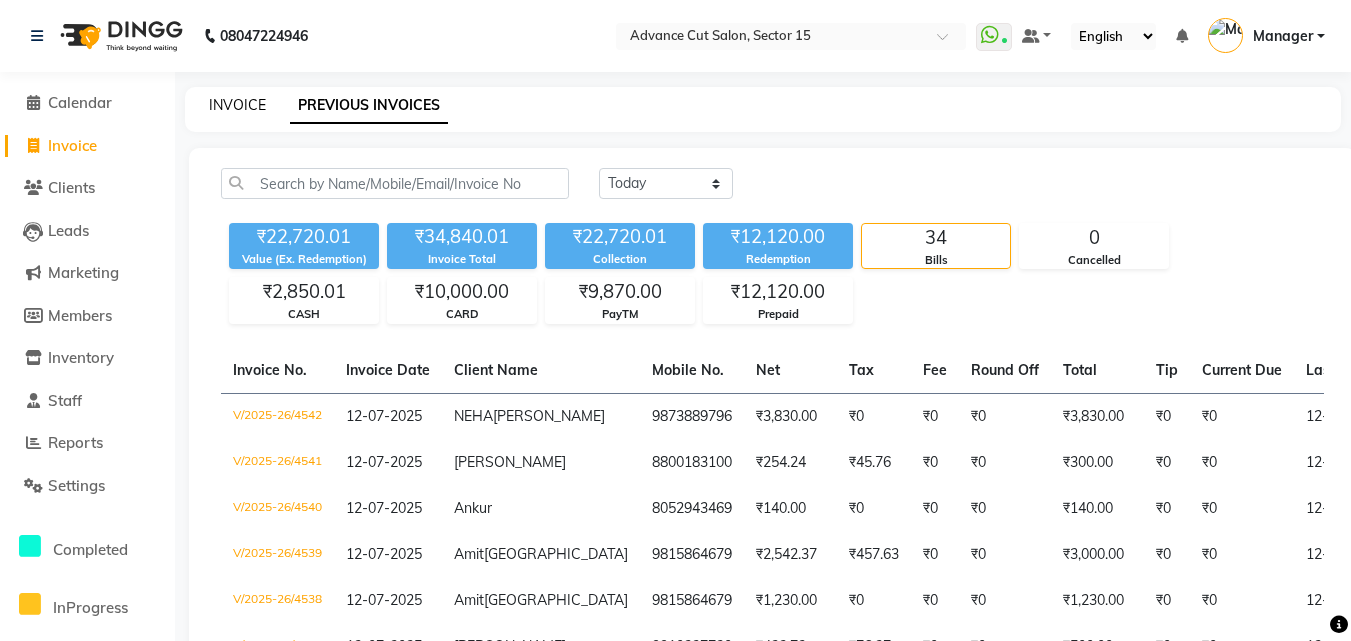 click on "INVOICE" 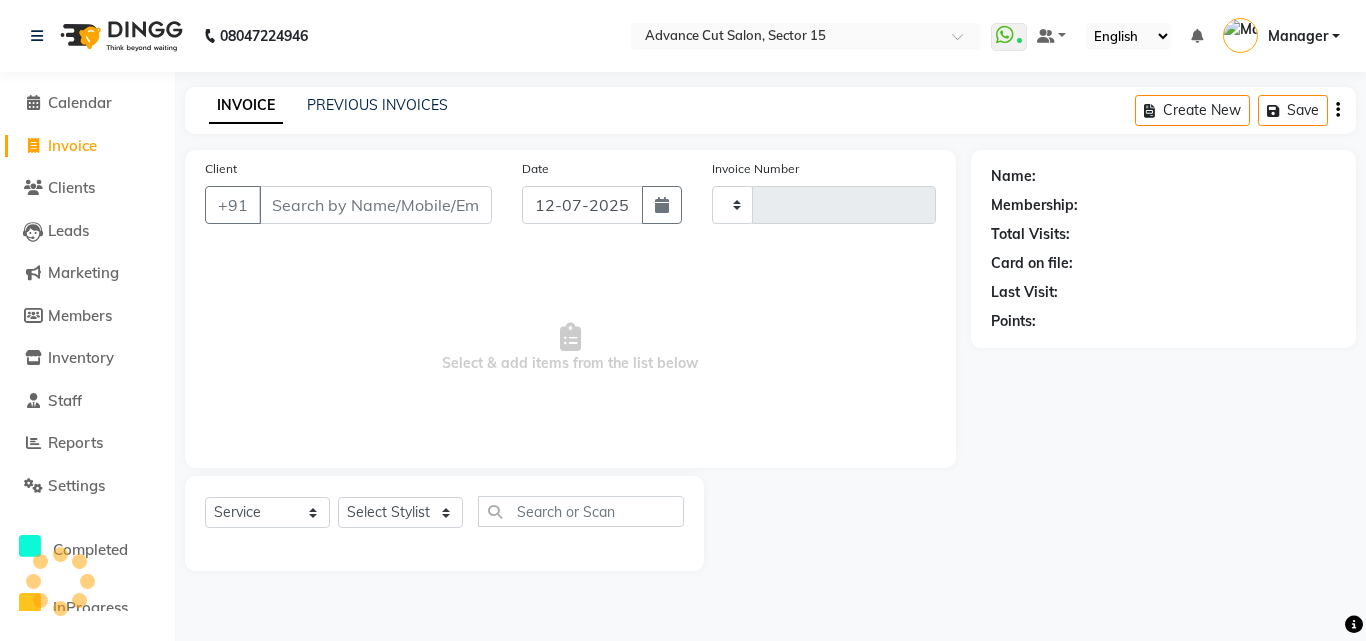 type on "4543" 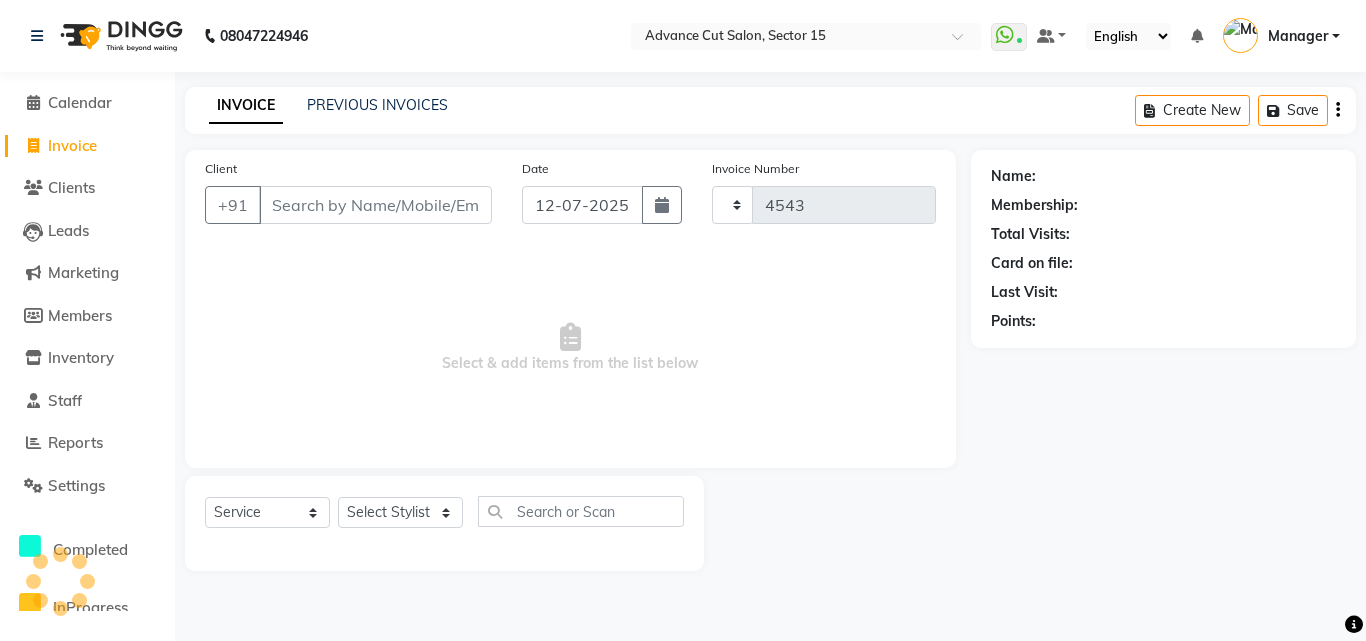 select on "6255" 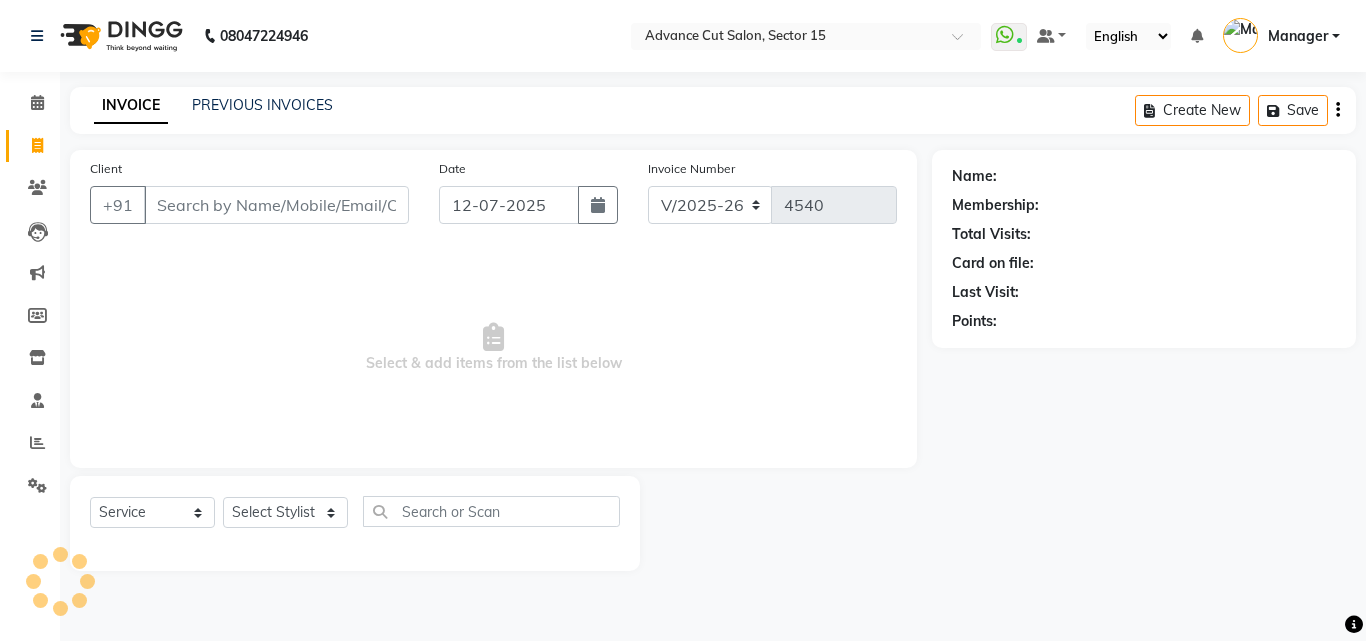 select on "6255" 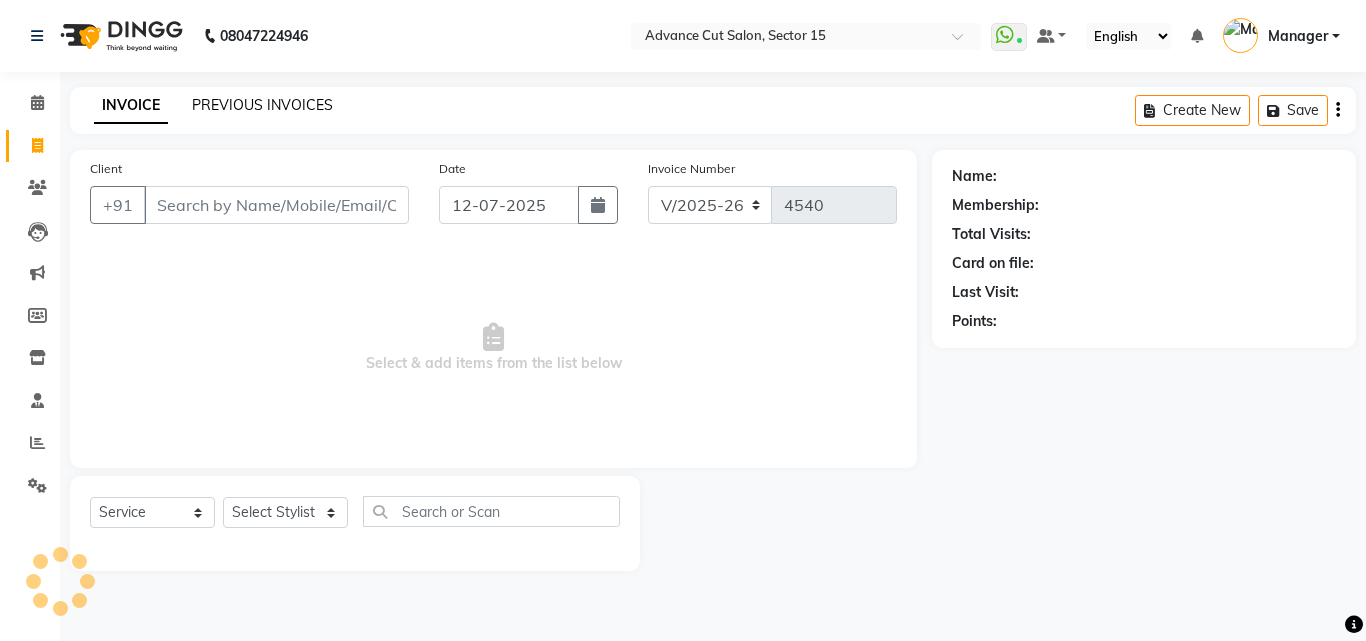 scroll, scrollTop: 0, scrollLeft: 0, axis: both 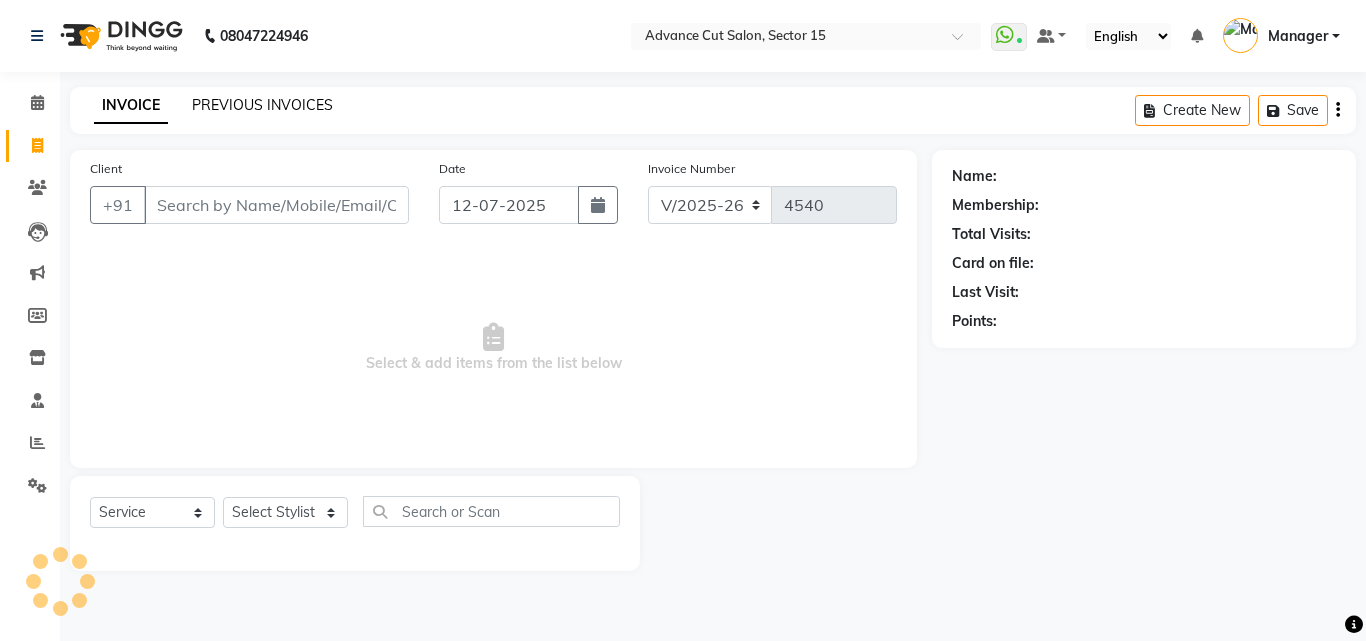 click on "PREVIOUS INVOICES" 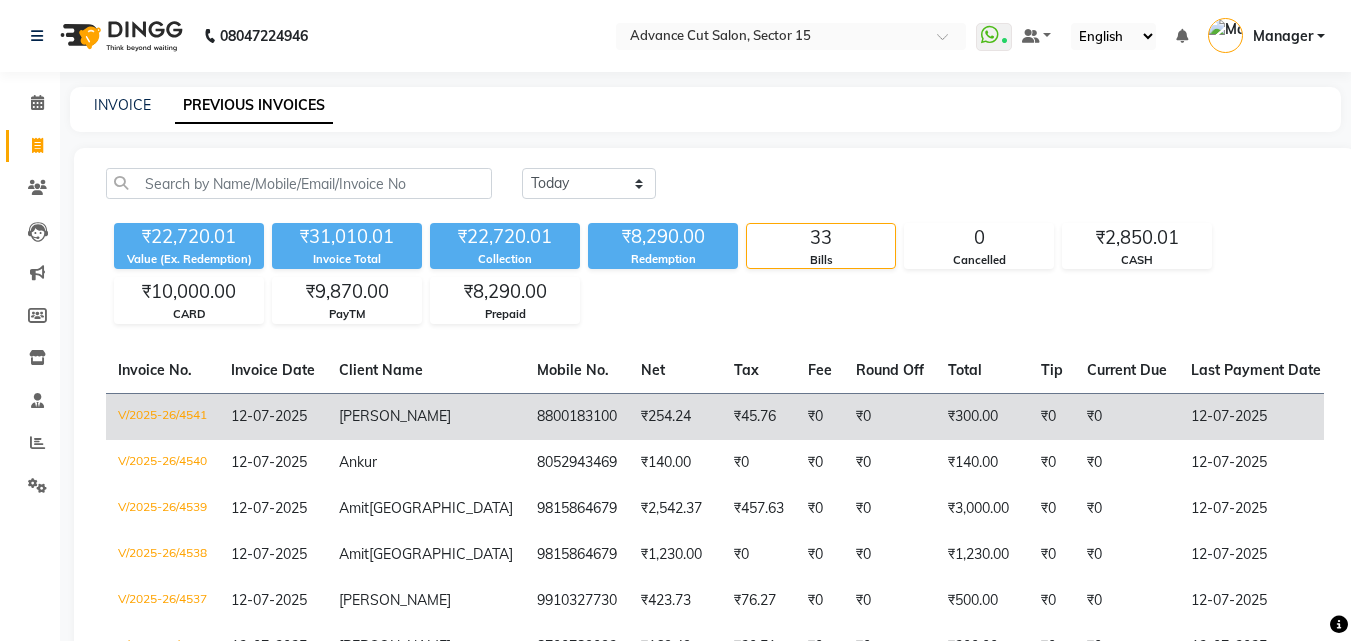 click on "₹254.24" 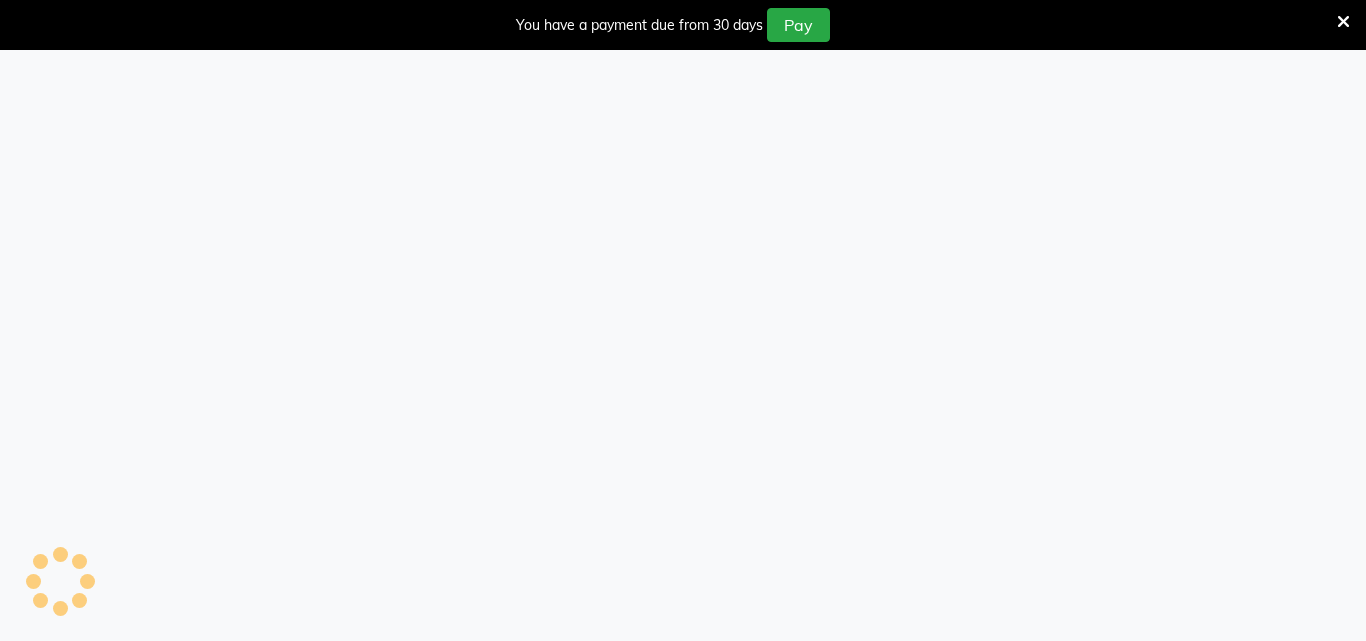 scroll, scrollTop: 0, scrollLeft: 0, axis: both 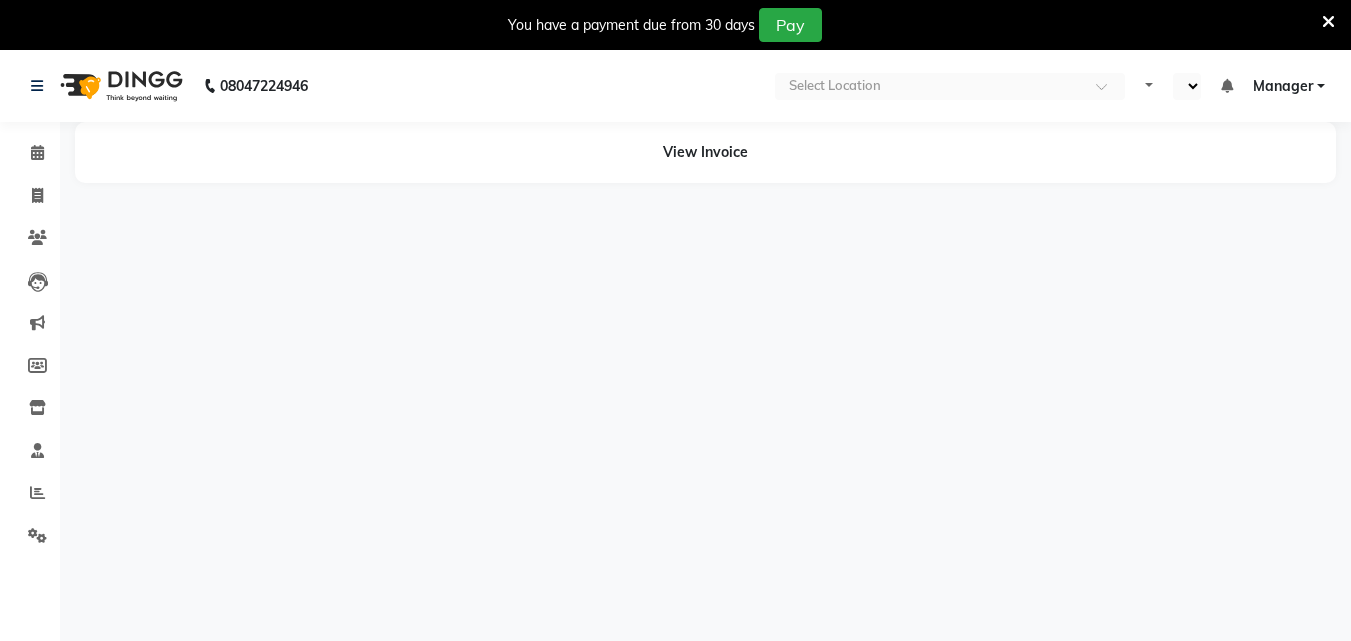 select on "en" 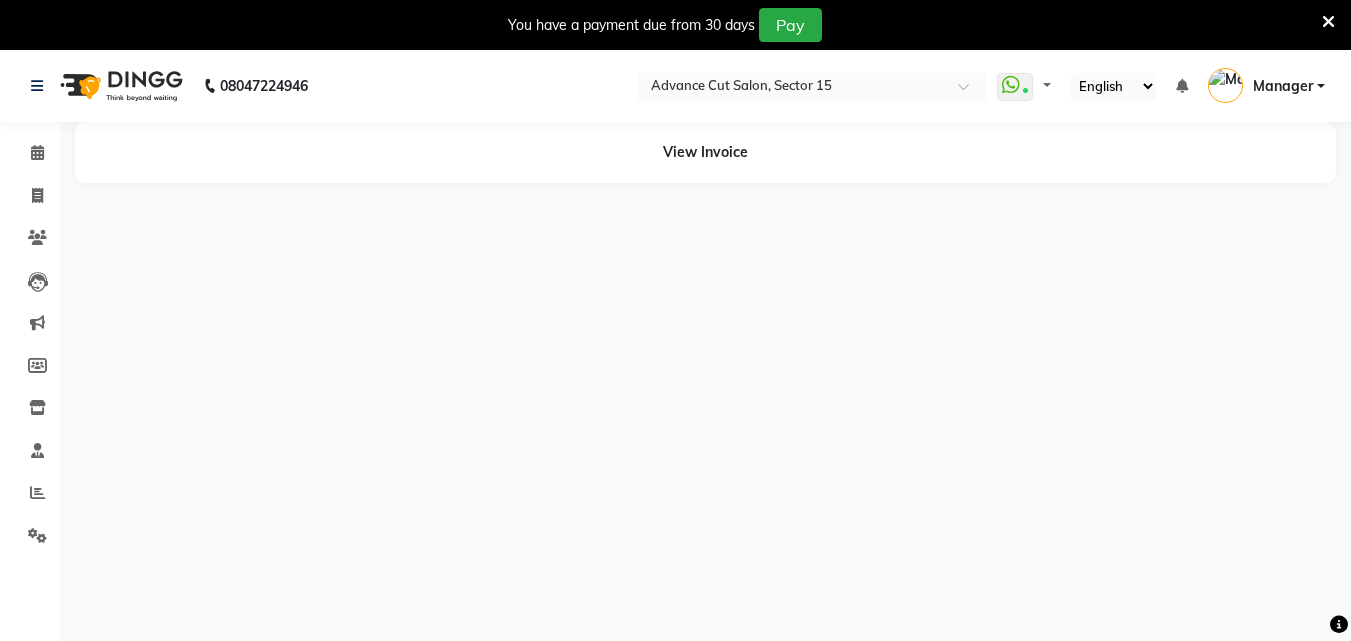 click at bounding box center [1328, 22] 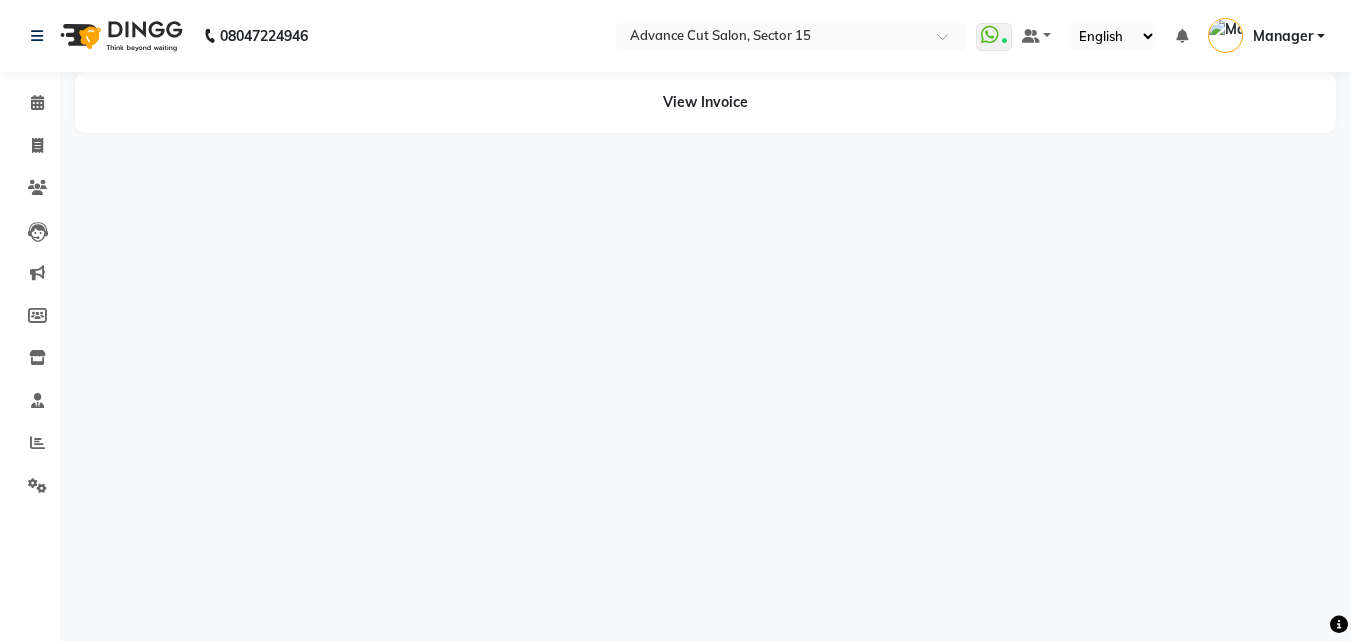 click on "WhatsApp Status  ✕ Status:  Connected Most Recent Message: 12-07-2025     04:33 PM Recent Service Activity: 12-07-2025     05:14 PM Default Panel My Panel English ENGLISH Español العربية मराठी हिंदी ગુજરાતી தமிழ் 中文 Notifications nothing to show Manager Manage Profile Change Password Sign out  Version:3.15.4" at bounding box center (791, 36) 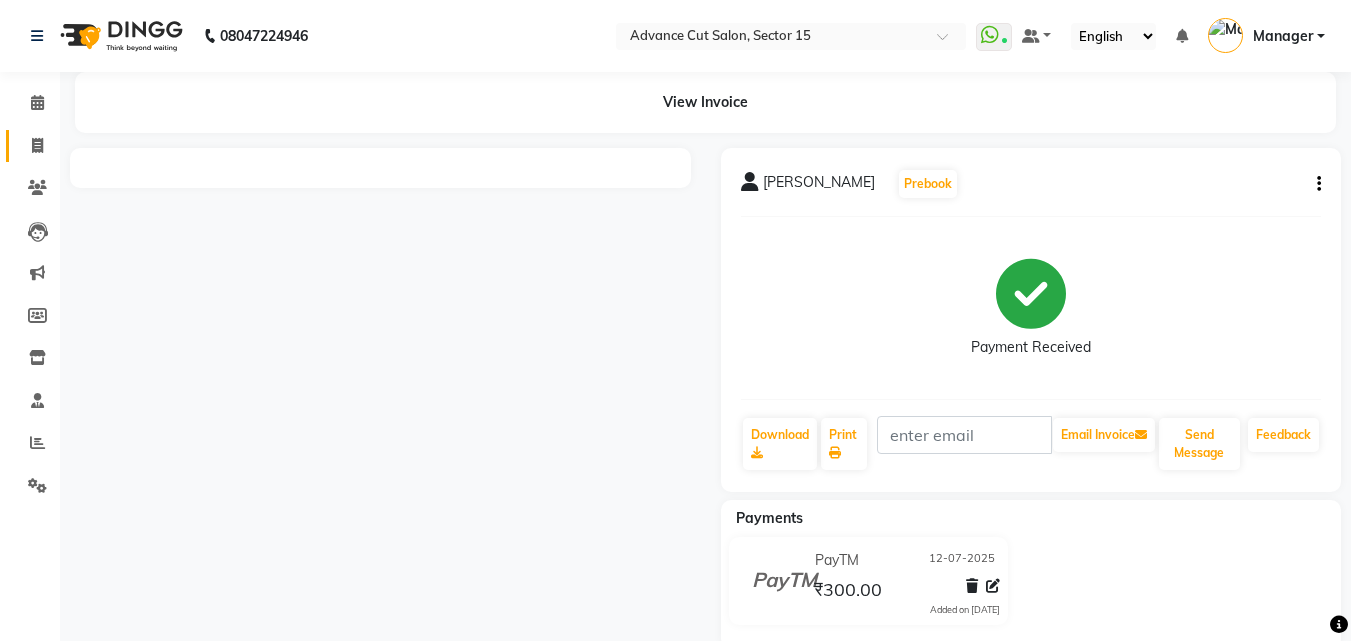 click 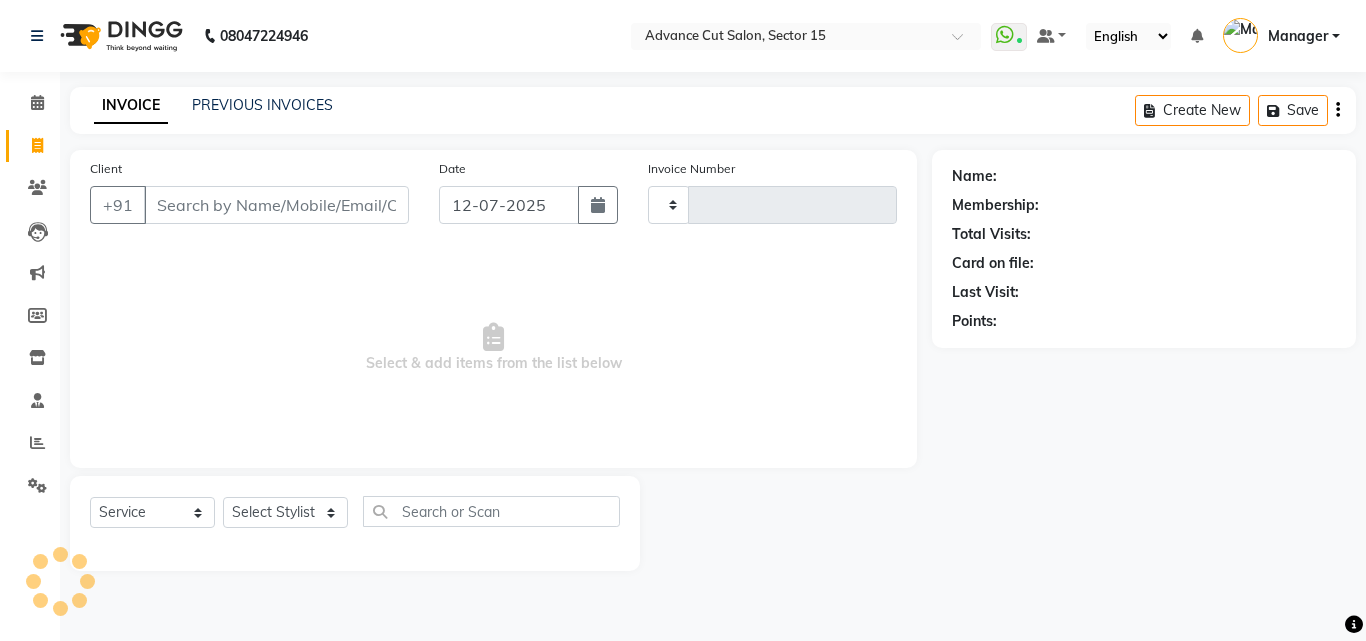 type on "4542" 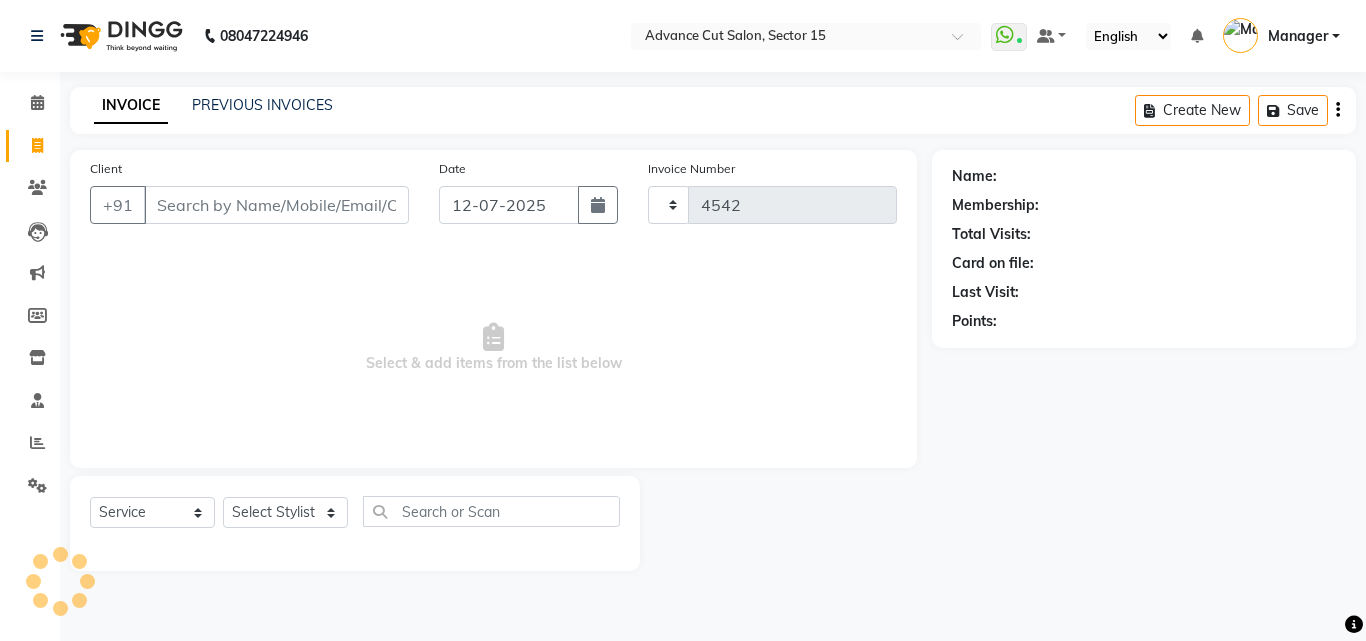 select on "6255" 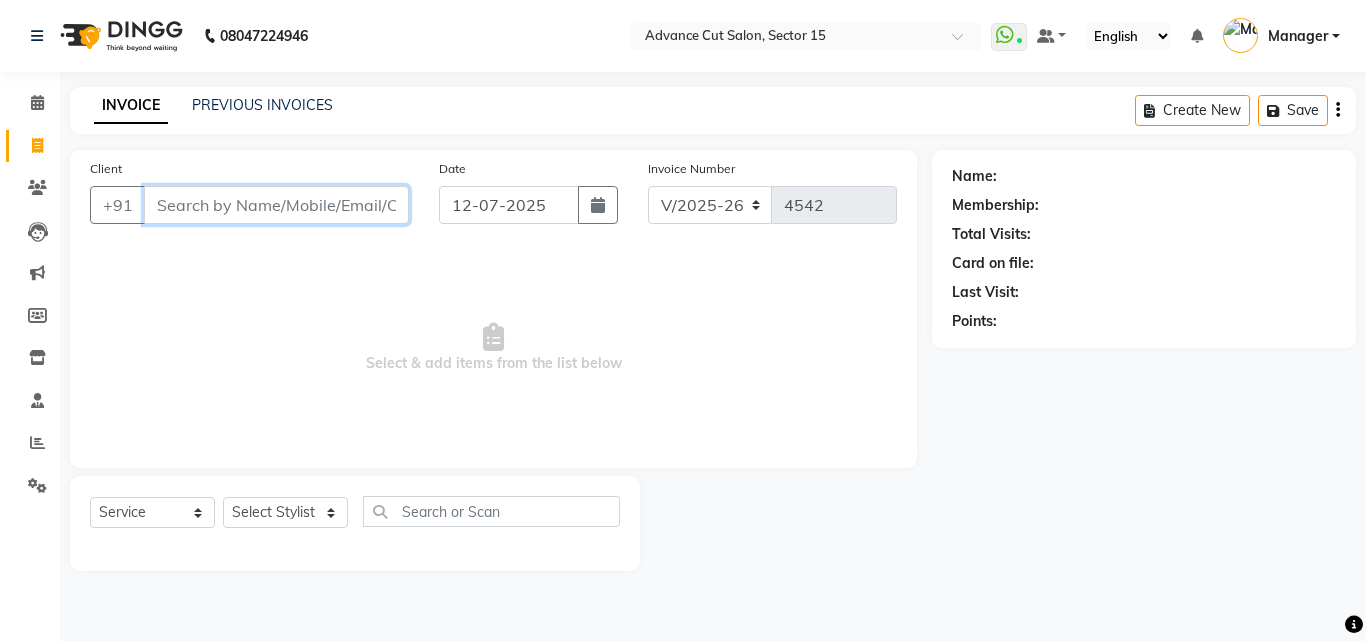 click on "Client" at bounding box center [276, 205] 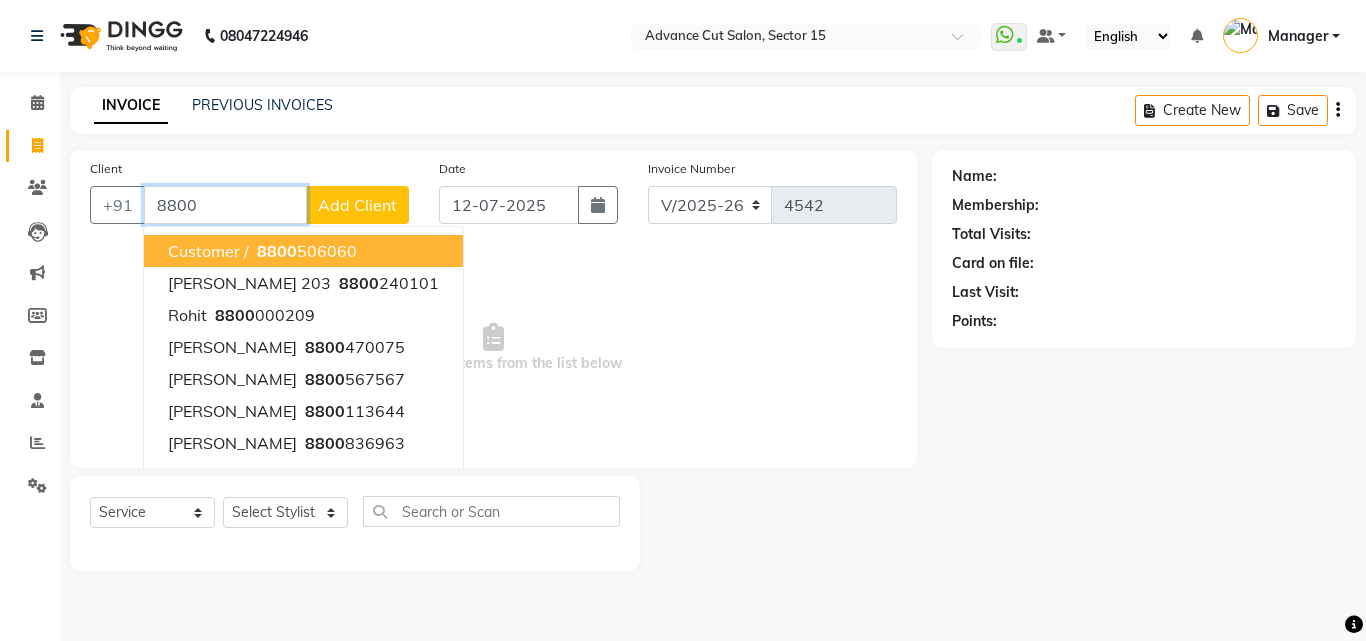 type on "8800" 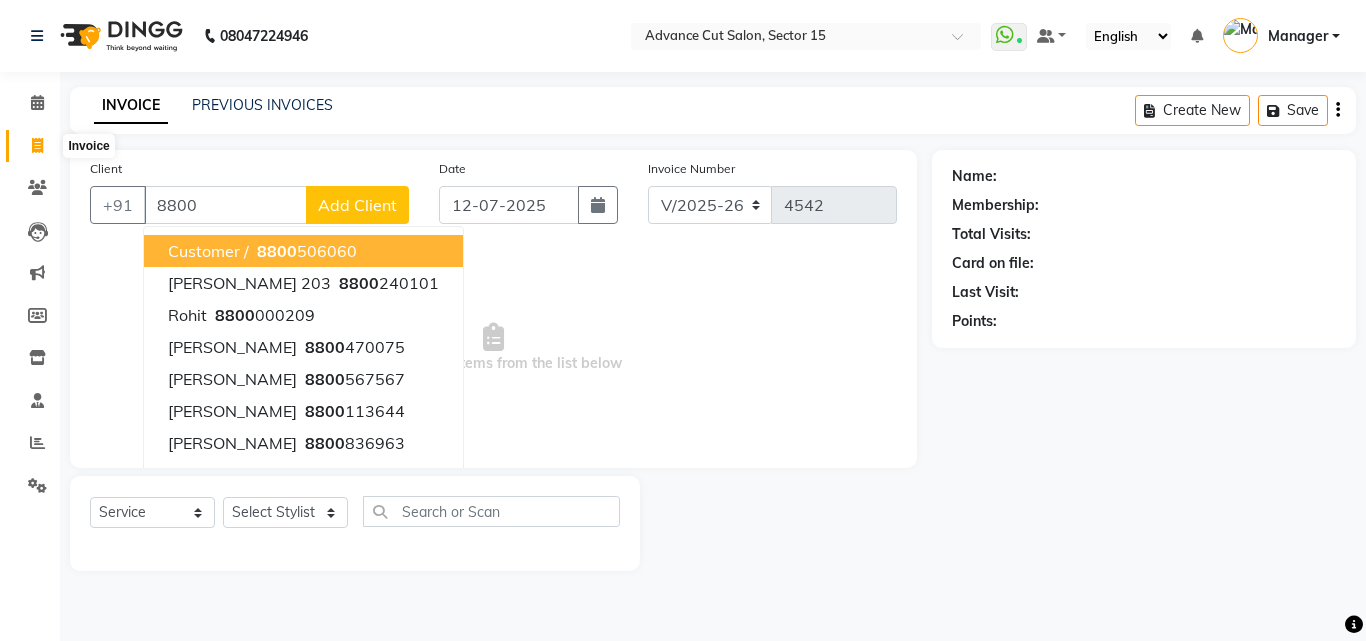 click 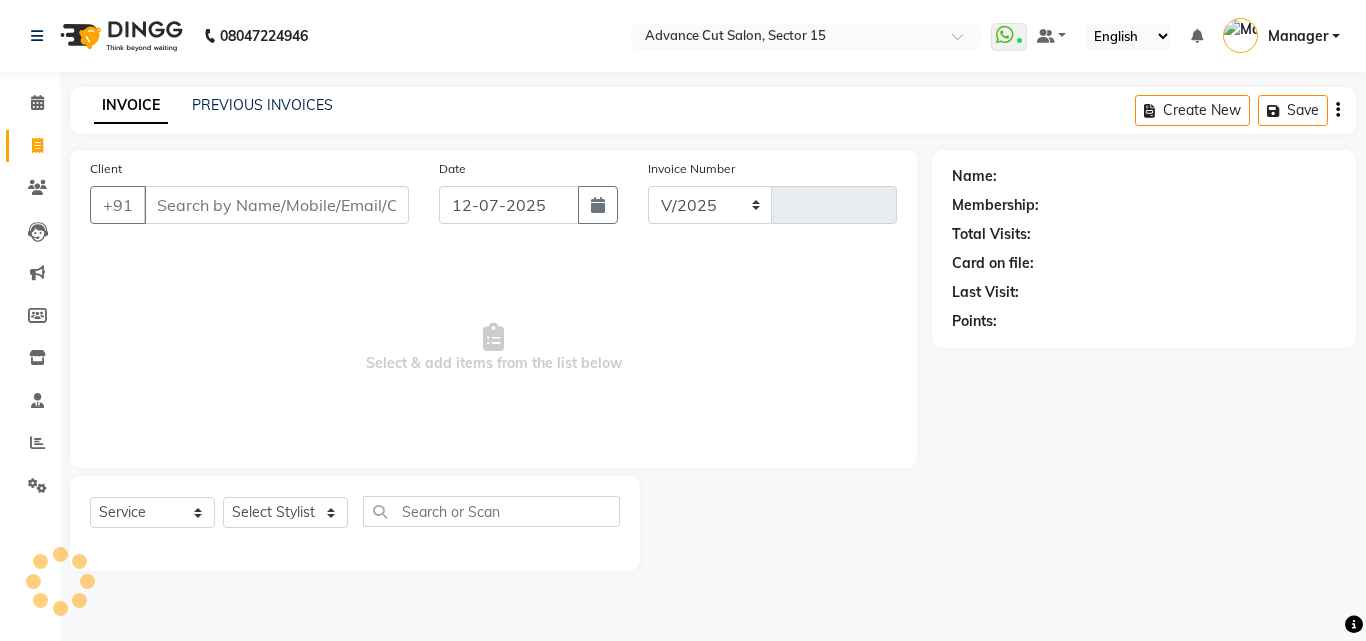 select on "6255" 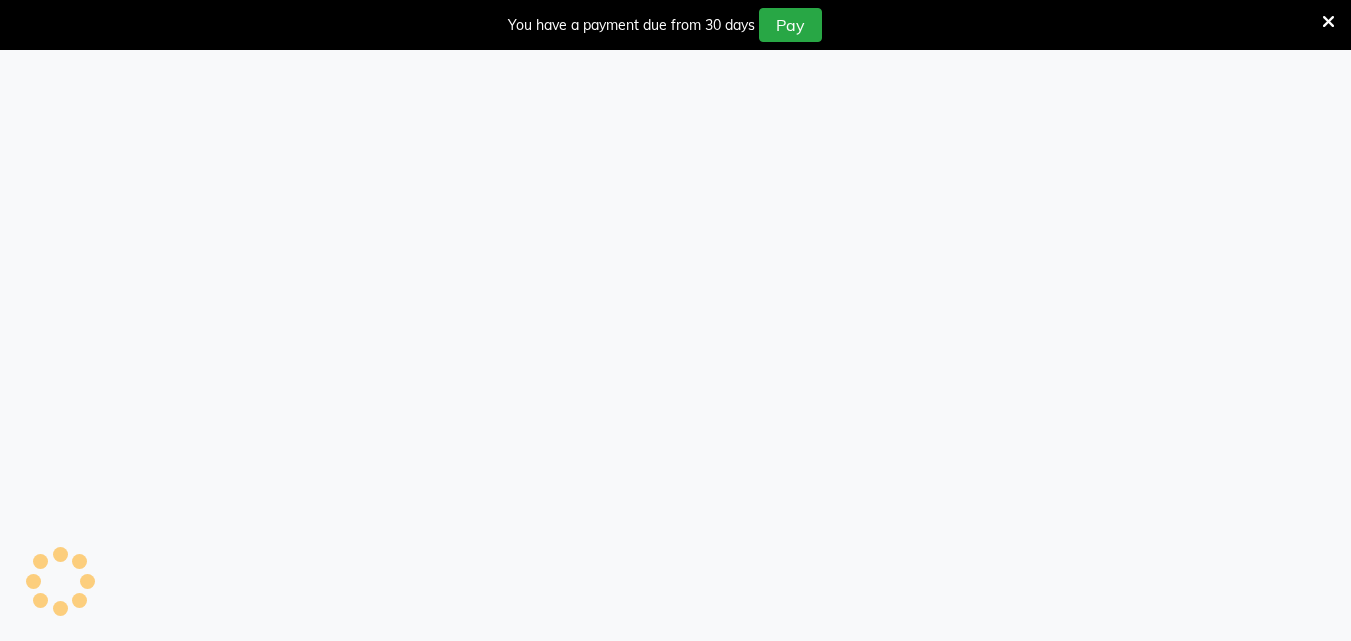 select on "6255" 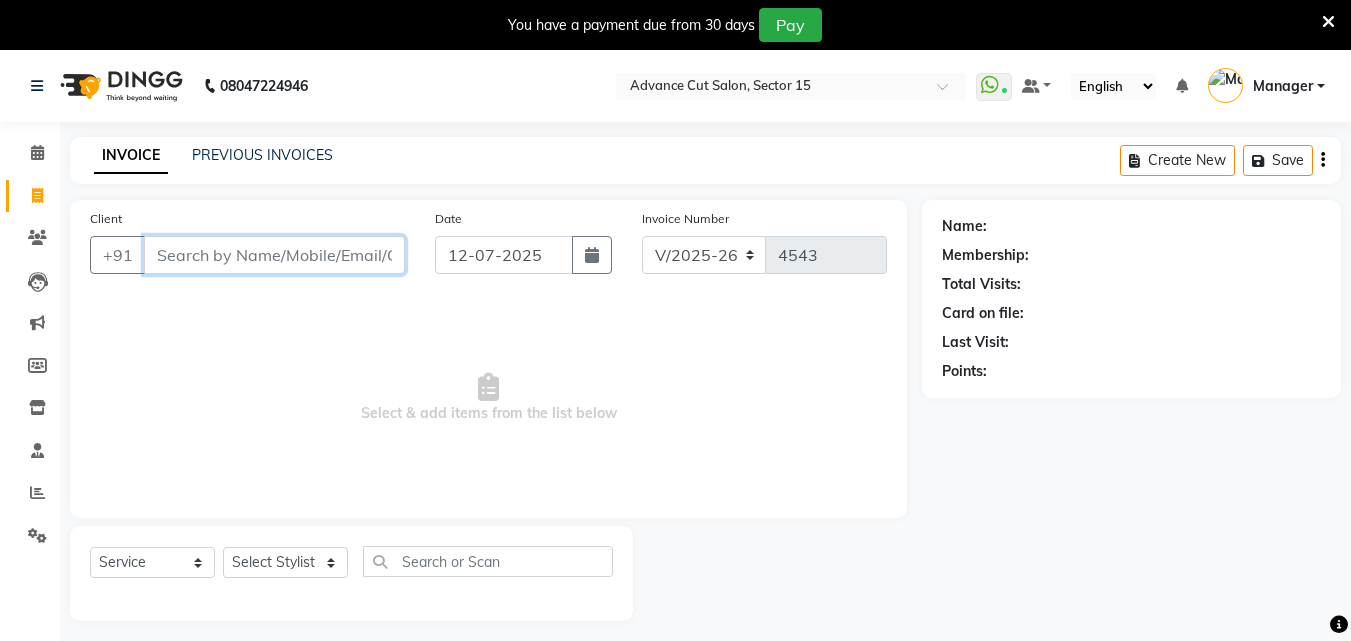 scroll, scrollTop: 0, scrollLeft: 0, axis: both 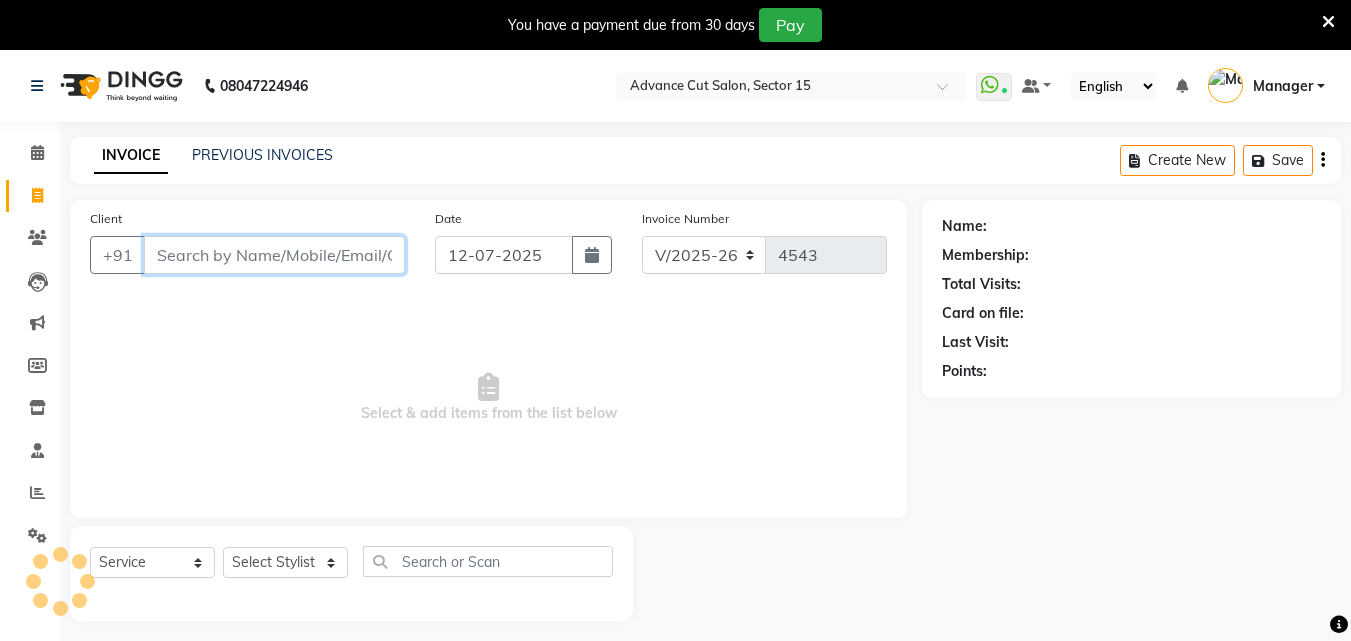 click on "Client" at bounding box center (274, 255) 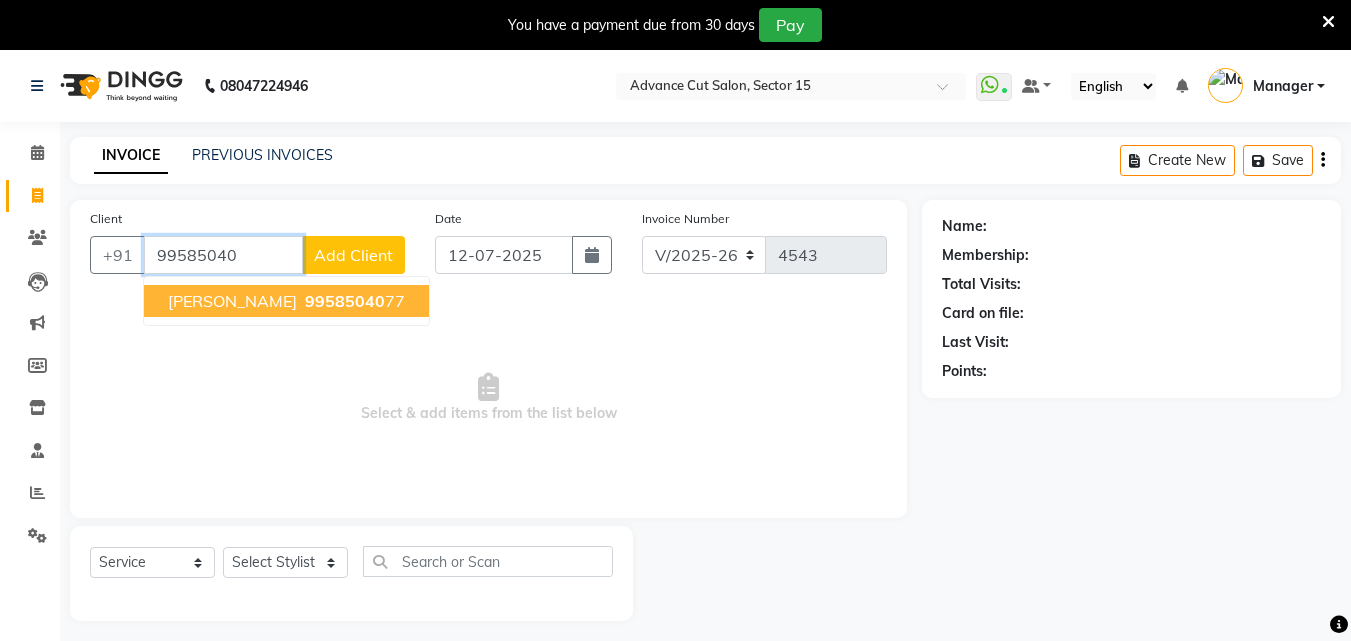 click on "99585040" at bounding box center [345, 301] 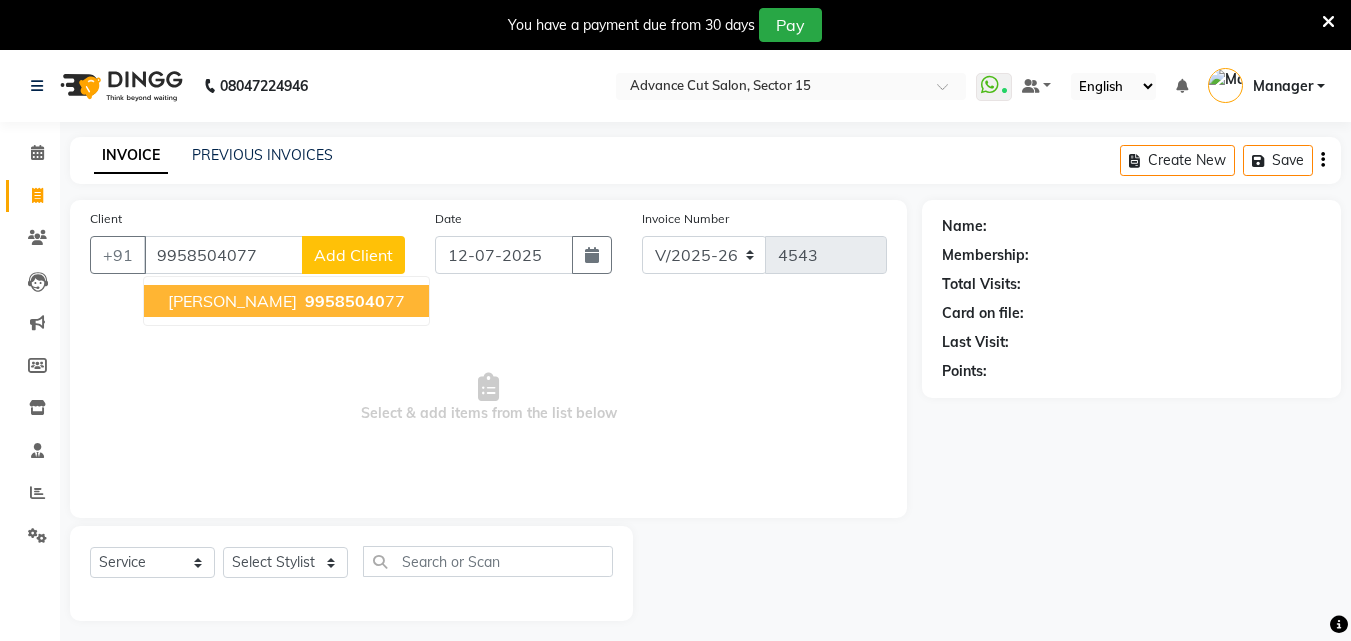 click on "Client +91 9958504077 Ankur Jain   99585040 77 Add Client Date 12-07-2025 Invoice Number V/2025 V/2025-26 4543  Select & add items from the list below" 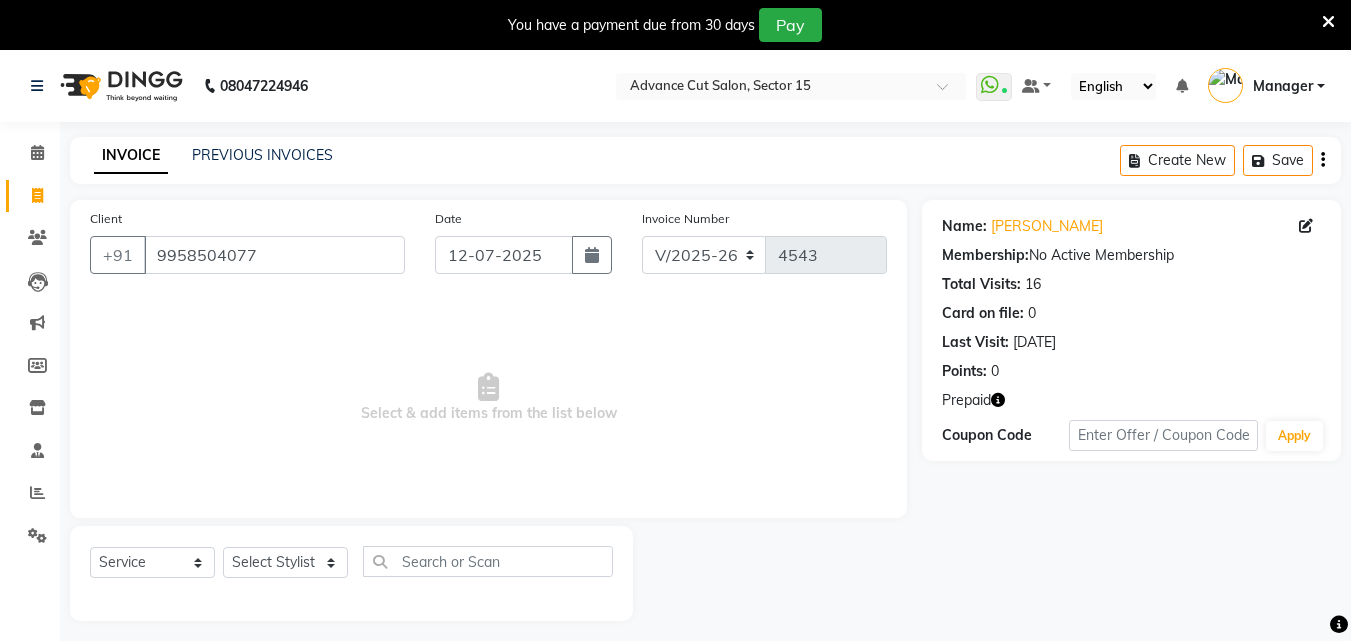 click at bounding box center (1328, 22) 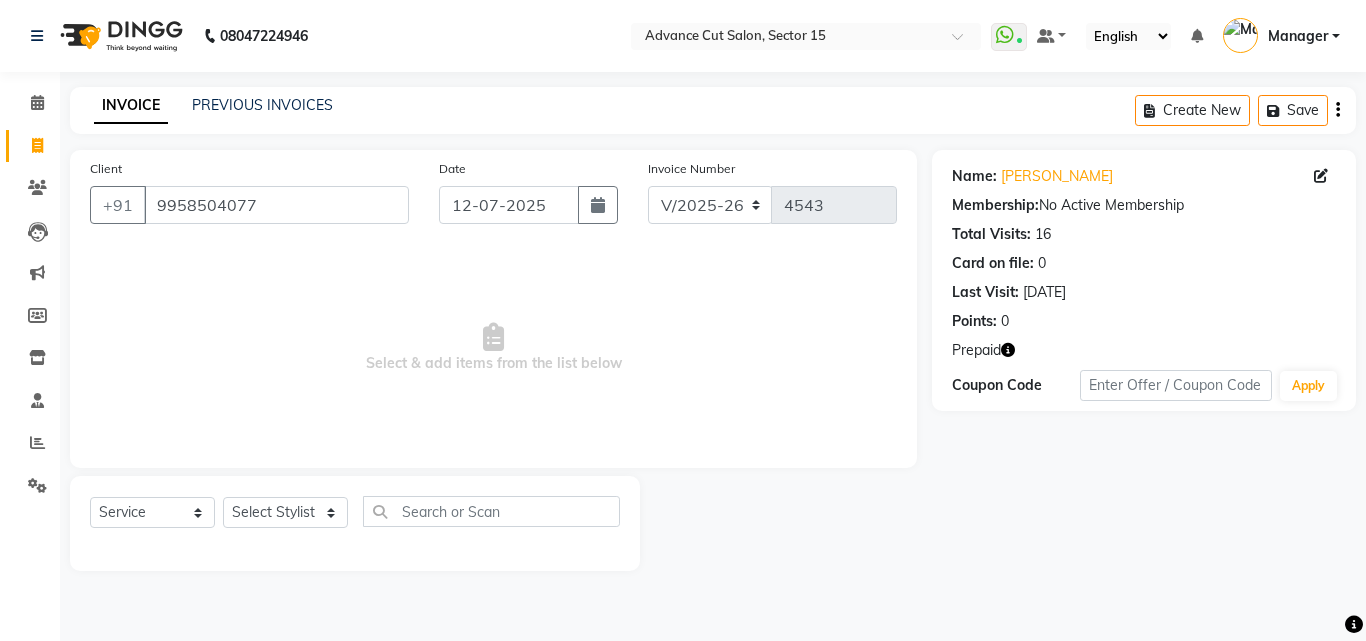 click on "Prepaid" 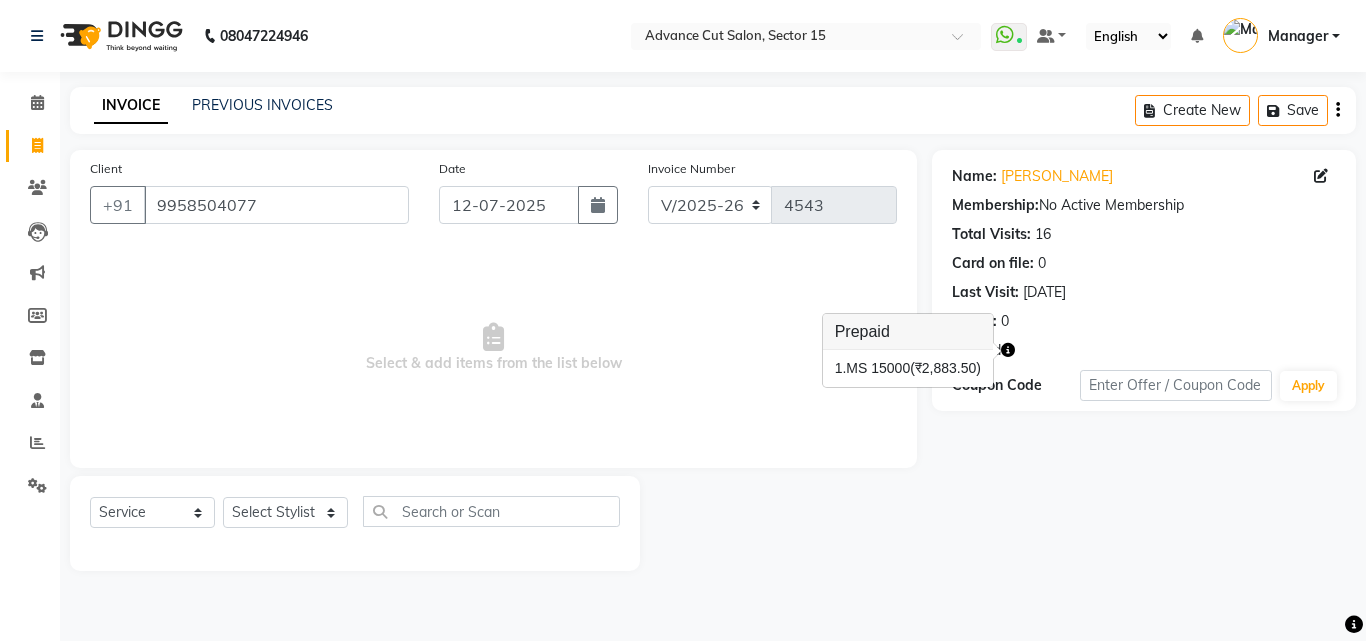click on "Name: Ankur Jain Membership:  No Active Membership  Total Visits:  16 Card on file:  0 Last Visit:   21-06-2025 Points:   0" 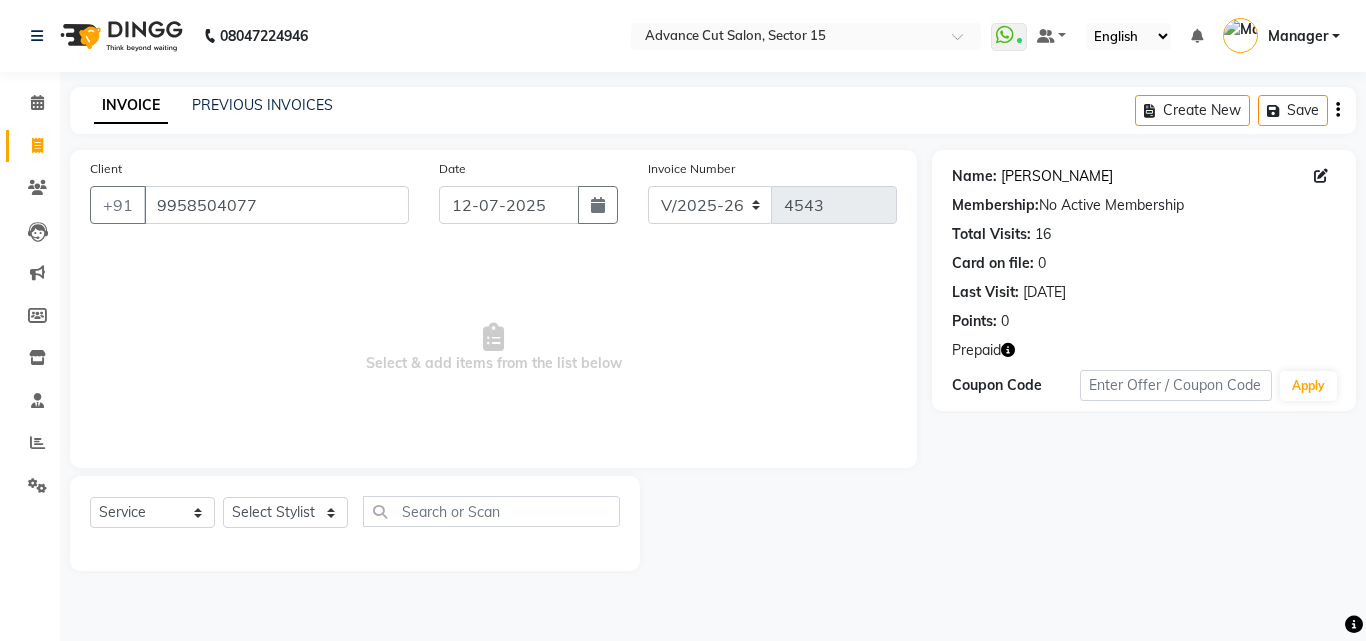 click on "[PERSON_NAME]" 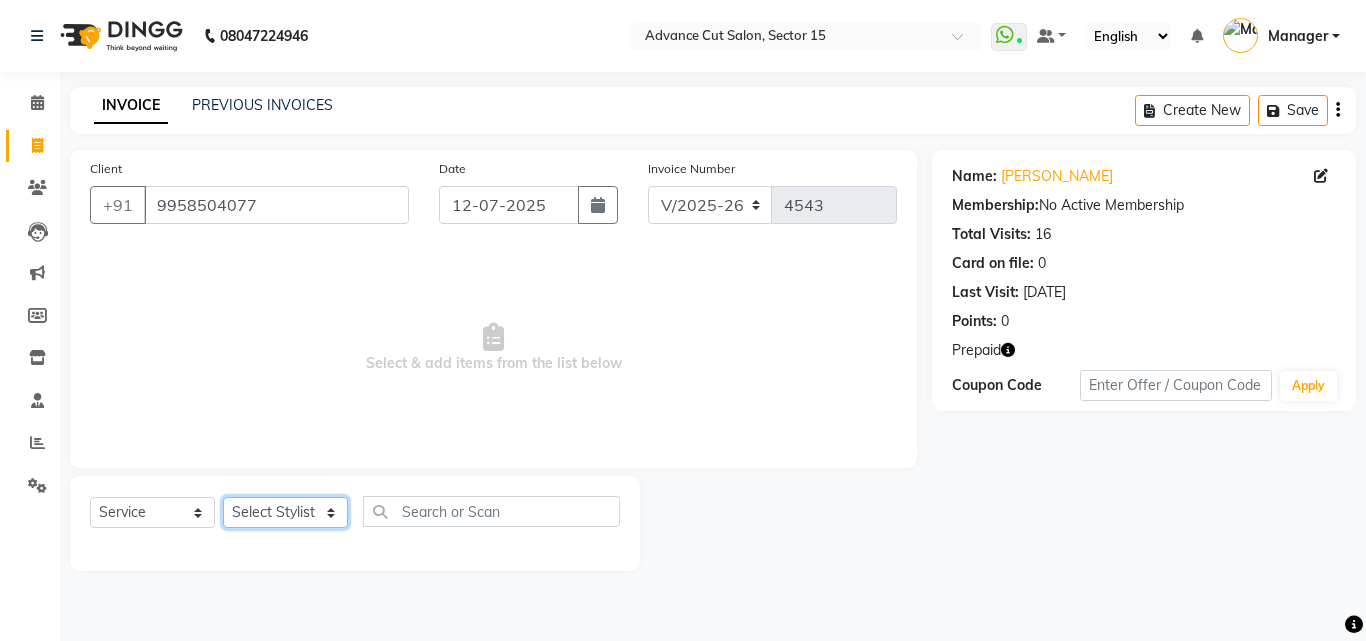 click on "Select Stylist Advance Cut  ASIF FARMAN HAIDER Iqbal KASHISH LUCKY Manager MANOJ NASEEM NASIR Nidhi Pooja  PRIYA RAEES RANI RASHID RIZWAN SACHIN SALMAN SANJAY Shahjad Shankar shuaib SONI" 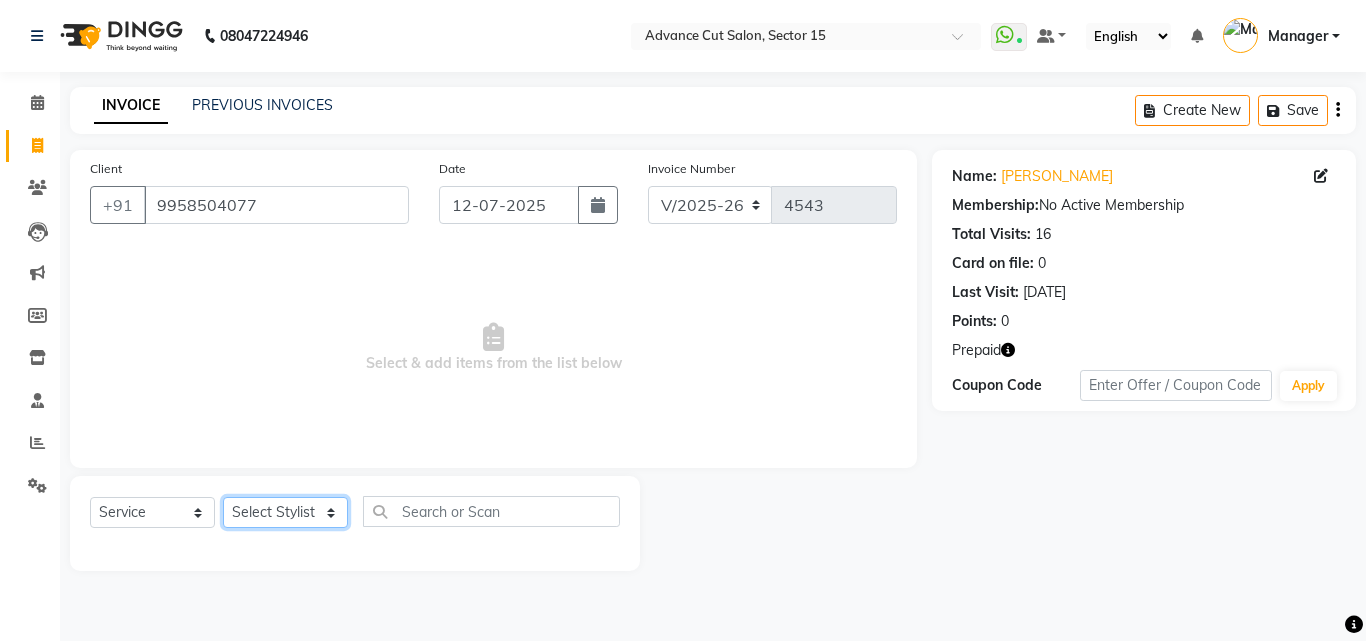 select on "46502" 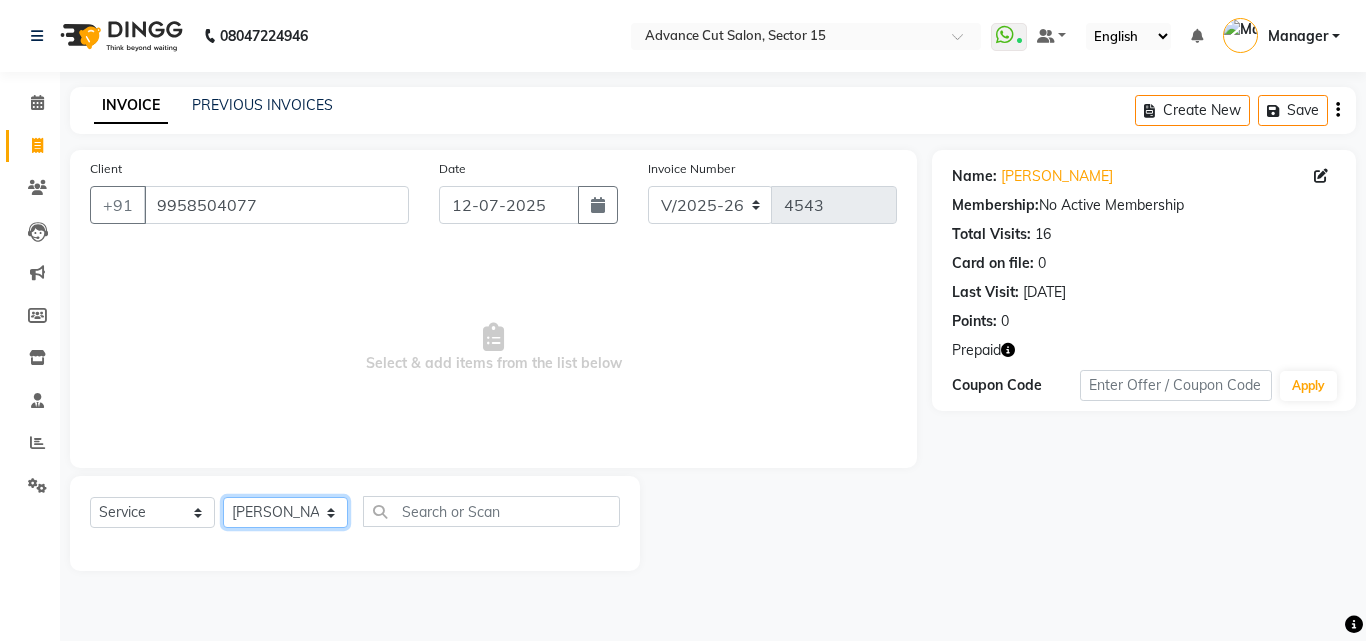 click on "Select Stylist Advance Cut  ASIF FARMAN HAIDER Iqbal KASHISH LUCKY Manager MANOJ NASEEM NASIR Nidhi Pooja  PRIYA RAEES RANI RASHID RIZWAN SACHIN SALMAN SANJAY Shahjad Shankar shuaib SONI" 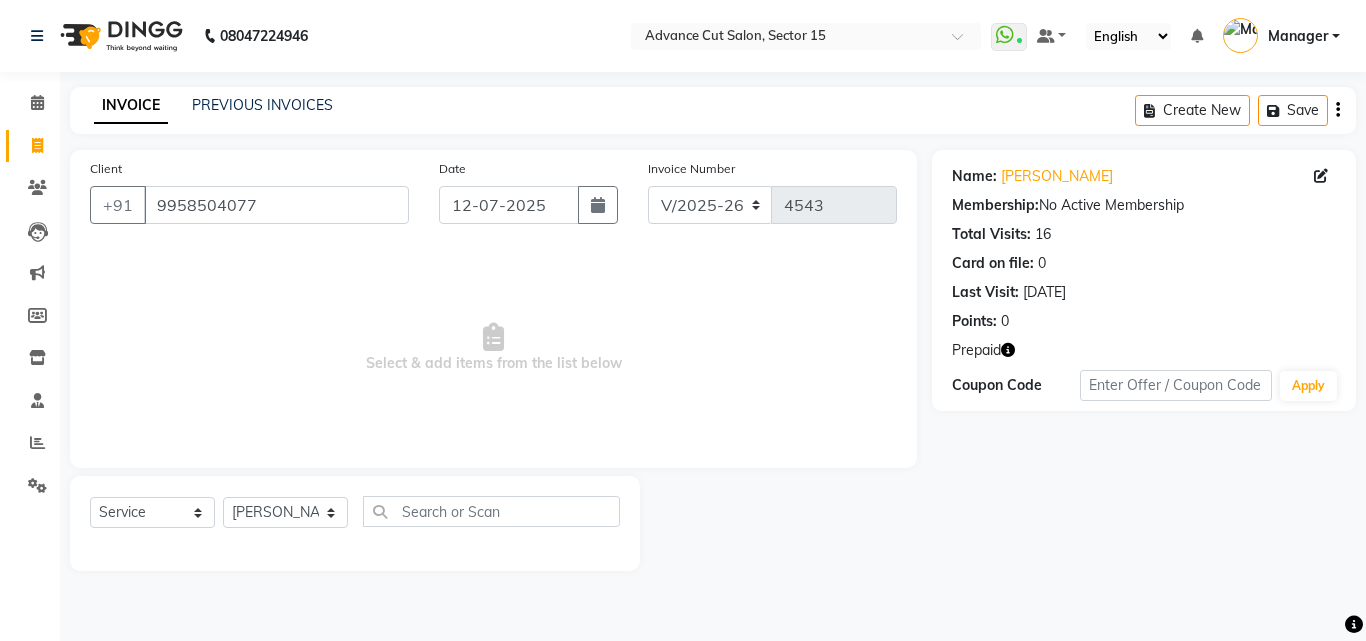 click on "Select  Service  Product  Membership  Package Voucher Prepaid Gift Card  Select Stylist Advance Cut  ASIF FARMAN HAIDER Iqbal KASHISH LUCKY Manager MANOJ NASEEM NASIR Nidhi Pooja  PRIYA RAEES RANI RASHID RIZWAN SACHIN SALMAN SANJAY Shahjad Shankar shuaib SONI" 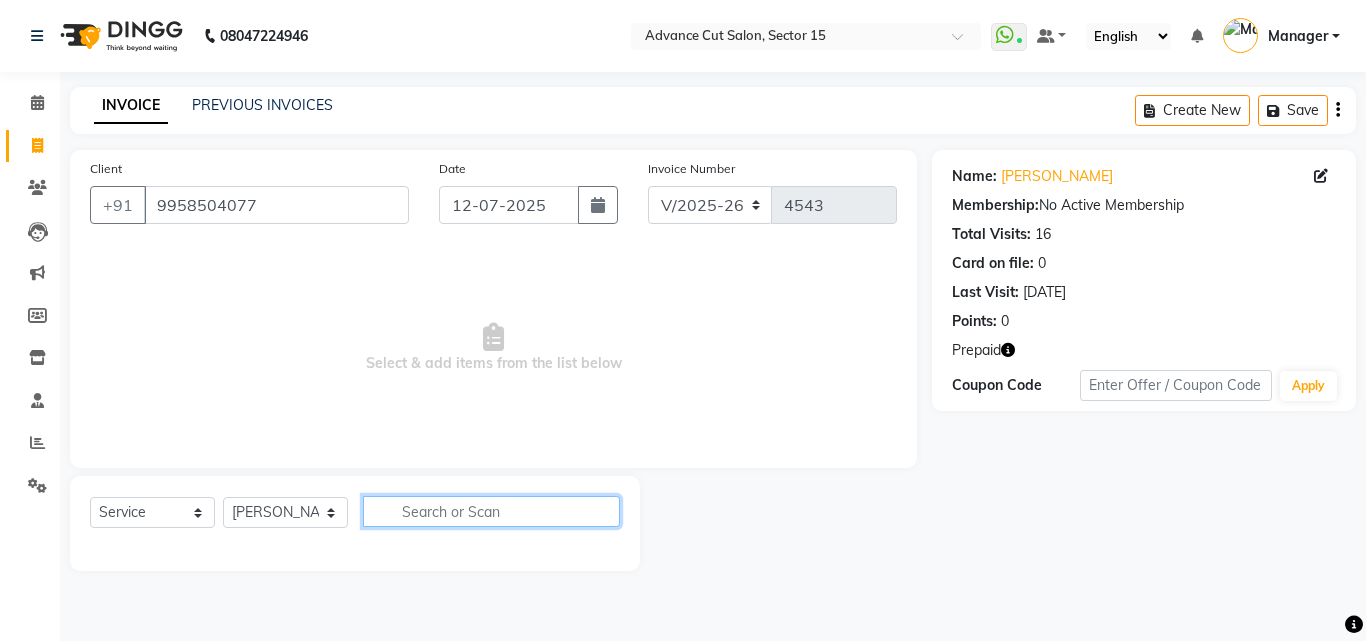 click 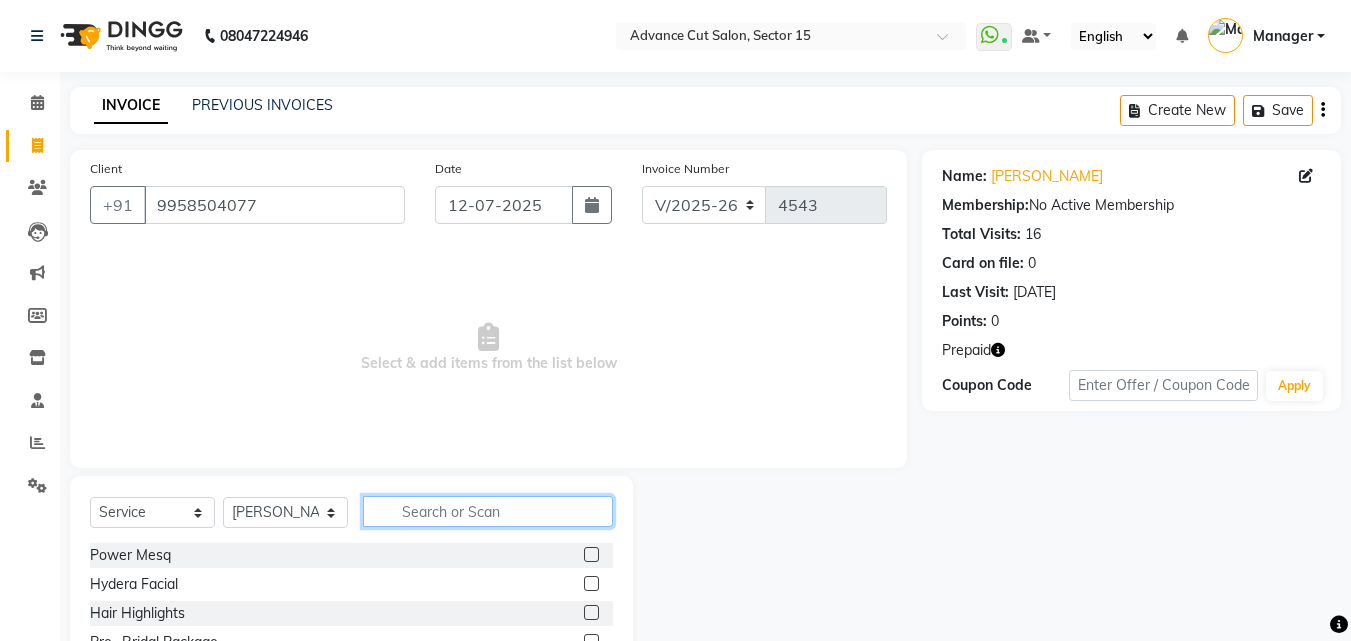 click 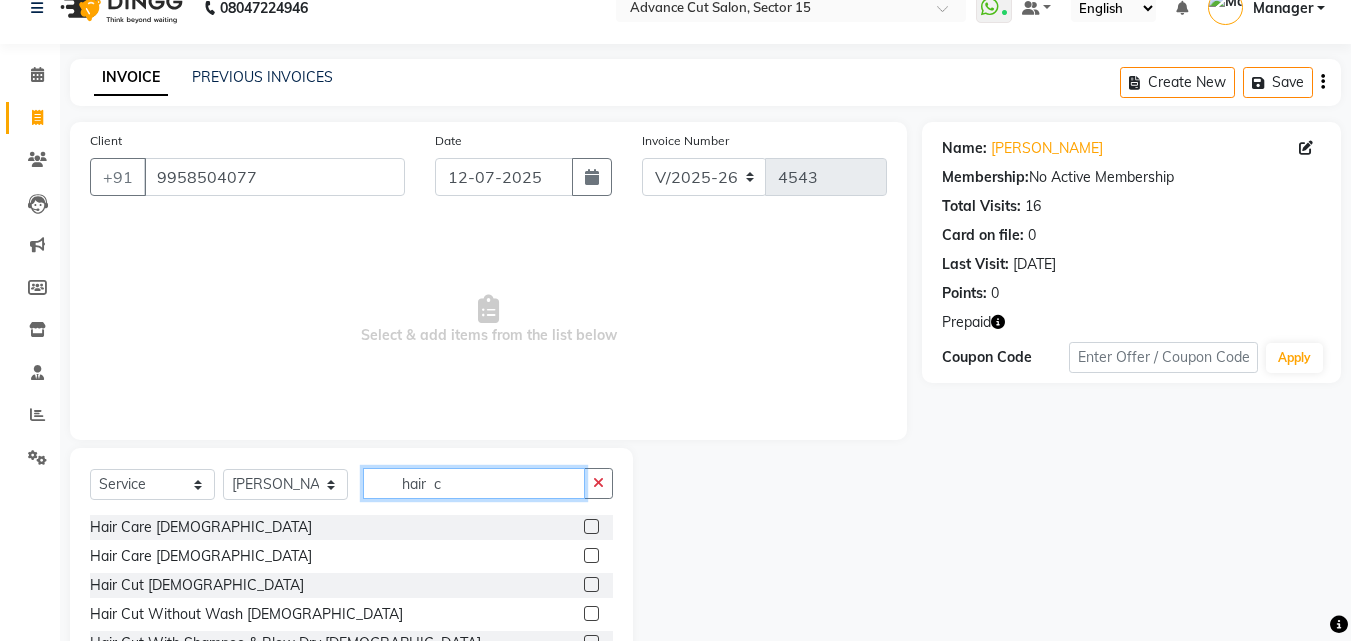 scroll, scrollTop: 31, scrollLeft: 0, axis: vertical 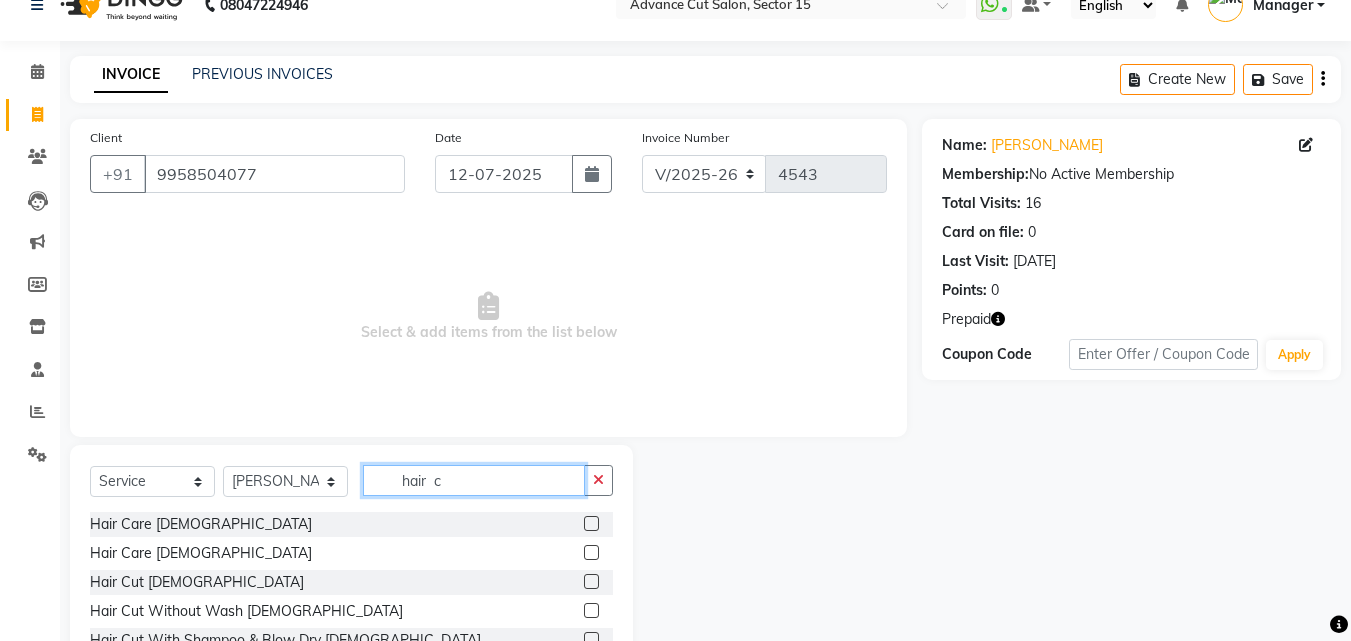 type on "hair  c" 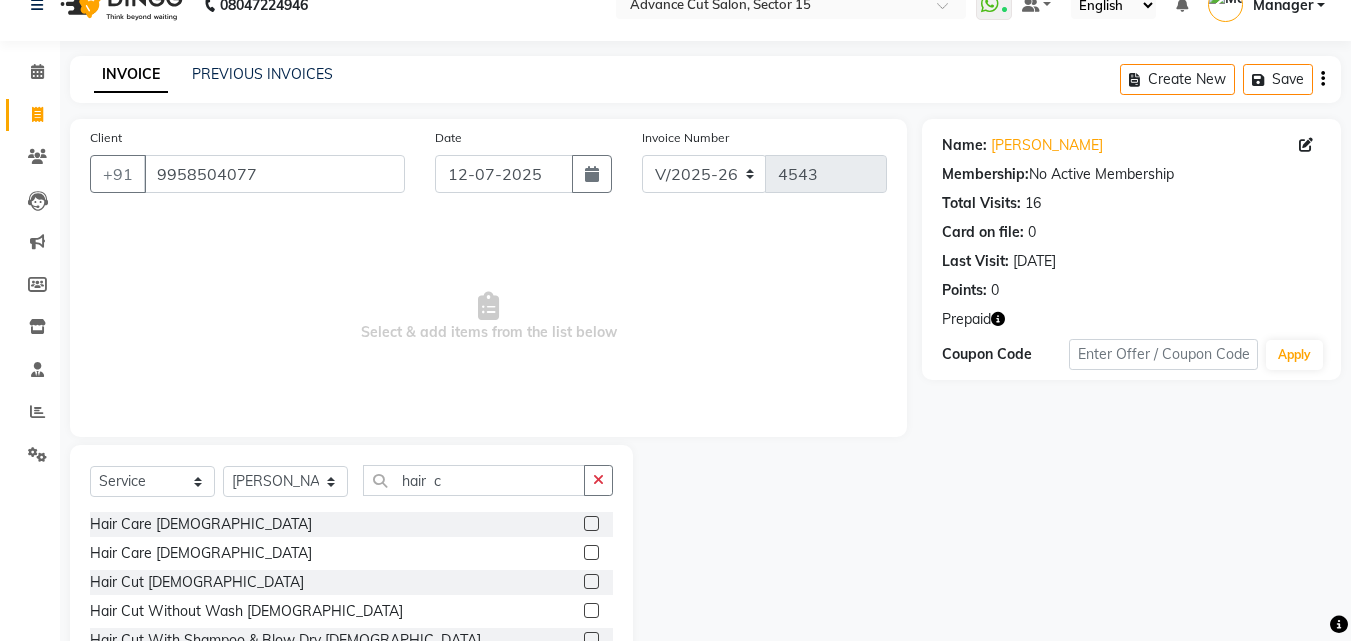 click on "Hair Cut  [DEMOGRAPHIC_DATA]" 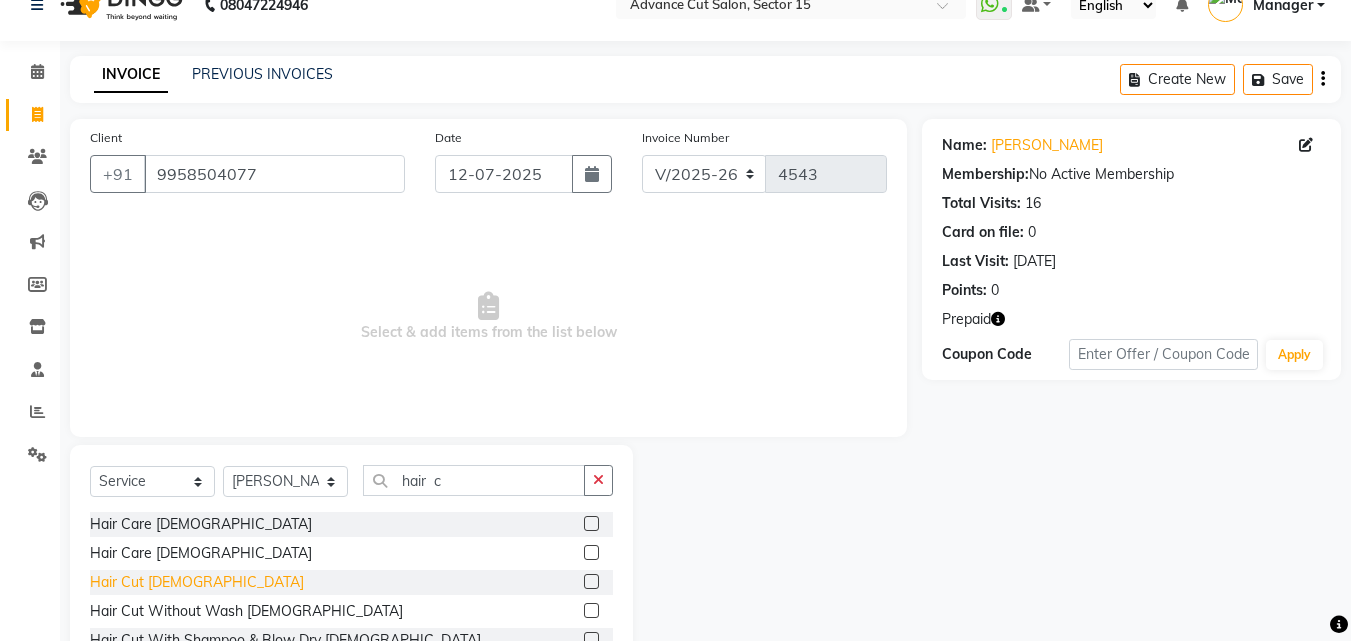 click on "Hair Cut  [DEMOGRAPHIC_DATA]" 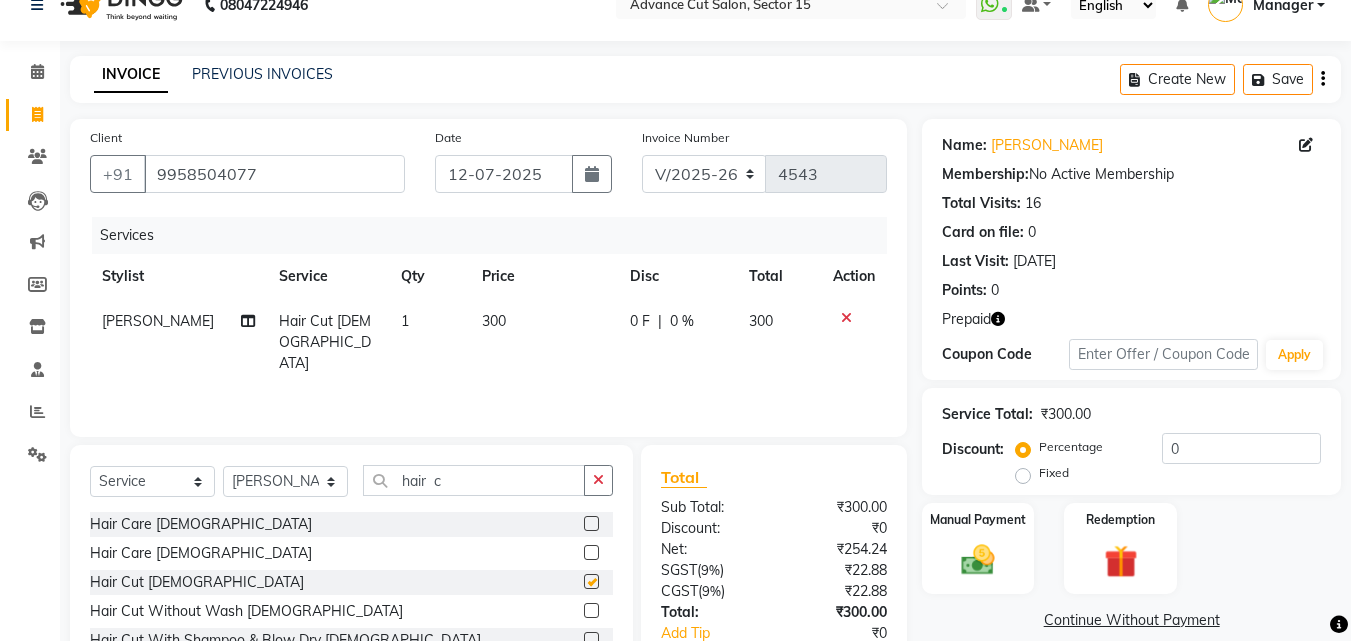 checkbox on "false" 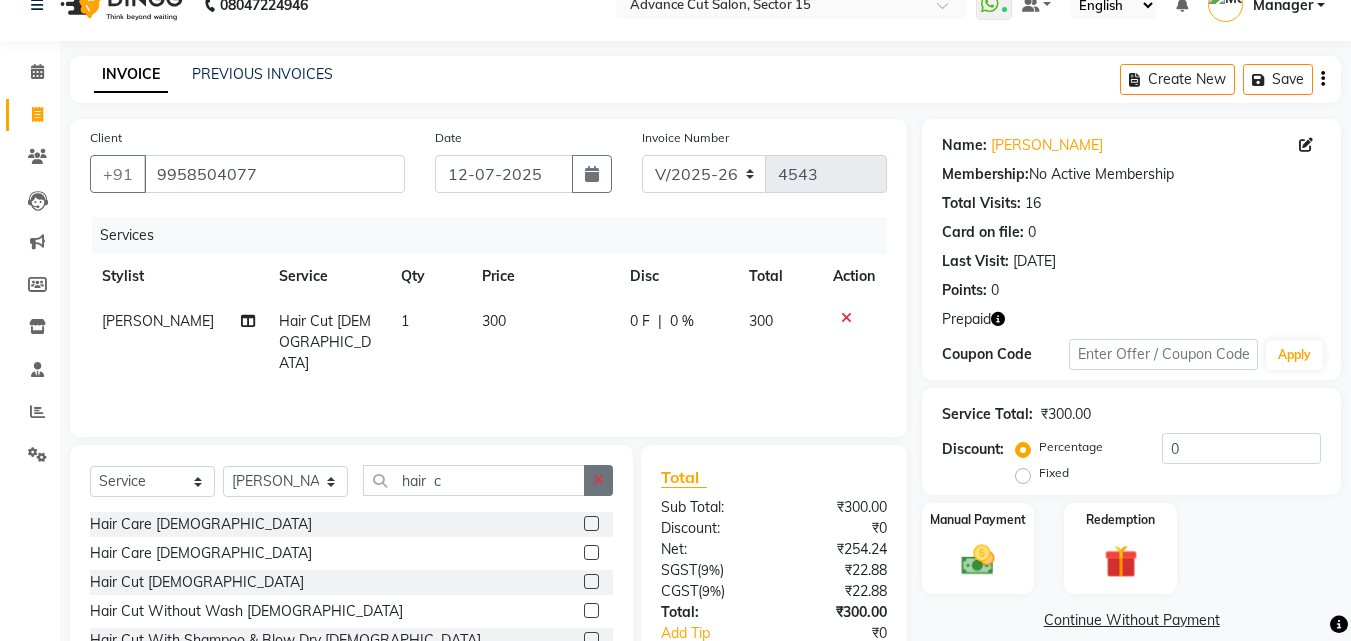 click 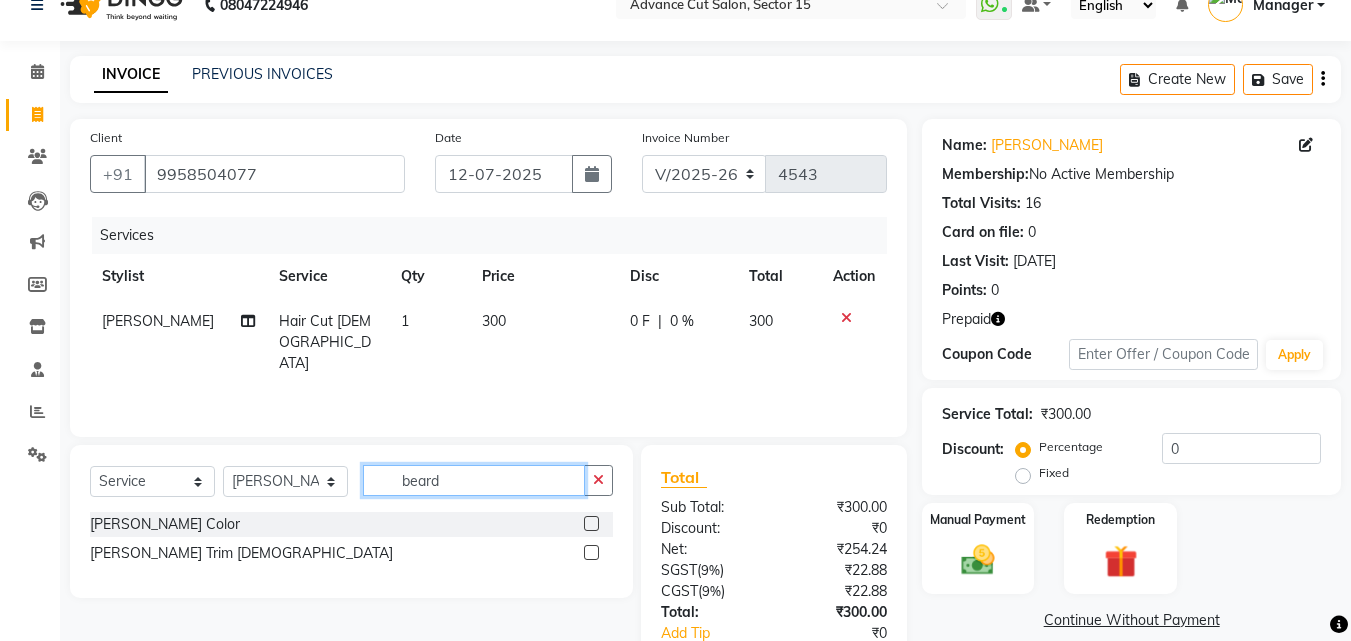 type on "beard" 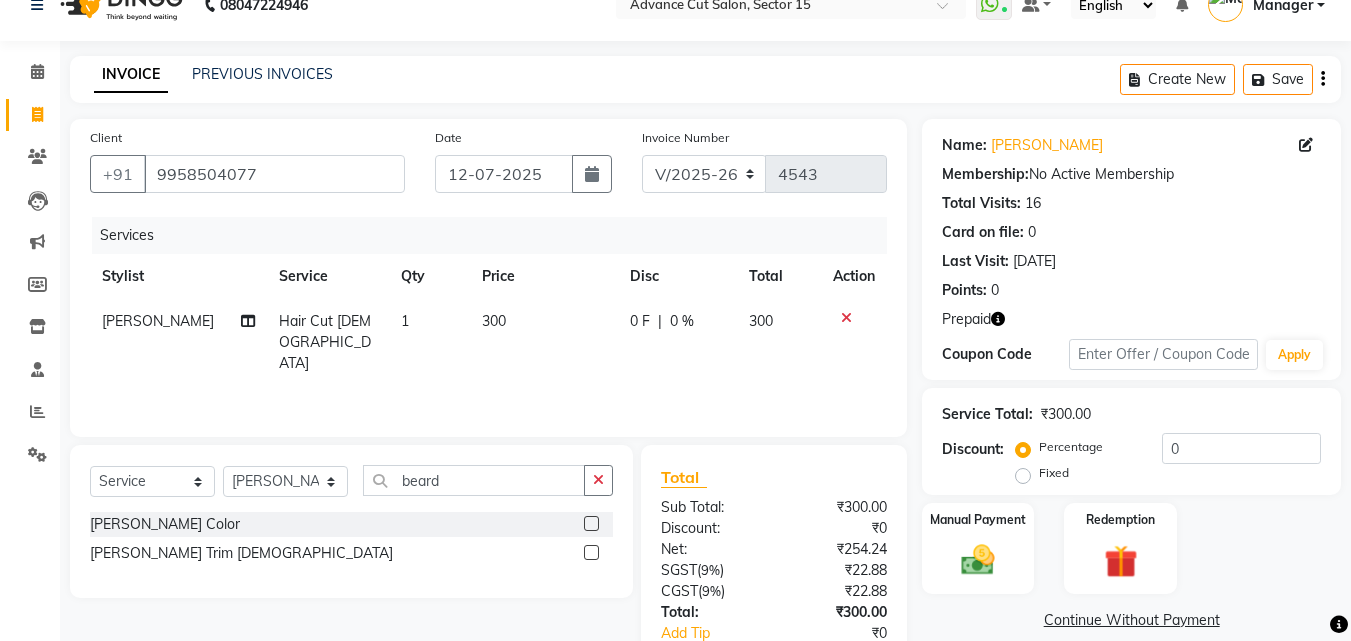 click on "Beard Color  Beard Trim Male" 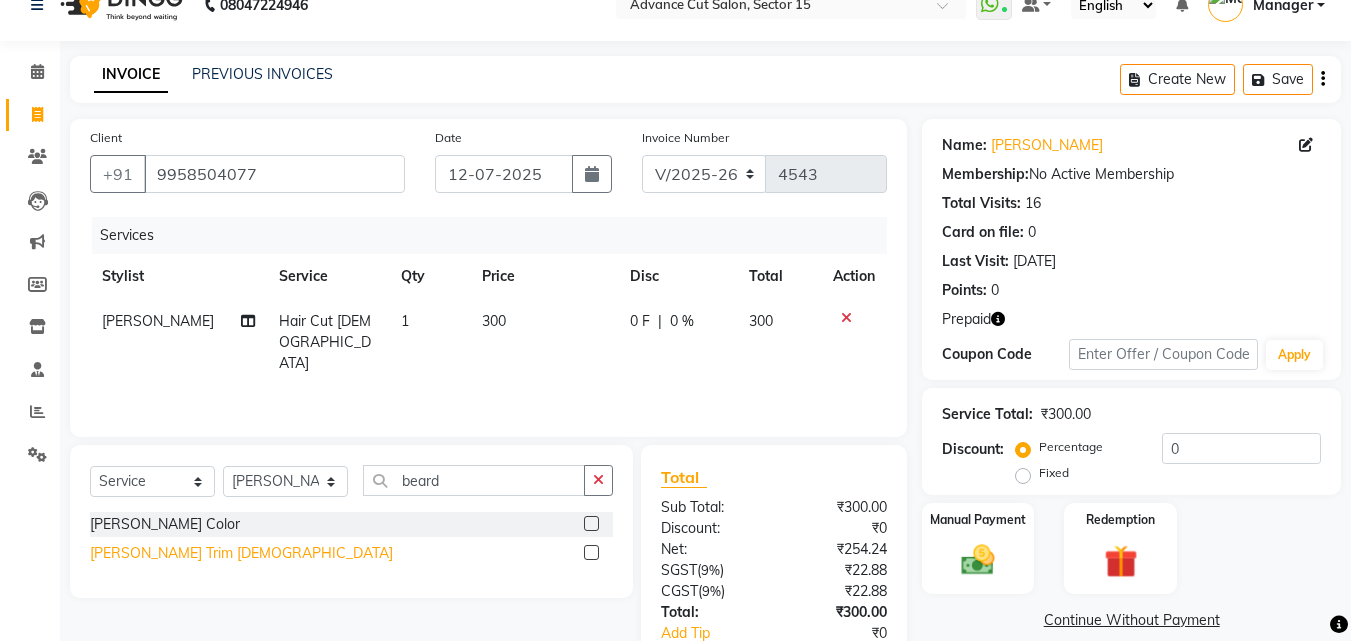 click on "[PERSON_NAME] Trim [DEMOGRAPHIC_DATA]" 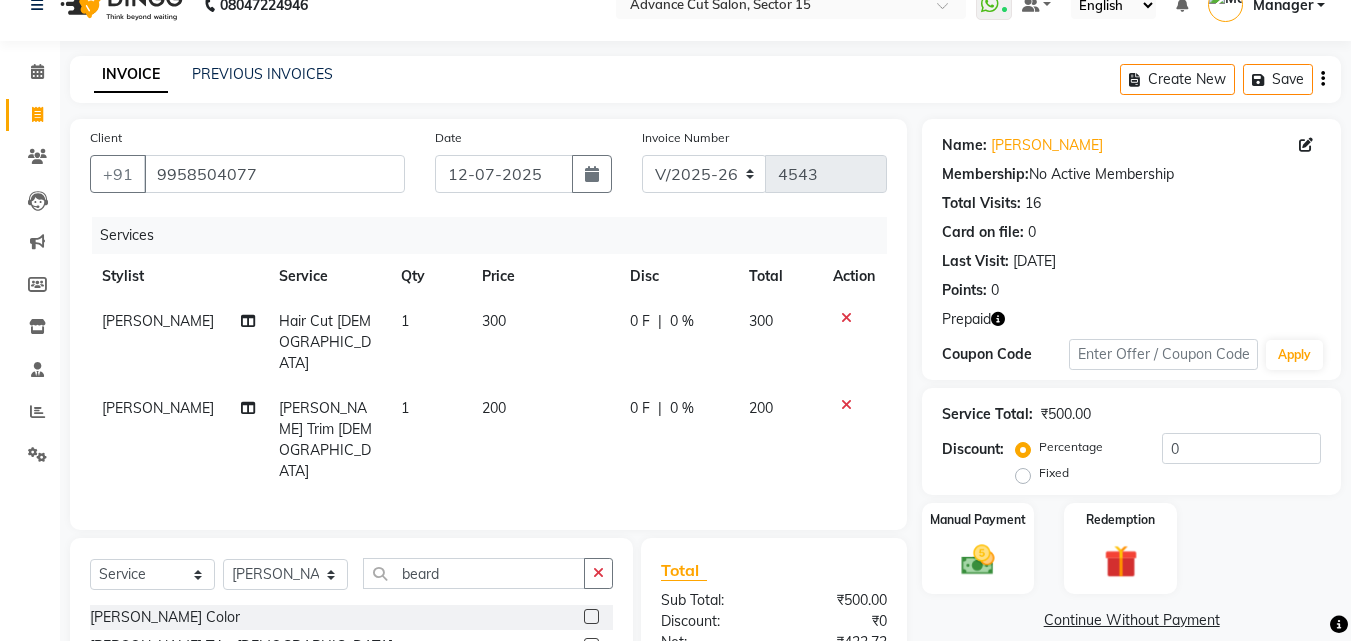 checkbox on "false" 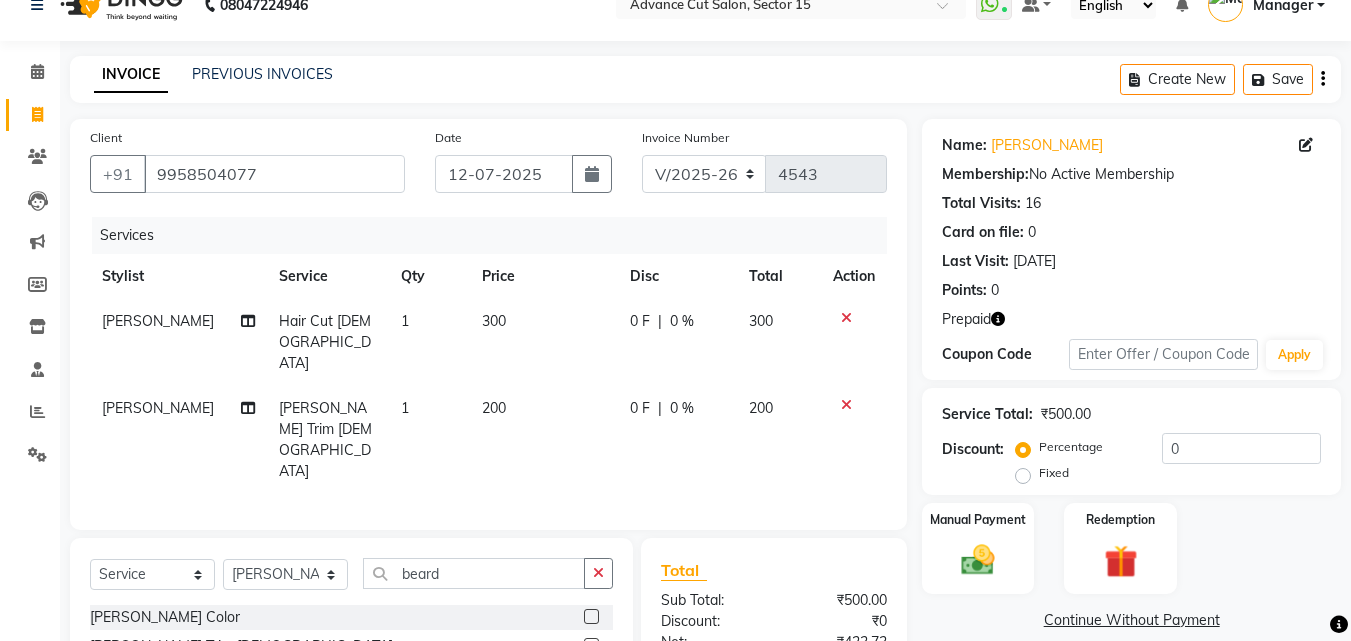 drag, startPoint x: 594, startPoint y: 503, endPoint x: 578, endPoint y: 500, distance: 16.27882 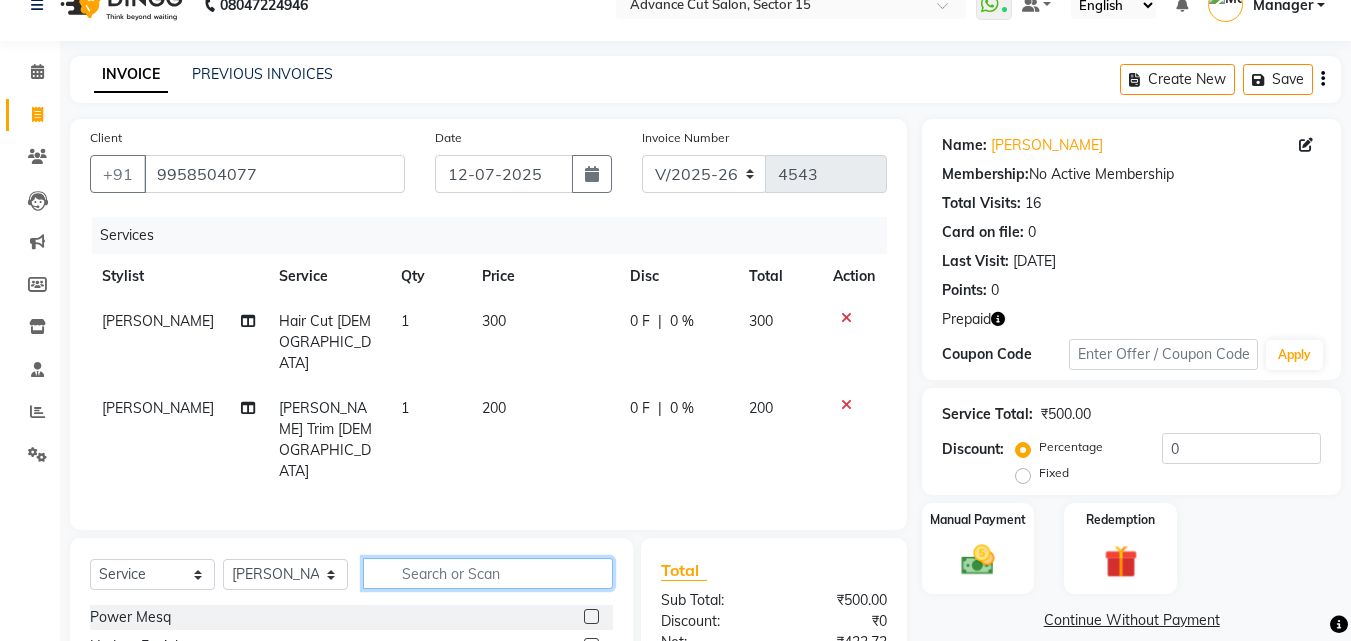 click 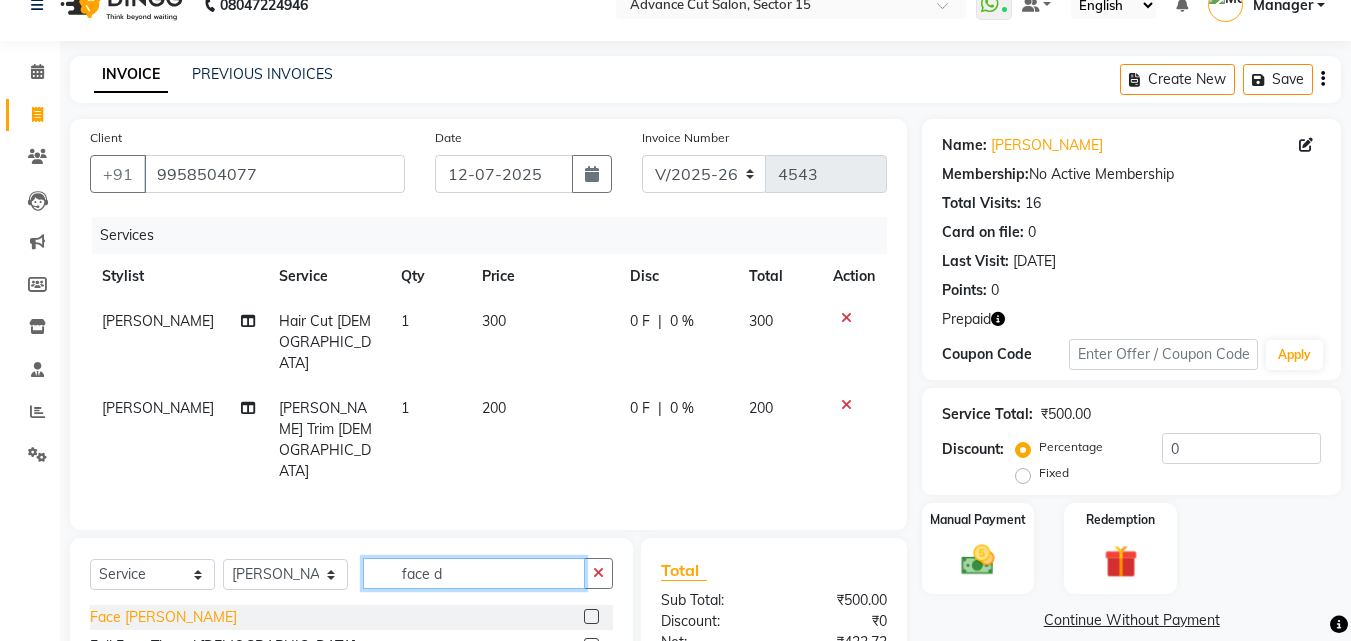 type on "face d" 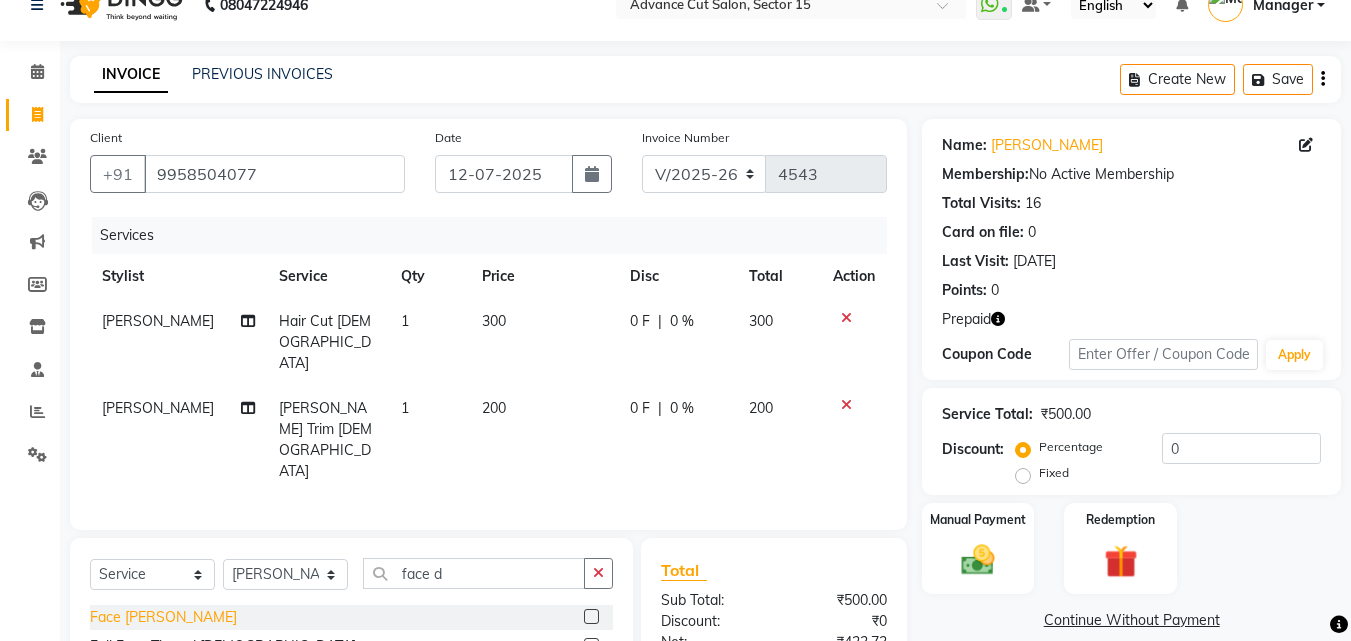 click on "Face [PERSON_NAME]" 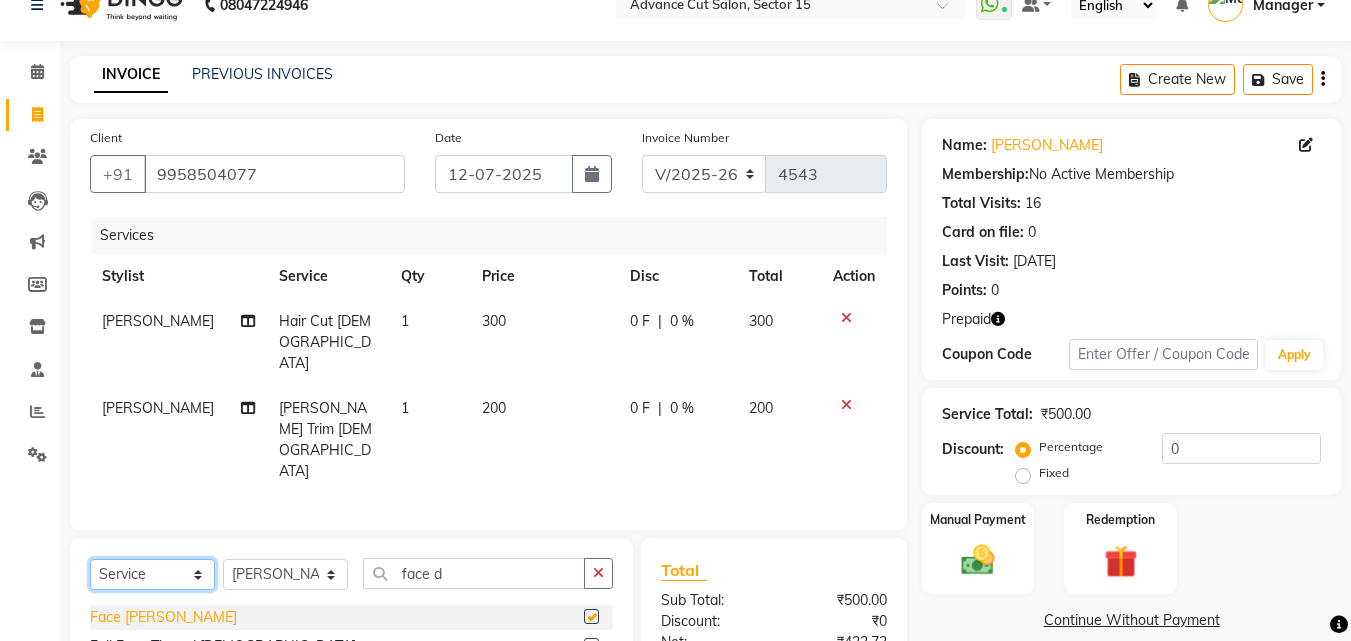 click on "Select  Service  Product  Membership  Package Voucher Prepaid Gift Card" 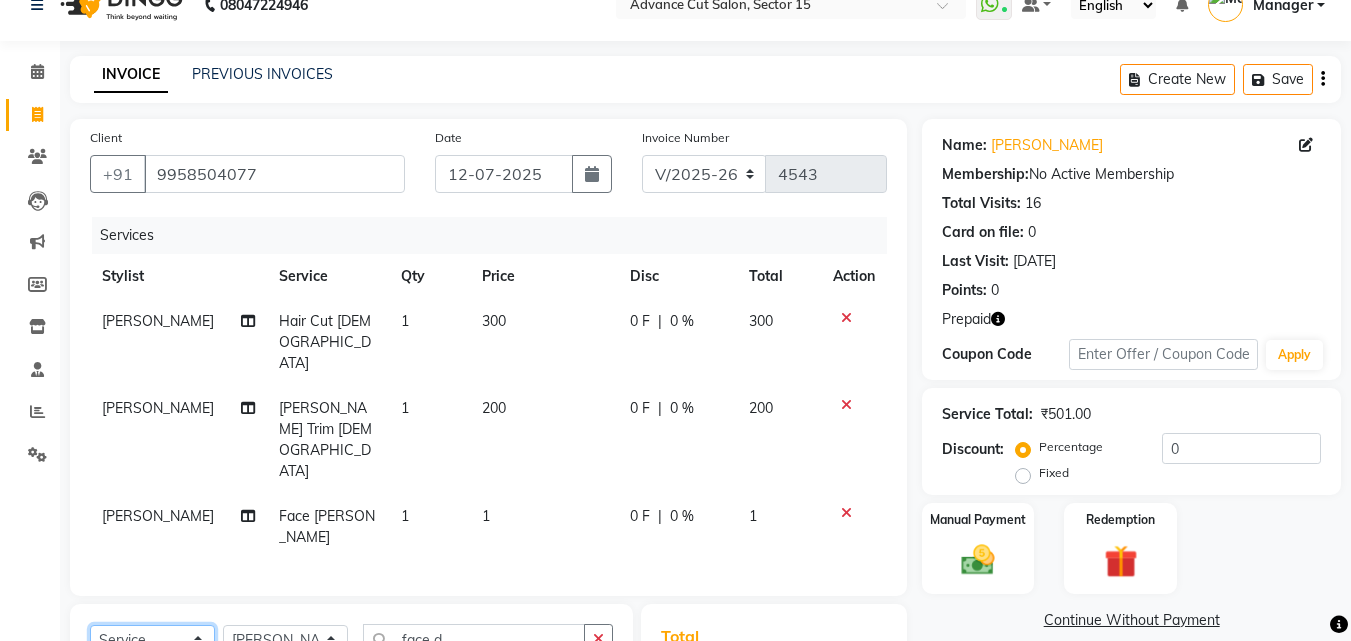checkbox on "false" 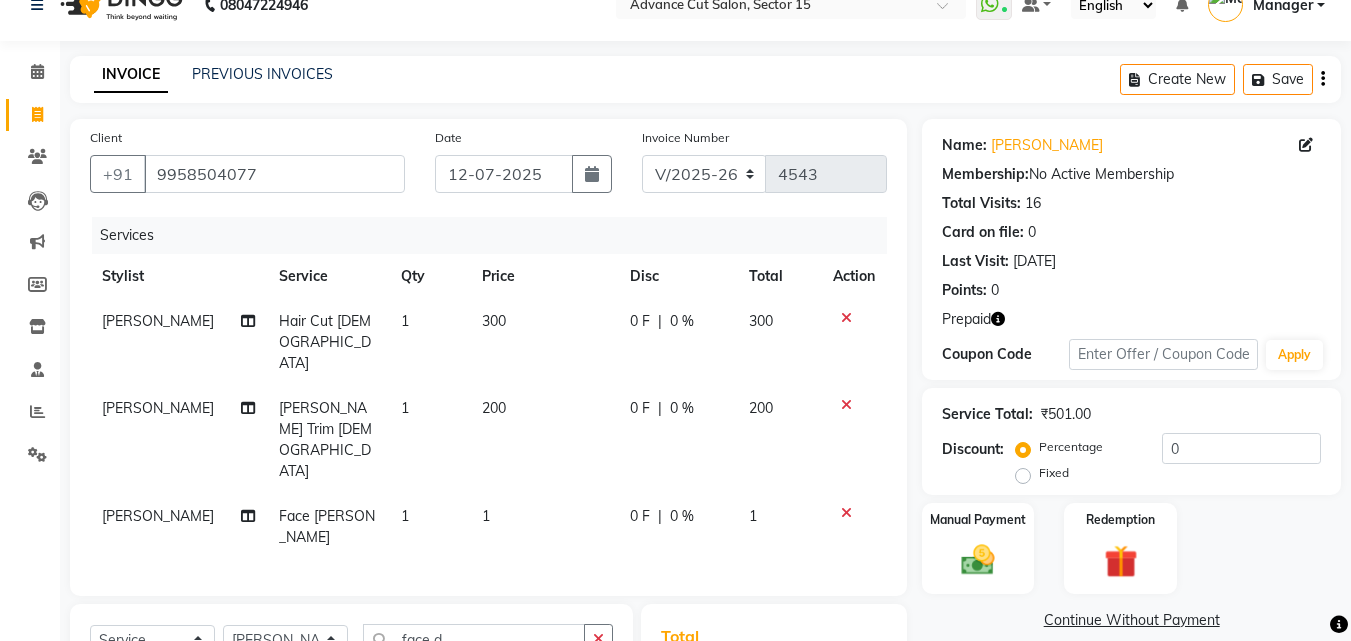 click on "1" 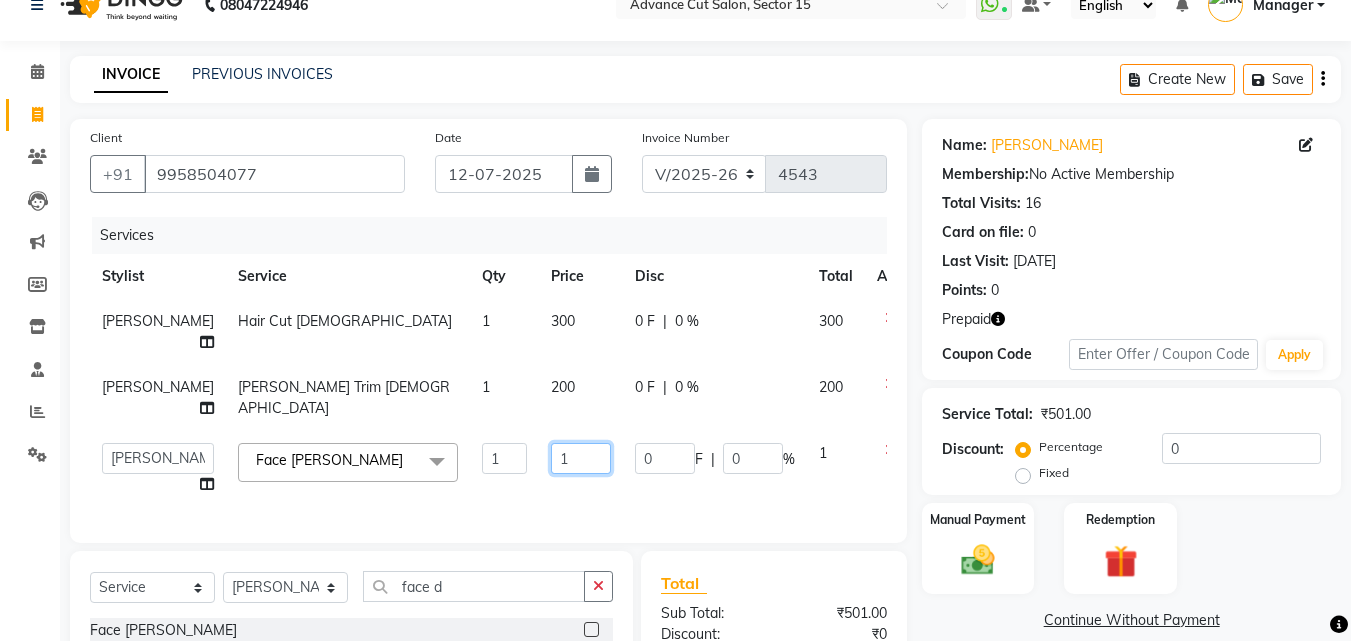 click on "1" 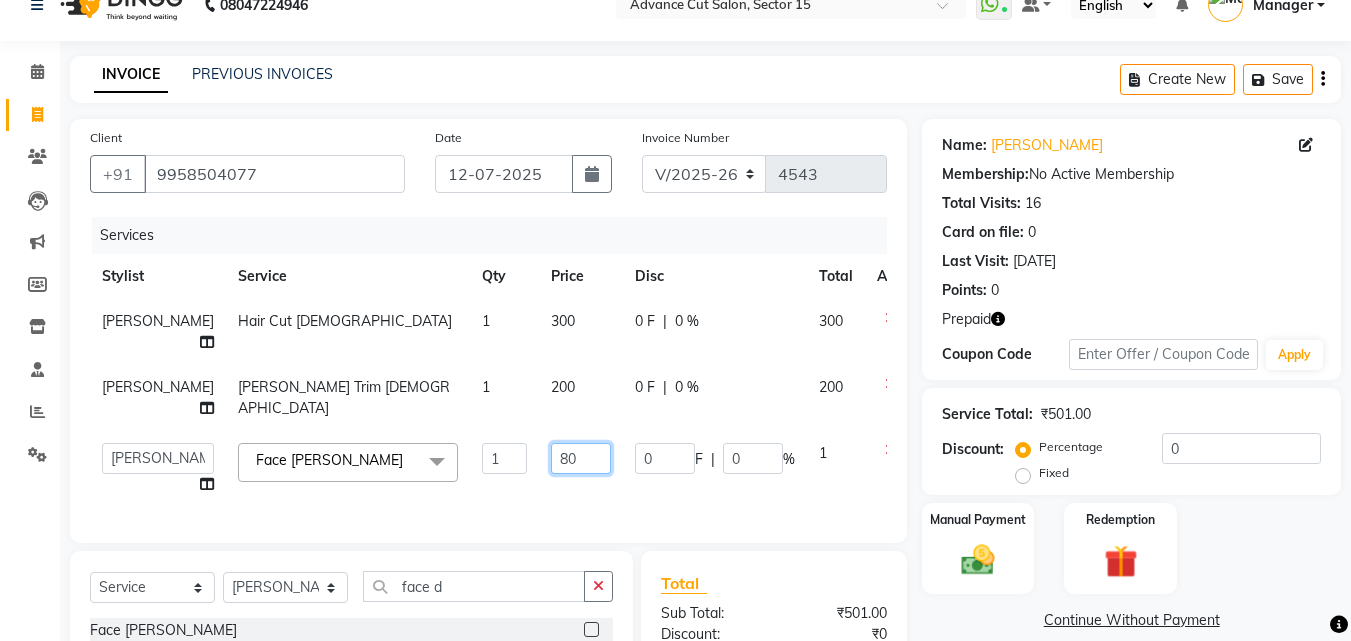 type on "800" 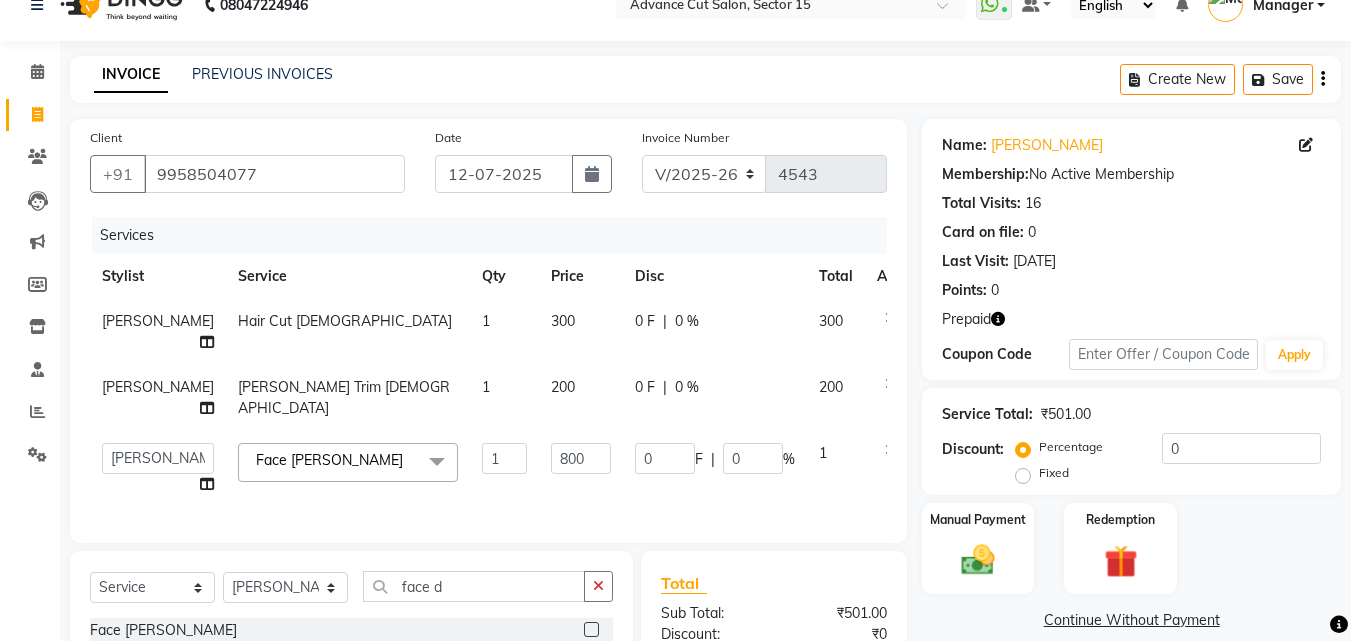 click on "Service Total:  ₹501.00" 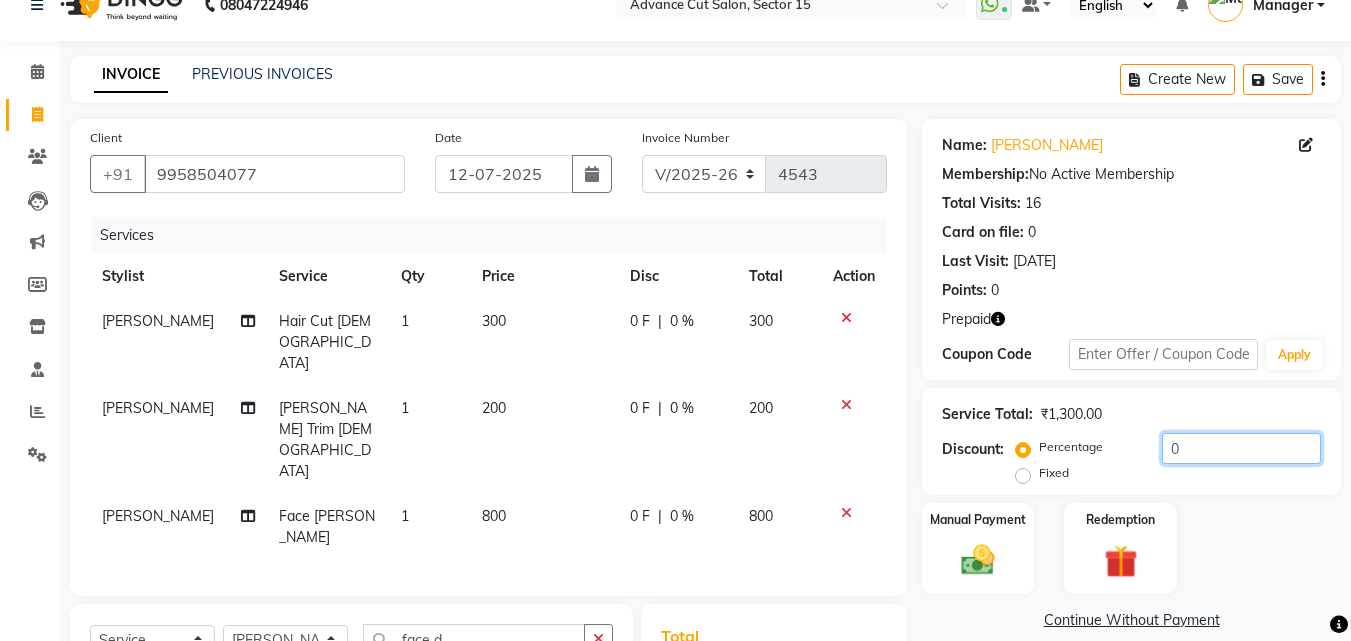 click on "0" 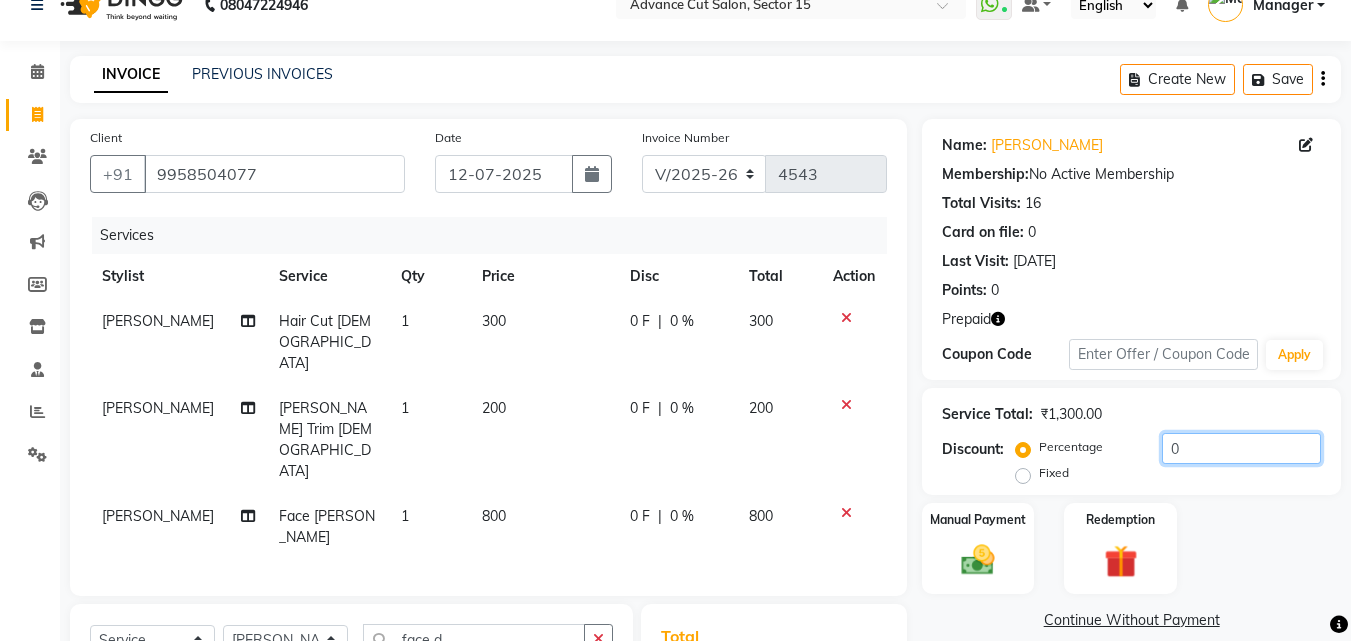 click on "0" 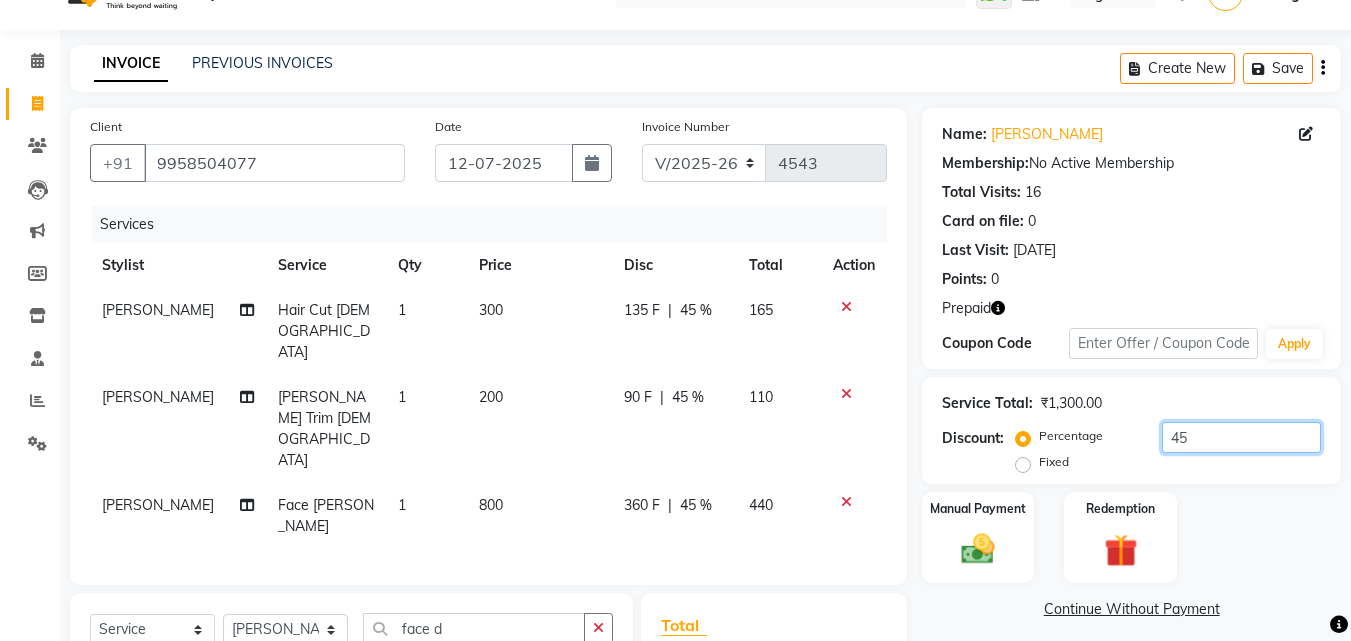 scroll, scrollTop: 223, scrollLeft: 0, axis: vertical 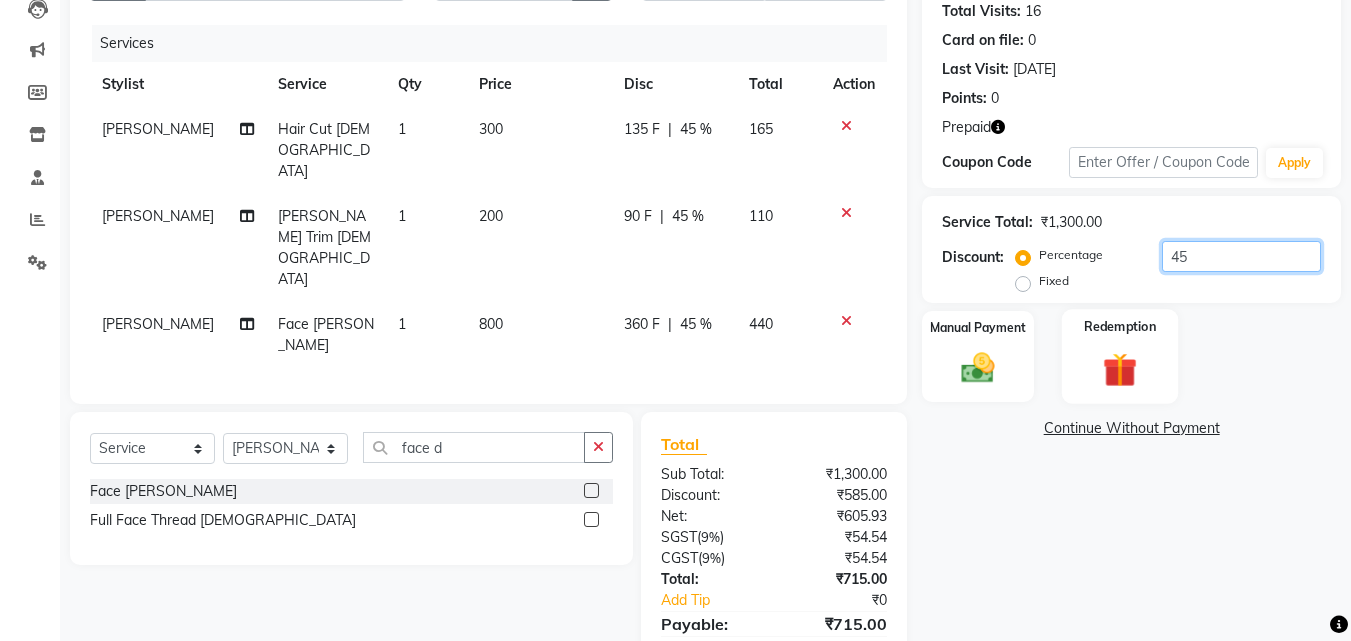 type on "45" 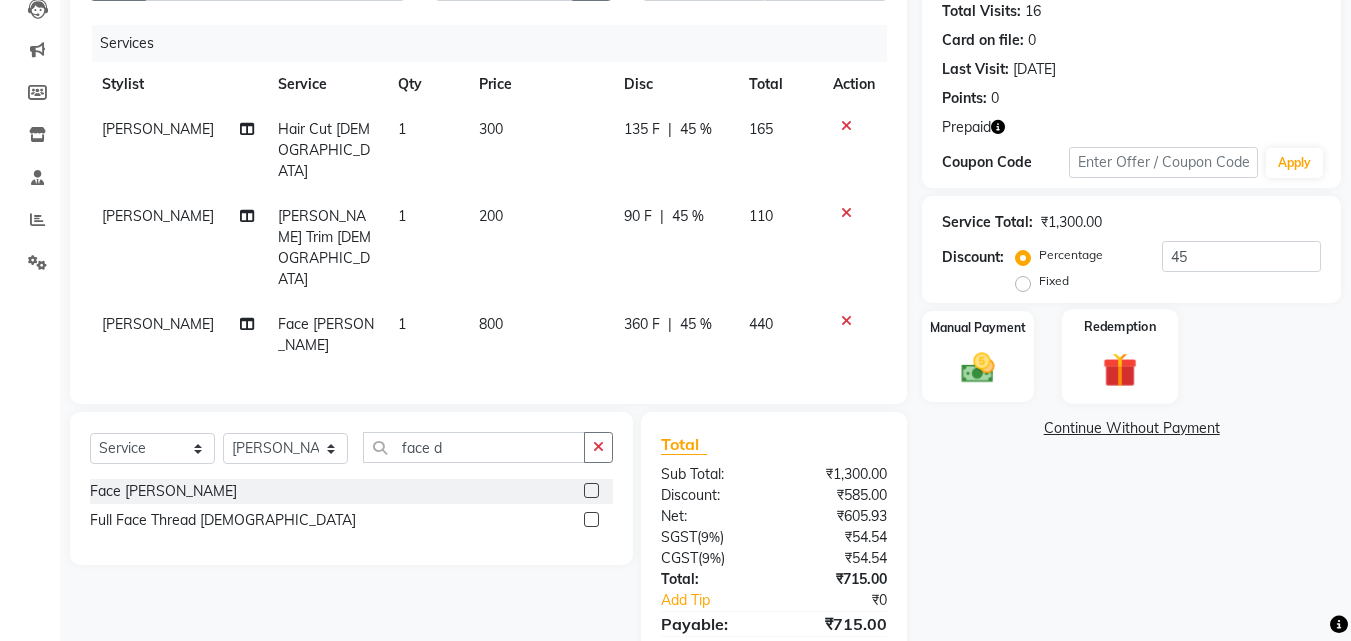 click on "Redemption" 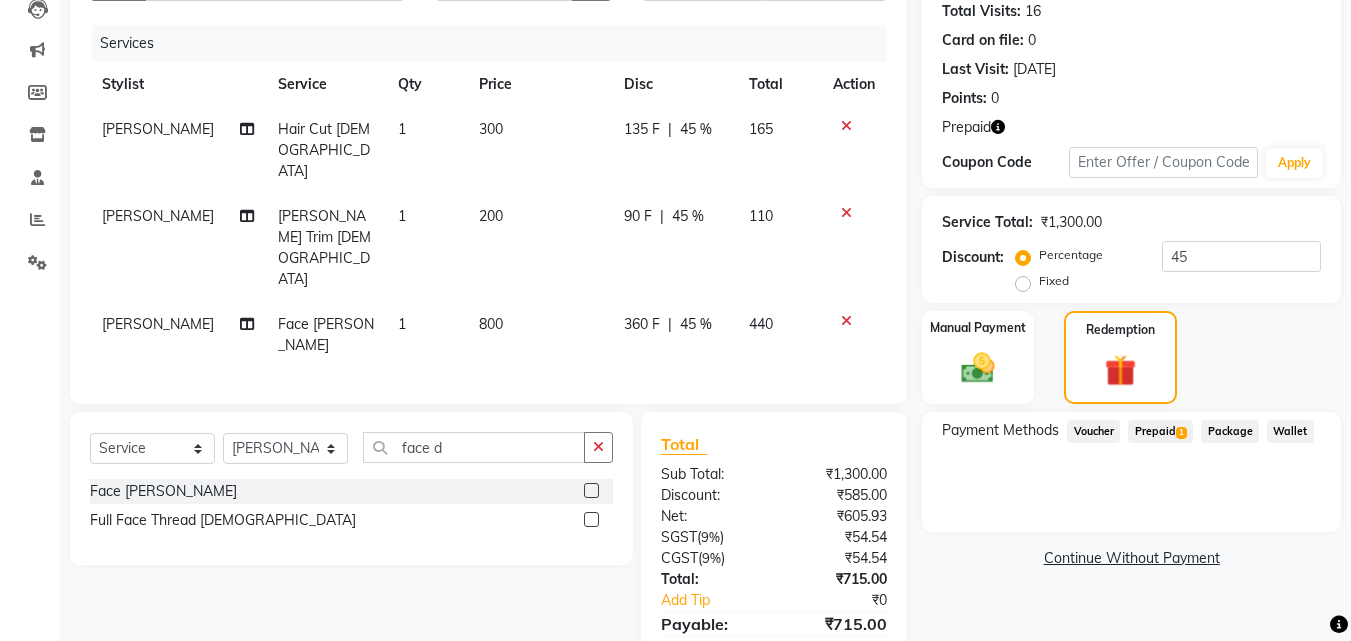 click on "Prepaid  1" 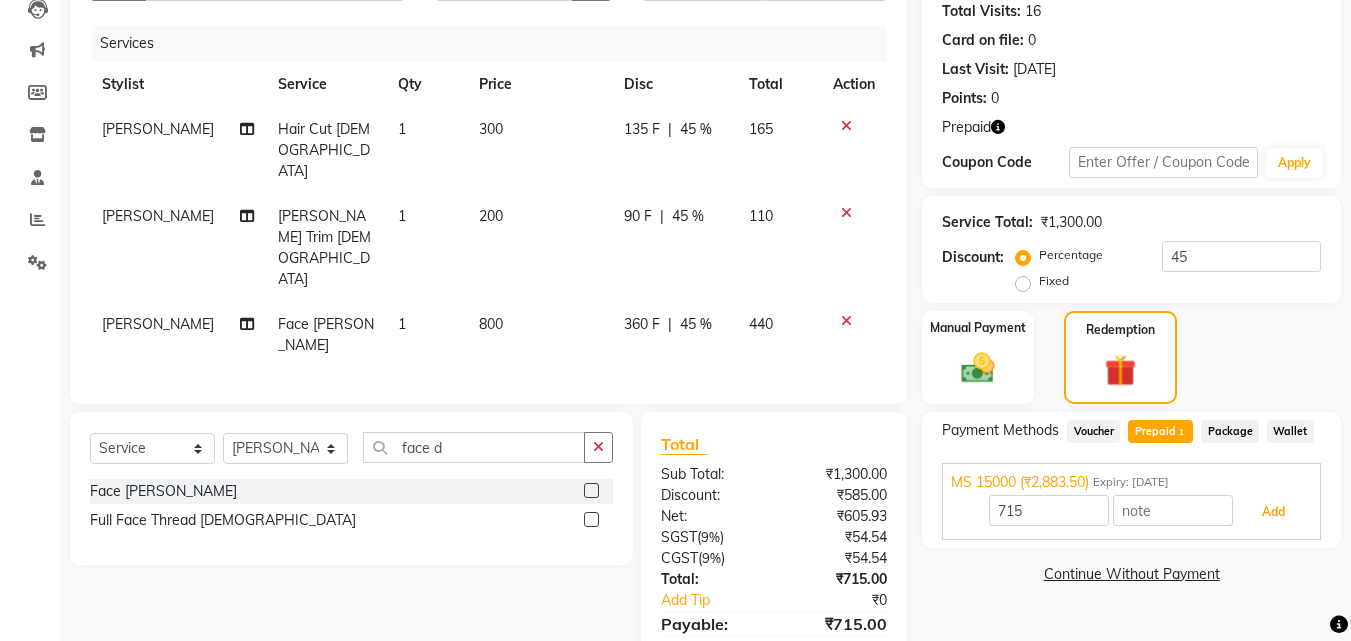 drag, startPoint x: 1291, startPoint y: 502, endPoint x: 1364, endPoint y: 492, distance: 73.68175 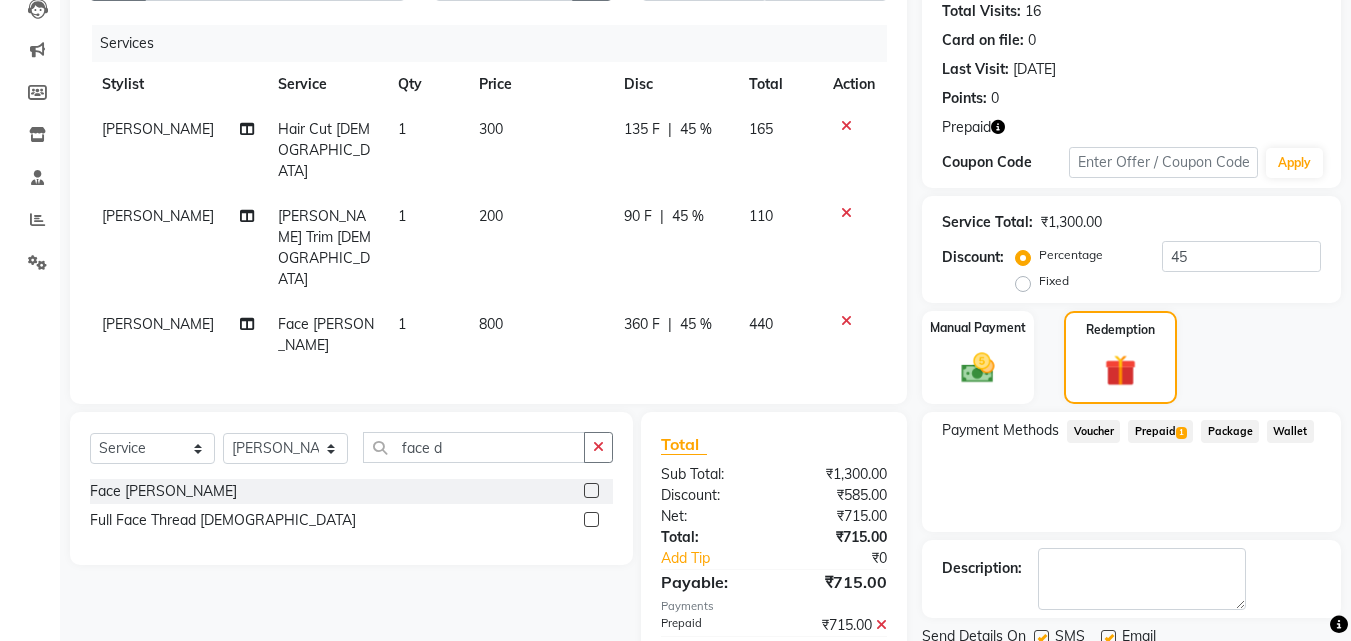 scroll, scrollTop: 298, scrollLeft: 0, axis: vertical 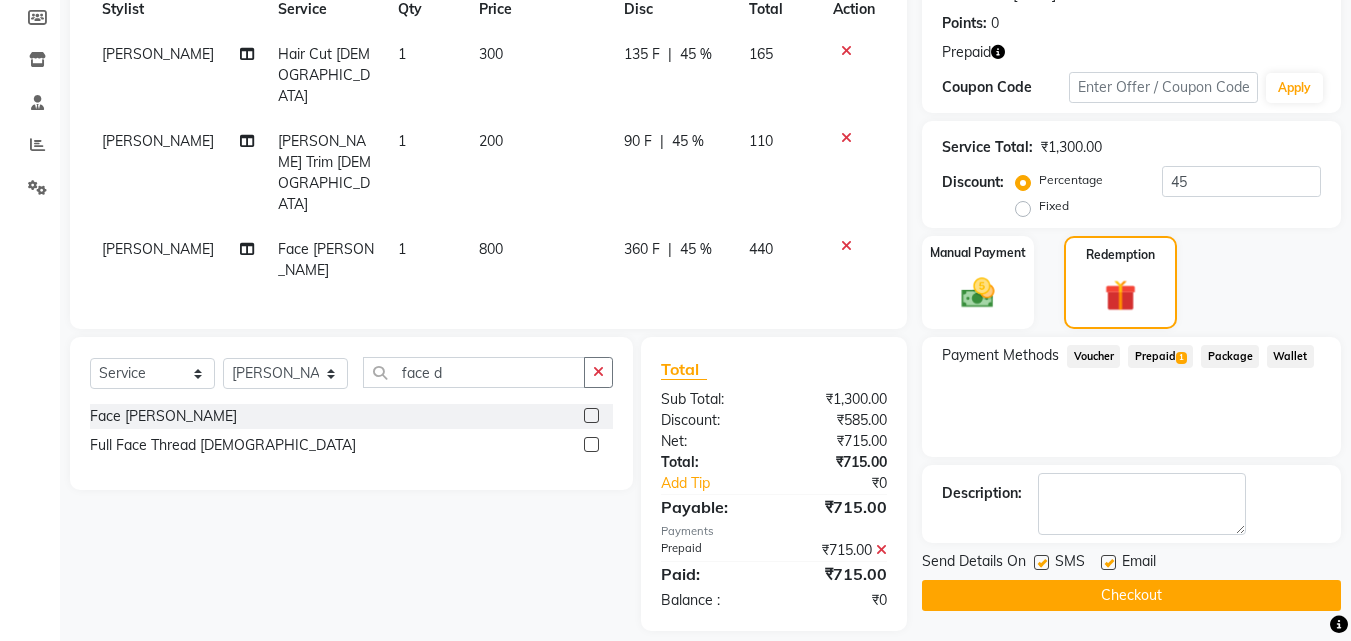 click on "Name: Ankur Jain Membership:  No Active Membership  Total Visits:  16 Card on file:  0 Last Visit:   21-06-2025 Points:   0  Prepaid Coupon Code Apply Service Total:  ₹1,300.00  Discount:  Percentage   Fixed  45 Manual Payment Redemption Payment Methods  Voucher   Prepaid  1  Package   Wallet  Description:                  Send Details On SMS Email  Checkout" 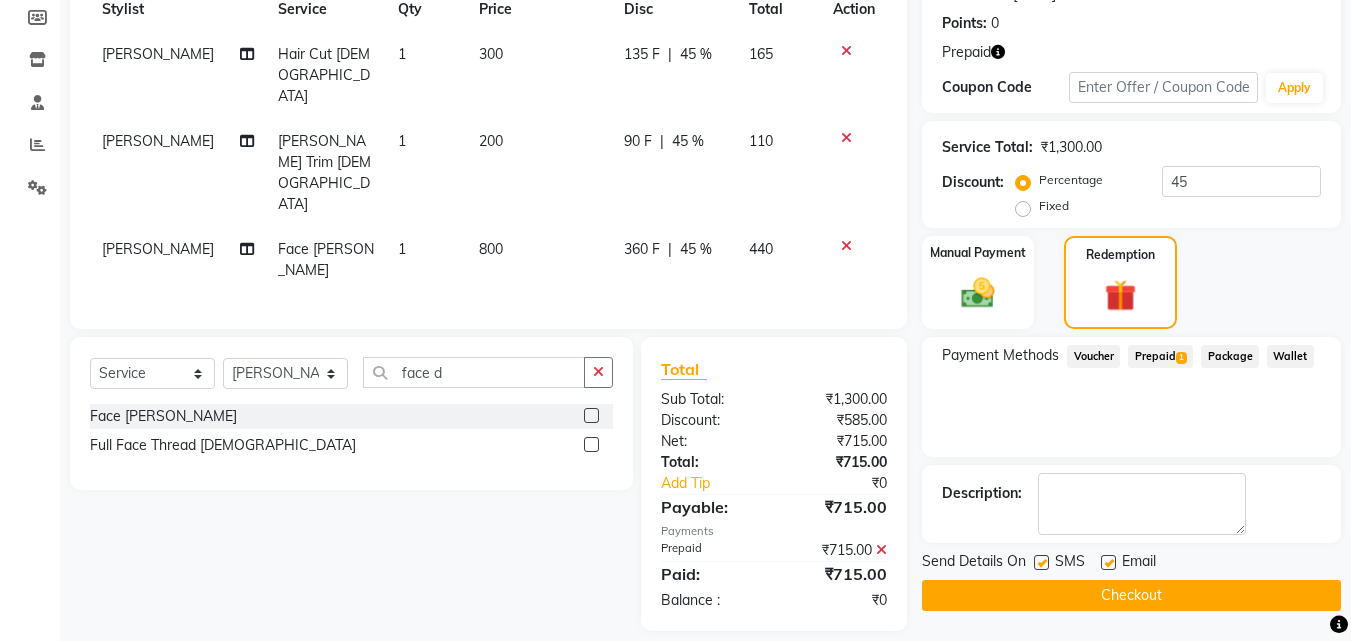 click on "Checkout" 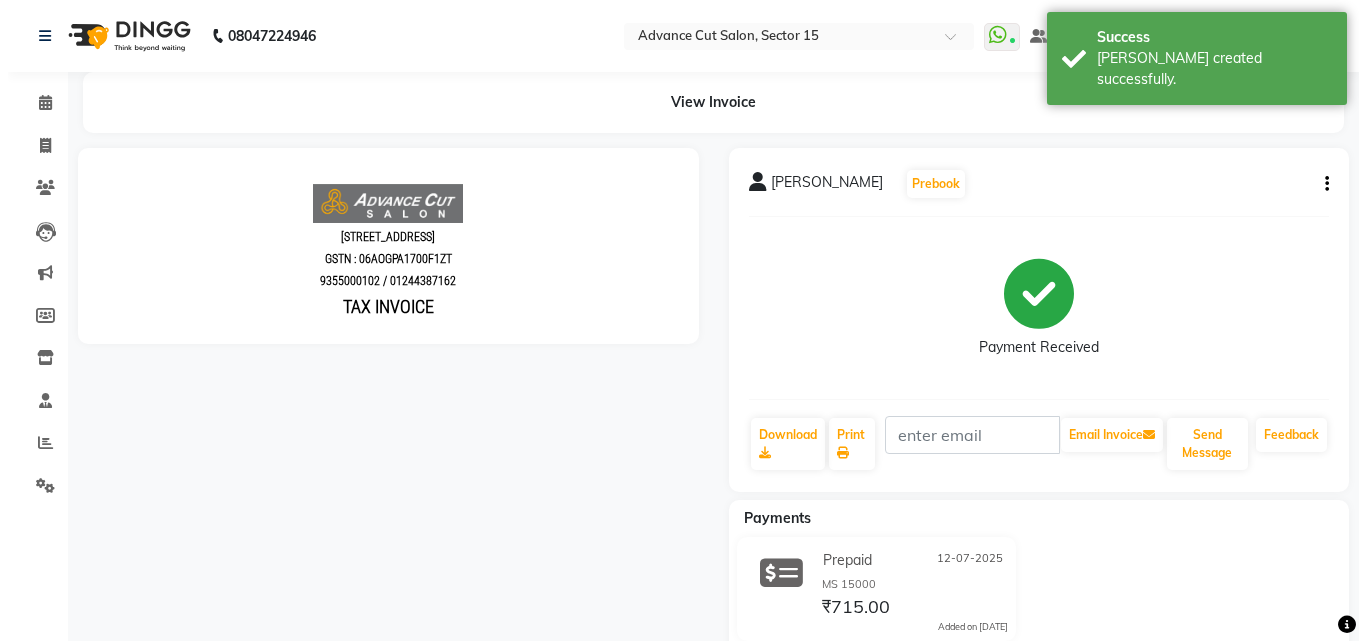 scroll, scrollTop: 0, scrollLeft: 0, axis: both 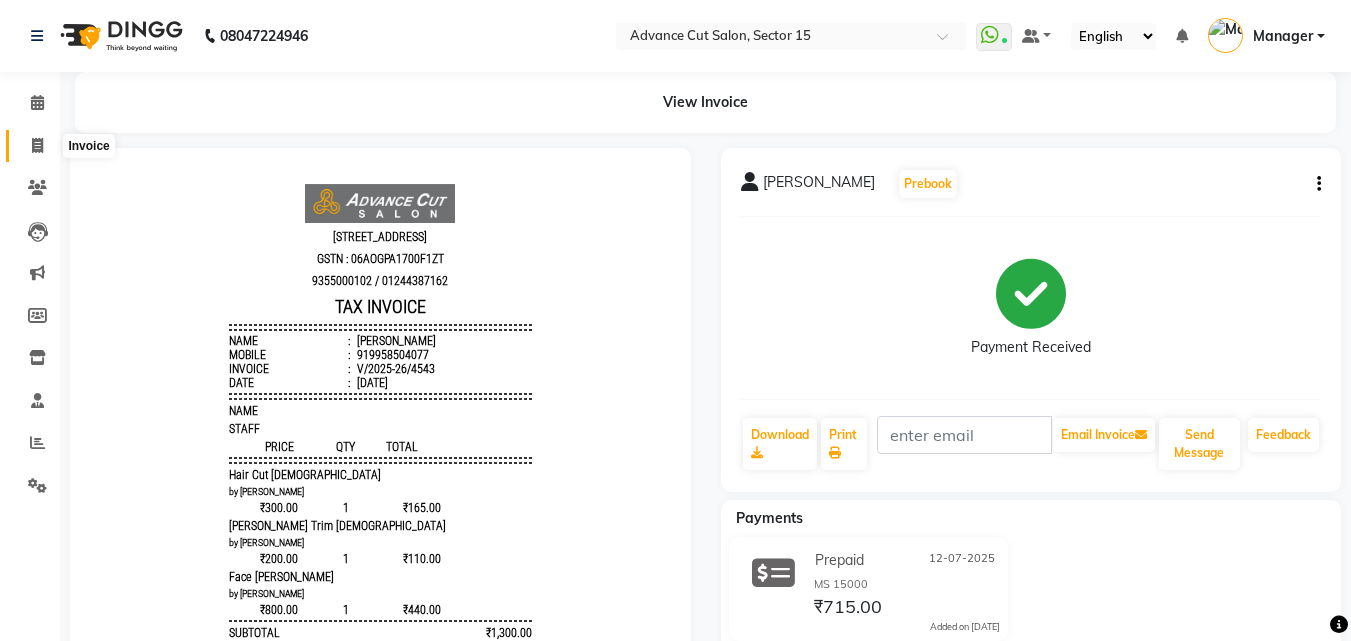 click 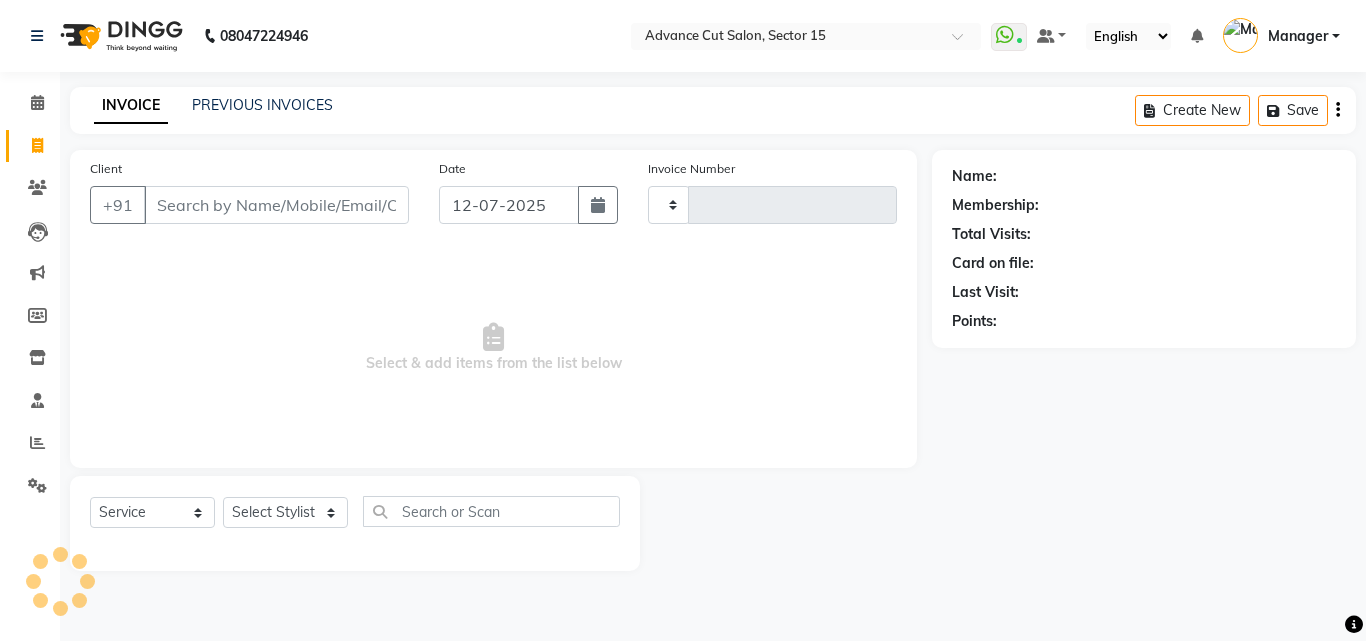 type on "4544" 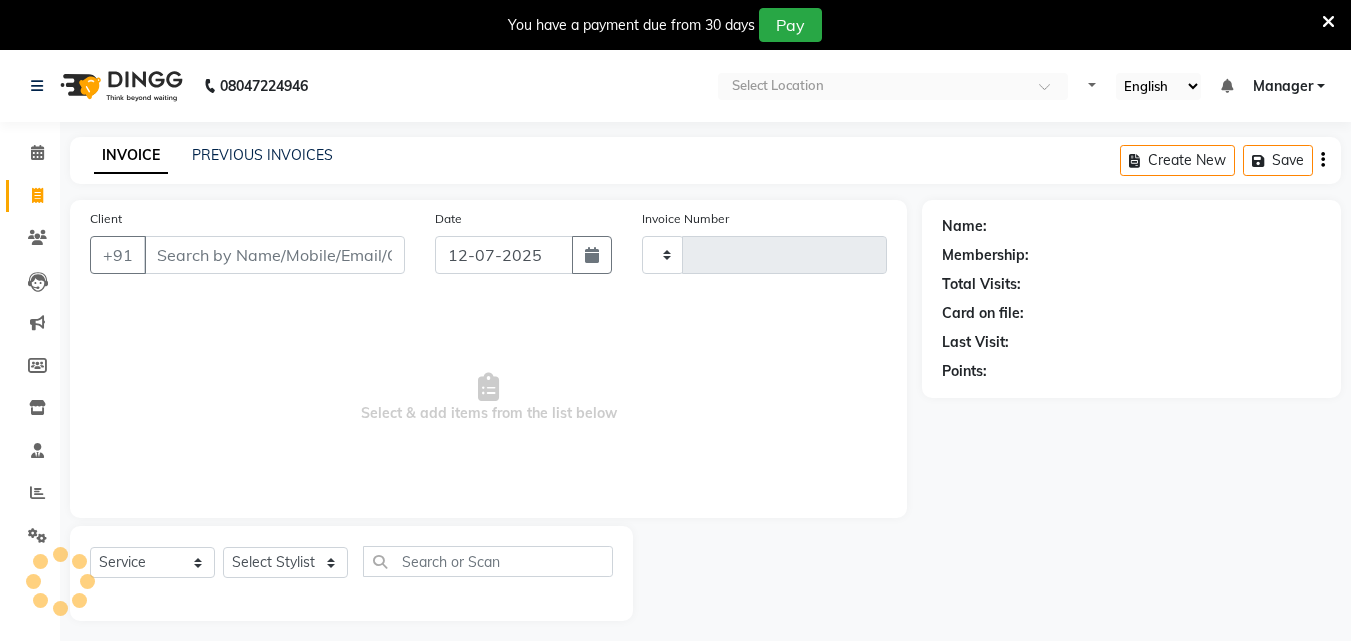 select on "service" 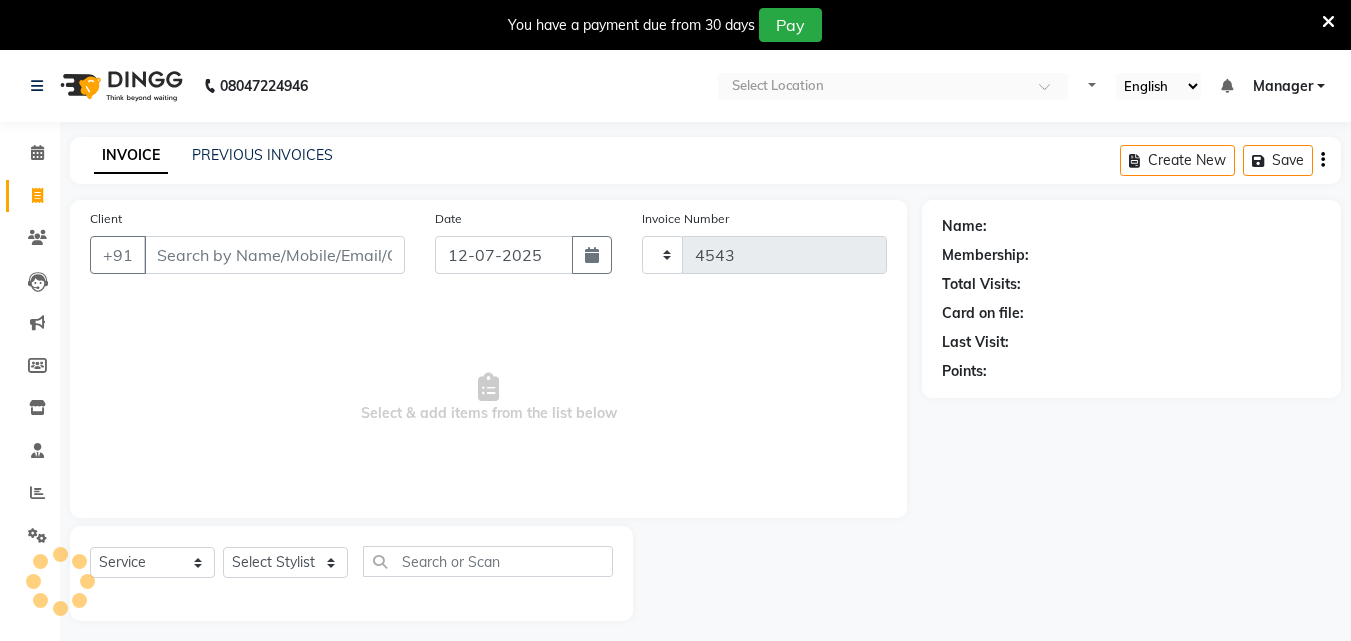 select on "6255" 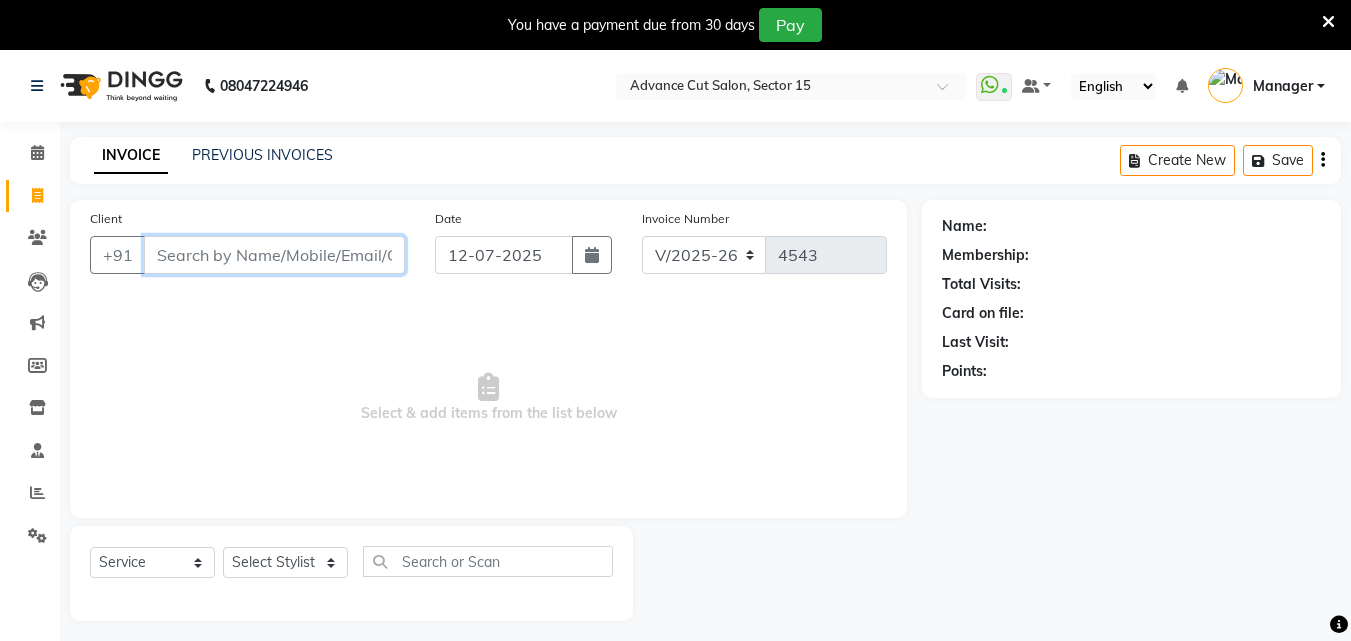 scroll, scrollTop: 0, scrollLeft: 0, axis: both 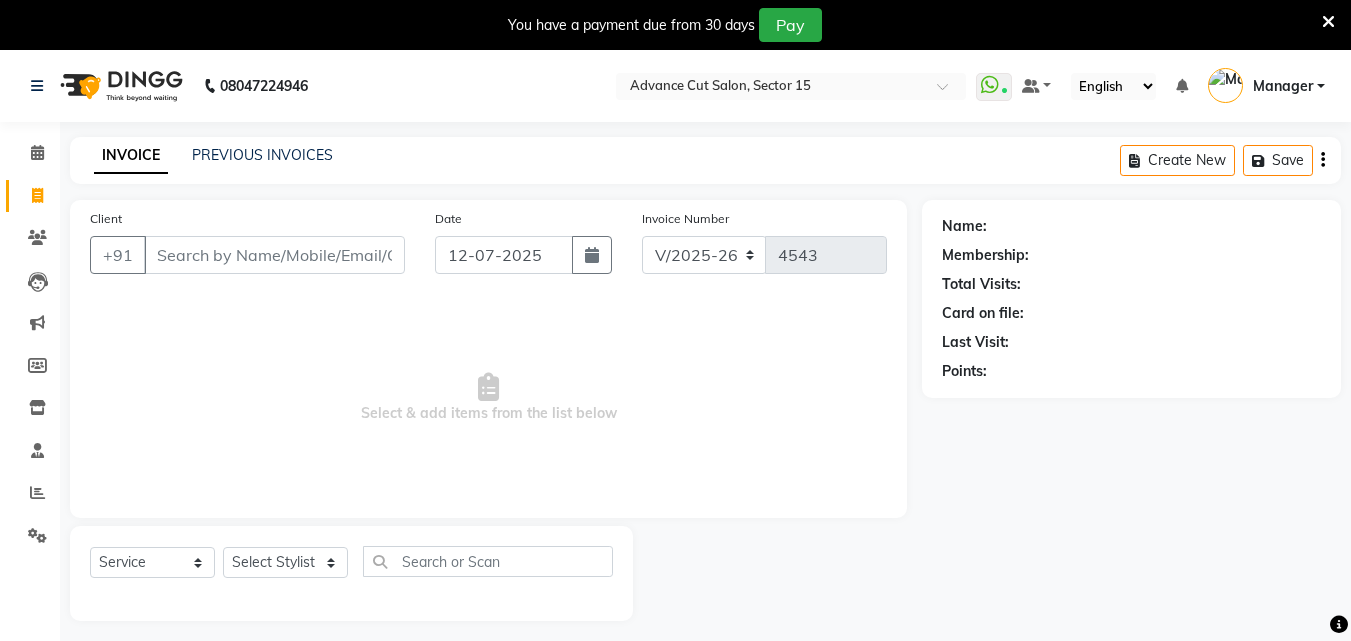 click at bounding box center [1328, 22] 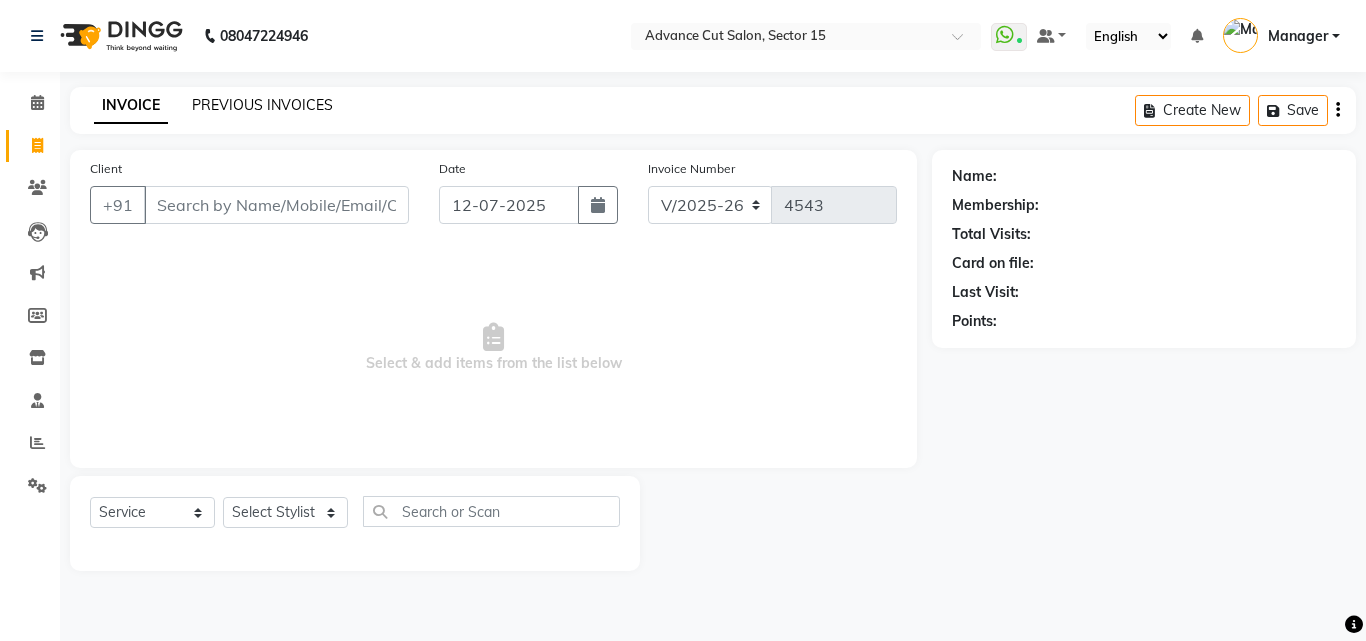 click on "PREVIOUS INVOICES" 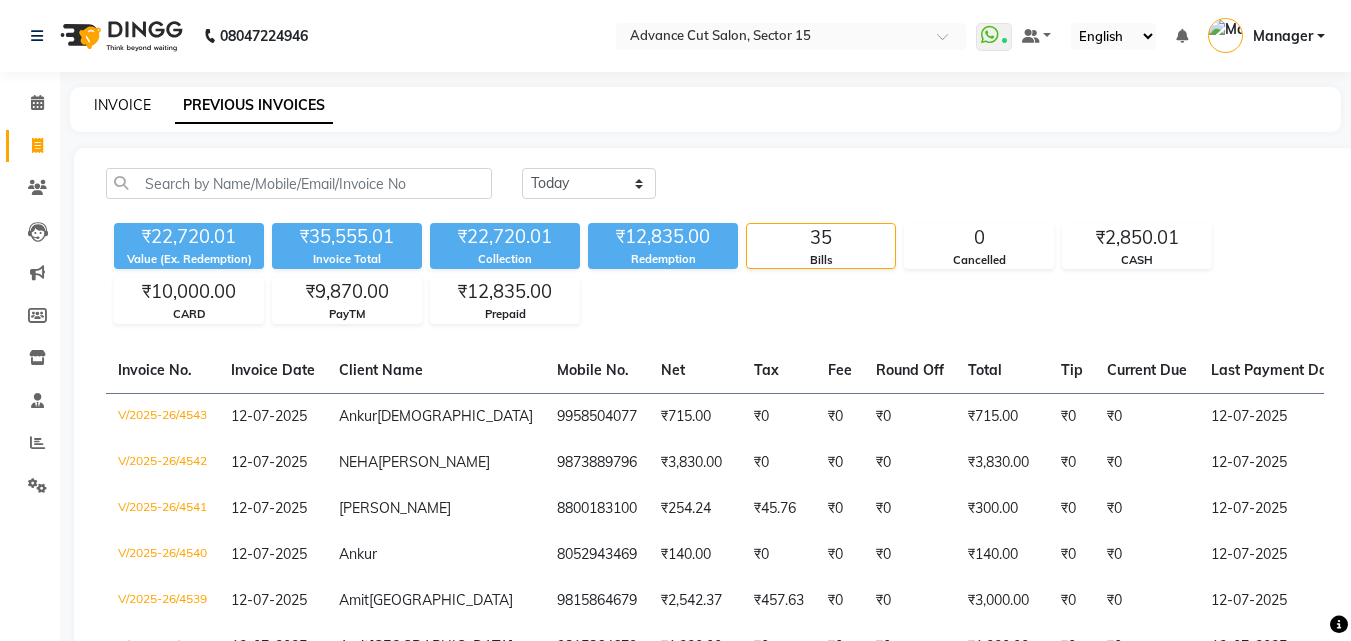 click on "INVOICE" 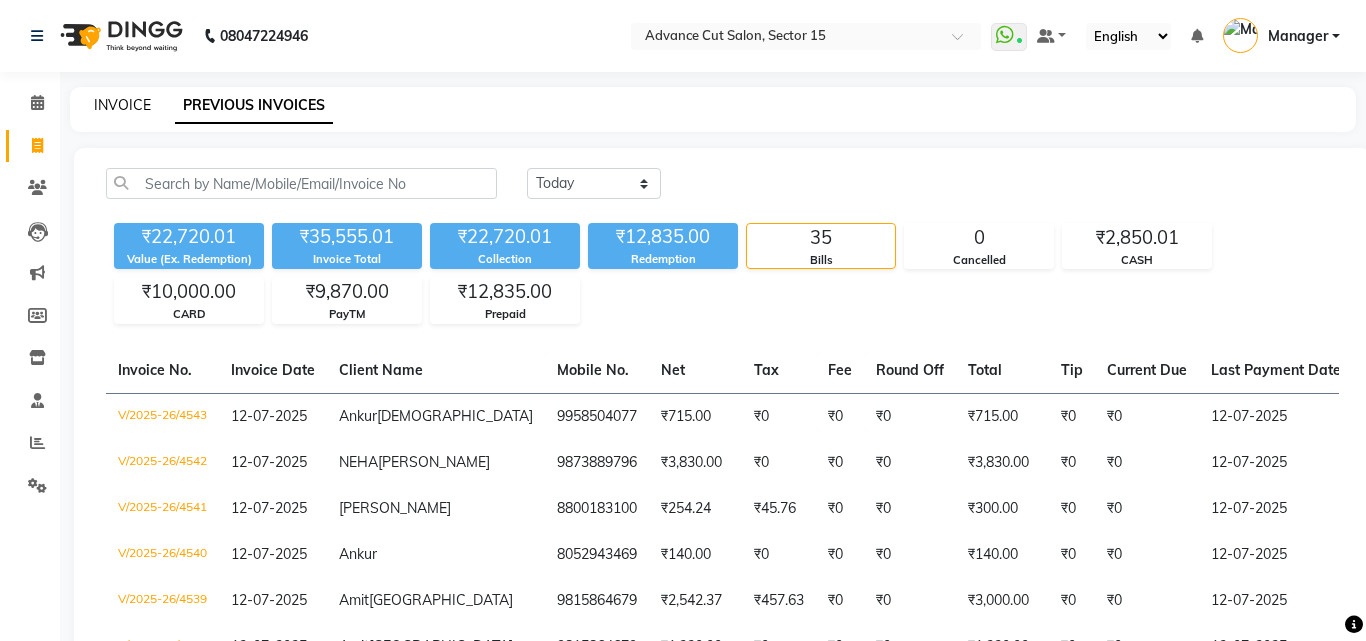 select on "service" 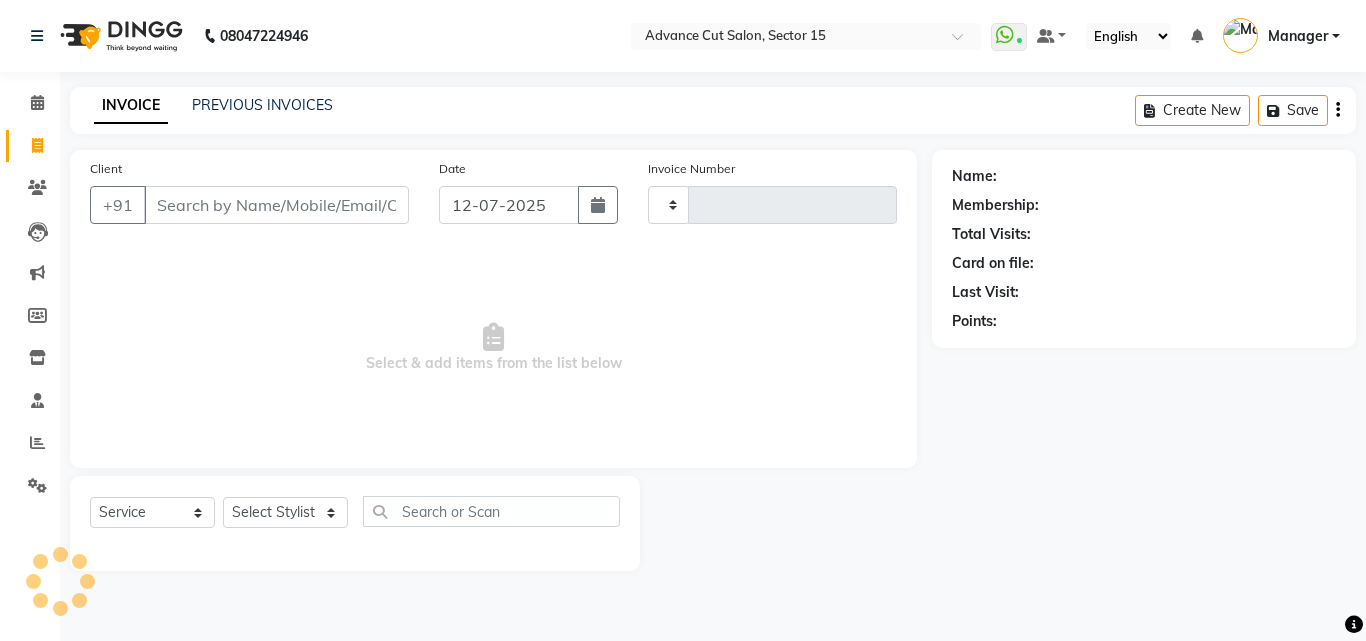 type on "4544" 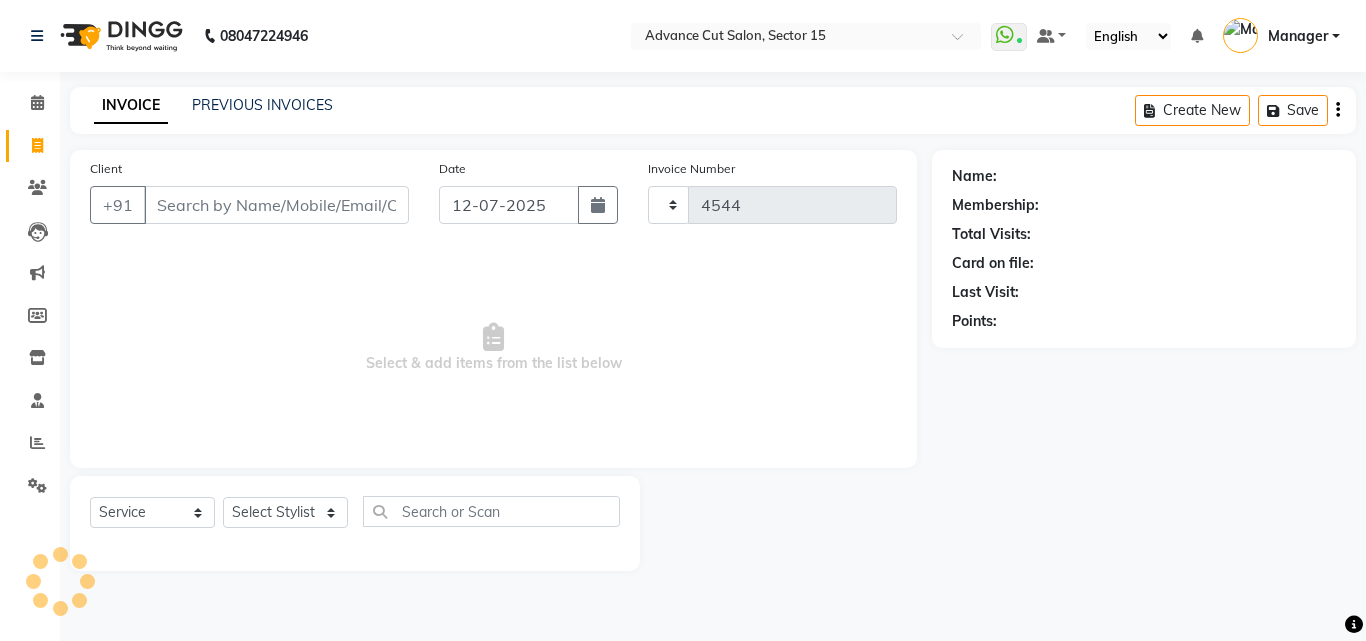 select on "6255" 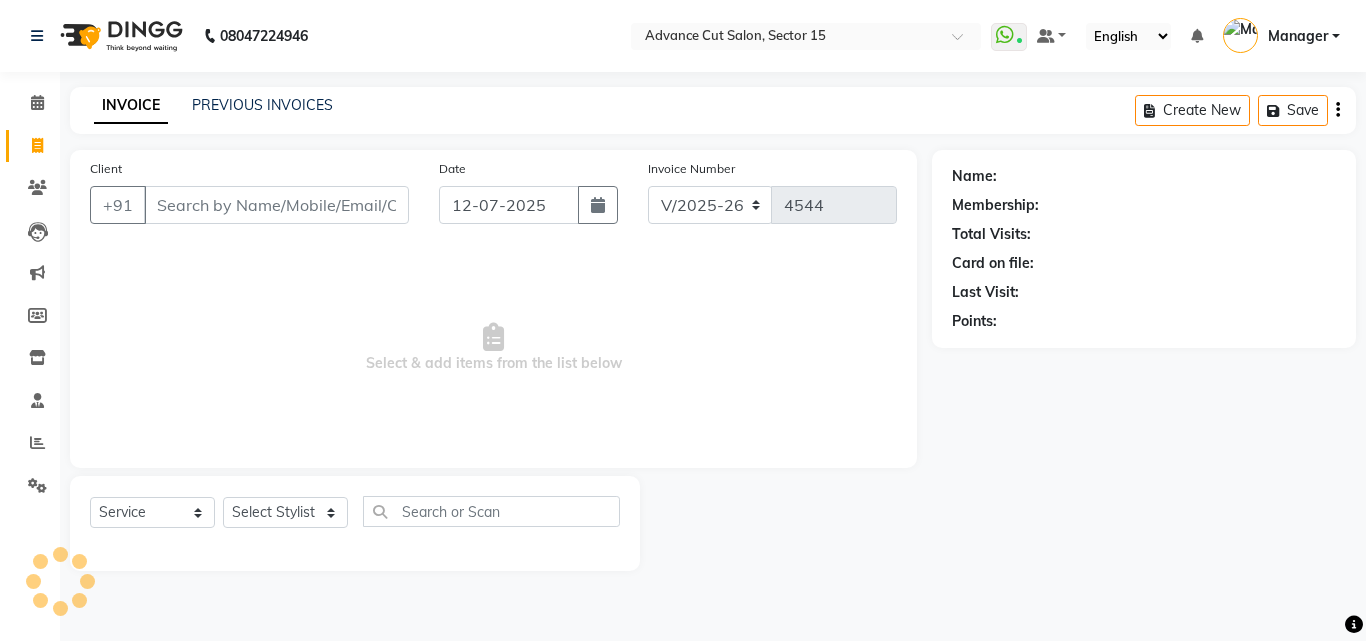 click on "Client" at bounding box center [276, 205] 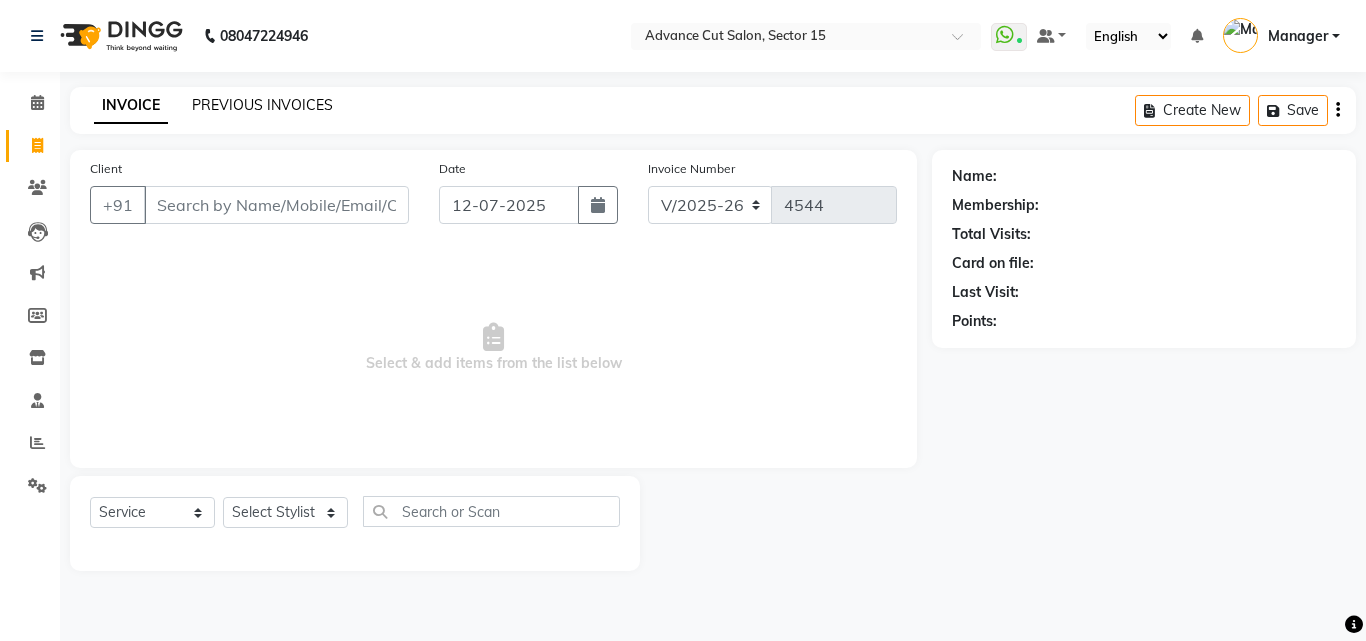 click on "PREVIOUS INVOICES" 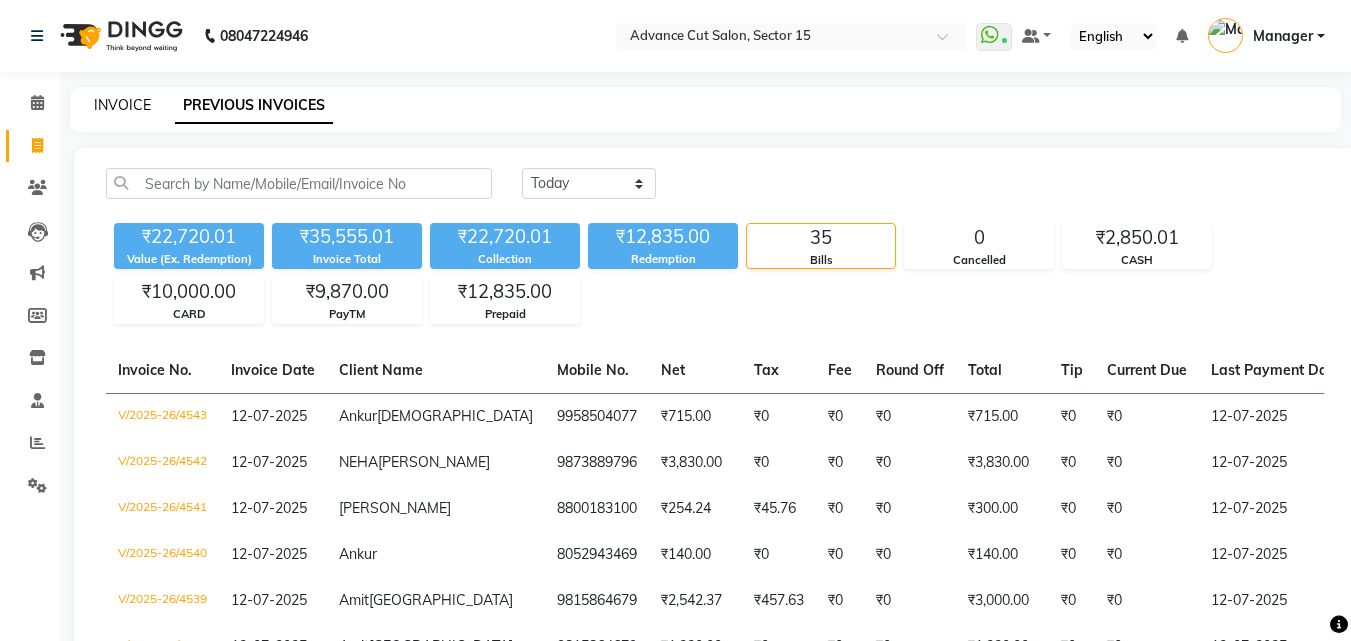 click on "INVOICE" 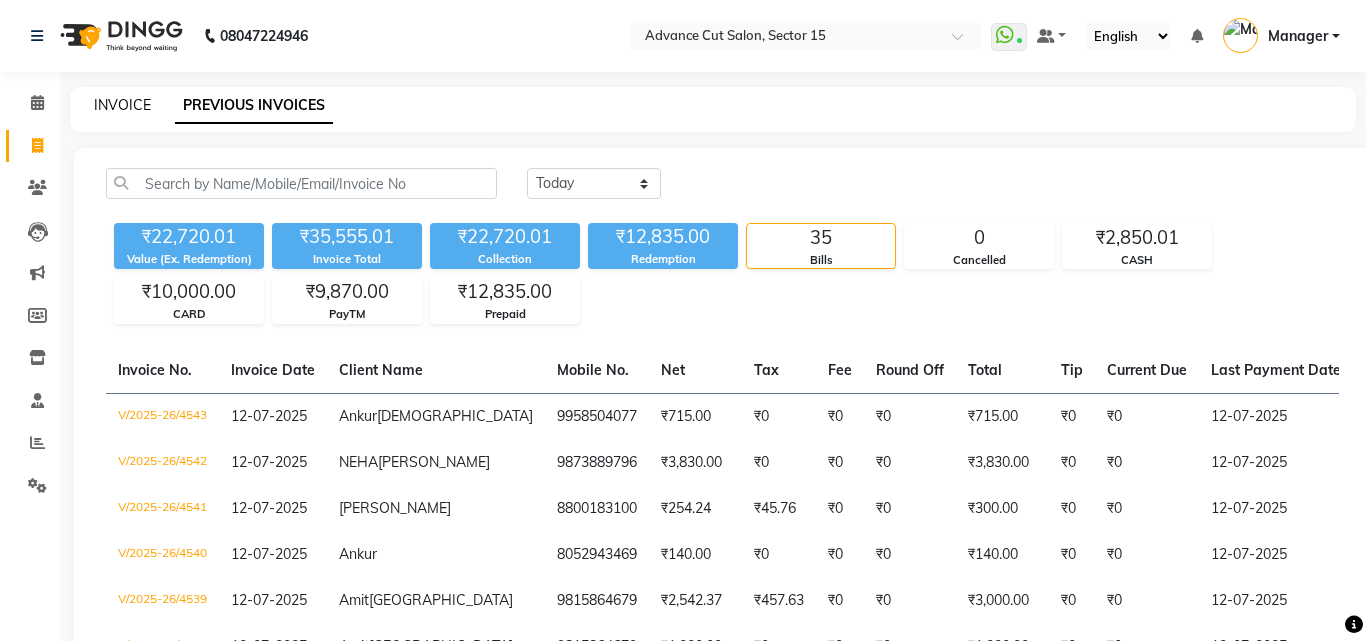 select on "6255" 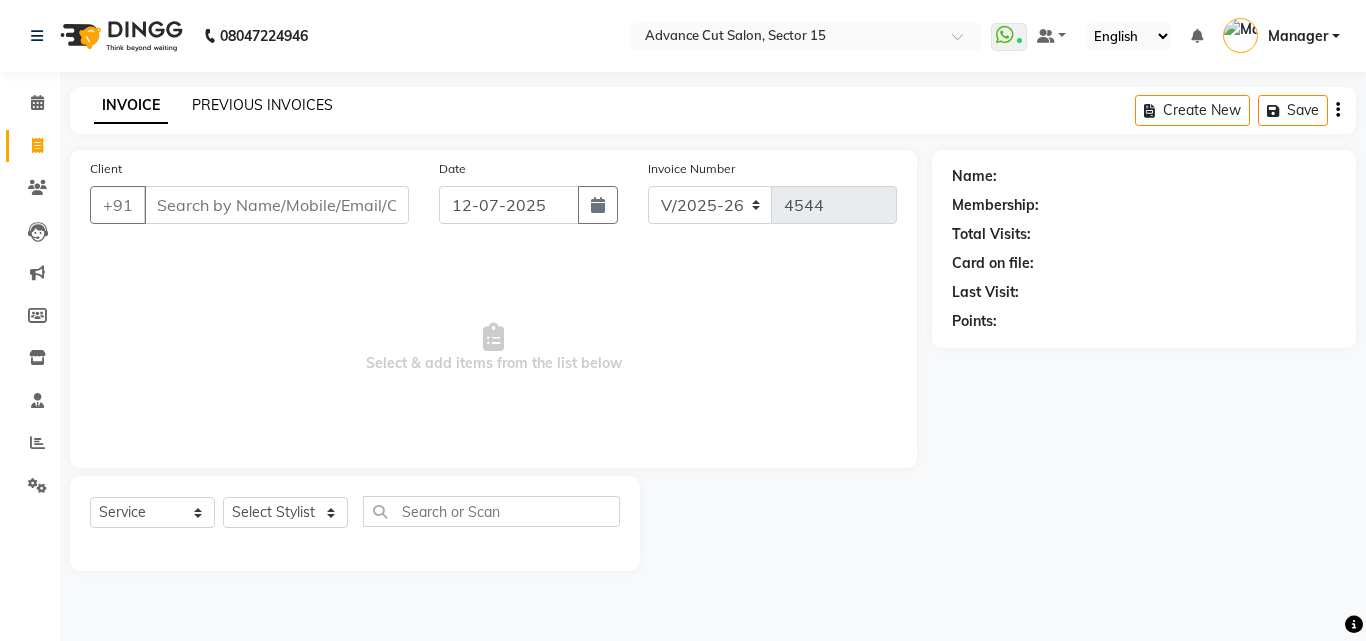 click on "PREVIOUS INVOICES" 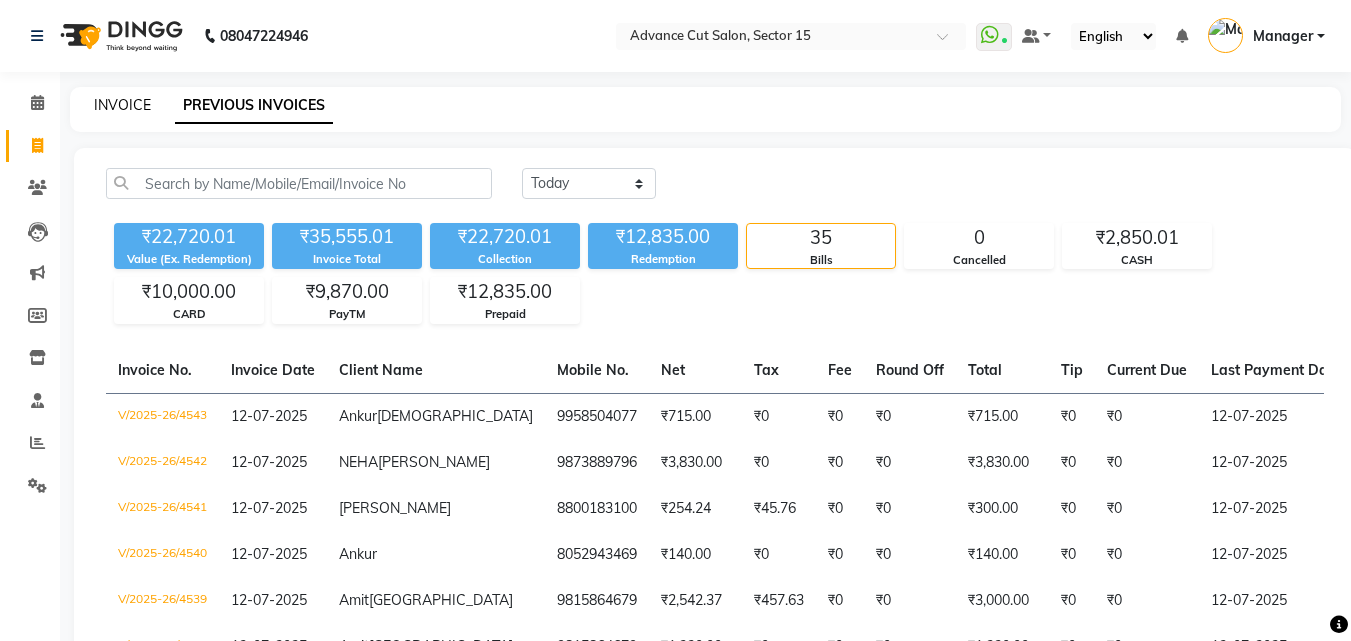click on "INVOICE" 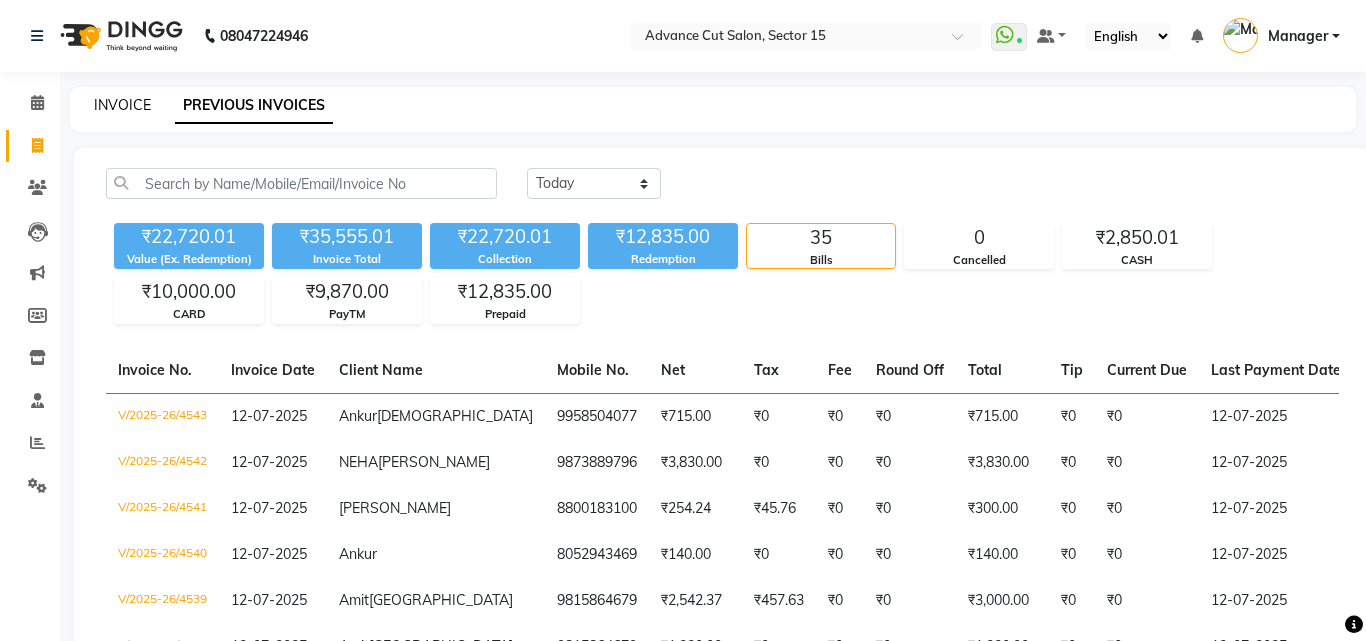 select on "6255" 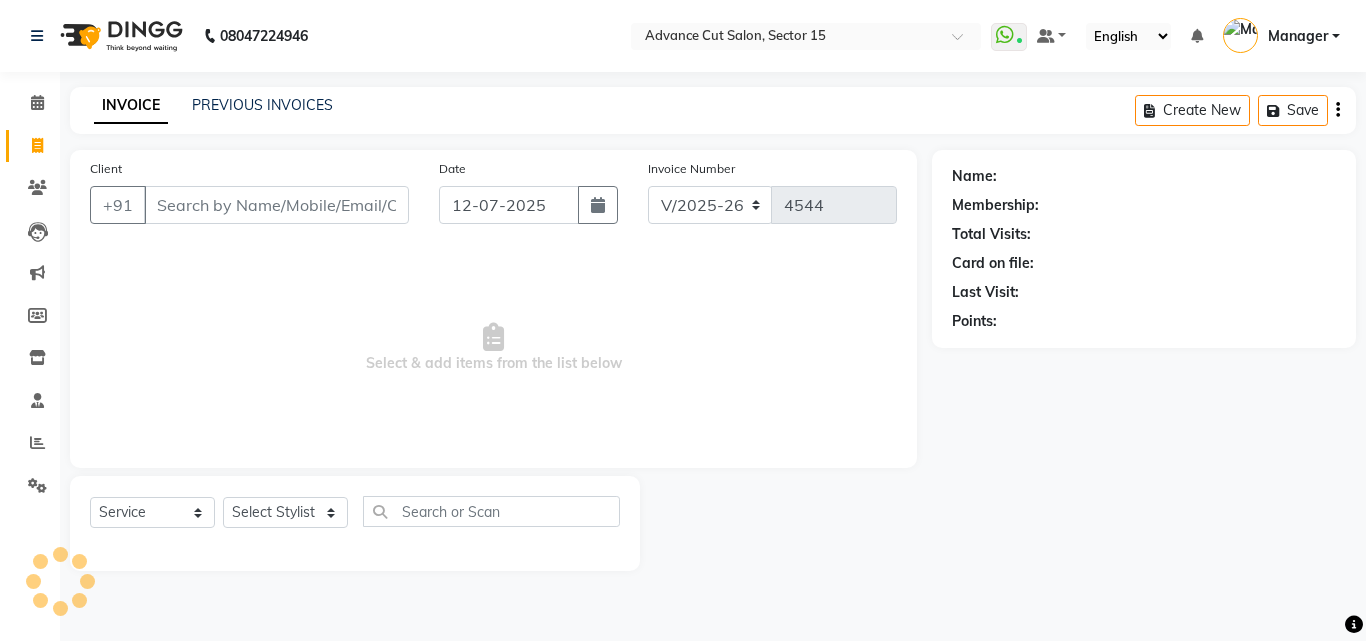 click on "Client" at bounding box center [276, 205] 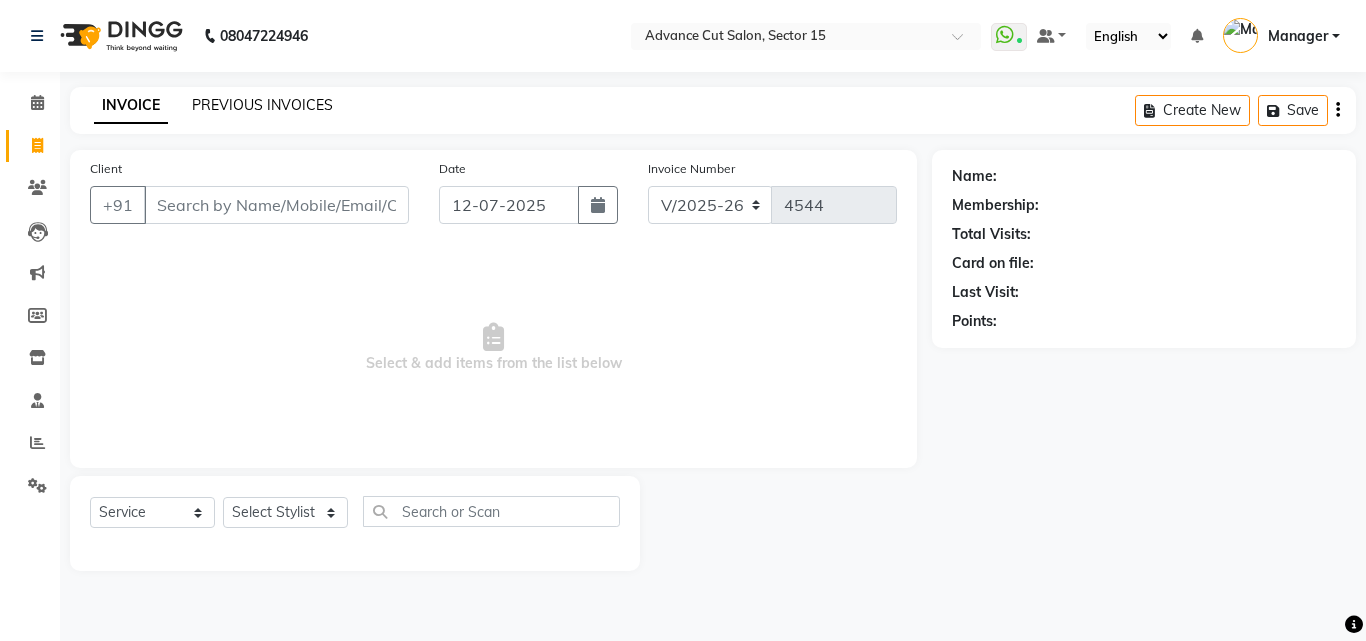 click on "PREVIOUS INVOICES" 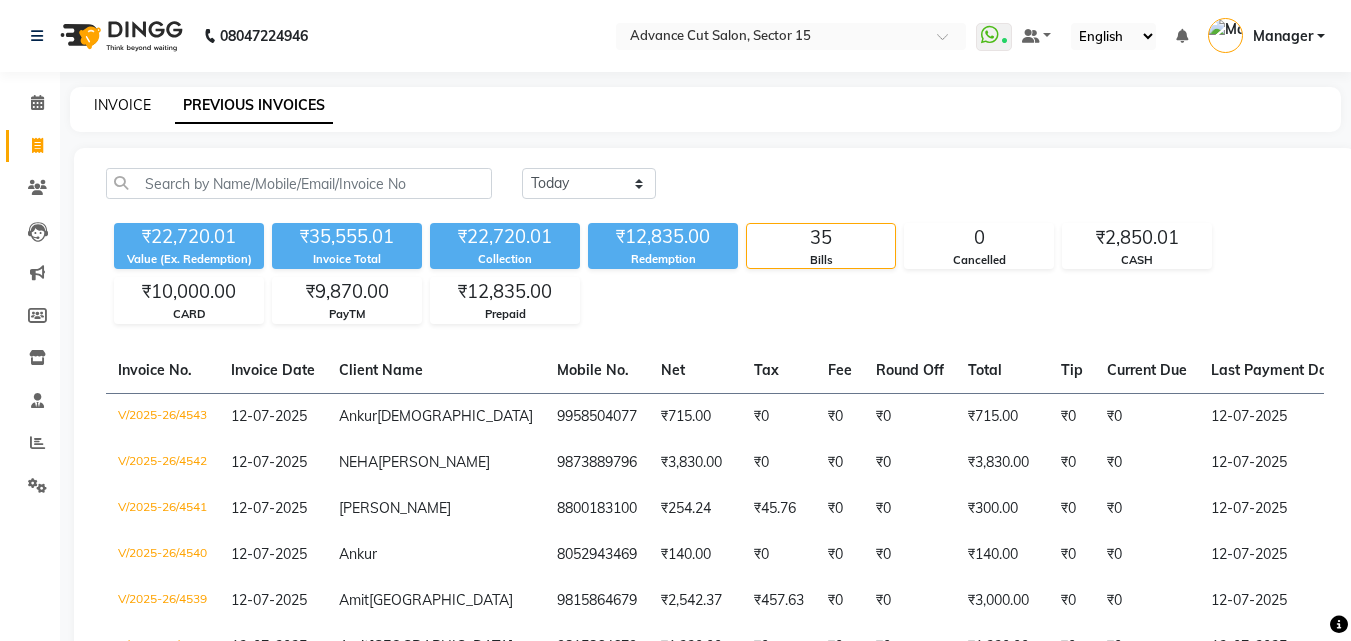 click on "INVOICE" 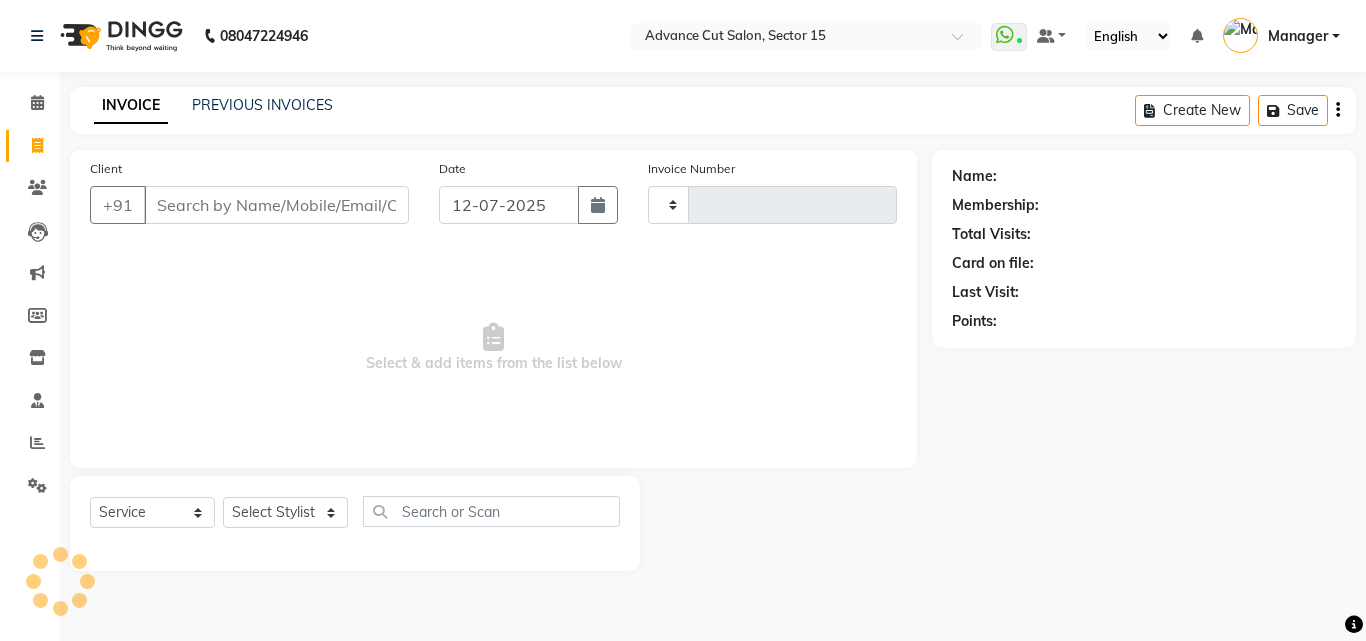 type on "4544" 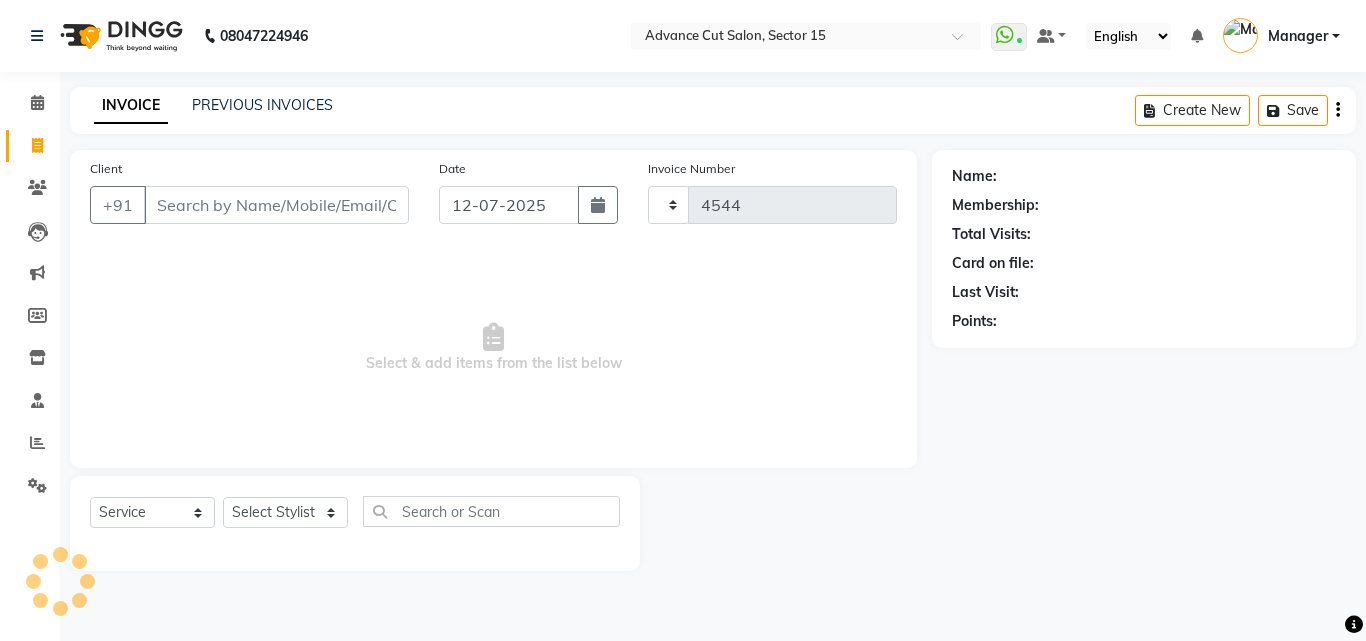 select on "6255" 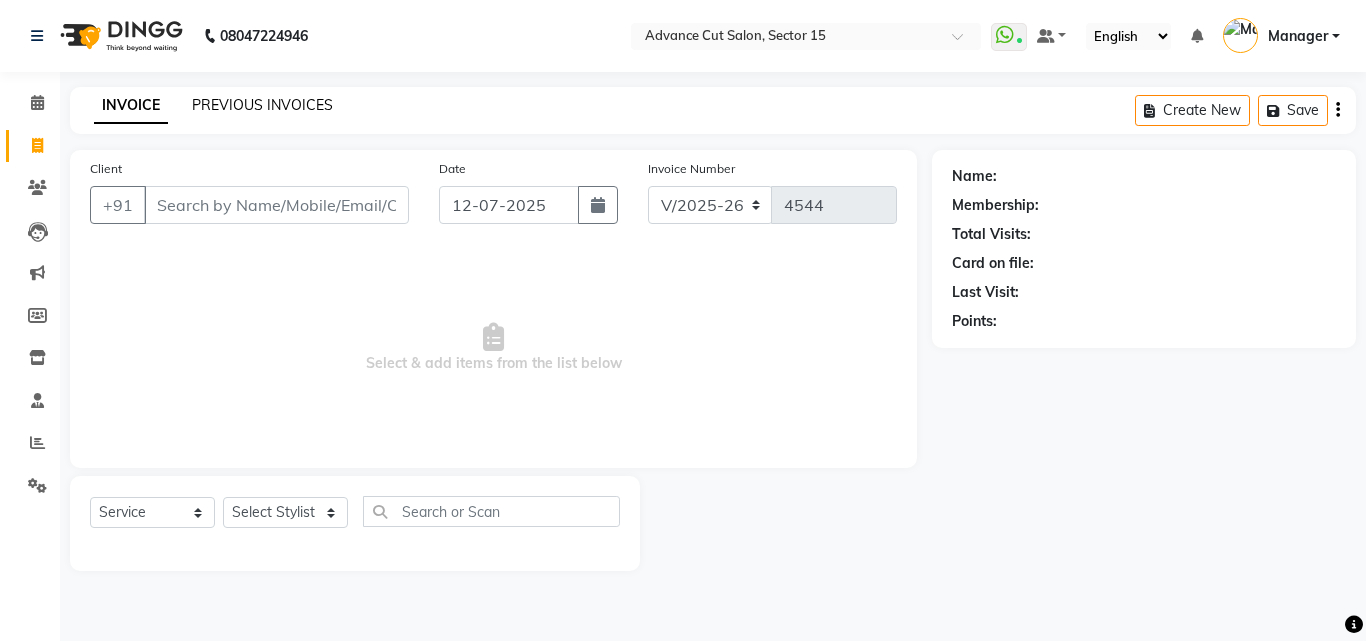 click on "PREVIOUS INVOICES" 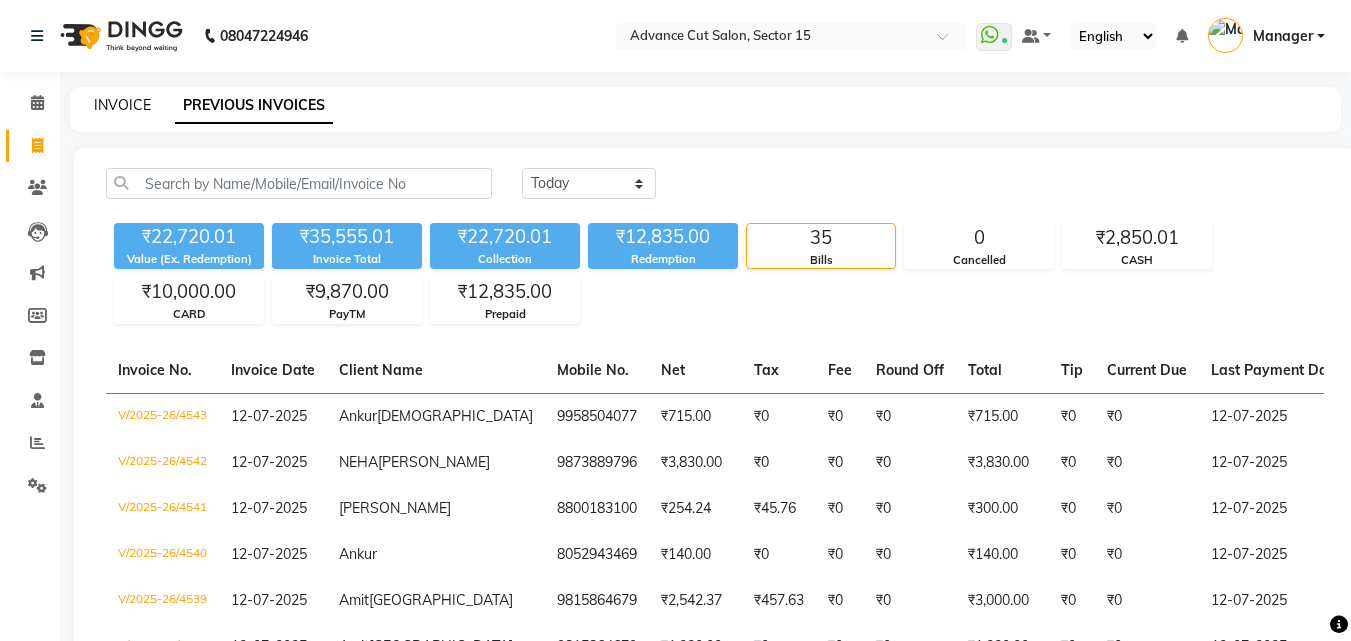 click on "INVOICE" 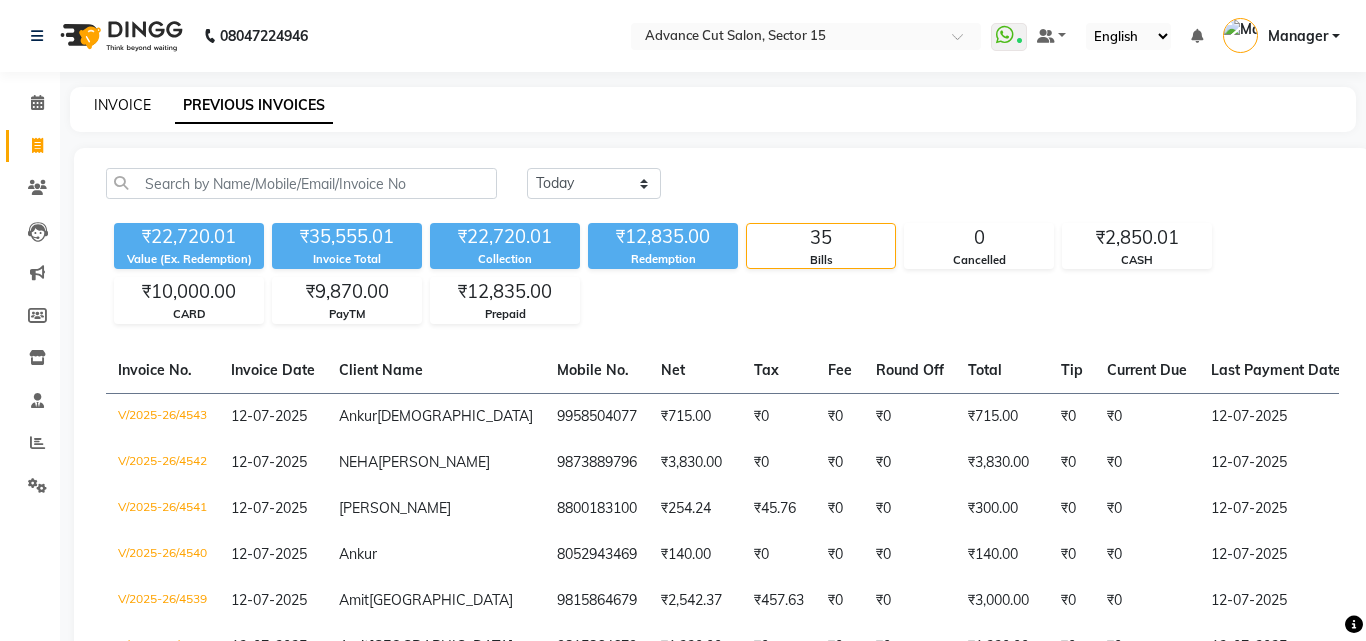 select on "6255" 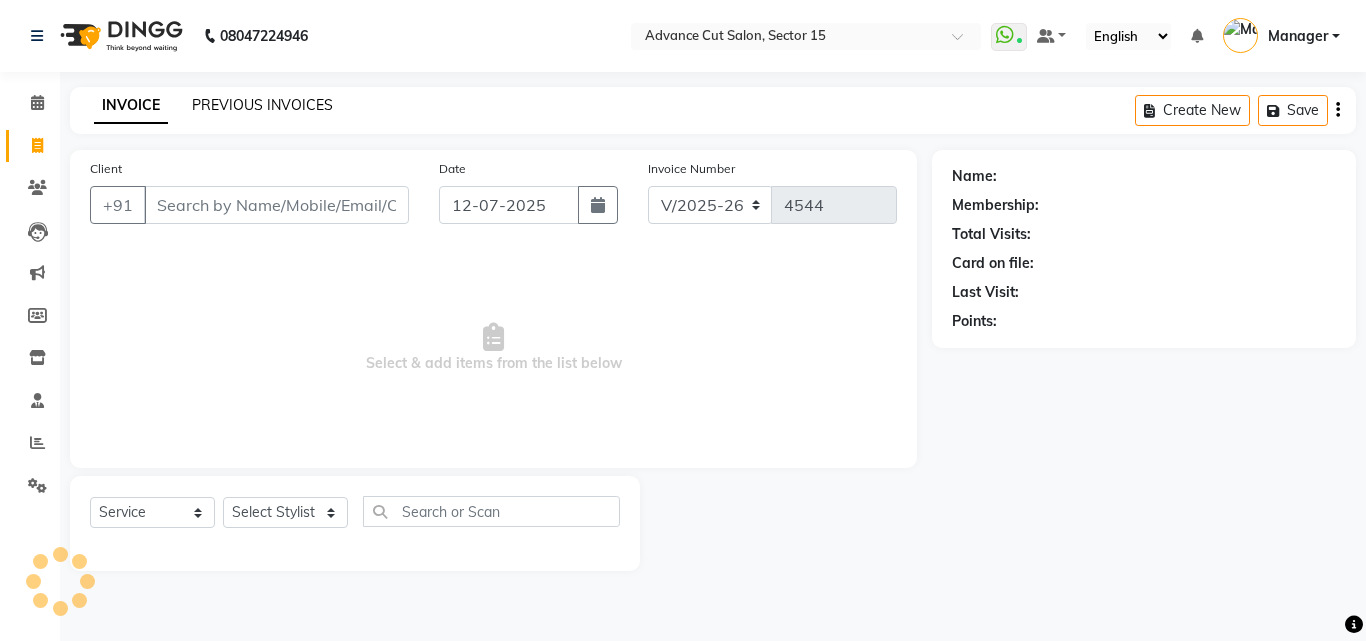 click on "PREVIOUS INVOICES" 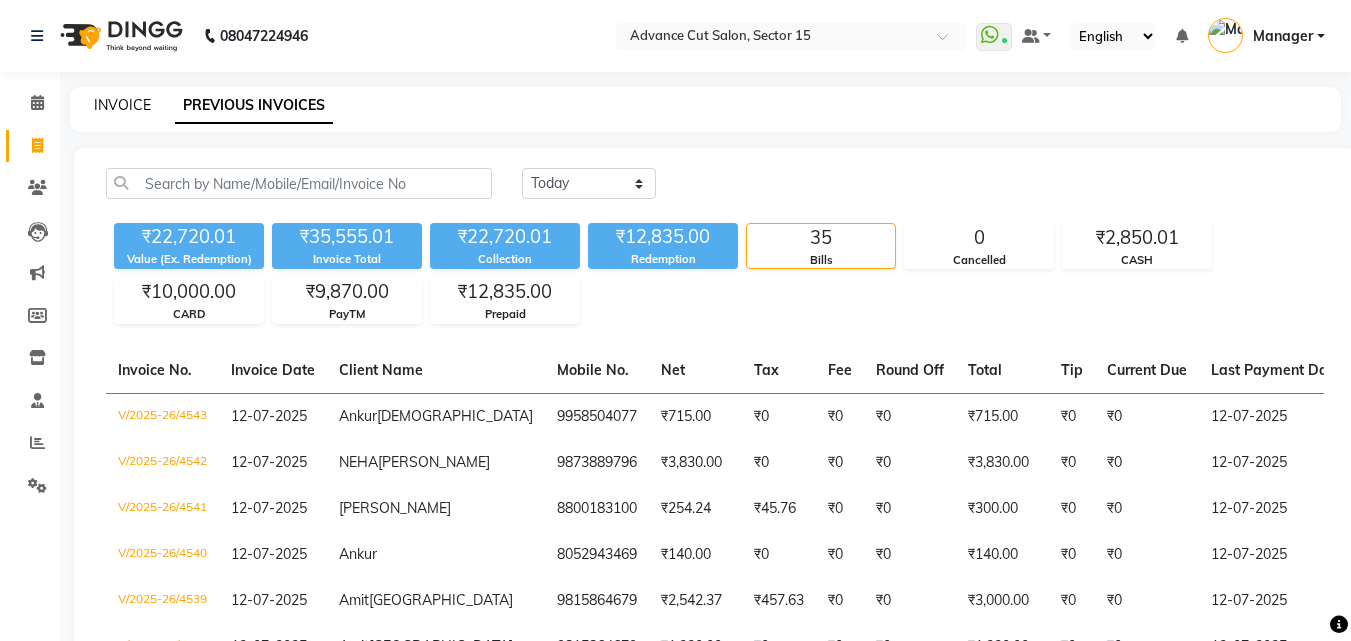 click on "INVOICE" 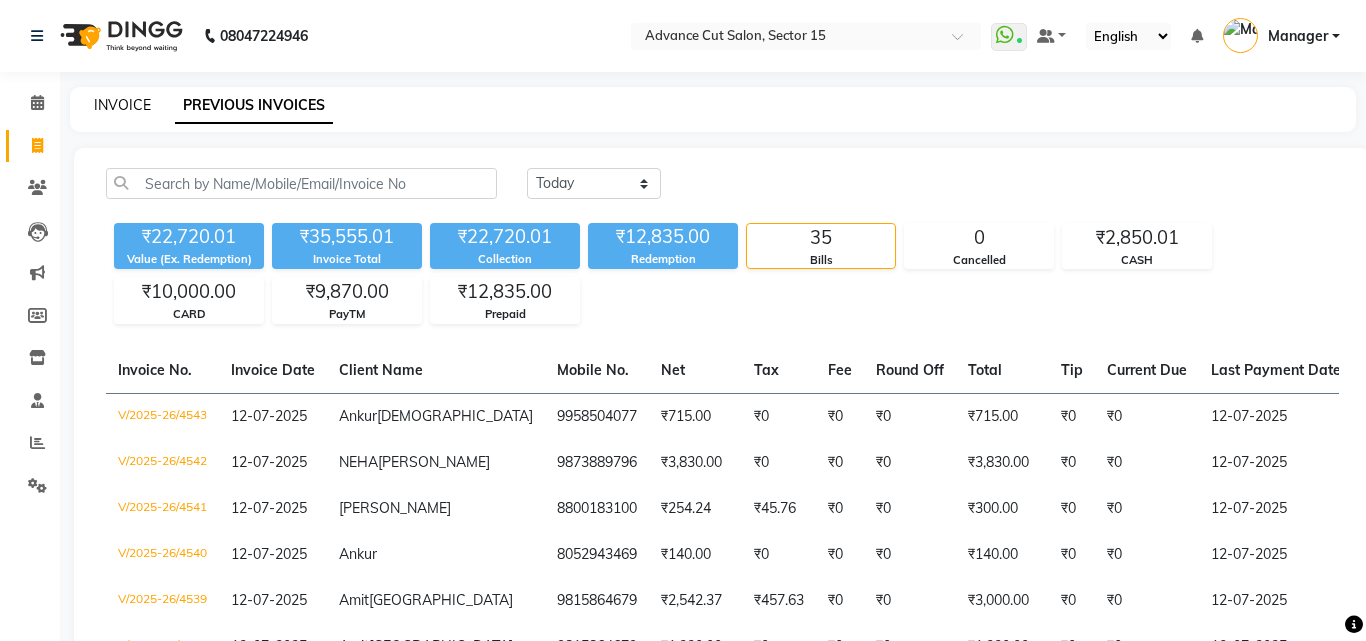 select on "6255" 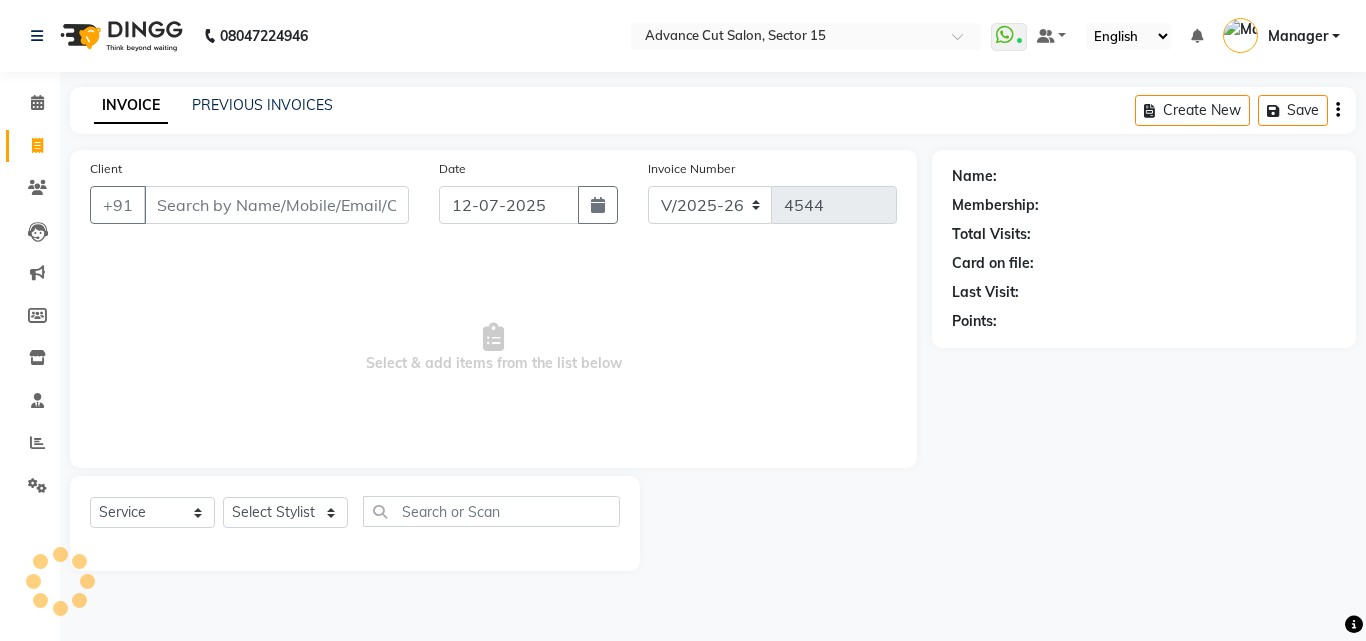 click on "Client" at bounding box center (276, 205) 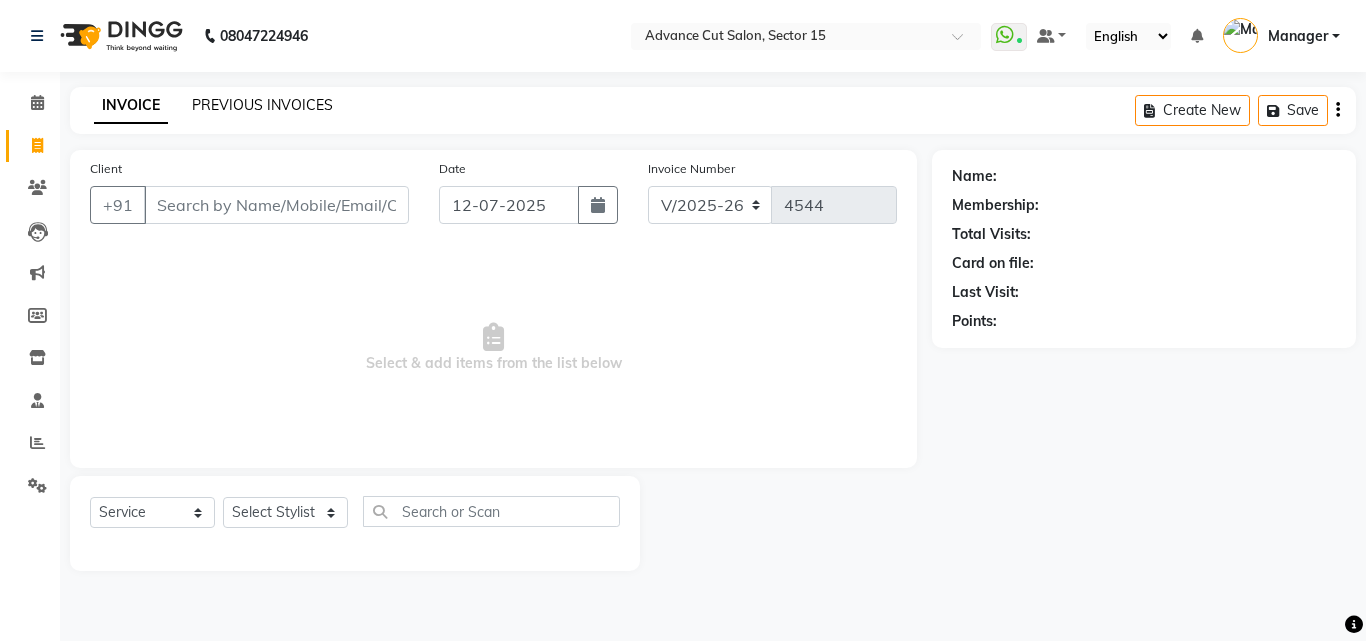 click on "PREVIOUS INVOICES" 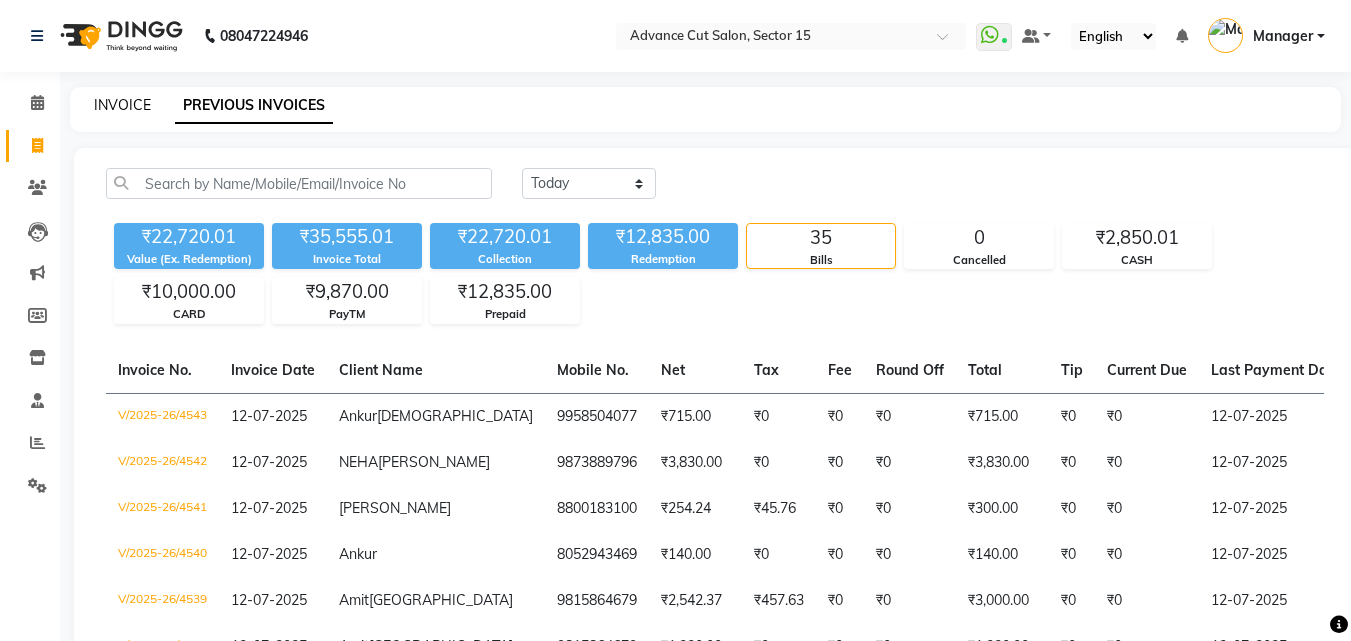click on "INVOICE" 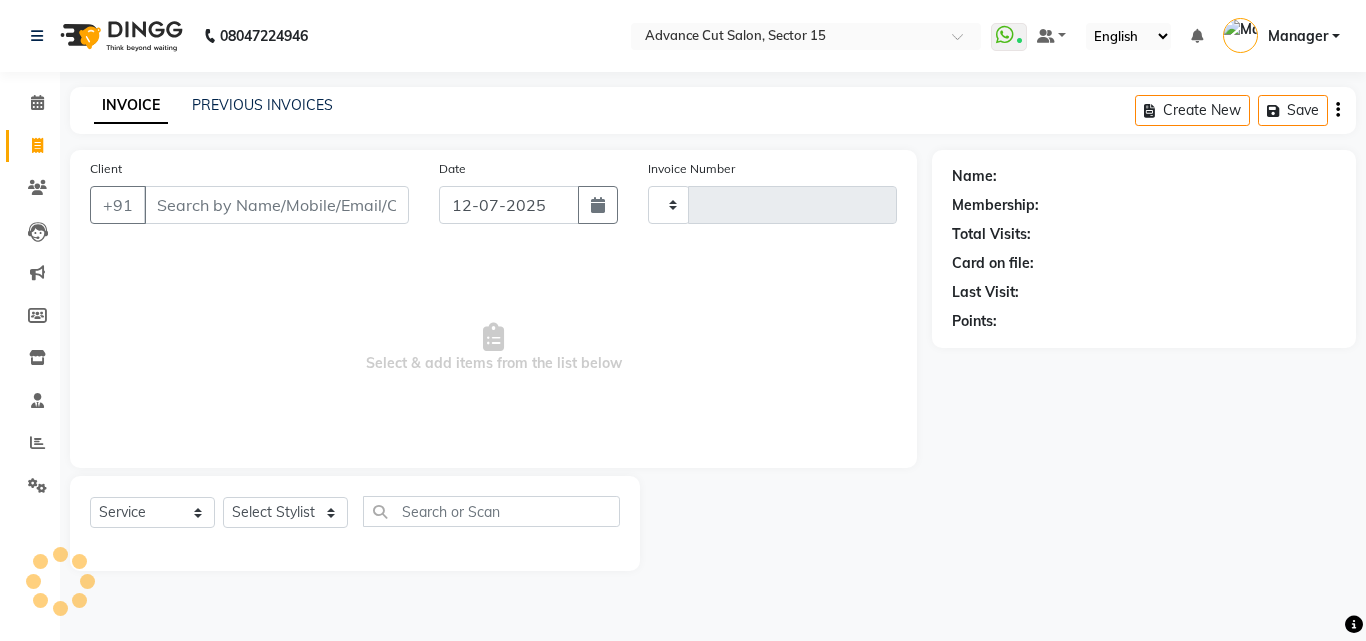 type on "4544" 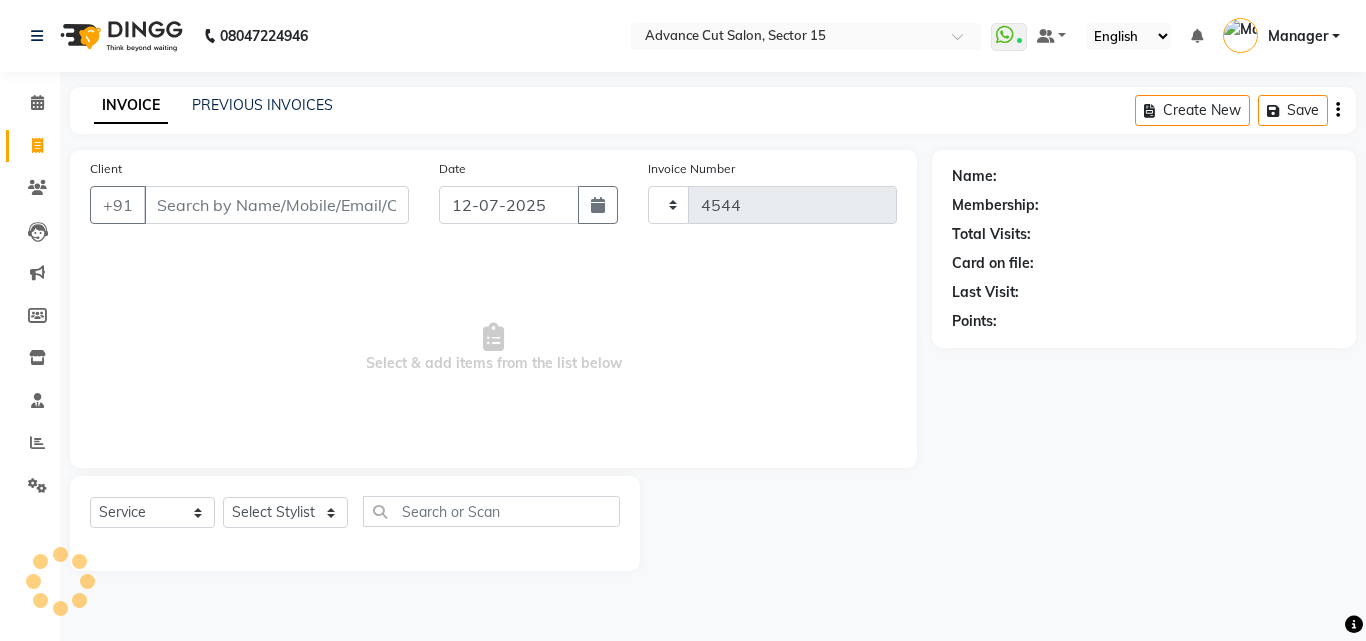 select on "6255" 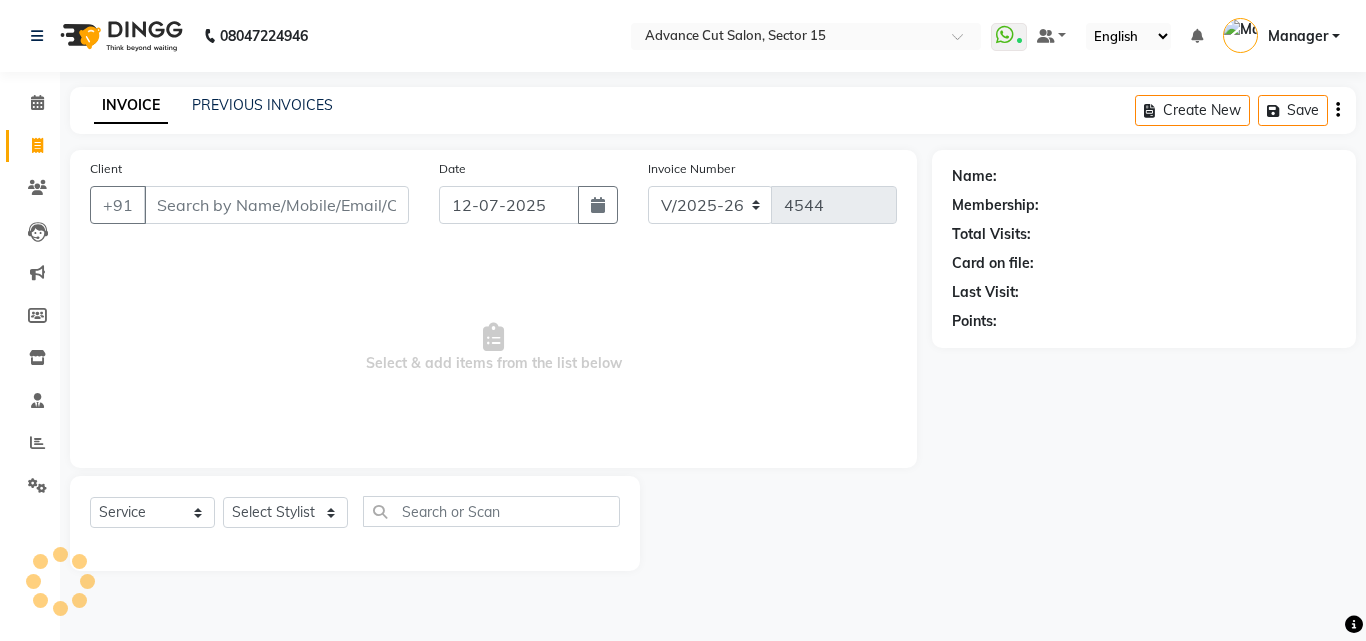 click on "Client" at bounding box center [276, 205] 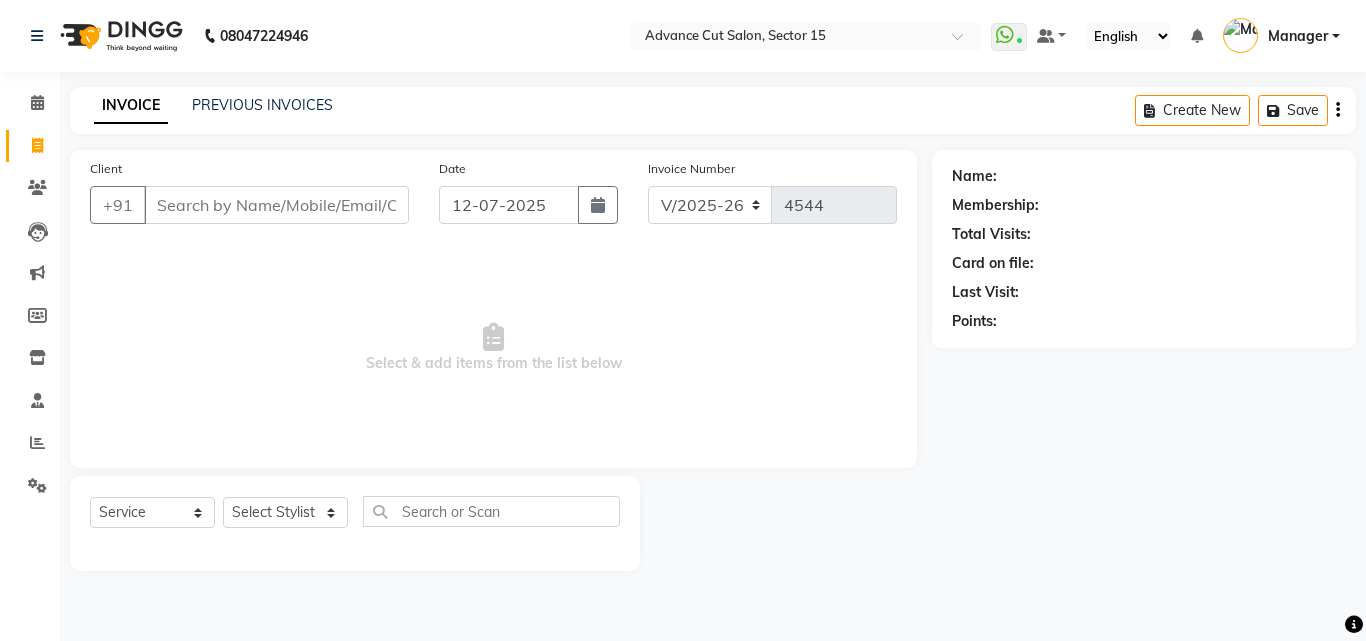 click on "PREVIOUS INVOICES" 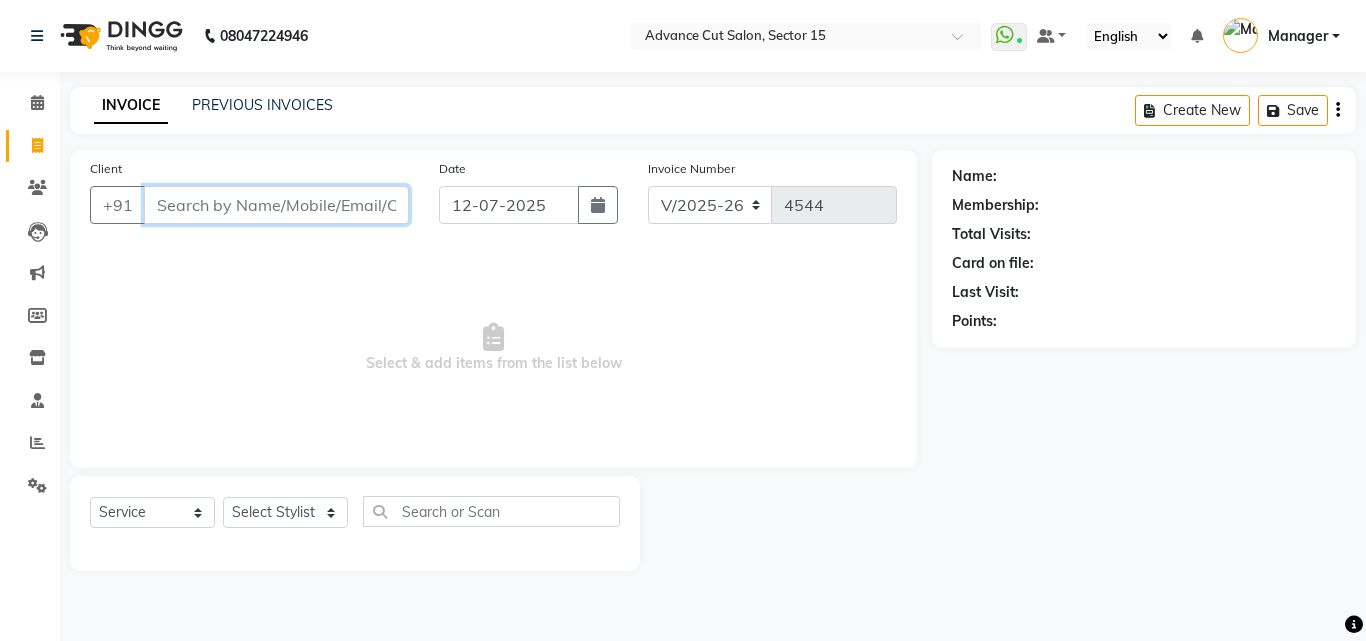 click on "Client" at bounding box center (276, 205) 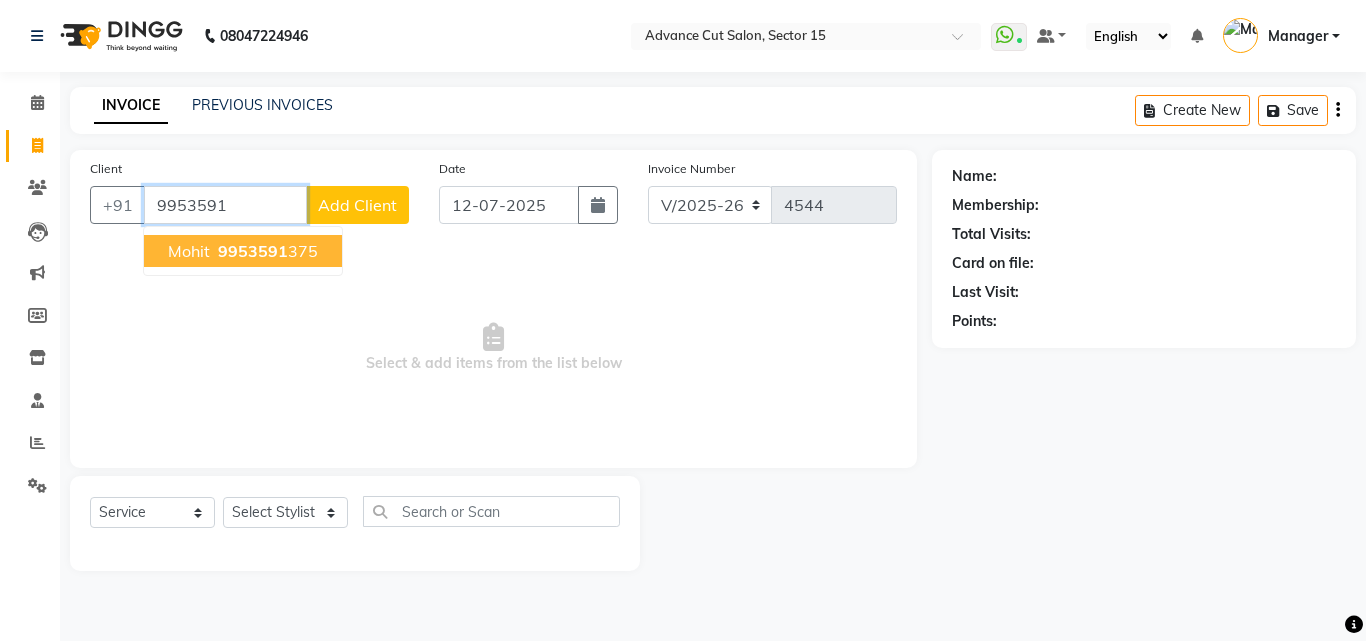 click on "Mohit   9953591 375" at bounding box center (243, 251) 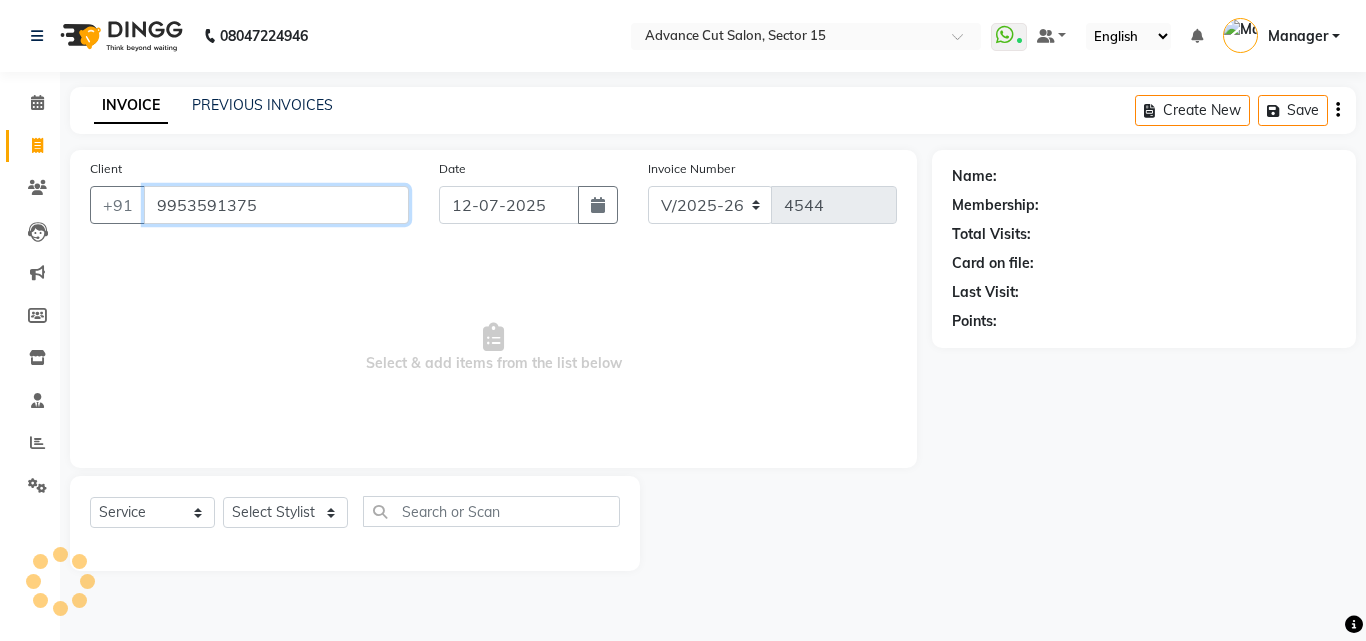 type on "9953591375" 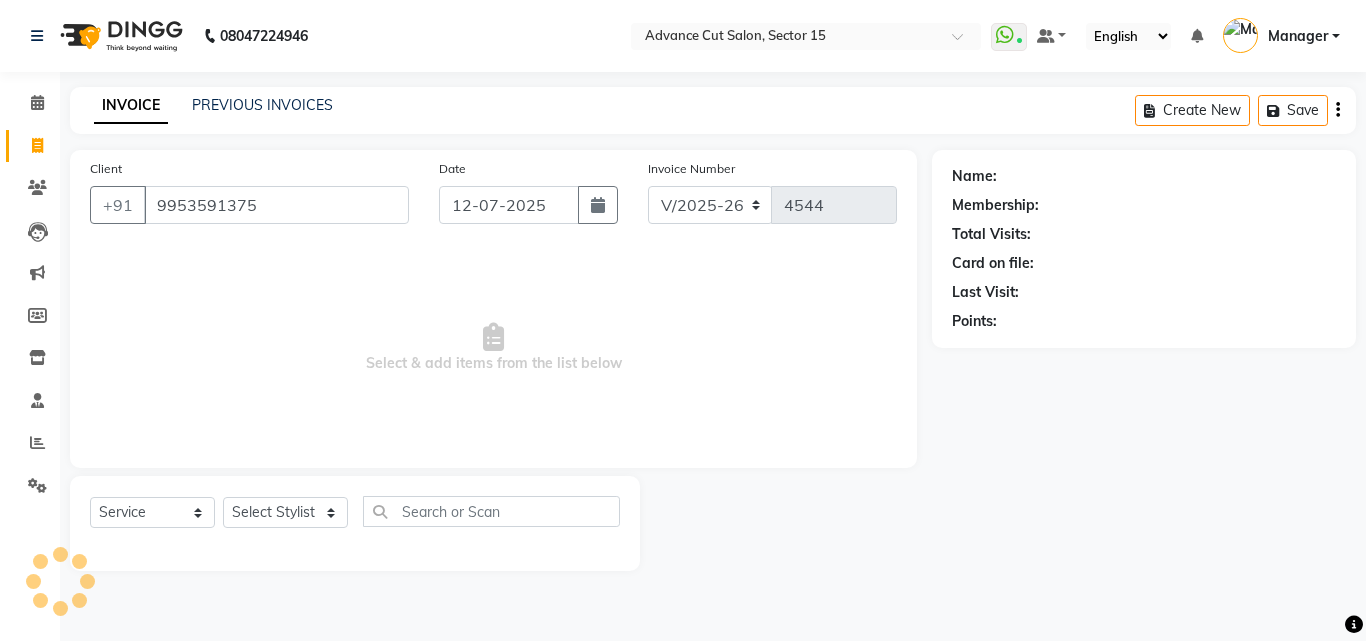 click on "Client +91 9953591375 Date 12-07-2025 Invoice Number V/2025 V/2025-26 4544  Select & add items from the list below" 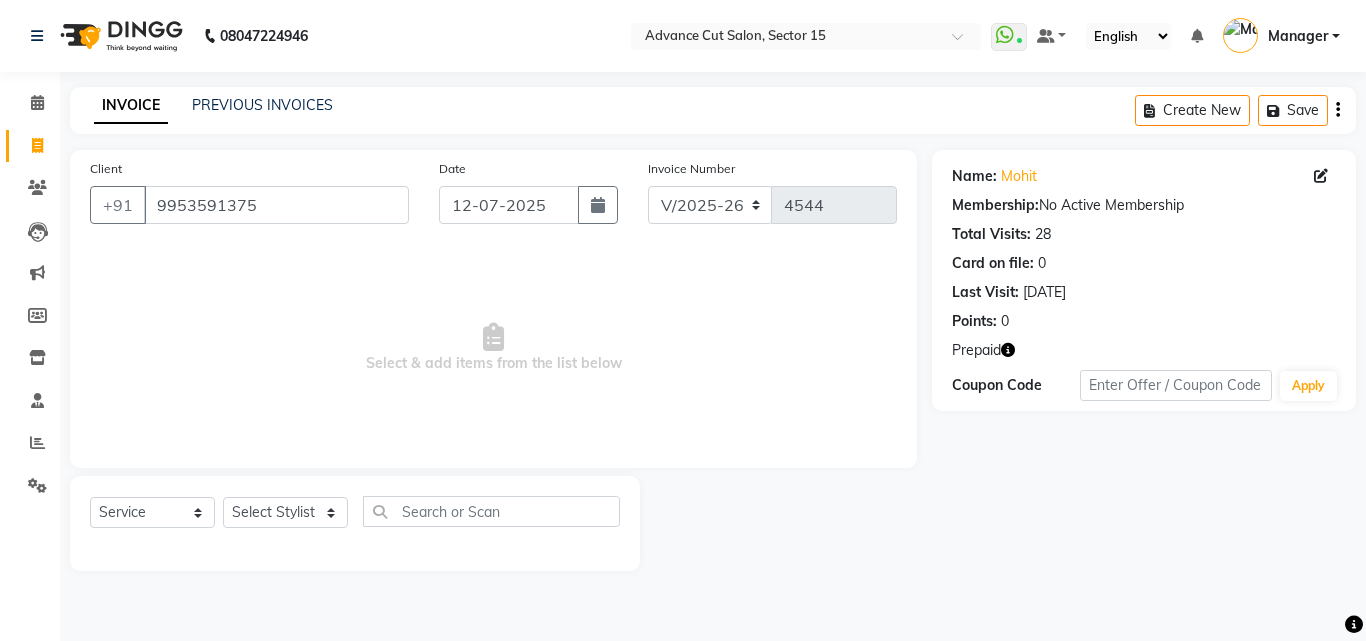 click 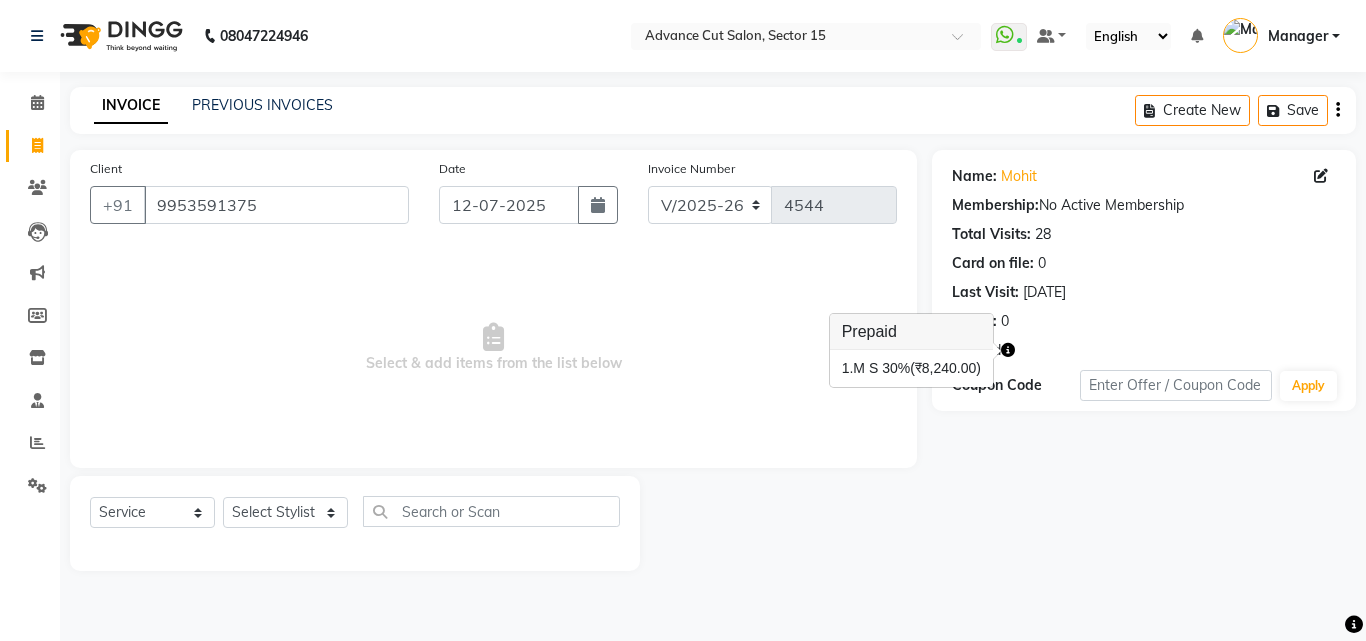 click on "Name: Mohit  Membership:  No Active Membership  Total Visits:  28 Card on file:  0 Last Visit:   19-06-2025 Points:   0  Prepaid Coupon Code Apply" 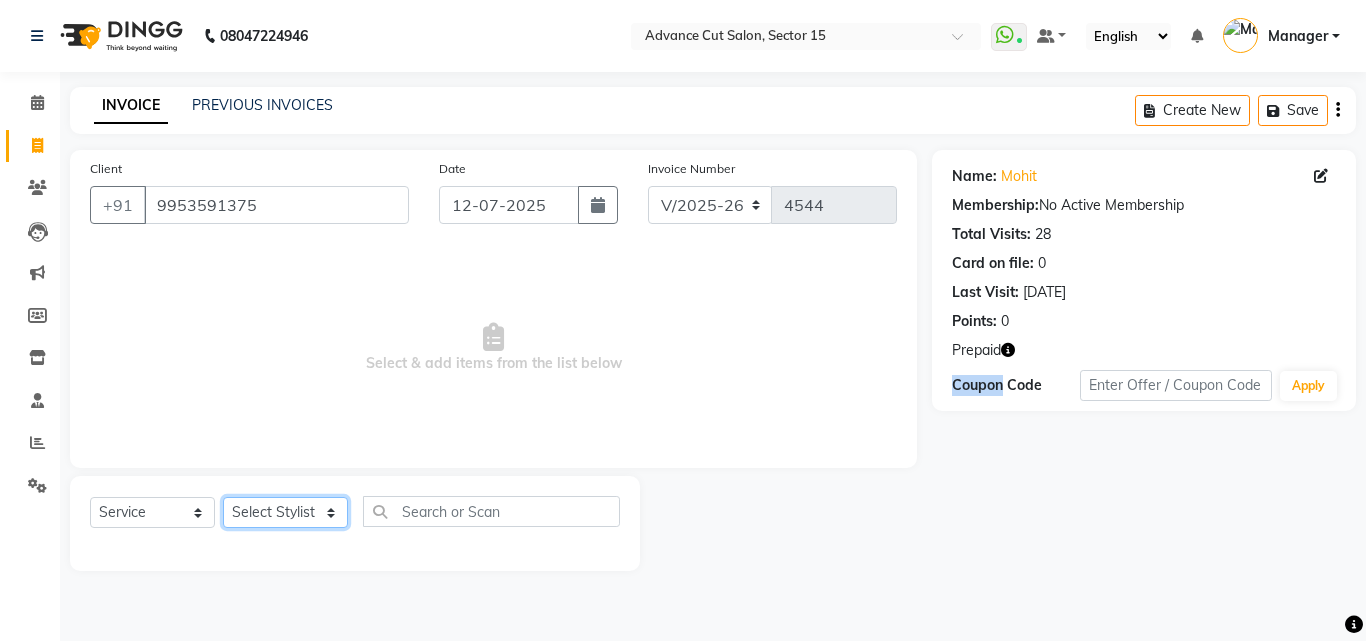 click on "Select Stylist Advance Cut  [PERSON_NAME] [PERSON_NAME] [PERSON_NAME] LUCKY Manager [PERSON_NAME] [PERSON_NAME] Pooja  [PERSON_NAME] RANI [PERSON_NAME] [PERSON_NAME] [PERSON_NAME] [PERSON_NAME] [PERSON_NAME]" 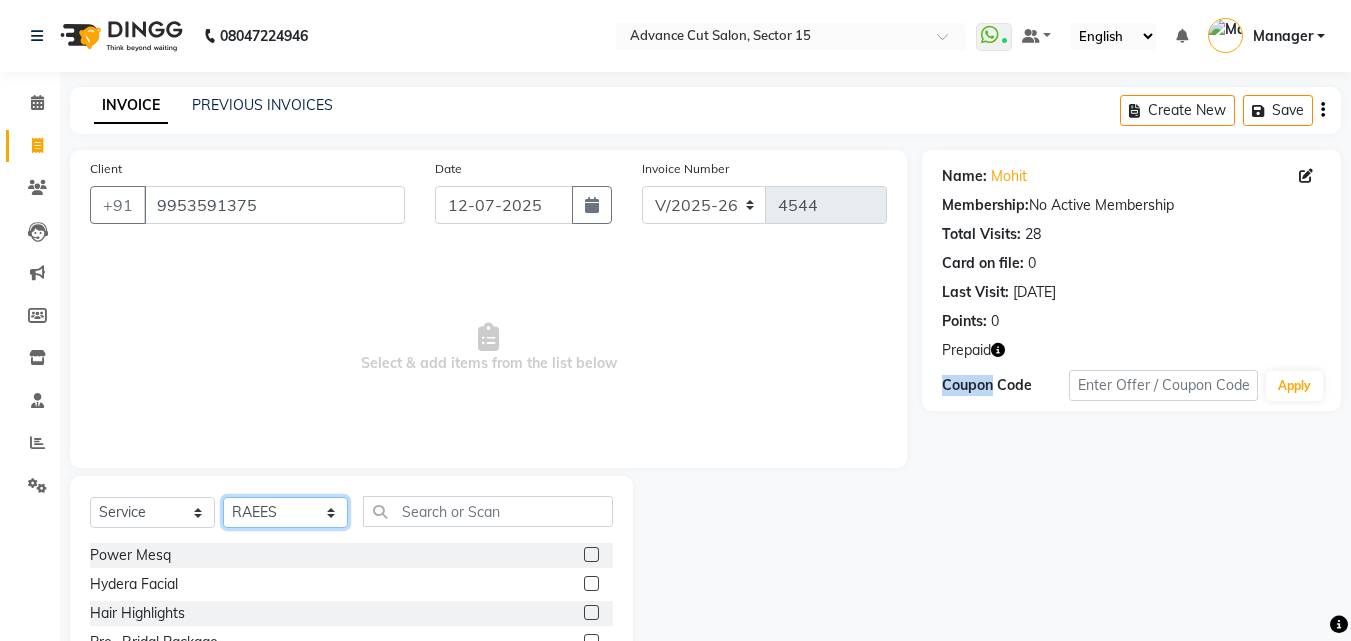 select on "46510" 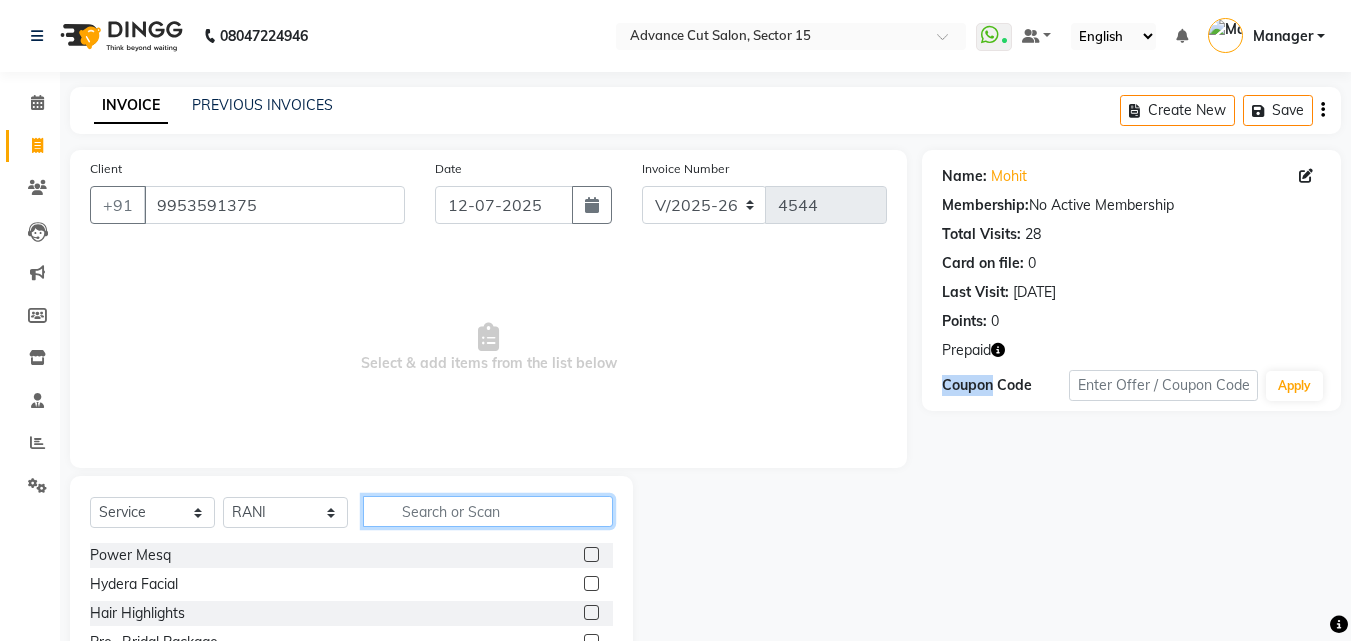 click 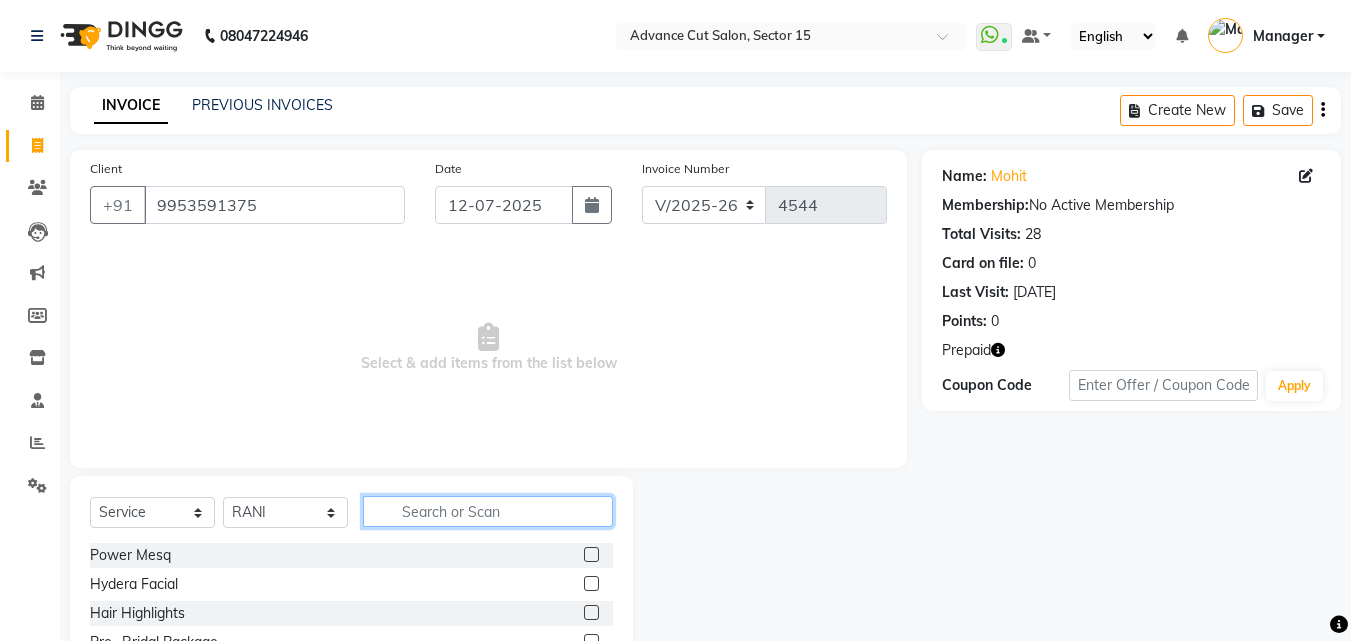 click 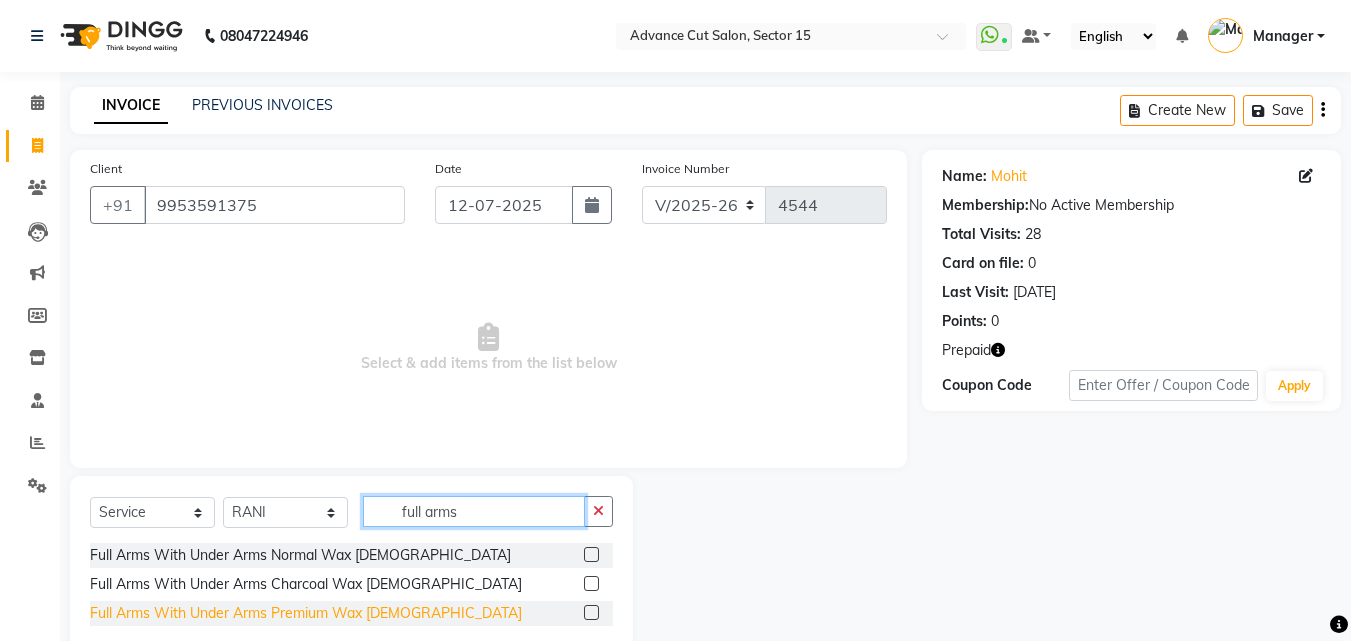 type on "full arms" 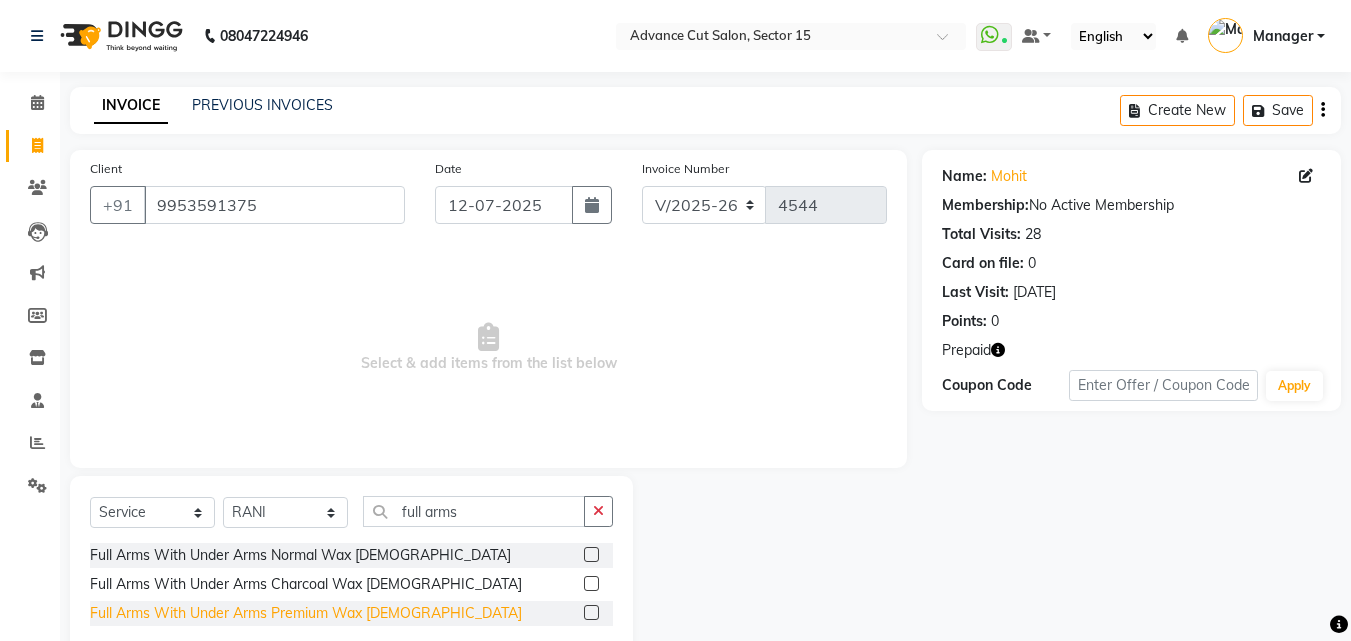 click on "Full Arms With Under Arms Premium Wax Female" 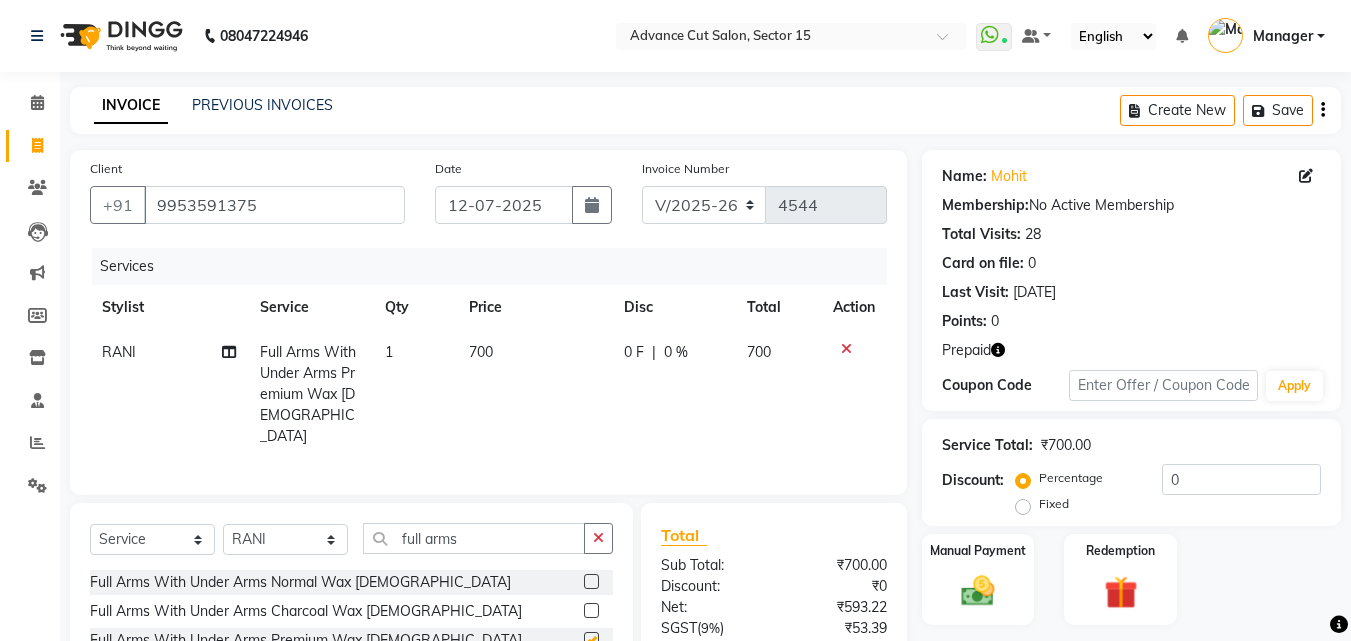 checkbox on "false" 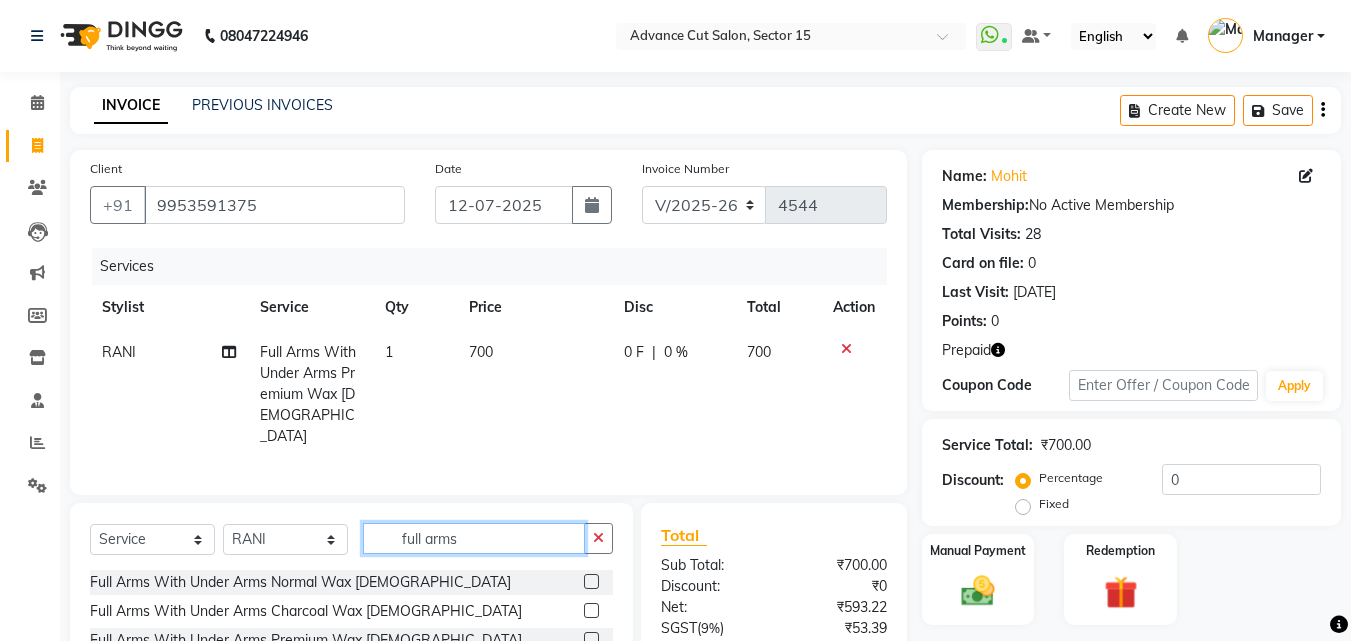 click on "full arms" 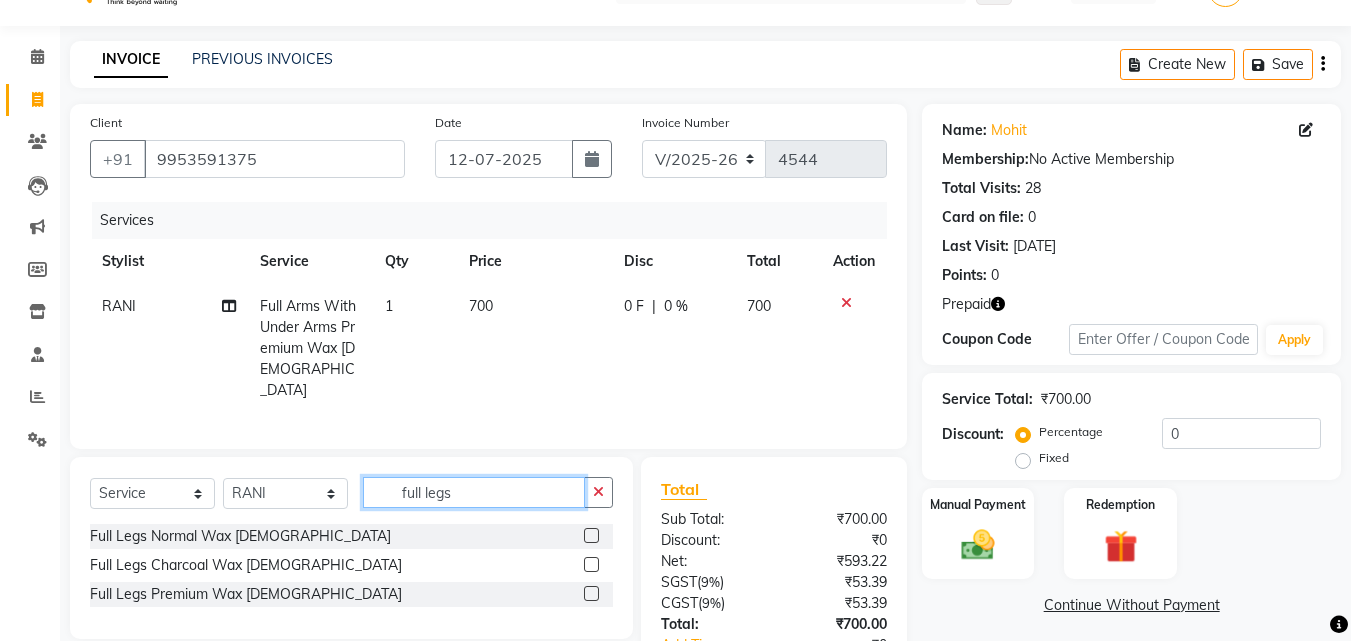 scroll, scrollTop: 120, scrollLeft: 0, axis: vertical 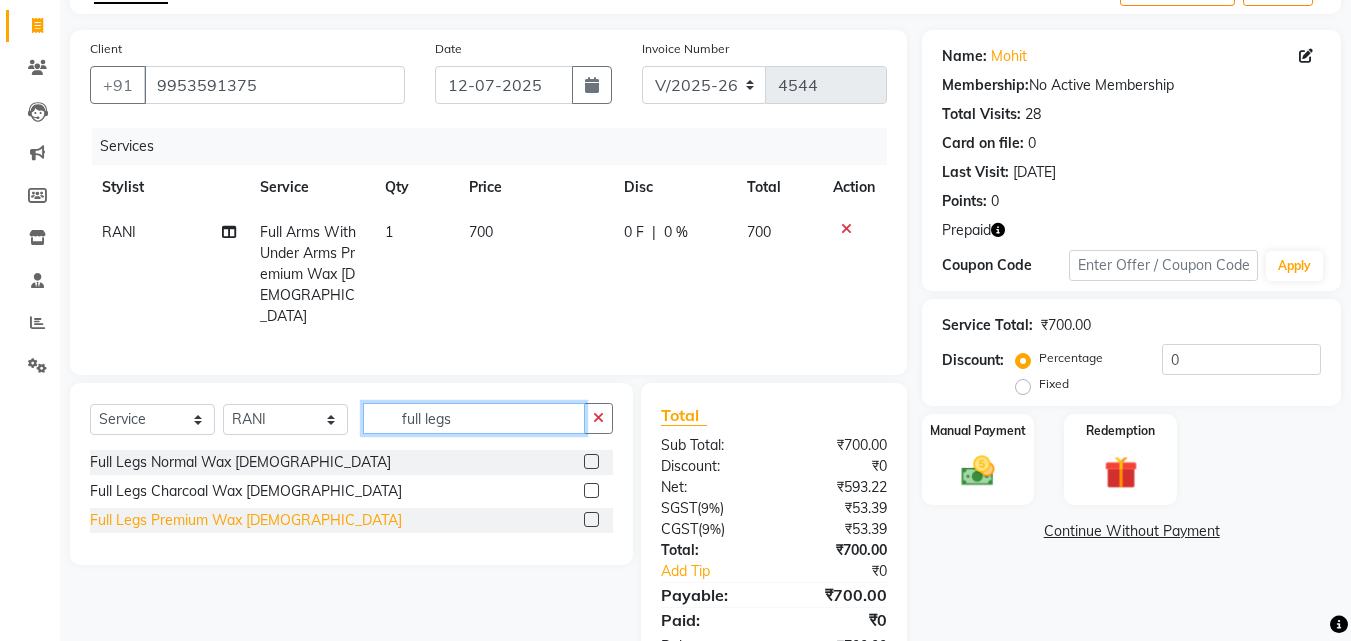 type on "full legs" 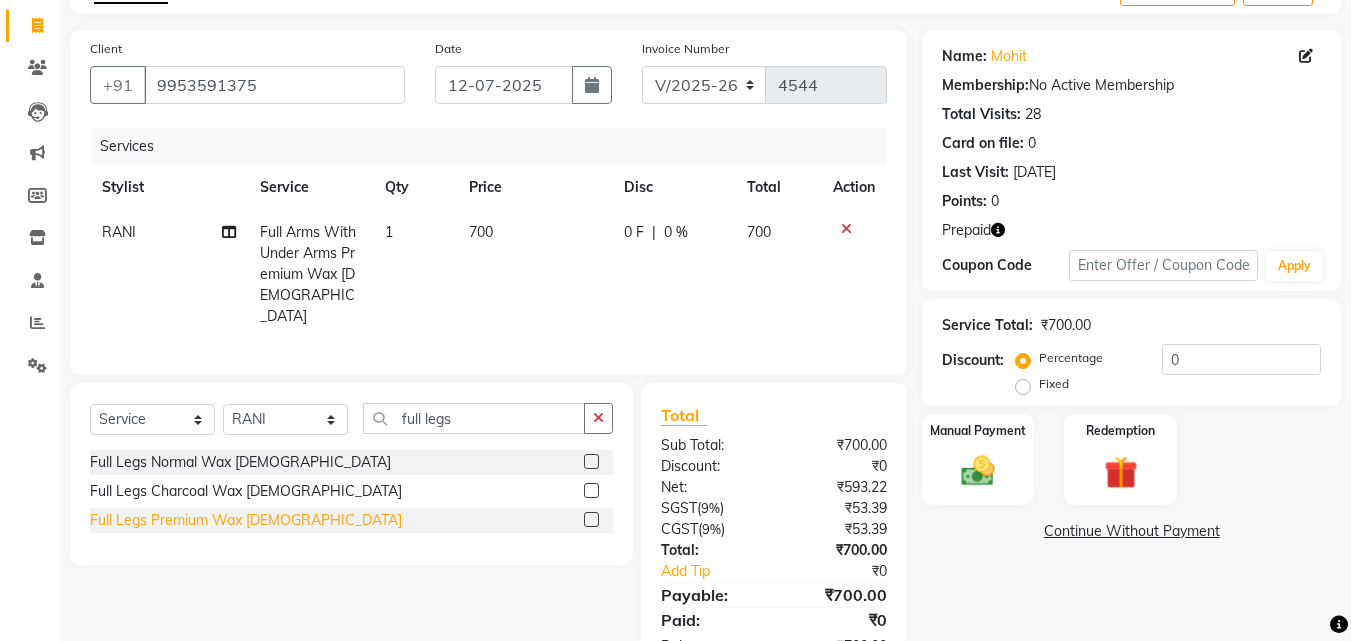 click on "Full Legs Premium Wax Female" 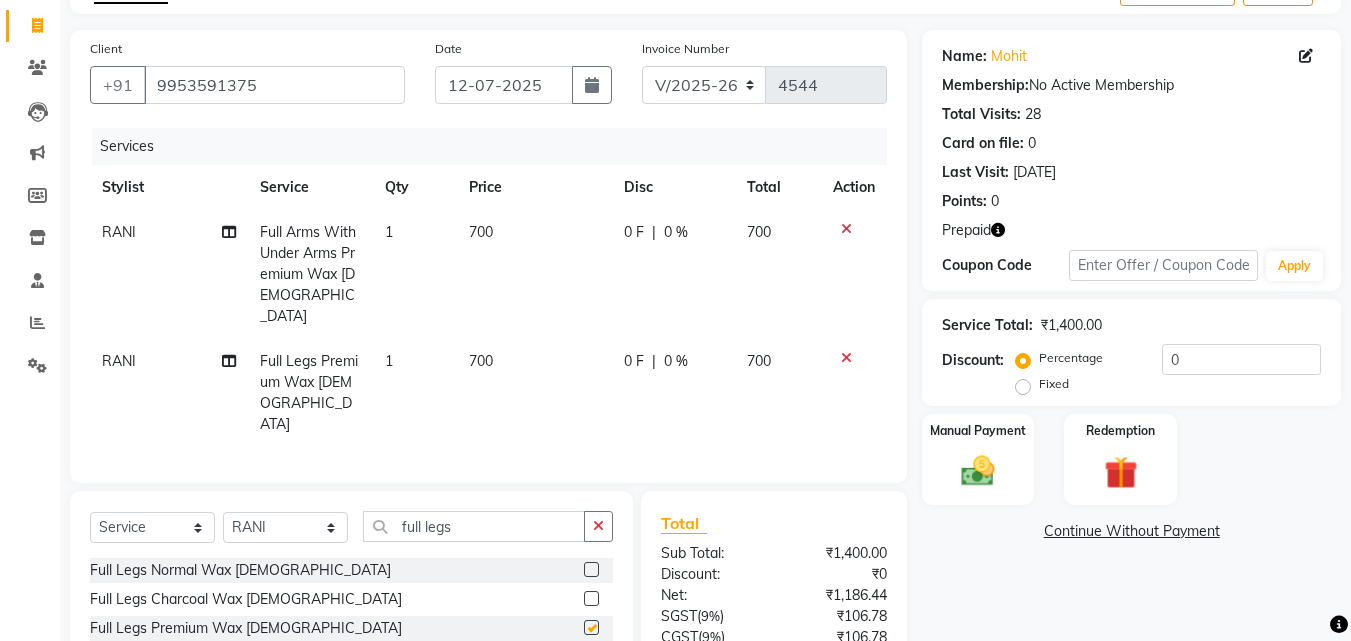 checkbox on "false" 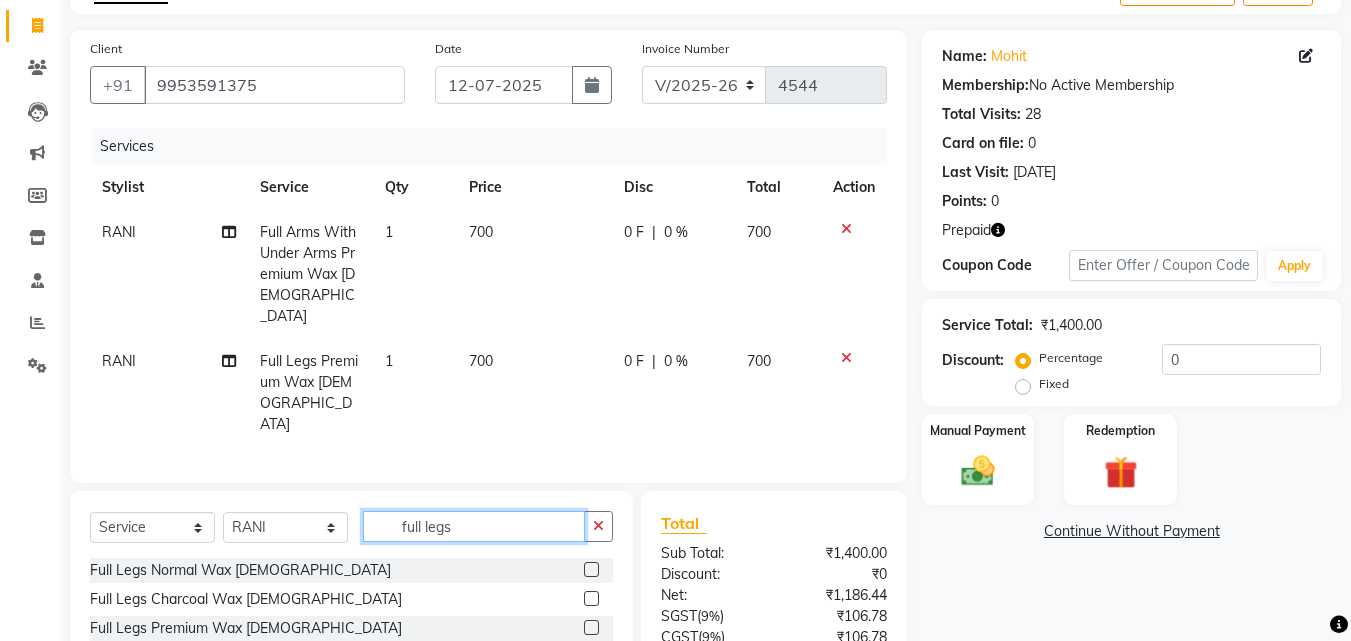 click on "full legs" 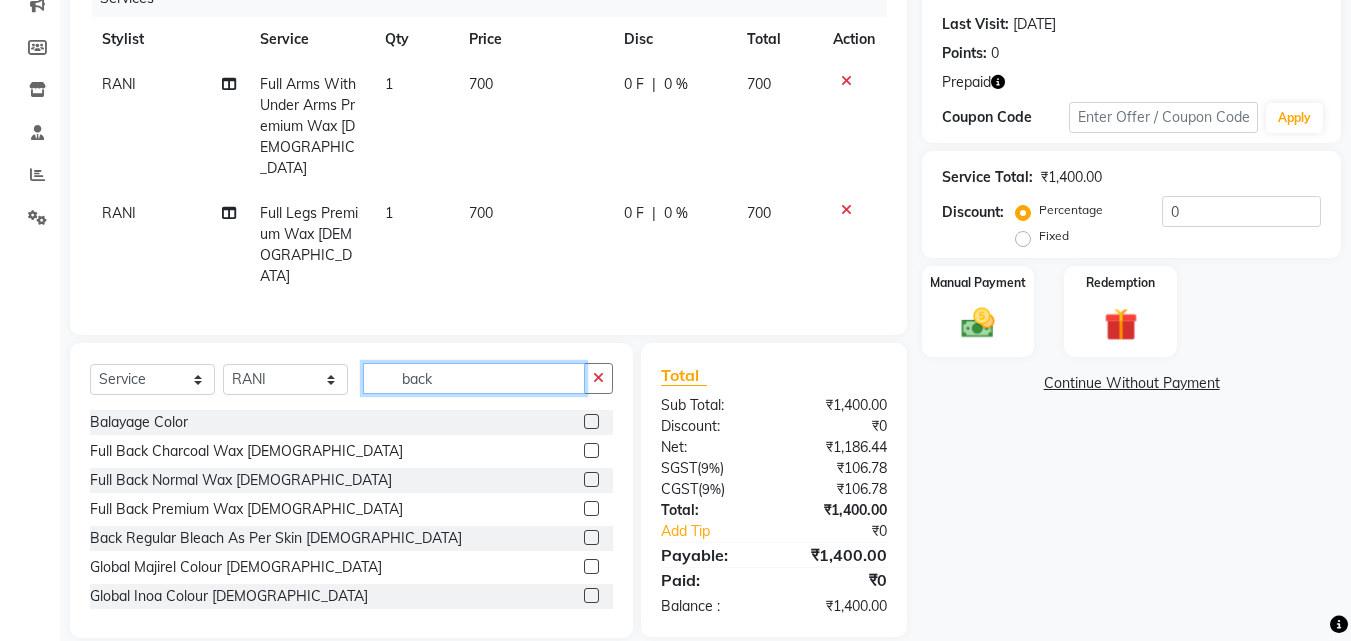 scroll, scrollTop: 267, scrollLeft: 0, axis: vertical 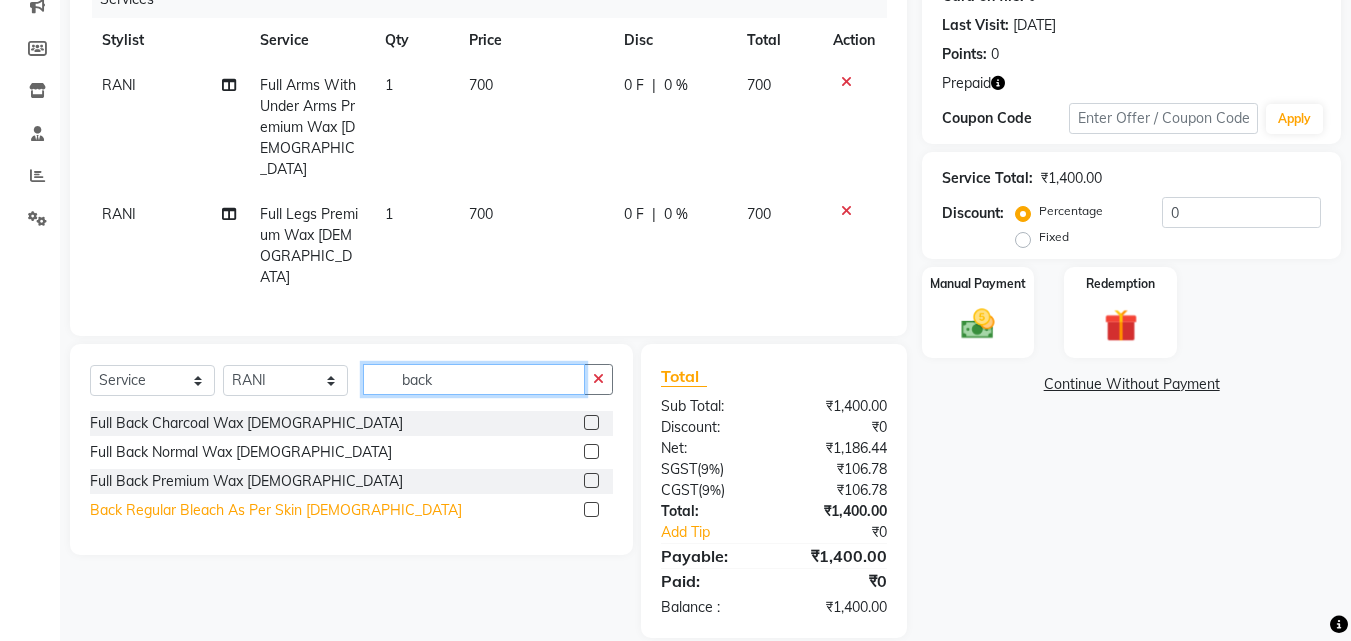 type on "back" 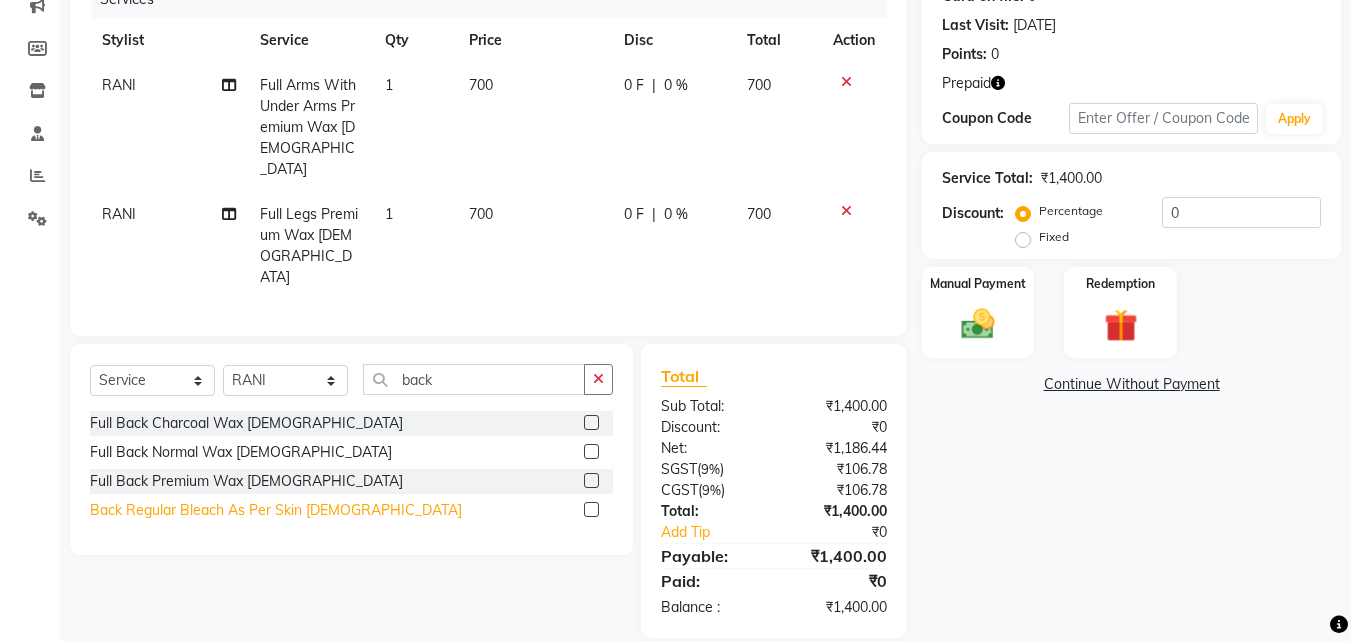 click on "Back Regular Bleach As Per Skin Female" 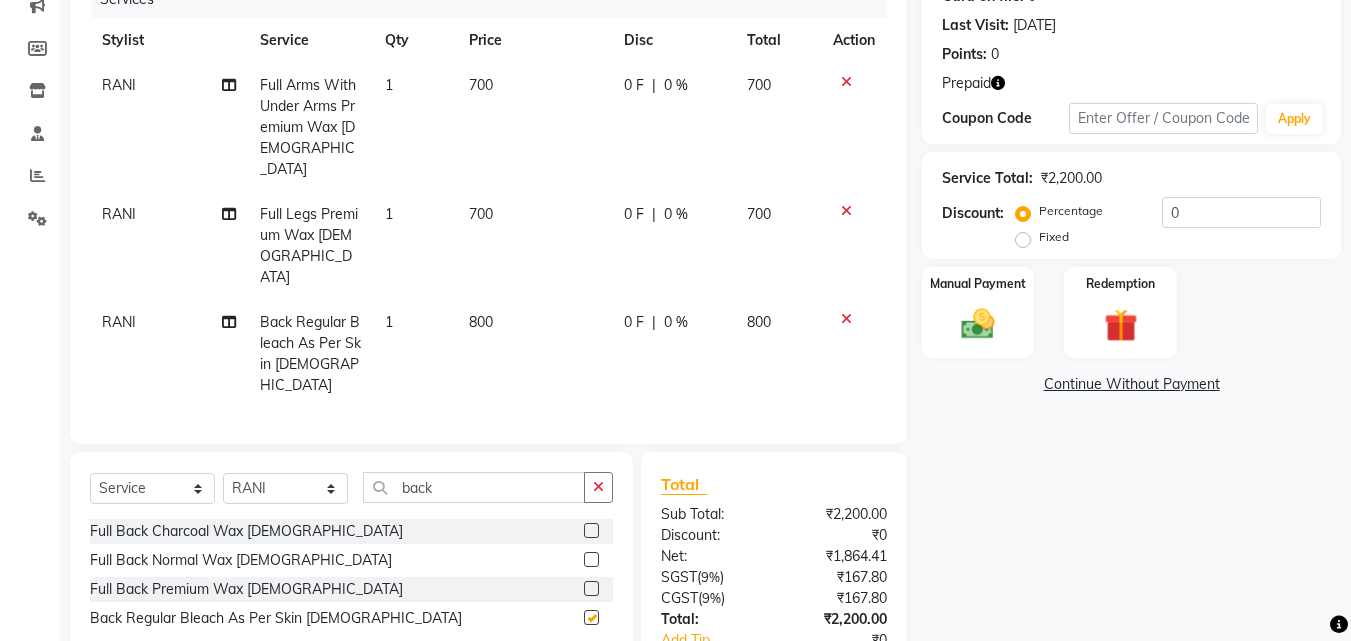 checkbox on "false" 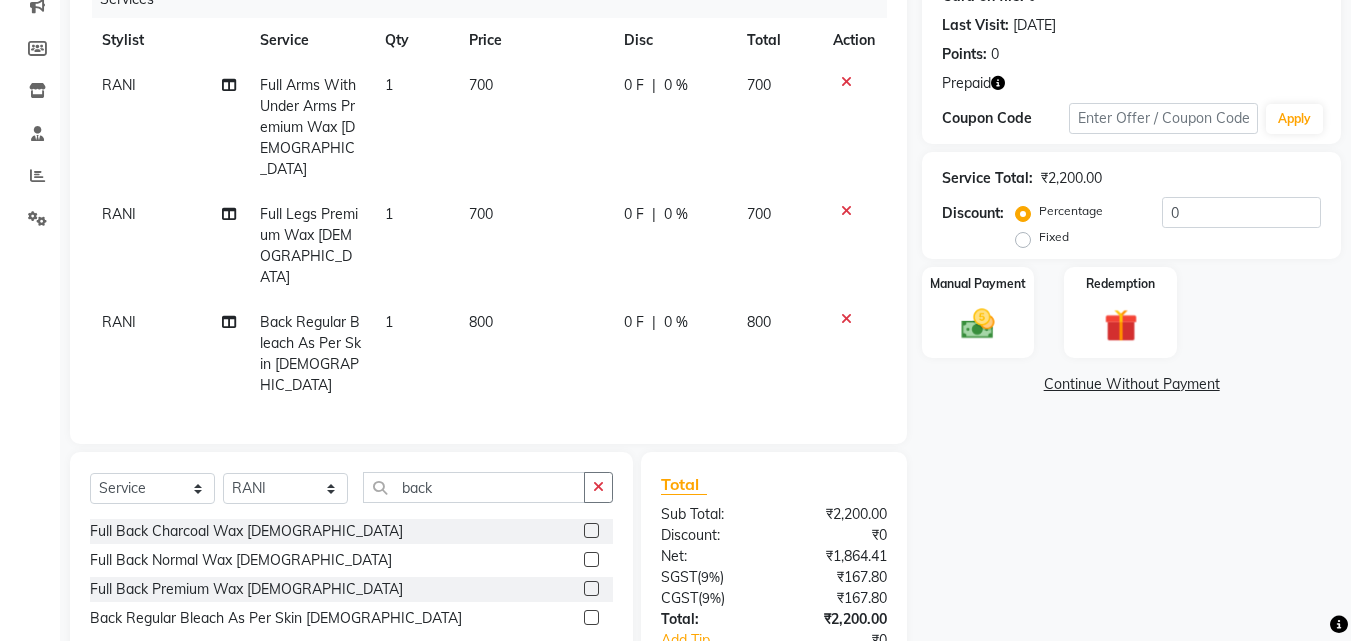 drag, startPoint x: 514, startPoint y: 258, endPoint x: 526, endPoint y: 295, distance: 38.8973 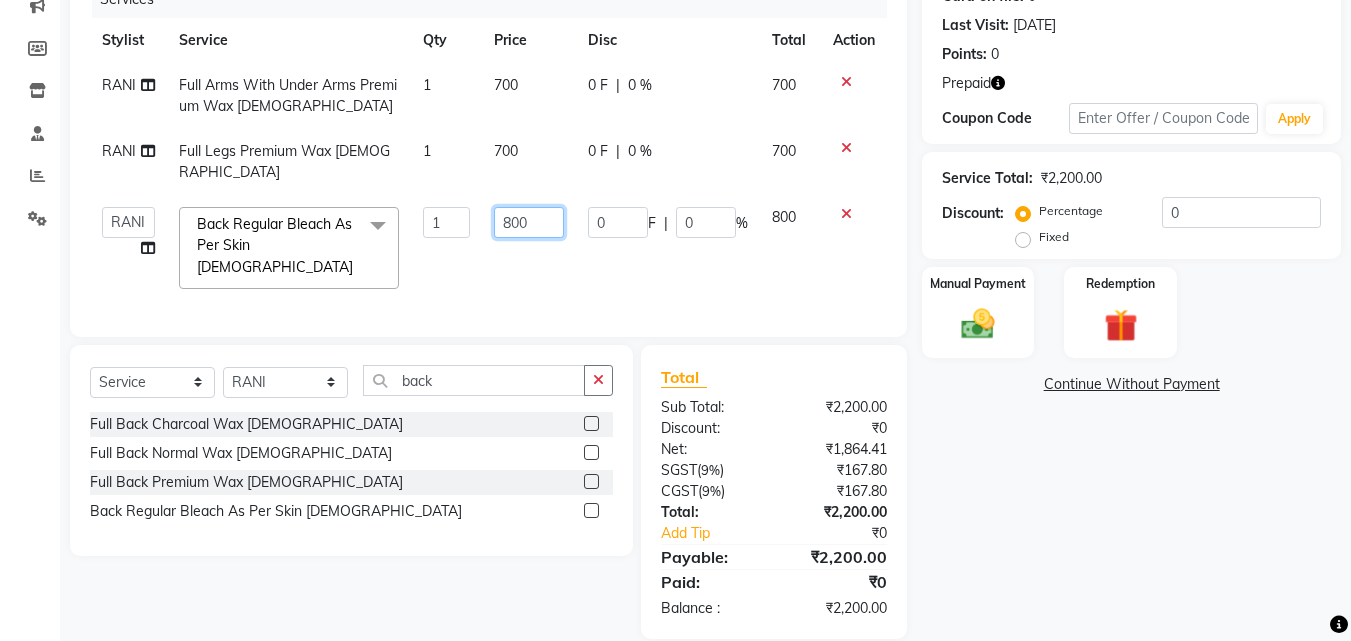 click on "800" 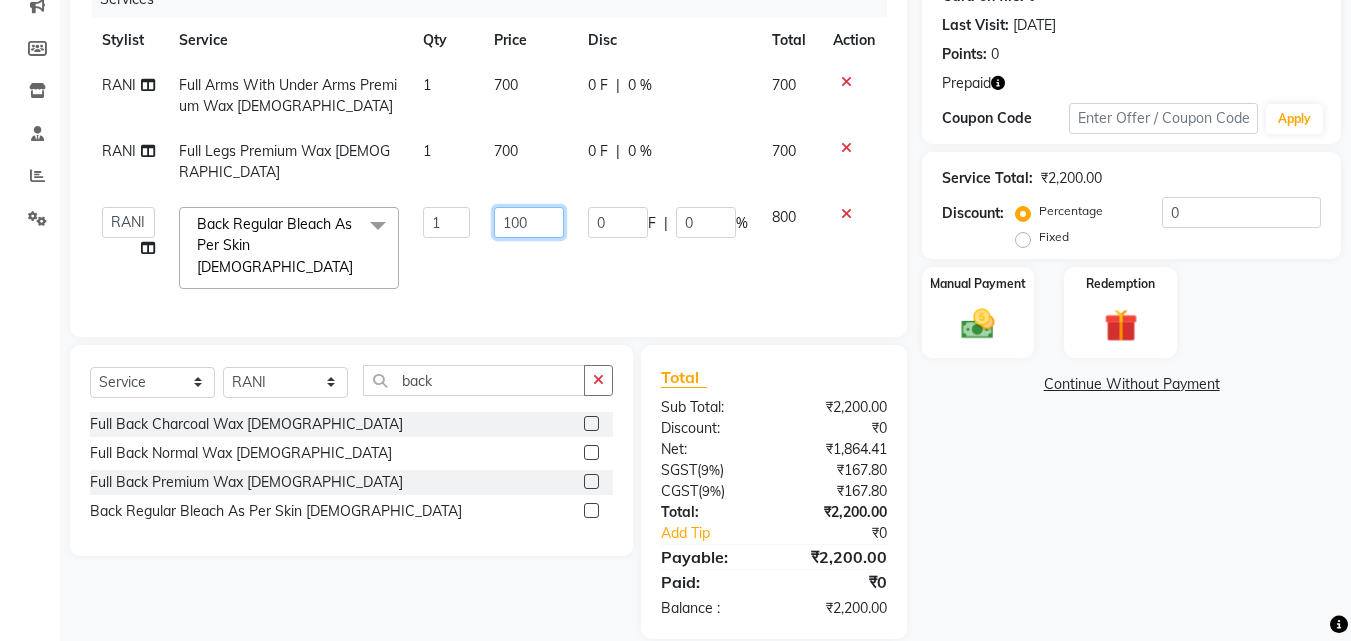 type on "1000" 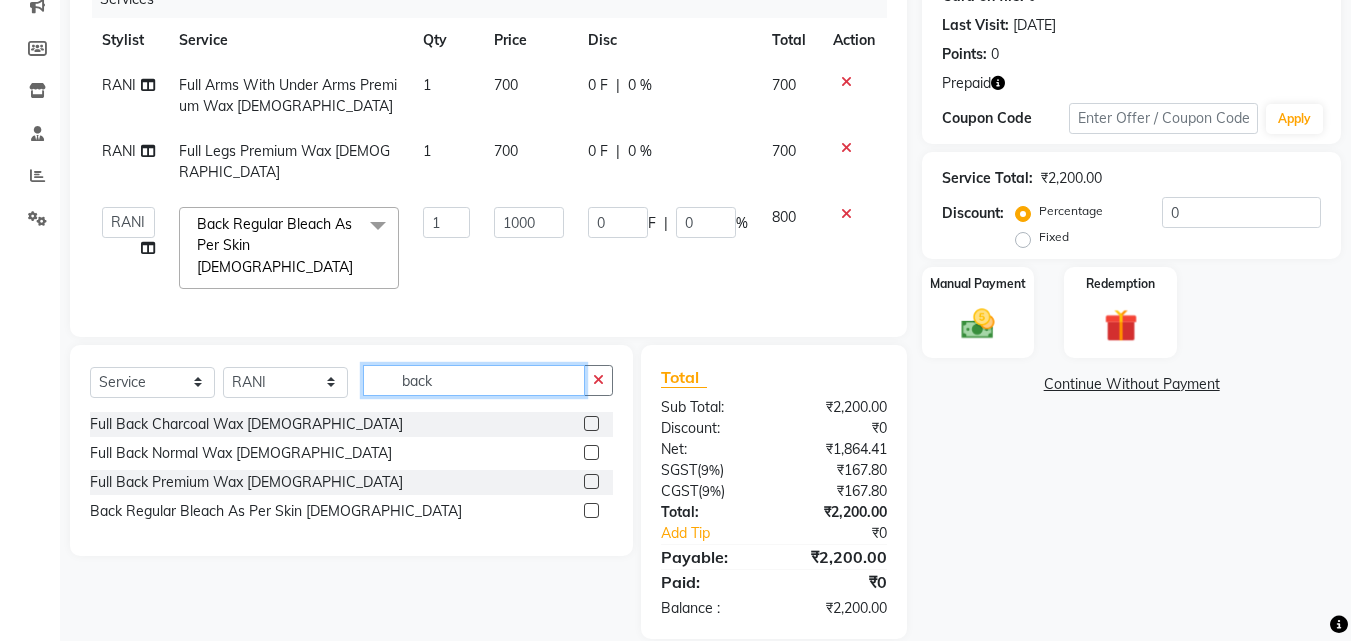 click on "Client +91 9953591375 Date 12-07-2025 Invoice Number V/2025 V/2025-26 4544 Services Stylist Service Qty Price Disc Total Action RANI Full Arms With Under Arms Premium Wax Female 1 700 0 F | 0 % 700 RANI Full Legs Premium Wax Female 1 700 0 F | 0 % 700  Advance Cut    ASIF   FARMAN   HAIDER   Iqbal   KASHISH   LUCKY   Manager   MANOJ   NASEEM   NASIR   Nidhi   Pooja    PRIYA   RAEES   RANI   RASHID   RIZWAN   SACHIN   SALMAN   SANJAY   Shahjad   Shankar   shuaib   SONI  Back Regular Bleach As Per Skin Female  x Power Mesq Hydera Facial Hair Highlights Pre- Bridal Package Skin Care Treatment Face Cleanup/ Organic Facial Organic Radiance Facial Body Massage Body Dtan Body Polishing Balayage Color Kanpeki Facial Face De-Tan Hair Spa Package Skin Door Facial Kara-Smooth Groom Makeup Hair Set Package Male Keratin Treatment Package Female Arms Trimming Full Body Wax Kanpeki Cleanup Pro Longer Hair Treatment Fiber Plex Hair Treatment Foot Massage Kera Shine Treatment Metal Dx Hair Treatment Nano Plastia Beard Color" 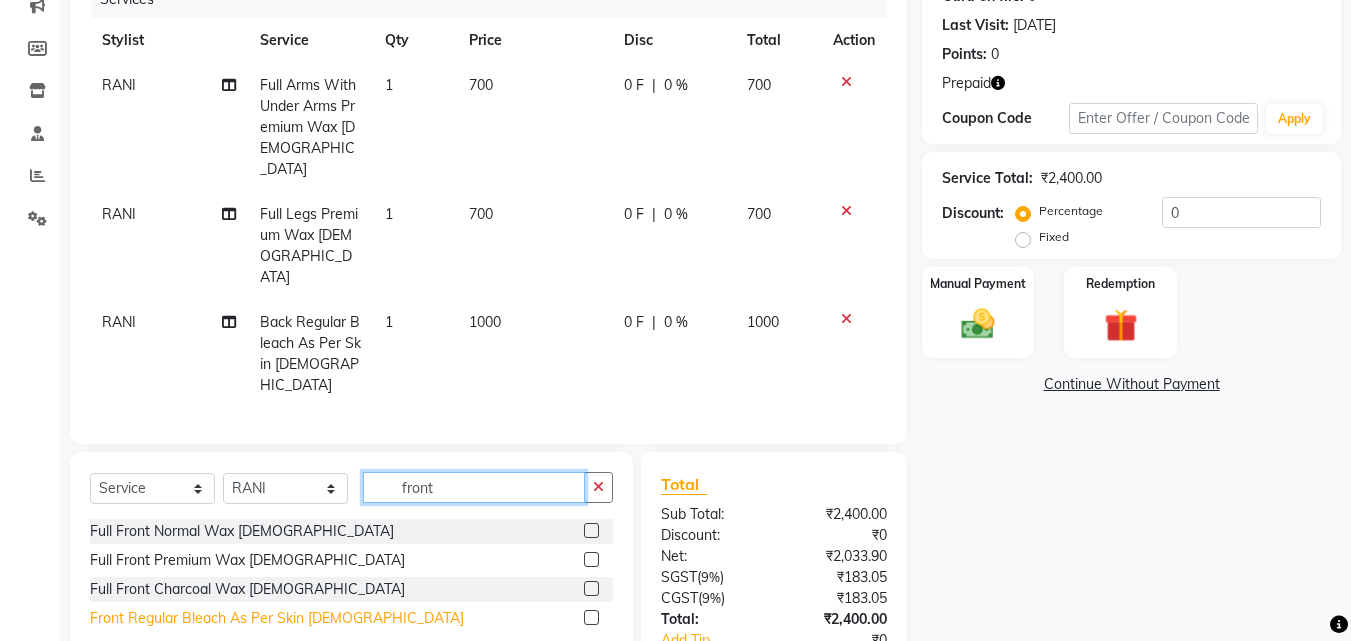 type on "front" 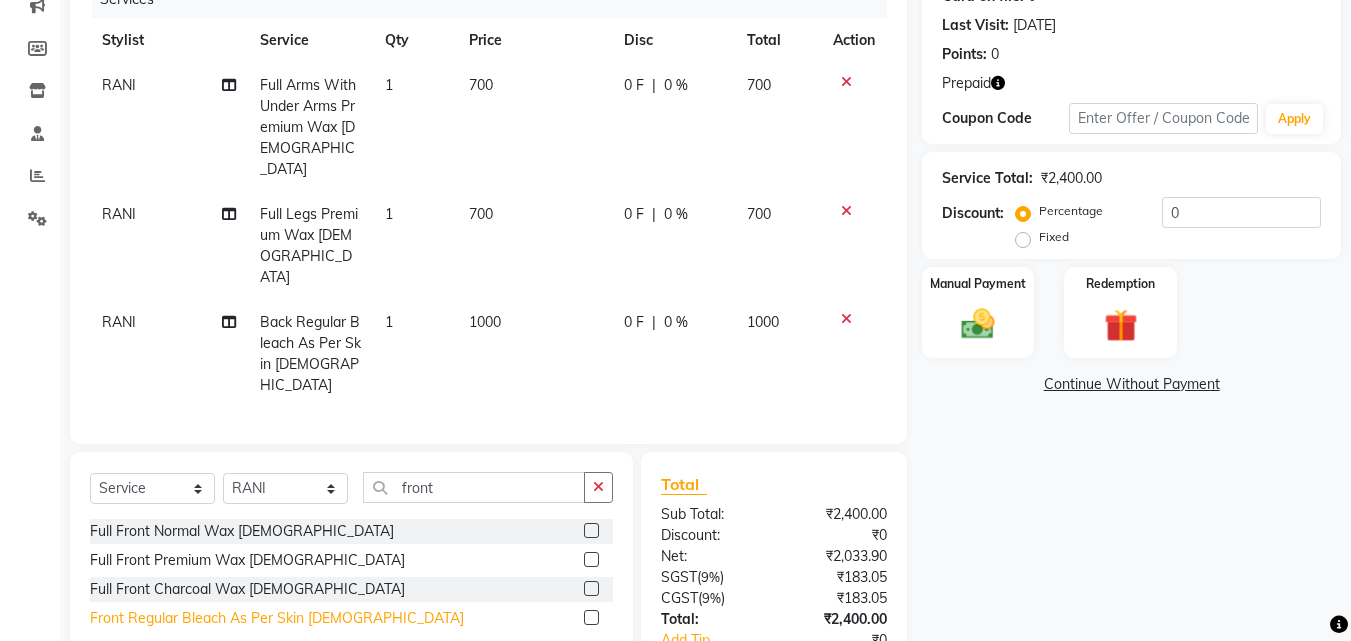 click on "Front Regular Bleach As Per Skin [DEMOGRAPHIC_DATA]" 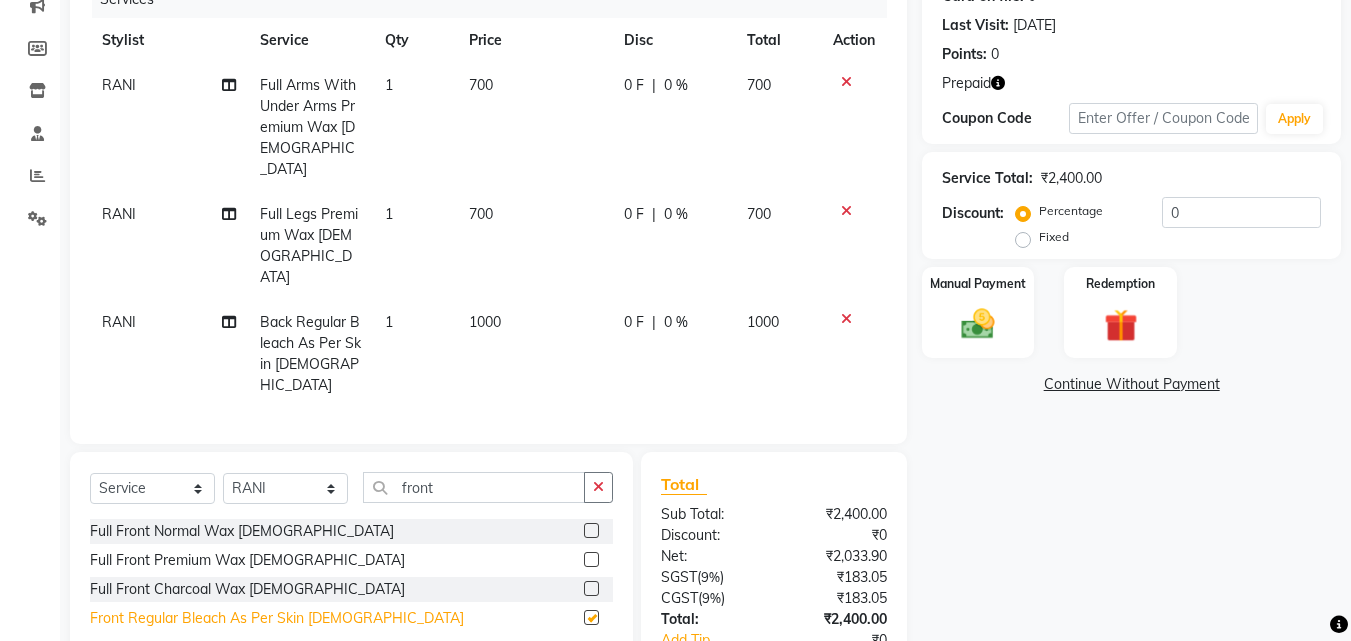 checkbox on "false" 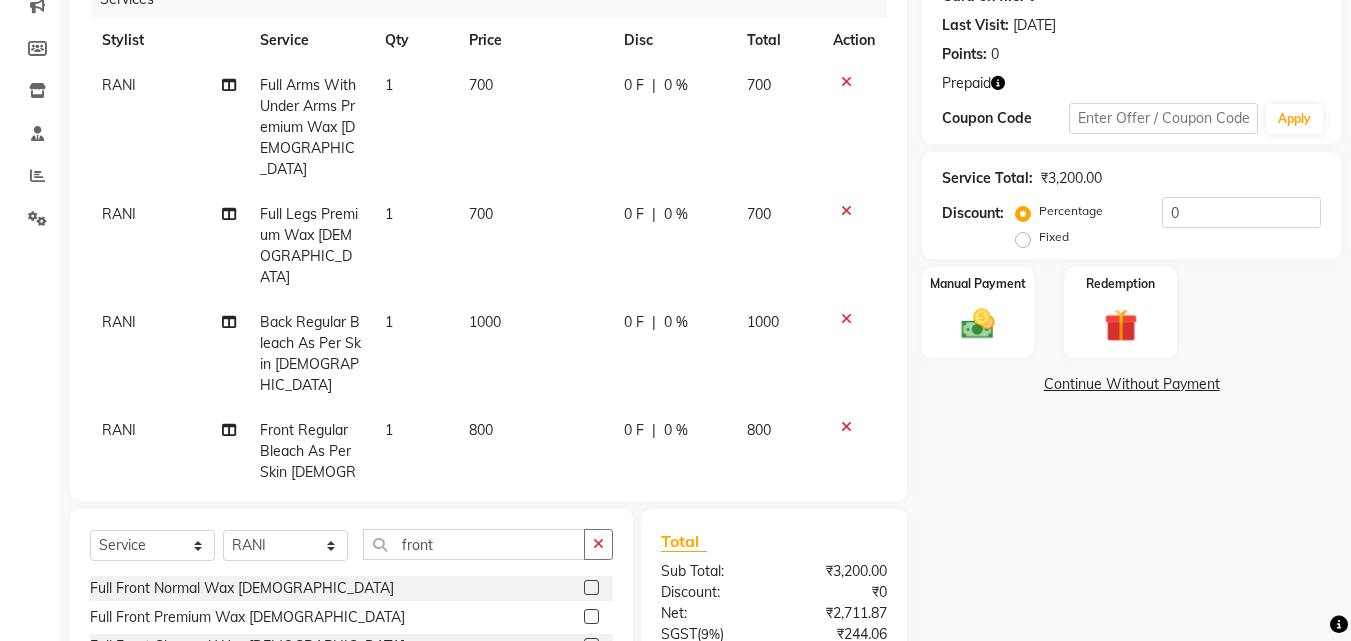 drag, startPoint x: 491, startPoint y: 355, endPoint x: 509, endPoint y: 366, distance: 21.095022 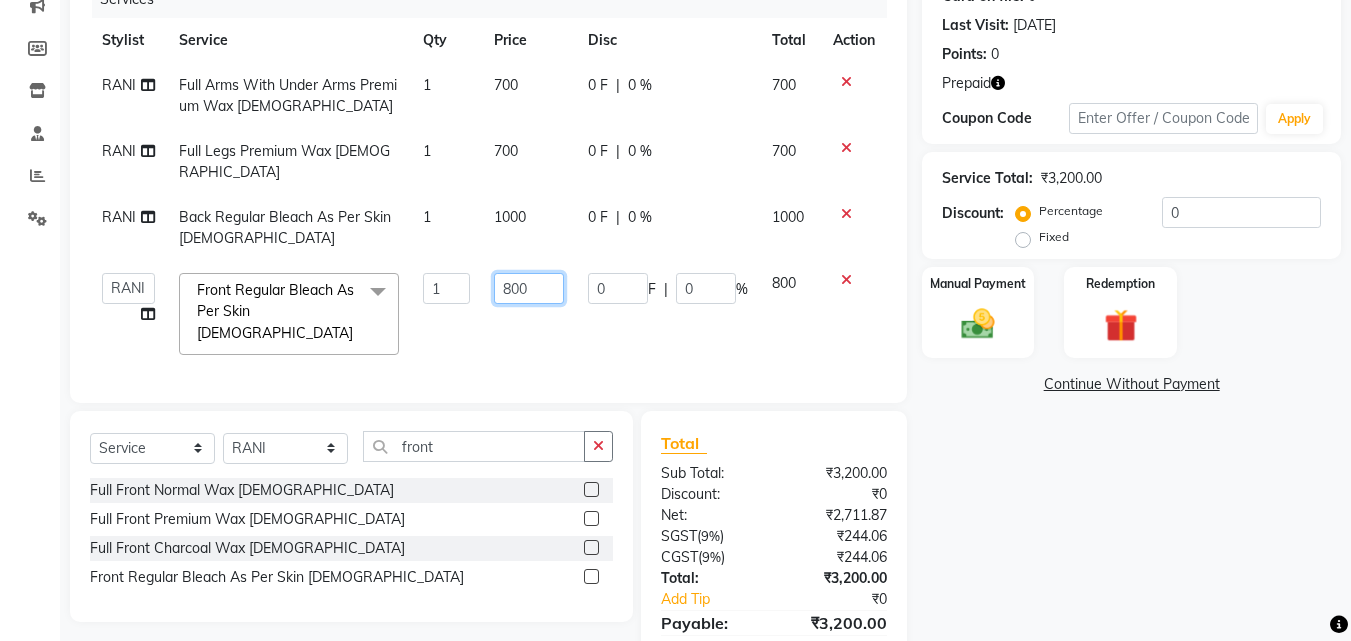 click on "800" 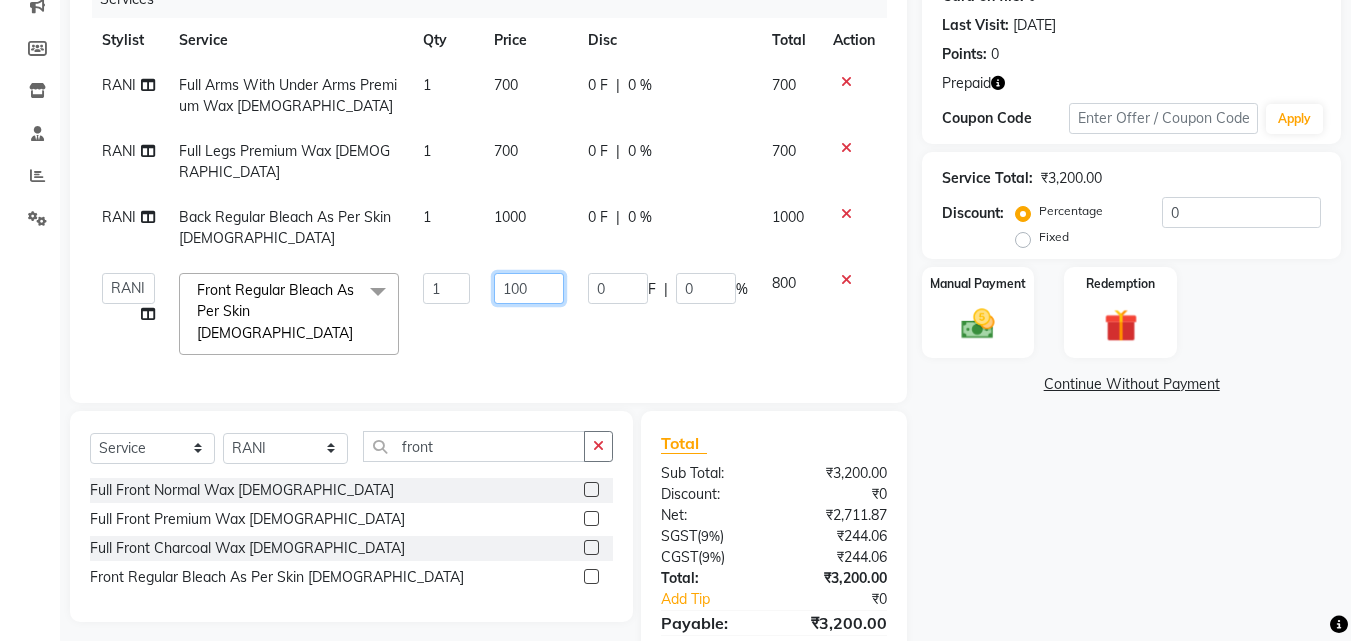 type on "1000" 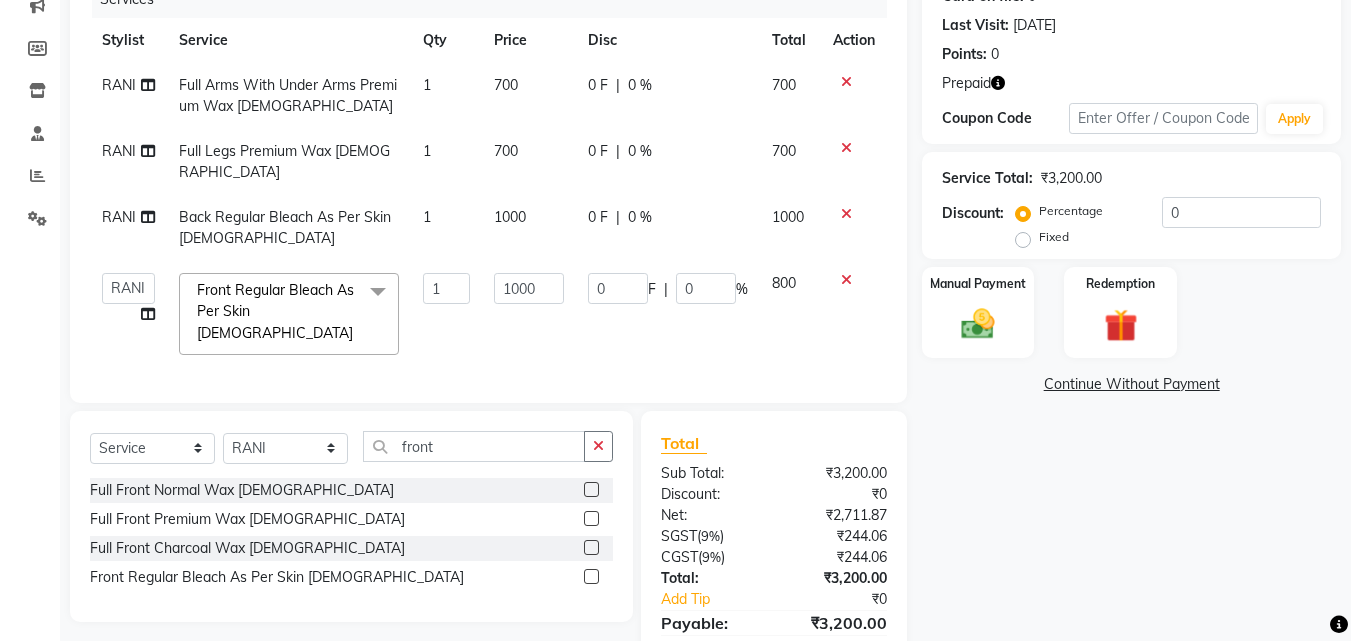 click on "Name: Mohit  Membership:  No Active Membership  Total Visits:  28 Card on file:  0 Last Visit:   19-06-2025 Points:   0  Prepaid Coupon Code Apply Service Total:  ₹3,200.00  Discount:  Percentage   Fixed  0 Manual Payment Redemption  Continue Without Payment" 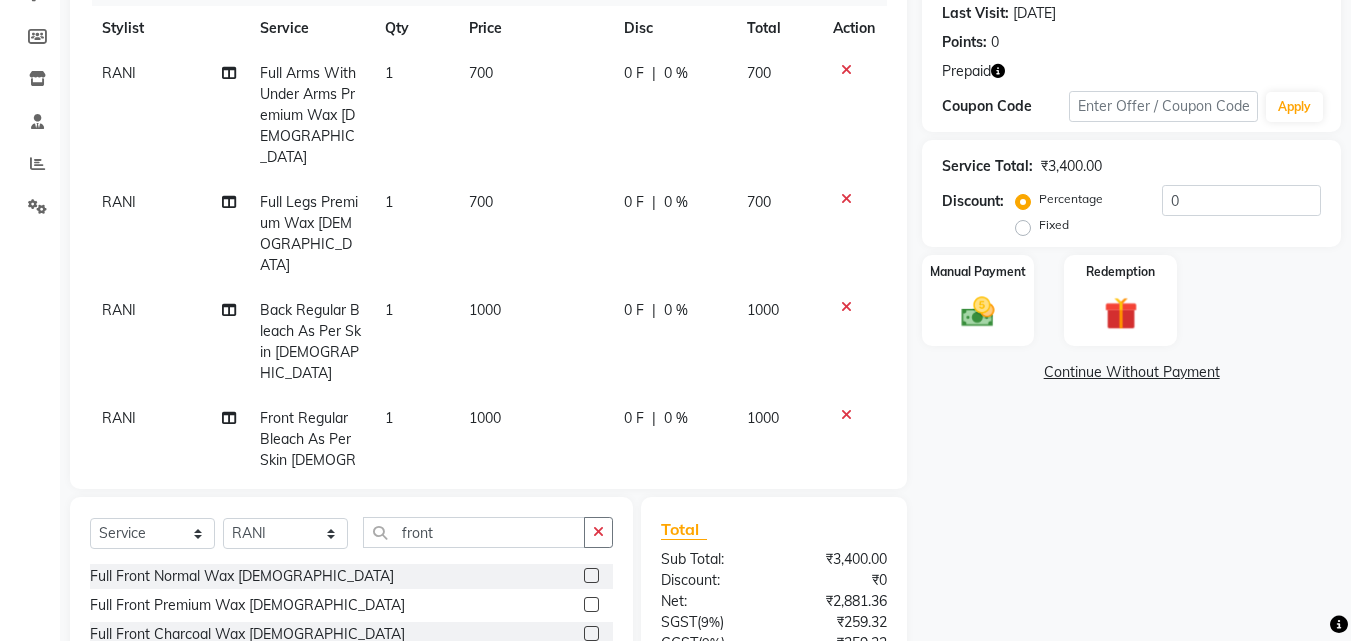 scroll, scrollTop: 441, scrollLeft: 0, axis: vertical 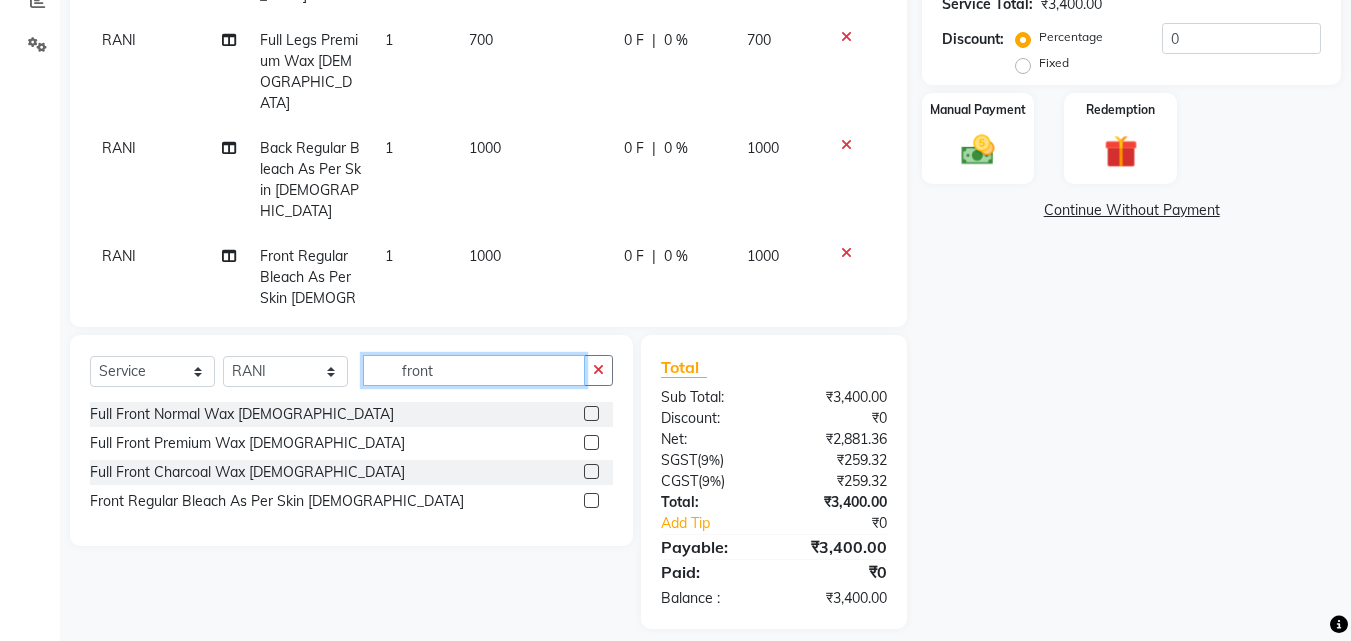 click on "front" 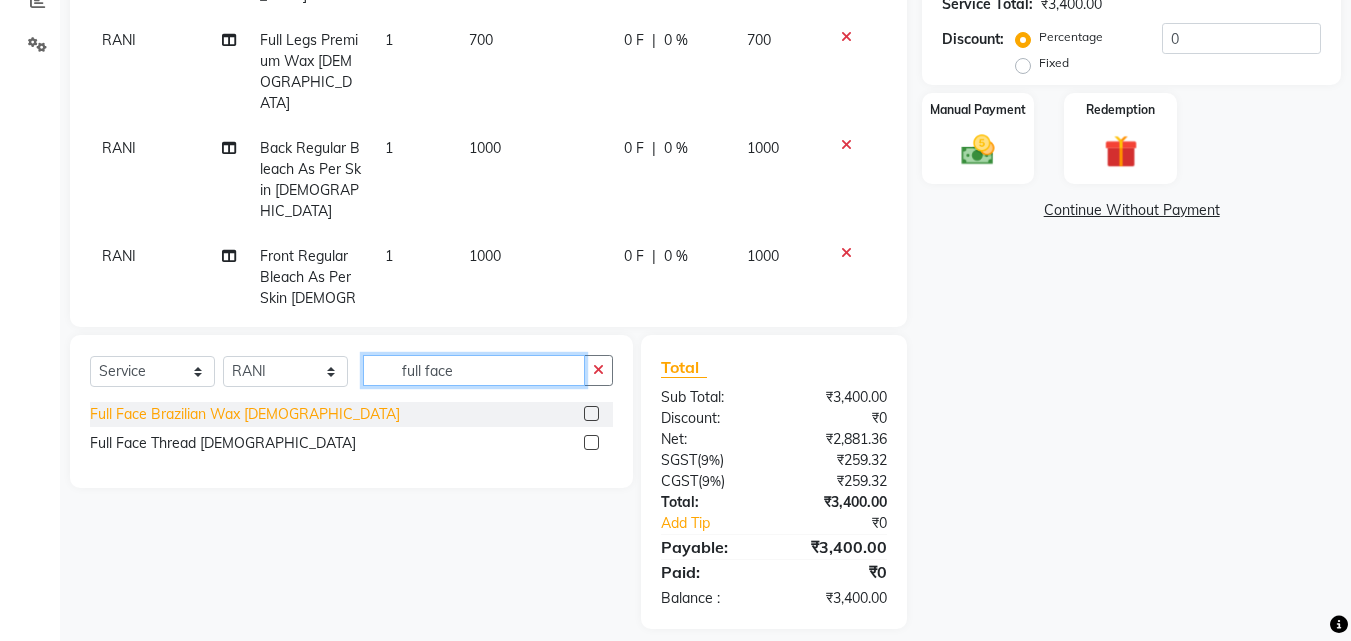 type on "full face" 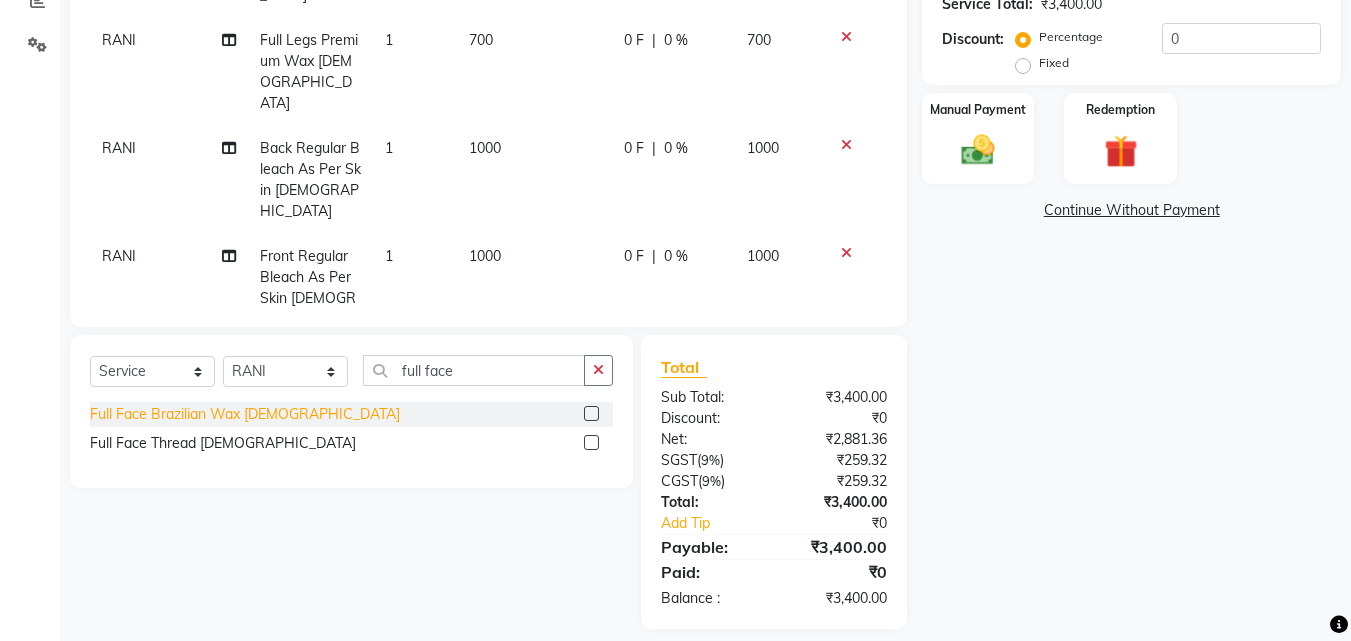 click on "Full Face Brazilian Wax Female" 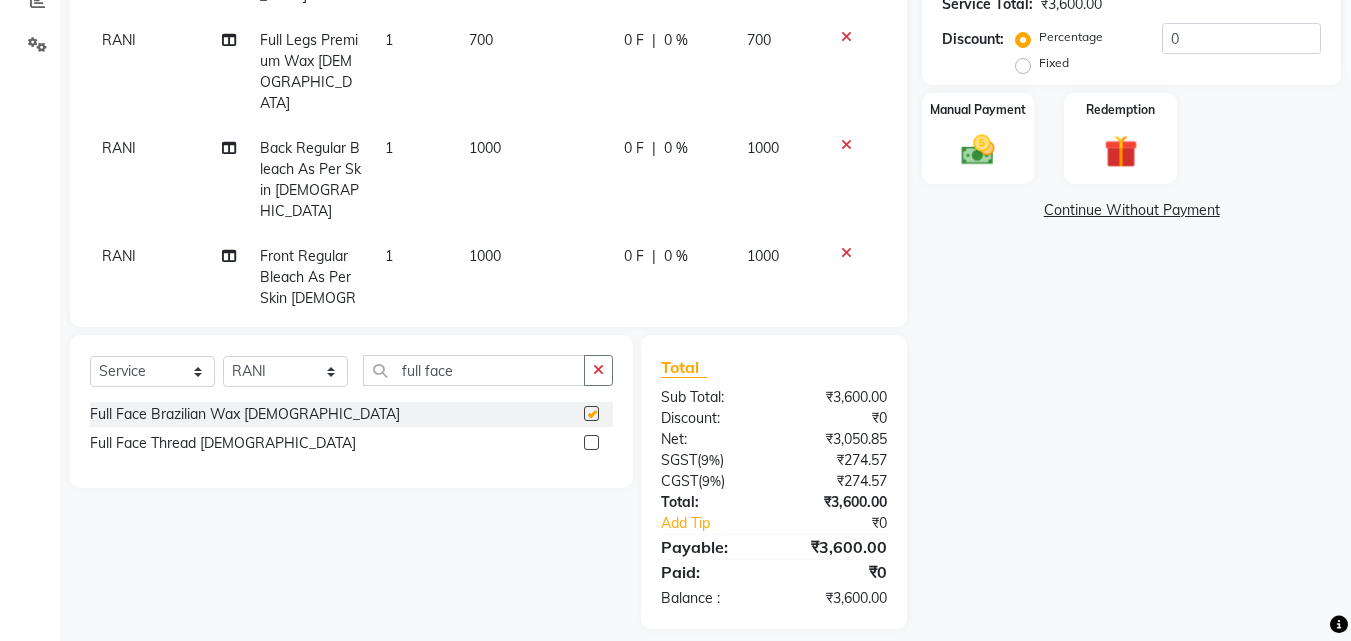 checkbox on "false" 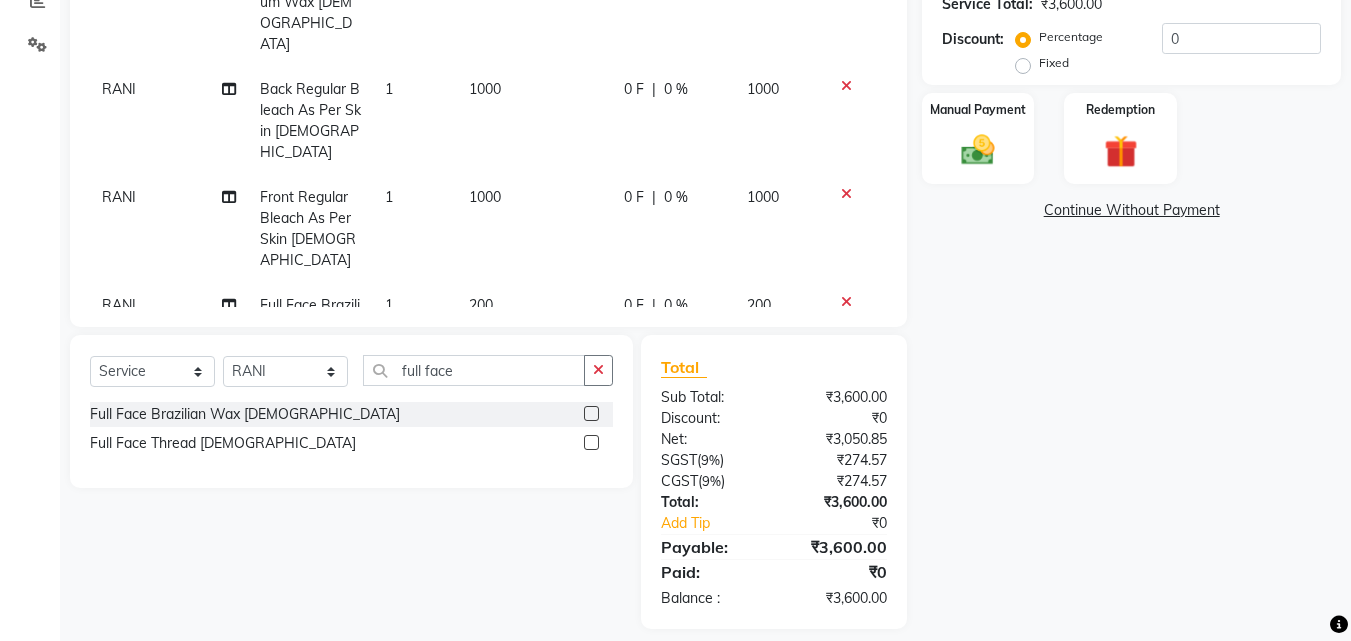scroll, scrollTop: 69, scrollLeft: 0, axis: vertical 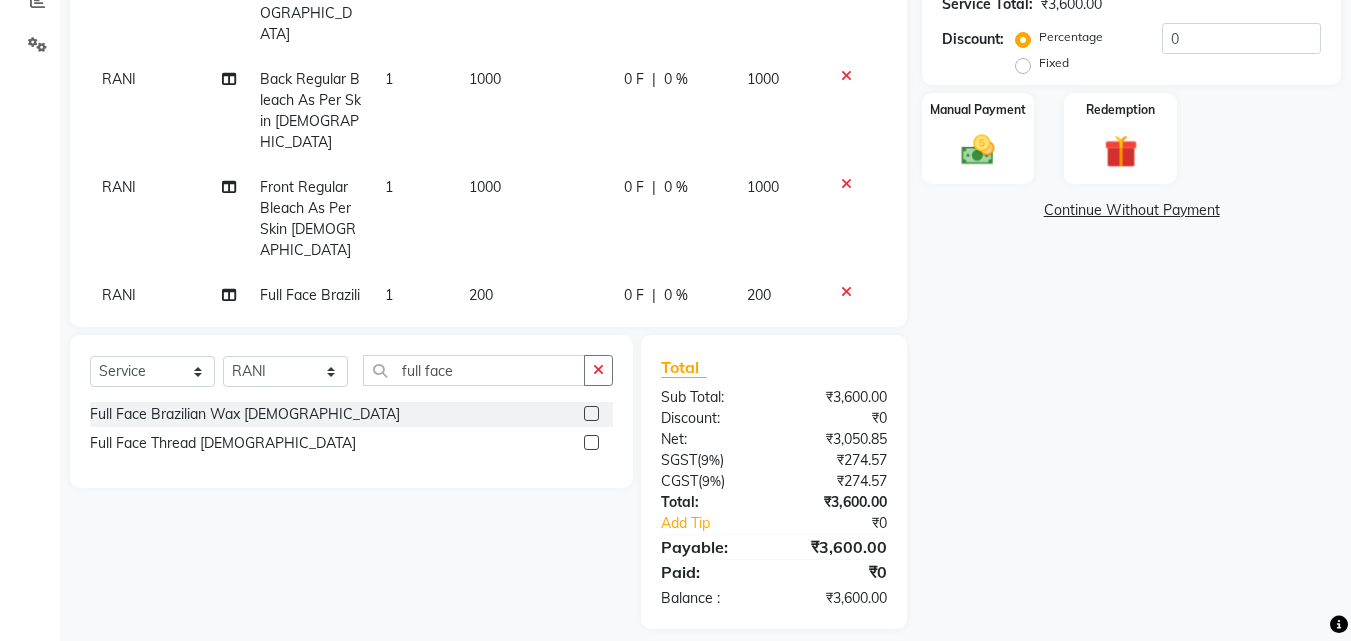 click on "200" 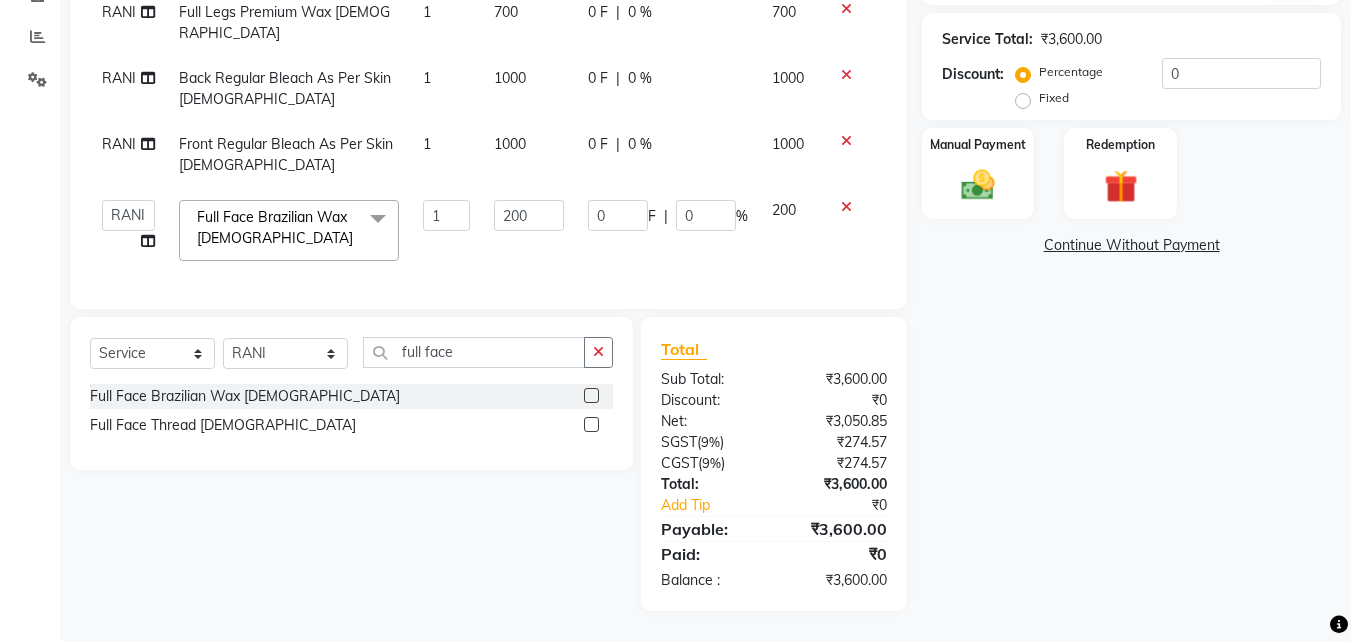 scroll, scrollTop: 400, scrollLeft: 0, axis: vertical 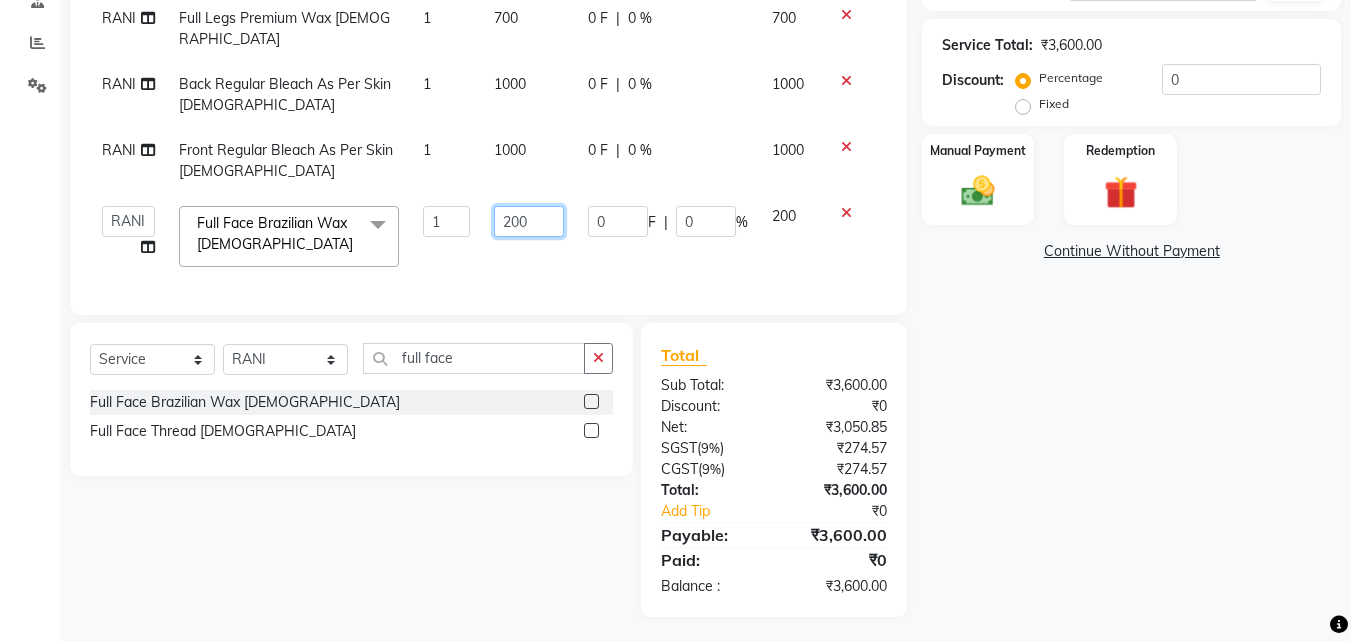 click on "200" 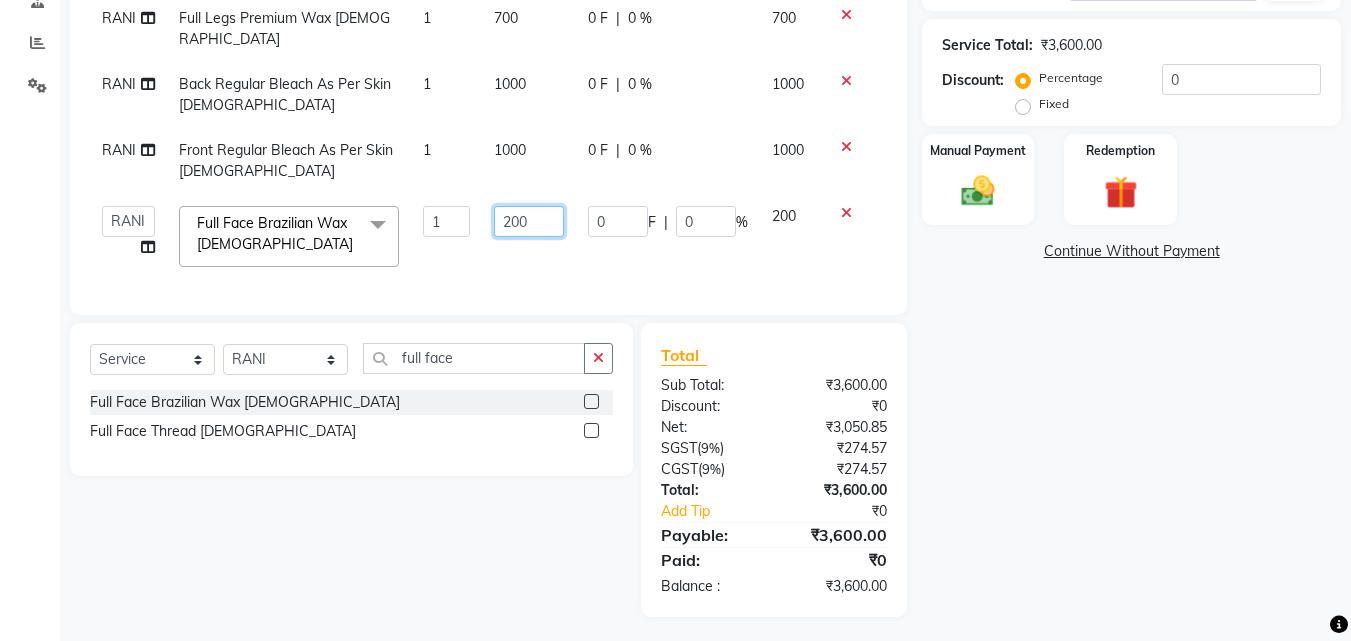 click on "200" 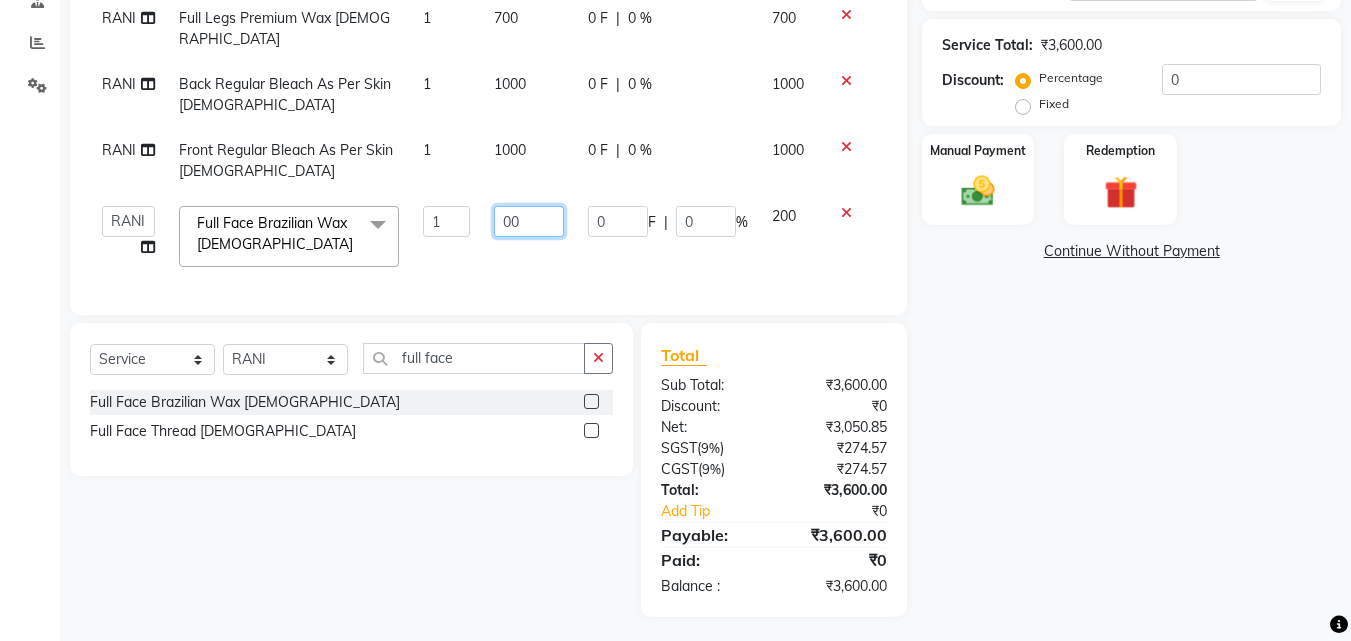 type on "500" 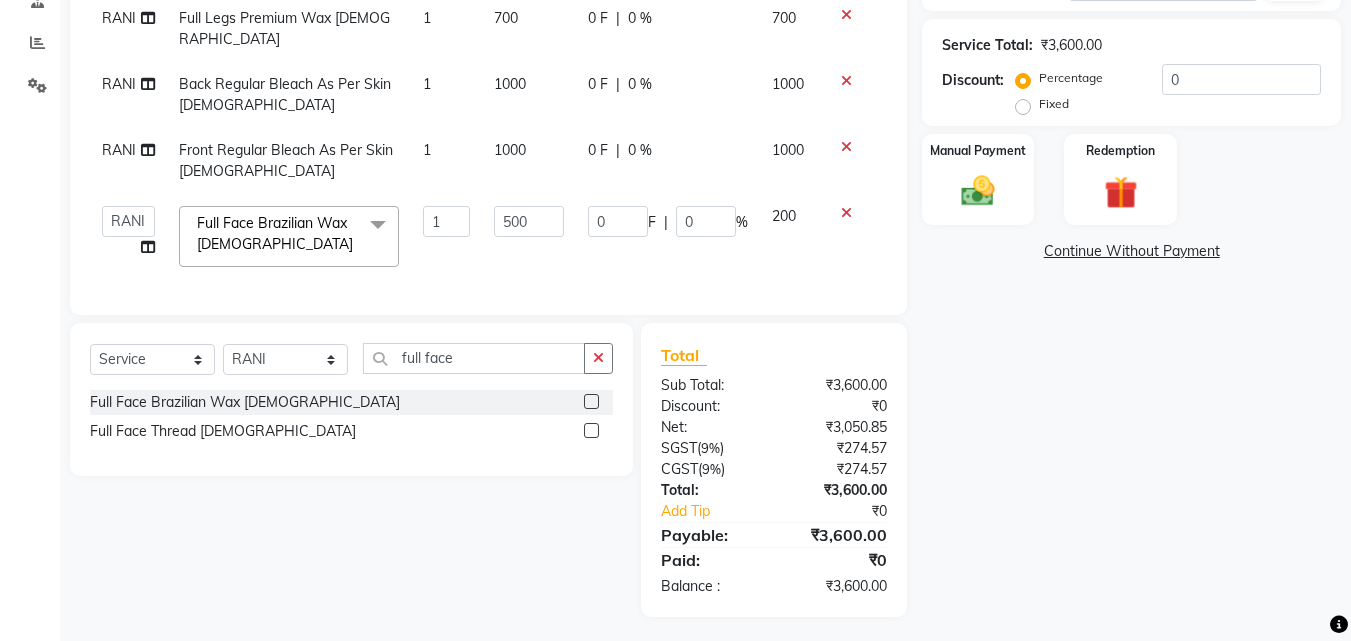 click on "Name: Mohit  Membership:  No Active Membership  Total Visits:  28 Card on file:  0 Last Visit:   19-06-2025 Points:   0  Prepaid Coupon Code Apply Service Total:  ₹3,600.00  Discount:  Percentage   Fixed  0 Manual Payment Redemption  Continue Without Payment" 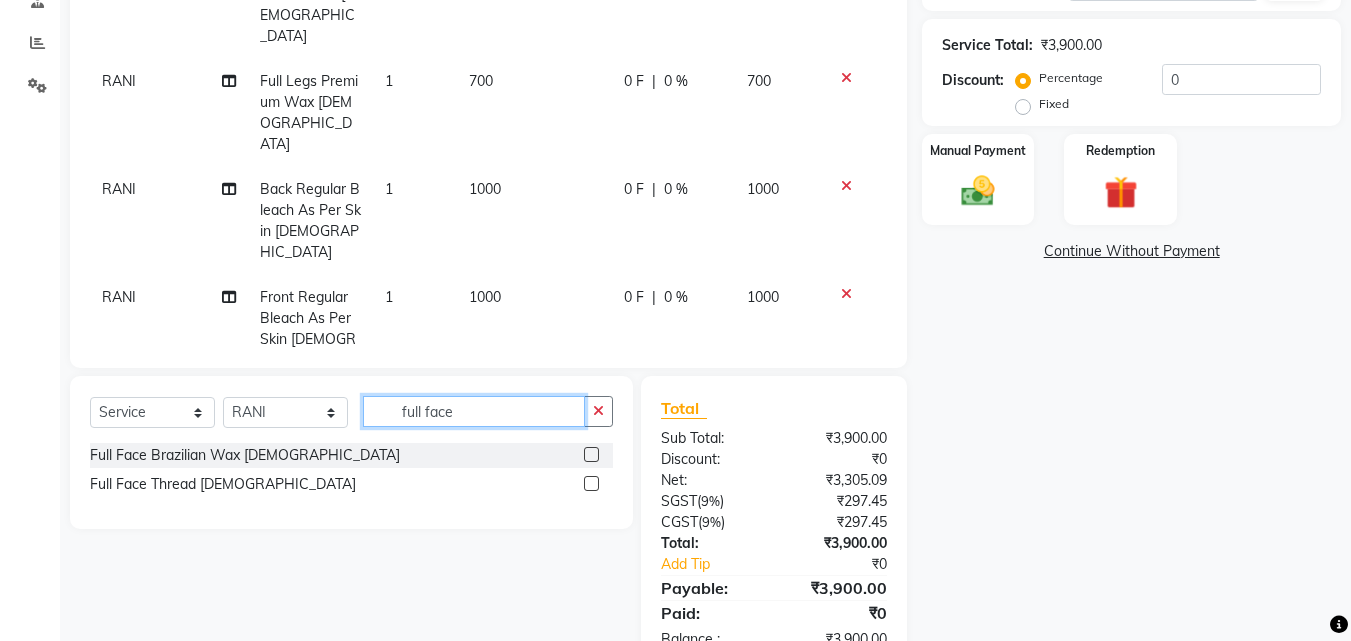 click on "full face" 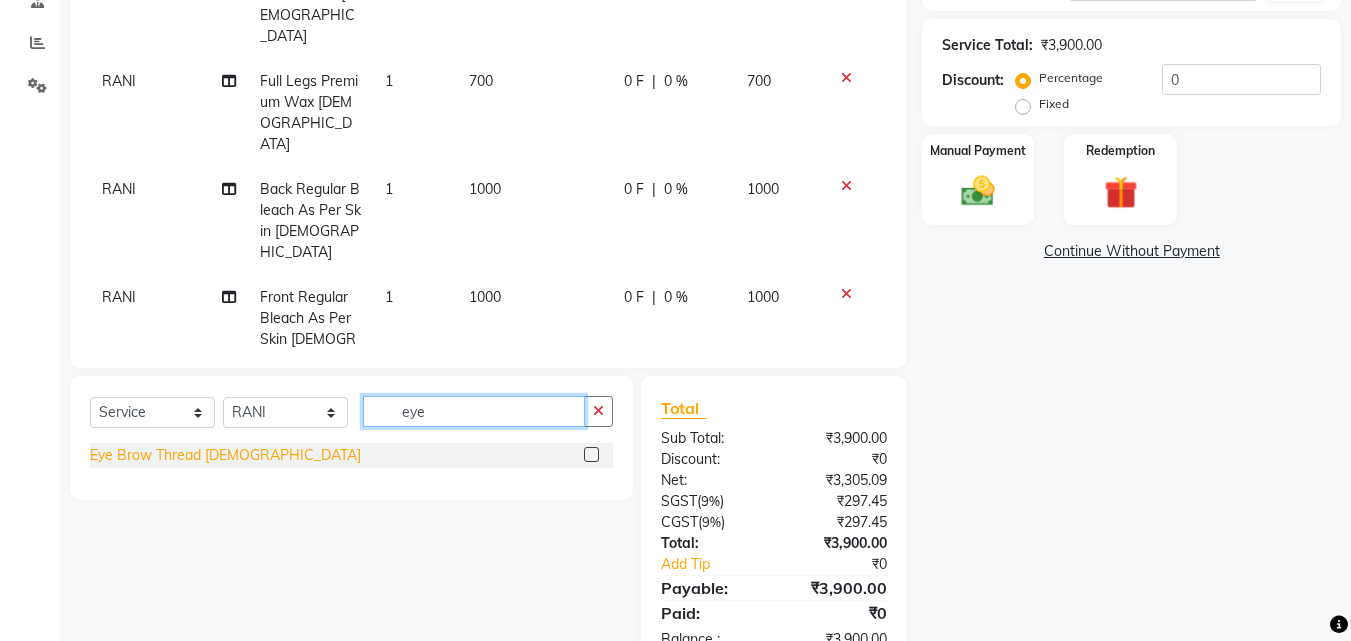 type on "eye" 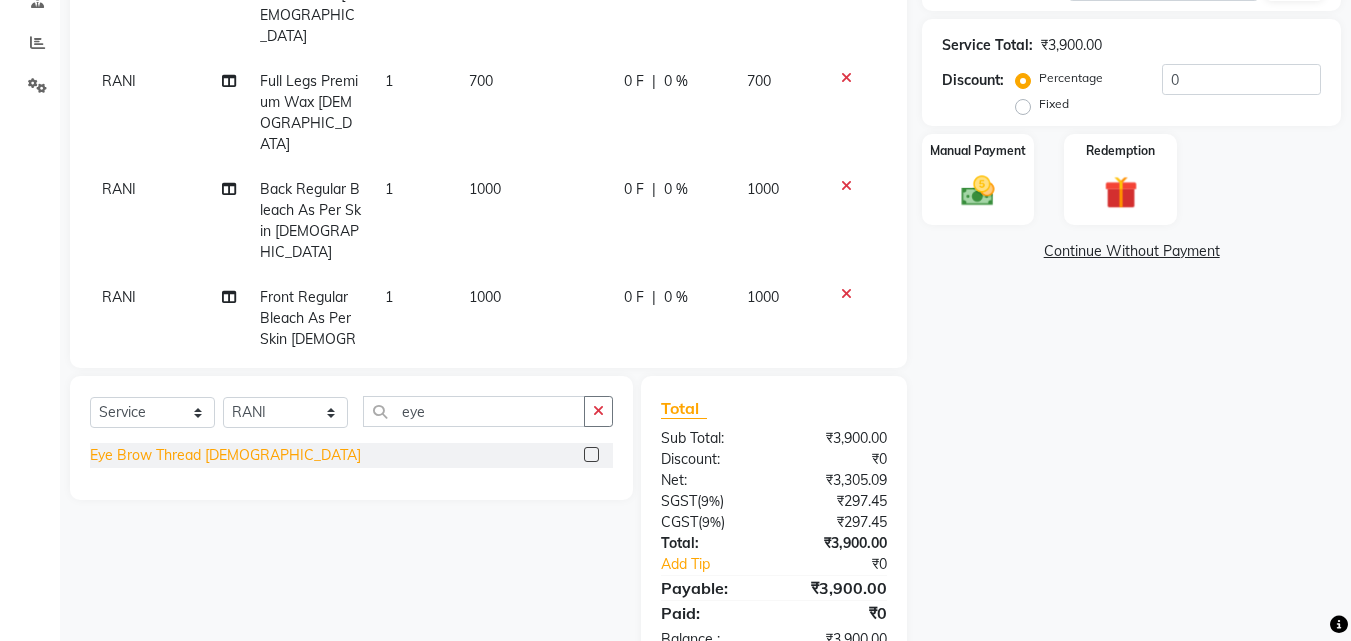 click on "Eye Brow Thread Female" 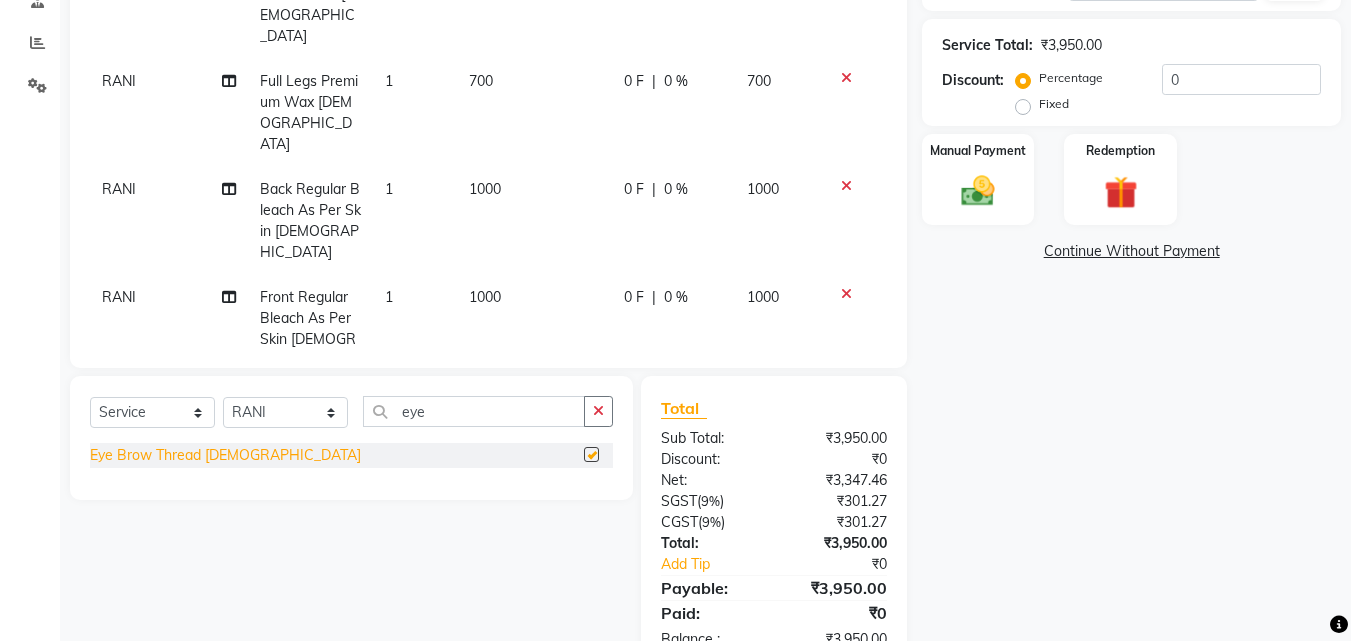 checkbox on "false" 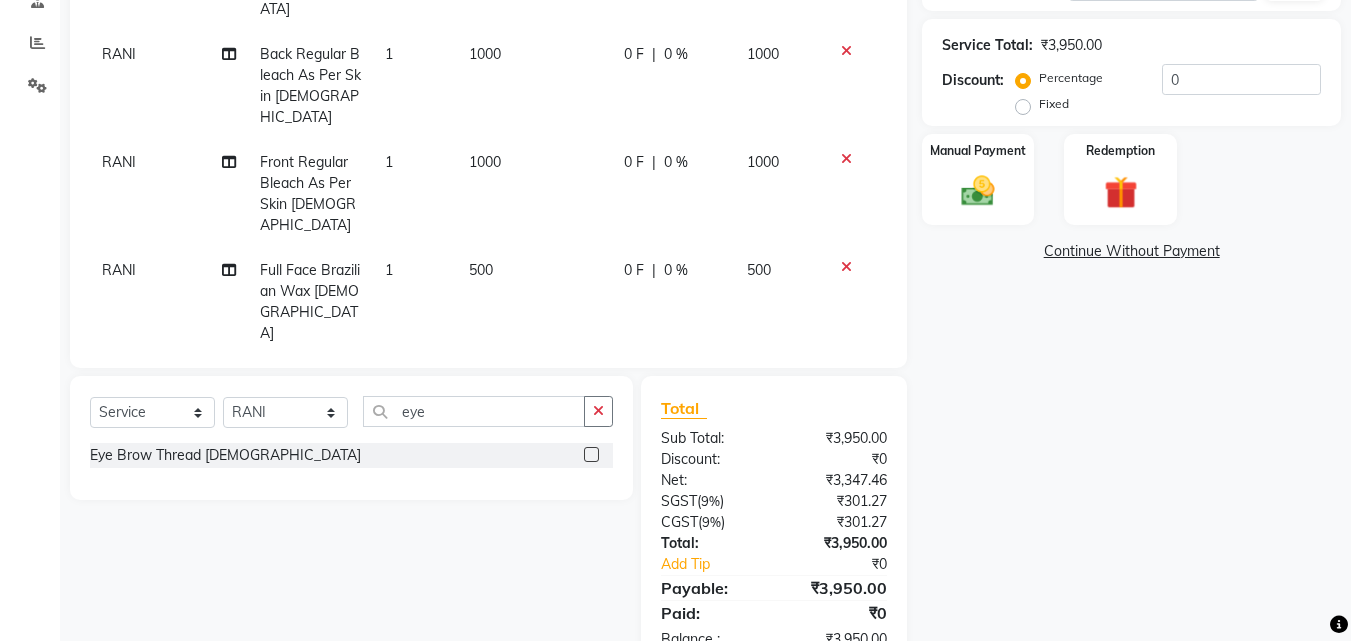 click on "1" 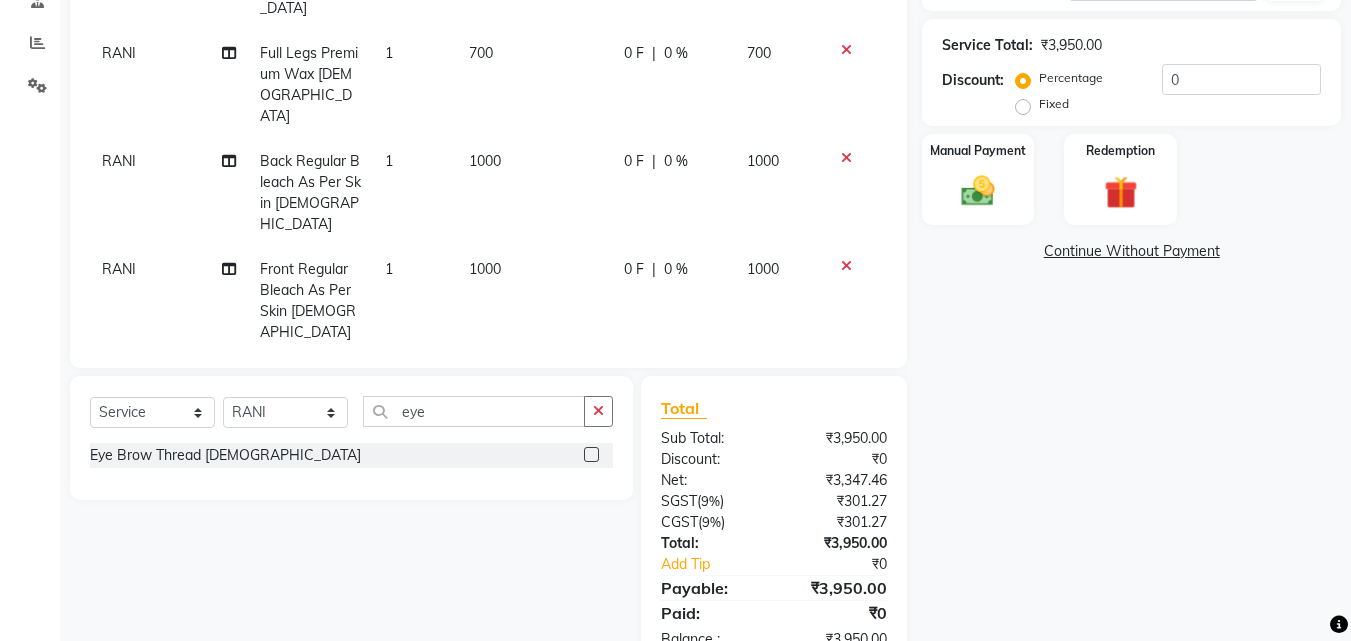 select on "46510" 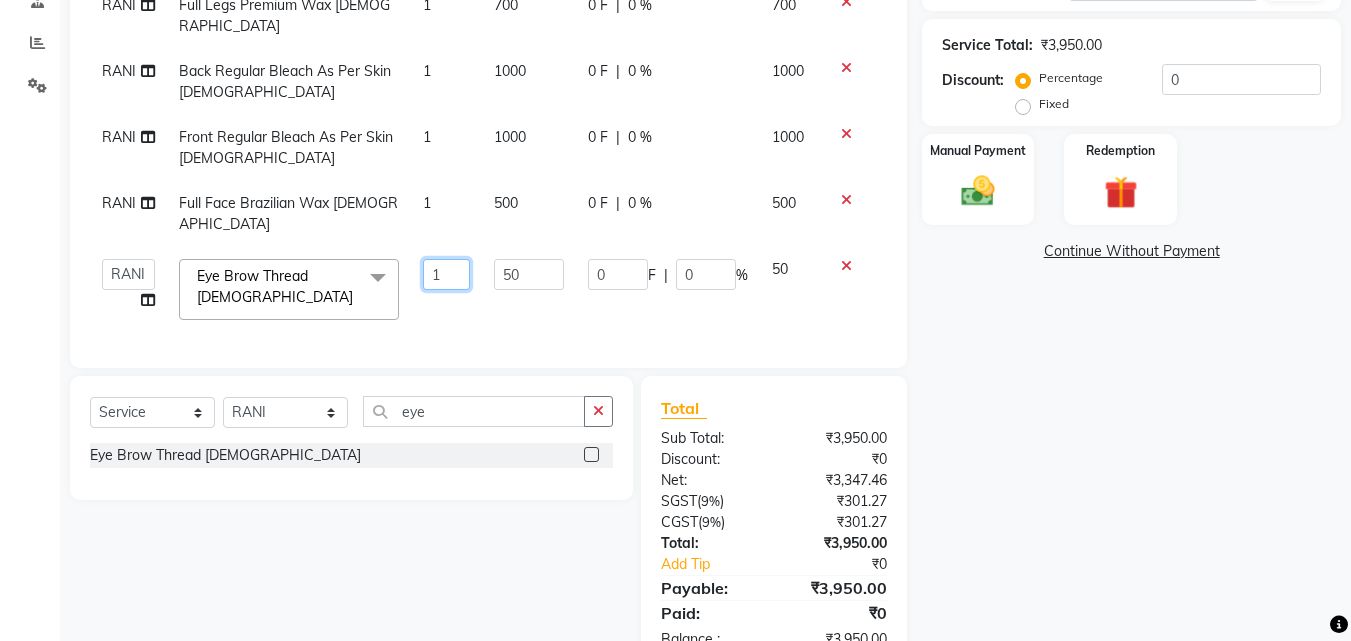 click on "1" 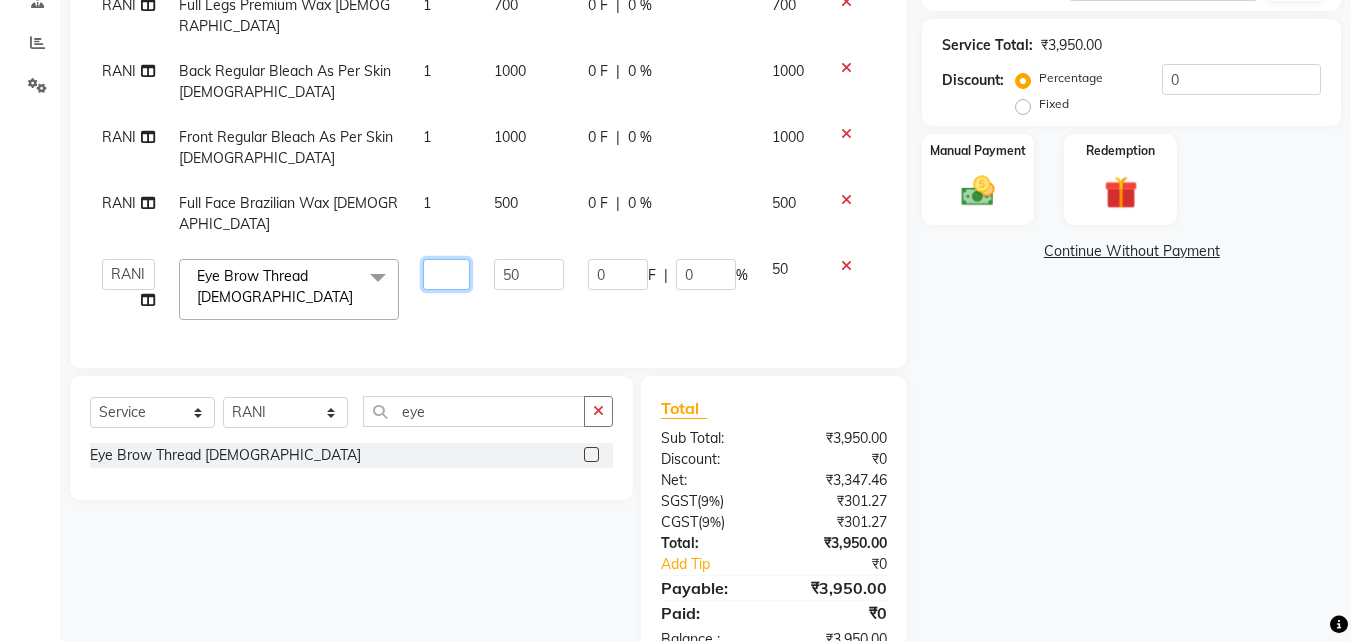 type on "3" 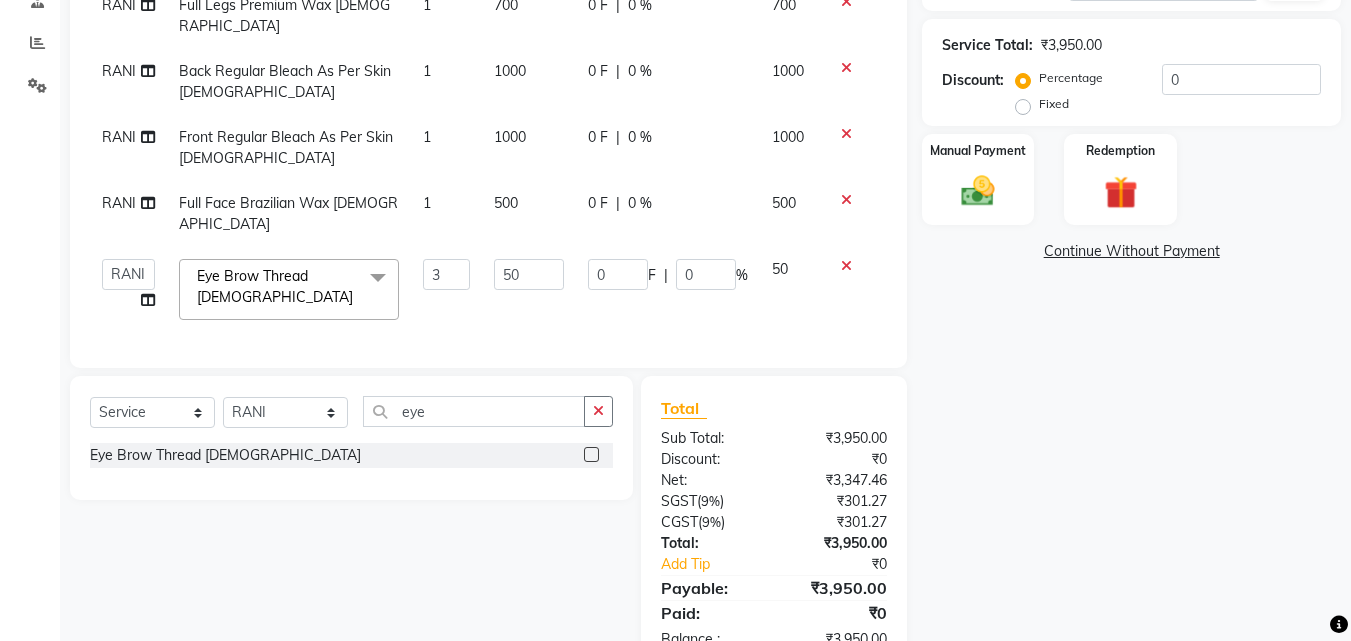 click on "Name: Mohit  Membership:  No Active Membership  Total Visits:  28 Card on file:  0 Last Visit:   19-06-2025 Points:   0  Prepaid Coupon Code Apply Service Total:  ₹3,950.00  Discount:  Percentage   Fixed  0 Manual Payment Redemption  Continue Without Payment" 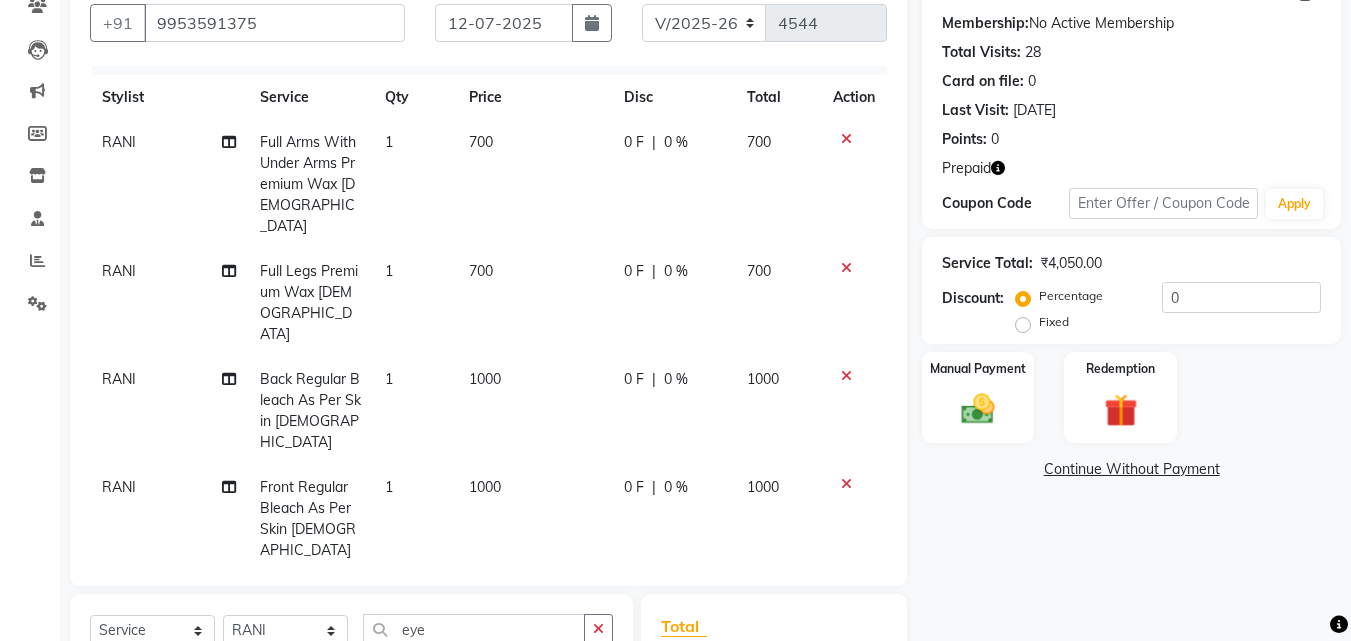 scroll, scrollTop: 107, scrollLeft: 0, axis: vertical 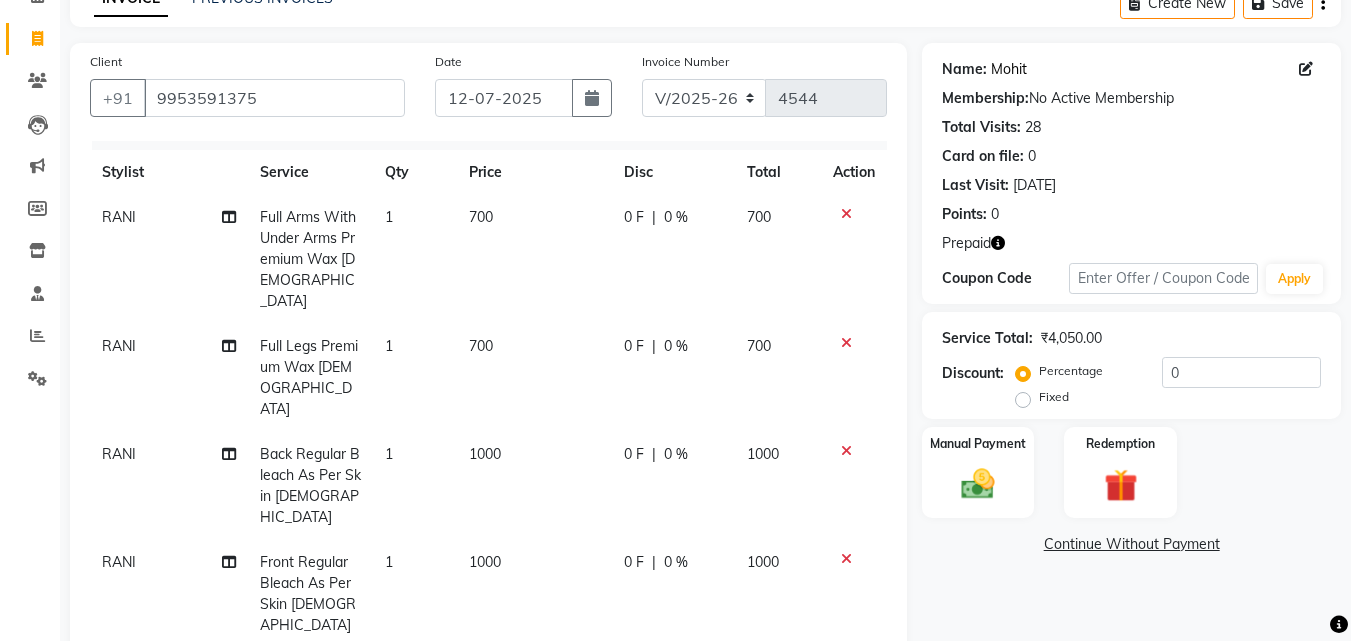 click on "Mohit" 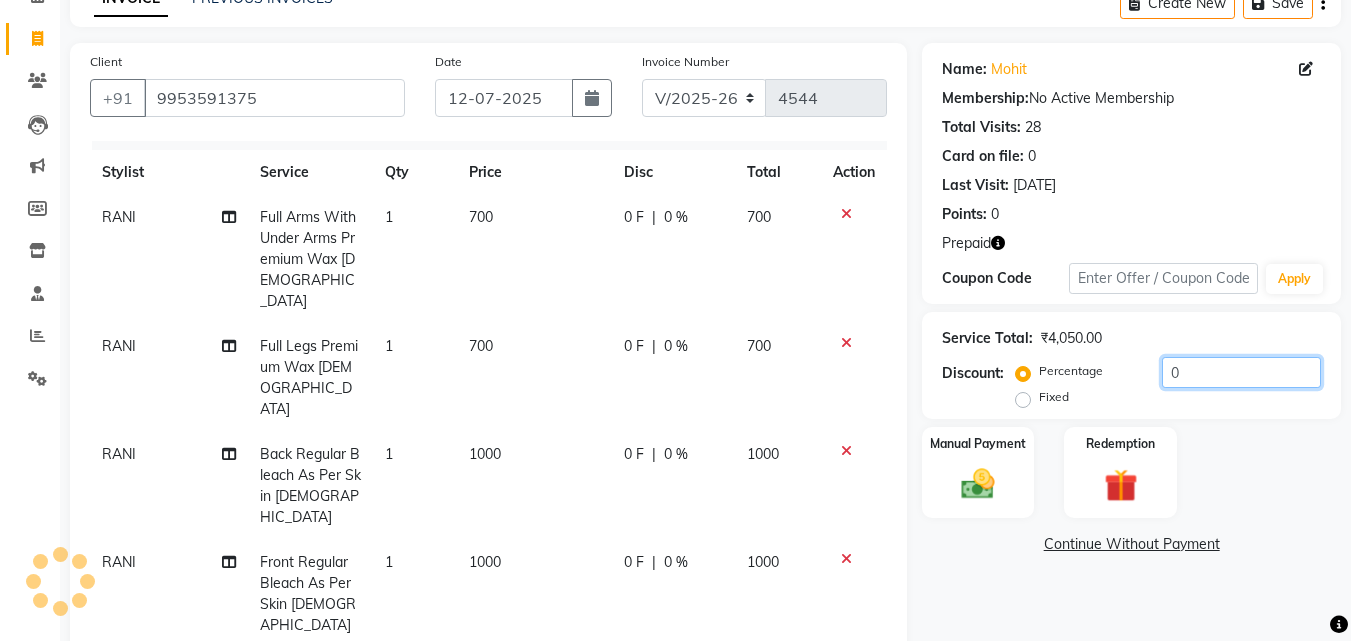 click on "0" 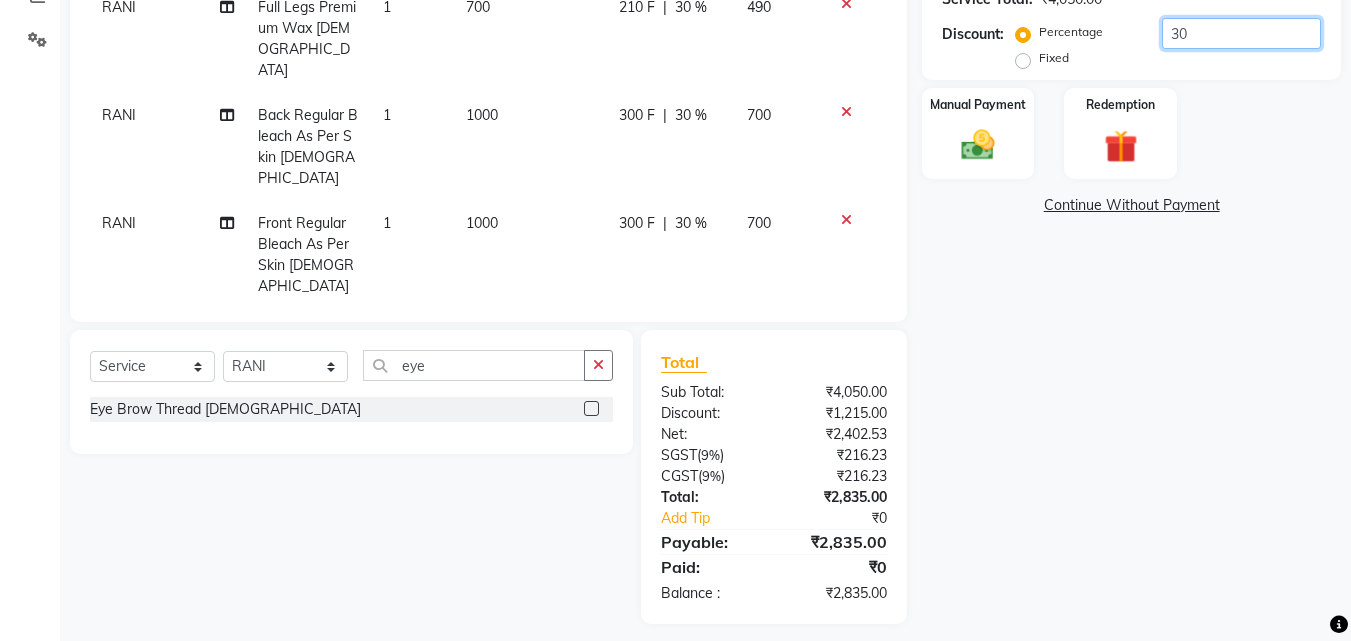 scroll, scrollTop: 450, scrollLeft: 0, axis: vertical 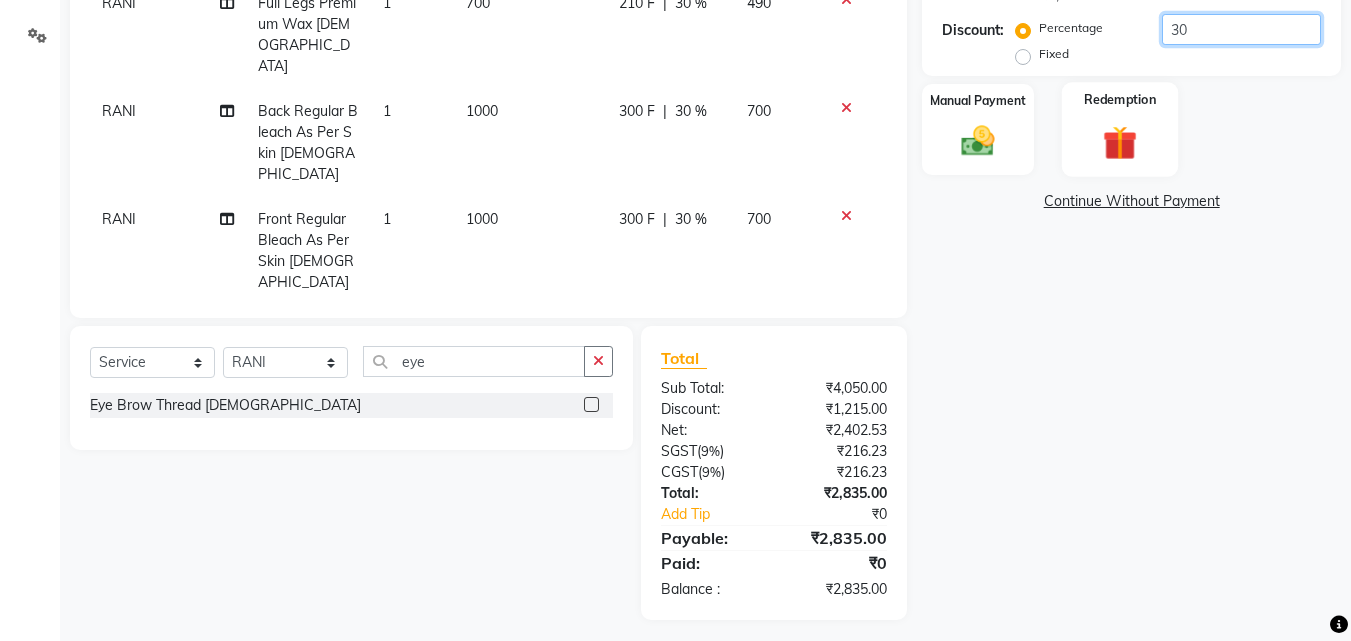 type on "30" 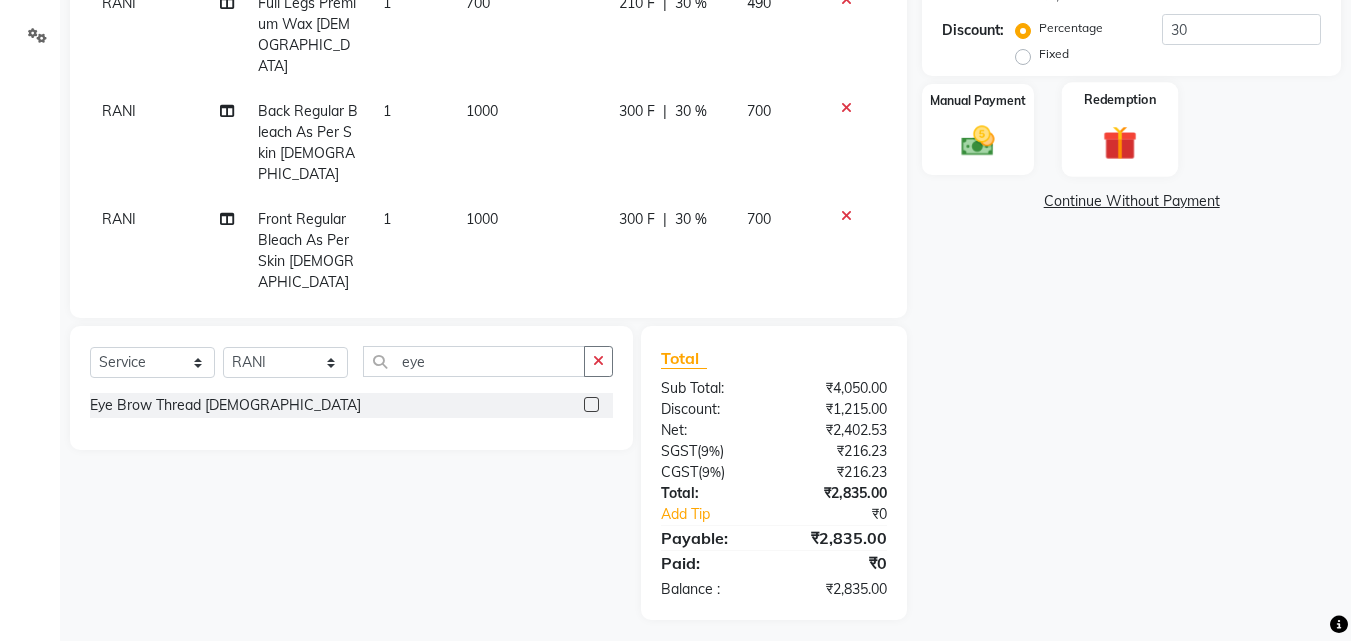 drag, startPoint x: 1111, startPoint y: 141, endPoint x: 1132, endPoint y: 163, distance: 30.413813 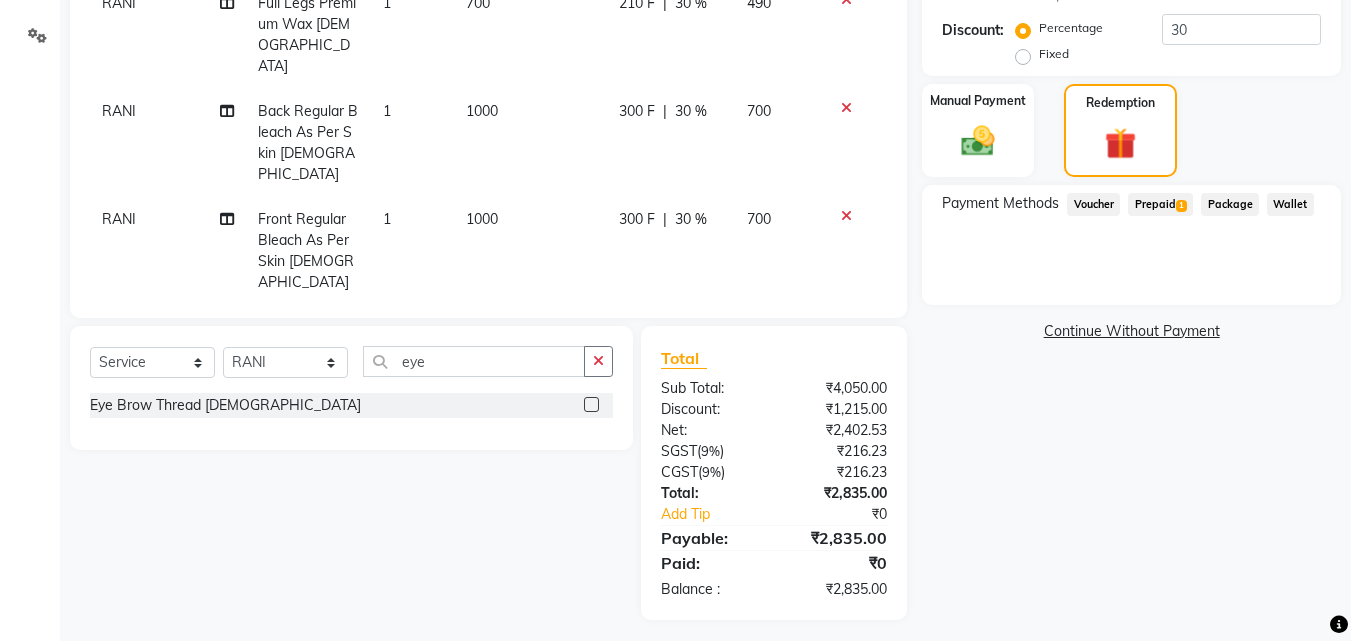 click on "Prepaid  1" 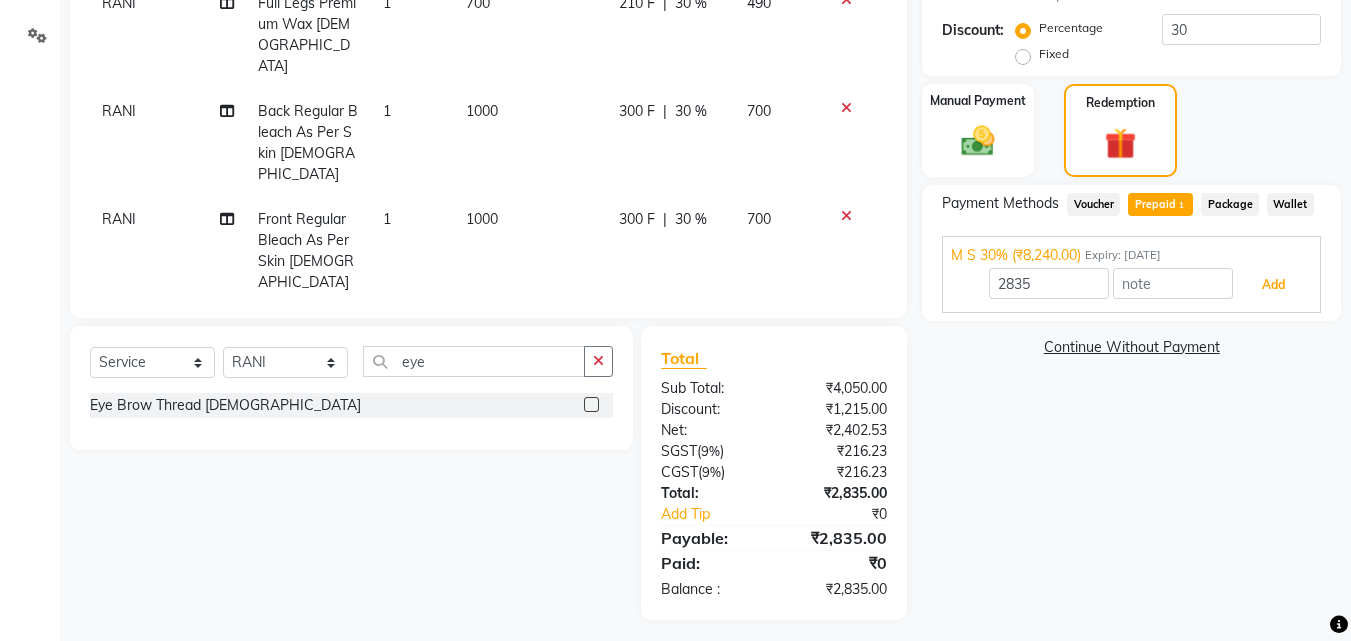 click on "Add" at bounding box center (1273, 285) 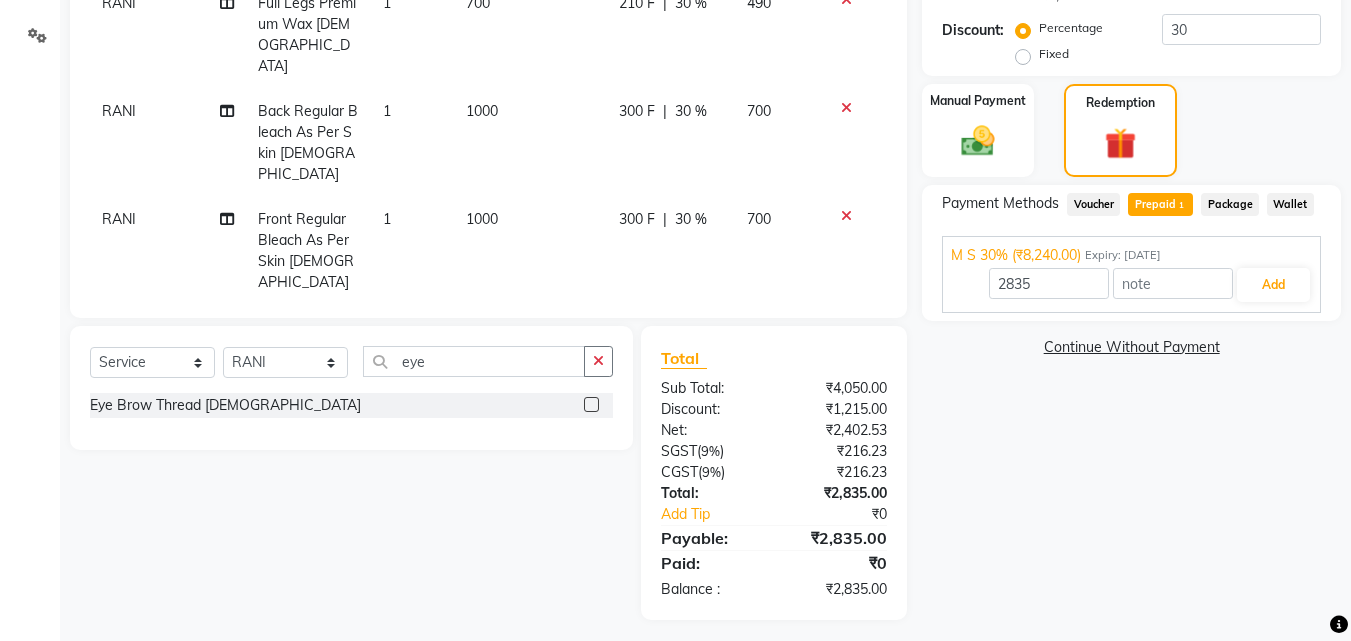 click on "Payment Methods  Voucher   Prepaid  1  Package   Wallet  M S 30%	 (₹8,240.00) Expiry: 19-06-2026 2835 Add" 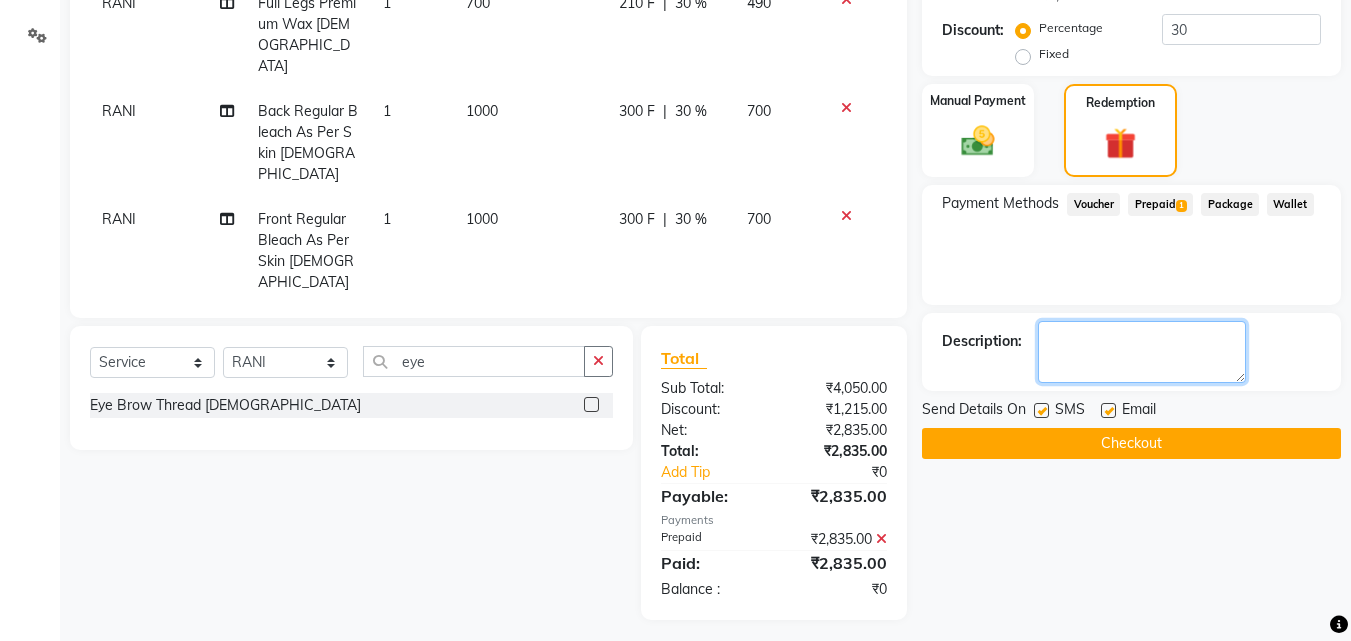 click 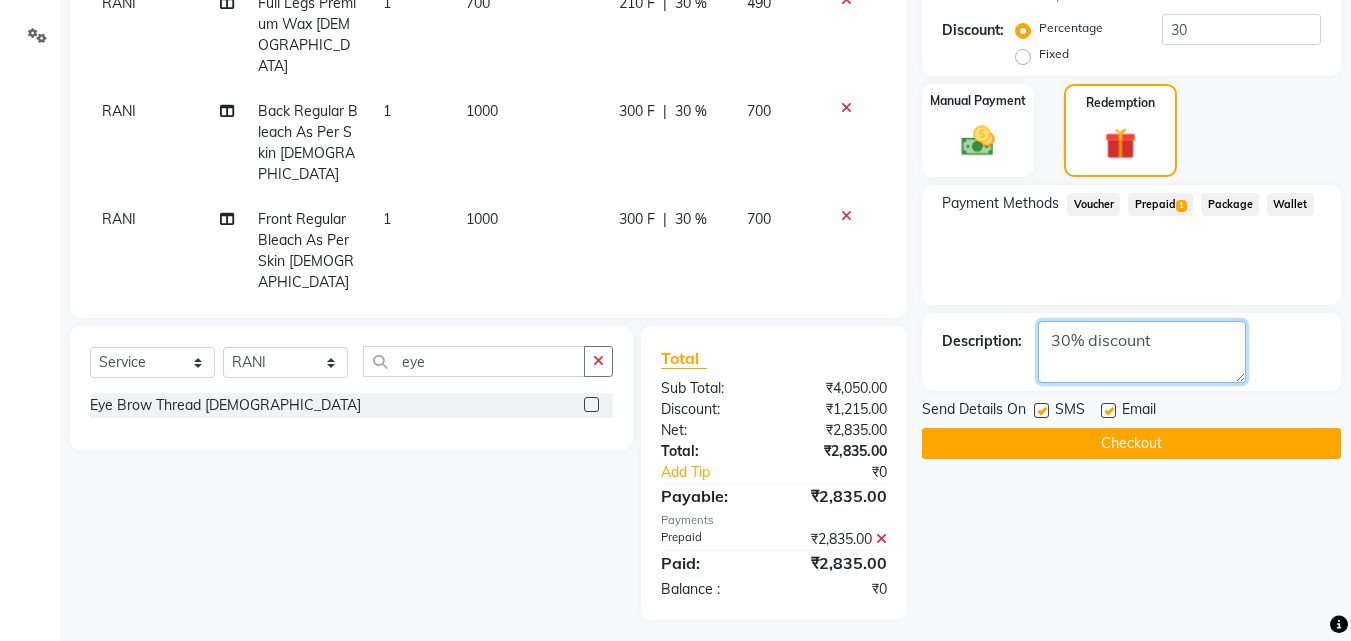 type on "30% discount" 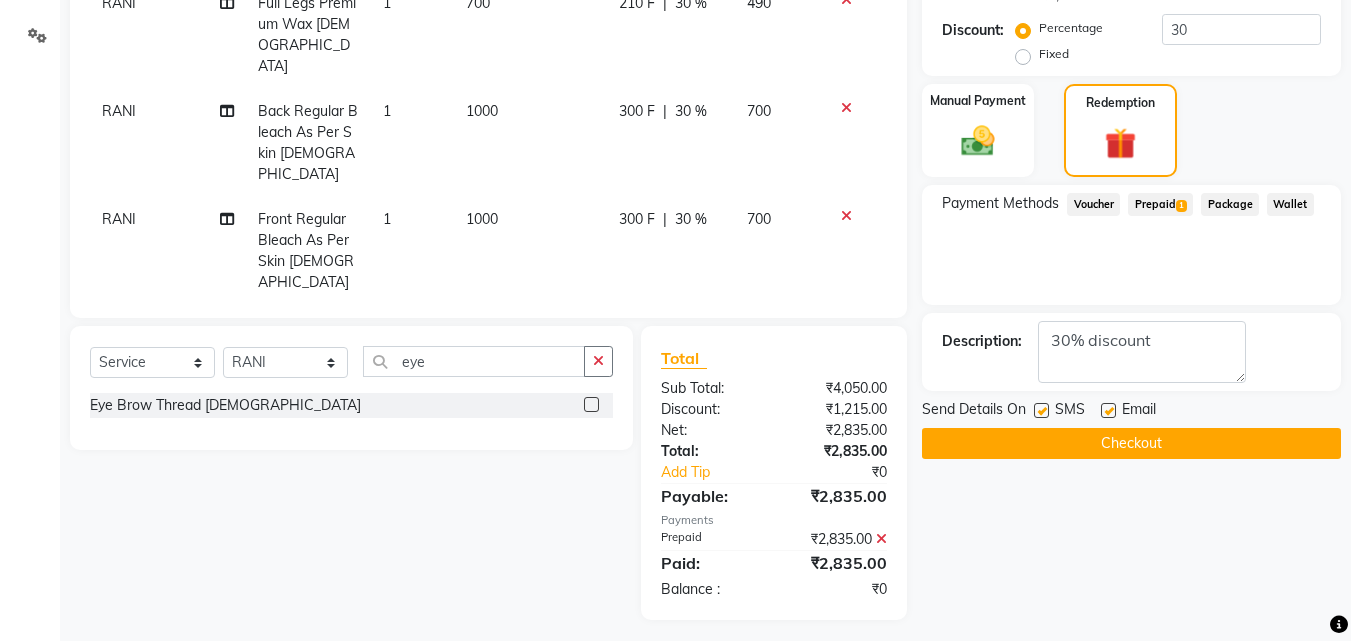 click on "Checkout" 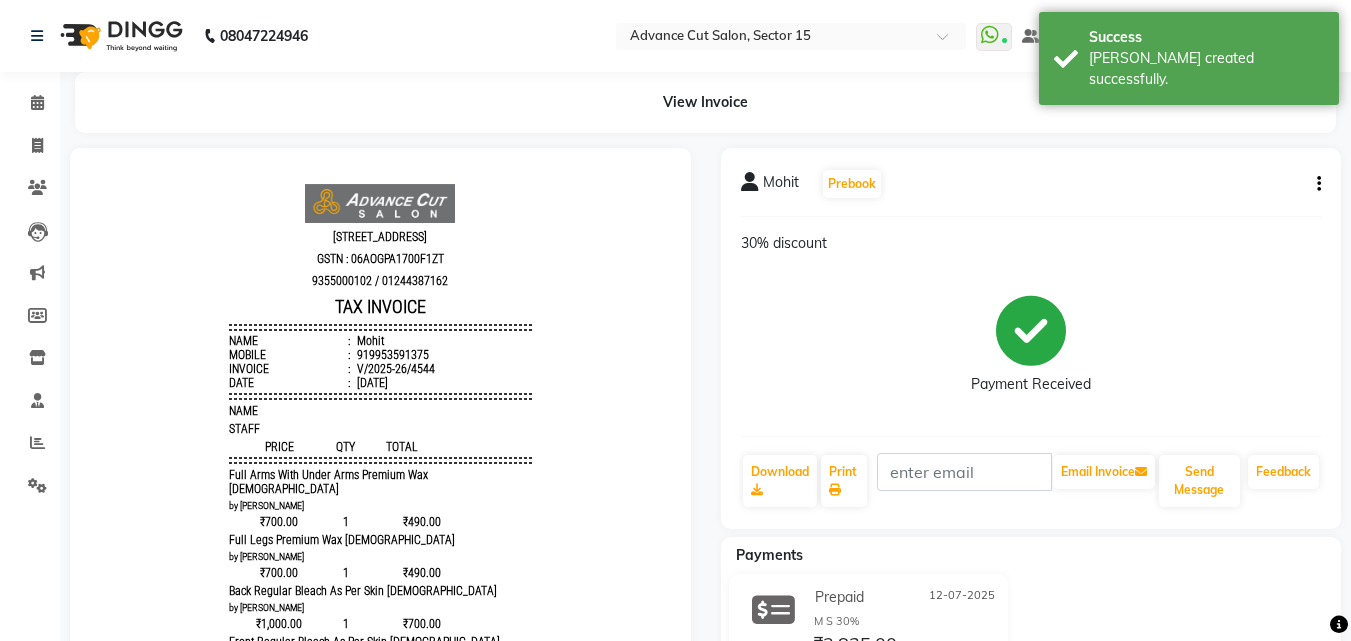scroll, scrollTop: 0, scrollLeft: 0, axis: both 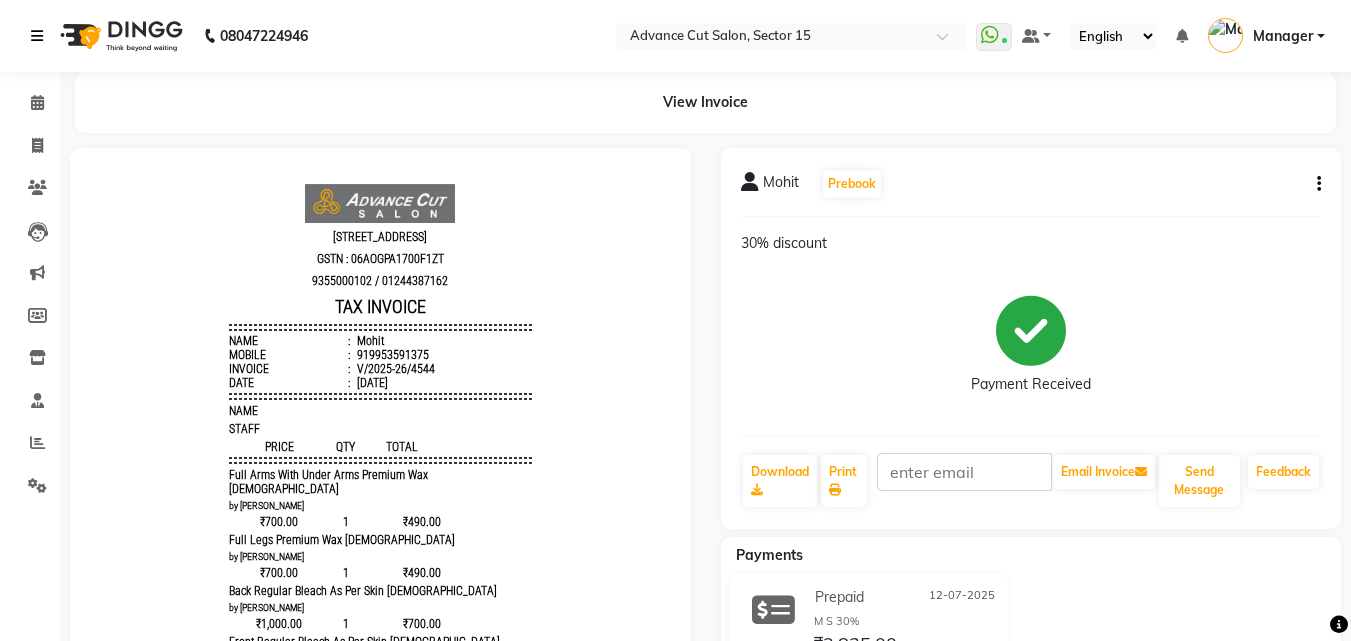 click at bounding box center (37, 36) 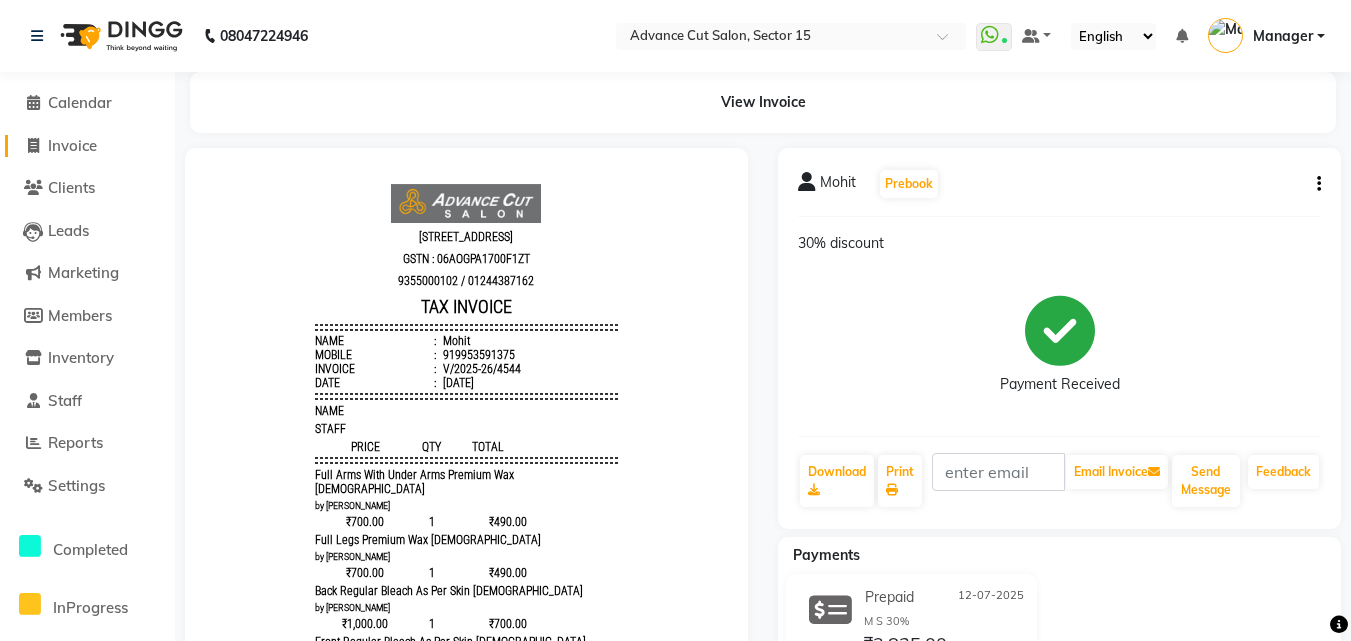 click on "Invoice" 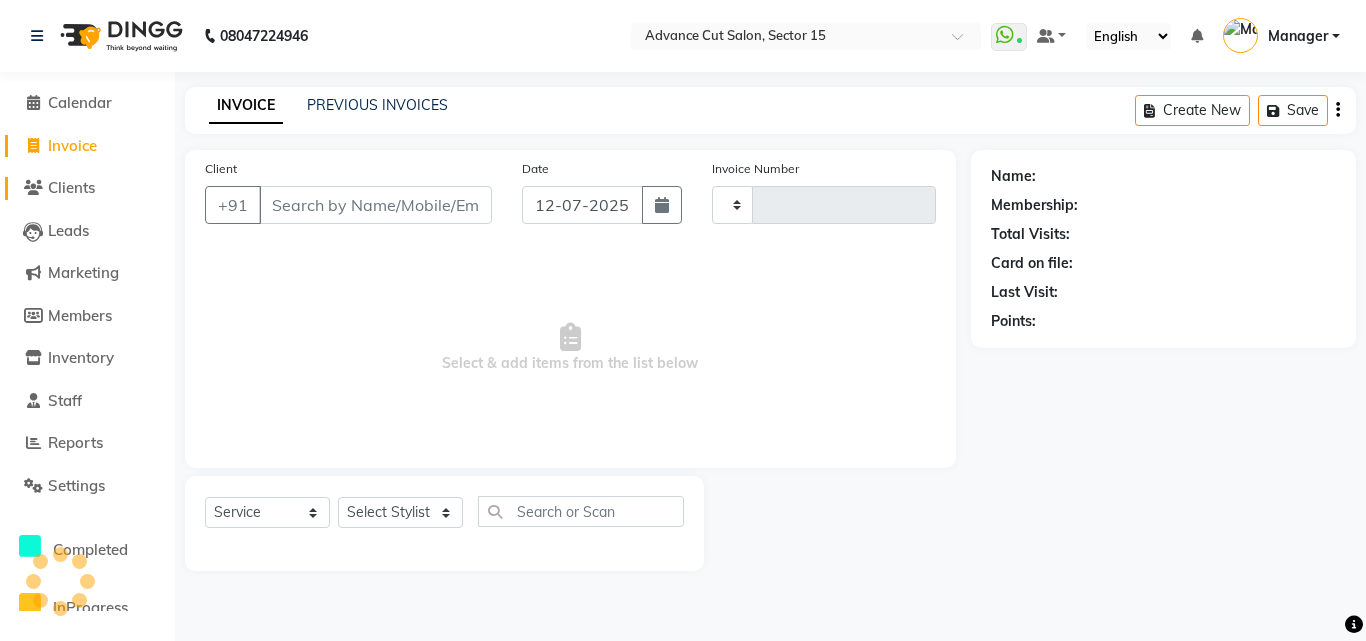 type on "4545" 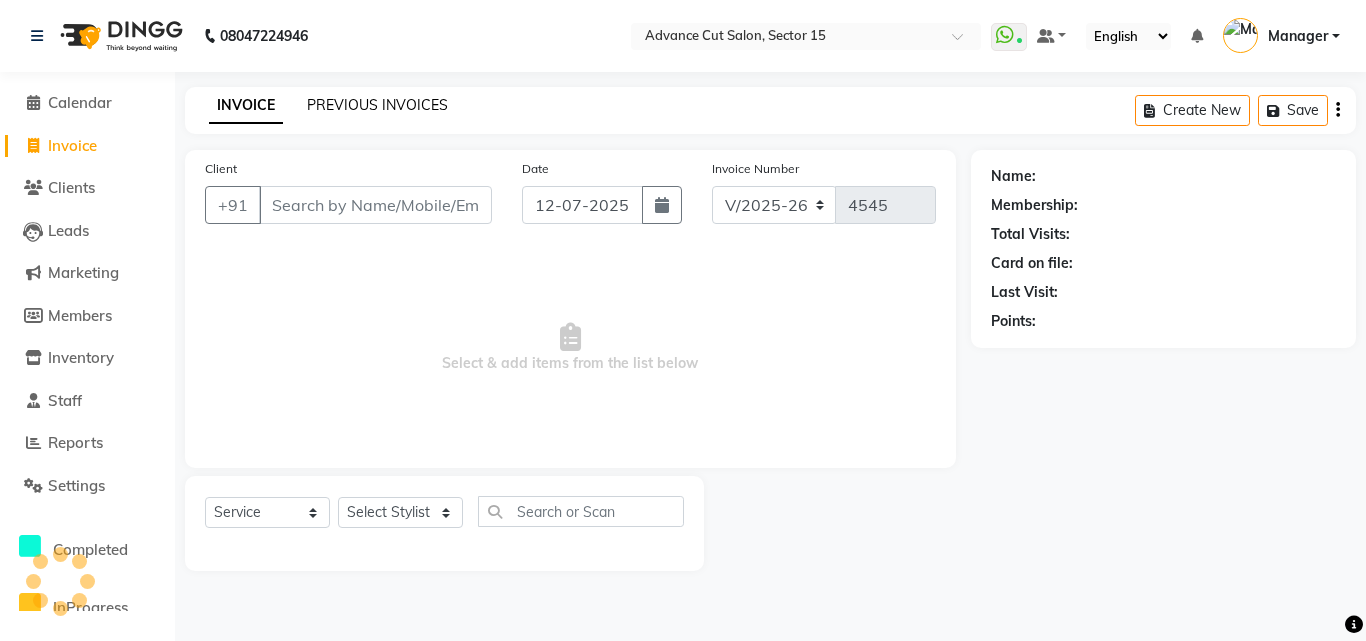 click on "PREVIOUS INVOICES" 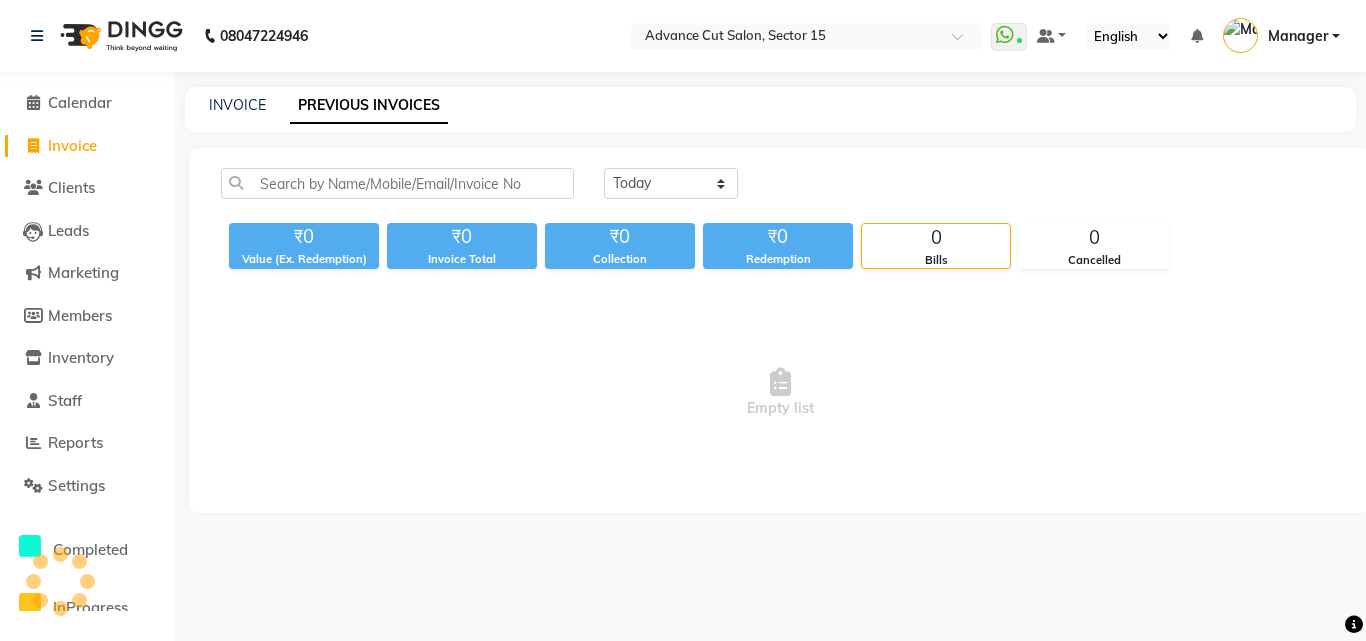 click on "PREVIOUS INVOICES" 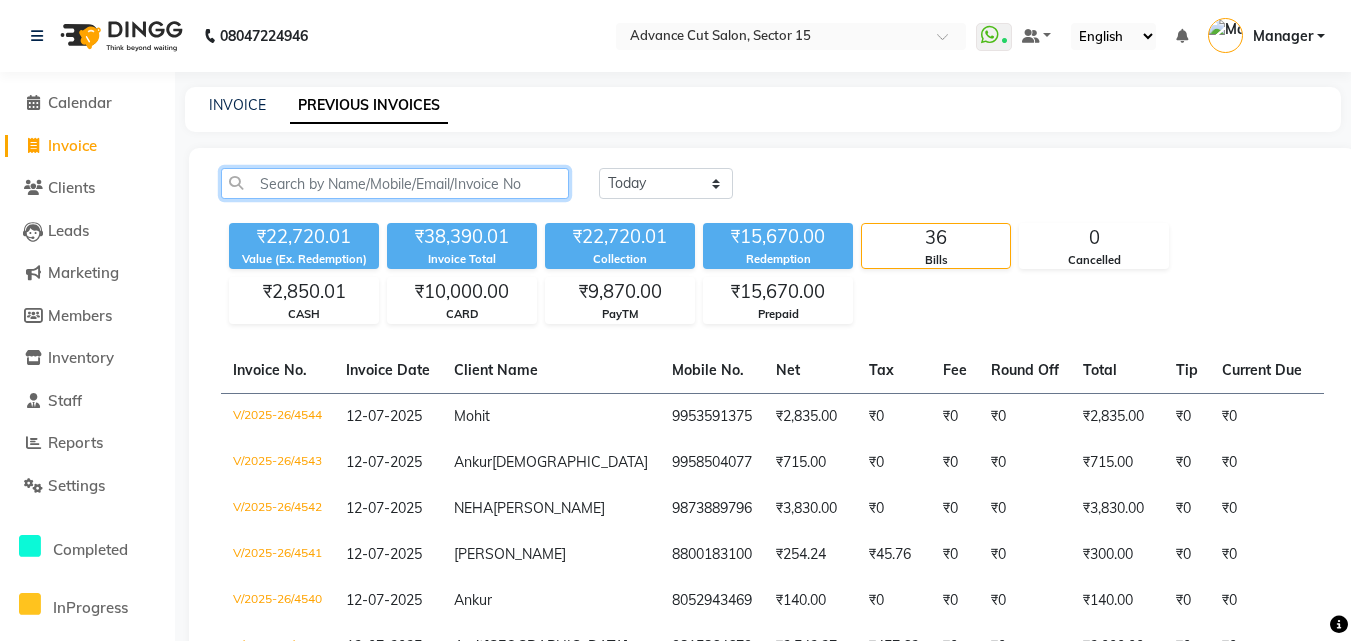 click 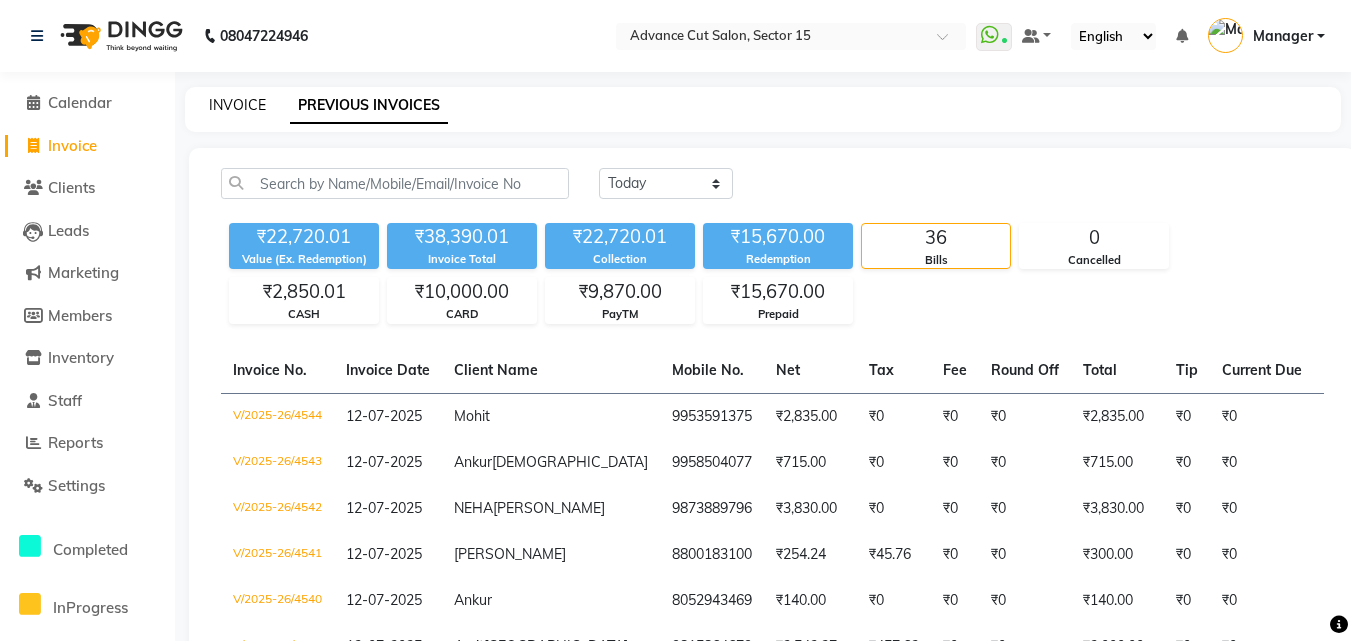 click on "INVOICE" 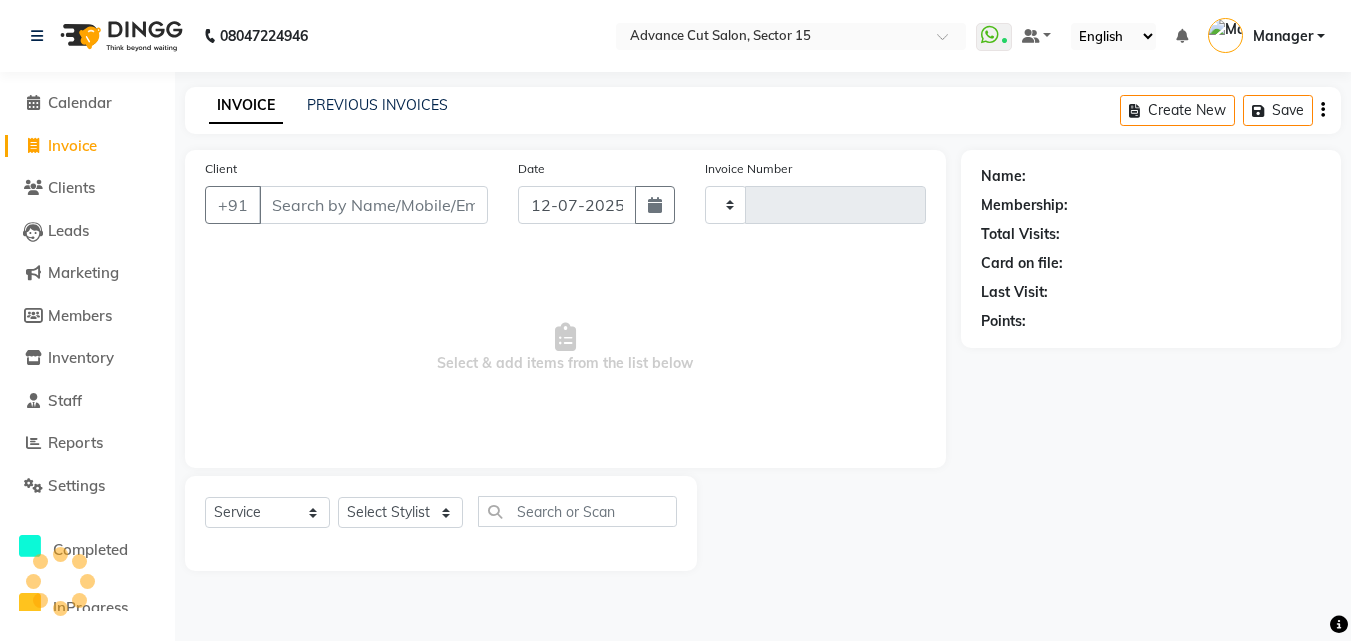 click on "INVOICE" 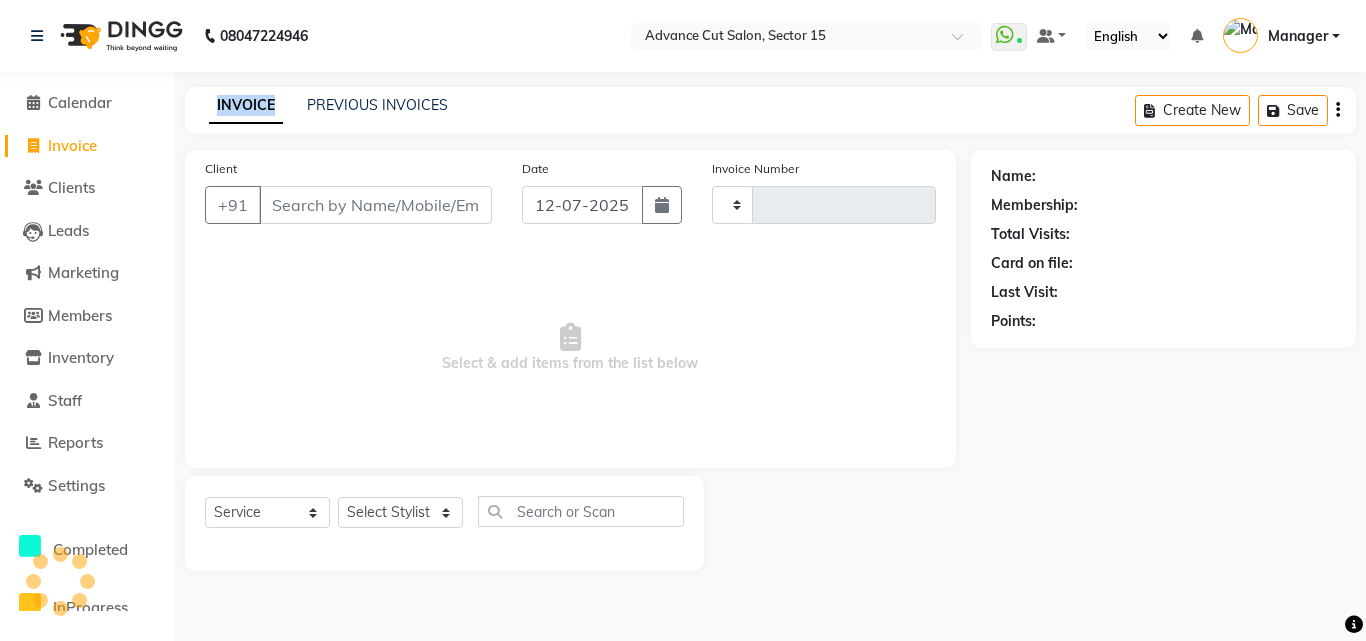 type on "4545" 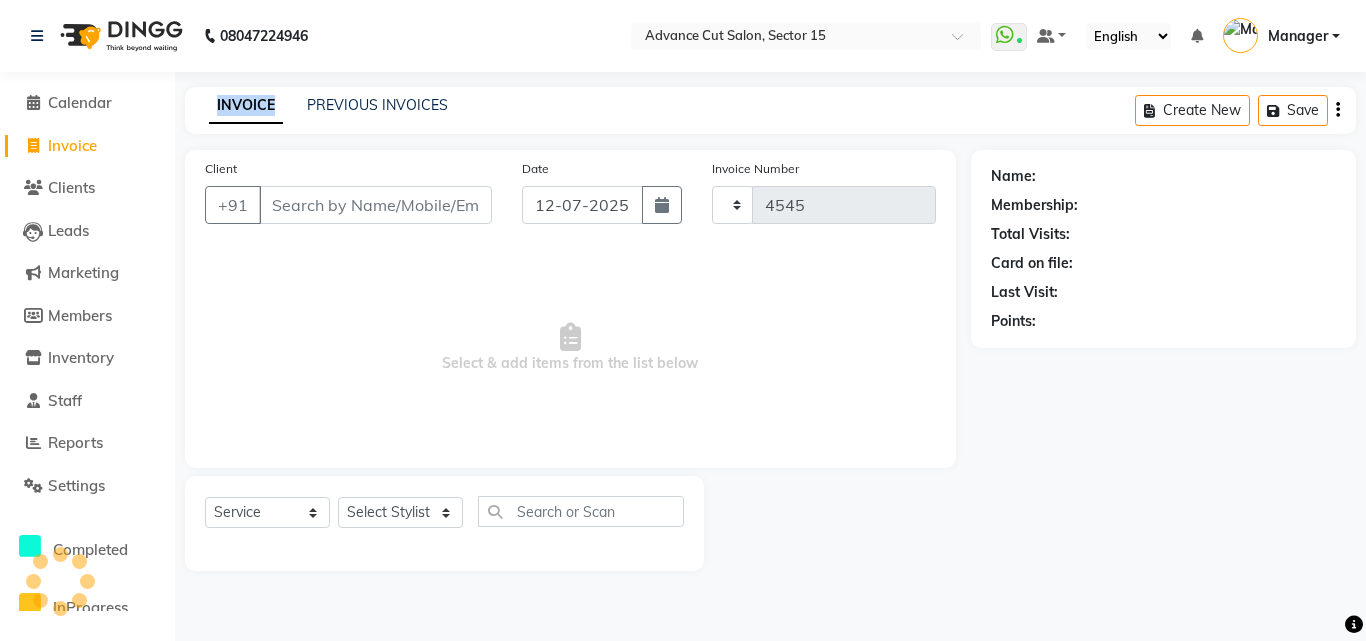 select on "6255" 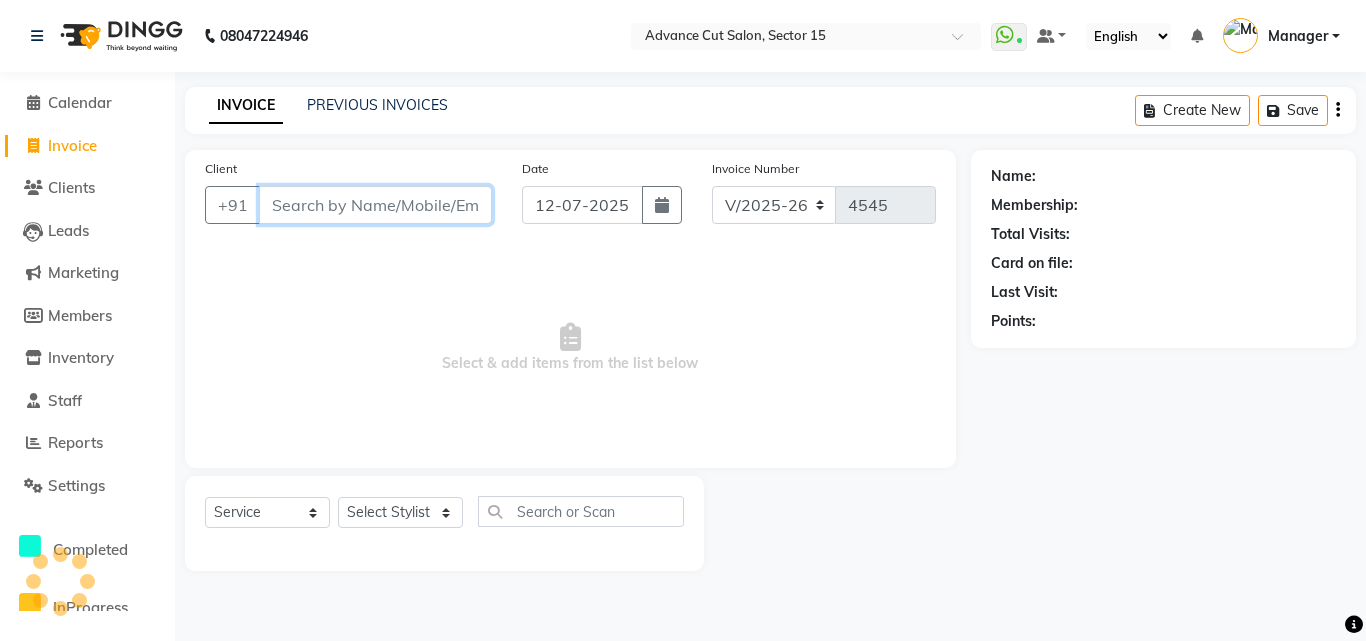 click on "Client" at bounding box center [375, 205] 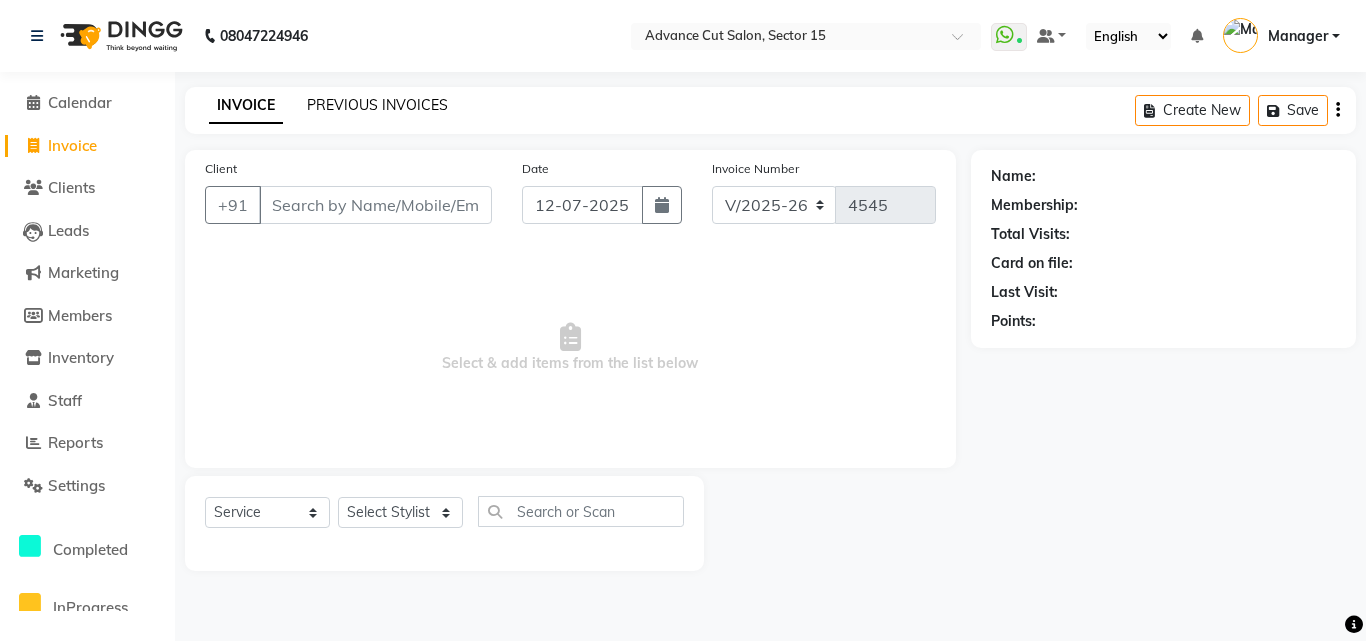 click on "PREVIOUS INVOICES" 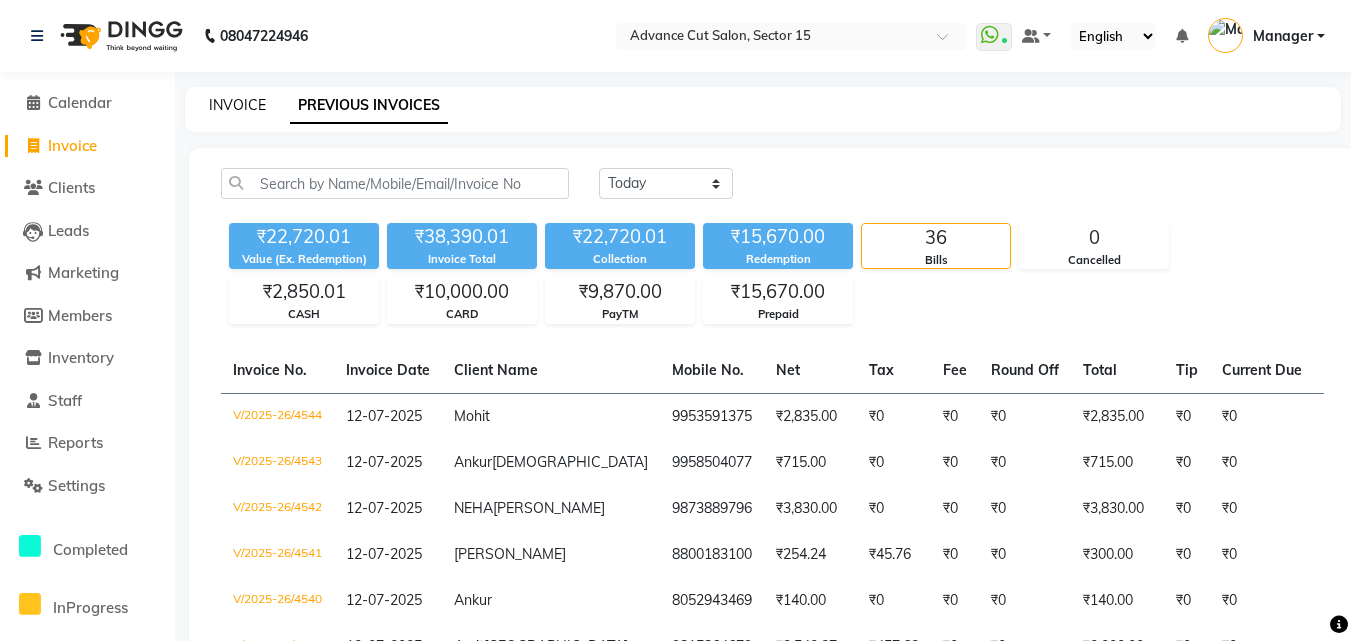 click on "INVOICE" 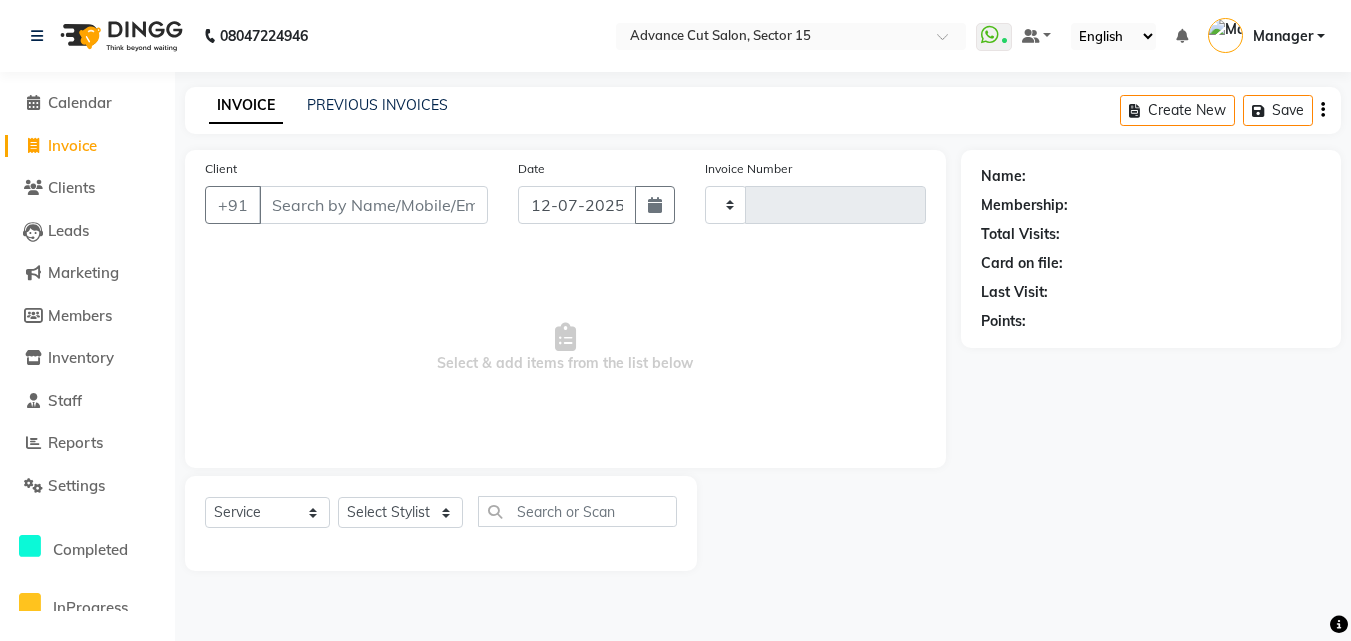 type on "4545" 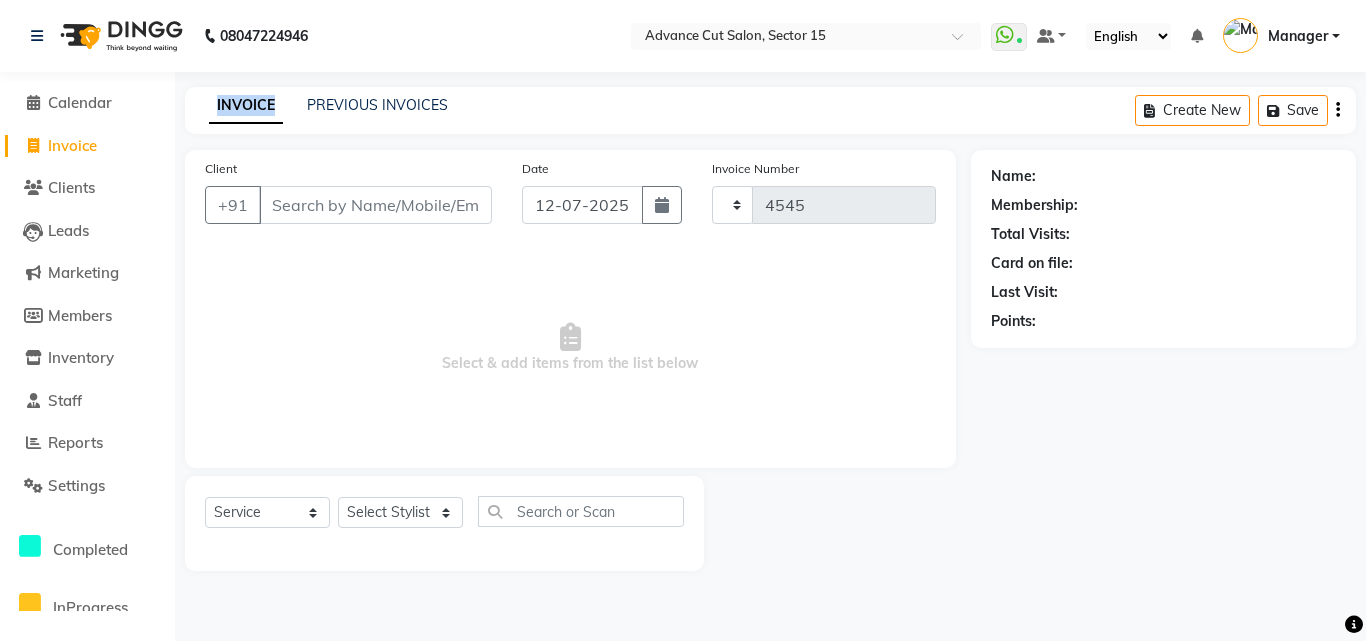 select on "6255" 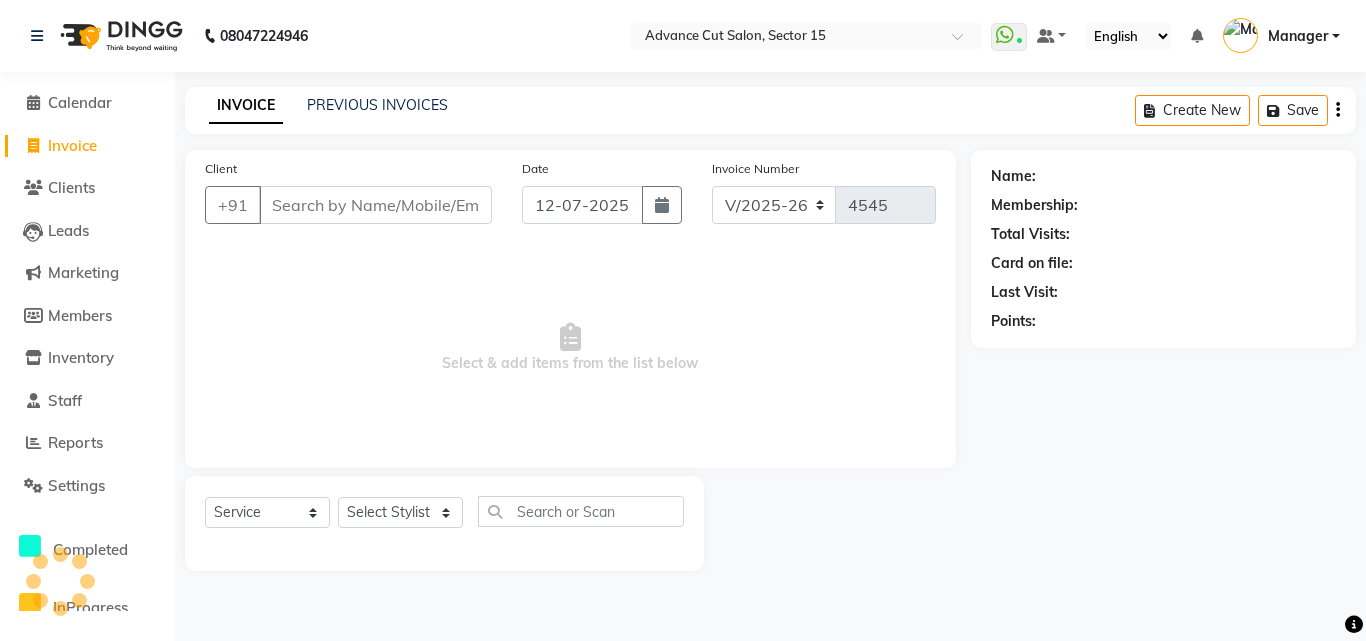 click on "Client +91" 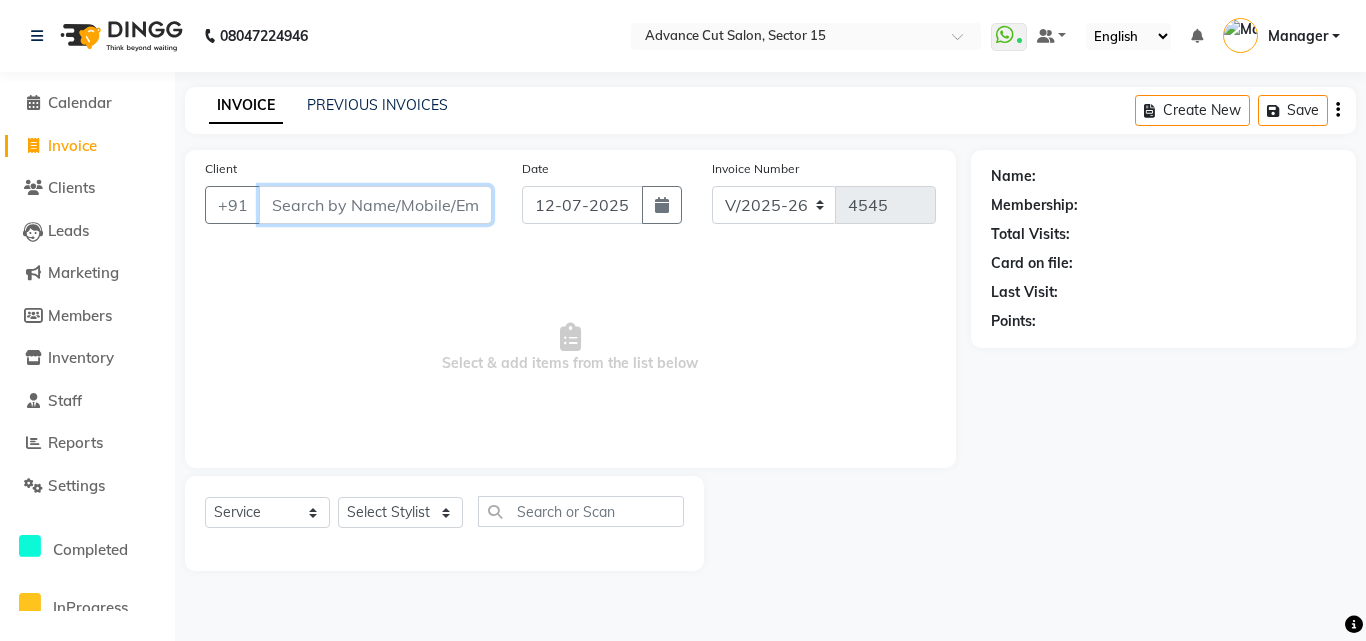 click on "Client" at bounding box center (375, 205) 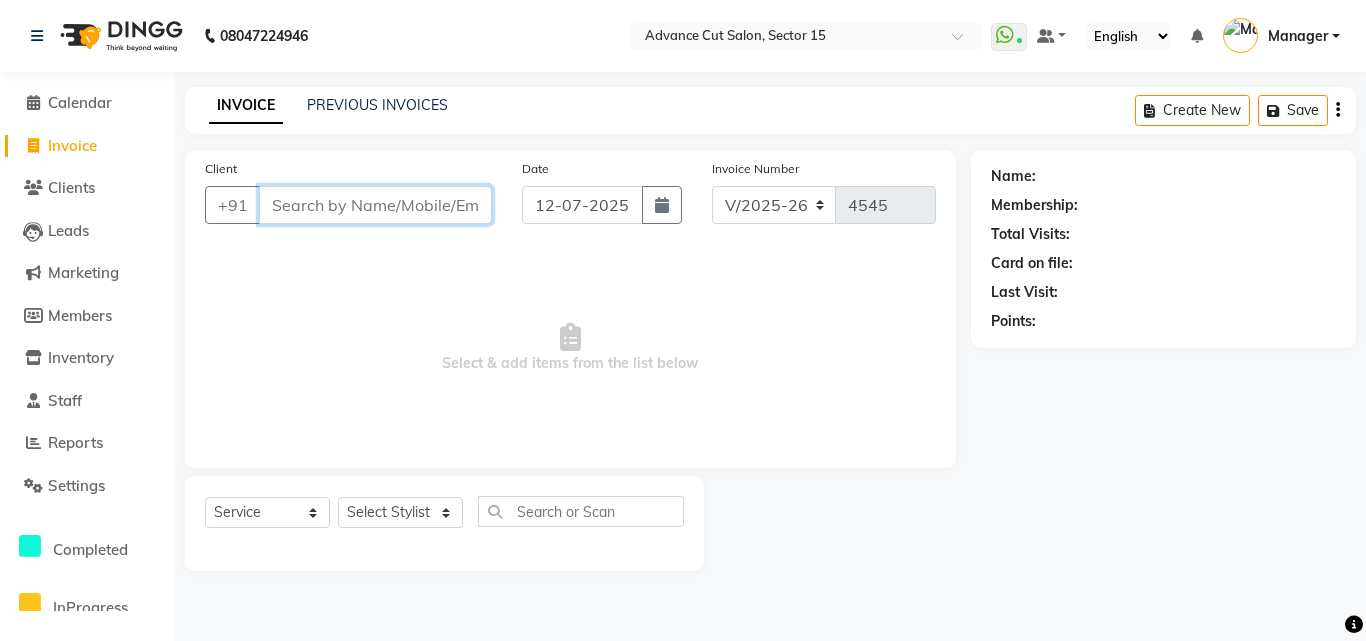 click on "Client" at bounding box center [375, 205] 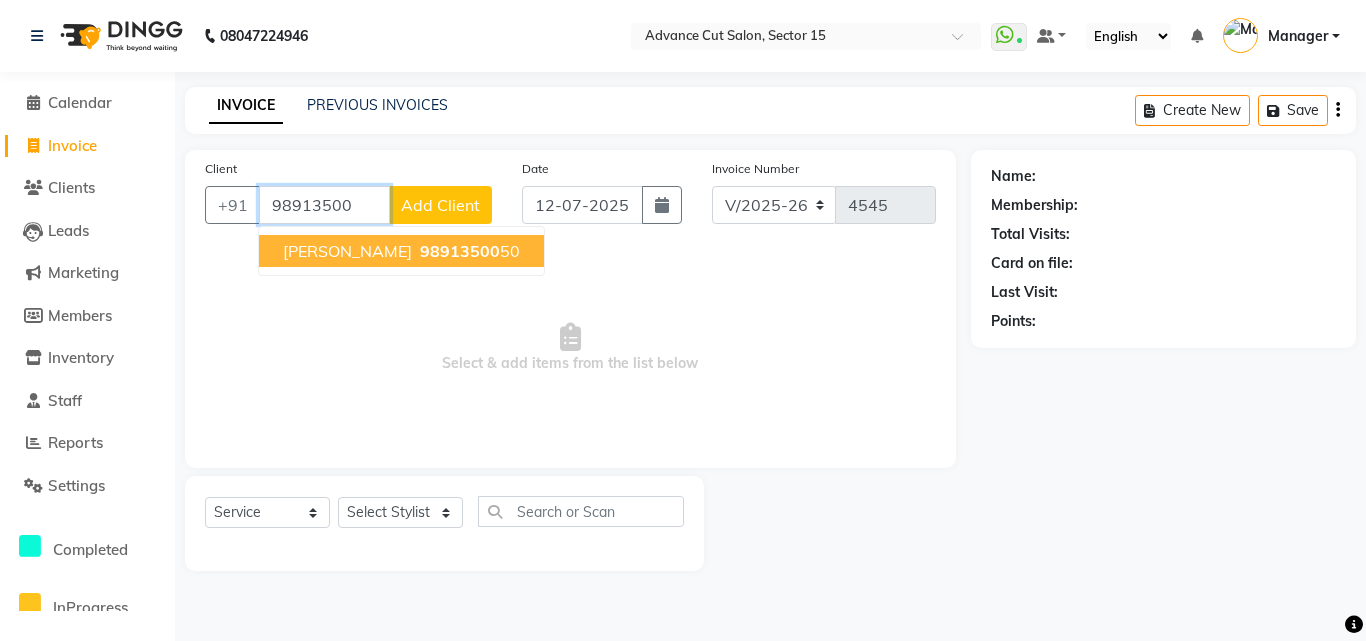 click on "Arjun Malhotra   98913500 50" at bounding box center (401, 251) 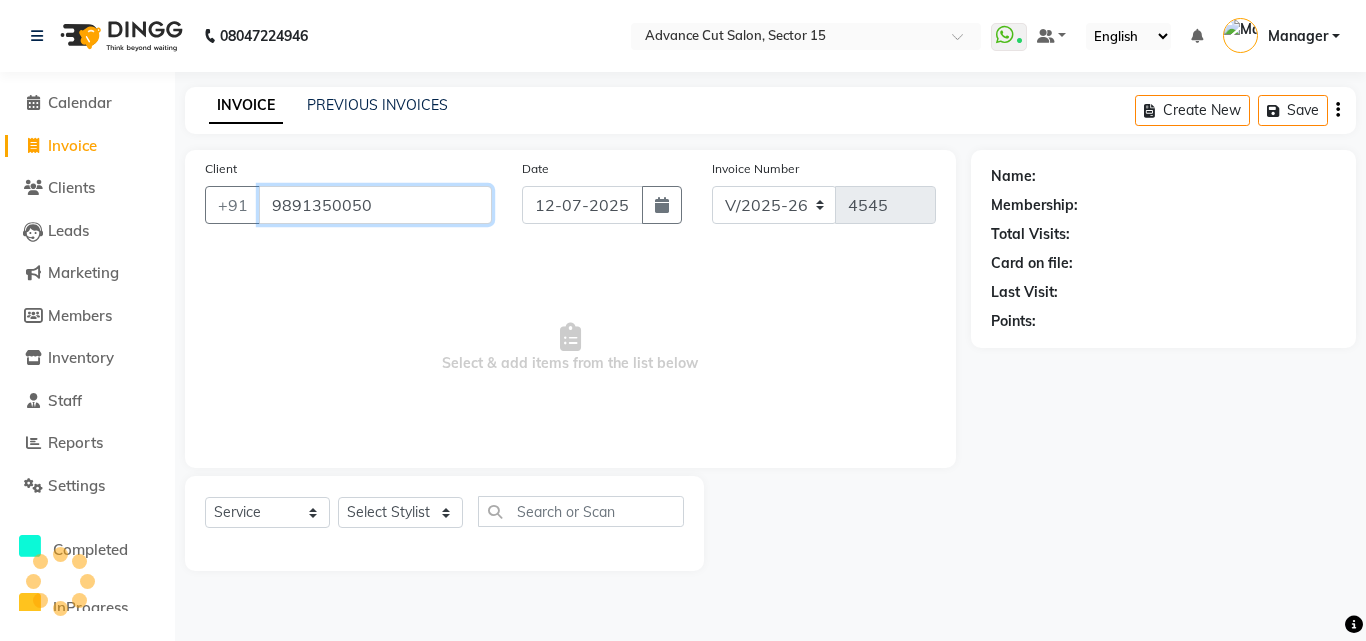 type on "9891350050" 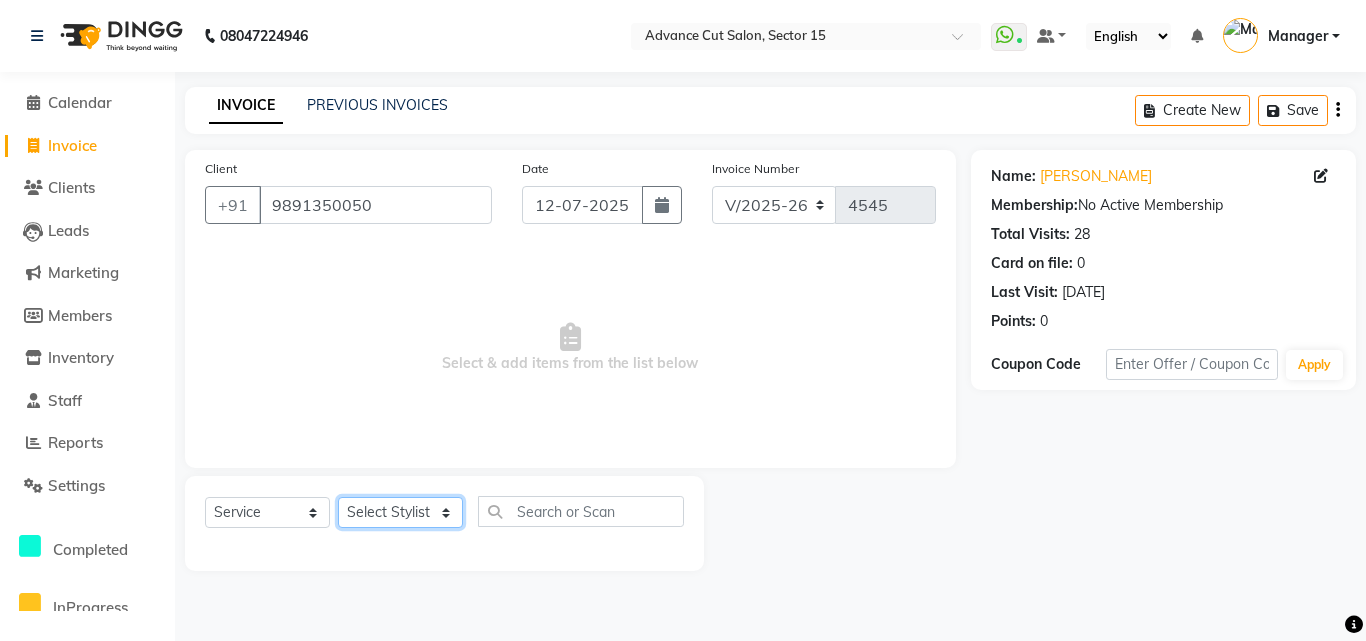 click on "Select Stylist Advance Cut  [PERSON_NAME] [PERSON_NAME] [PERSON_NAME] LUCKY Manager [PERSON_NAME] [PERSON_NAME] Pooja  [PERSON_NAME] RANI [PERSON_NAME] [PERSON_NAME] [PERSON_NAME] [PERSON_NAME] [PERSON_NAME]" 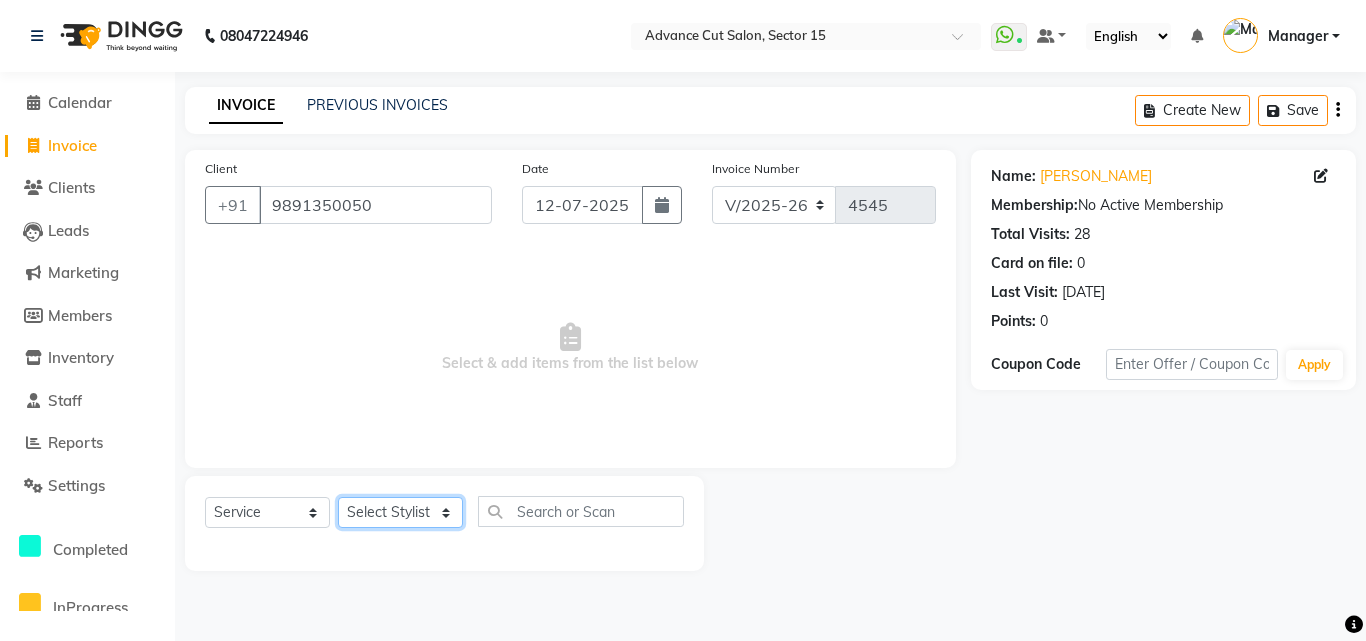 select on "80318" 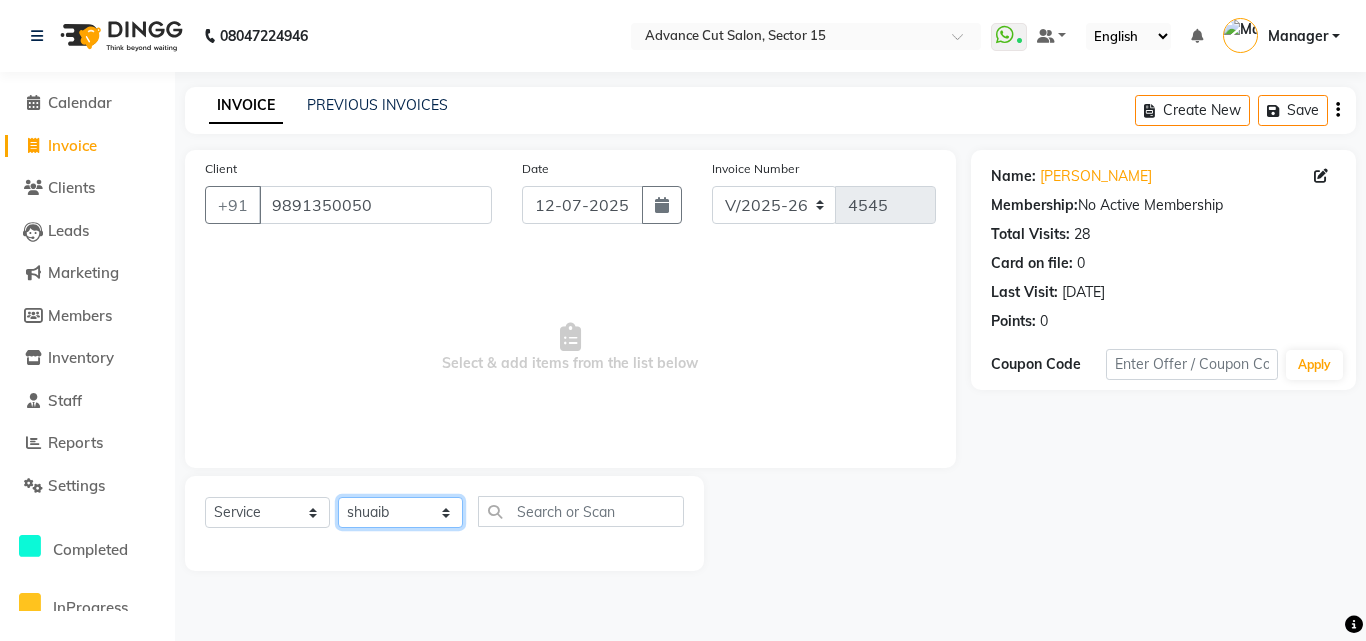 click on "Select Stylist Advance Cut  [PERSON_NAME] [PERSON_NAME] [PERSON_NAME] LUCKY Manager [PERSON_NAME] [PERSON_NAME] Pooja  [PERSON_NAME] RANI [PERSON_NAME] [PERSON_NAME] [PERSON_NAME] [PERSON_NAME] [PERSON_NAME]" 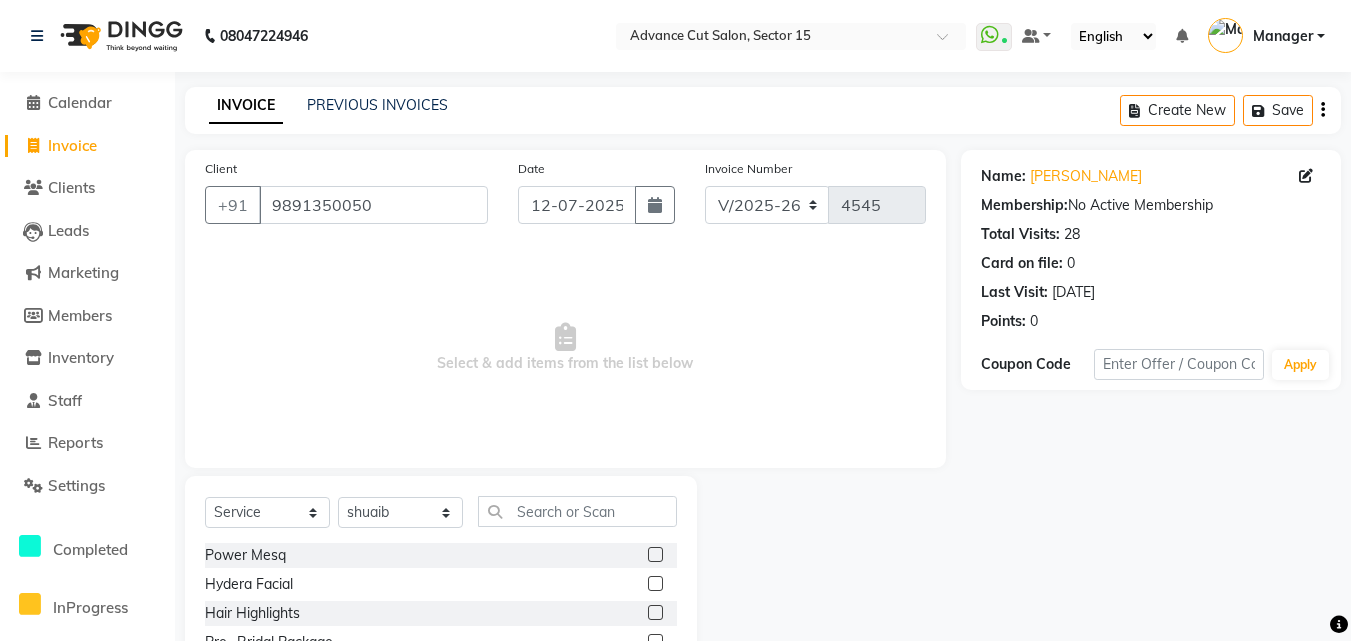 click on "Select  Service  Product  Membership  Package Voucher Prepaid Gift Card  Select Stylist Advance Cut  ASIF FARMAN HAIDER Iqbal KASHISH LUCKY Manager MANOJ NASEEM NASIR Nidhi Pooja  PRIYA RAEES RANI RASHID RIZWAN SACHIN SALMAN SANJAY Shahjad Shankar shuaib SONI Power Mesq  Hydera Facial  Hair Highlights  Pre- Bridal Package  Skin Care Treatment  Face Cleanup/ Organic Facial  Organic Radiance Facial  Body Massage  Body Dtan  Body Polishing  Balayage Color  Kanpeki Facial  Face De-Tan  Hair Spa Package  Skin Door Facial  Kara-Smooth  Groom Makeup  Hair Set  Package Male  Keratin Treatment  Package Female  Arms Trimming  Full Body Wax  Kanpeki Cleanup  Pro Longer Hair Treatment  Fiber Plex Hair Treatment  Foot Massage  Kera Shine Treatment  Metal Dx Hair Treatment  Nano Plastia  Beard Color  Aminexil  Botox Hair Treatment  Gel Nail Paint  Nail Extension  Nail Arts  Pre - Groom Package   Nail Removal   Pulpveda Facial  NanoGel Organic treatment   Ear wax   Nose wax  Upper Lip Brazilian Wax Female  Full Thread Male" 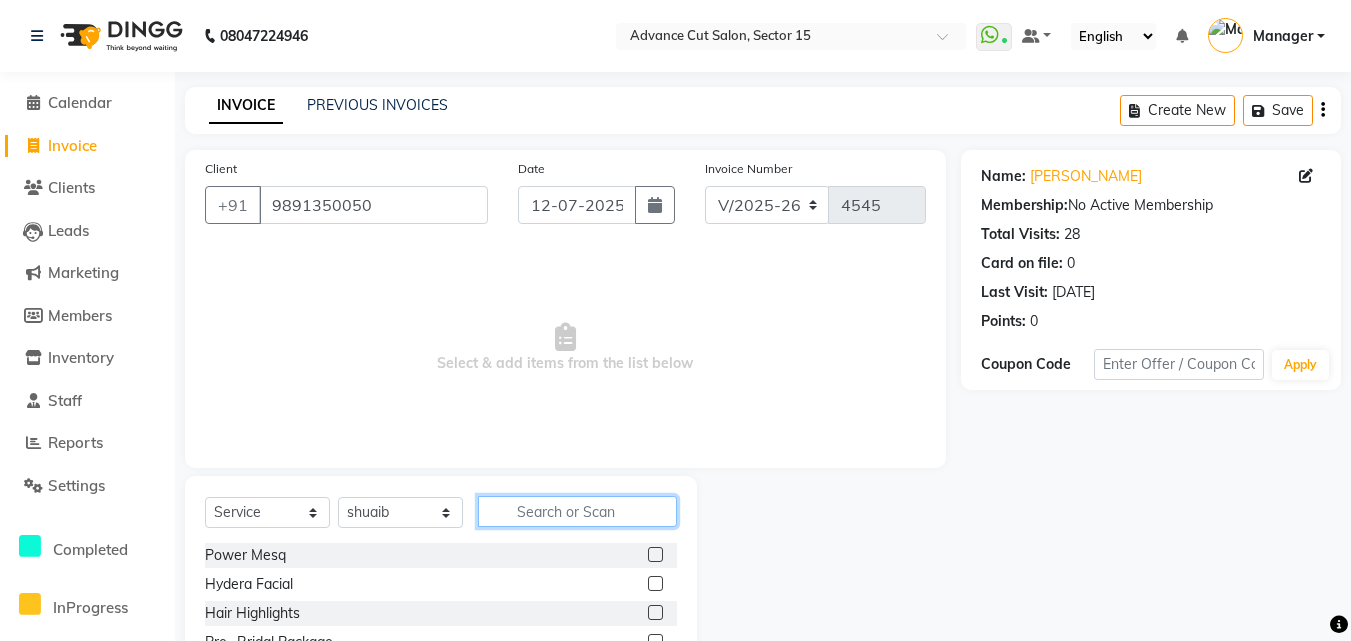click 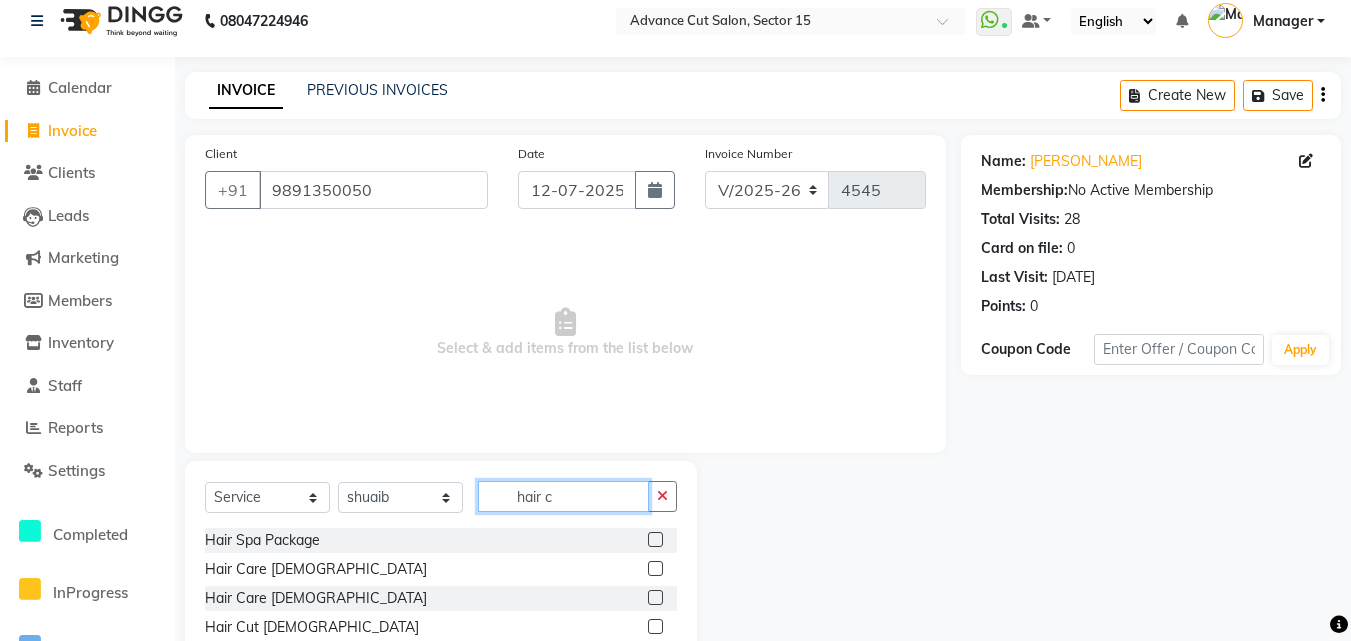 scroll, scrollTop: 134, scrollLeft: 0, axis: vertical 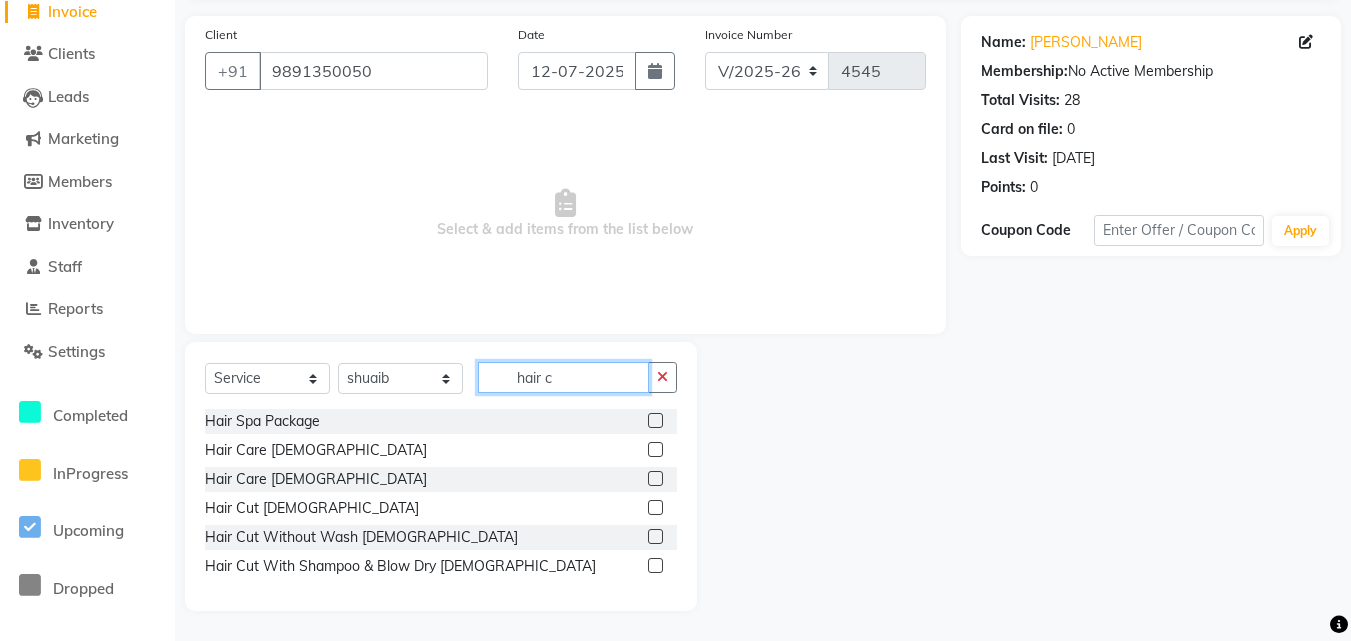 type on "hair c" 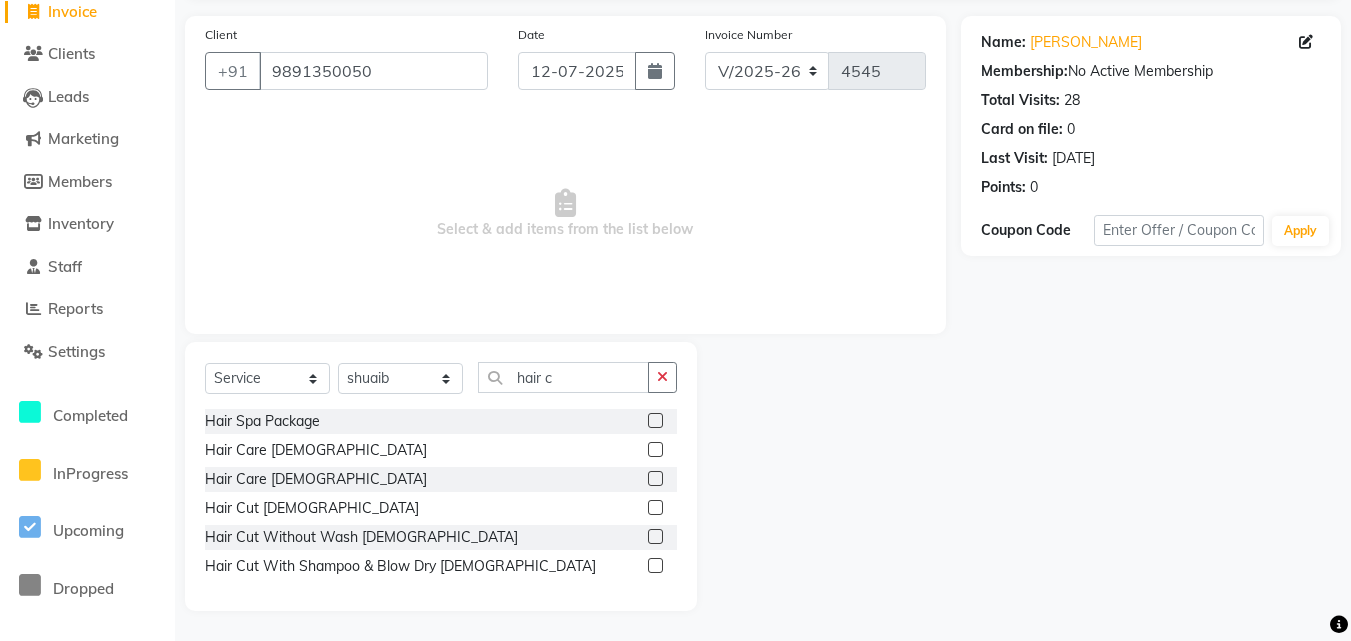 click on "Name: Arjun Malhotra Membership:  No Active Membership  Total Visits:  28 Card on file:  0 Last Visit:   29-06-2025 Points:   0  Coupon Code Apply" 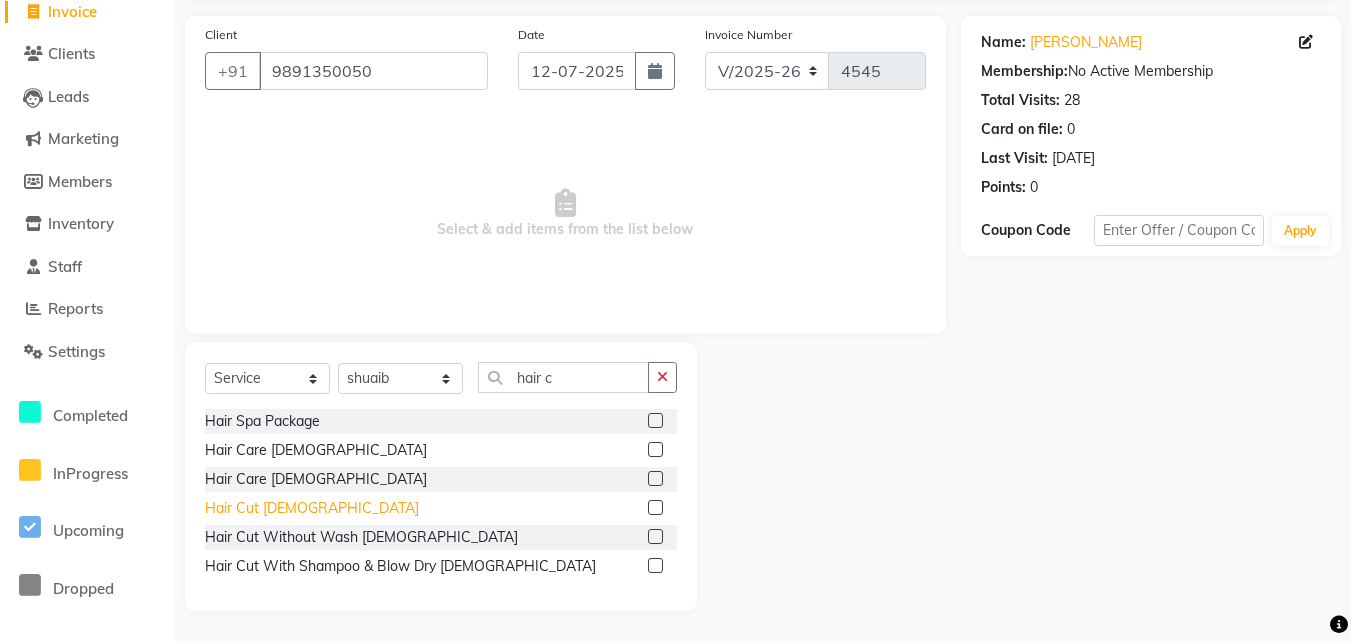 click on "Hair Cut  Male" 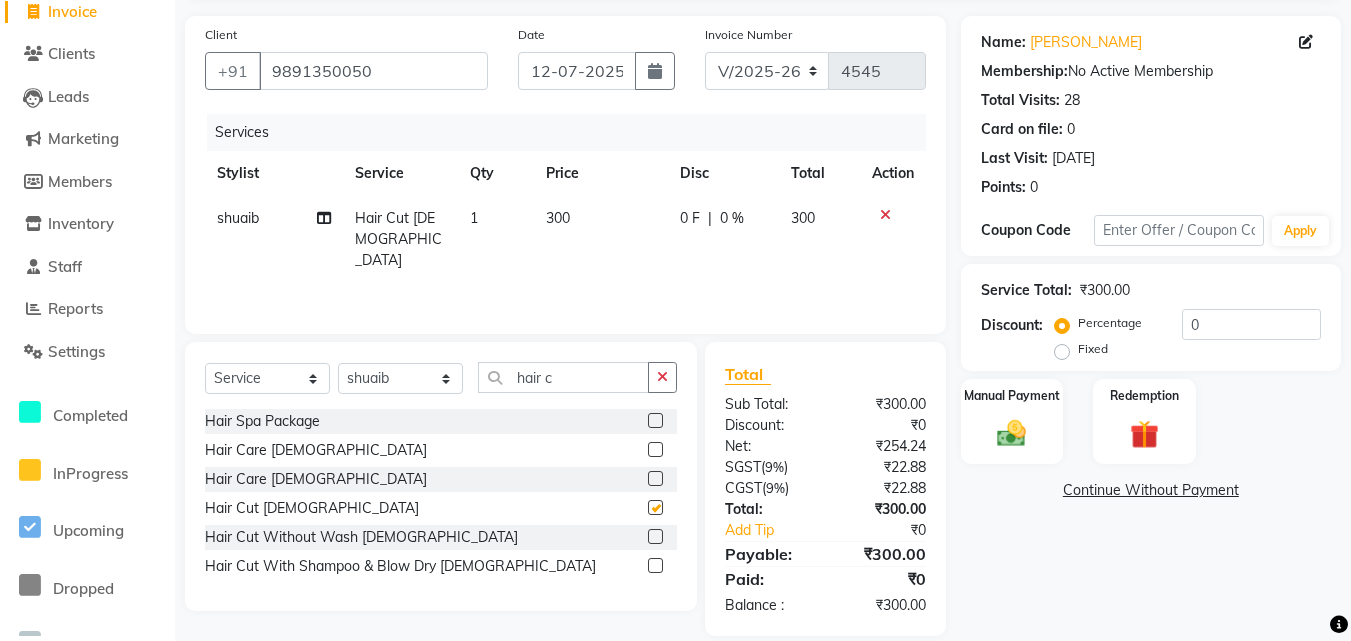 checkbox on "false" 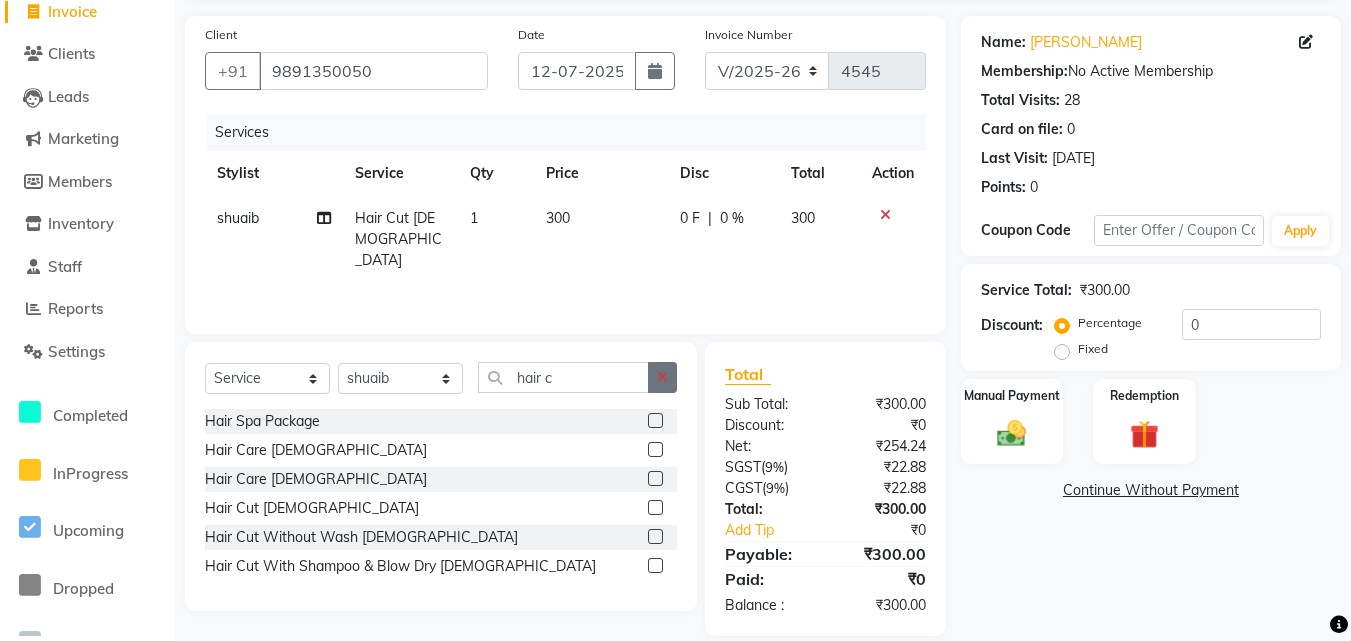 click 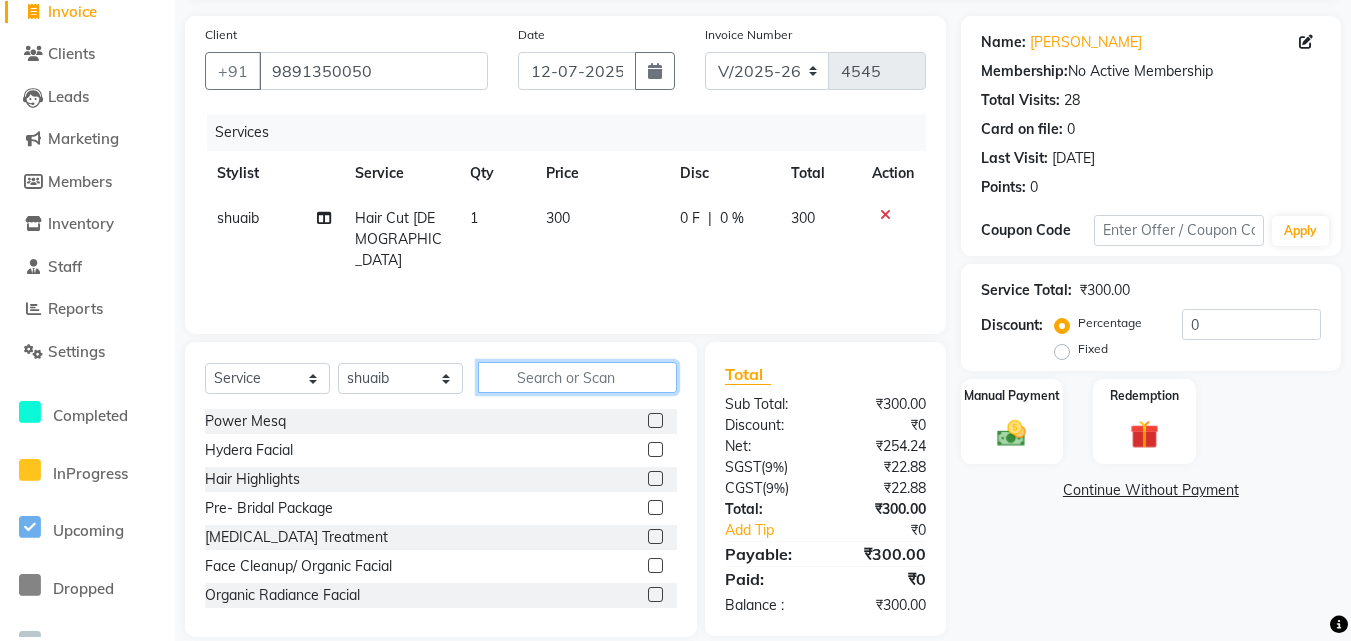 click 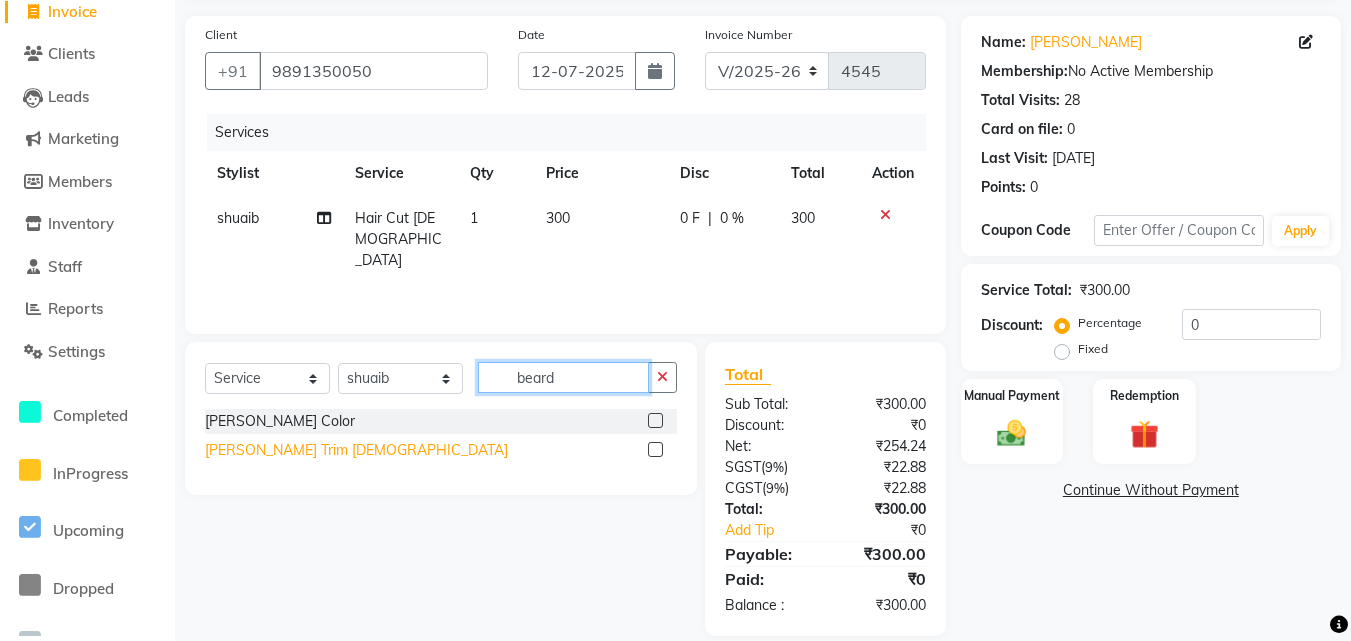 type on "beard" 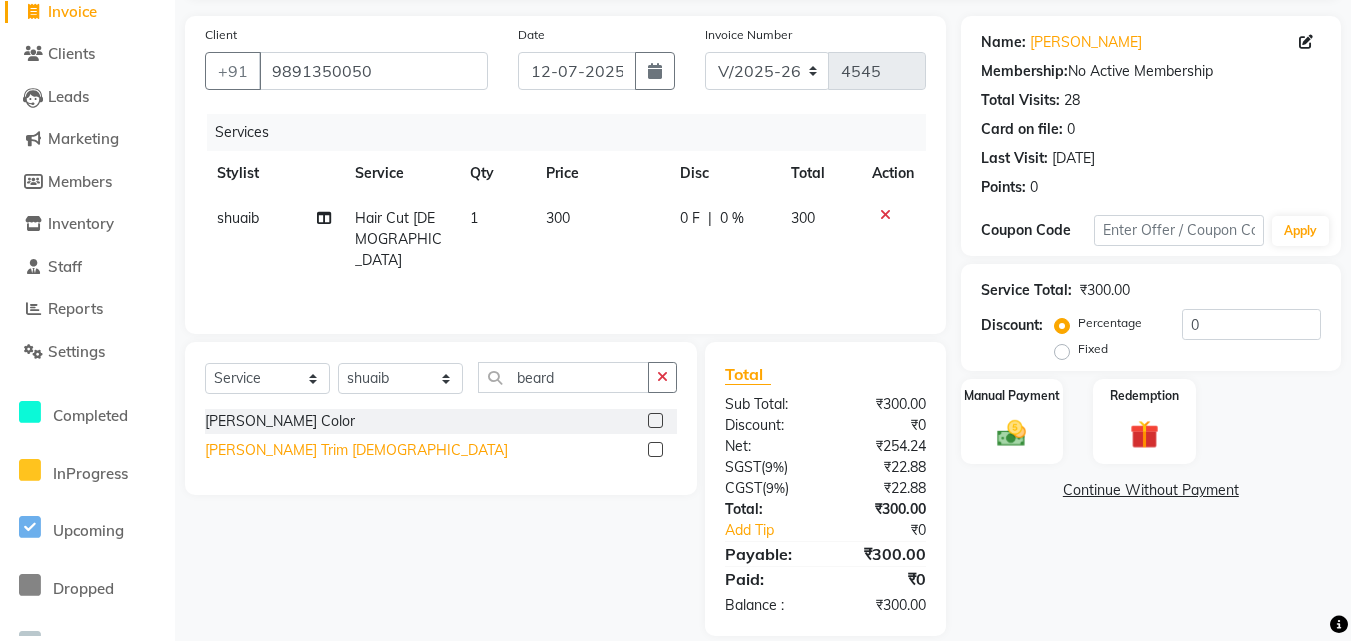 click on "Beard Trim Male" 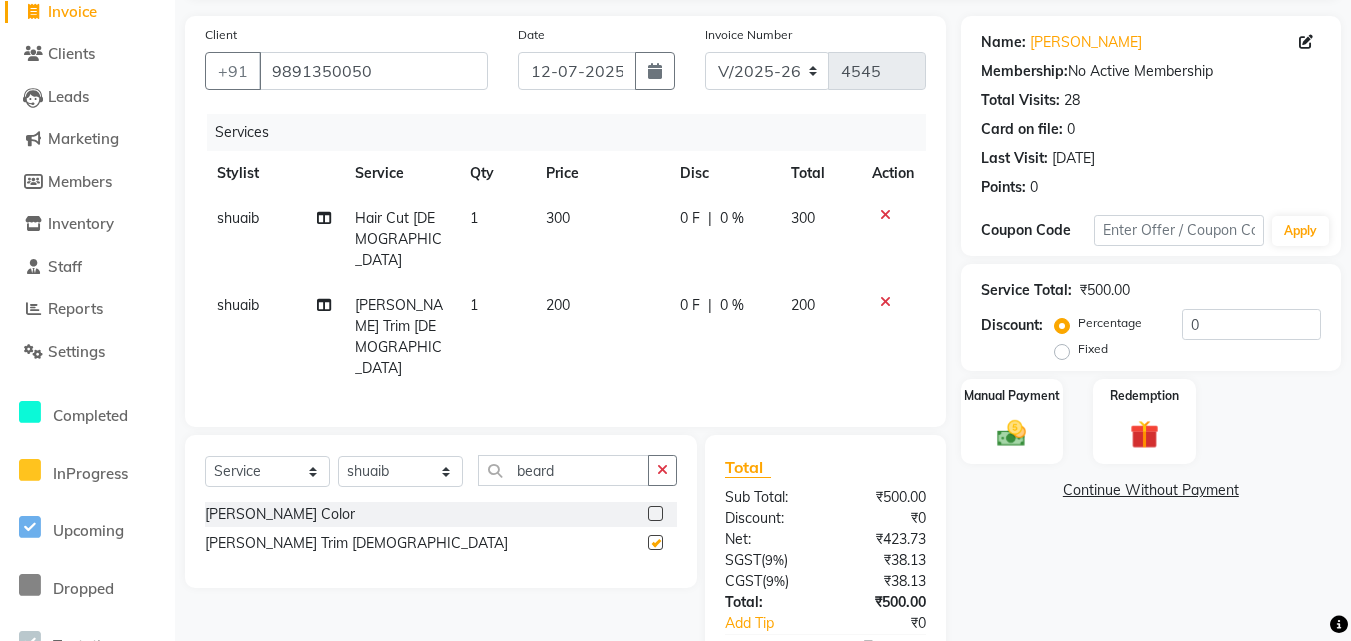 checkbox on "false" 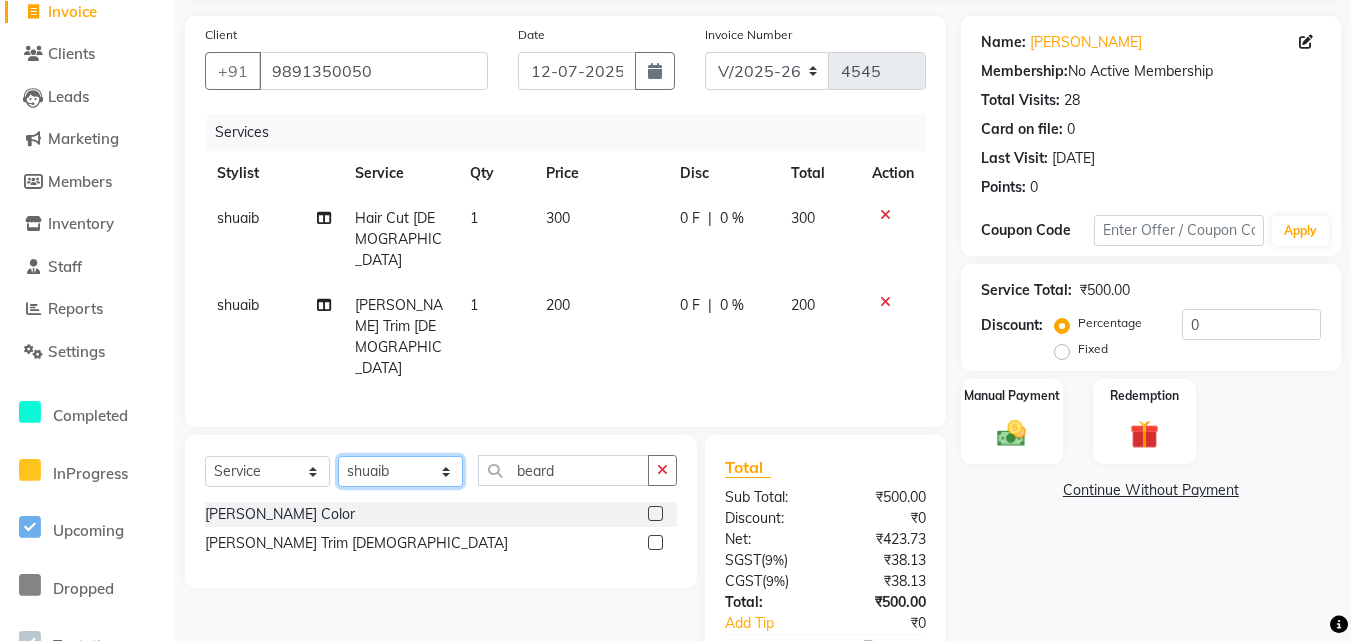 click on "Select Stylist Advance Cut  ASIF FARMAN HAIDER Iqbal KASHISH LUCKY Manager MANOJ NASEEM NASIR Nidhi Pooja  PRIYA RAEES RANI RASHID RIZWAN SACHIN SALMAN SANJAY Shahjad Shankar shuaib SONI" 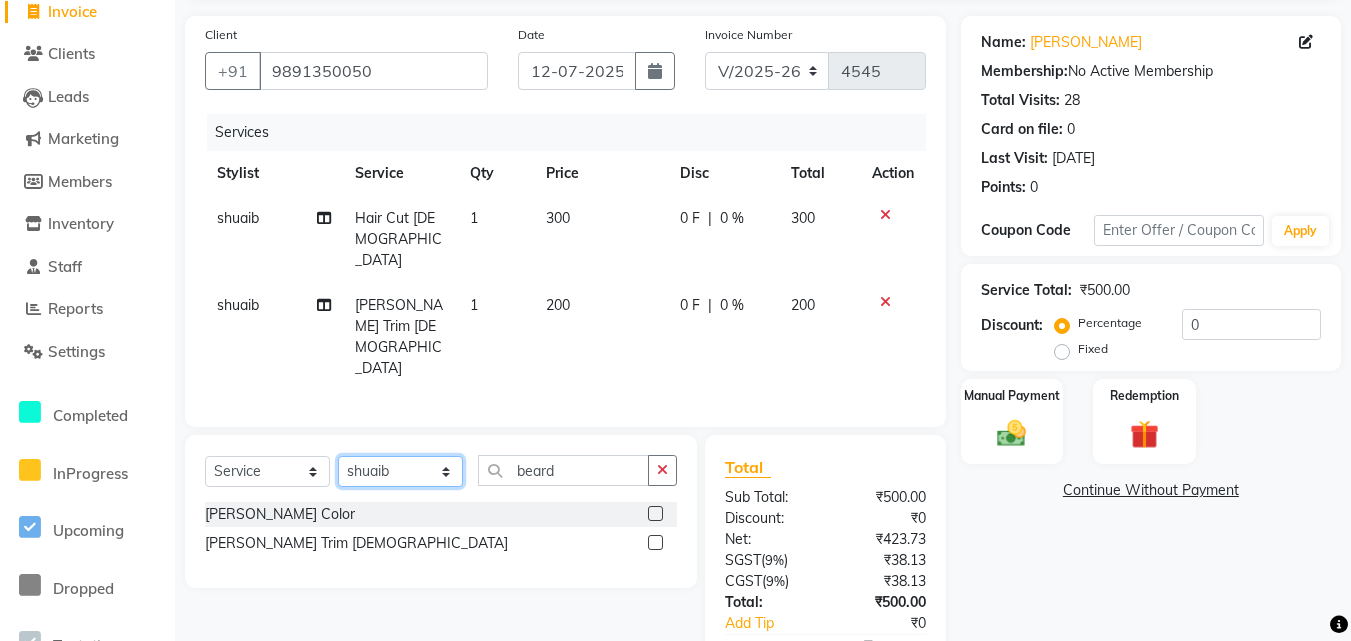 select on "85929" 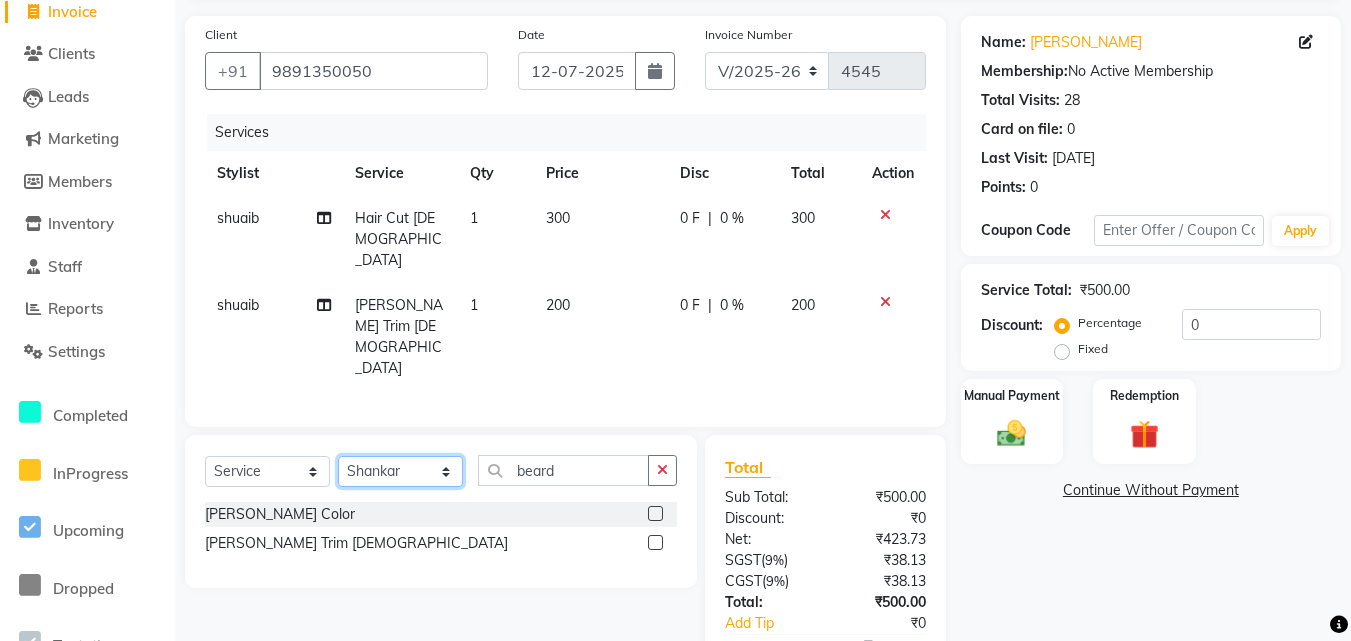 click on "Select Stylist Advance Cut  ASIF FARMAN HAIDER Iqbal KASHISH LUCKY Manager MANOJ NASEEM NASIR Nidhi Pooja  PRIYA RAEES RANI RASHID RIZWAN SACHIN SALMAN SANJAY Shahjad Shankar shuaib SONI" 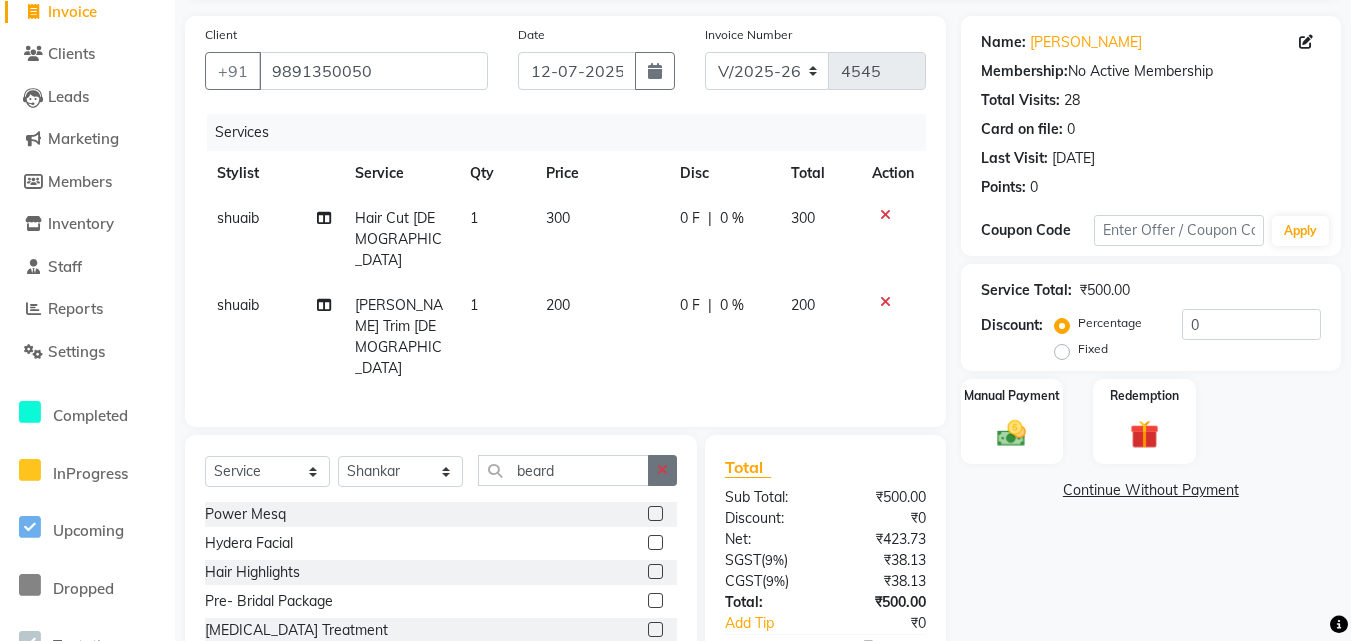 click 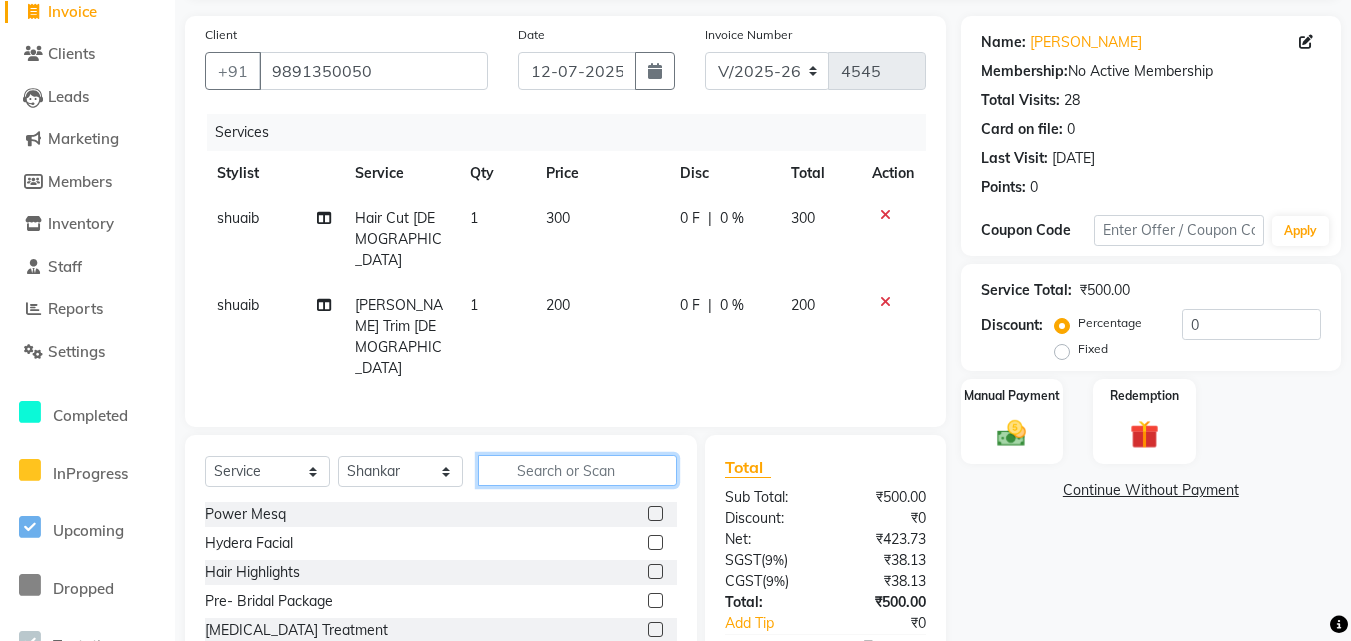 click 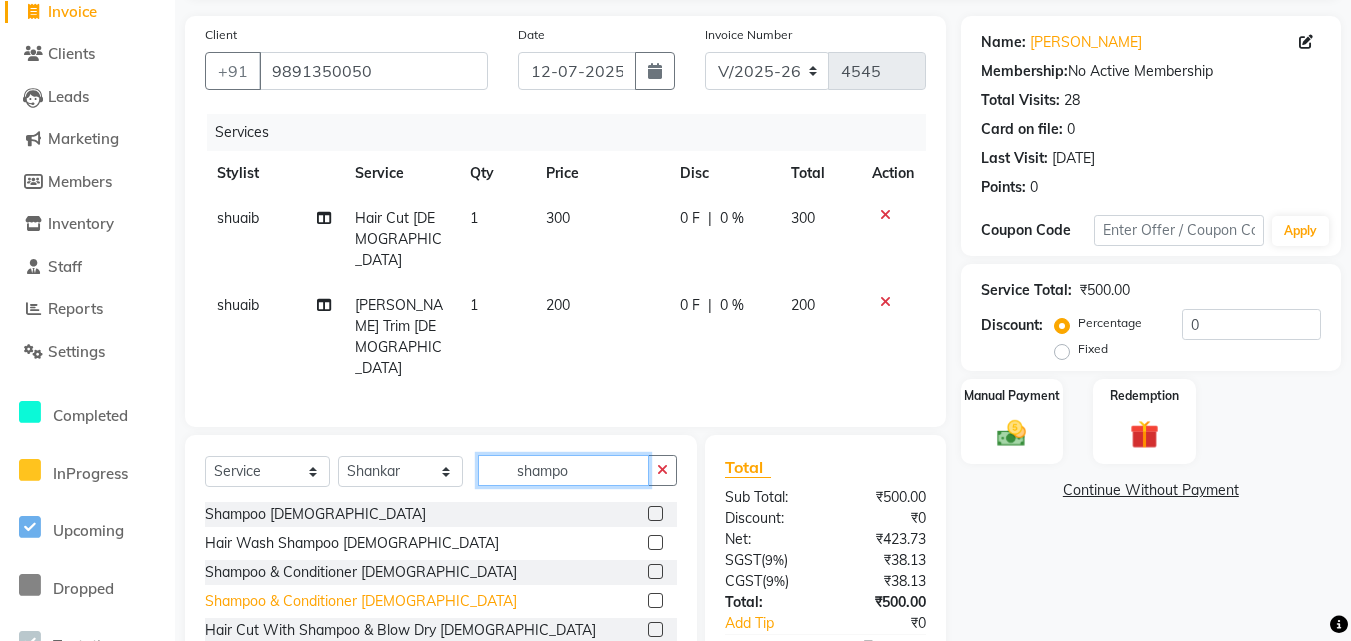 type on "shampo" 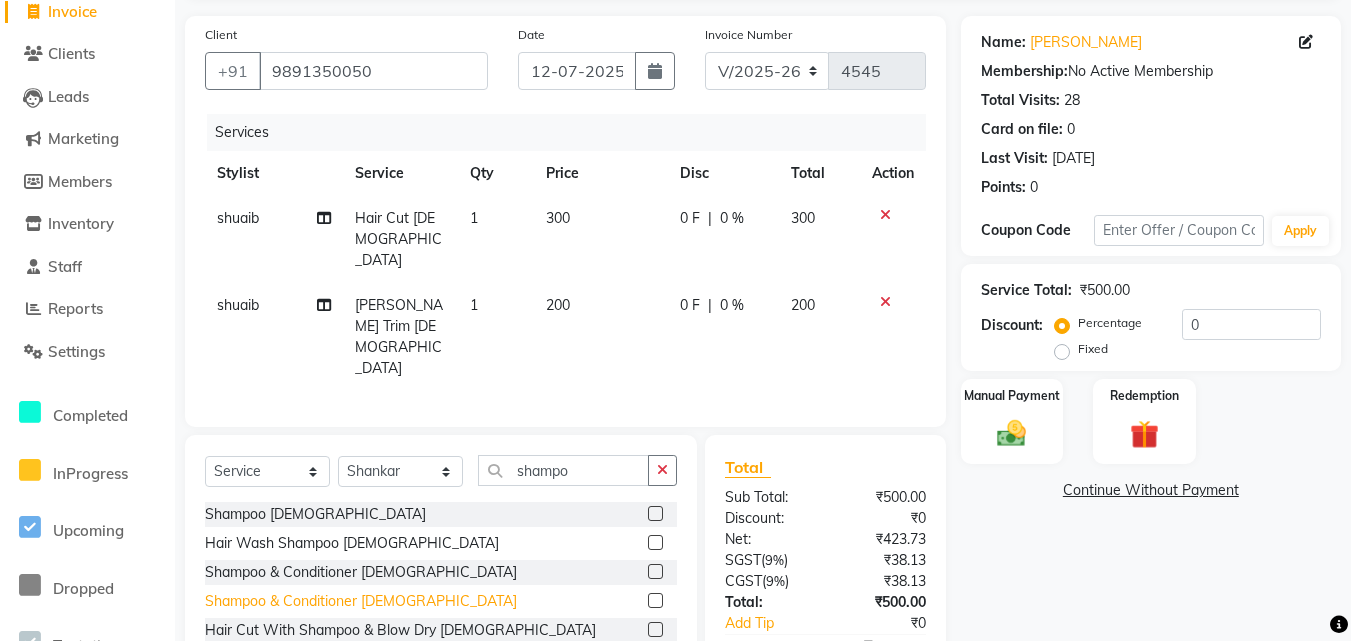 click on "Shampoo & Conditioner Female" 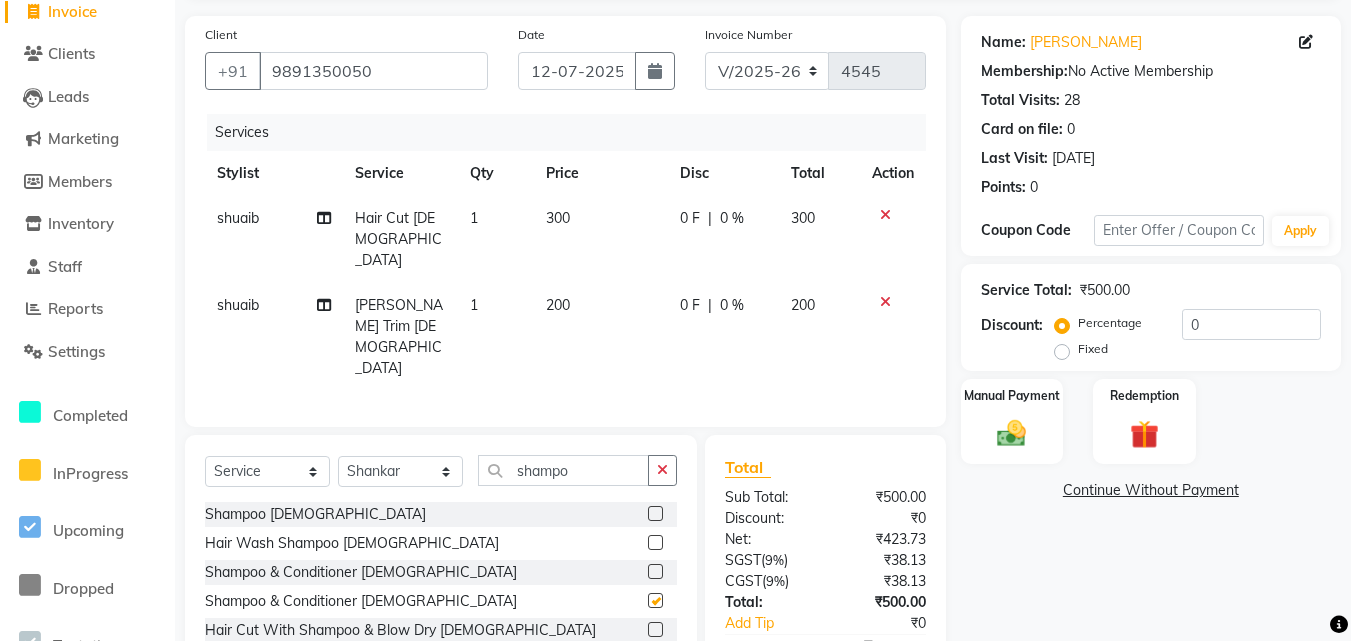 checkbox on "false" 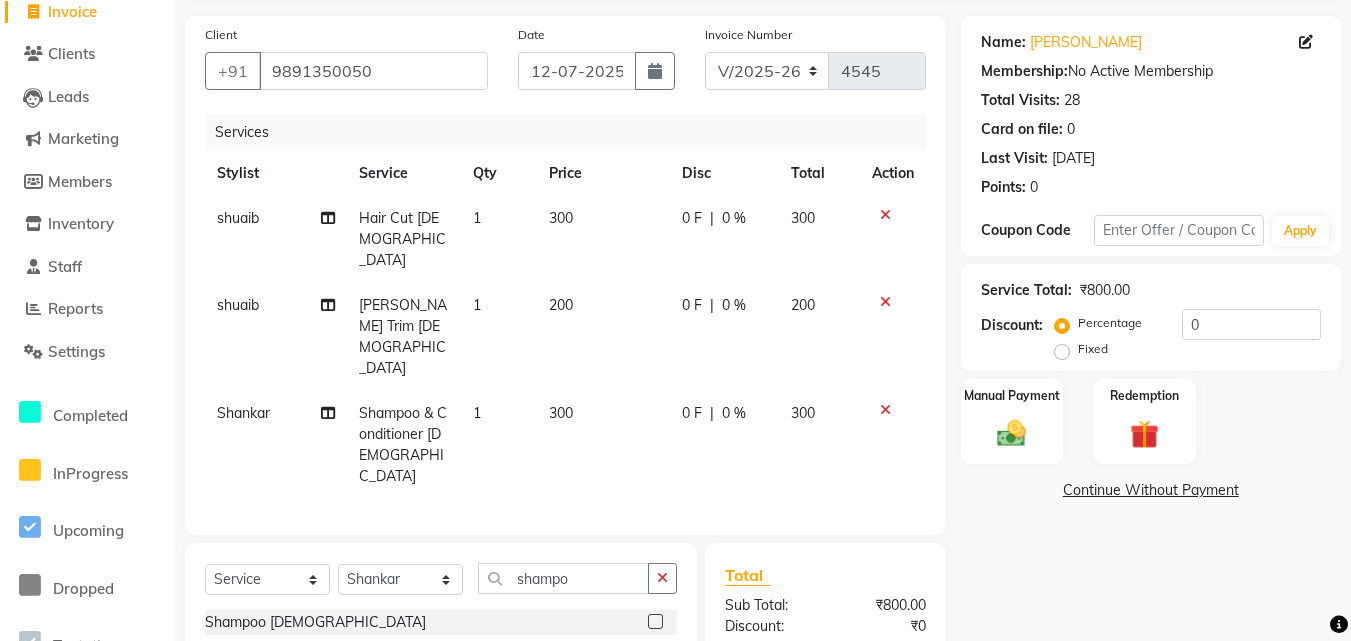 click on "300" 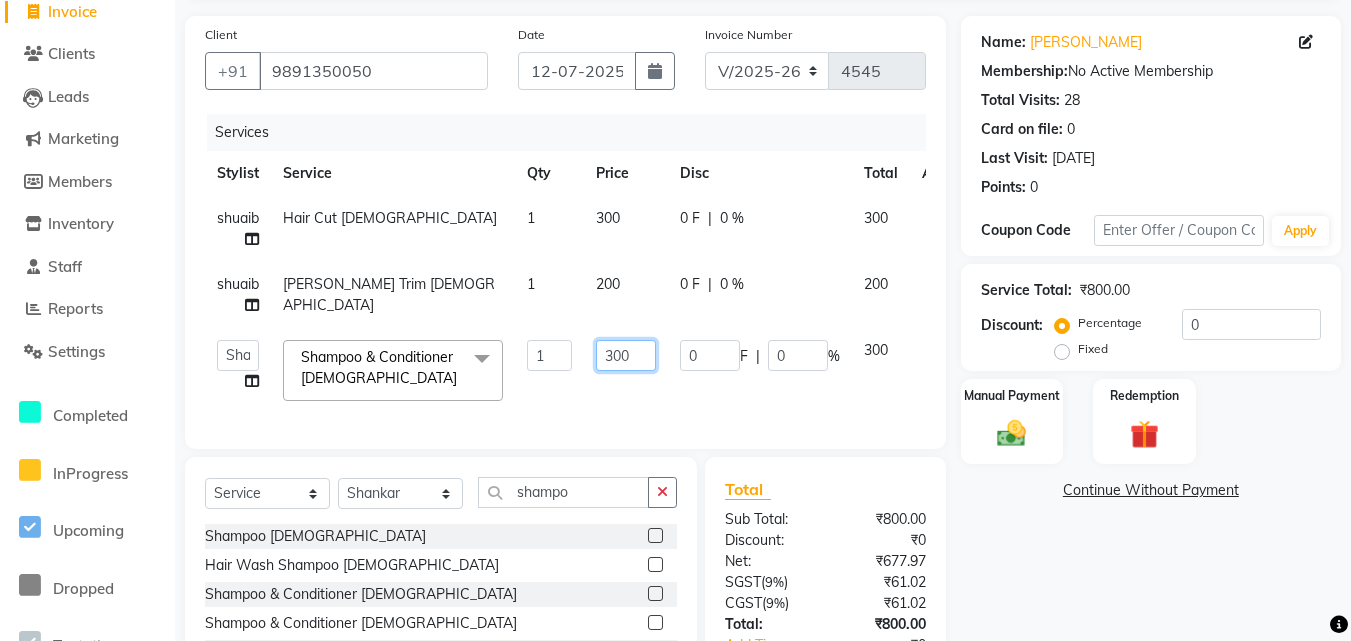 click on "300" 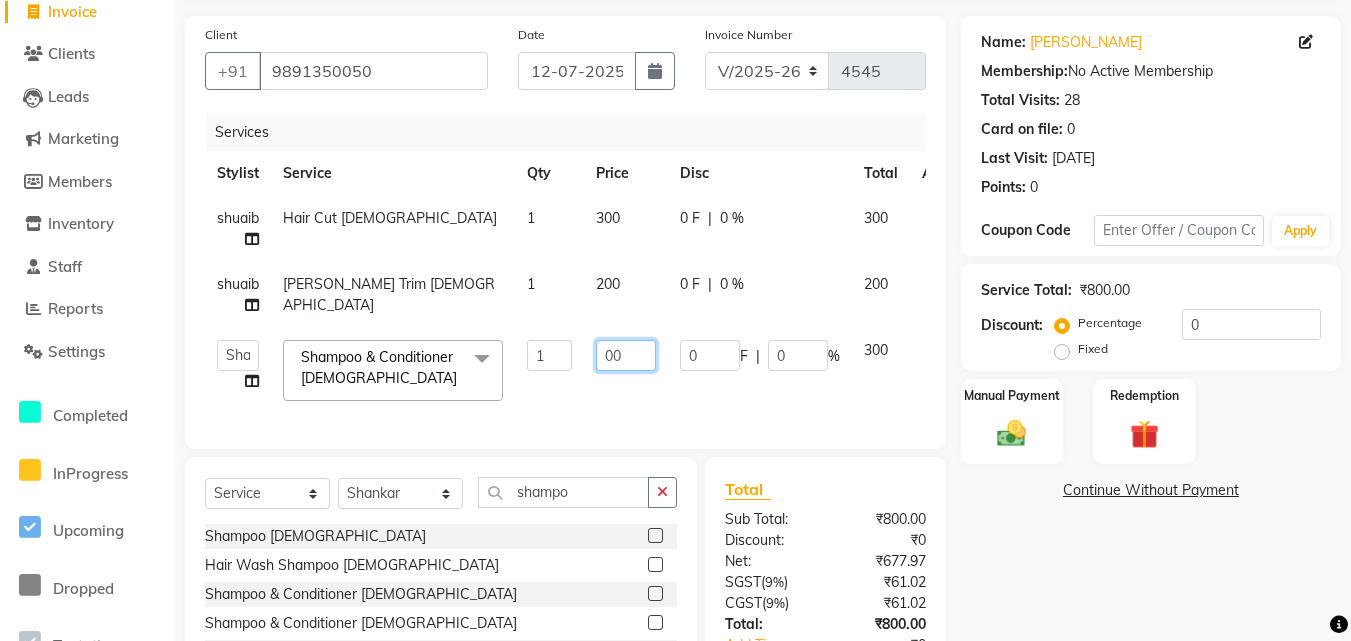 type on "400" 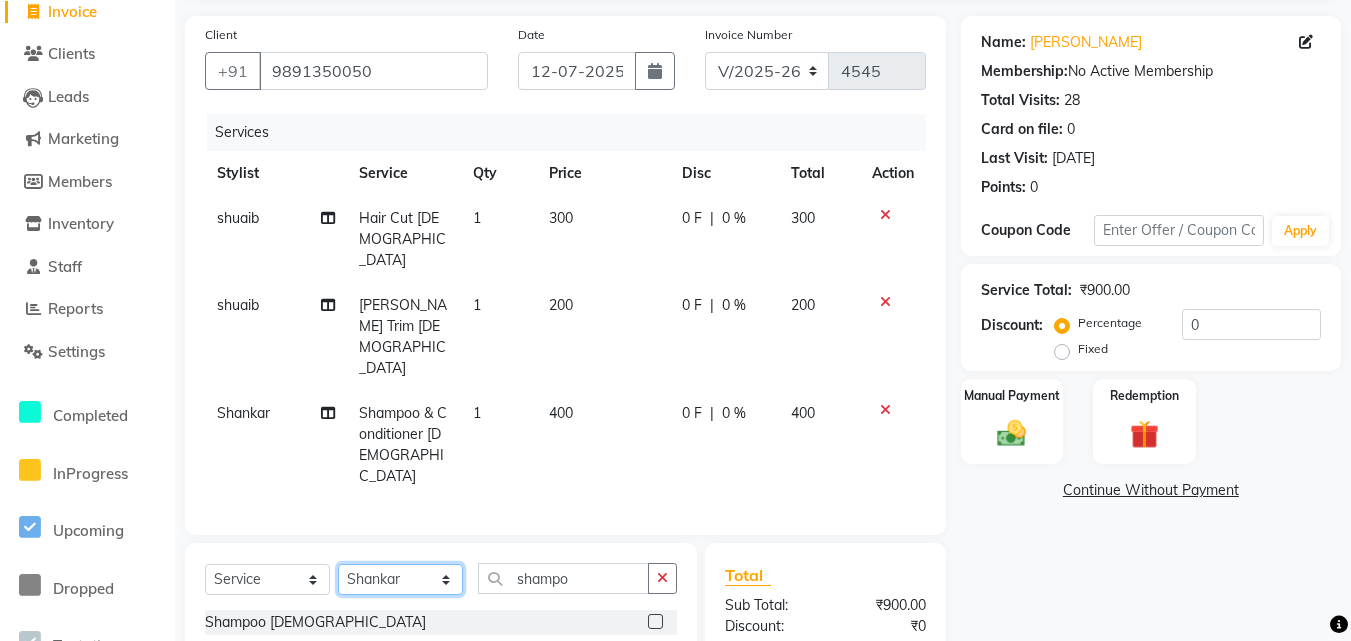 click on "Select  Service  Product  Membership  Package Voucher Prepaid Gift Card  Select Stylist Advance Cut  ASIF FARMAN HAIDER Iqbal KASHISH LUCKY Manager MANOJ NASEEM NASIR Nidhi Pooja  PRIYA RAEES RANI RASHID RIZWAN SACHIN SALMAN SANJAY Shahjad Shankar shuaib SONI shampo" 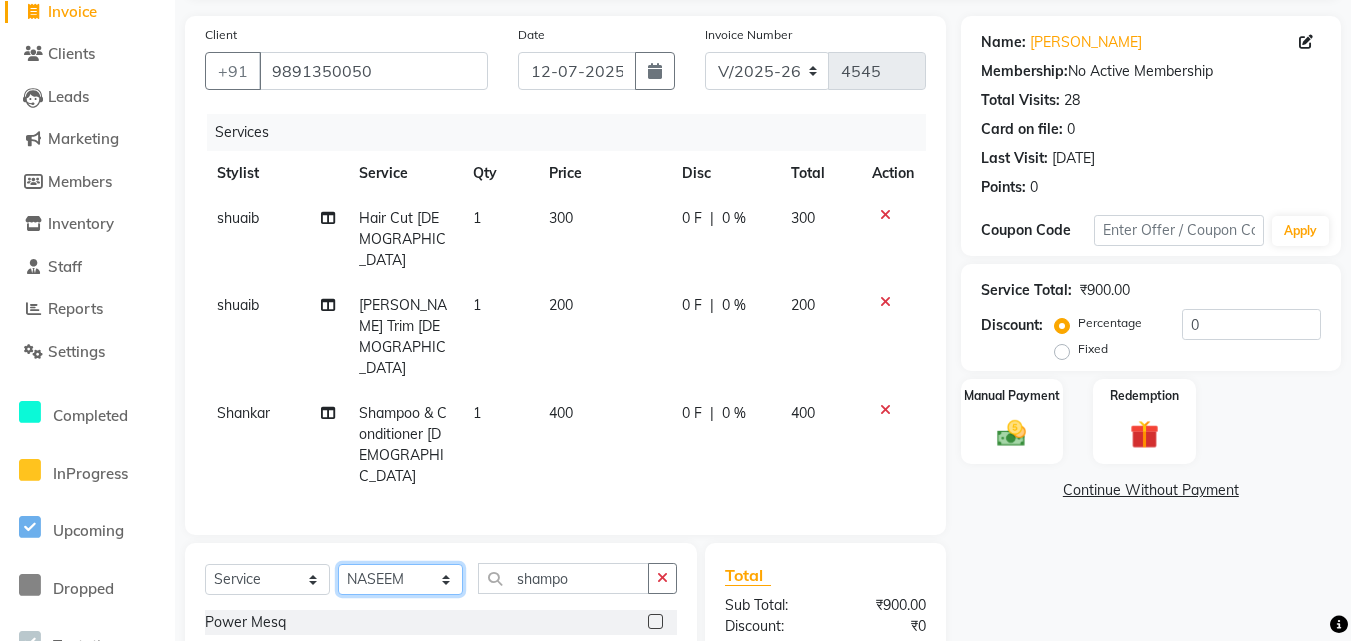 click on "Select Stylist Advance Cut  ASIF FARMAN HAIDER Iqbal KASHISH LUCKY Manager MANOJ NASEEM NASIR Nidhi Pooja  PRIYA RAEES RANI RASHID RIZWAN SACHIN SALMAN SANJAY Shahjad Shankar shuaib SONI" 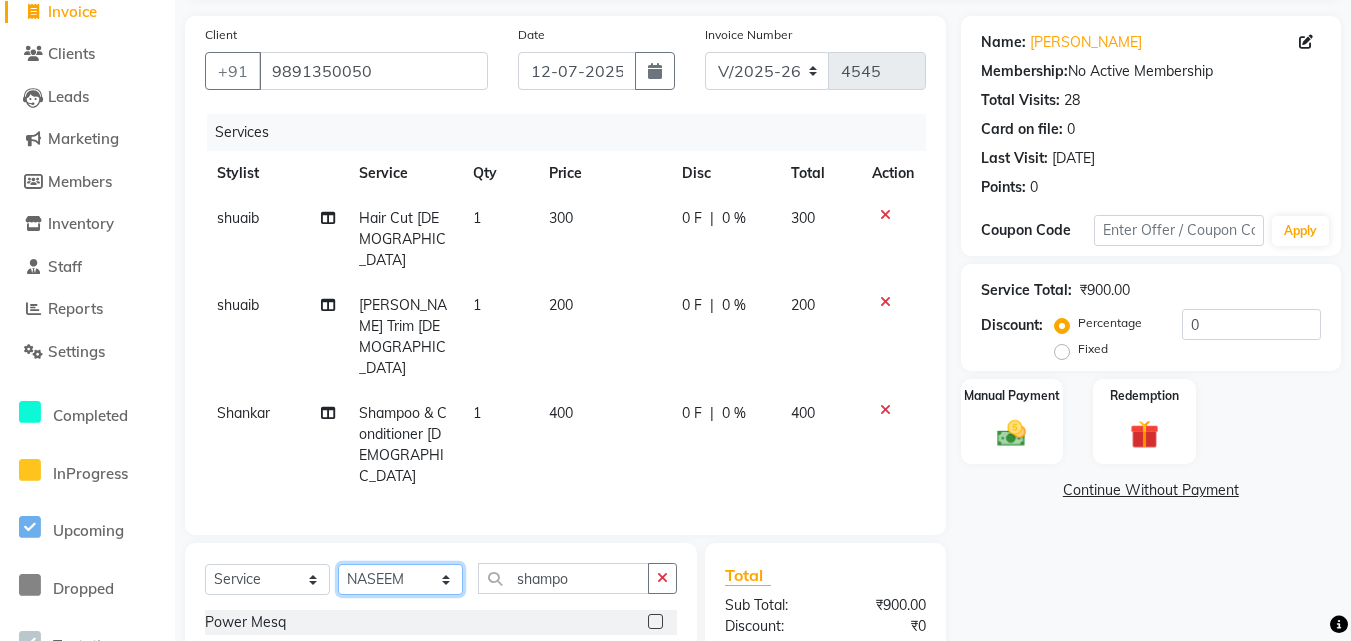 select on "46511" 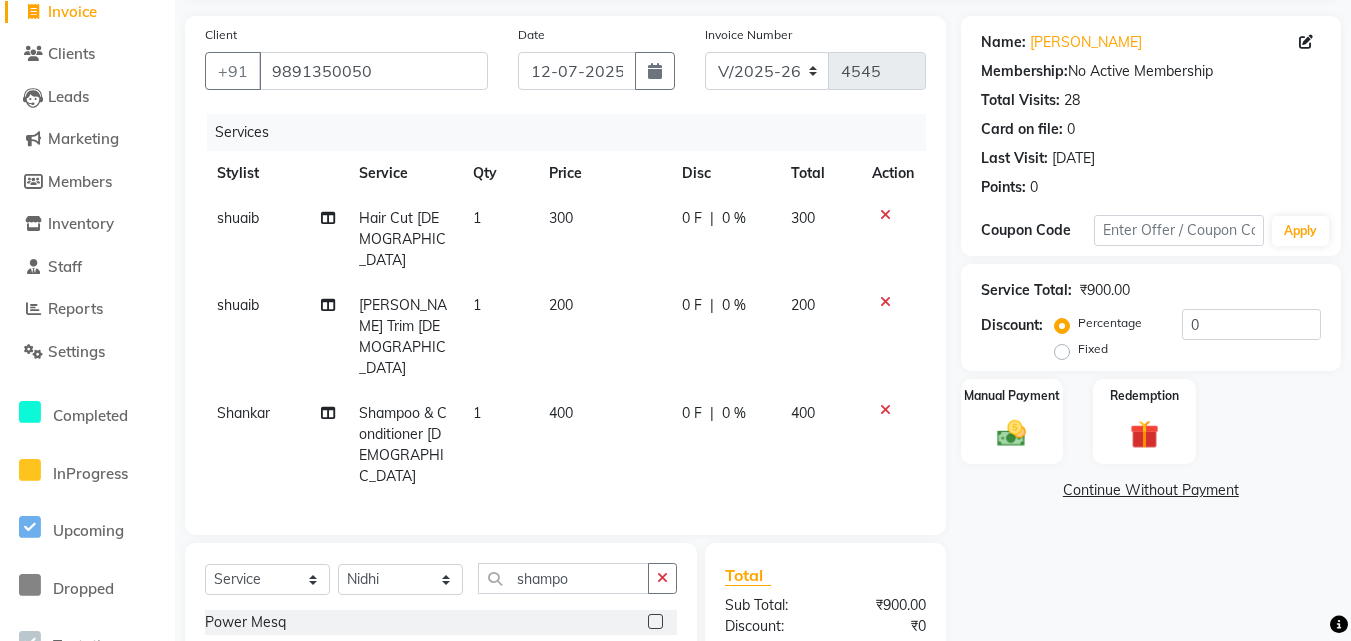 click 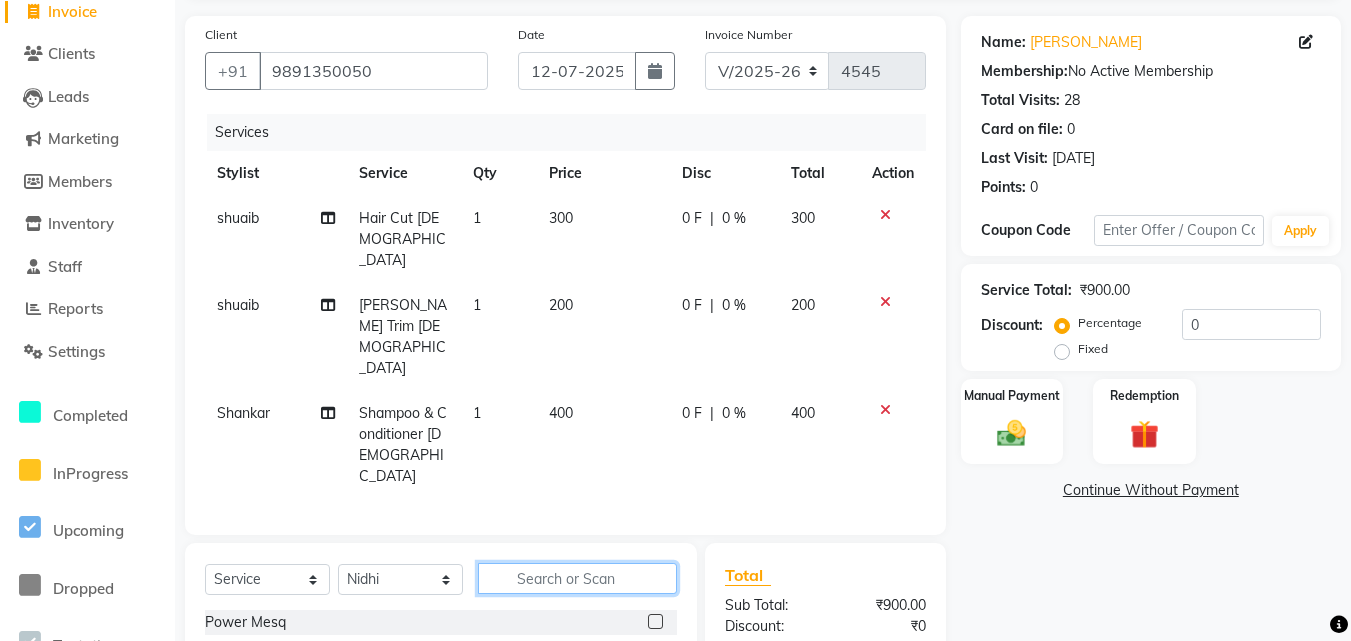 click 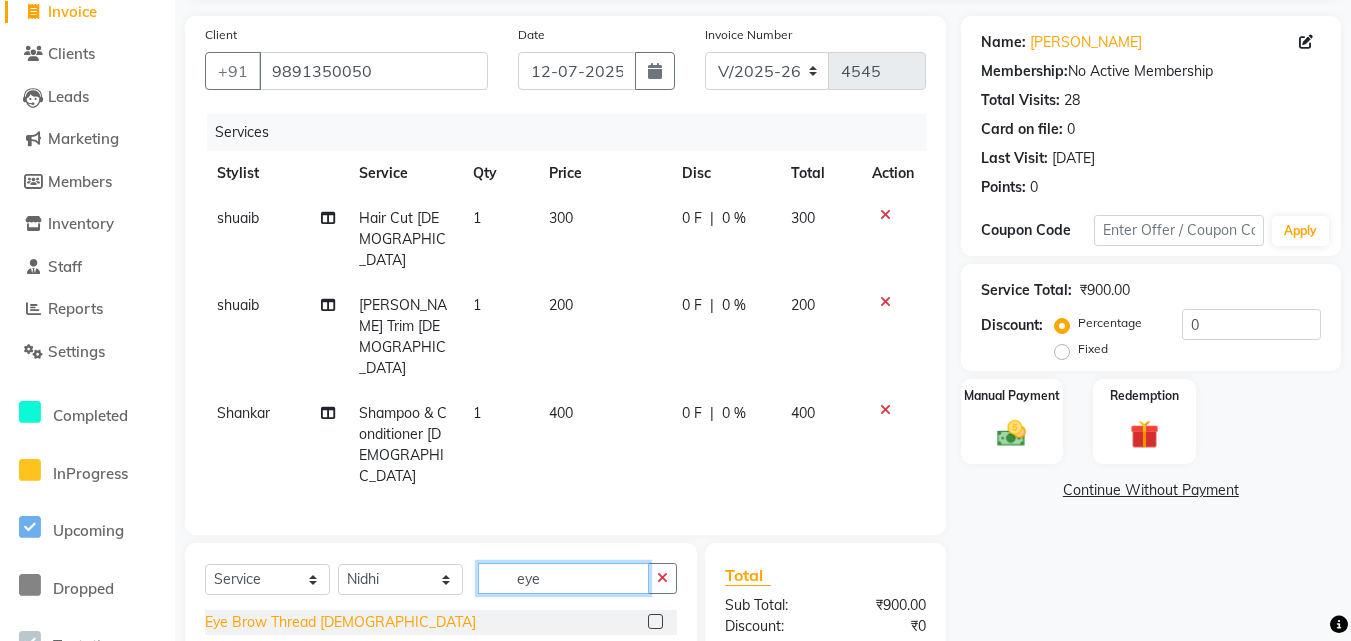 type on "eye" 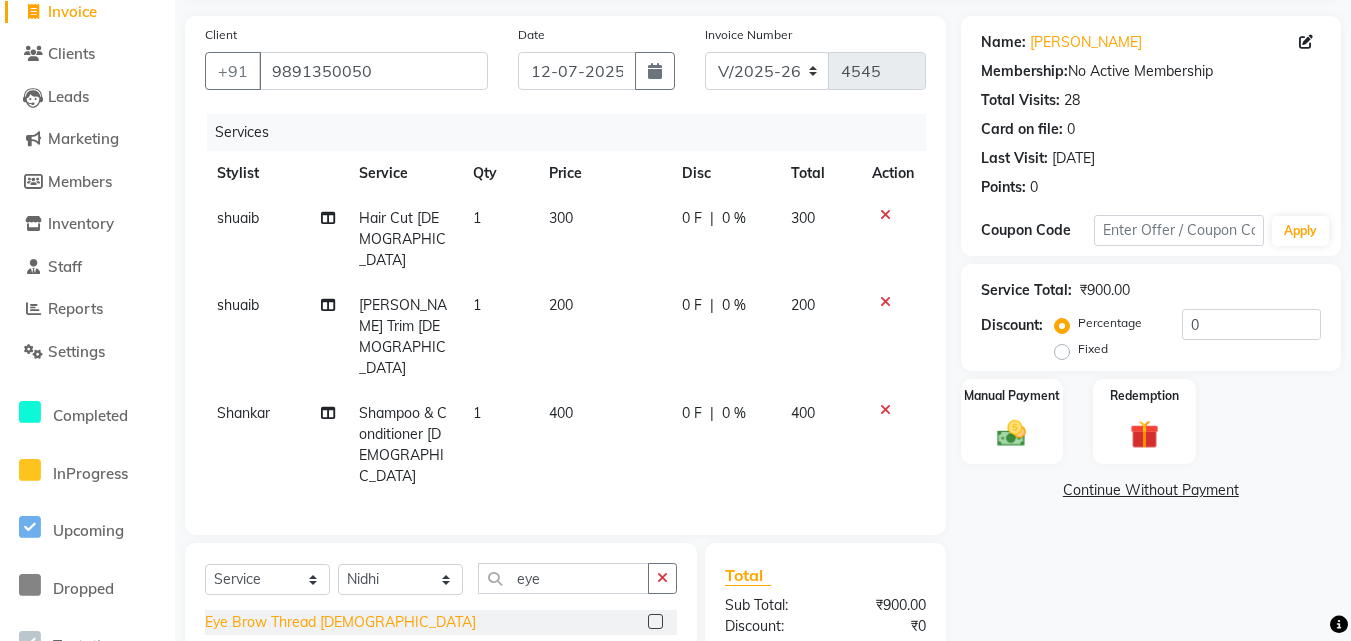 click on "Eye Brow Thread Female" 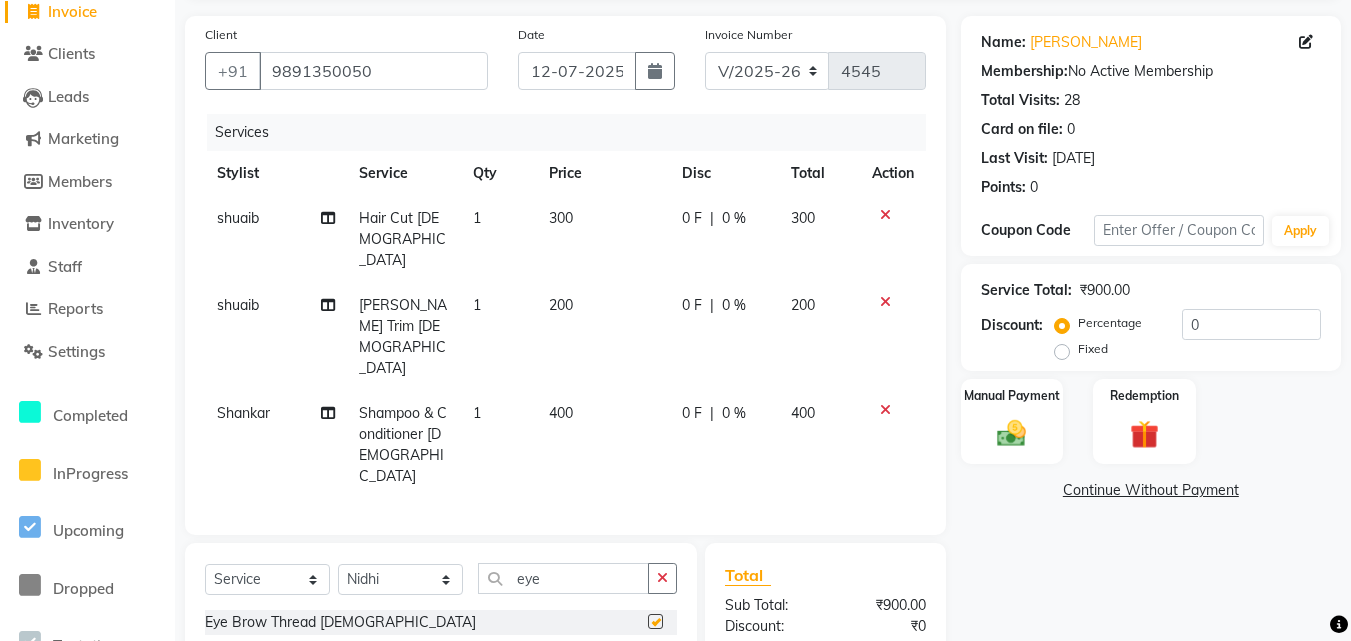 checkbox on "false" 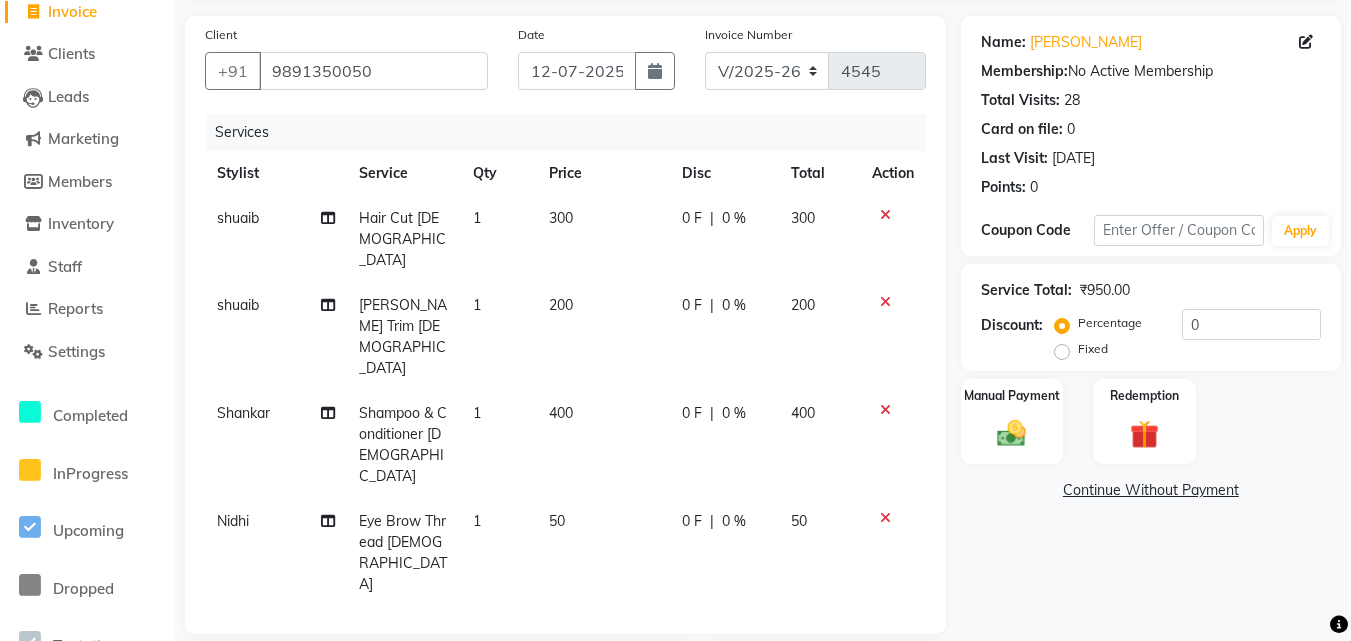 click 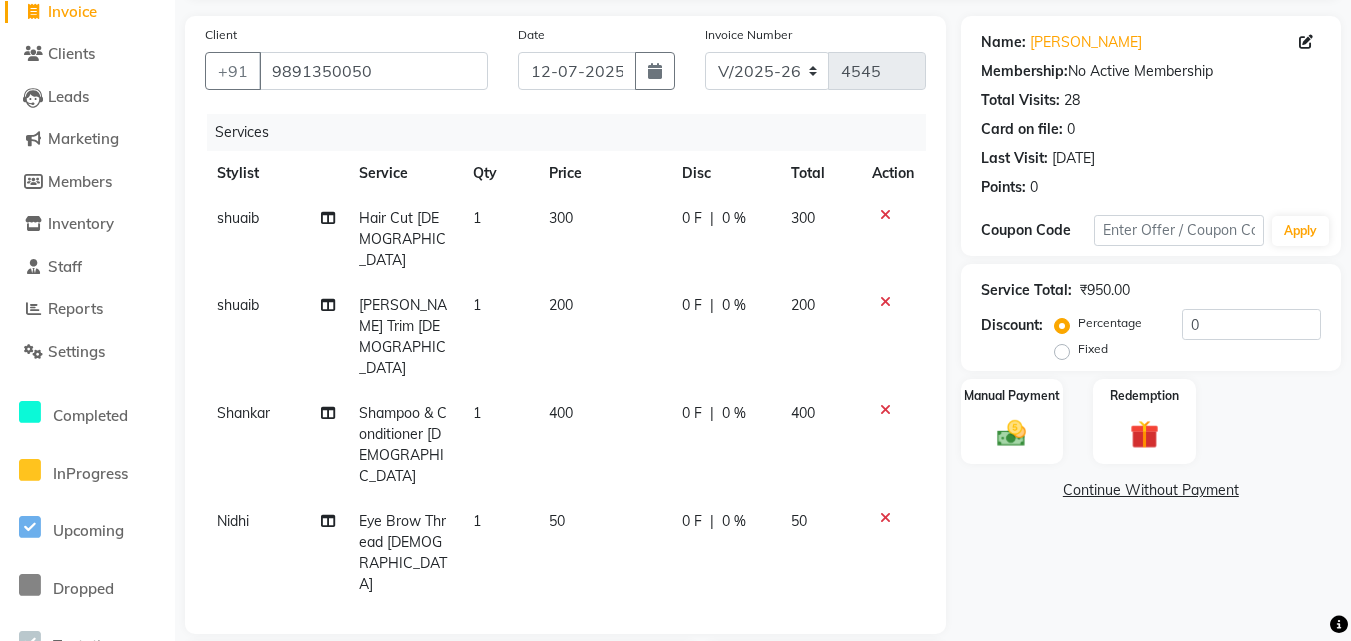 click 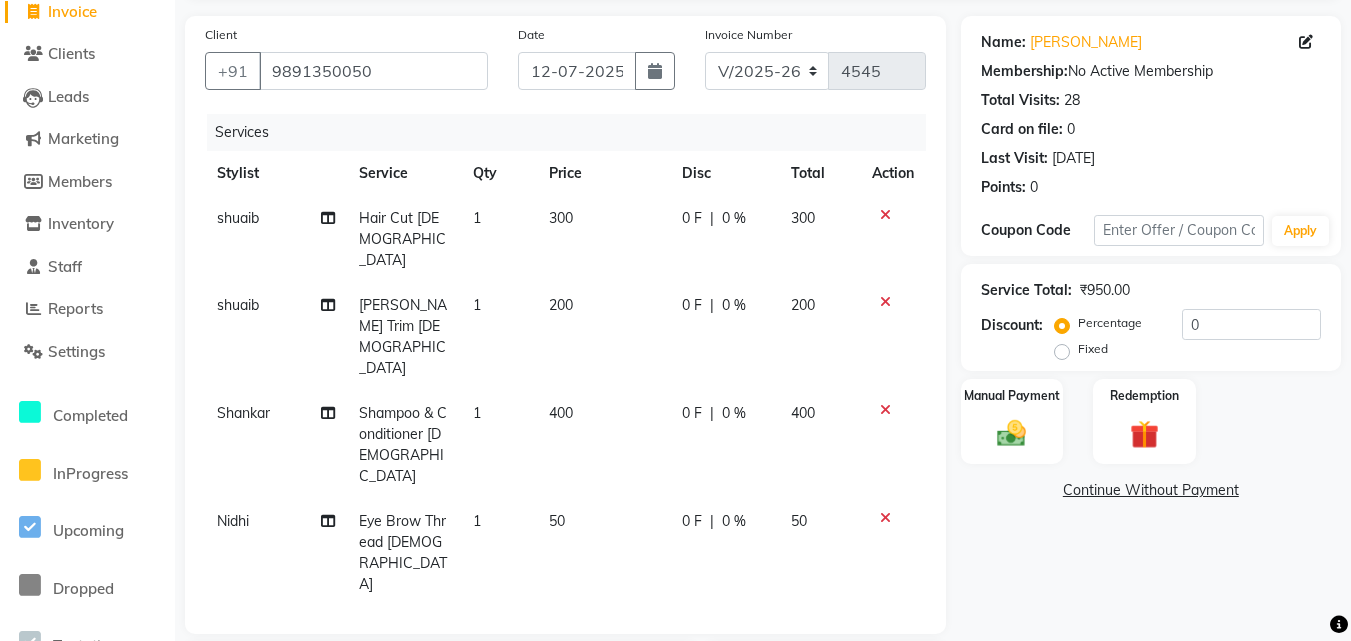 scroll, scrollTop: 336, scrollLeft: 0, axis: vertical 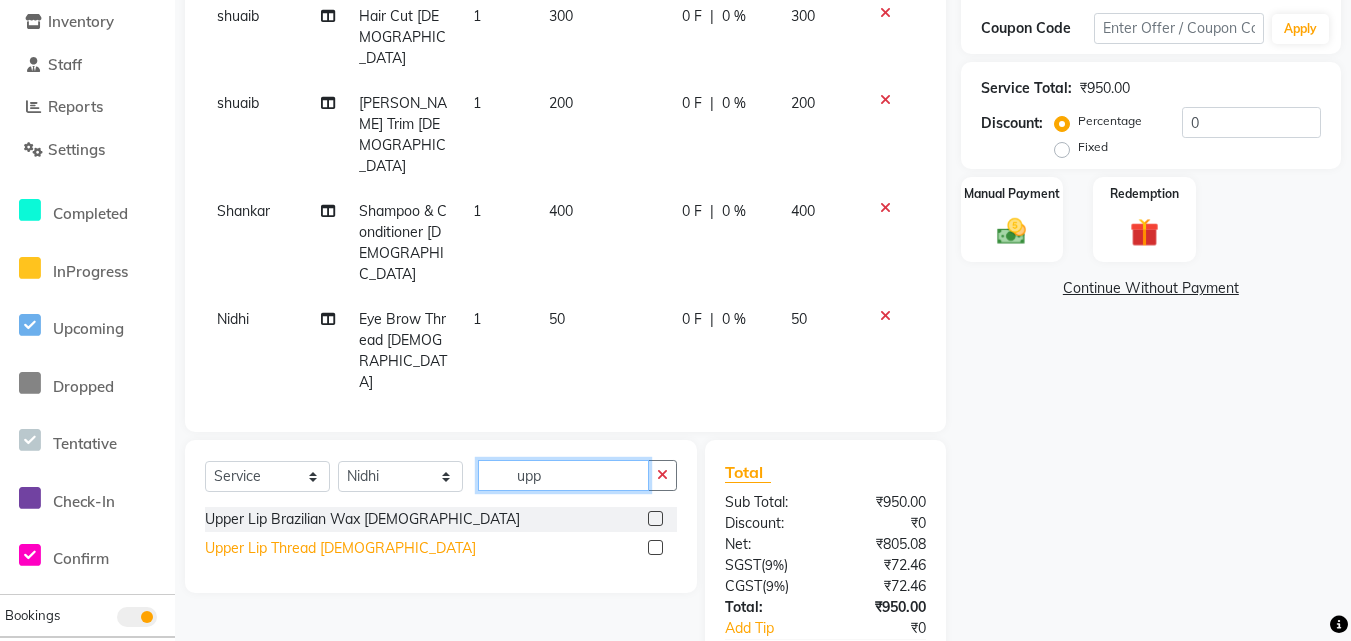 type on "upp" 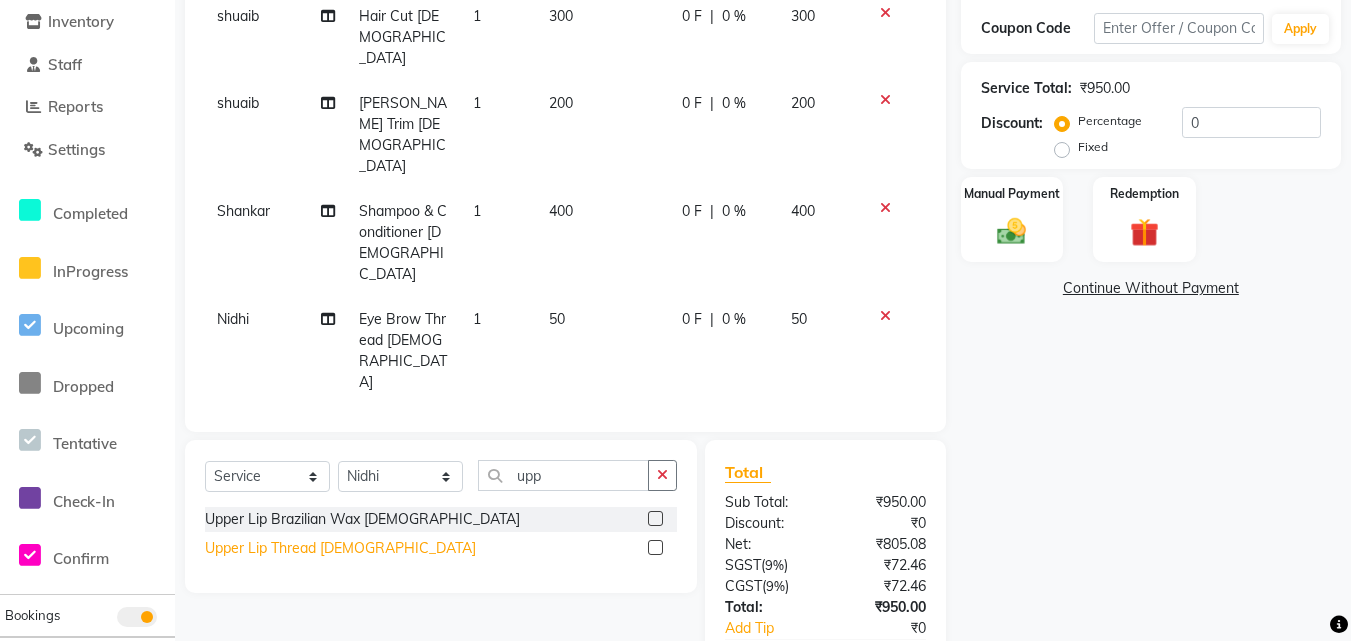 click on "Upper Lip Thread Female" 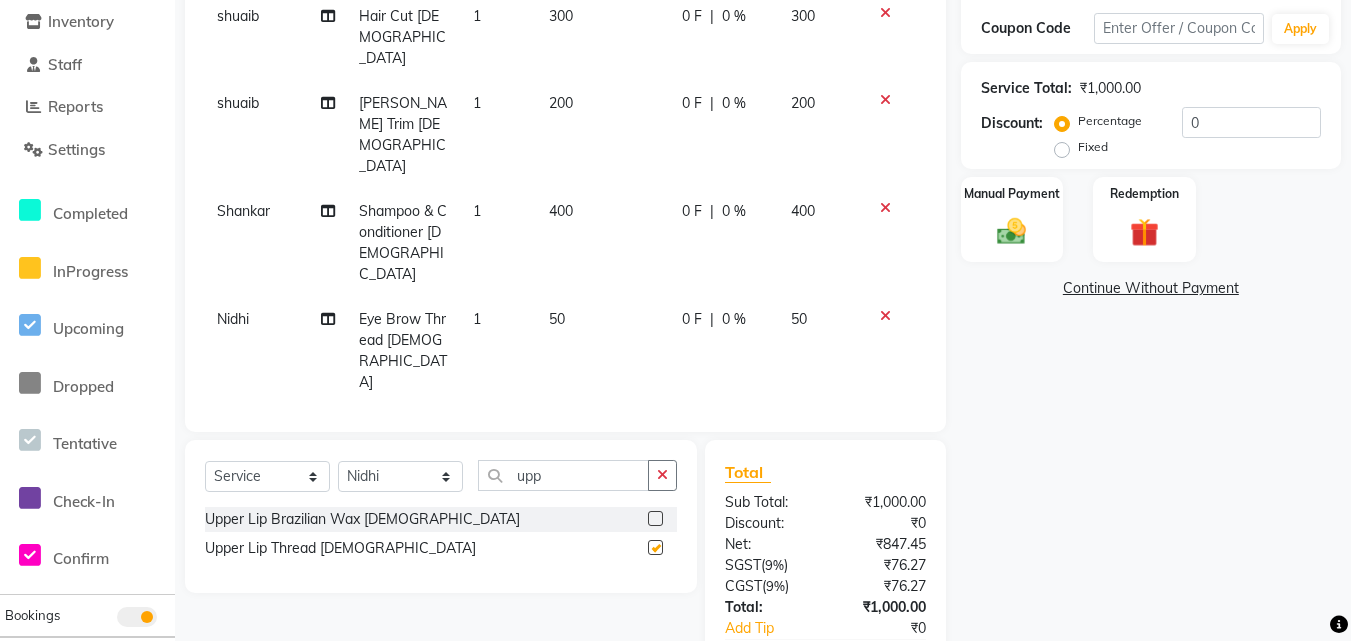 checkbox on "false" 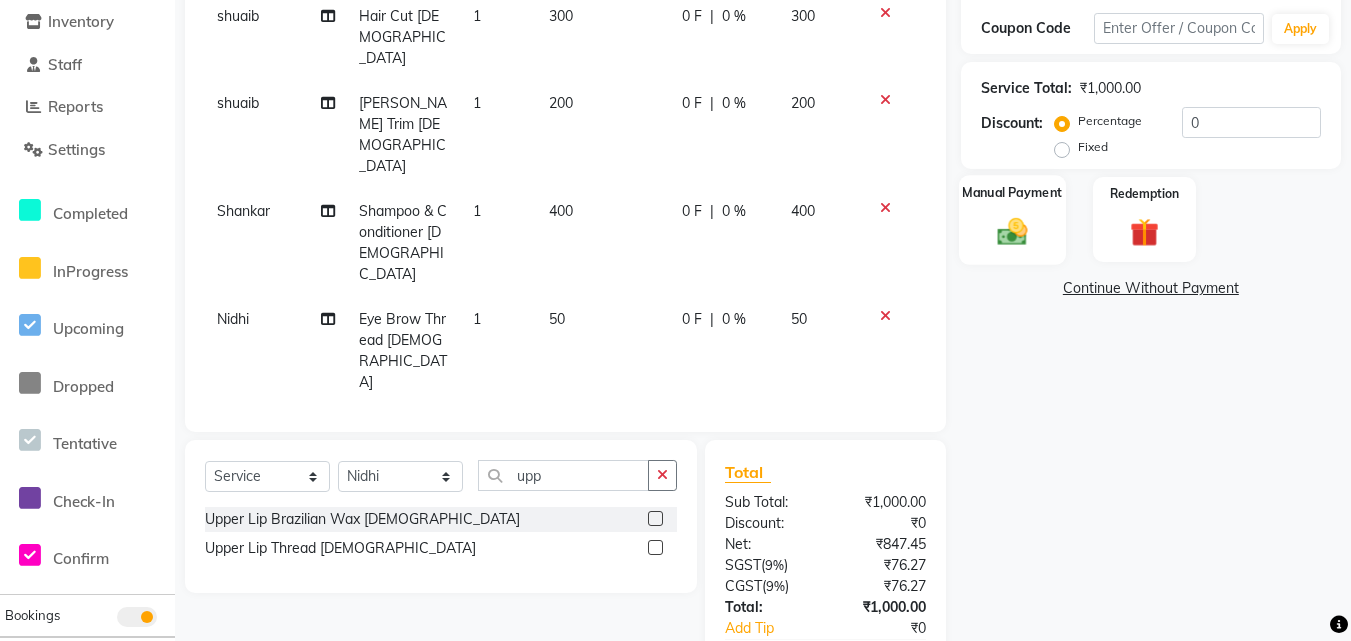 click 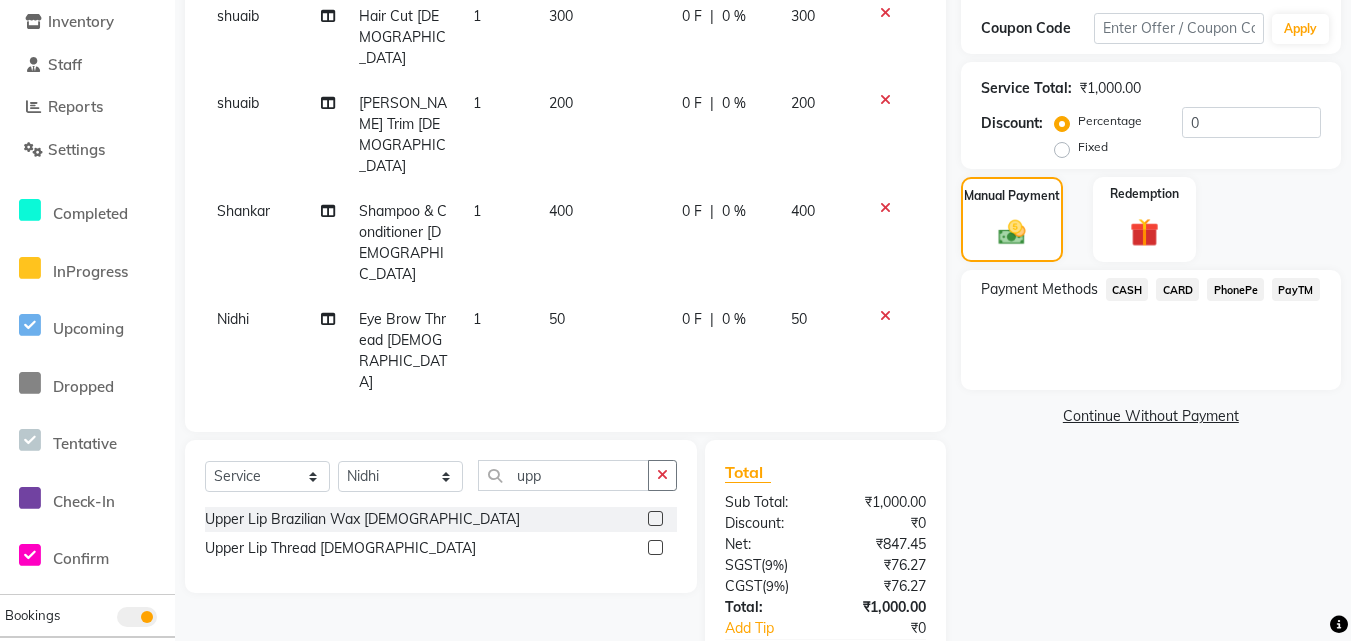 click on "CARD" 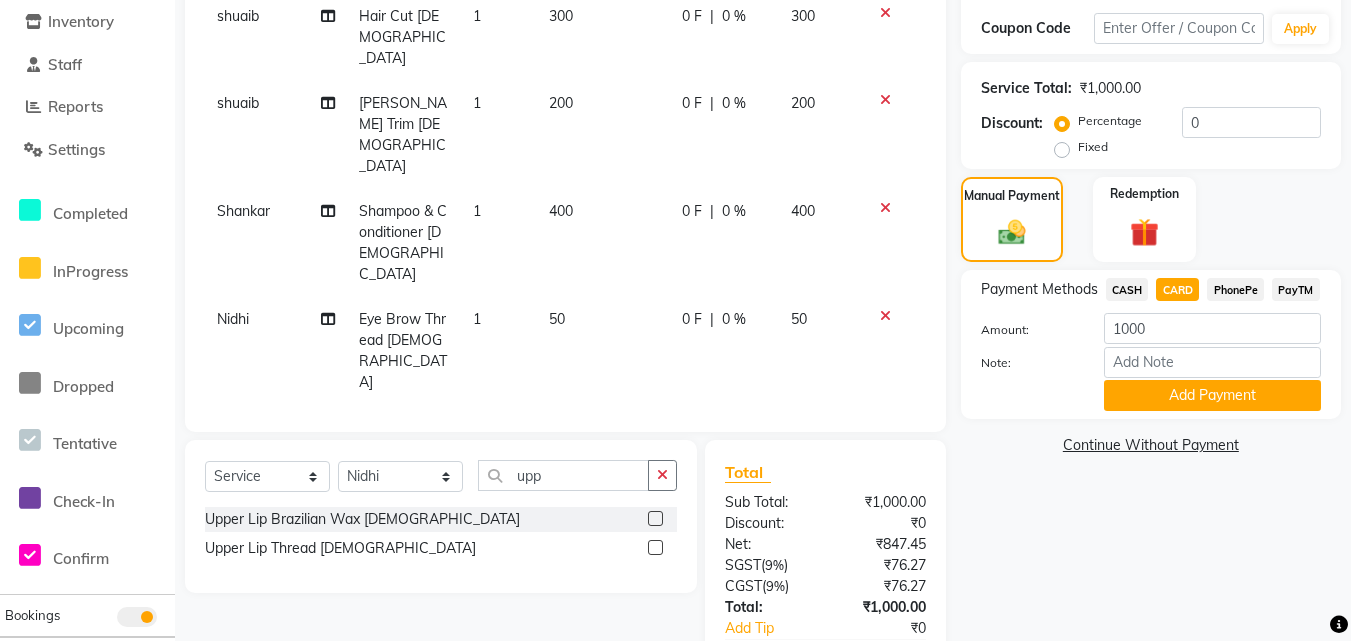 click on "Name: Arjun Malhotra Membership:  No Active Membership  Total Visits:  28 Card on file:  0 Last Visit:   29-06-2025 Points:   0  Coupon Code Apply Service Total:  ₹1,000.00  Discount:  Percentage   Fixed  0 Manual Payment Redemption Payment Methods  CASH   CARD   PhonePe   PayTM  Amount: 1000 Note: Add Payment  Continue Without Payment" 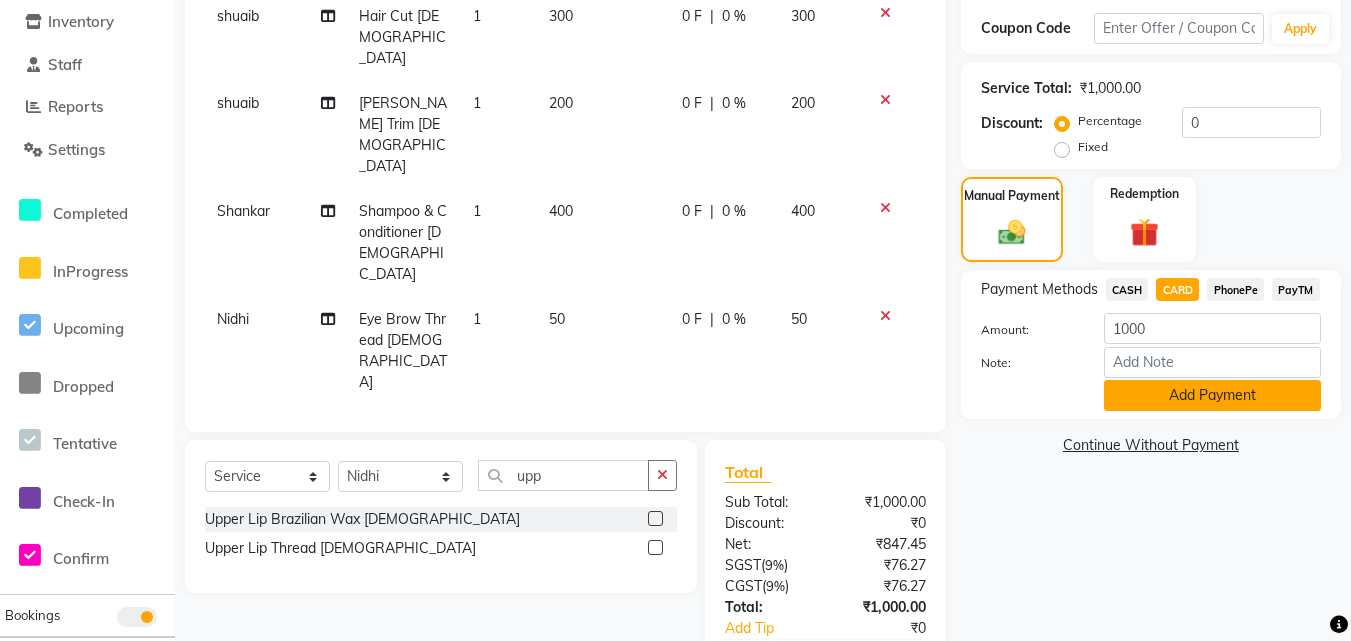 click on "Add Payment" 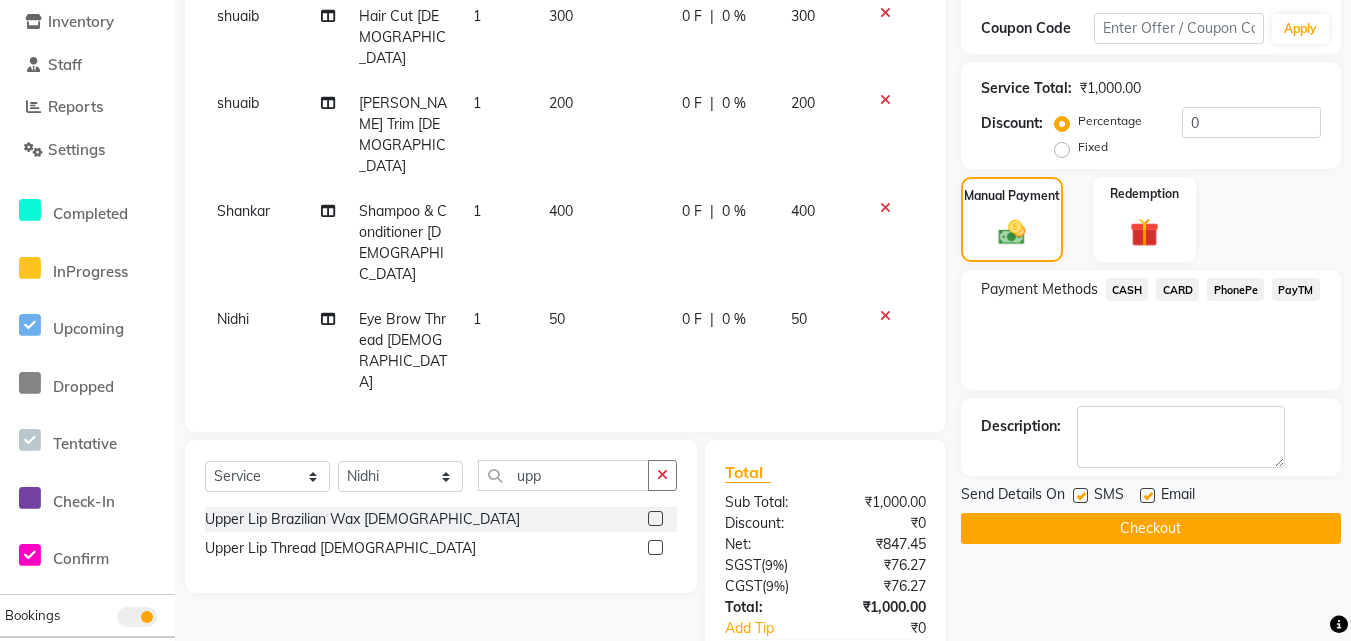 click on "Checkout" 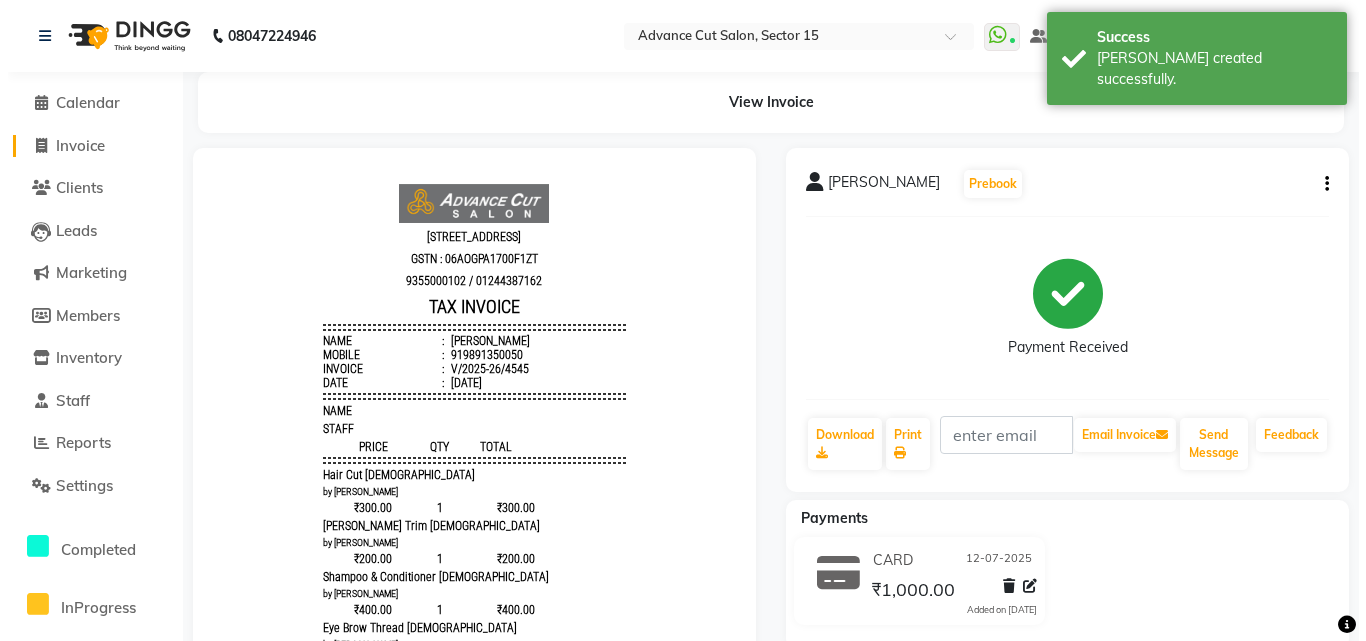 scroll, scrollTop: 0, scrollLeft: 0, axis: both 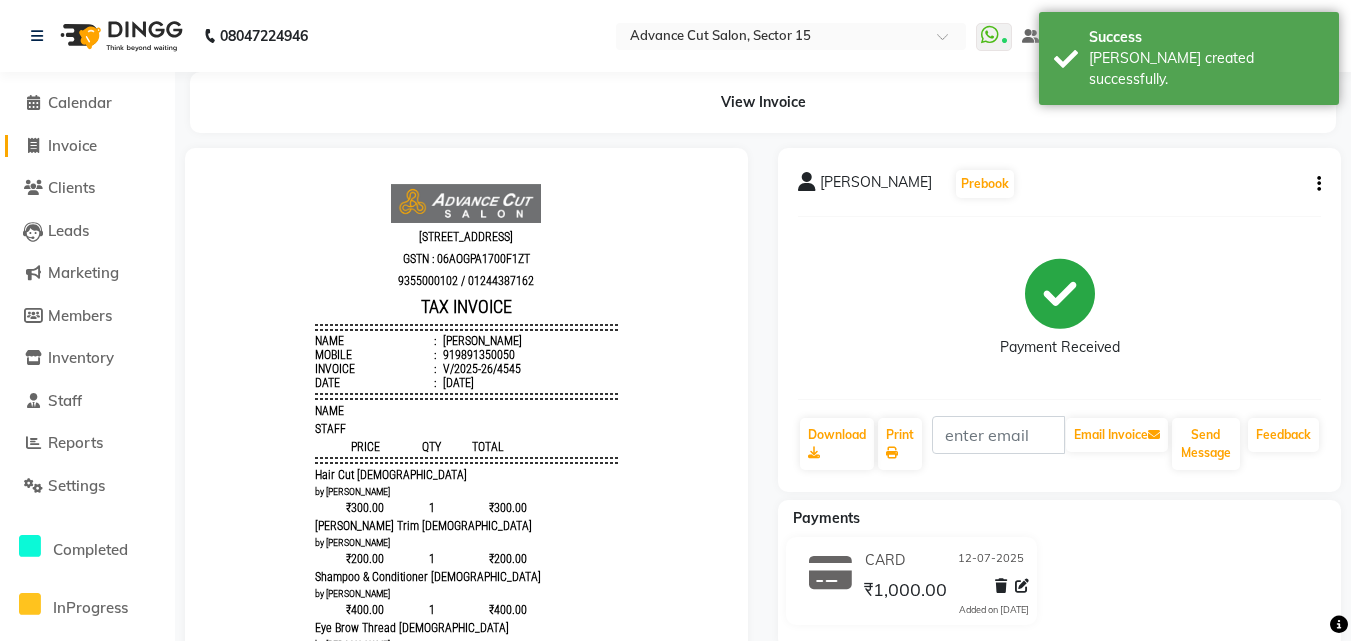 click on "Invoice" 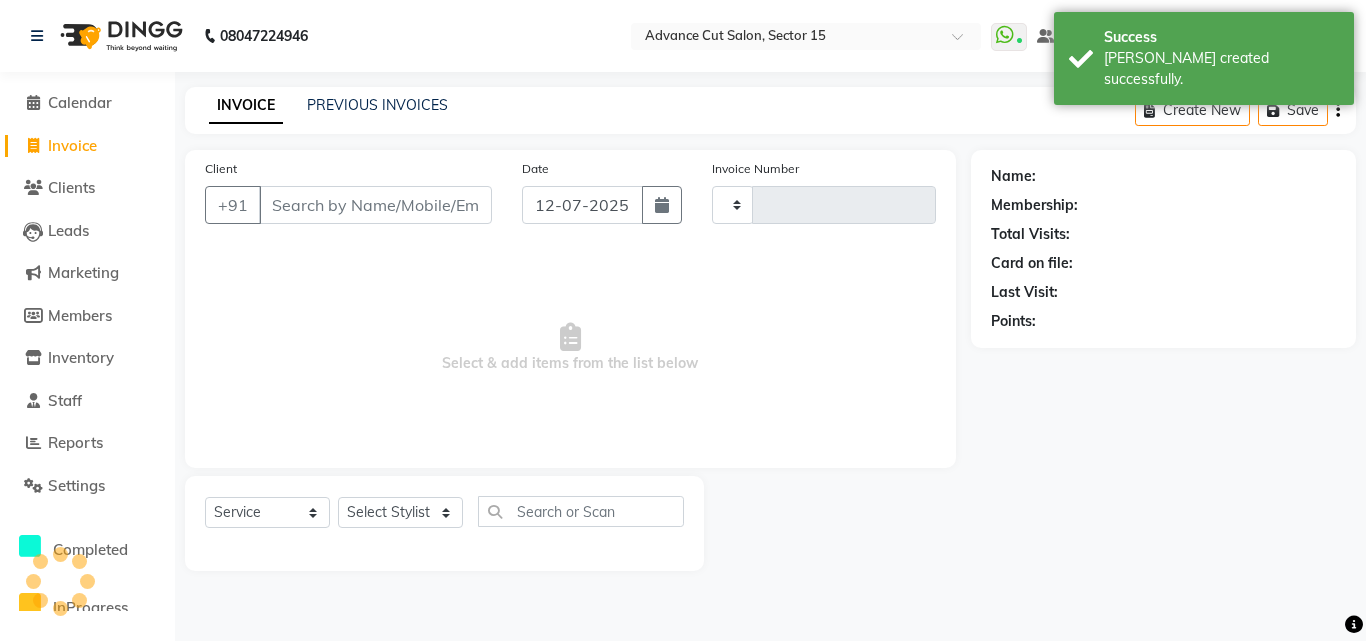 type on "4546" 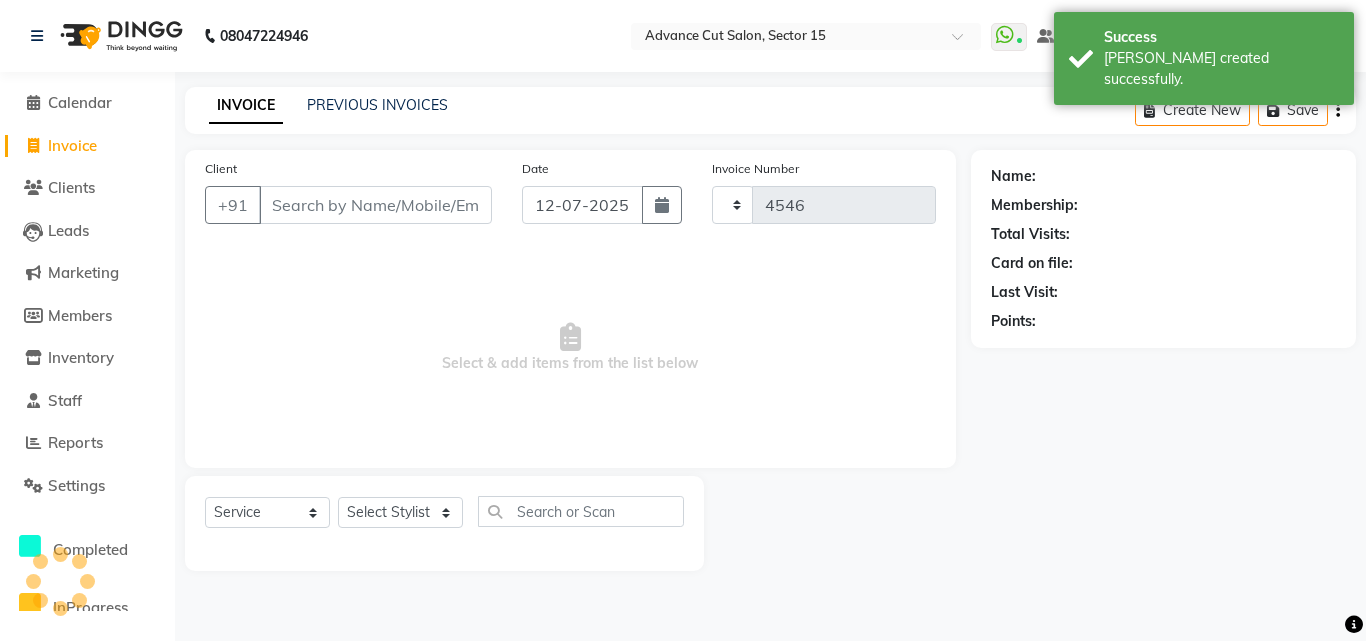 select on "6255" 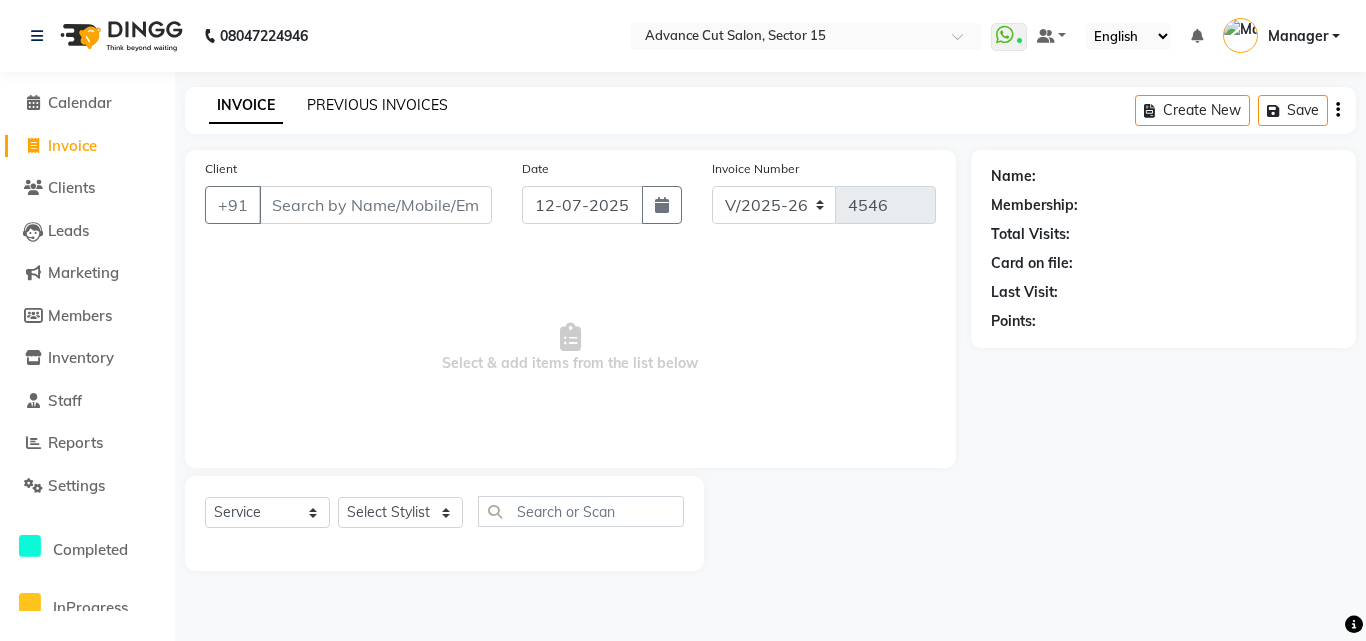 click on "PREVIOUS INVOICES" 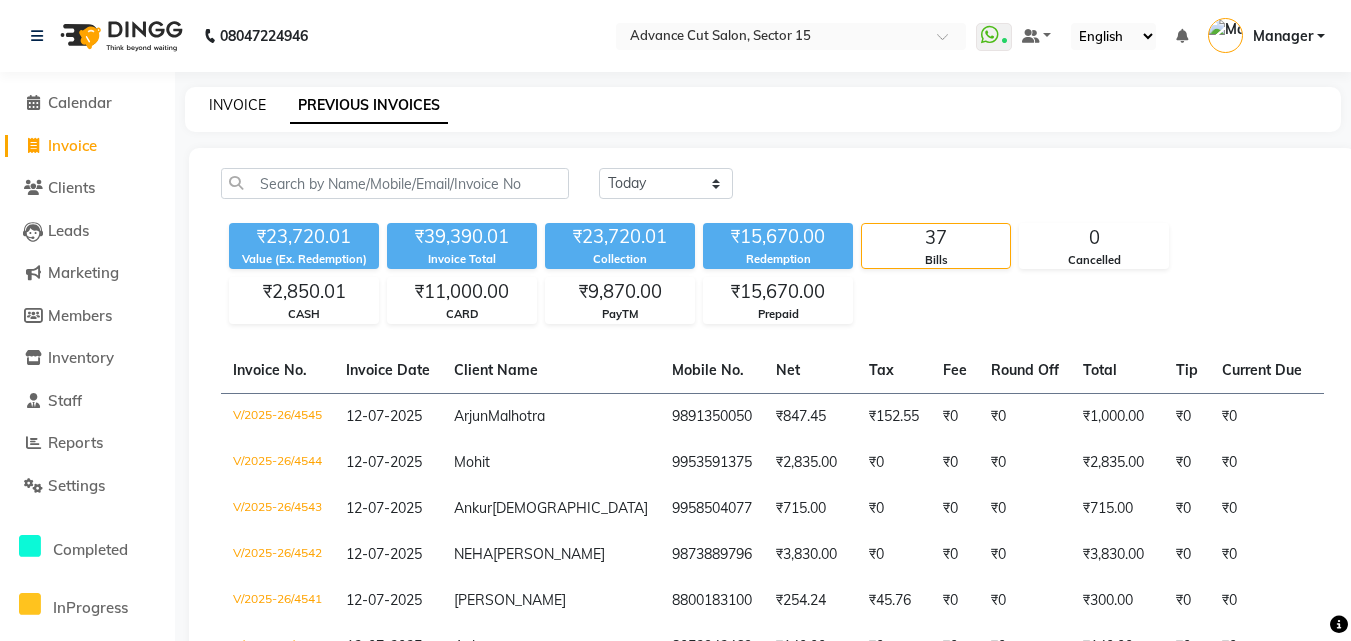 click on "INVOICE" 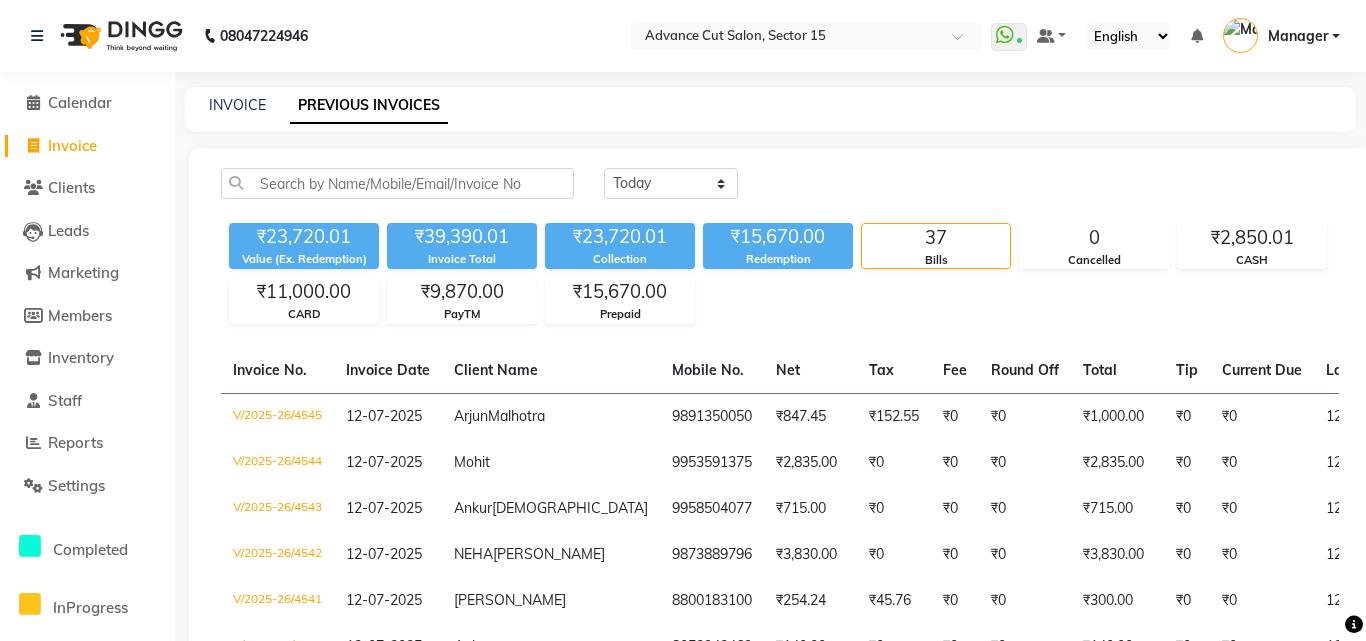 select on "service" 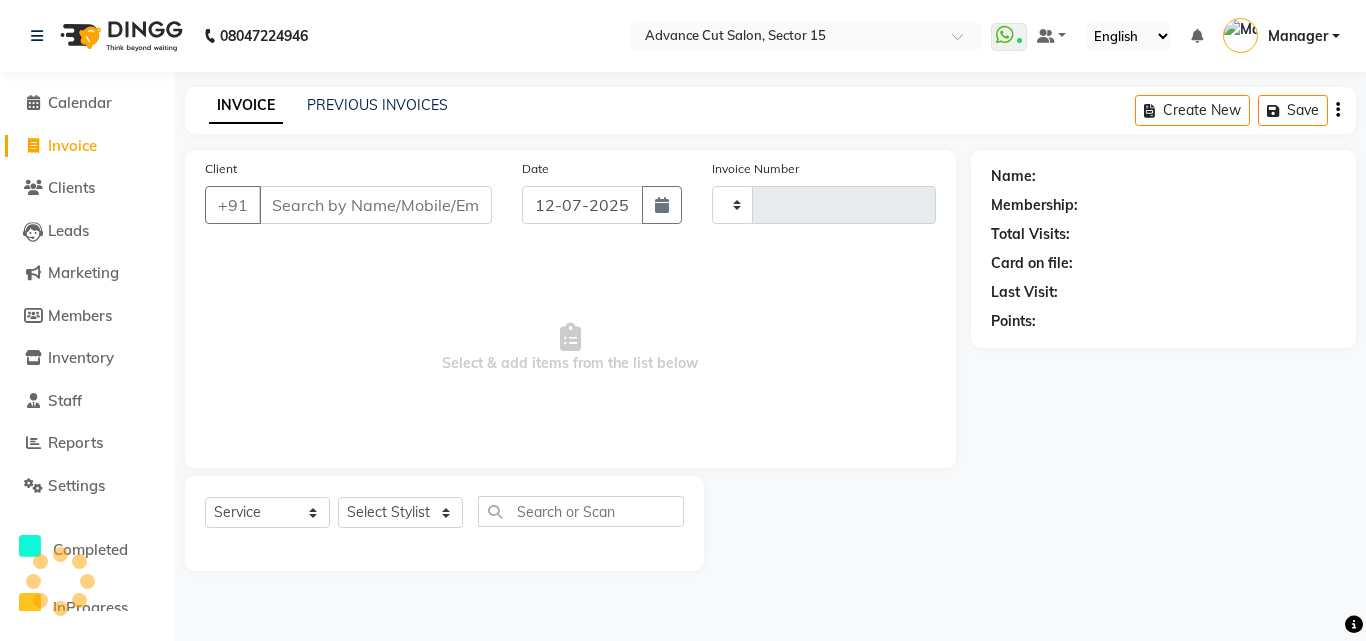 type on "4546" 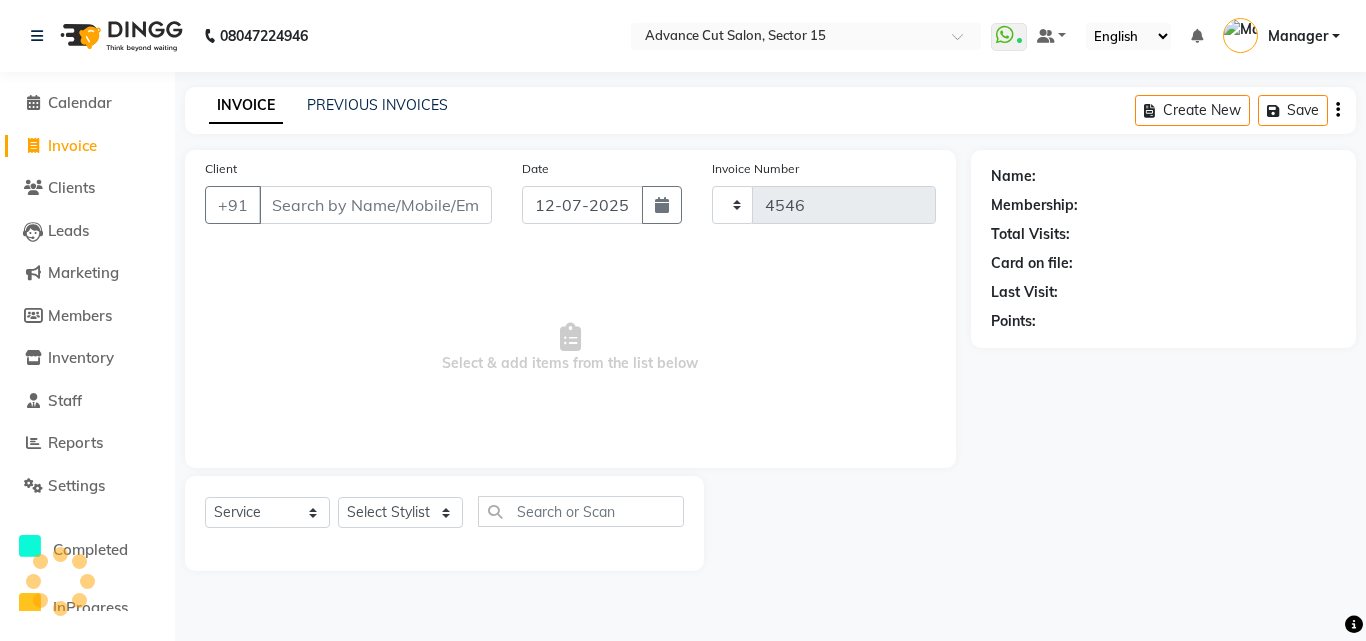 select on "6255" 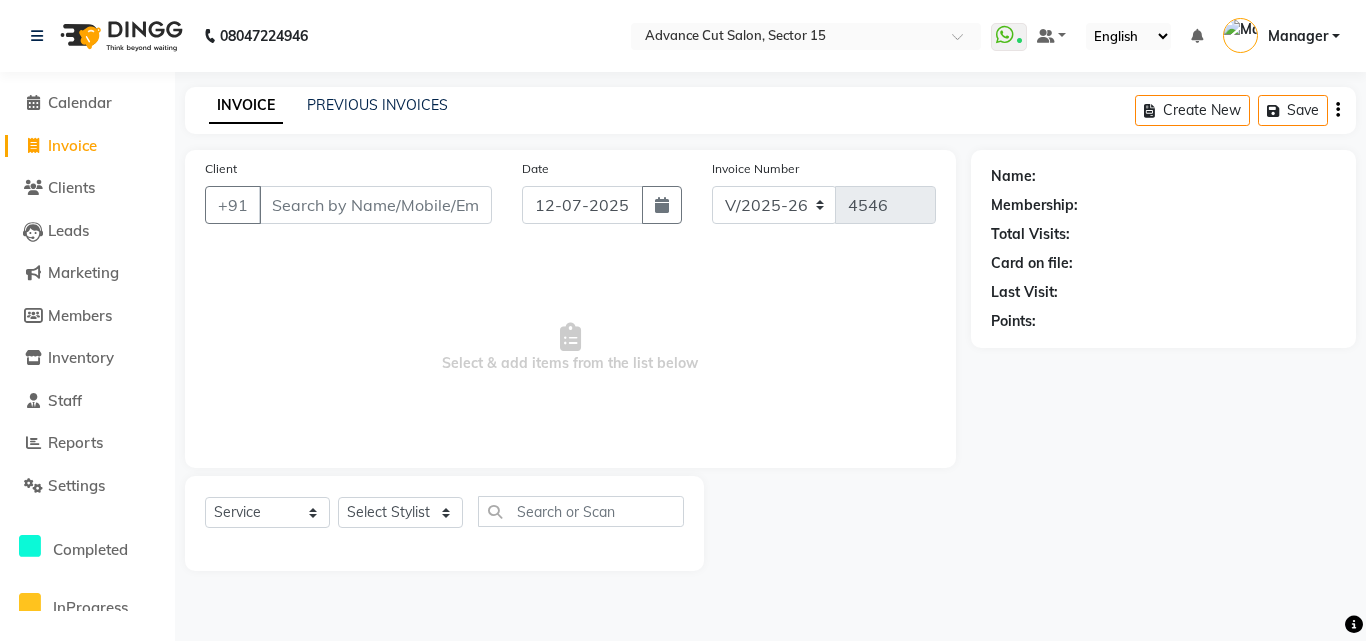 click on "INVOICE PREVIOUS INVOICES Create New   Save" 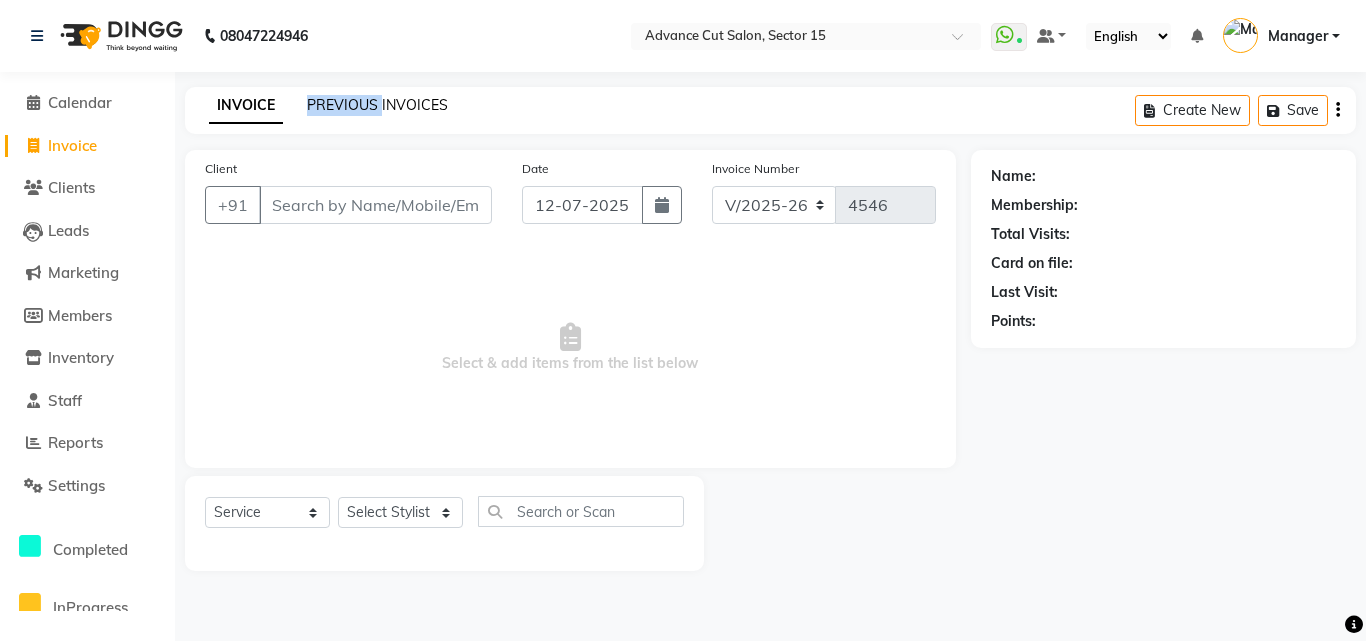click on "PREVIOUS INVOICES" 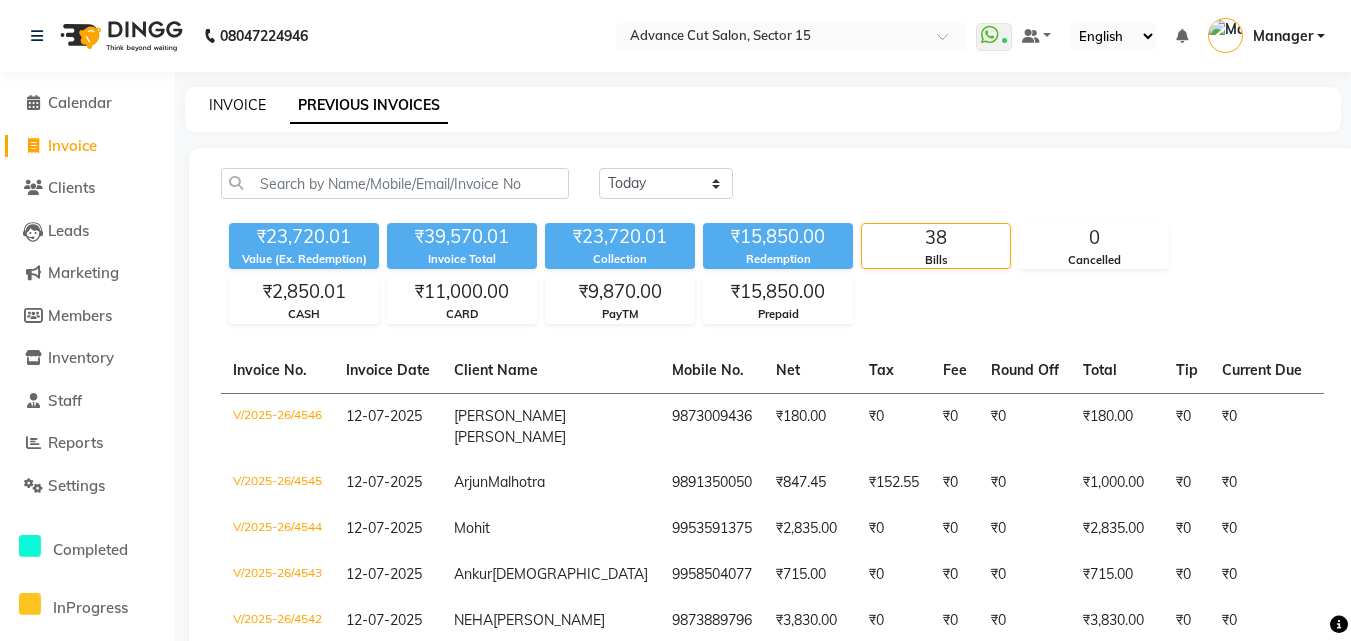 click on "INVOICE" 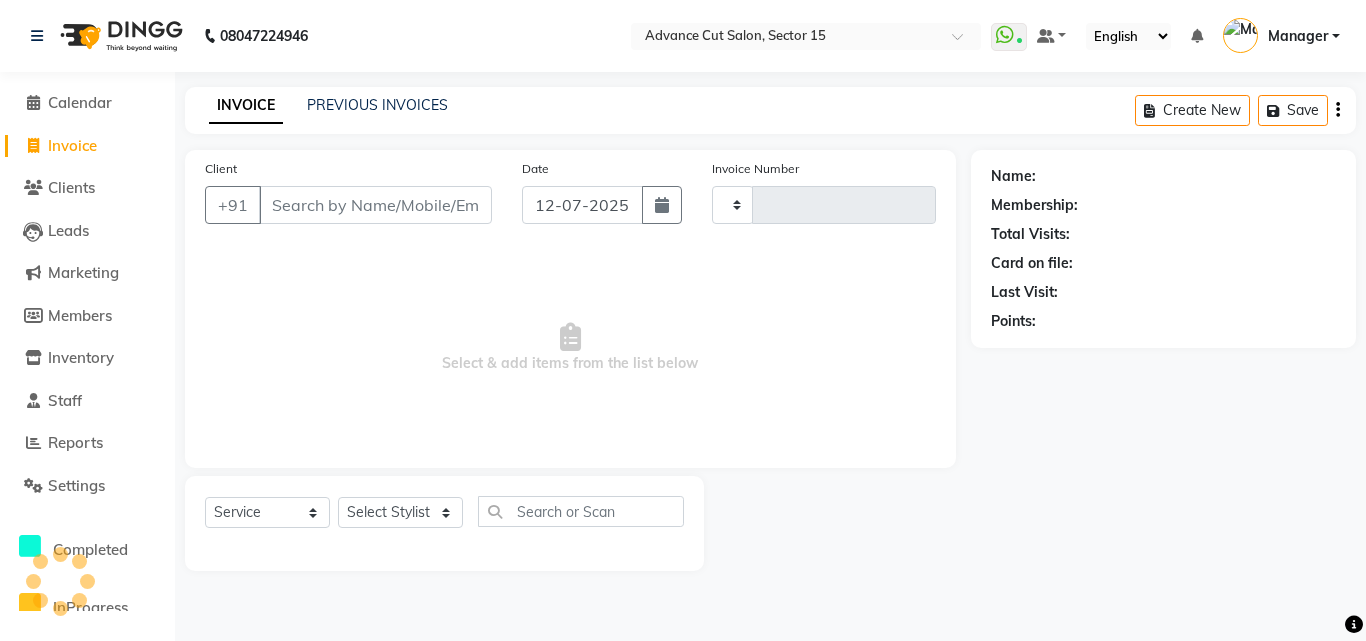 type on "4547" 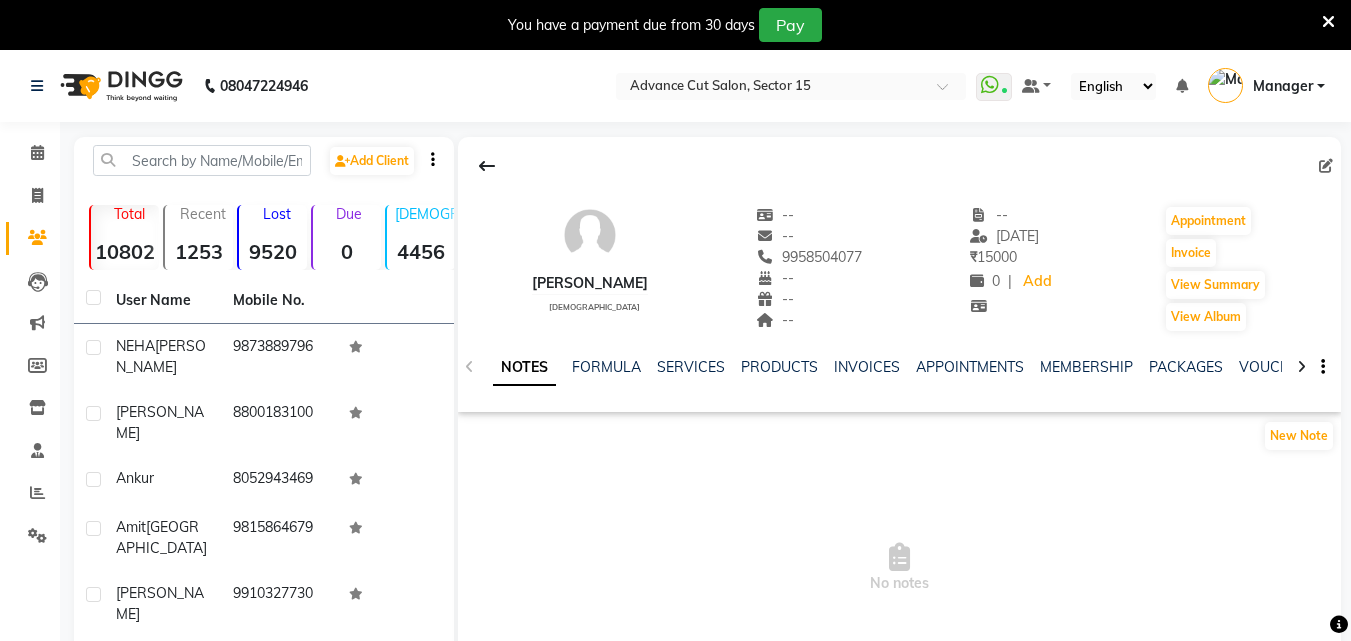 scroll, scrollTop: 0, scrollLeft: 0, axis: both 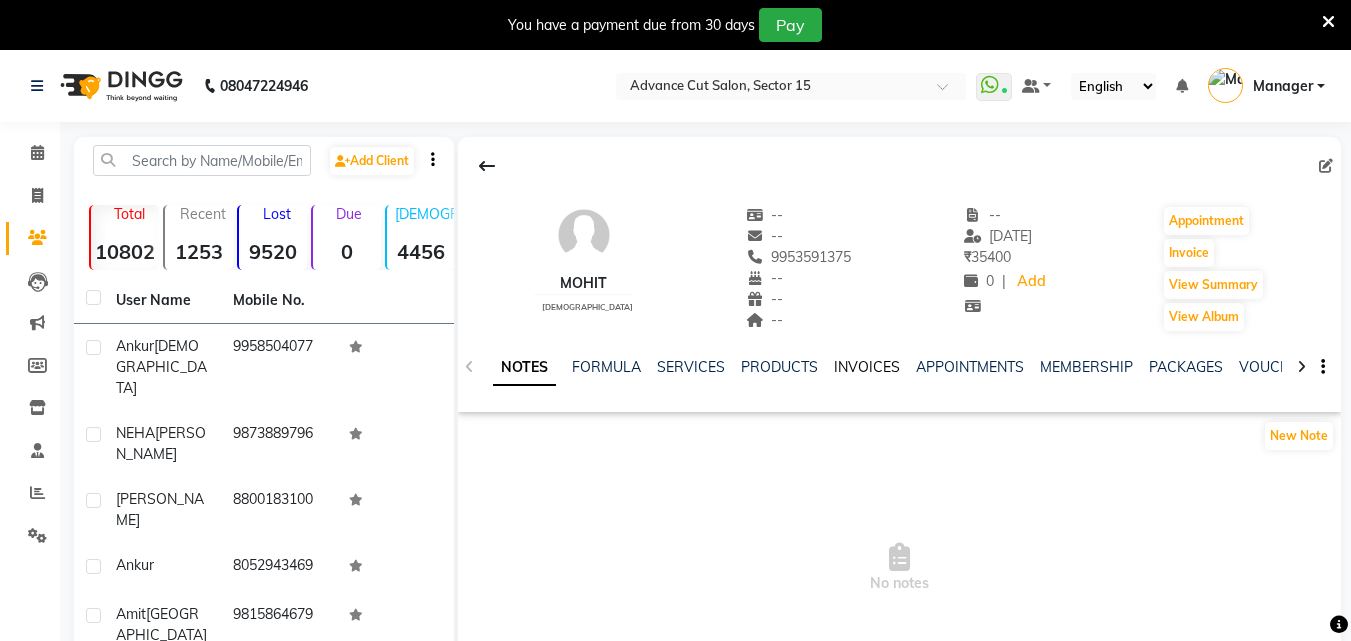 click on "INVOICES" 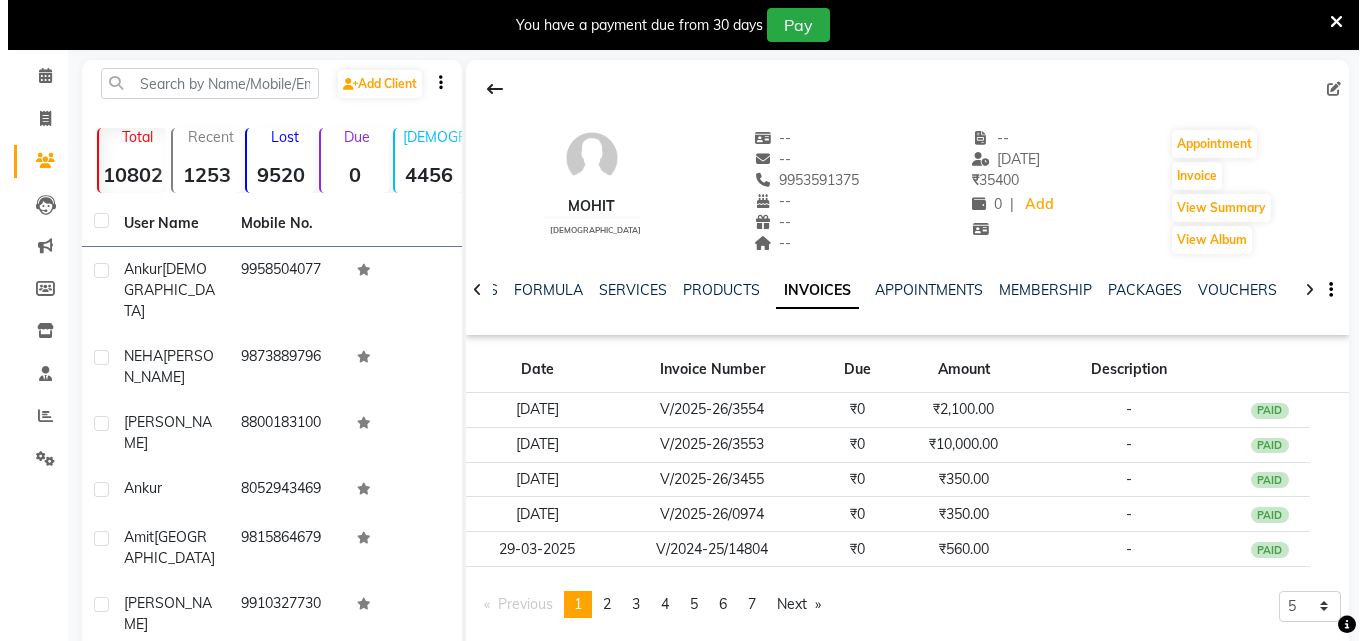 scroll, scrollTop: 94, scrollLeft: 0, axis: vertical 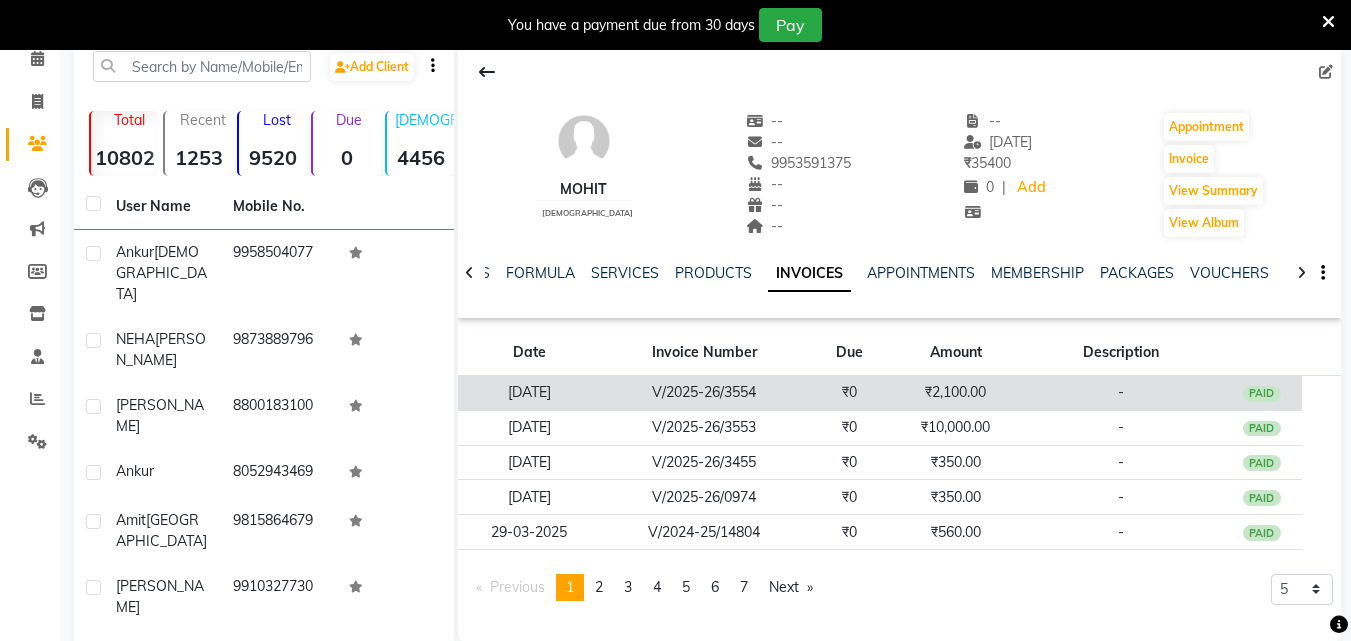 click on "₹2,100.00" 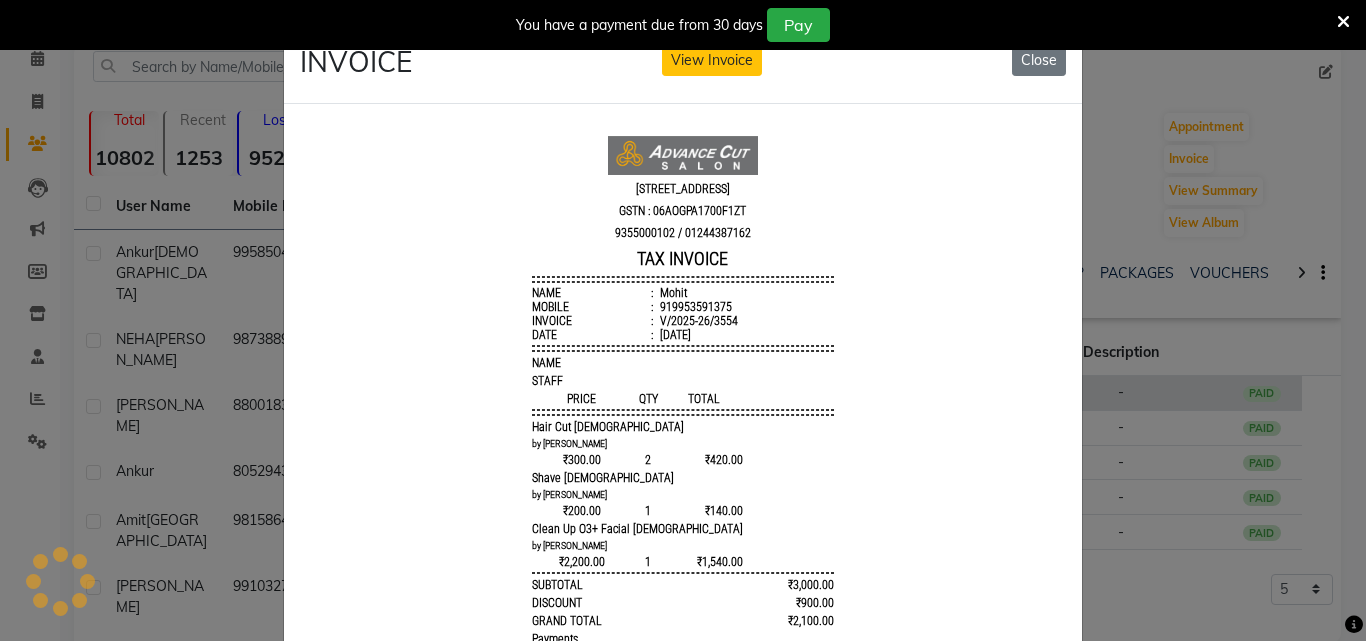 scroll, scrollTop: 0, scrollLeft: 0, axis: both 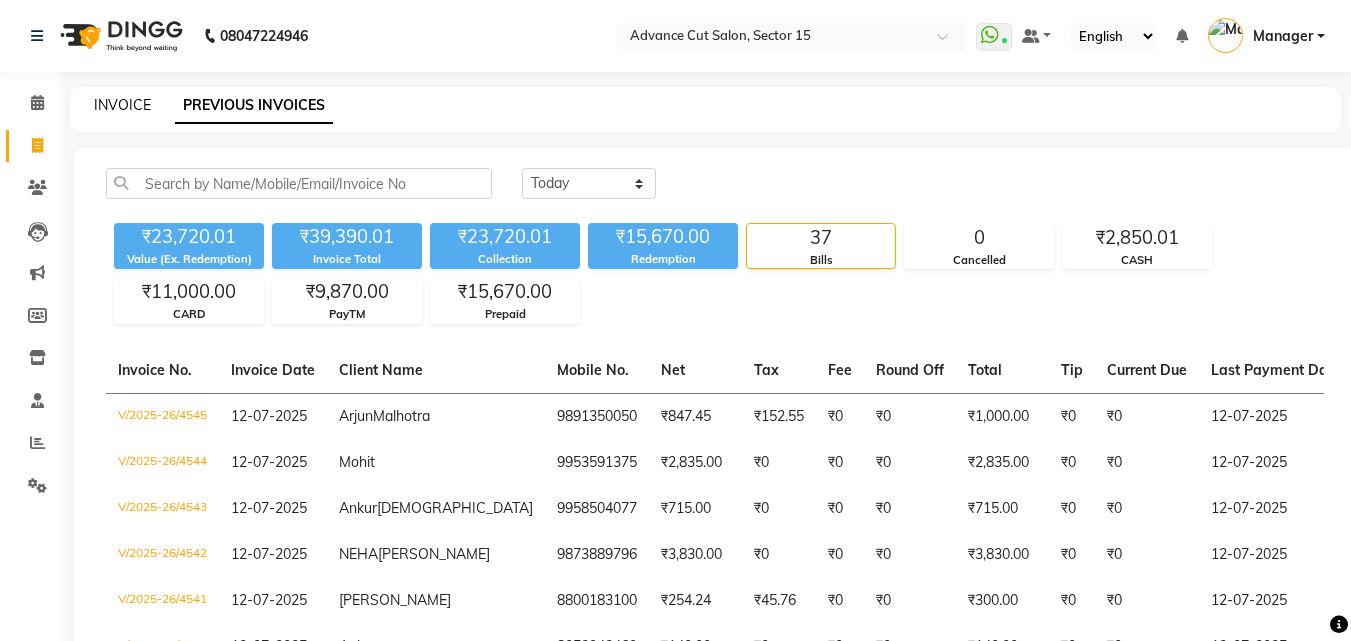 click on "INVOICE" 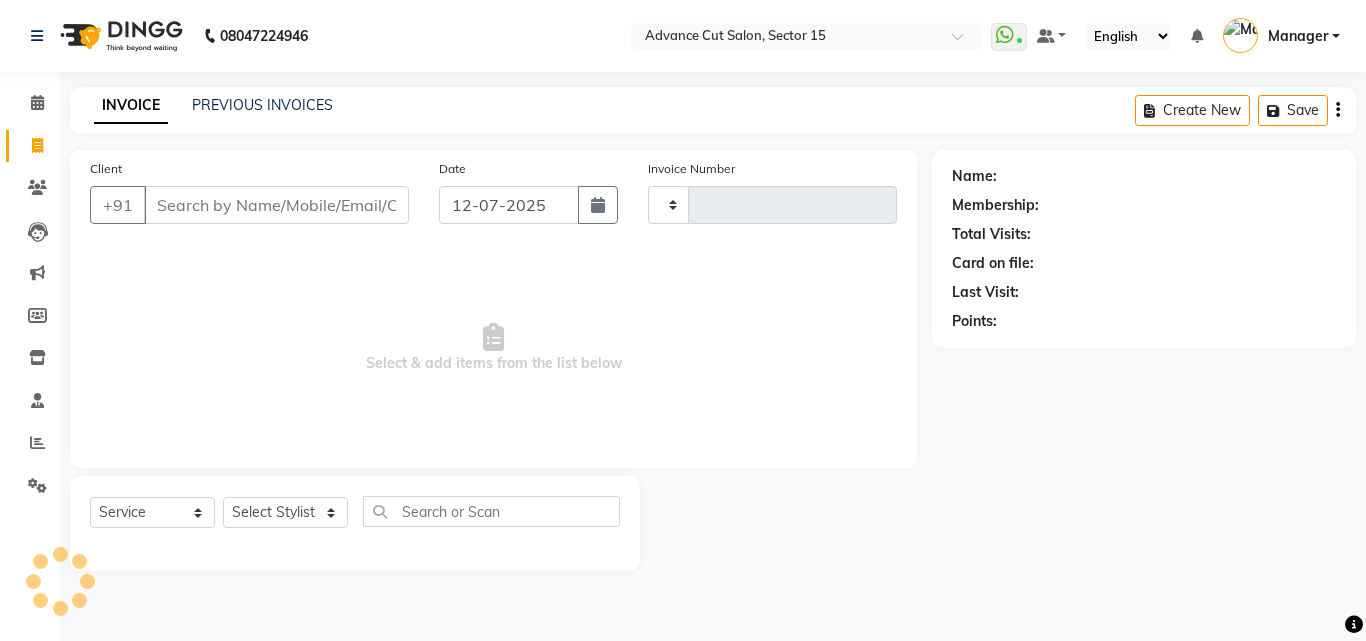 type on "4546" 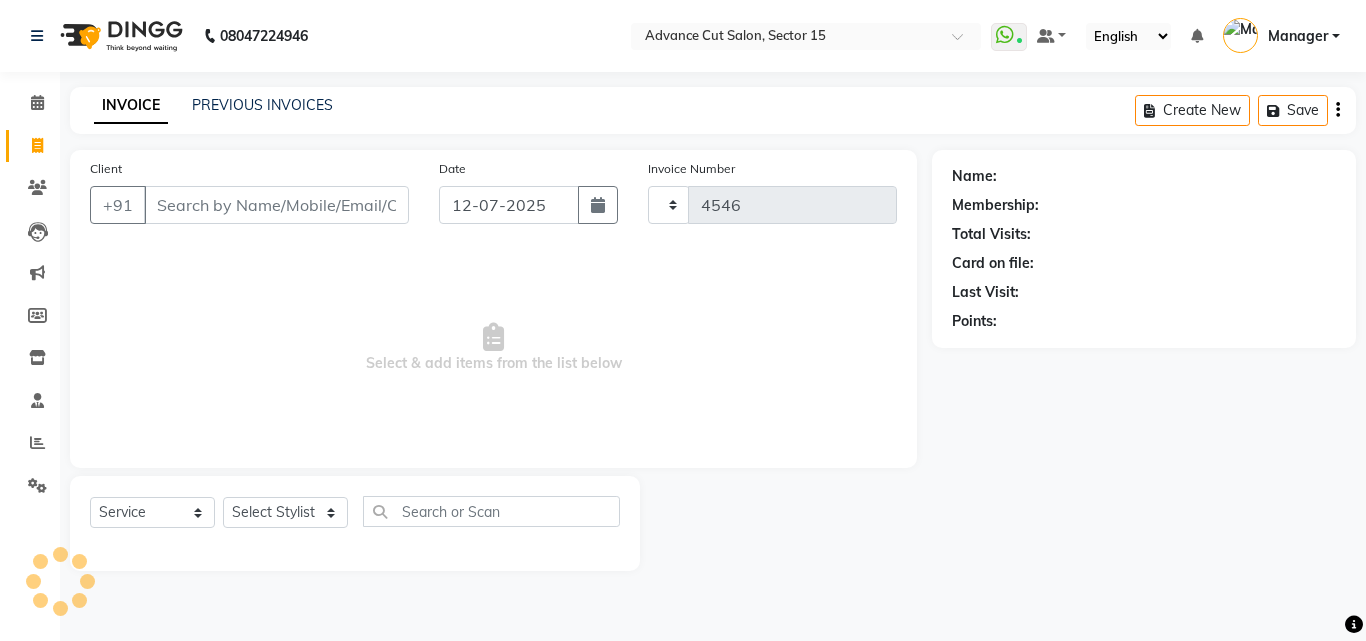 select on "6255" 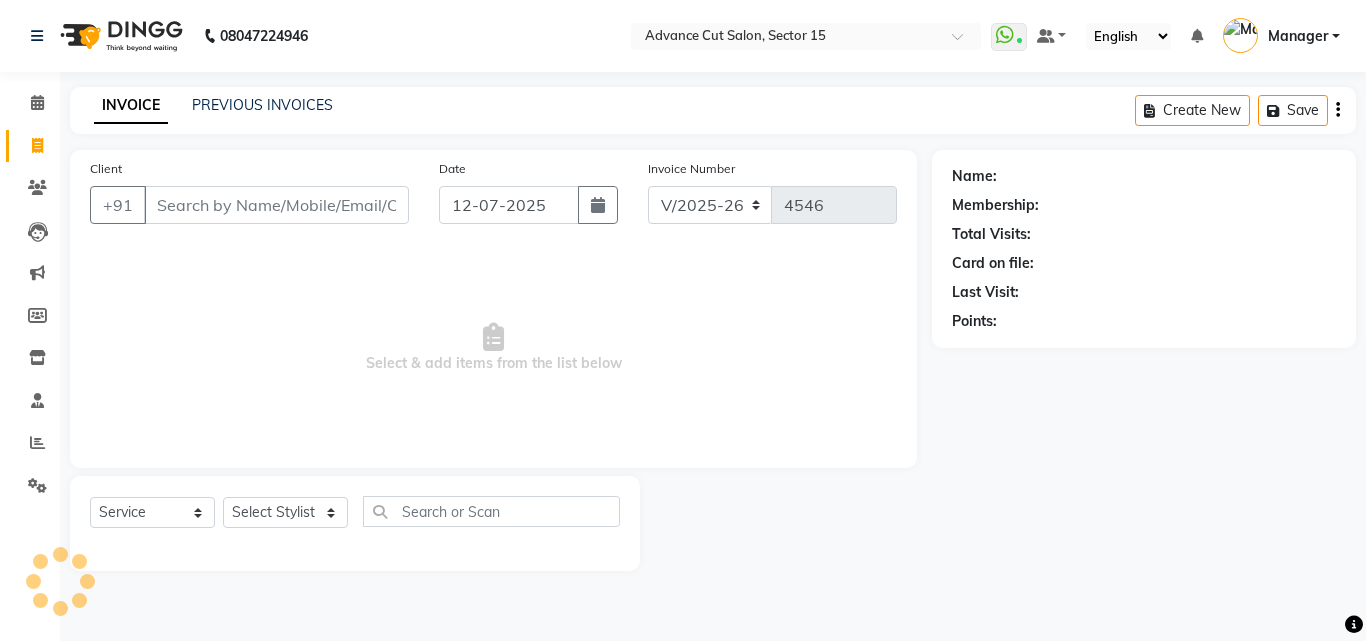 click on "Client" at bounding box center (276, 205) 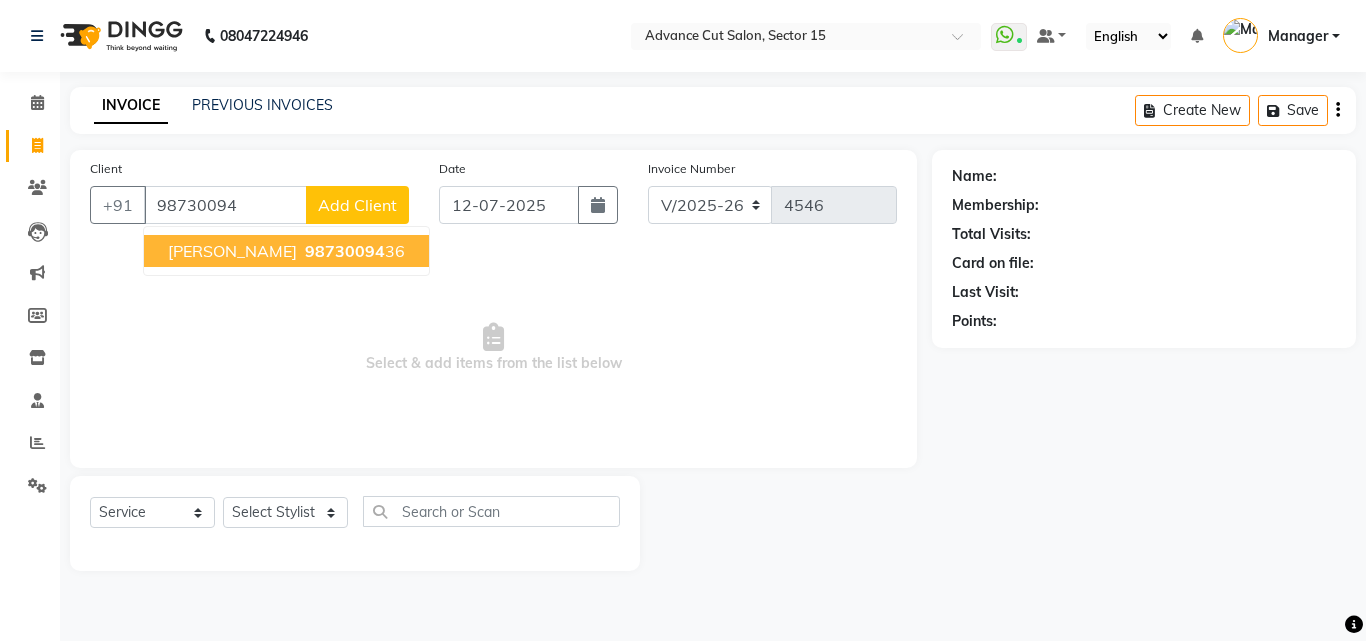 click on "[PERSON_NAME]" at bounding box center [232, 251] 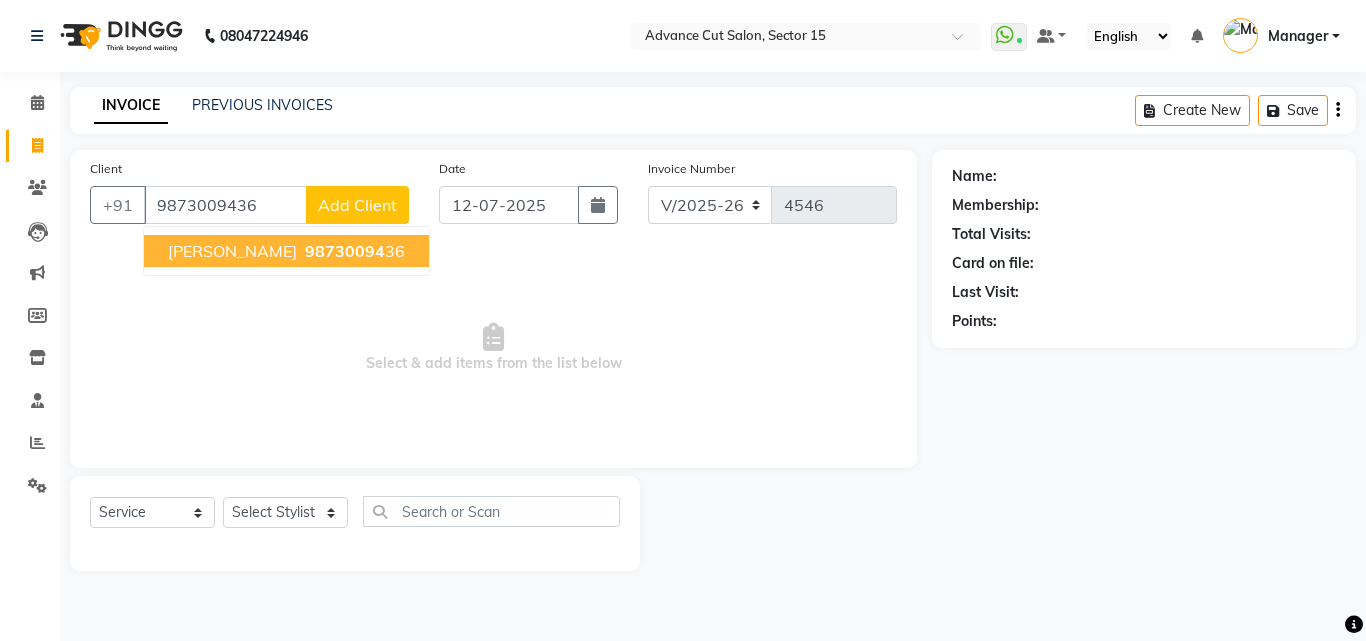 click on "Select & add items from the list below" at bounding box center [493, 348] 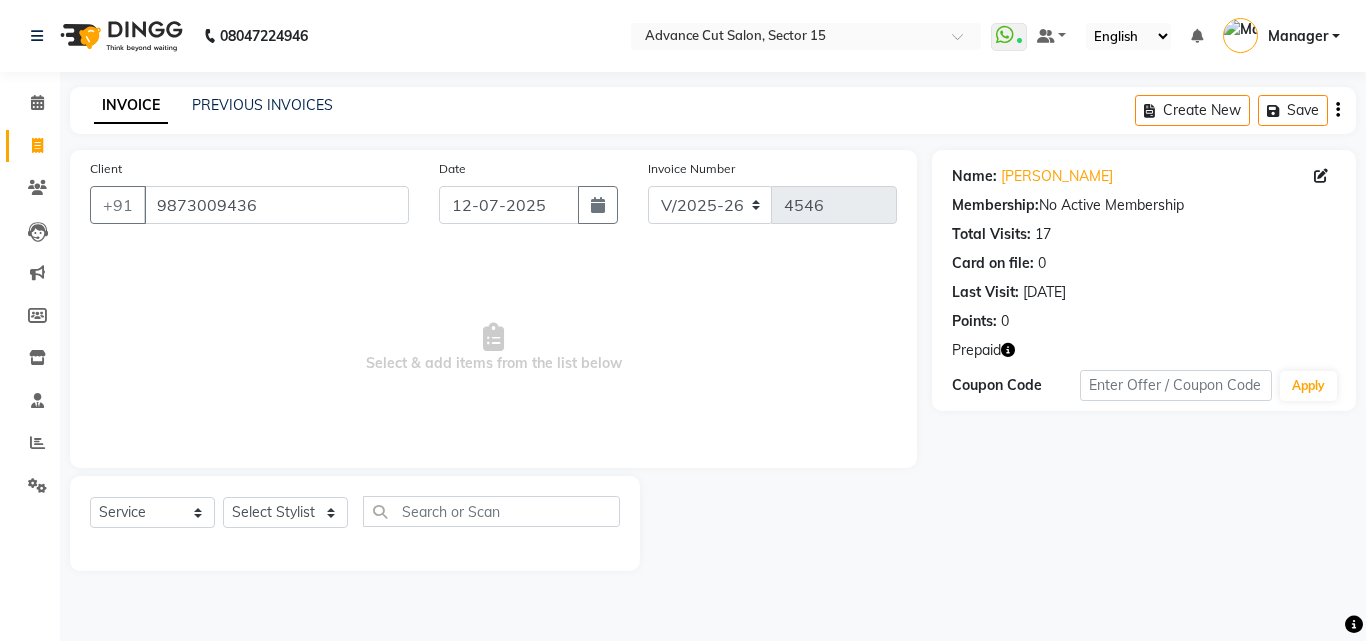 click 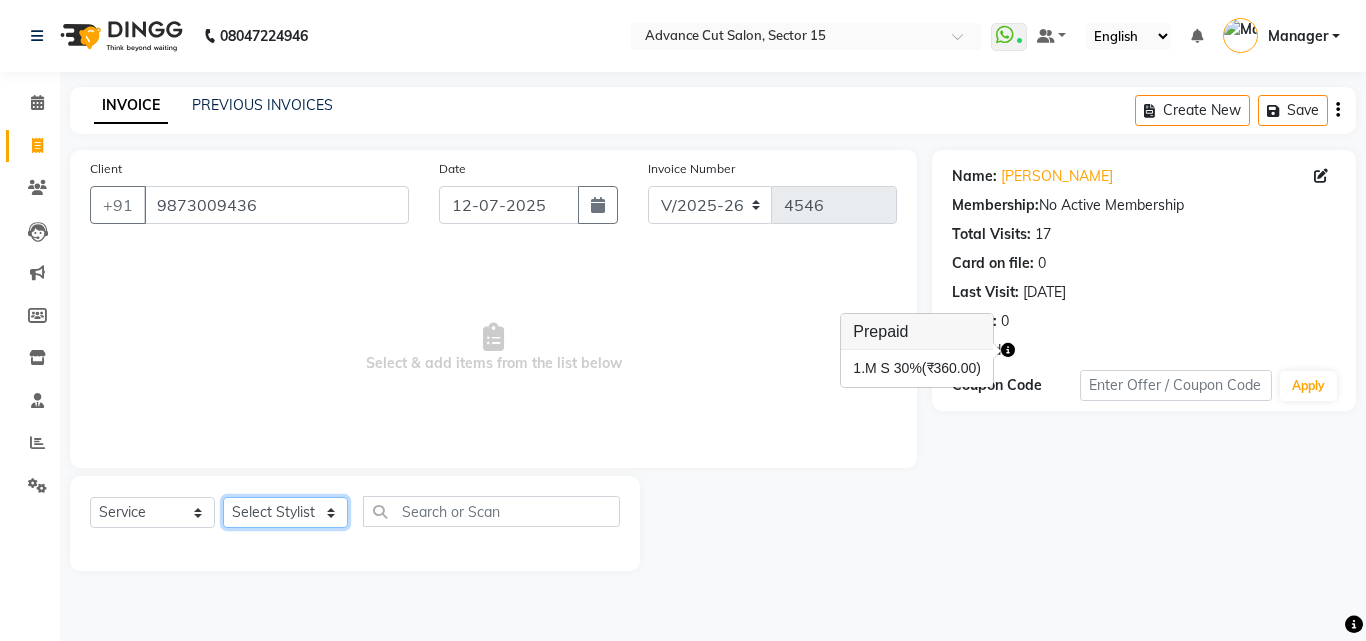 click on "Select Stylist Advance Cut  [PERSON_NAME] [PERSON_NAME] [PERSON_NAME] LUCKY Manager [PERSON_NAME] [PERSON_NAME] Pooja  [PERSON_NAME] RANI [PERSON_NAME] [PERSON_NAME] [PERSON_NAME] [PERSON_NAME] [PERSON_NAME]" 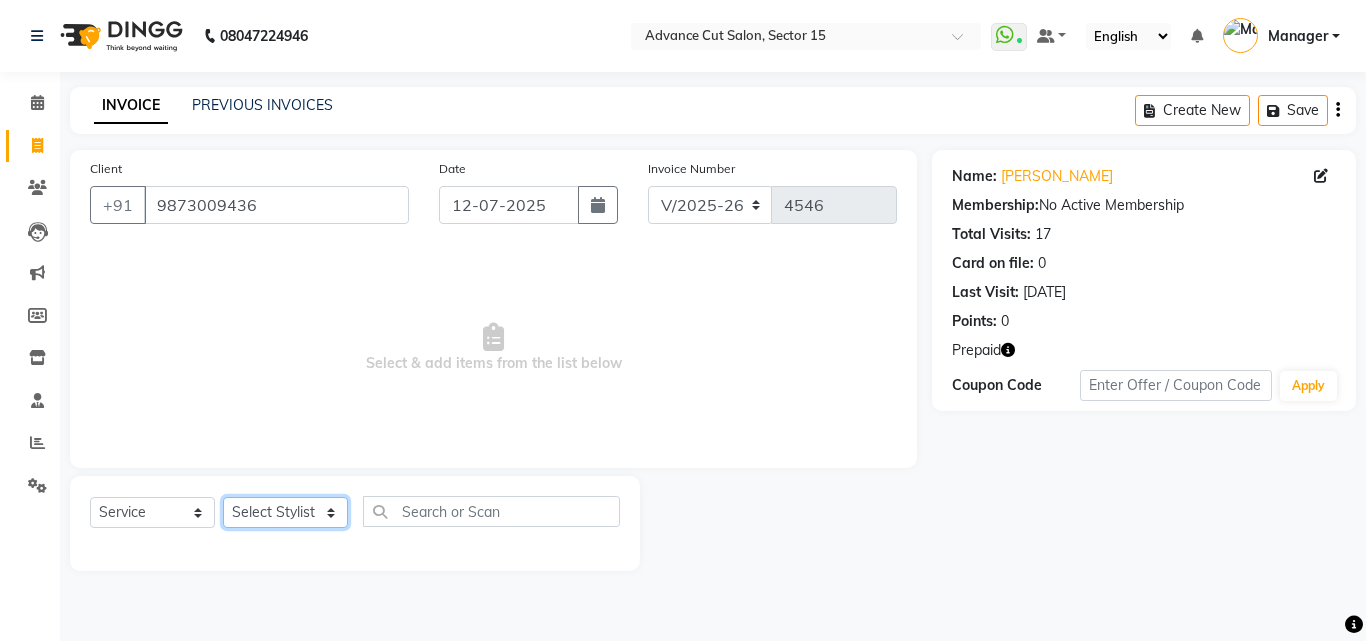 select on "78122" 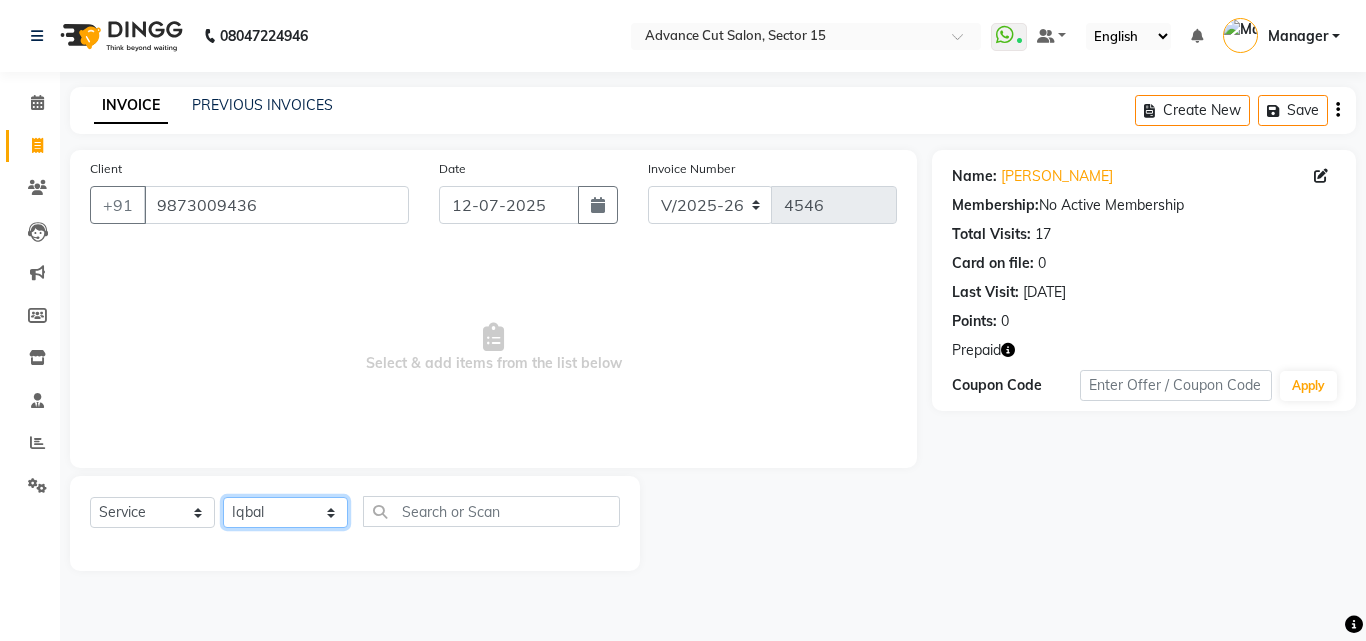 click on "Select Stylist Advance Cut  [PERSON_NAME] [PERSON_NAME] [PERSON_NAME] LUCKY Manager [PERSON_NAME] [PERSON_NAME] Pooja  [PERSON_NAME] RANI [PERSON_NAME] [PERSON_NAME] [PERSON_NAME] [PERSON_NAME] [PERSON_NAME]" 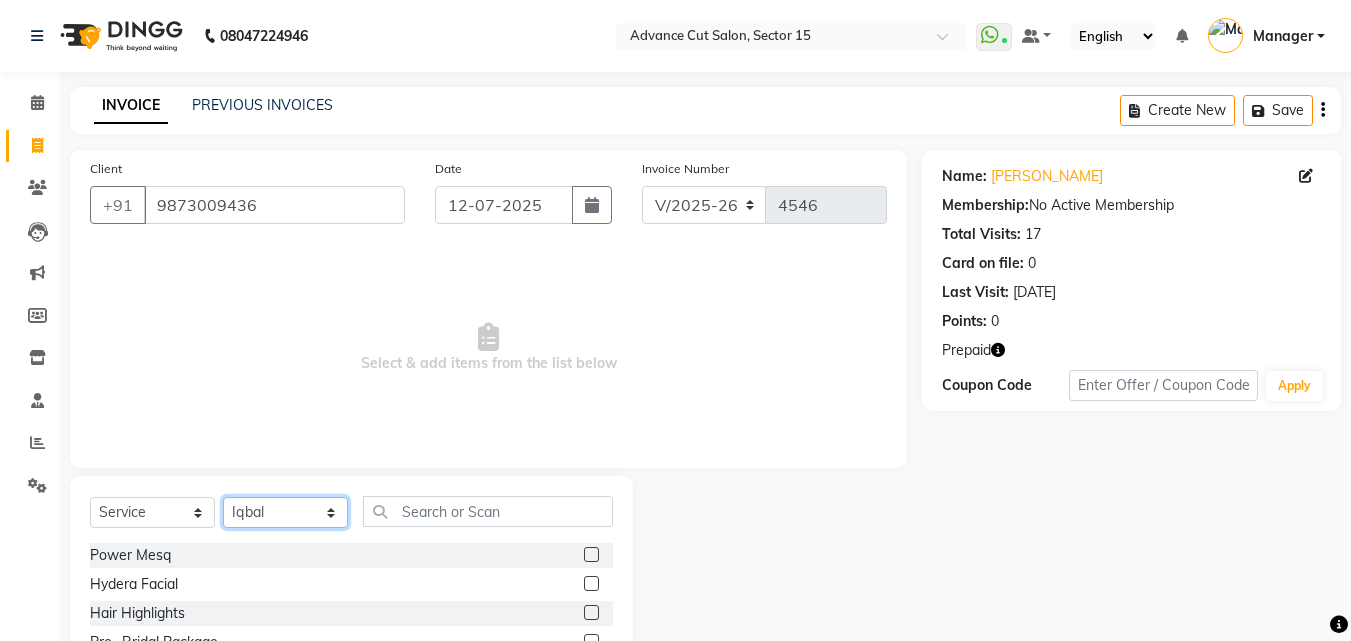 click on "Select Stylist Advance Cut  [PERSON_NAME] [PERSON_NAME] [PERSON_NAME] LUCKY Manager [PERSON_NAME] [PERSON_NAME] Pooja  [PERSON_NAME] RANI [PERSON_NAME] [PERSON_NAME] [PERSON_NAME] [PERSON_NAME] [PERSON_NAME]" 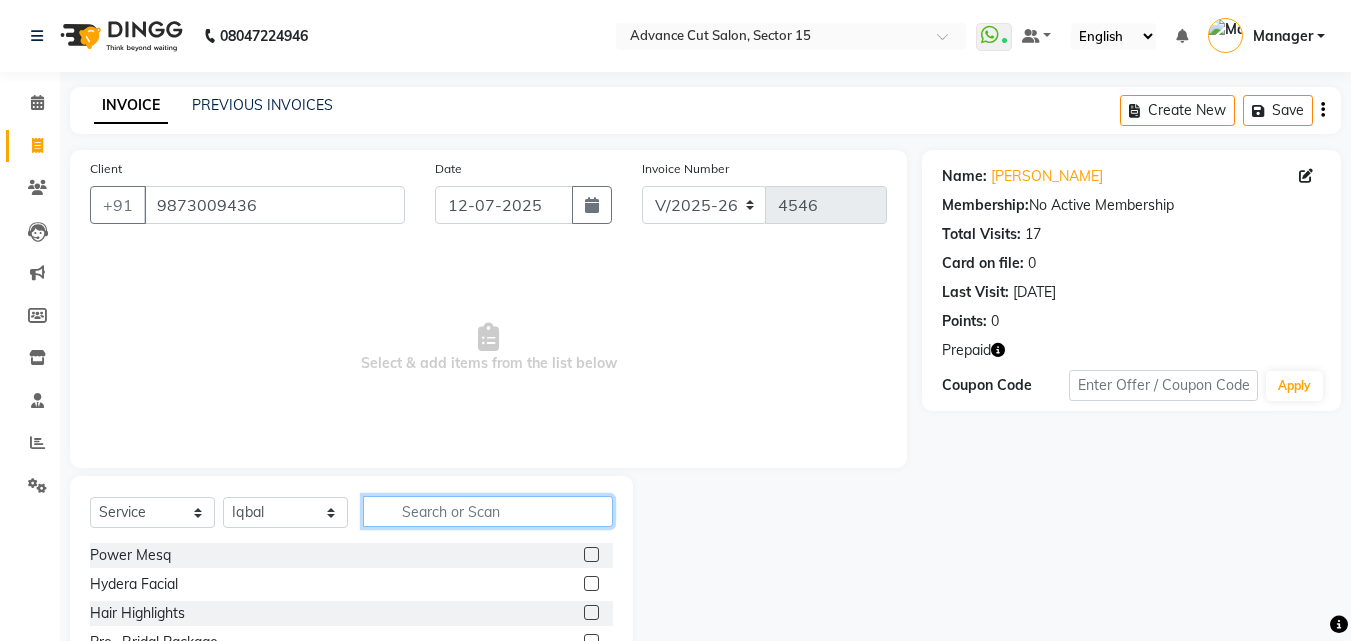 click 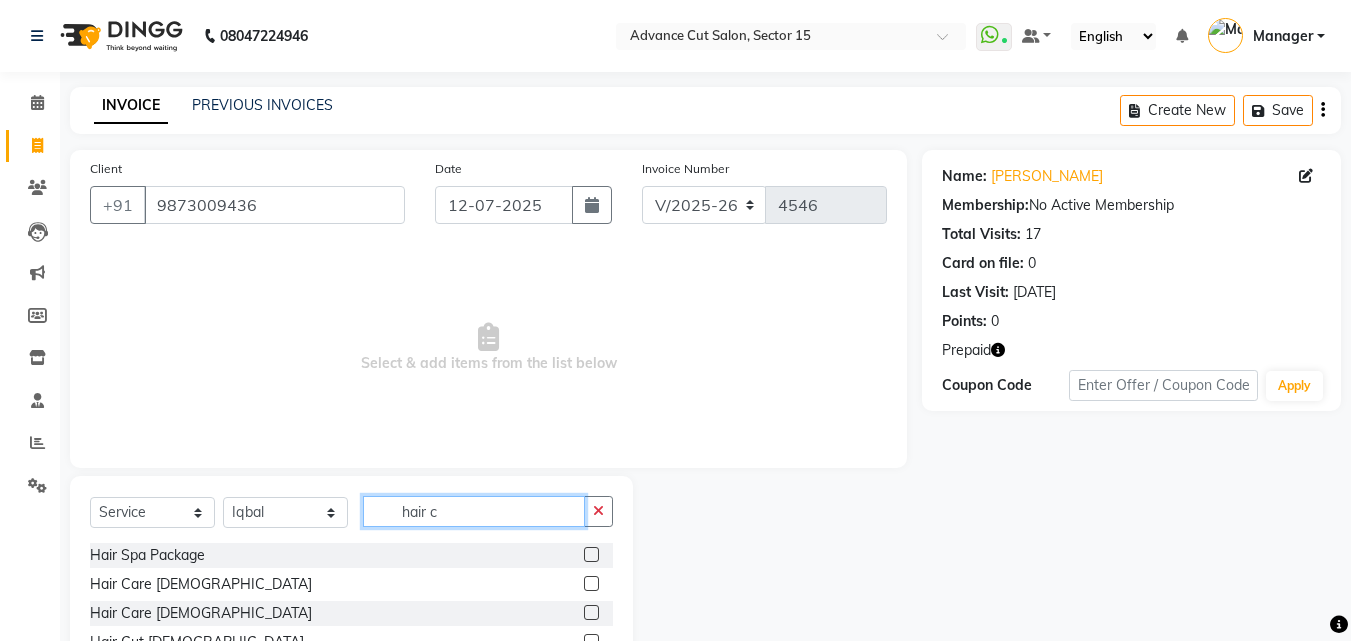 scroll, scrollTop: 134, scrollLeft: 0, axis: vertical 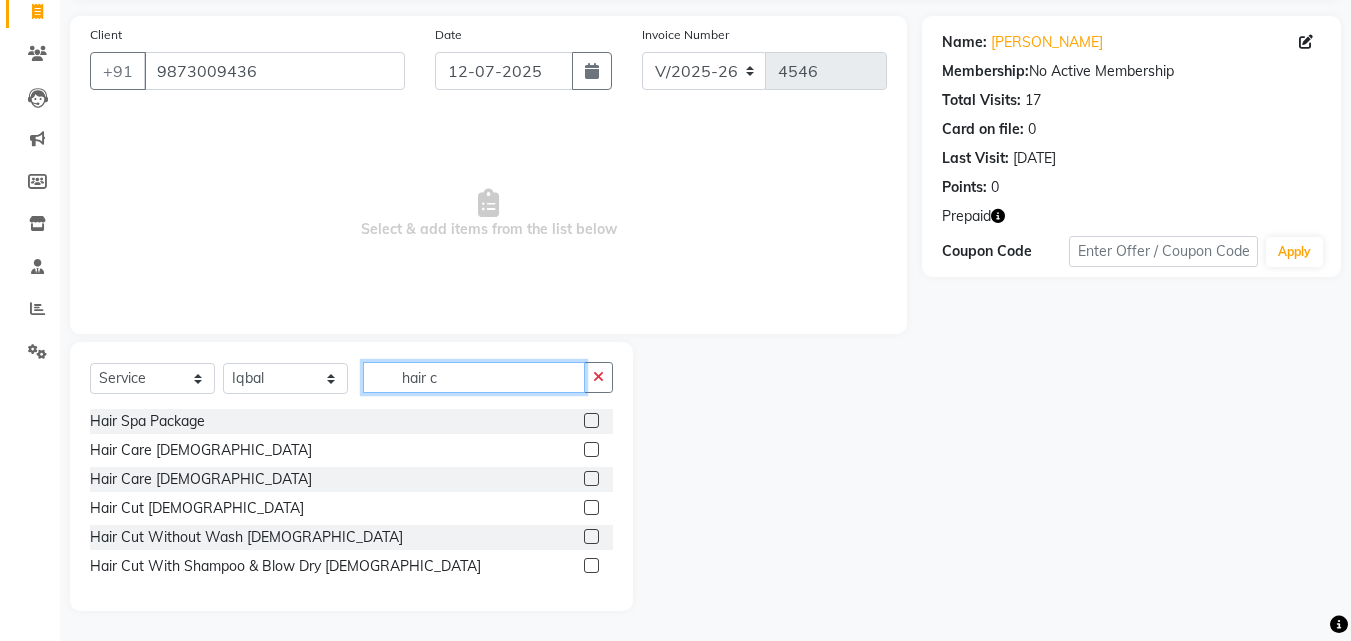 type on "hair c" 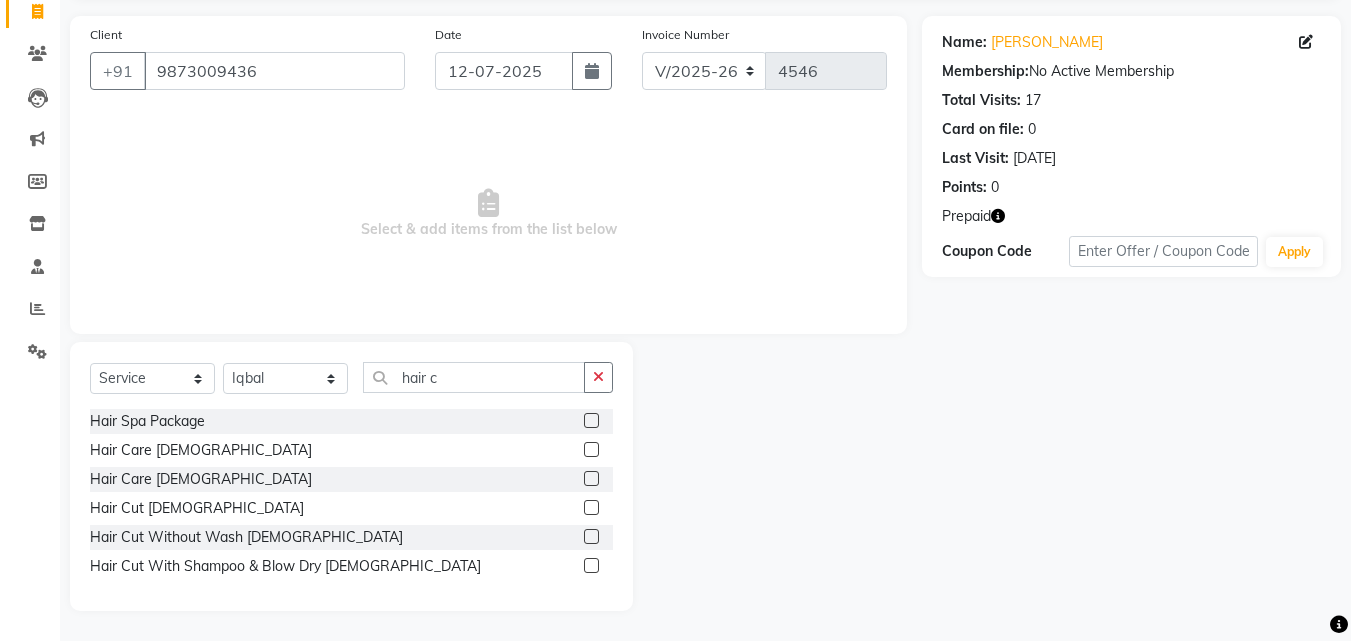 click on "Name: [PERSON_NAME] Membership:  No Active Membership  Total Visits:  17 Card on file:  0 Last Visit:   [DATE] Points:   0  Prepaid Coupon Code Apply" 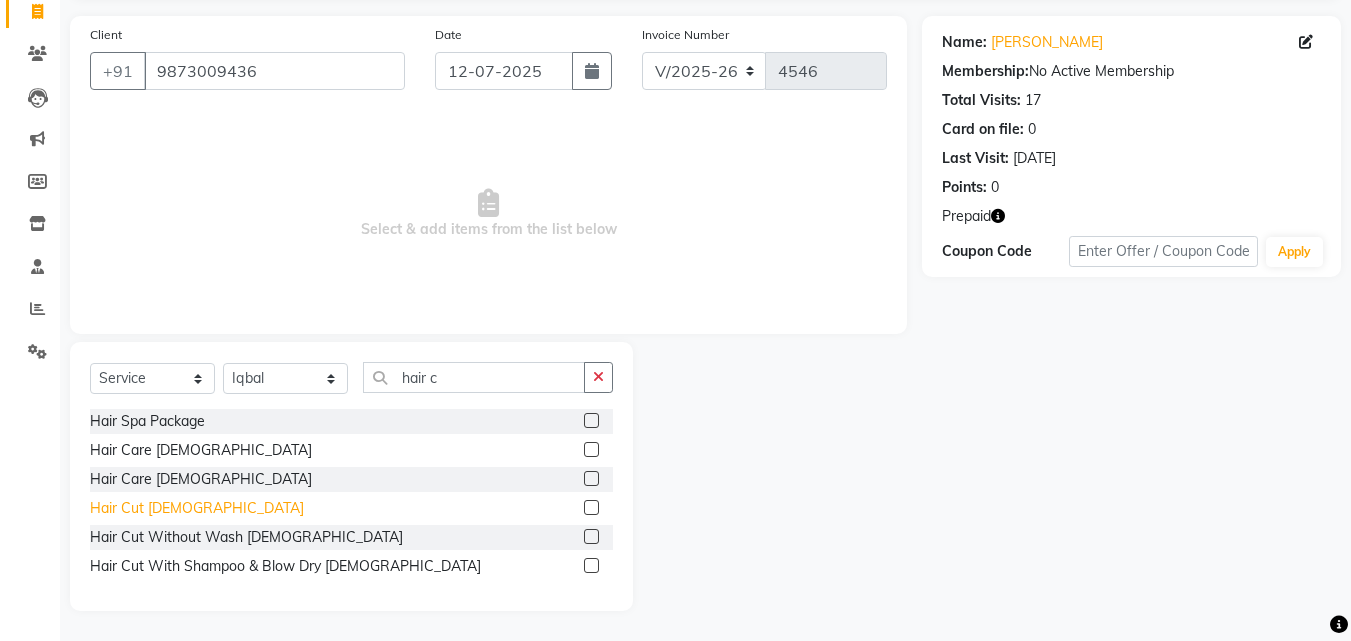 drag, startPoint x: 129, startPoint y: 510, endPoint x: 158, endPoint y: 511, distance: 29.017237 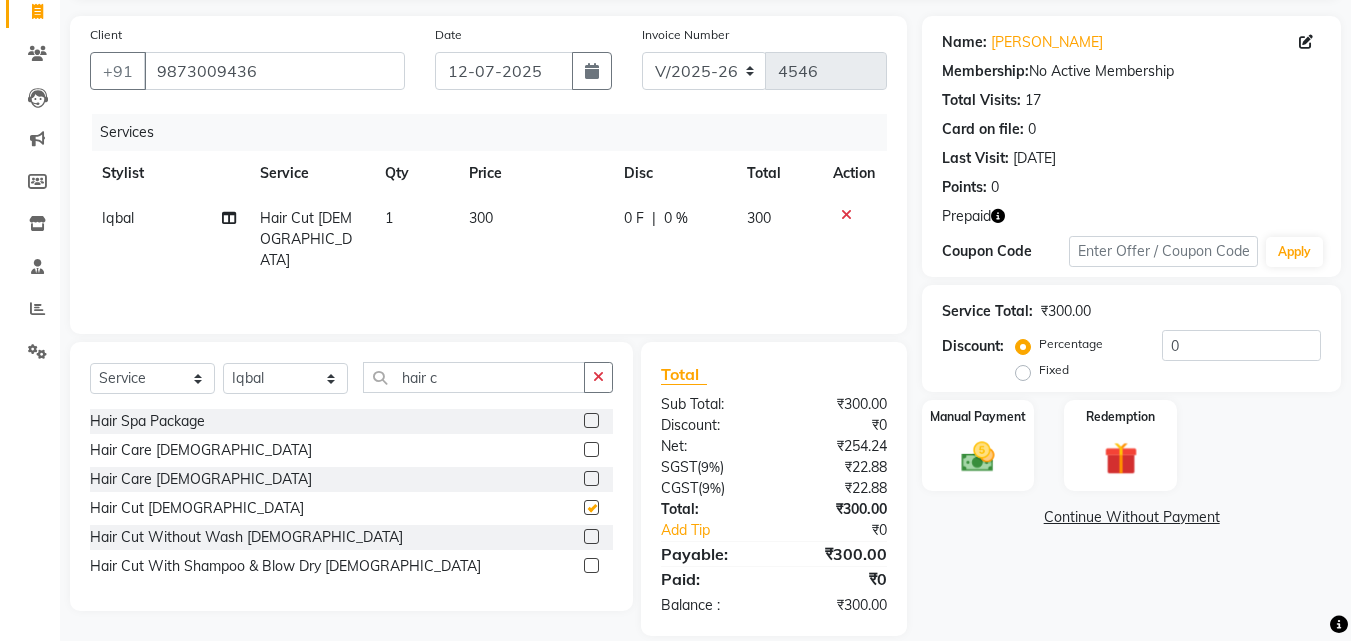 checkbox on "false" 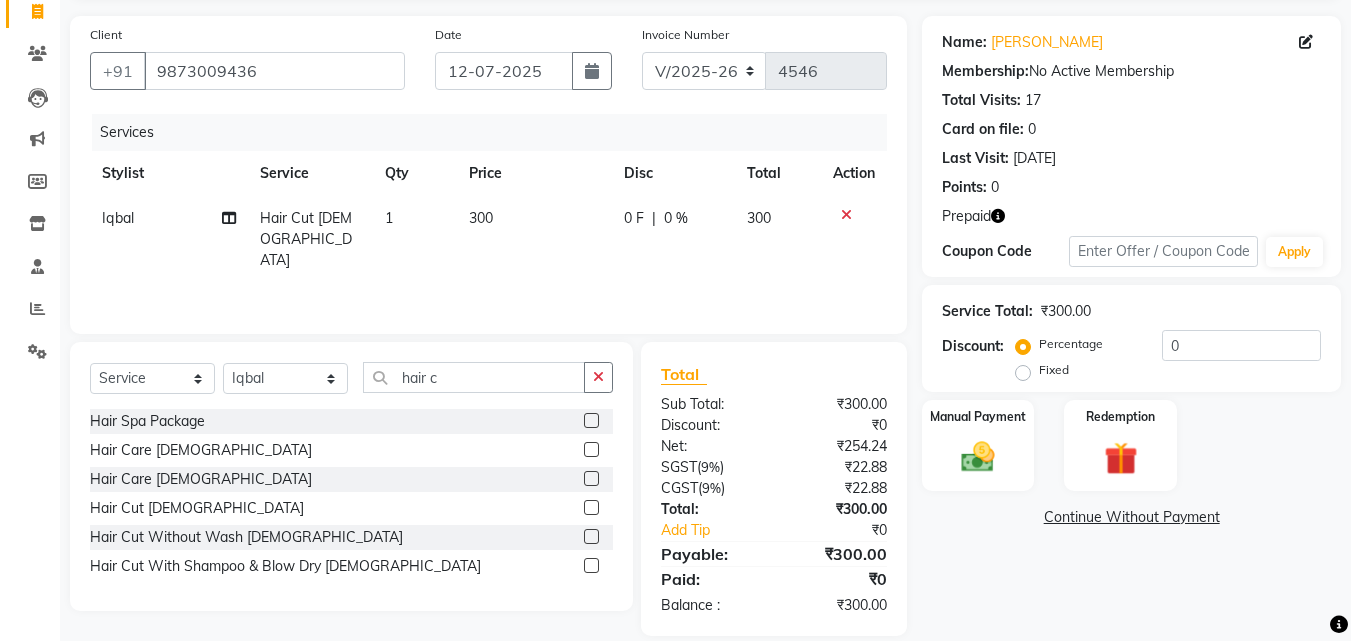click on "Name: [PERSON_NAME] Membership:  No Active Membership  Total Visits:  17 Card on file:  0 Last Visit:   [DATE] Points:   0" 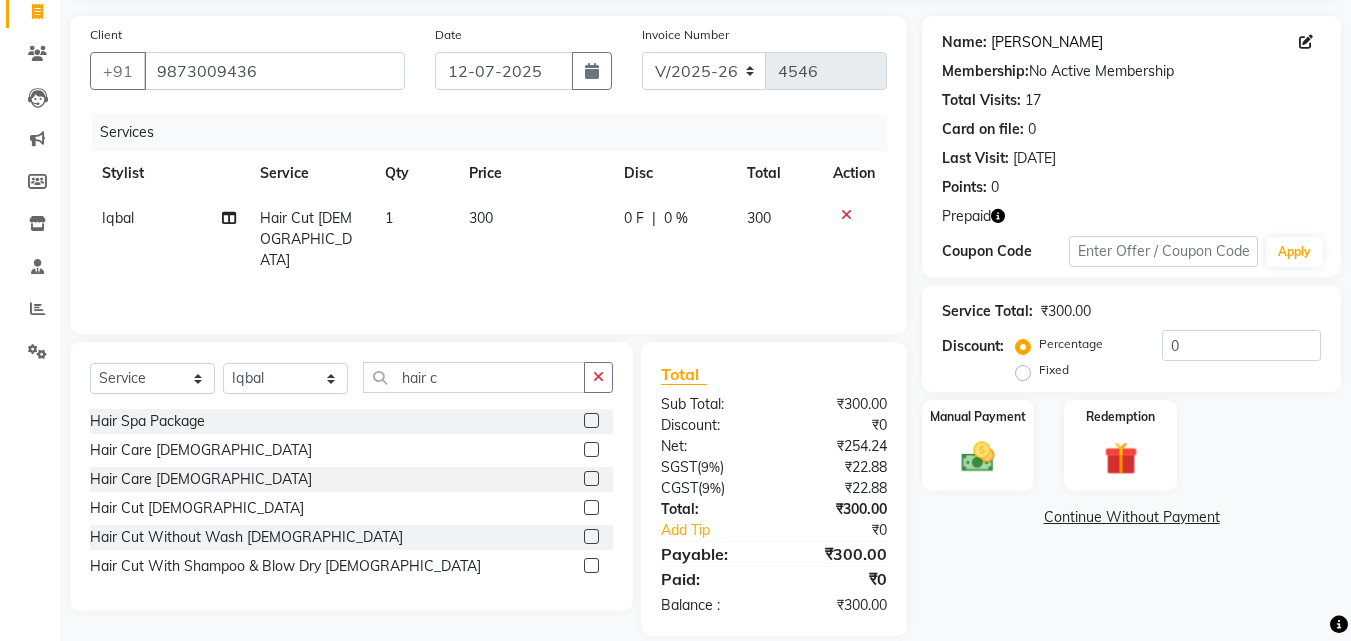 click on "[PERSON_NAME]" 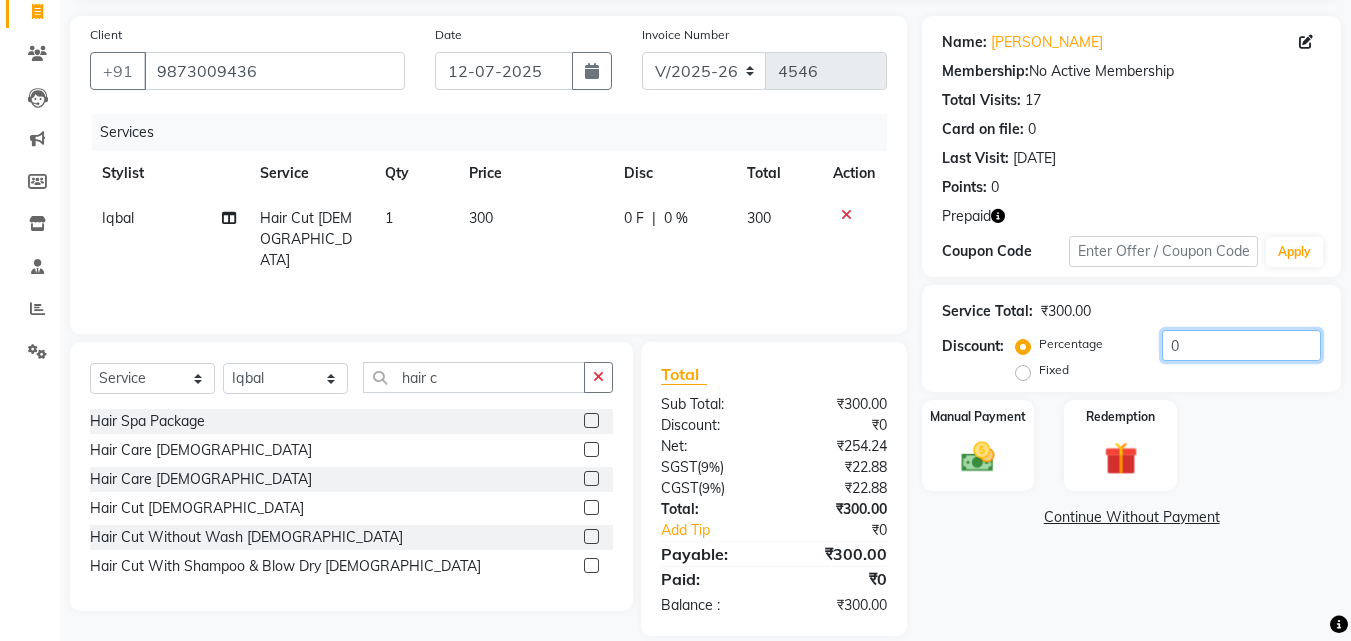 click on "0" 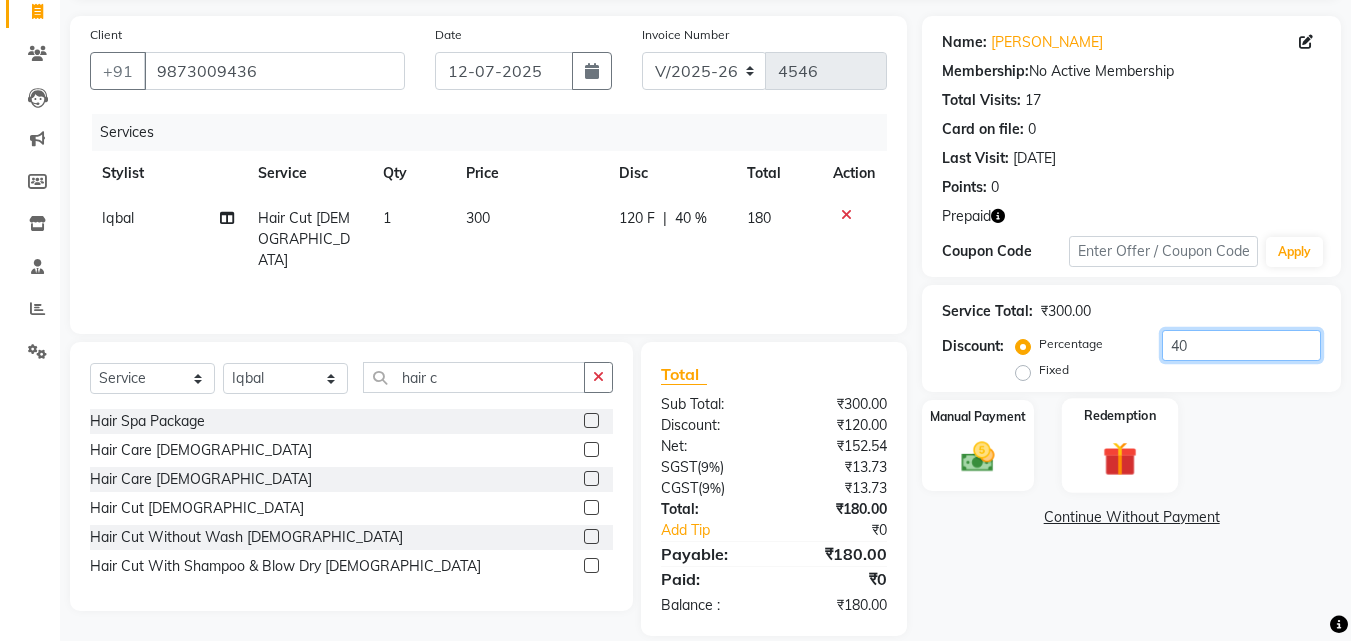 type on "40" 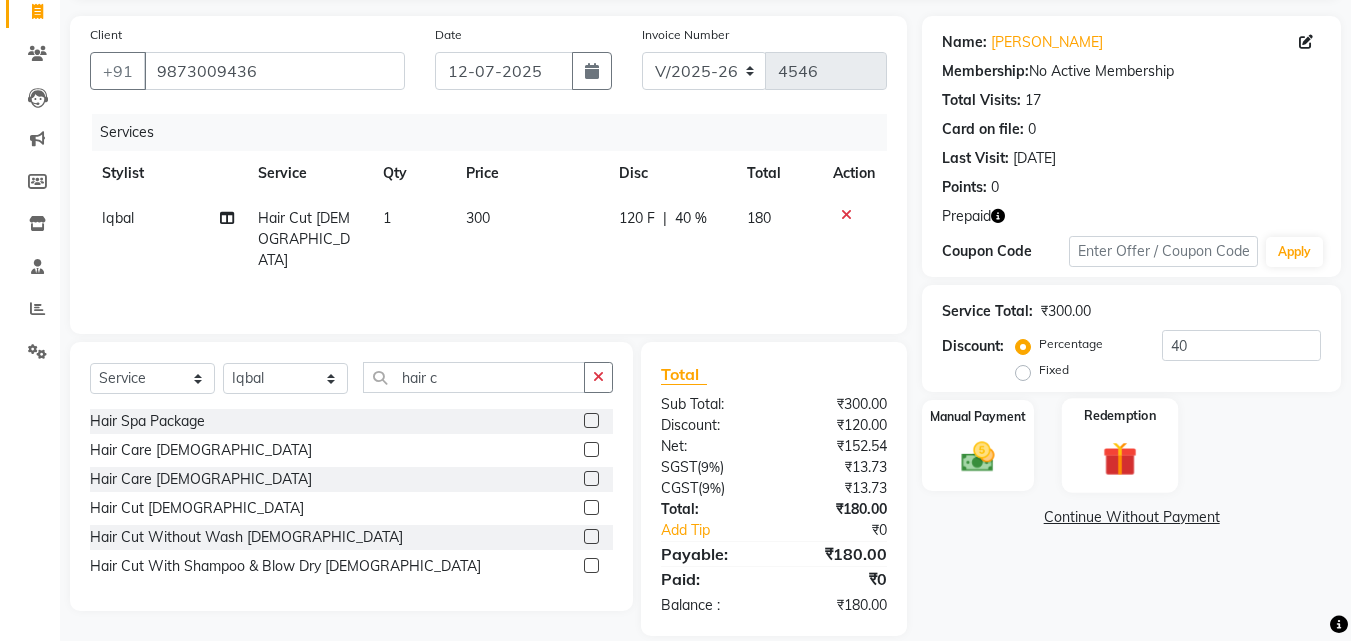 drag, startPoint x: 1124, startPoint y: 426, endPoint x: 1142, endPoint y: 469, distance: 46.615448 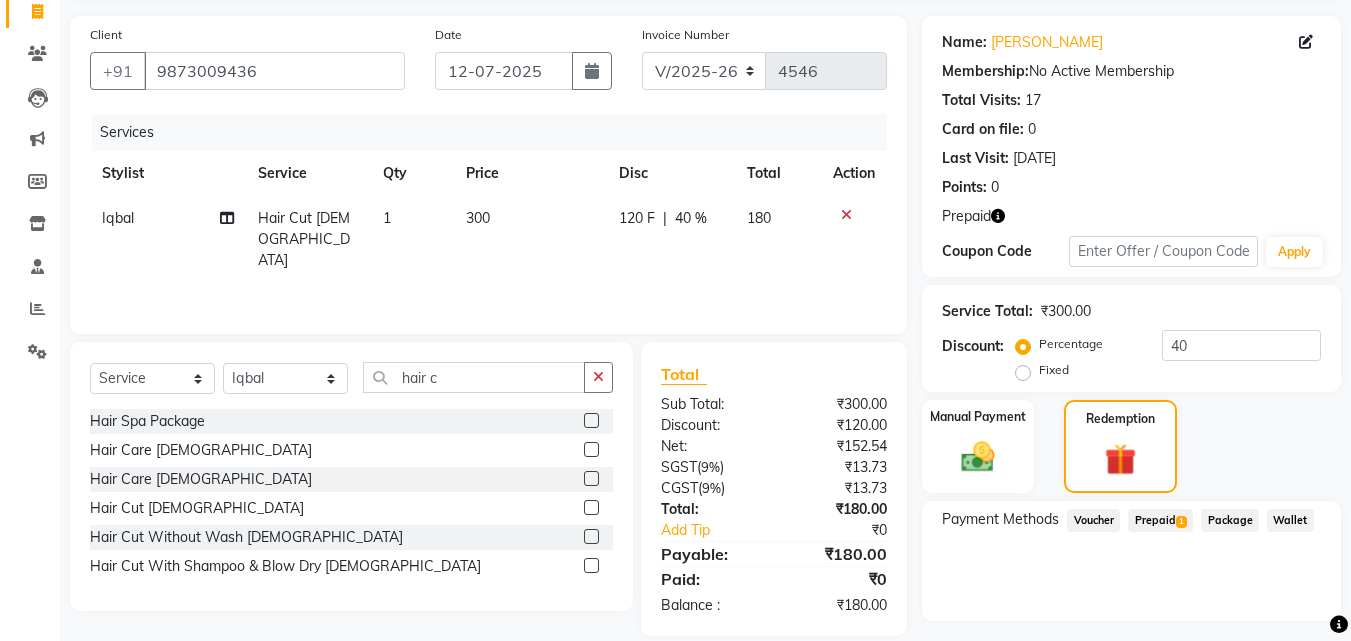 click on "Prepaid  1" 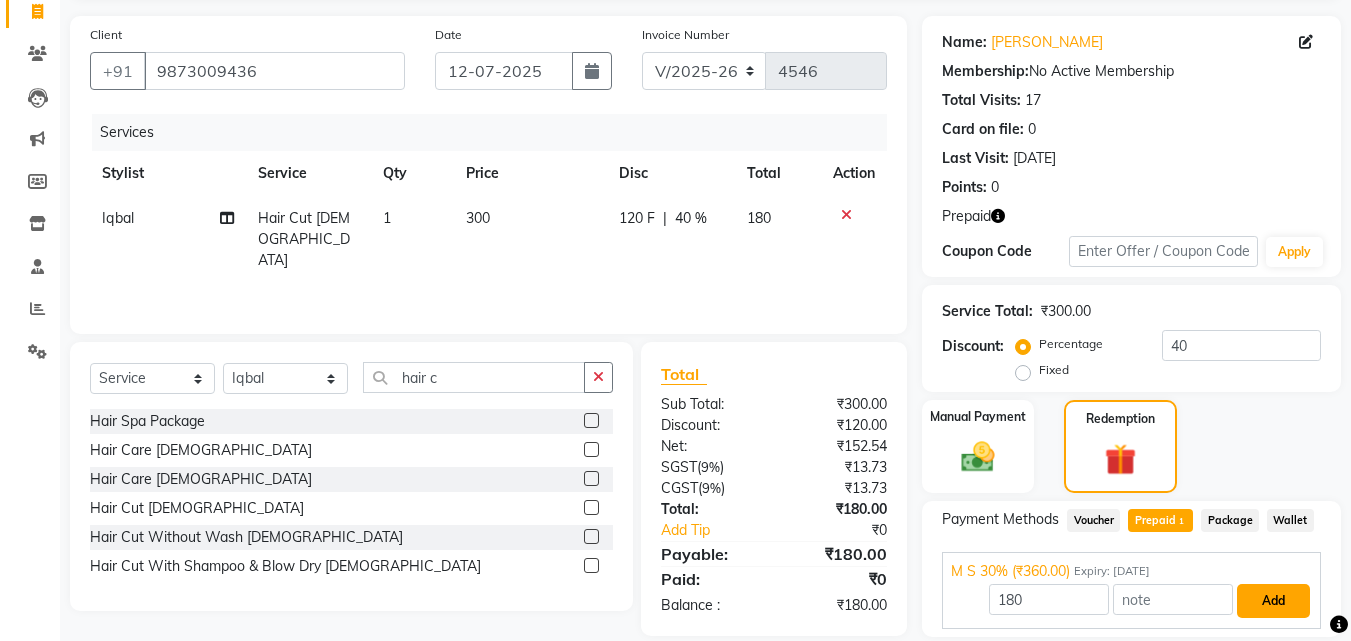 click on "Add" at bounding box center (1273, 601) 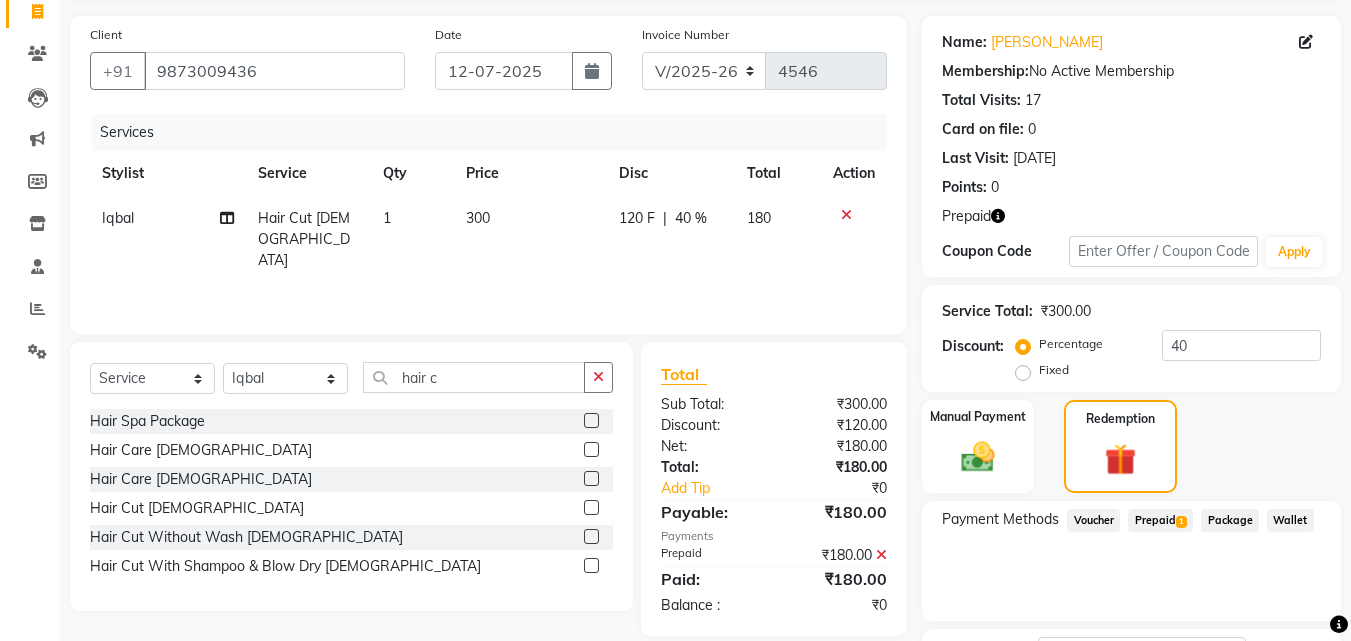 scroll, scrollTop: 298, scrollLeft: 0, axis: vertical 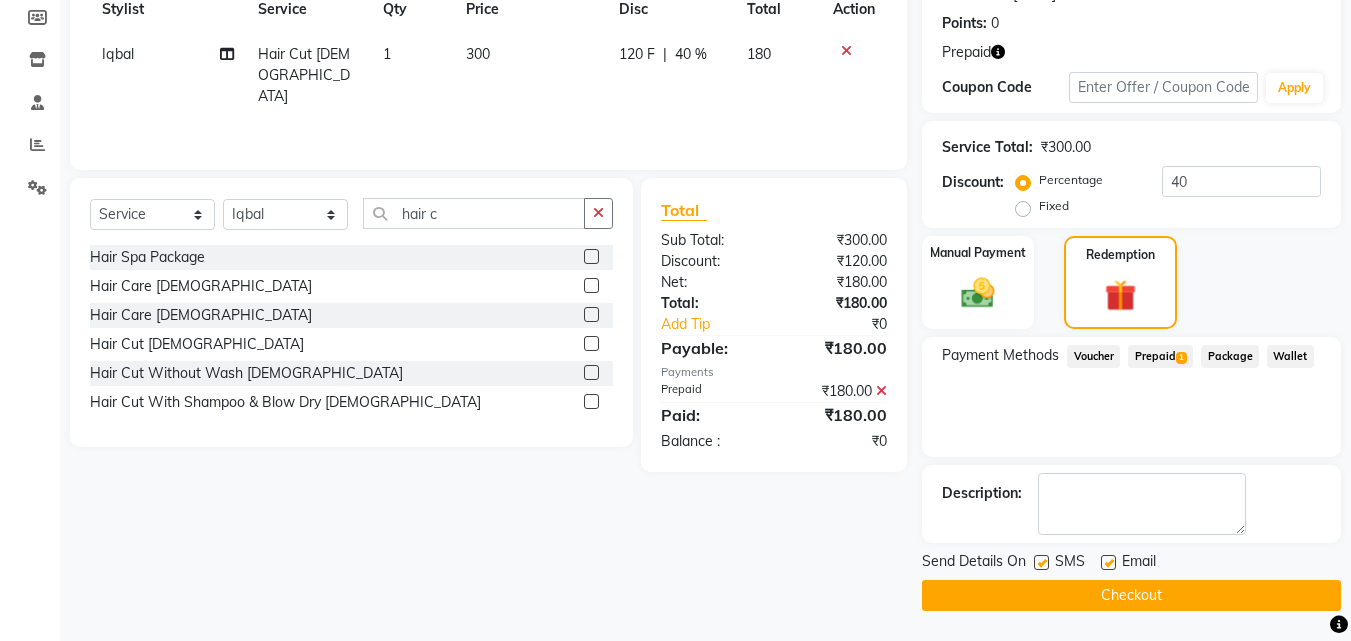 click on "Checkout" 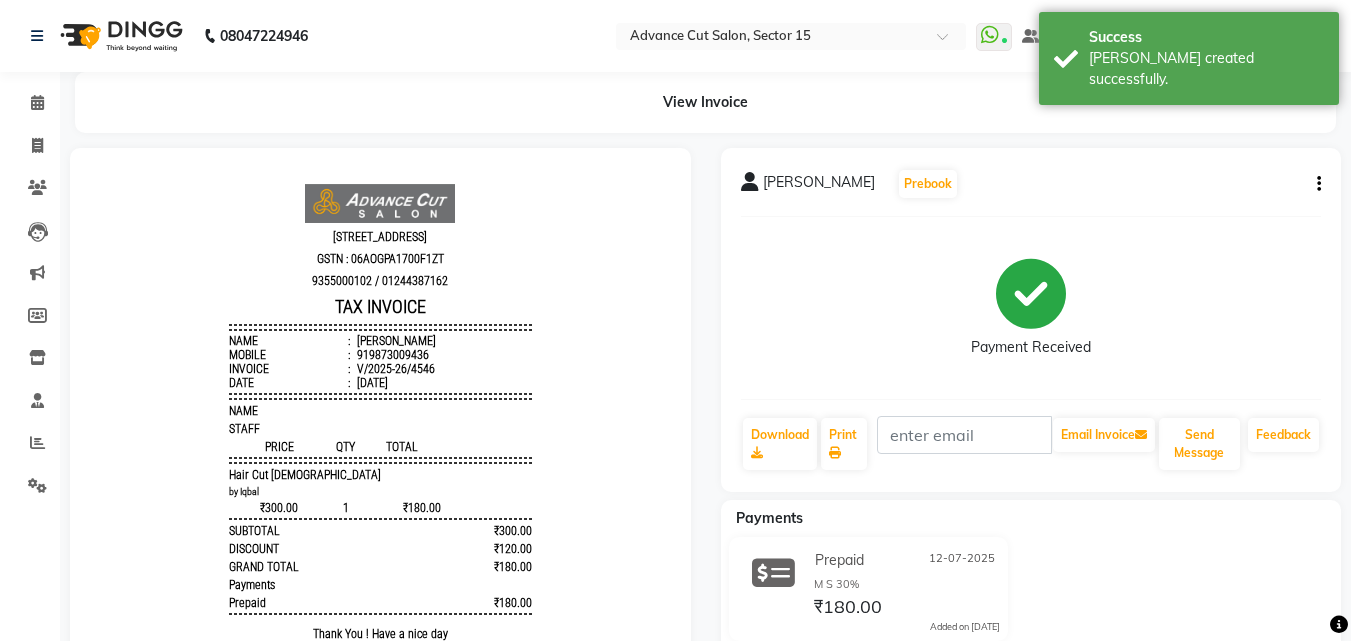 scroll, scrollTop: 0, scrollLeft: 0, axis: both 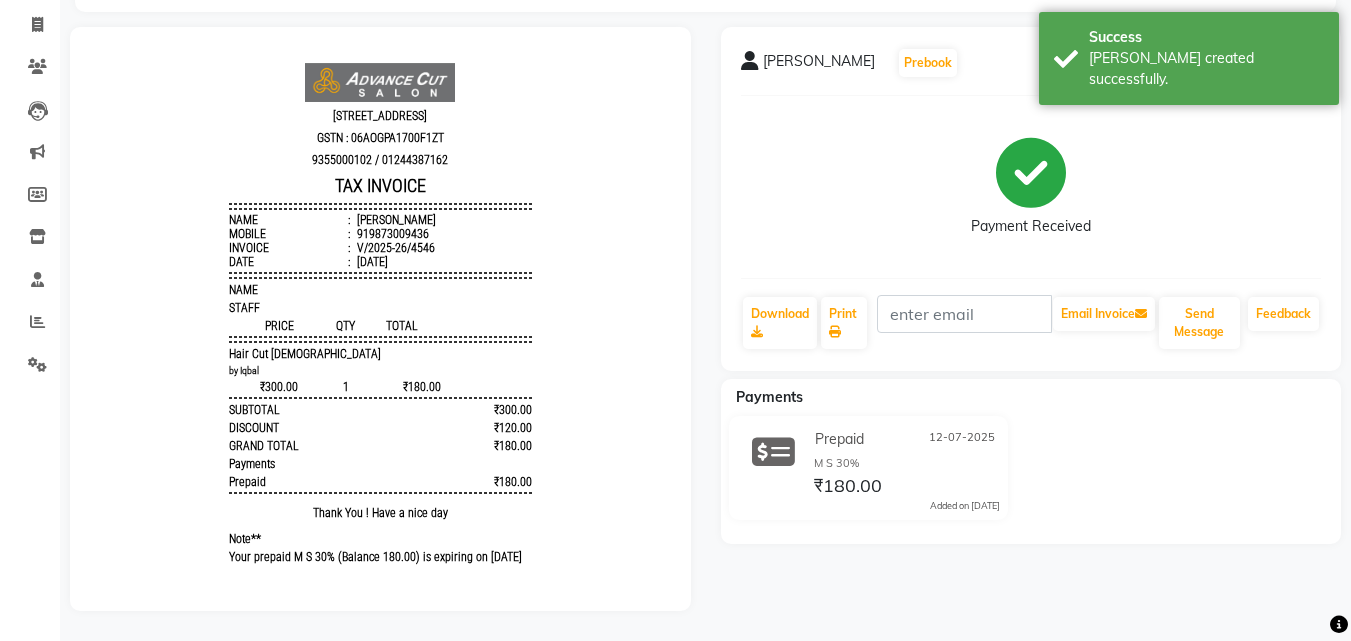 drag, startPoint x: 1365, startPoint y: 268, endPoint x: 1350, endPoint y: 437, distance: 169.66437 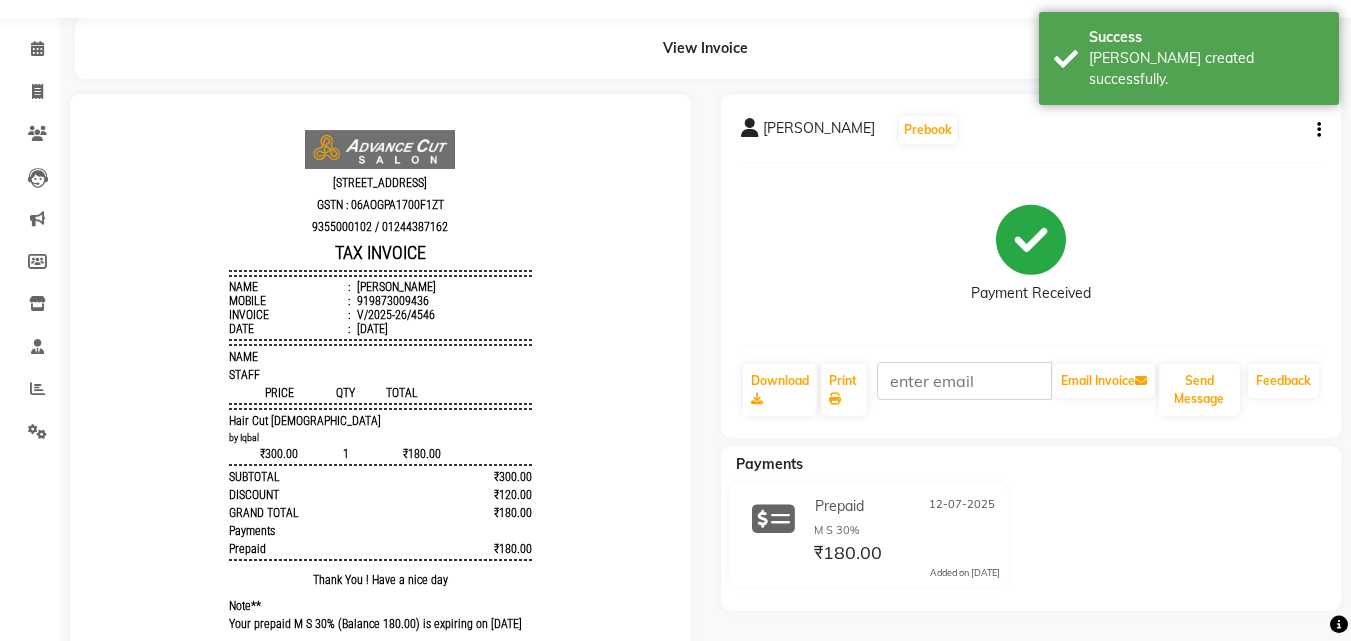 scroll, scrollTop: 0, scrollLeft: 0, axis: both 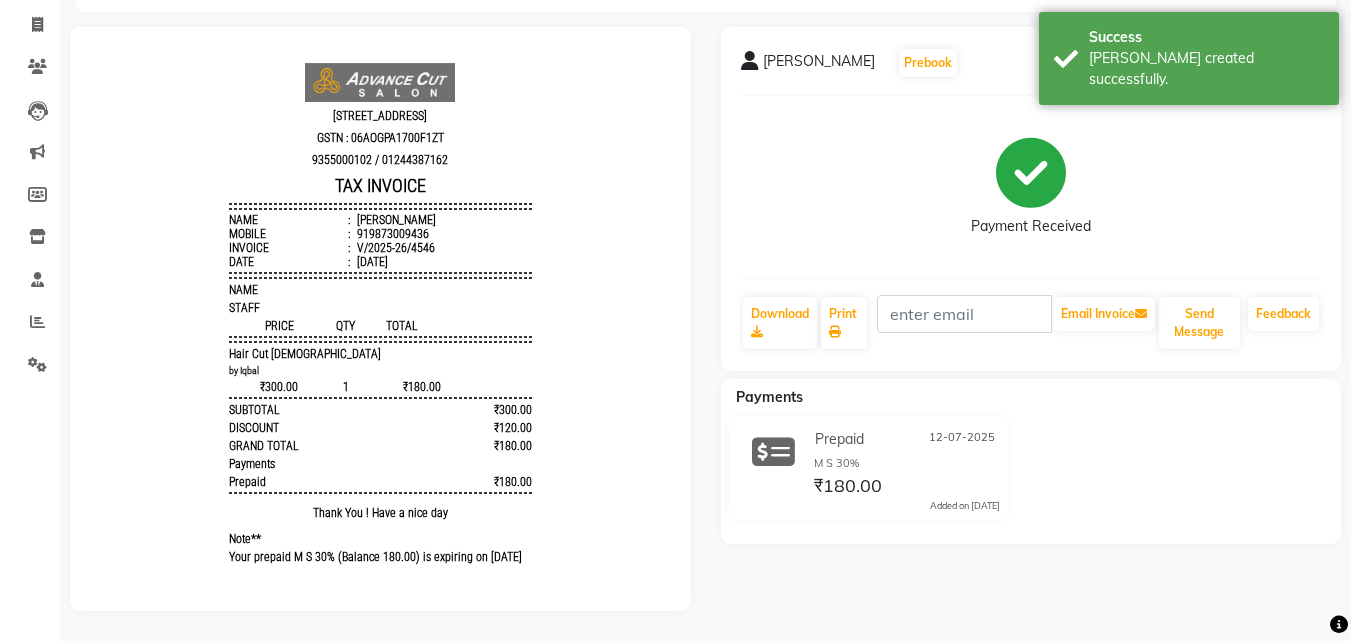 drag, startPoint x: 1365, startPoint y: 369, endPoint x: 1319, endPoint y: 517, distance: 154.98387 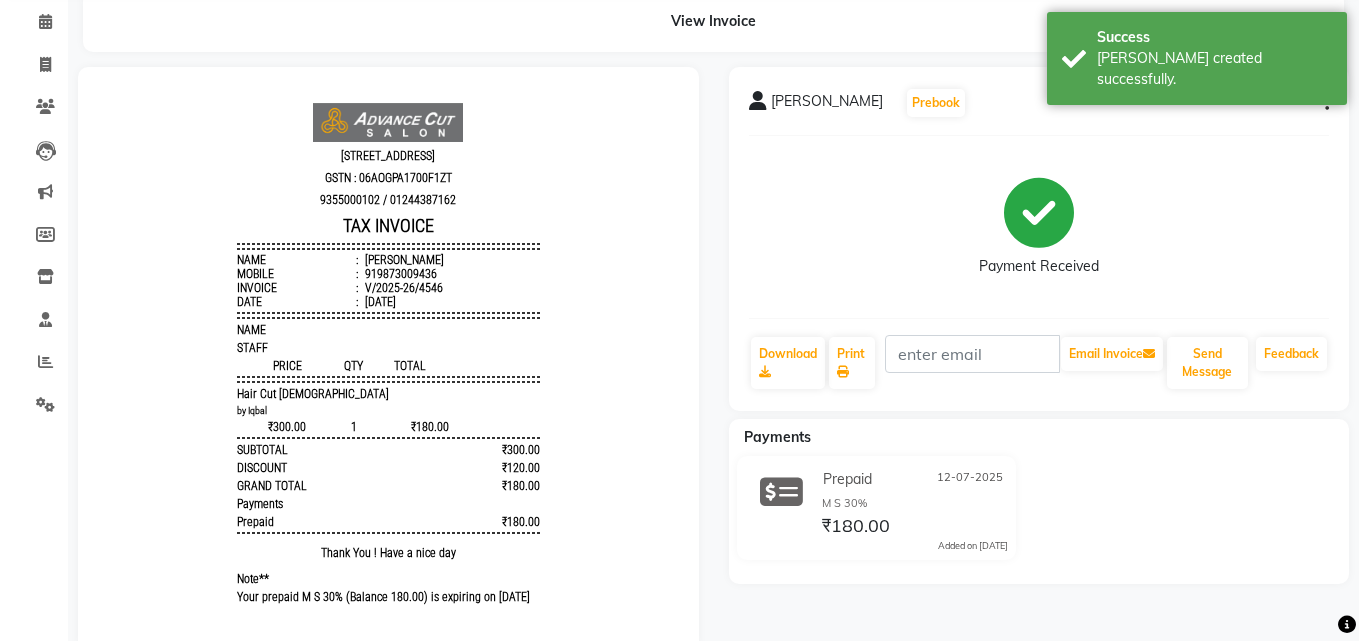scroll, scrollTop: 0, scrollLeft: 0, axis: both 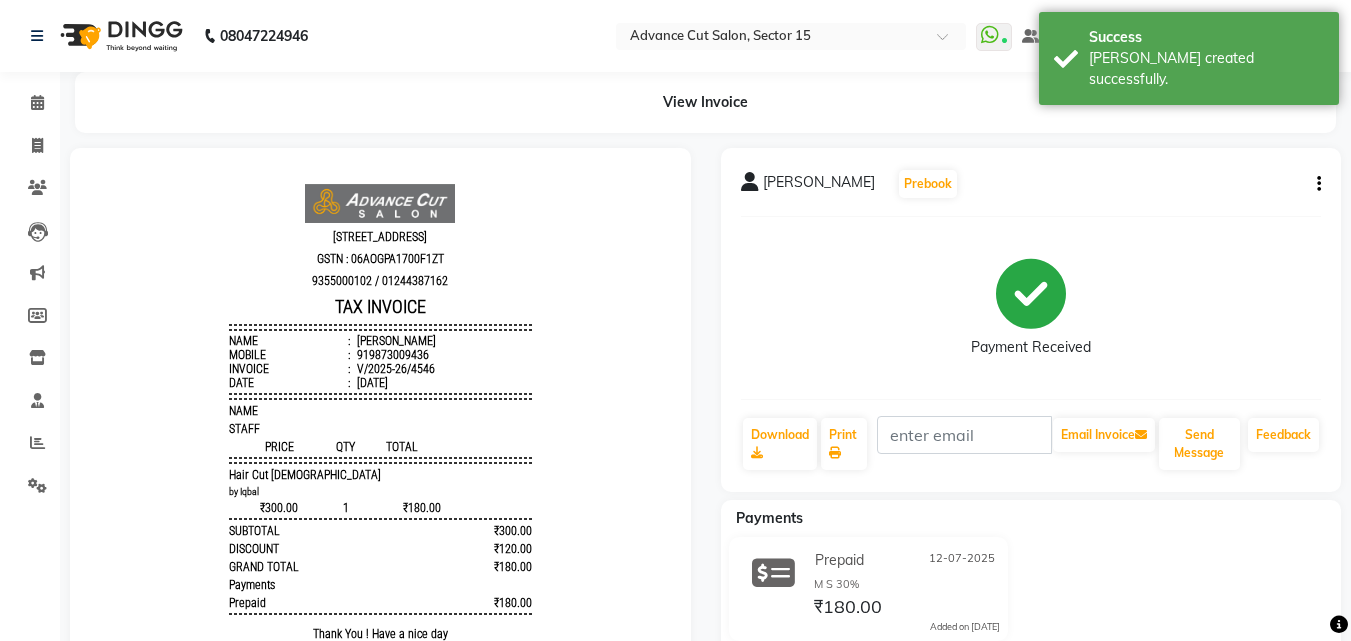 click on "ANUJA Krishnarao  Prebook   Payment Received  Download  Print   Email Invoice   Send Message Feedback" 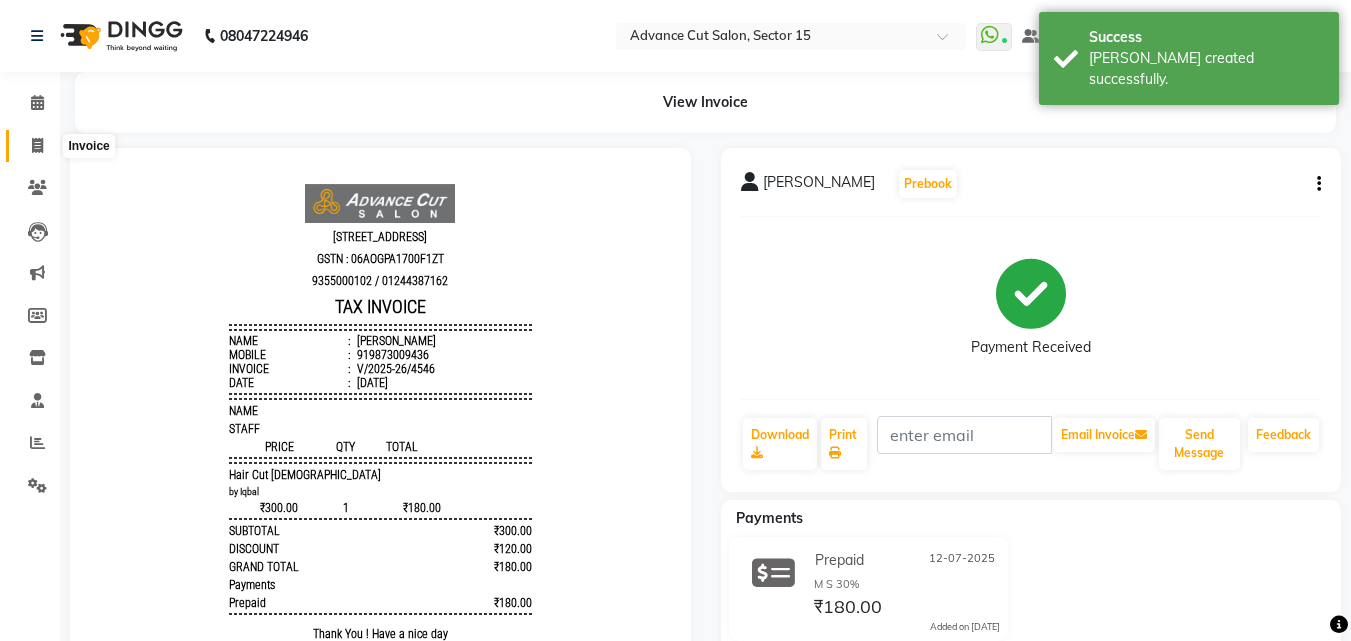 click 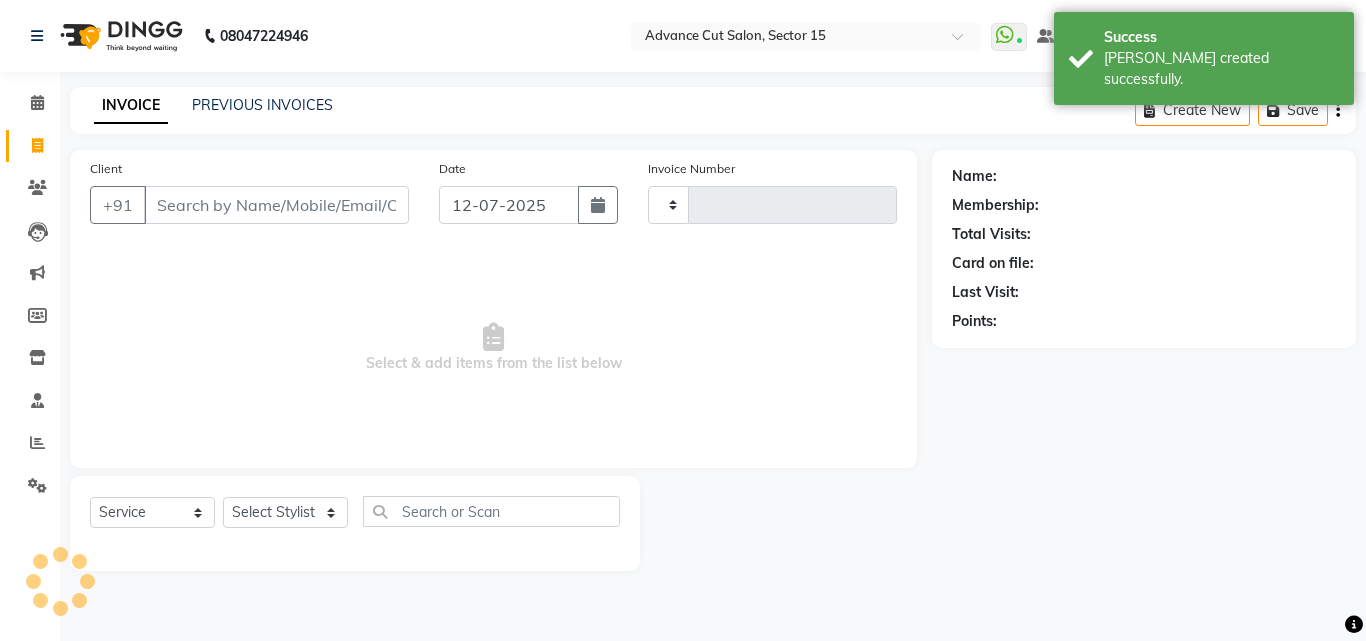 type on "4547" 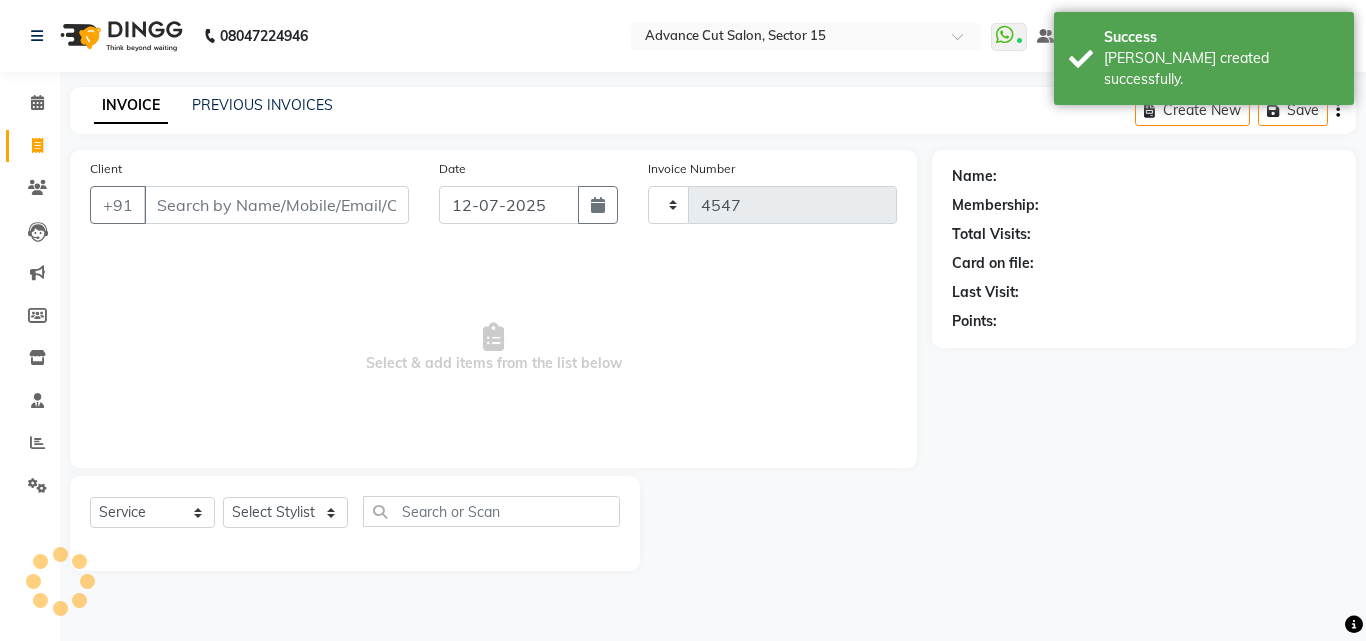 select on "6255" 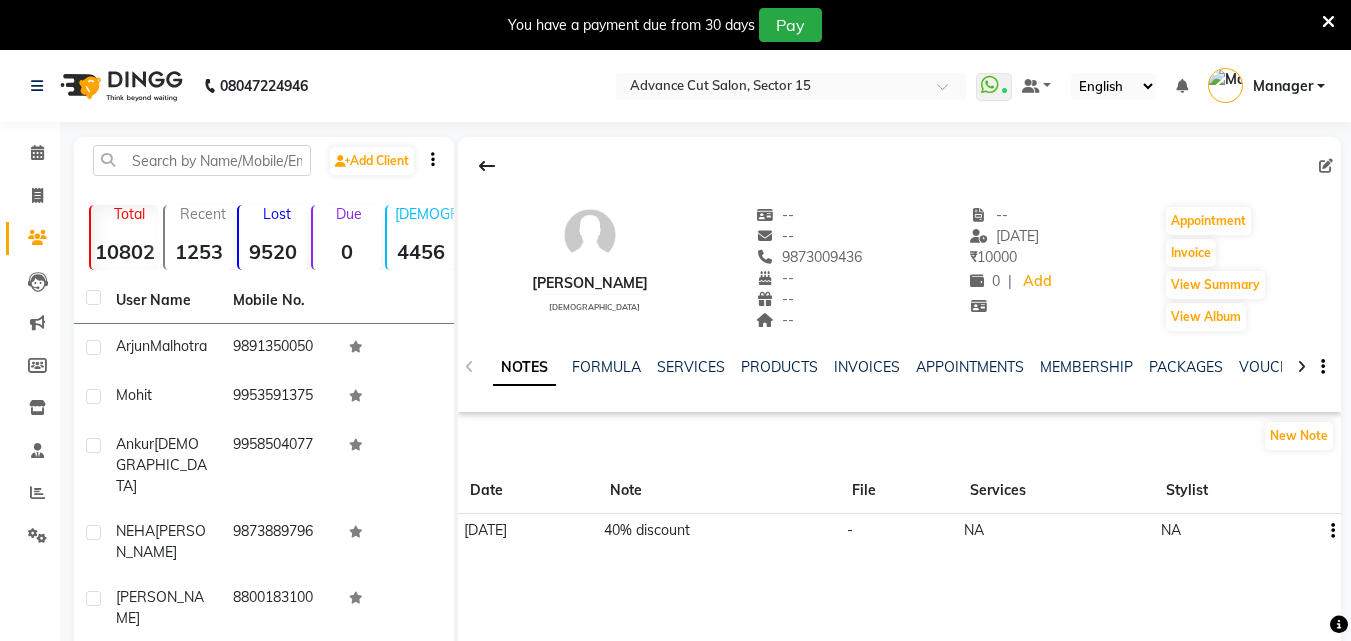 scroll, scrollTop: 0, scrollLeft: 0, axis: both 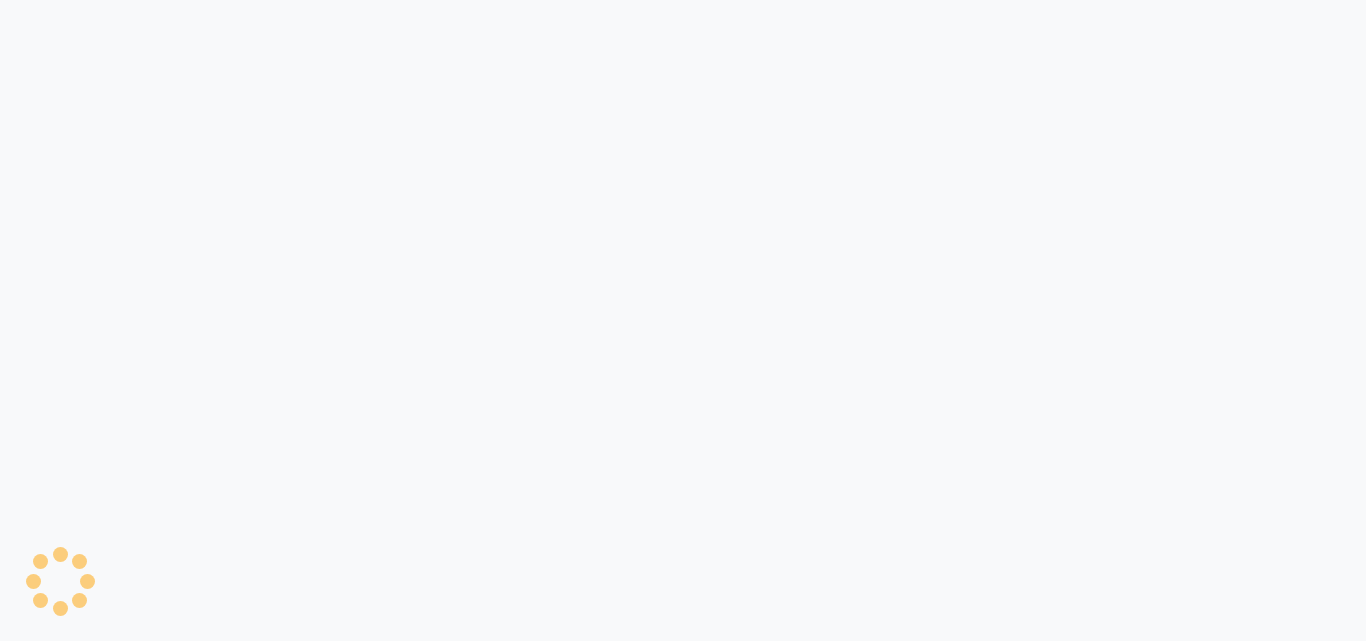 select on "service" 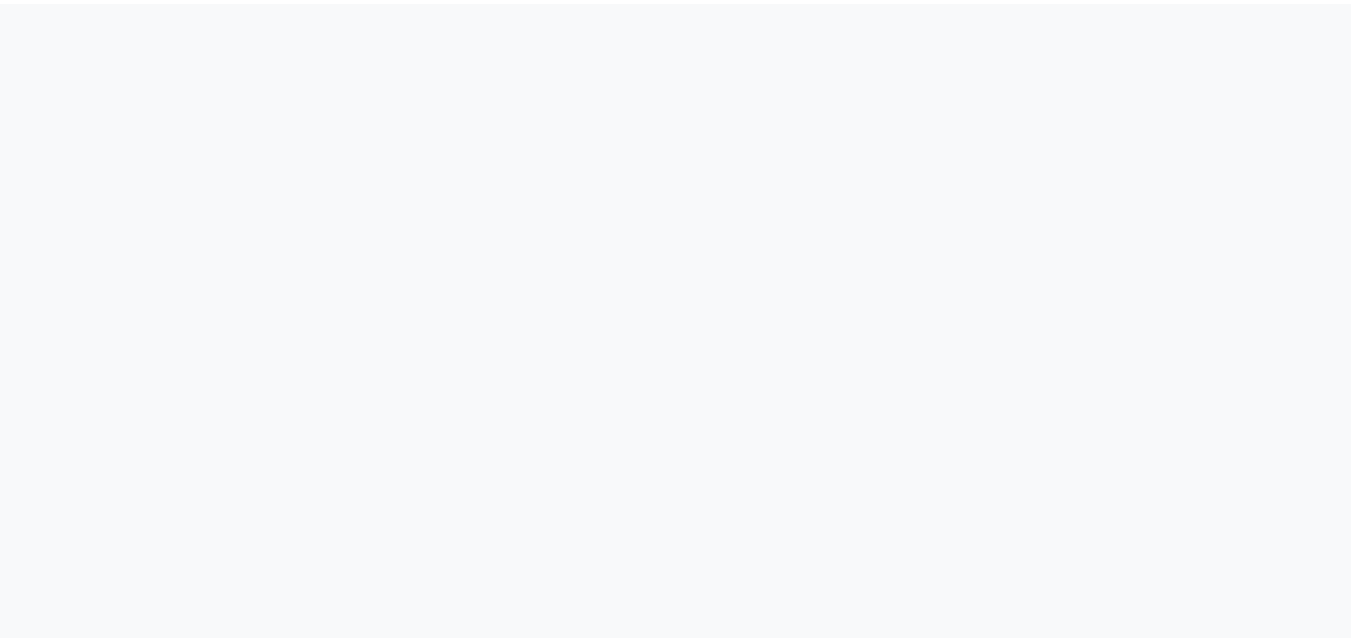 scroll, scrollTop: 0, scrollLeft: 0, axis: both 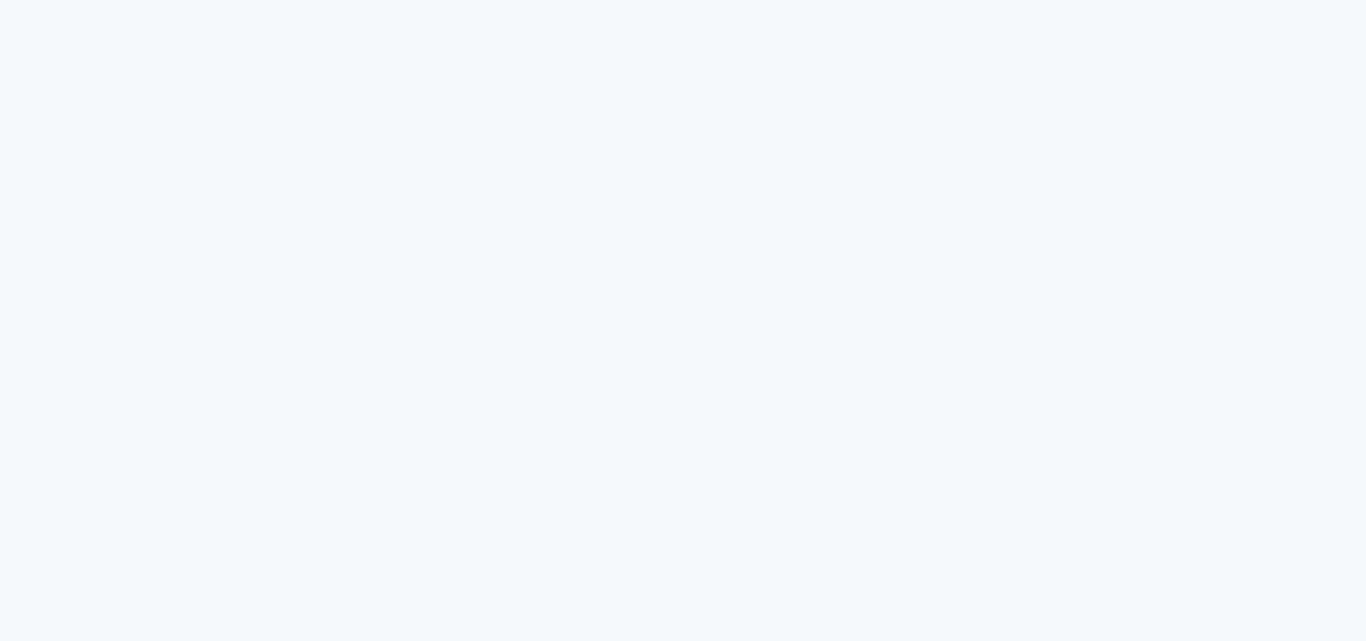 select on "service" 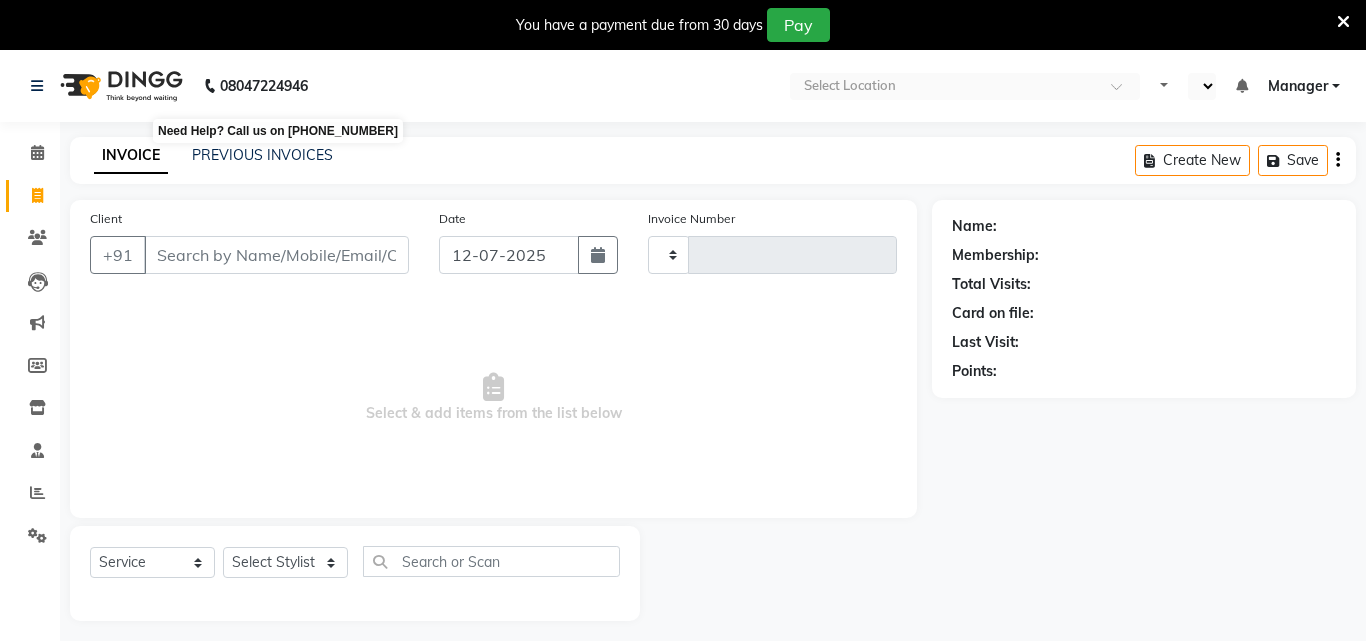 type on "4547" 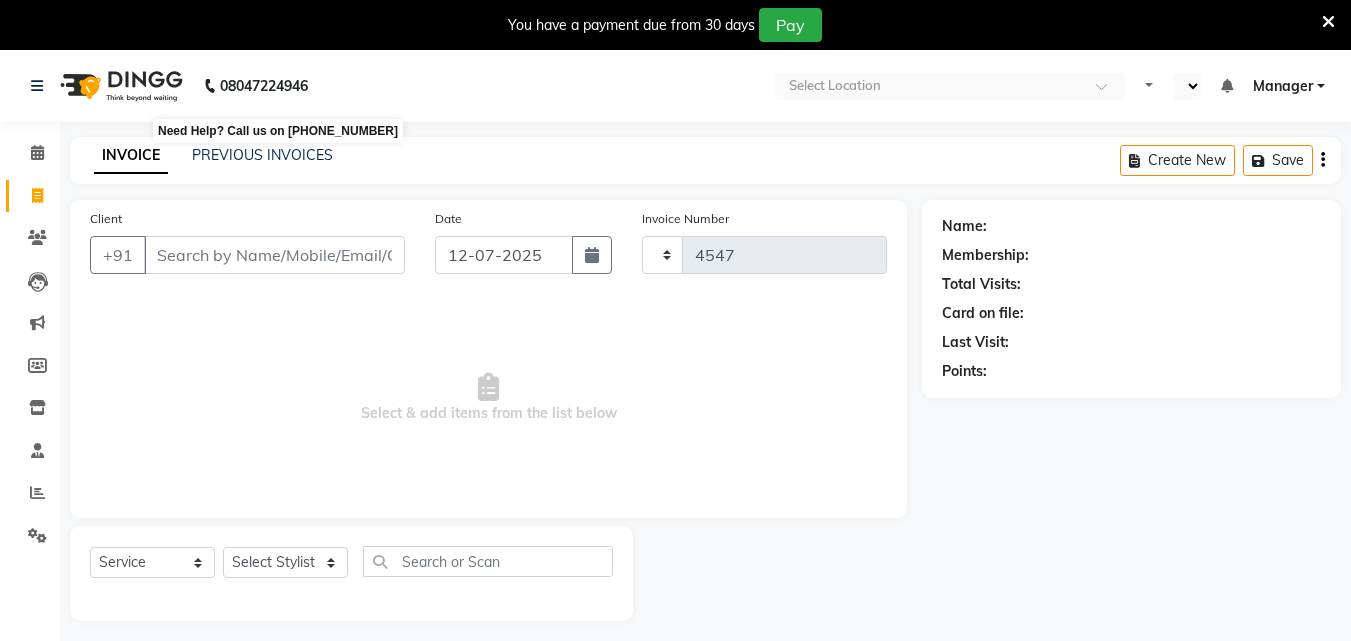 select on "en" 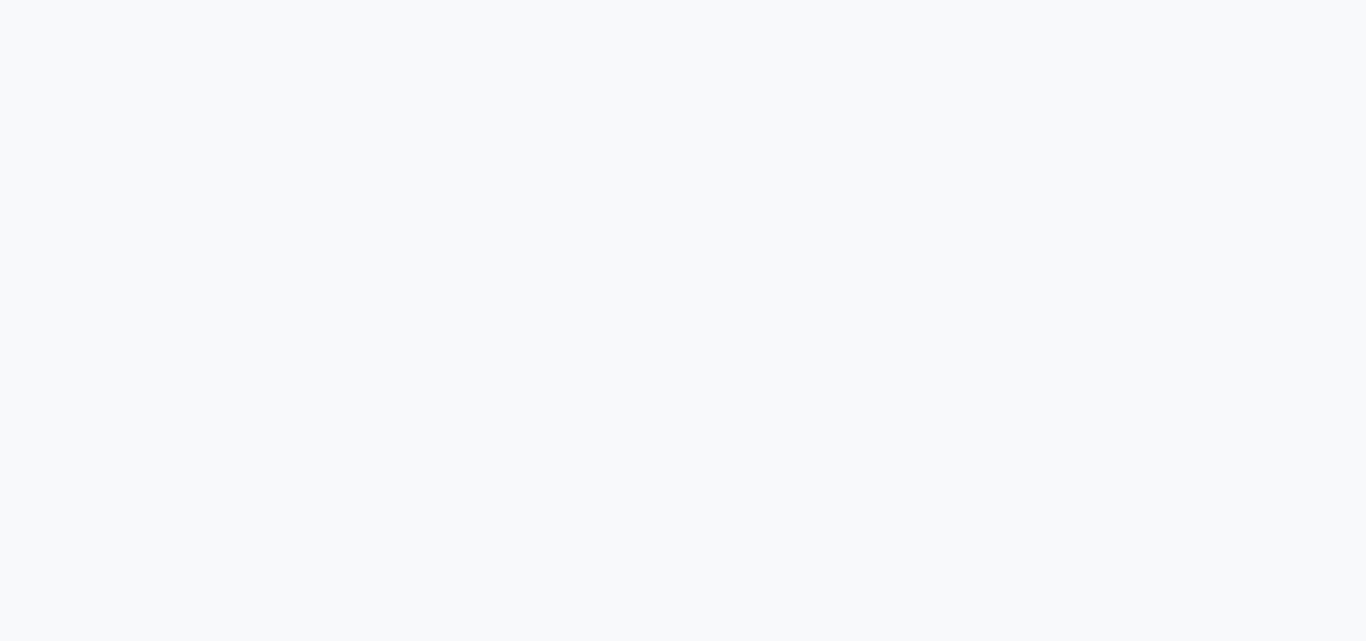 scroll, scrollTop: 0, scrollLeft: 0, axis: both 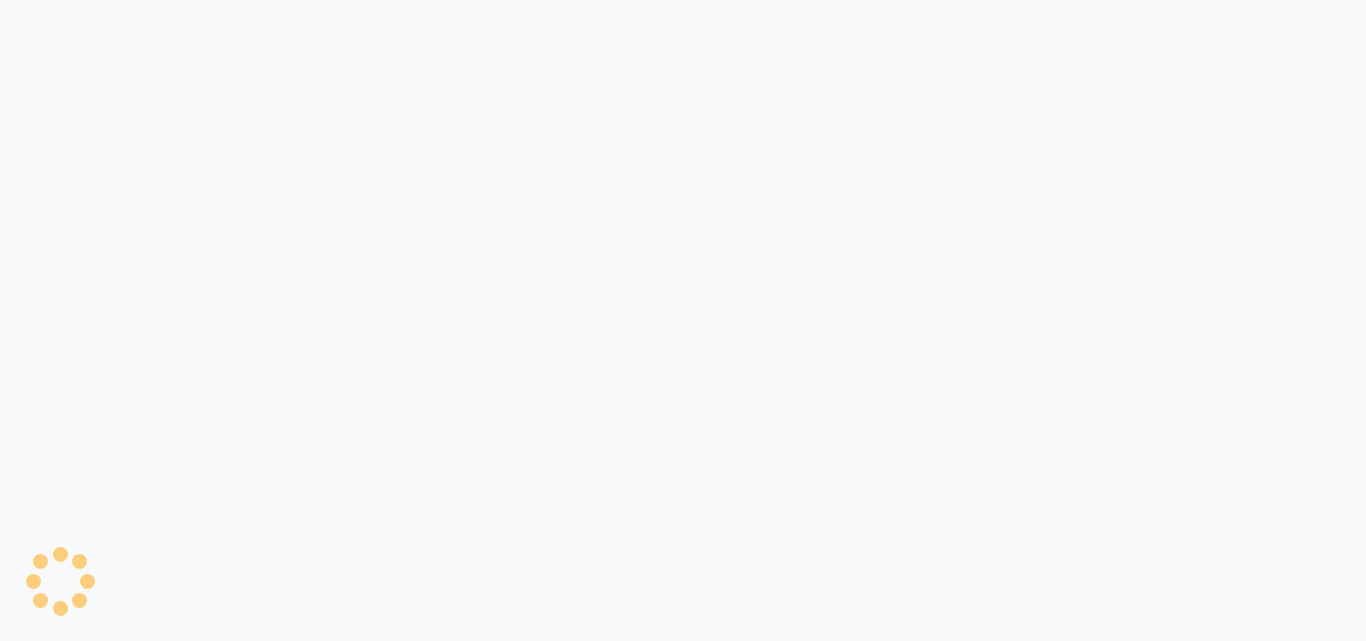 select on "service" 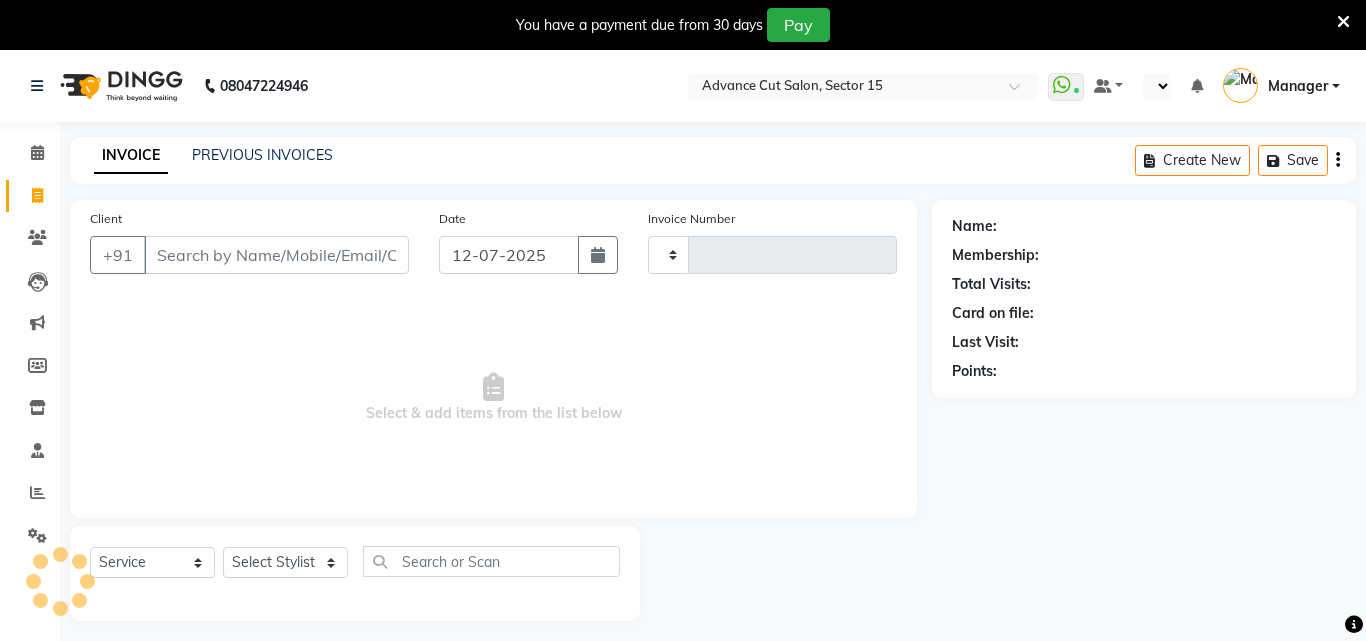 click at bounding box center [1343, 22] 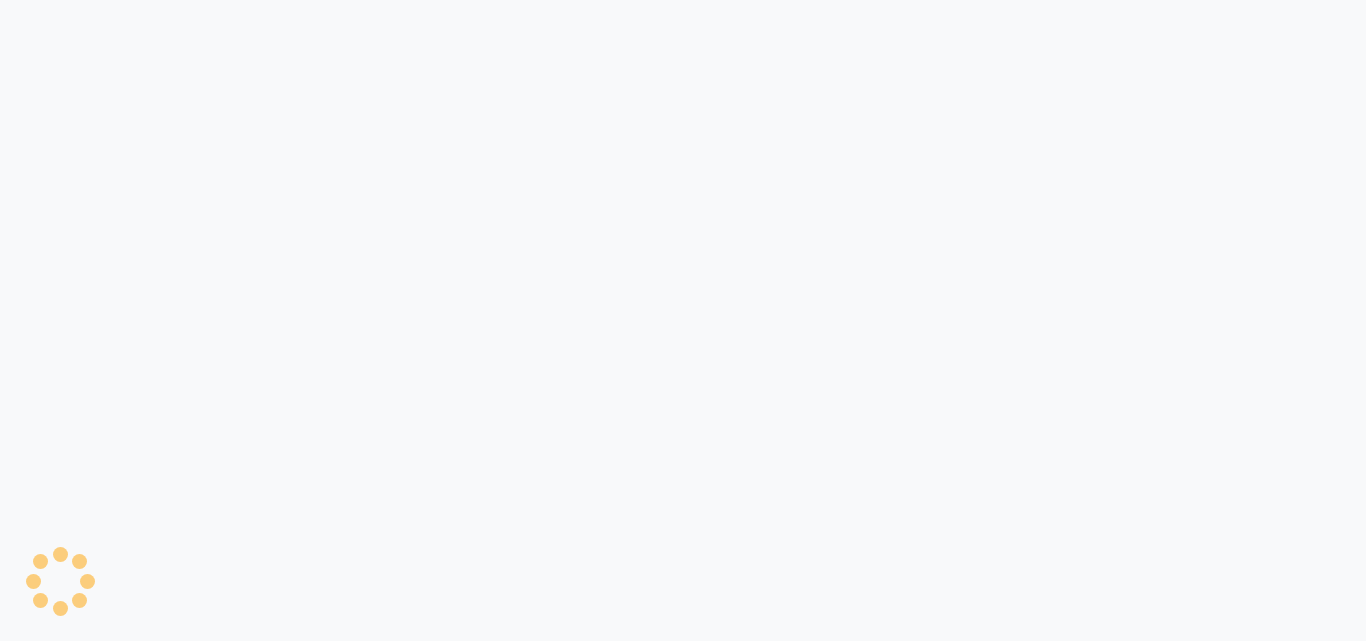 select on "6255" 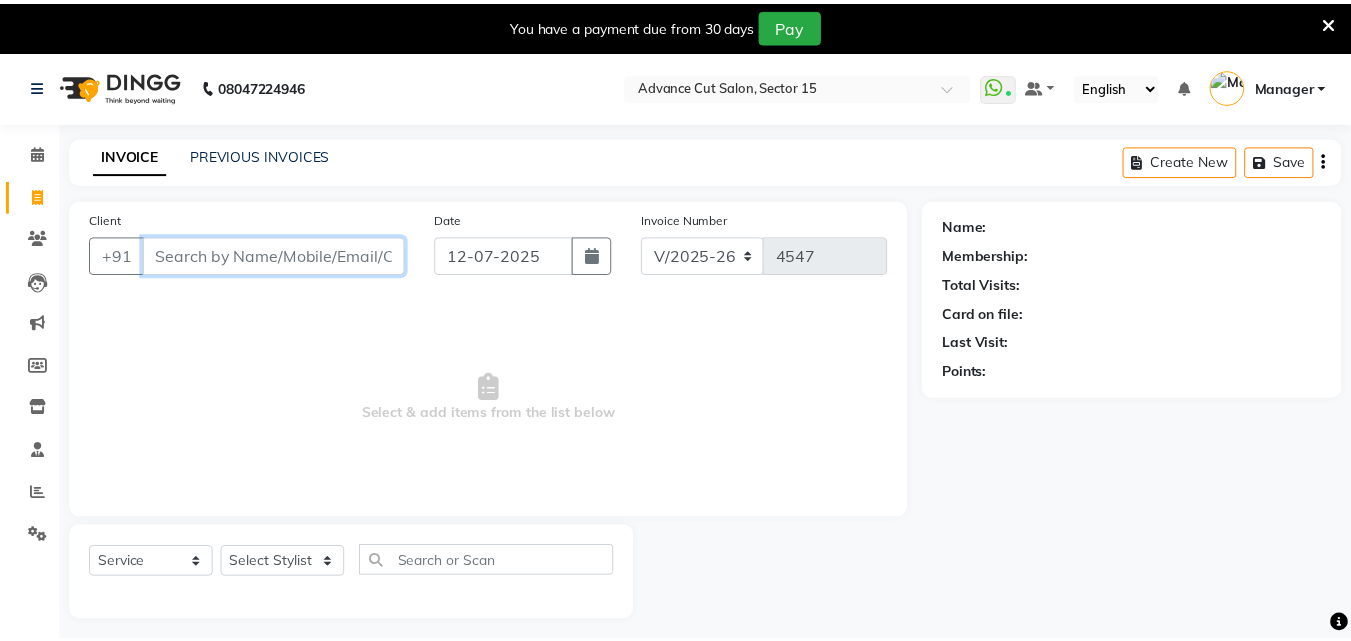 scroll, scrollTop: 0, scrollLeft: 0, axis: both 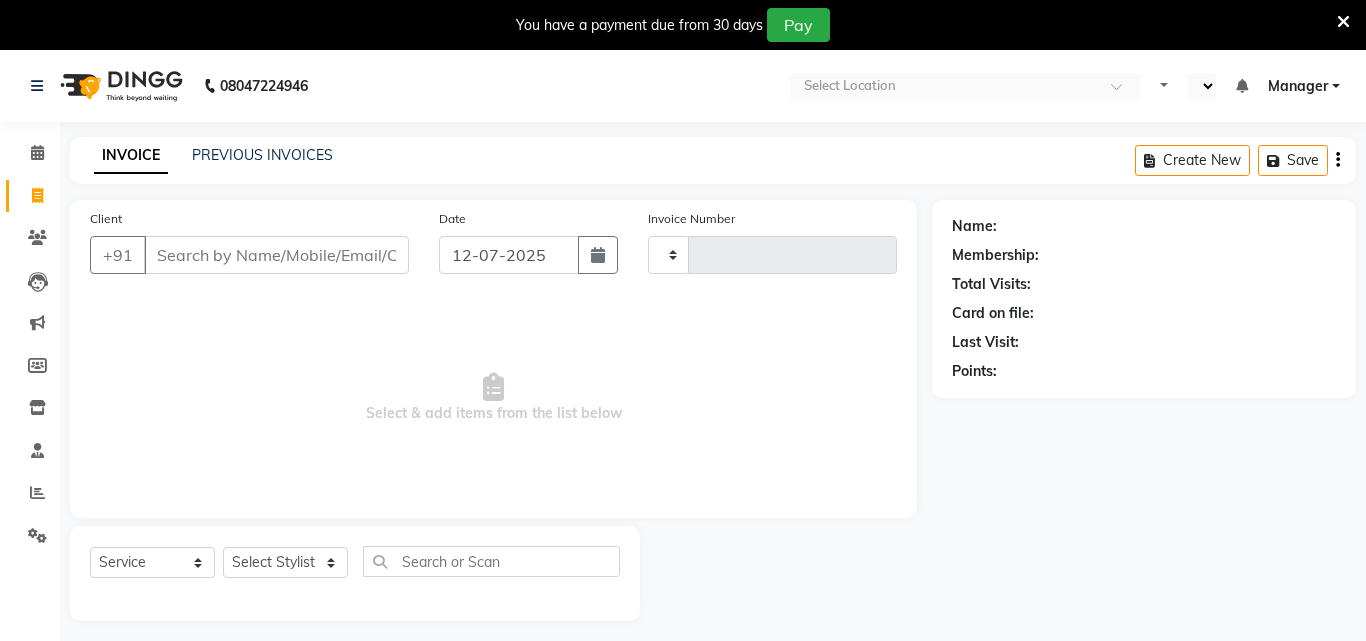 select on "service" 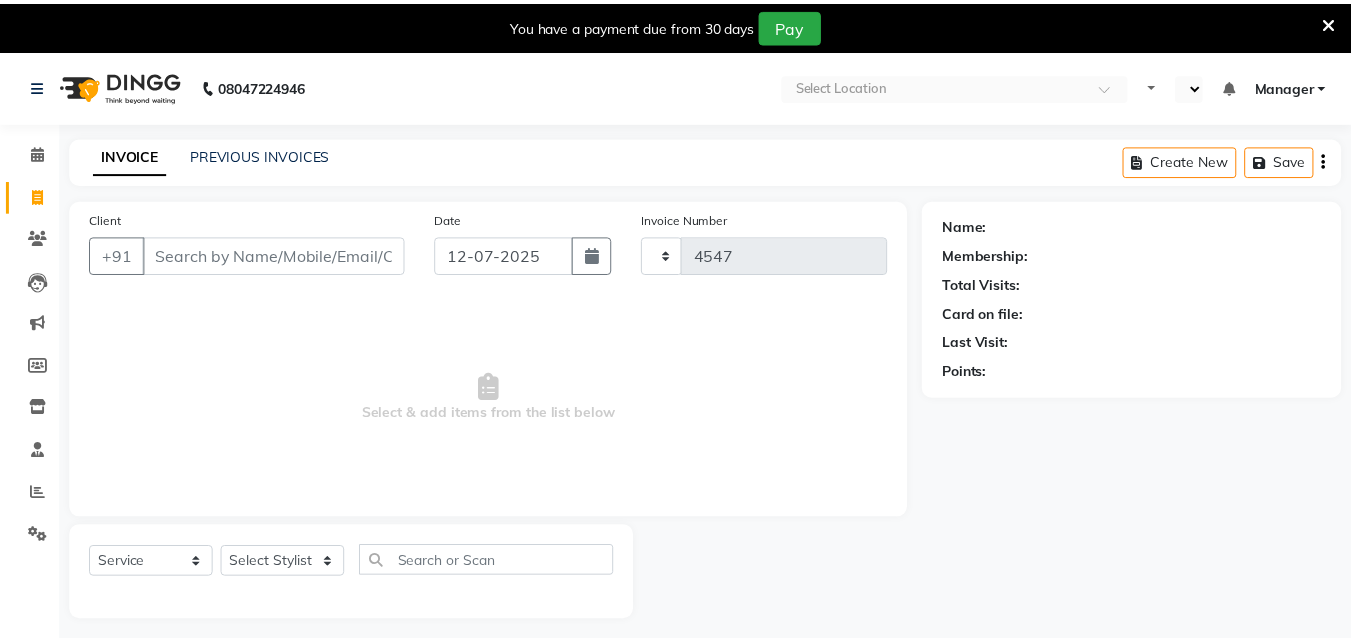 scroll, scrollTop: 0, scrollLeft: 0, axis: both 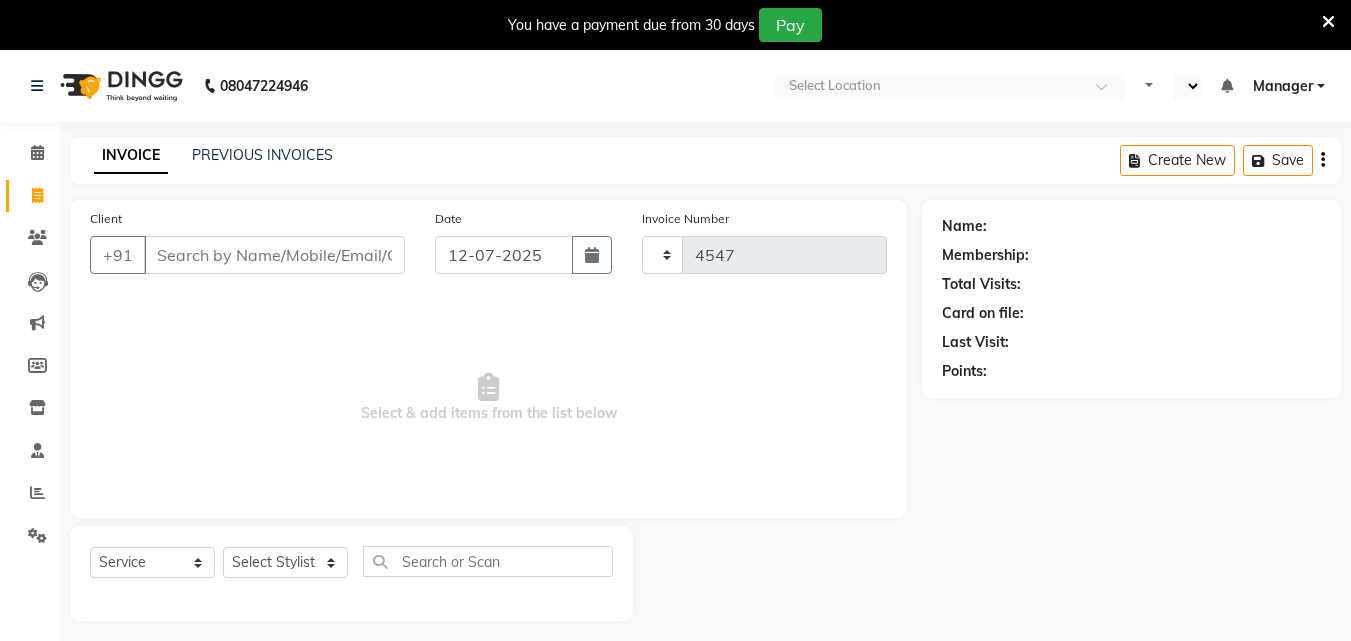 select on "en" 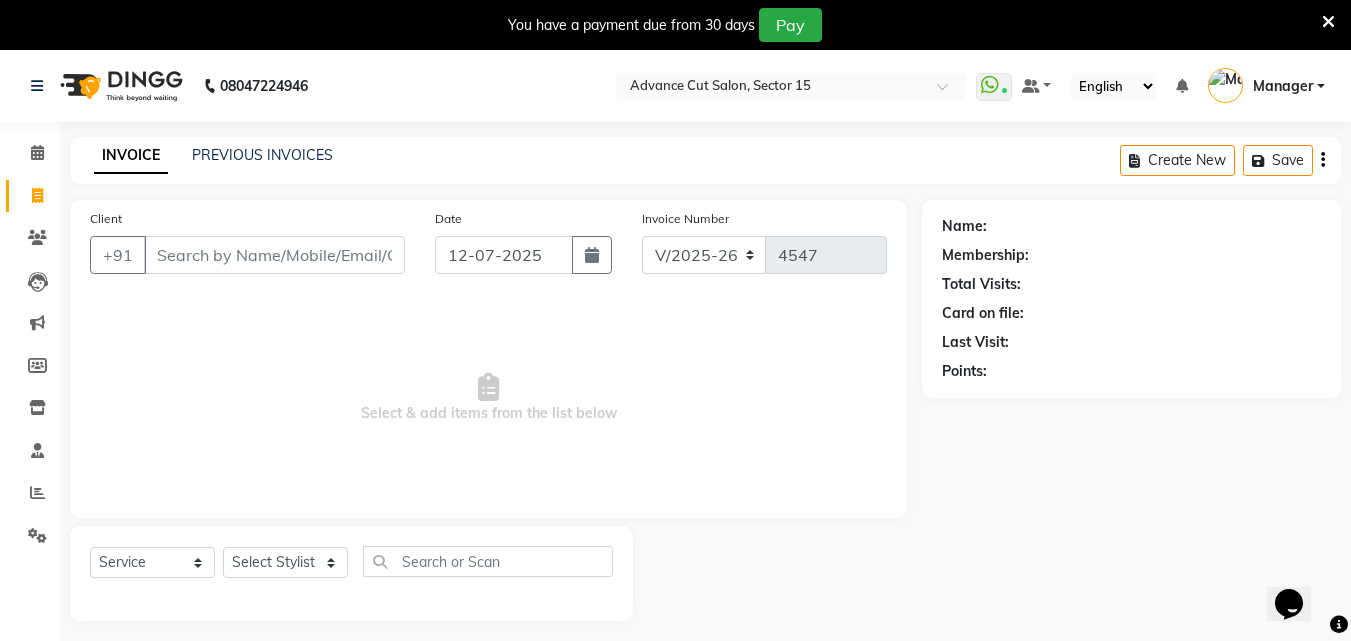 scroll, scrollTop: 0, scrollLeft: 0, axis: both 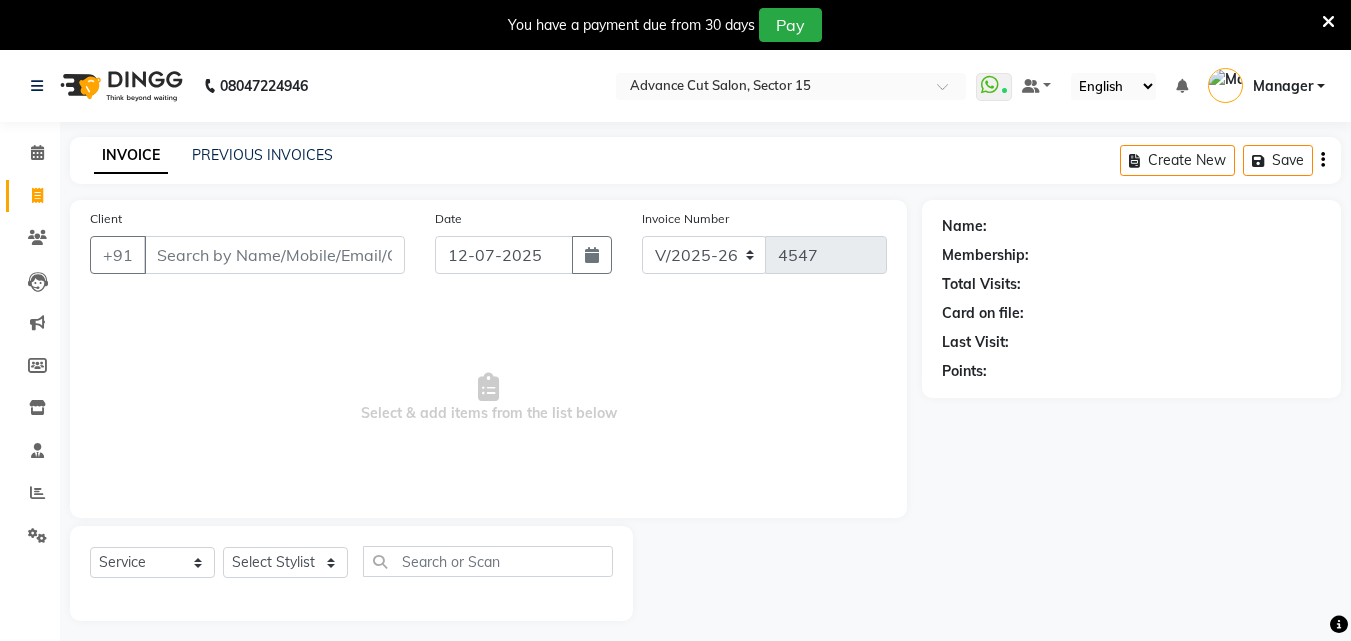 click at bounding box center (1328, 25) 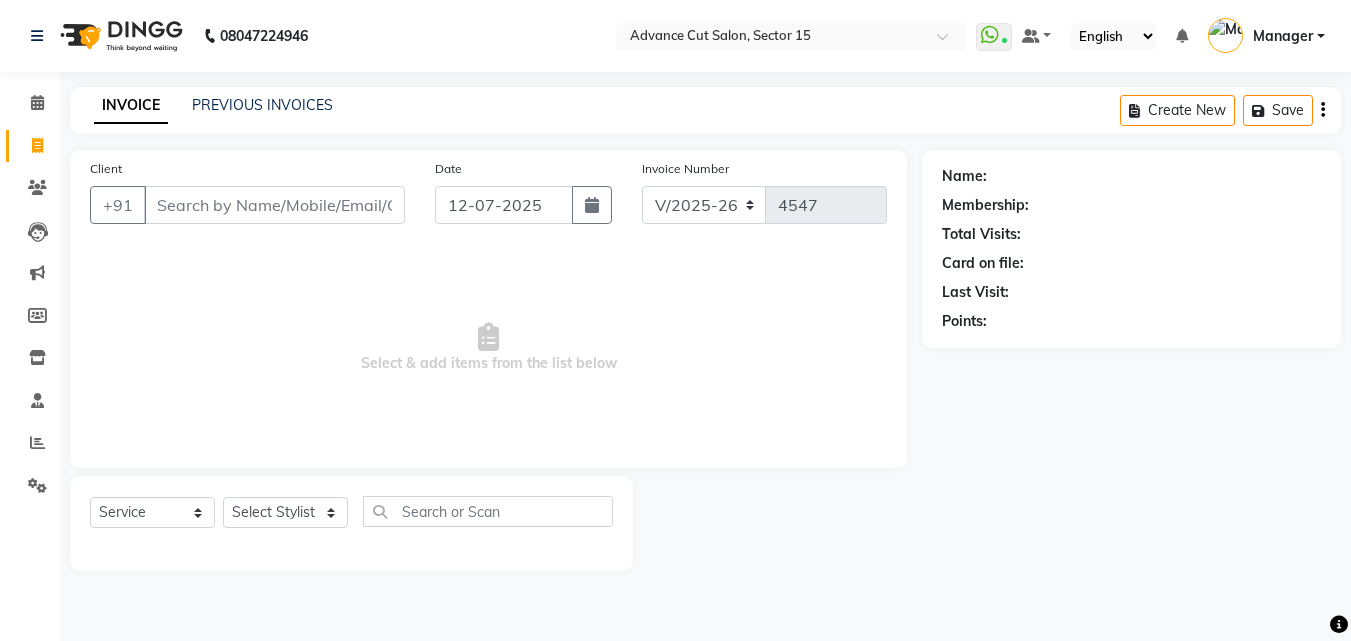 click on "Manager" at bounding box center (1266, 36) 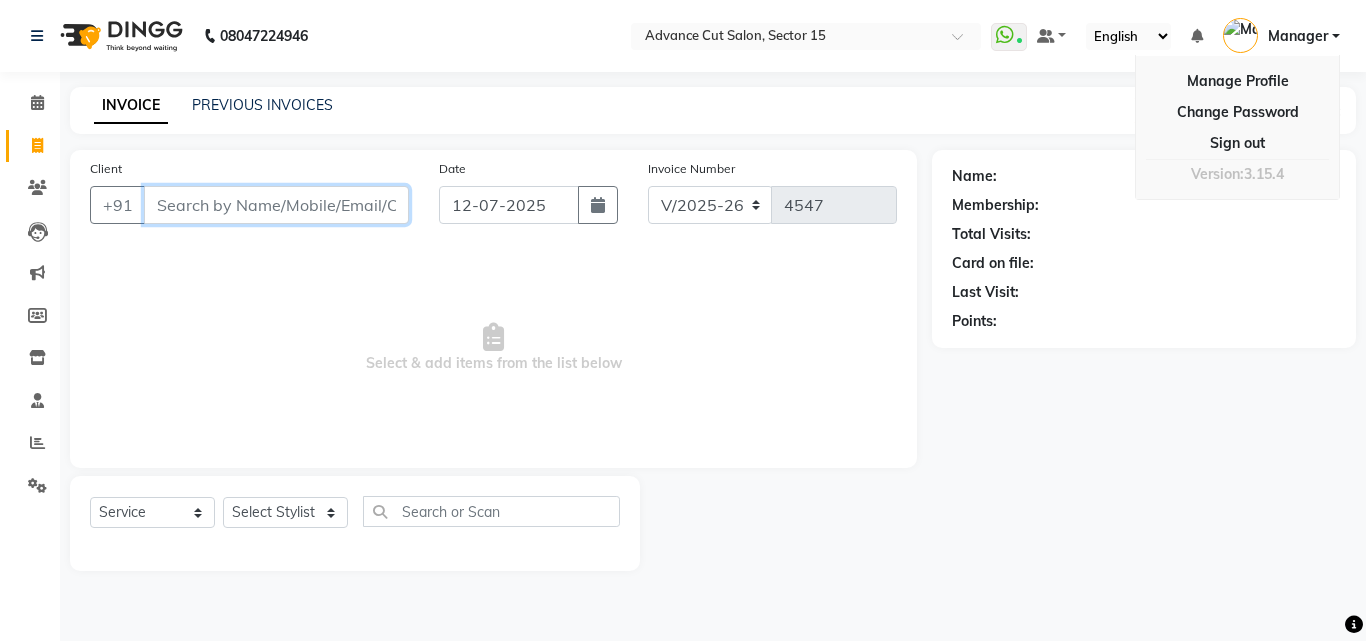 click on "Client" at bounding box center [276, 205] 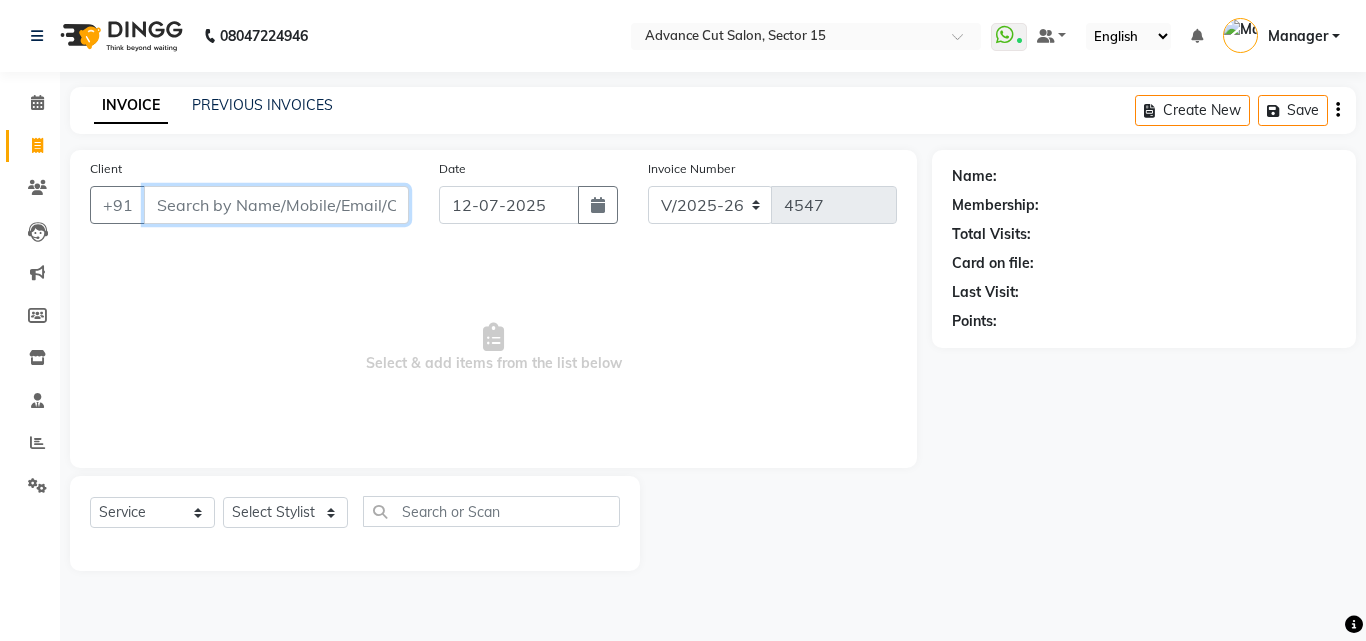 click on "Client" at bounding box center (276, 205) 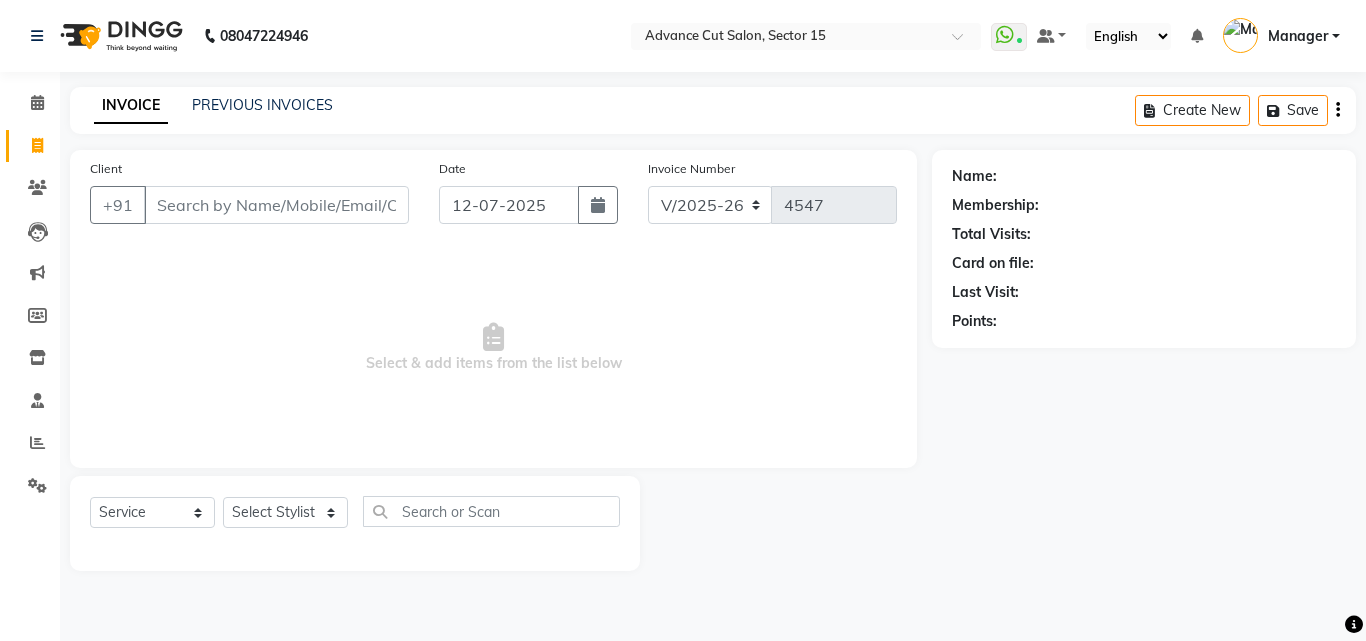 drag, startPoint x: 1127, startPoint y: 279, endPoint x: 1119, endPoint y: 286, distance: 10.630146 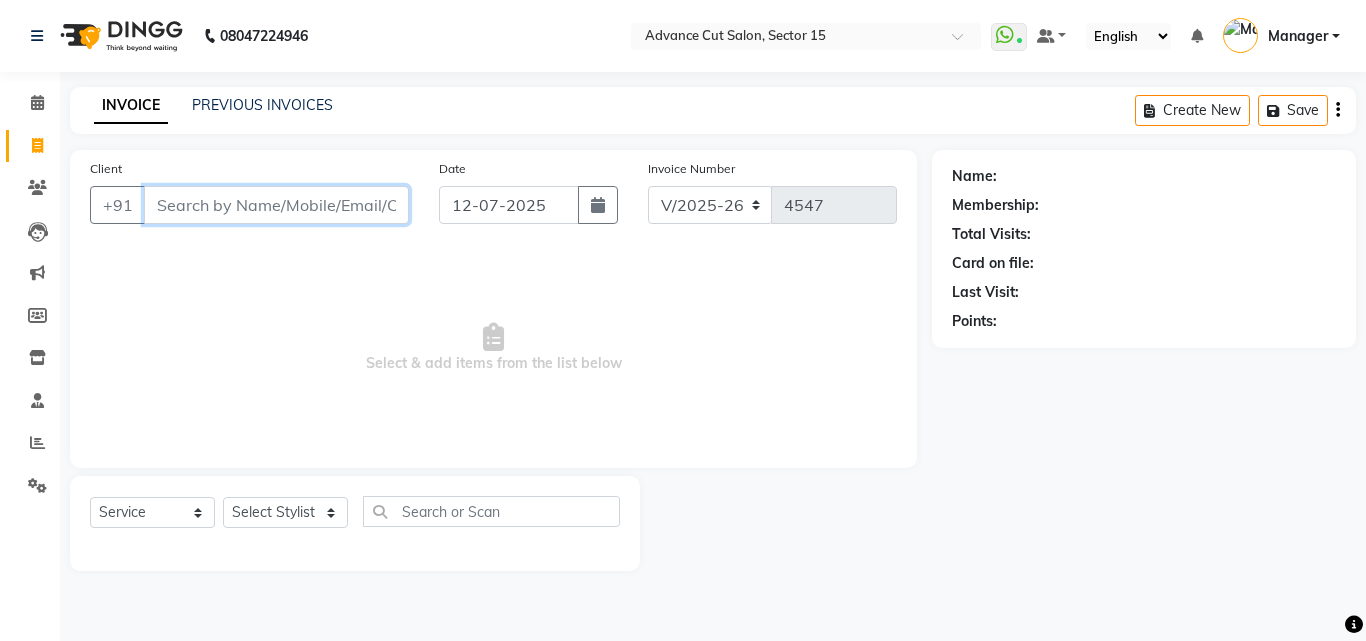 click on "Client" at bounding box center (276, 205) 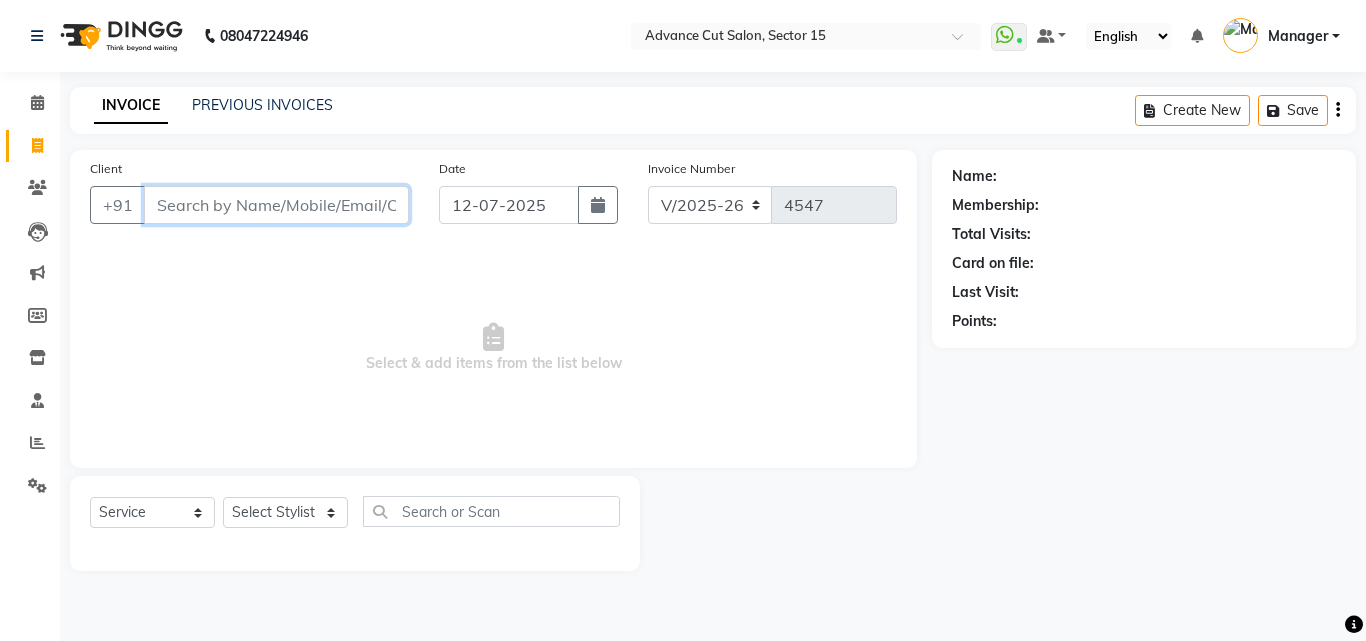 click on "Client" at bounding box center [276, 205] 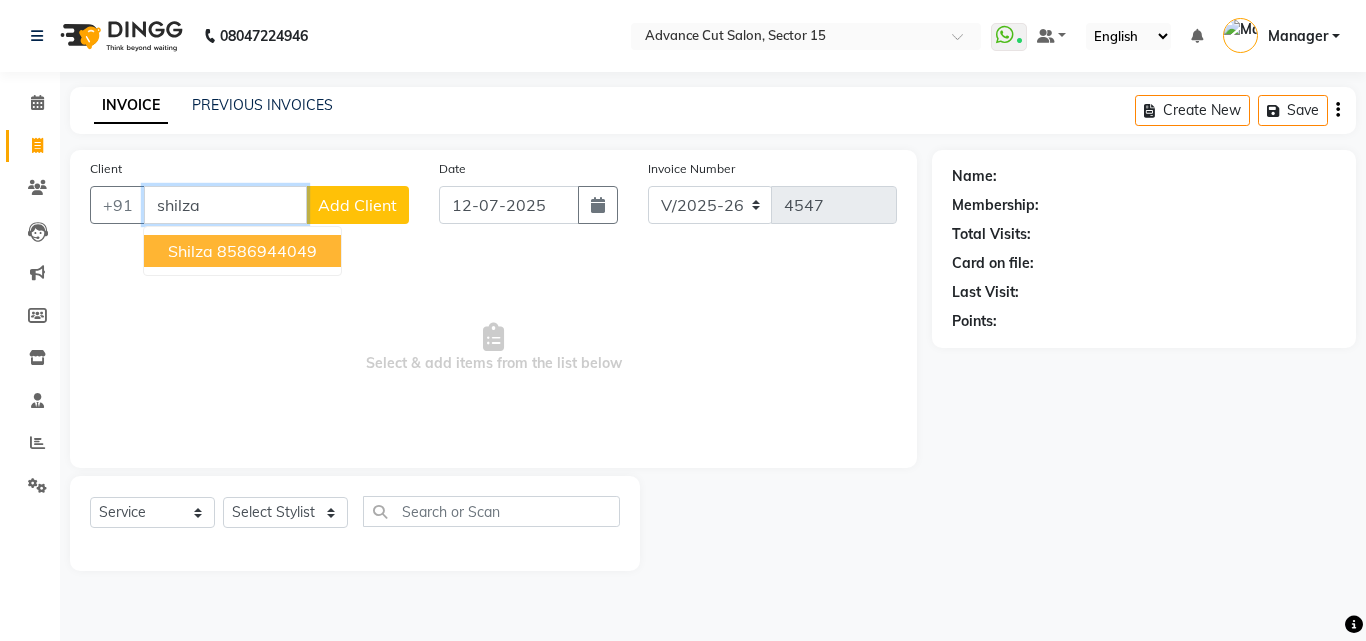 click on "8586944049" at bounding box center (267, 251) 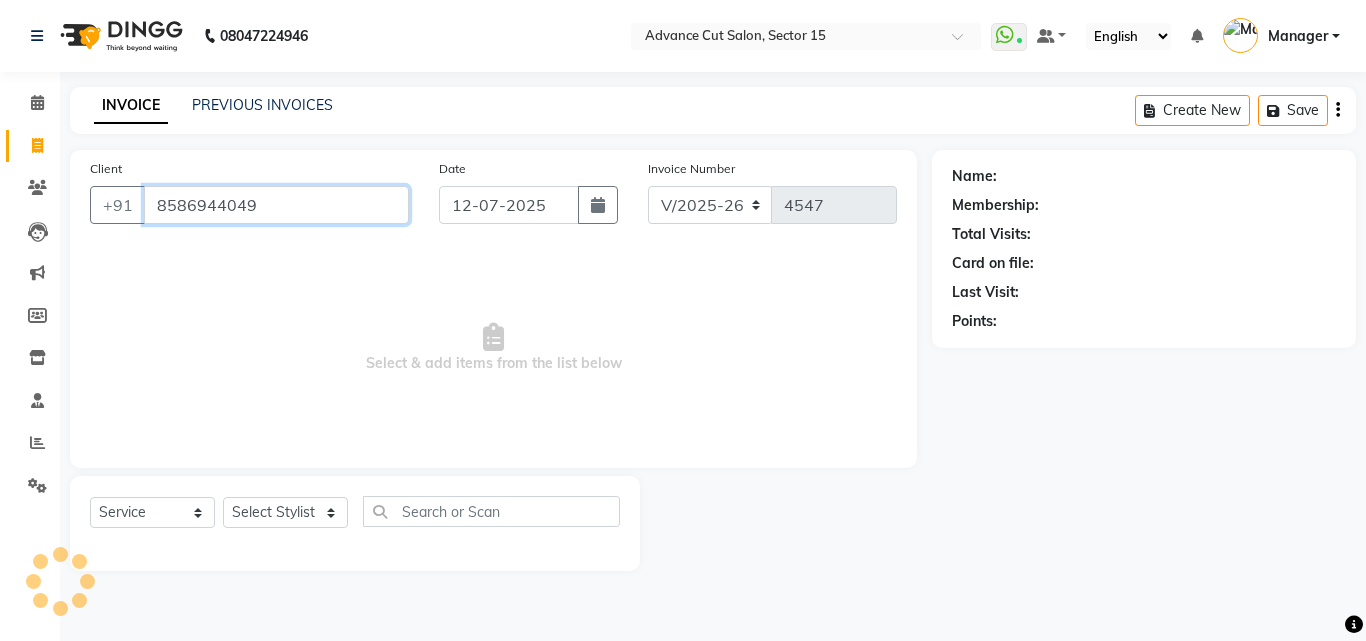 type on "8586944049" 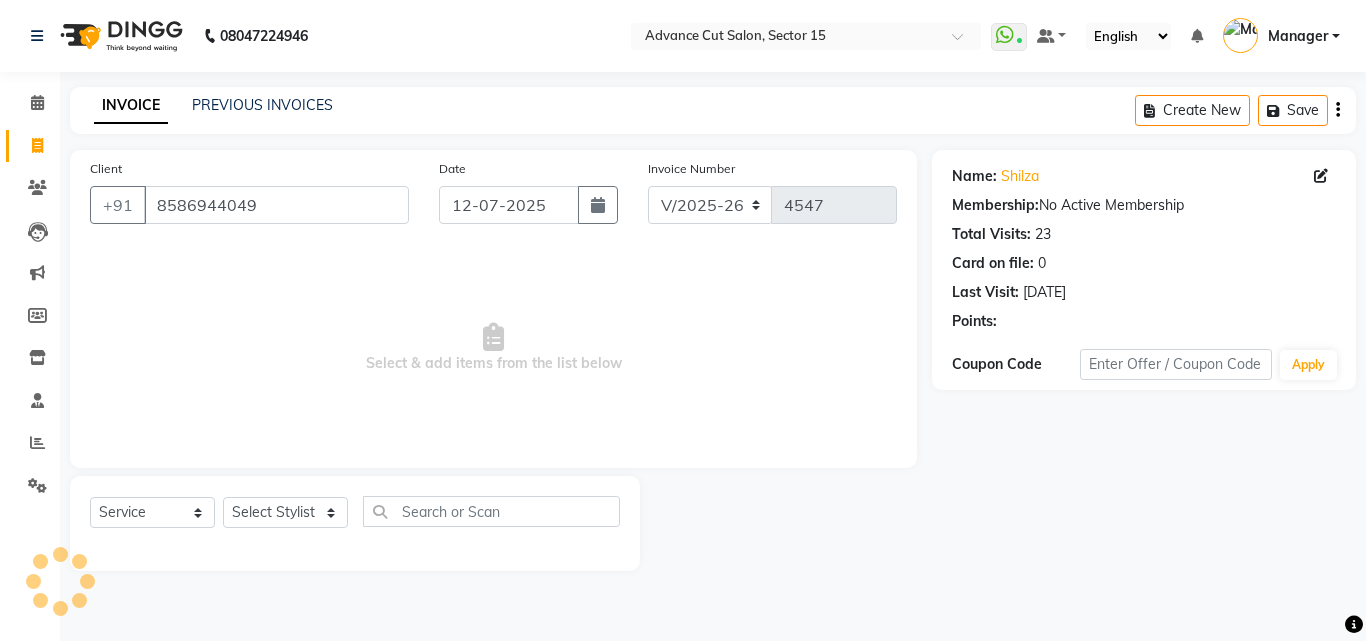click on "Select  Service  Product  Membership  Package Voucher Prepaid Gift Card  Select Stylist Advance Cut  ASIF FARMAN HAIDER Iqbal KASHISH LUCKY Manager MANOJ NASEEM NASIR Nidhi Pooja  PRIYA RAEES RANI RASHID RIZWAN SACHIN SALMAN SANJAY Shahjad Shankar shuaib SONI" 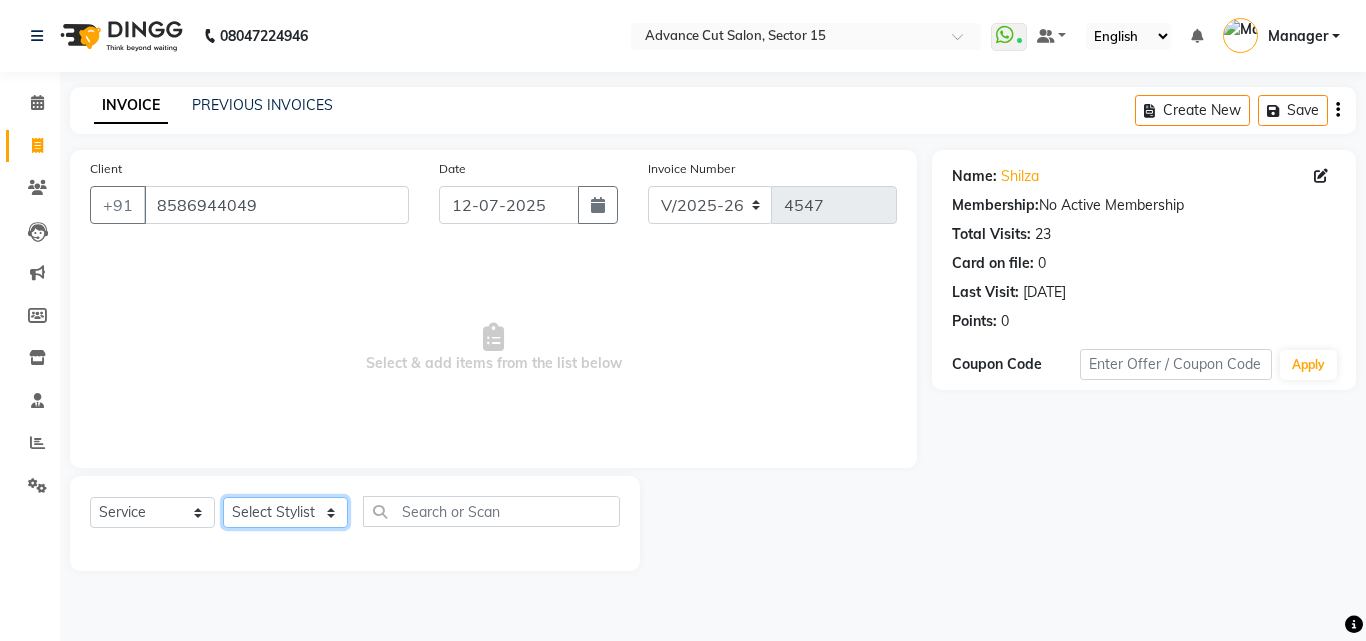 click on "Select Stylist Advance Cut  ASIF FARMAN HAIDER Iqbal KASHISH LUCKY Manager MANOJ NASEEM NASIR Nidhi Pooja  PRIYA RAEES RANI RASHID RIZWAN SACHIN SALMAN SANJAY Shahjad Shankar shuaib SONI" 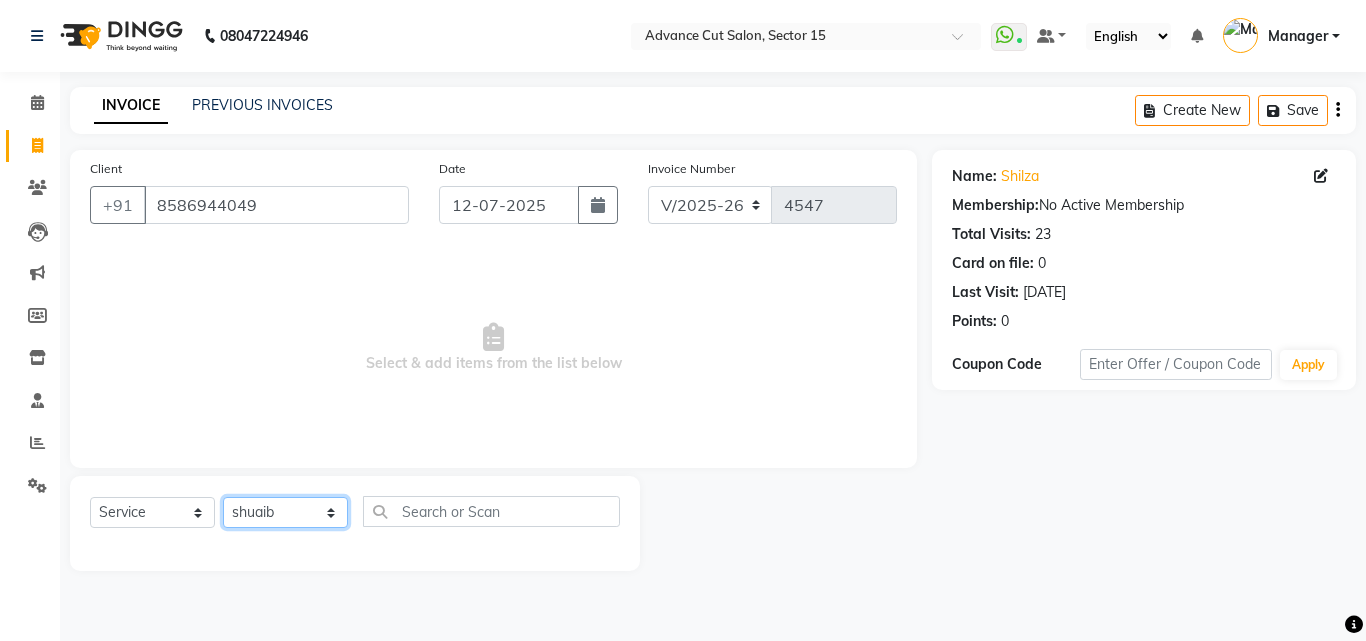 click on "Select Stylist Advance Cut  ASIF FARMAN HAIDER Iqbal KASHISH LUCKY Manager MANOJ NASEEM NASIR Nidhi Pooja  PRIYA RAEES RANI RASHID RIZWAN SACHIN SALMAN SANJAY Shahjad Shankar shuaib SONI" 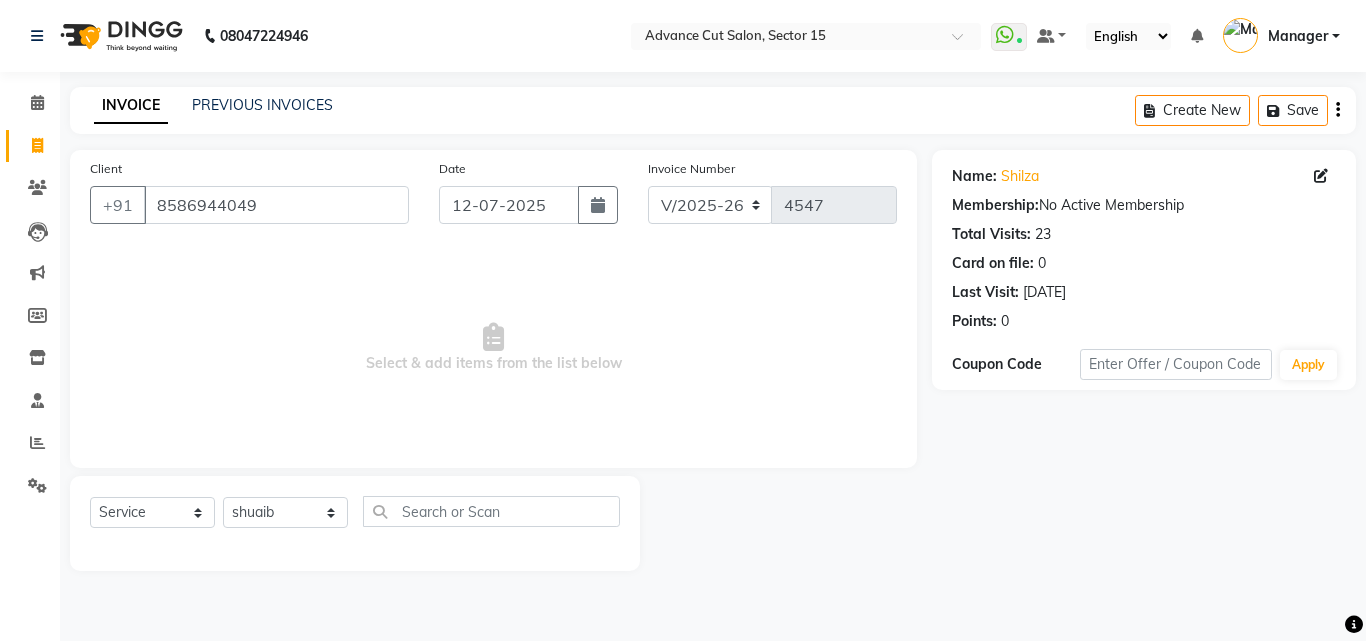 drag, startPoint x: 291, startPoint y: 497, endPoint x: 278, endPoint y: 486, distance: 17.029387 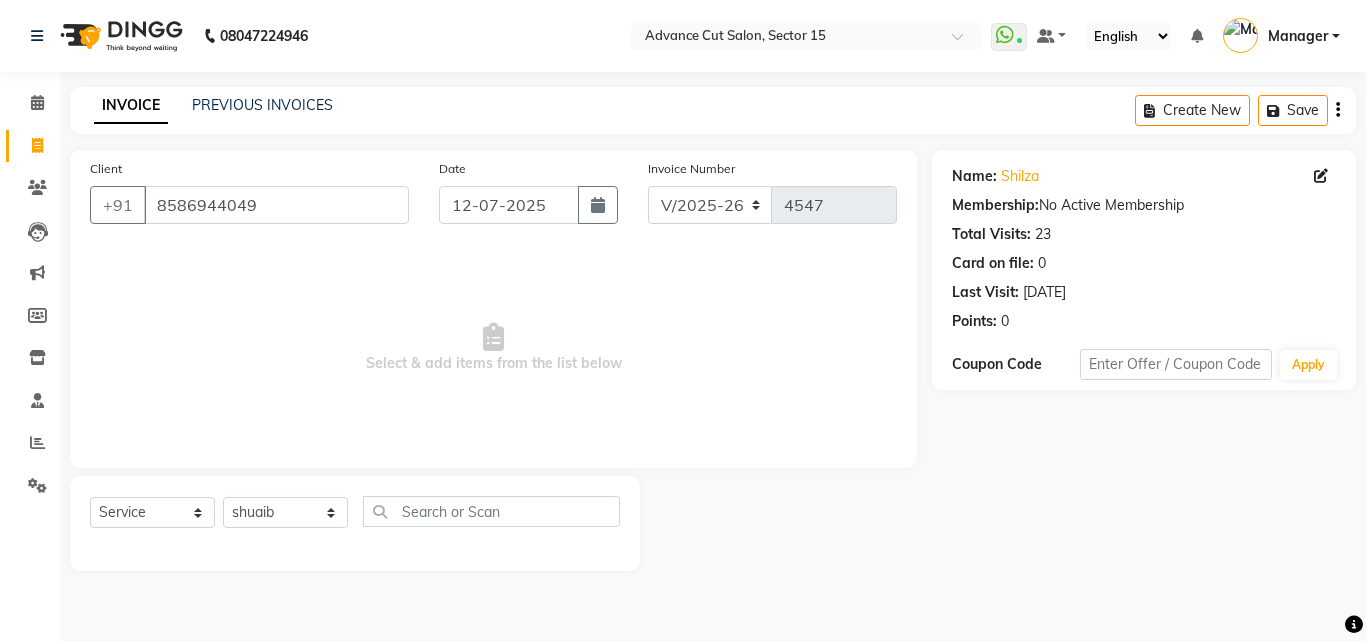 click on "Select  Service  Product  Membership  Package Voucher Prepaid Gift Card  Select Stylist Advance Cut  ASIF FARMAN HAIDER Iqbal KASHISH LUCKY Manager MANOJ NASEEM NASIR Nidhi Pooja  PRIYA RAEES RANI RASHID RIZWAN SACHIN SALMAN SANJAY Shahjad Shankar shuaib SONI" 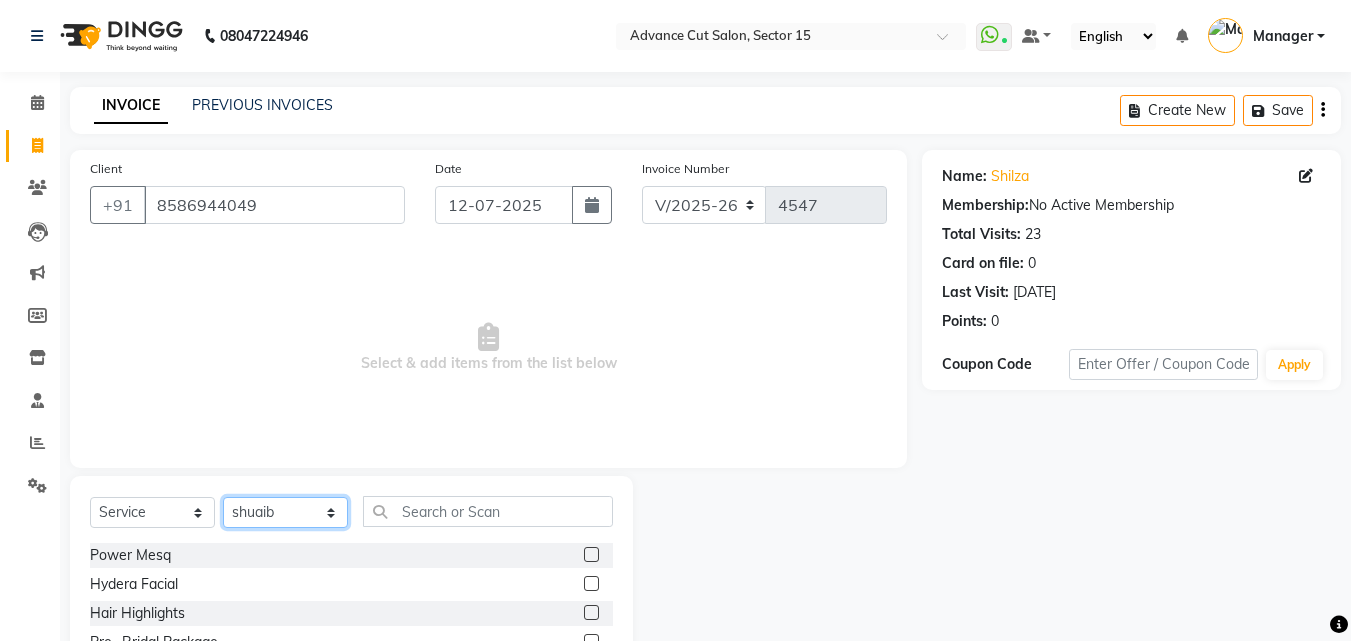 click on "Select Stylist Advance Cut  ASIF FARMAN HAIDER Iqbal KASHISH LUCKY Manager MANOJ NASEEM NASIR Nidhi Pooja  PRIYA RAEES RANI RASHID RIZWAN SACHIN SALMAN SANJAY Shahjad Shankar shuaib SONI" 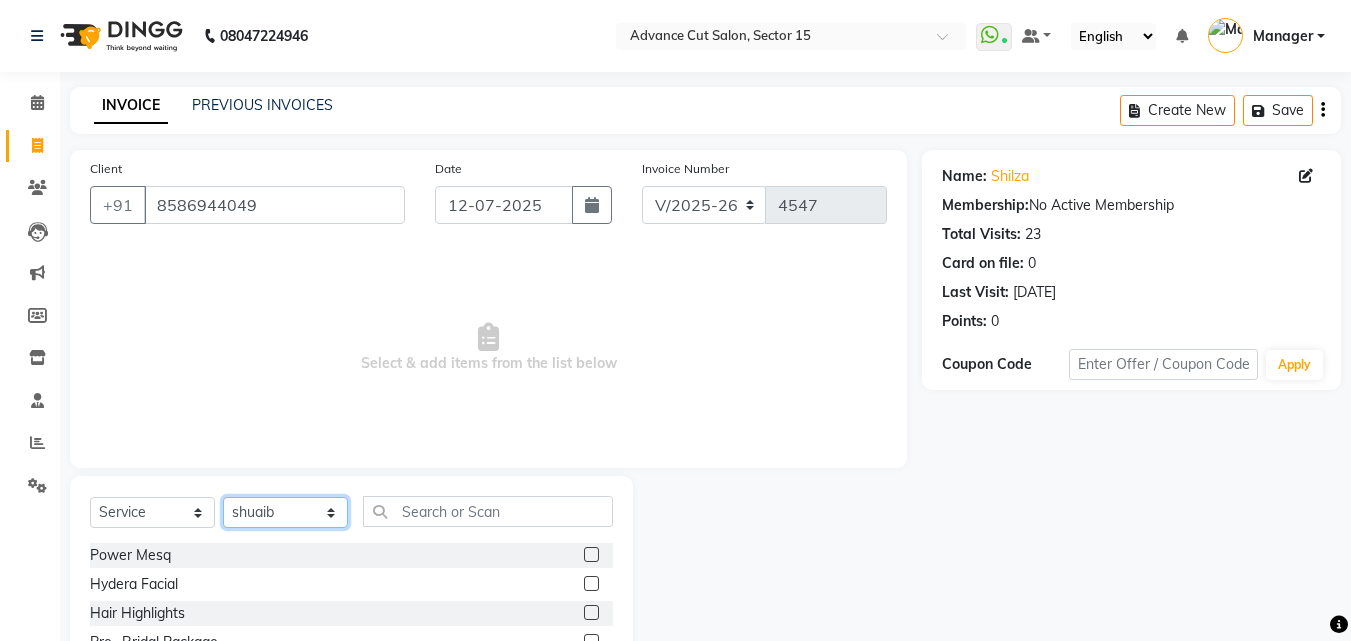 select on "48002" 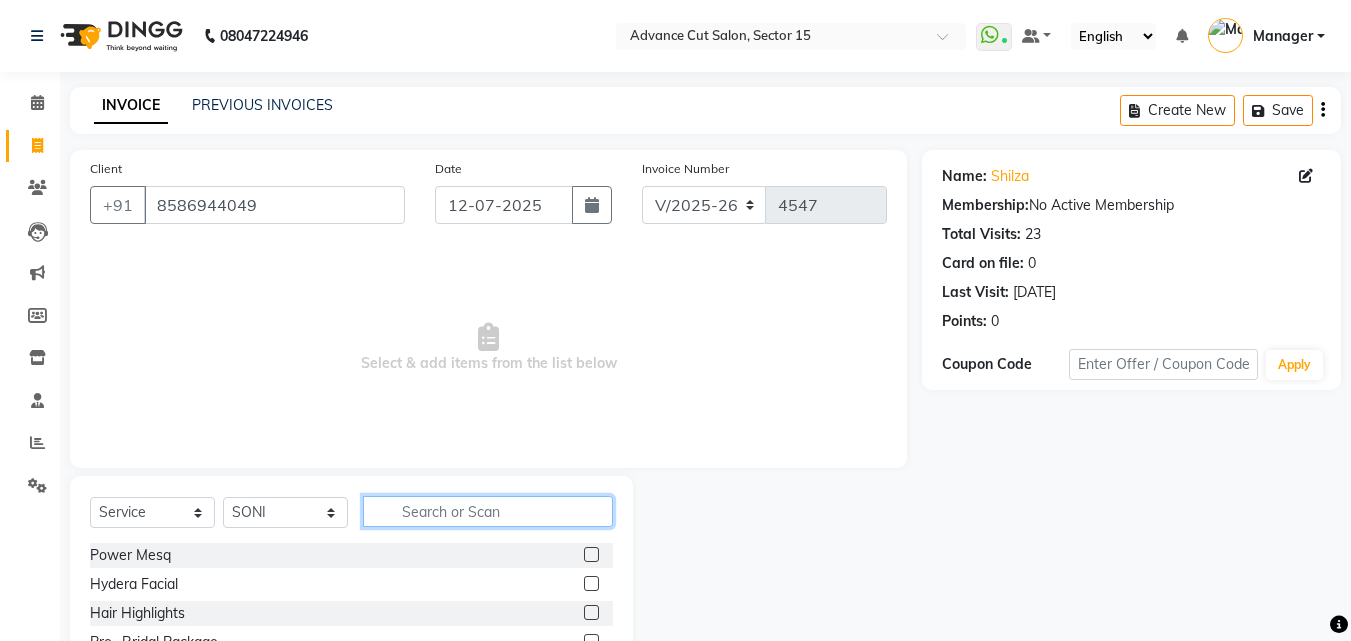 click 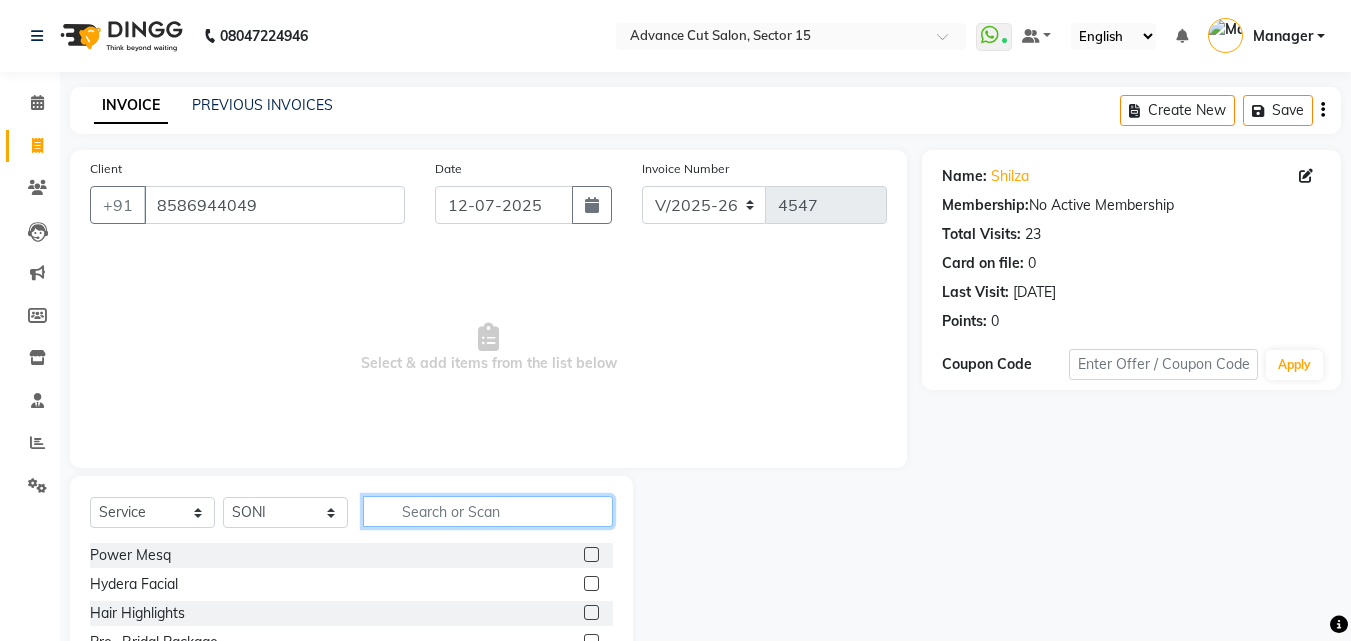 click 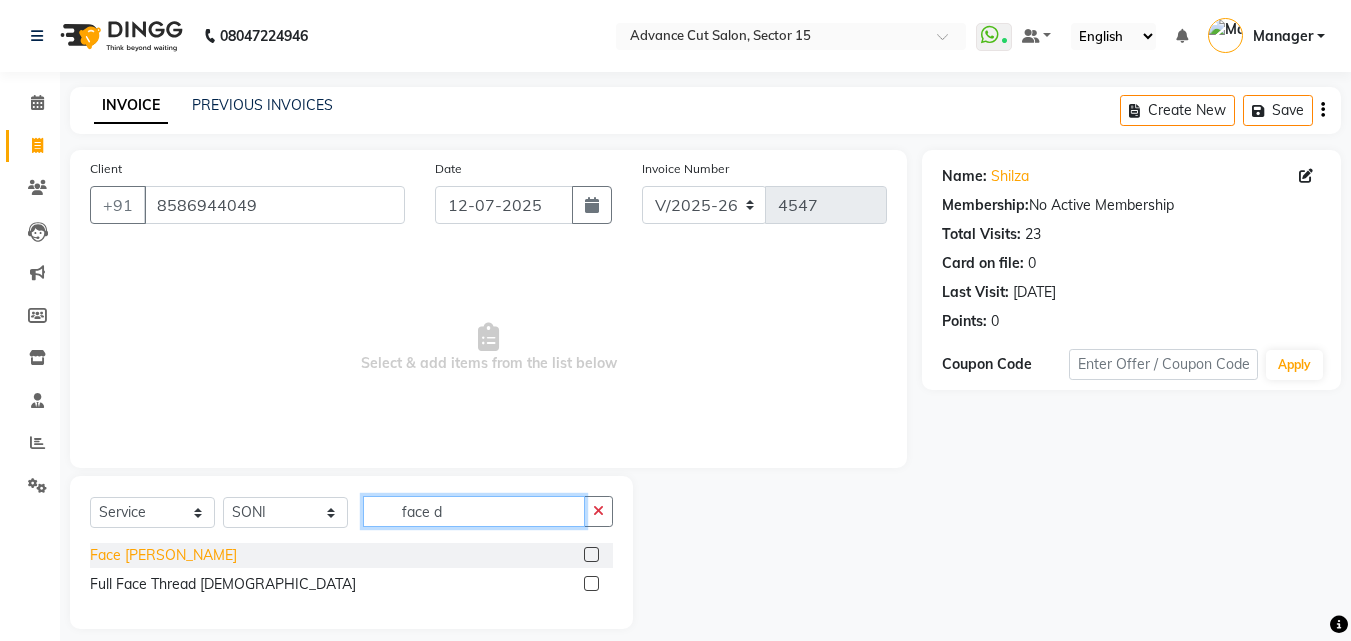 type on "face d" 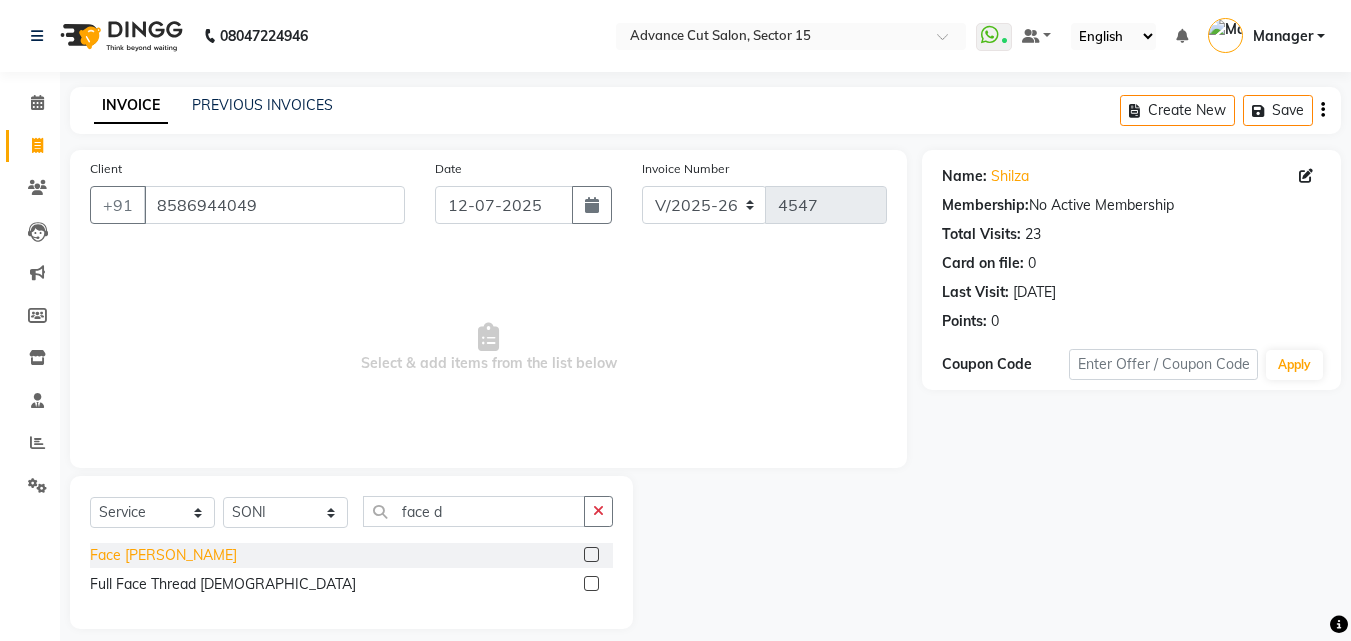 click on "Face [PERSON_NAME]" 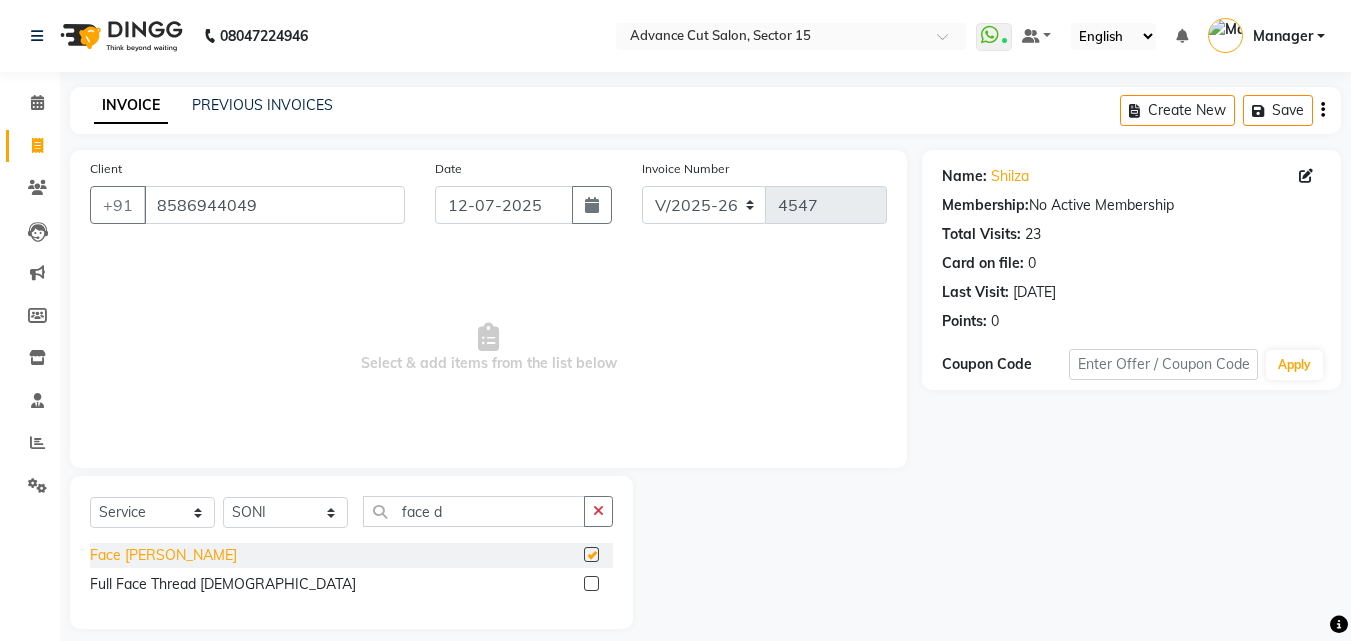 click on "Face [PERSON_NAME]" 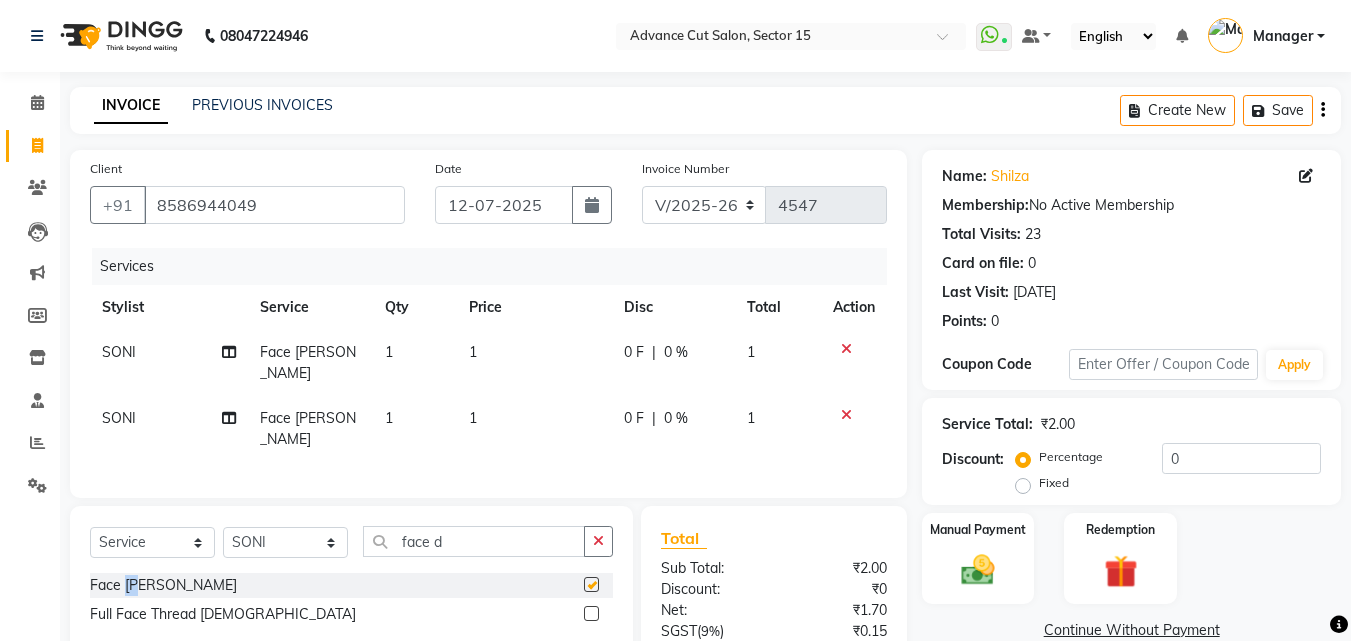 checkbox on "false" 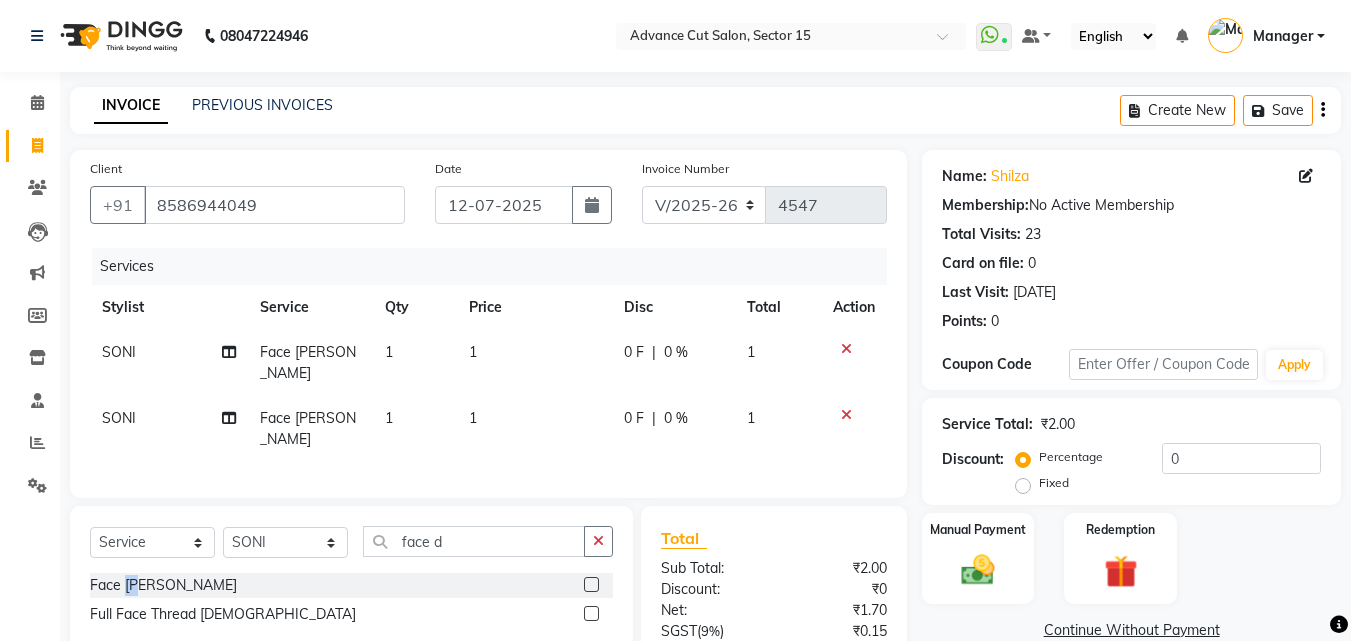 click 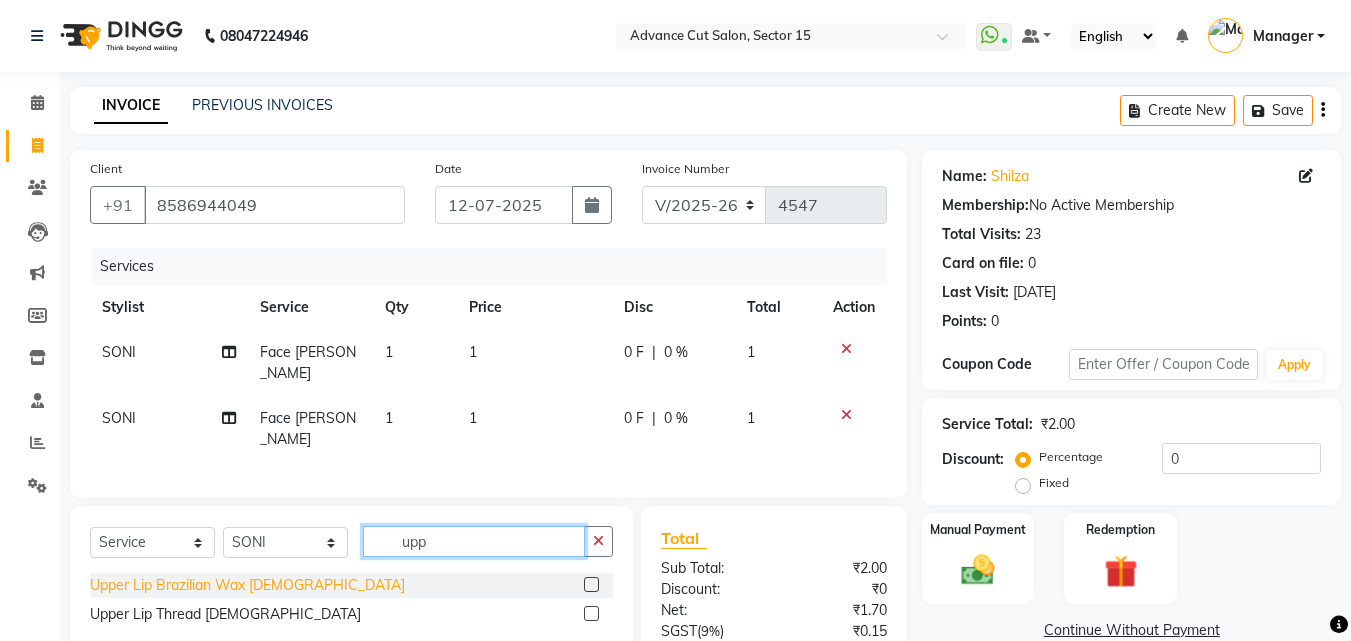 type on "upp" 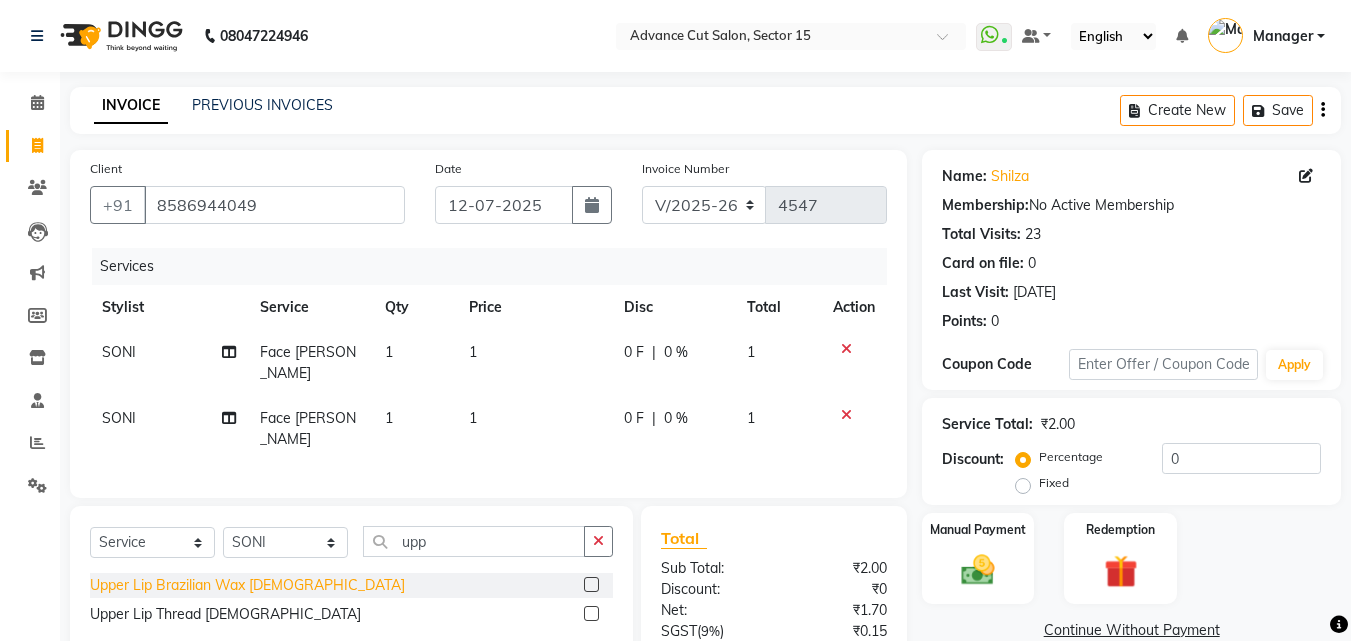 click on "Upper Lip Brazilian Wax [DEMOGRAPHIC_DATA]" 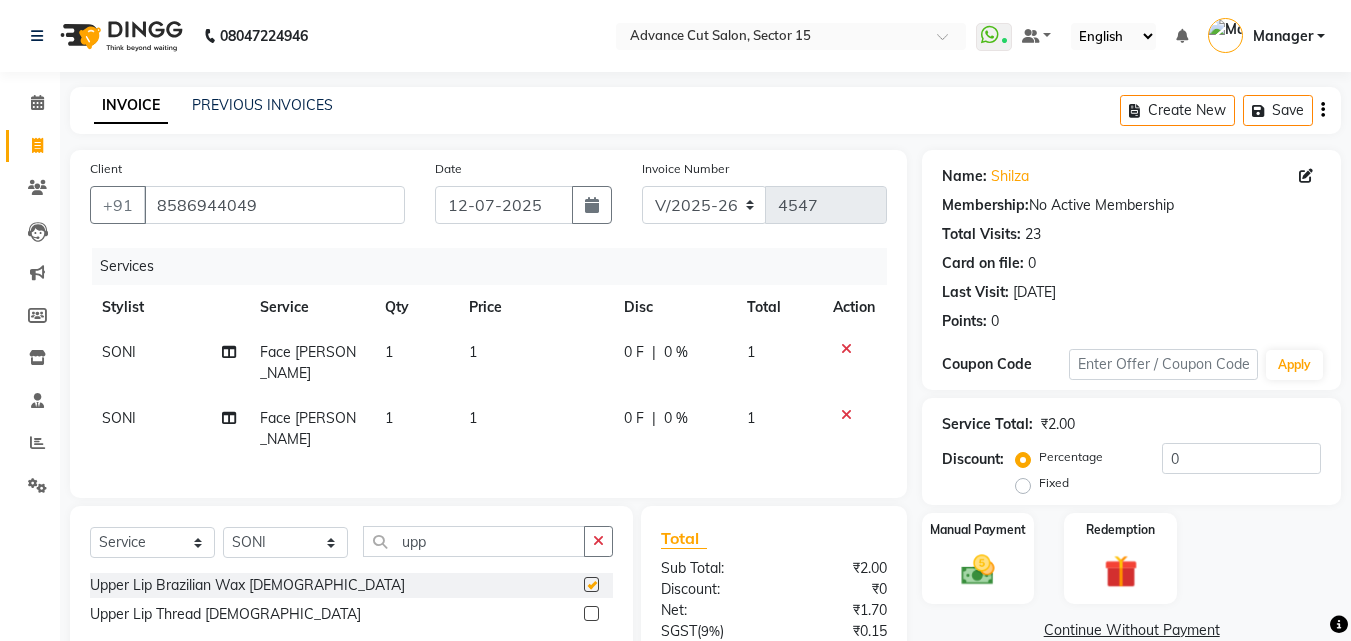 checkbox on "false" 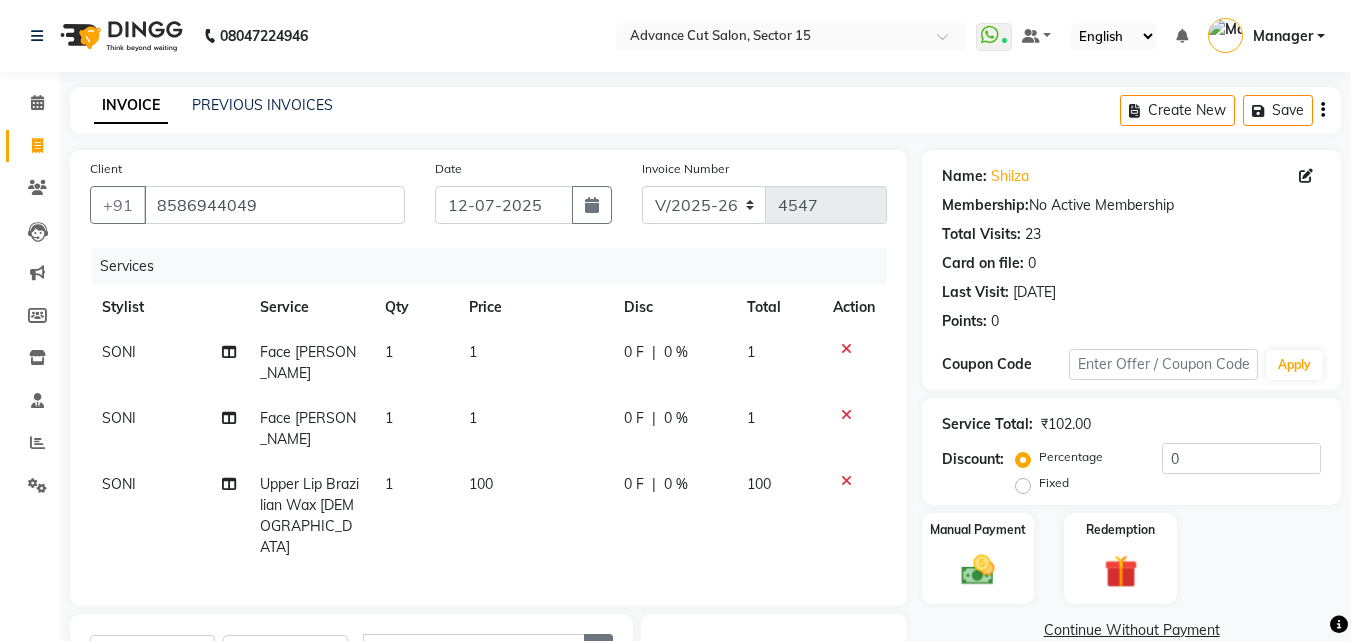 click 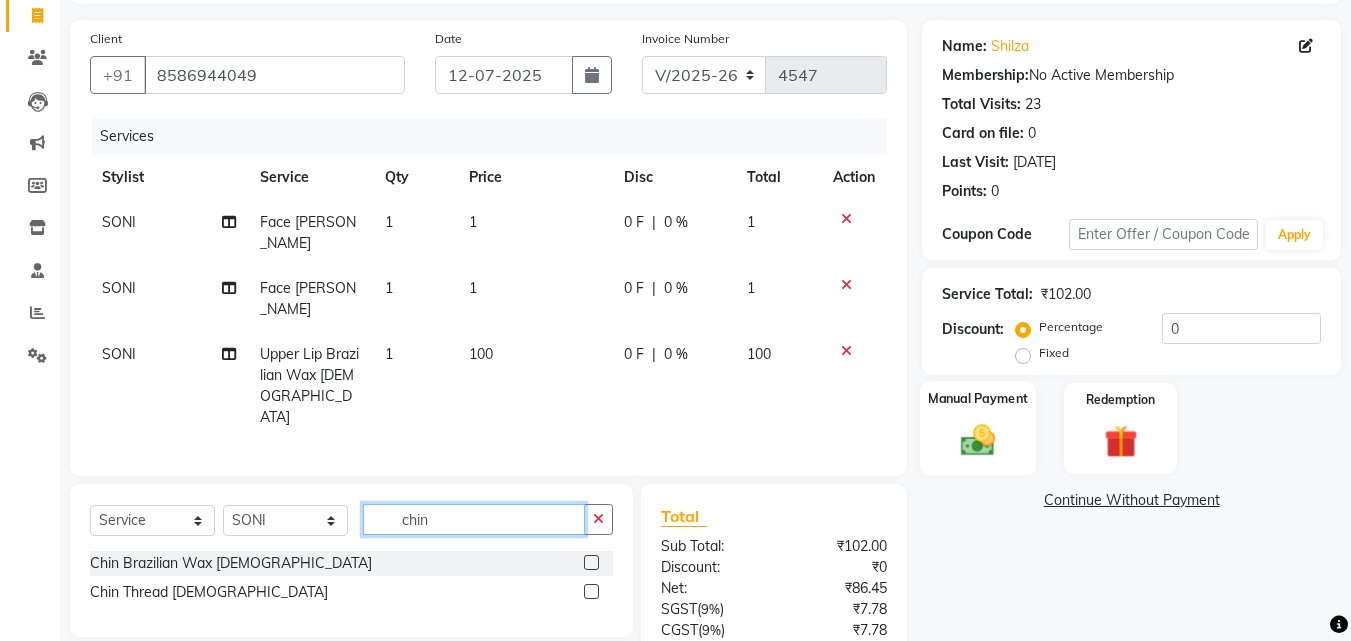 scroll, scrollTop: 153, scrollLeft: 0, axis: vertical 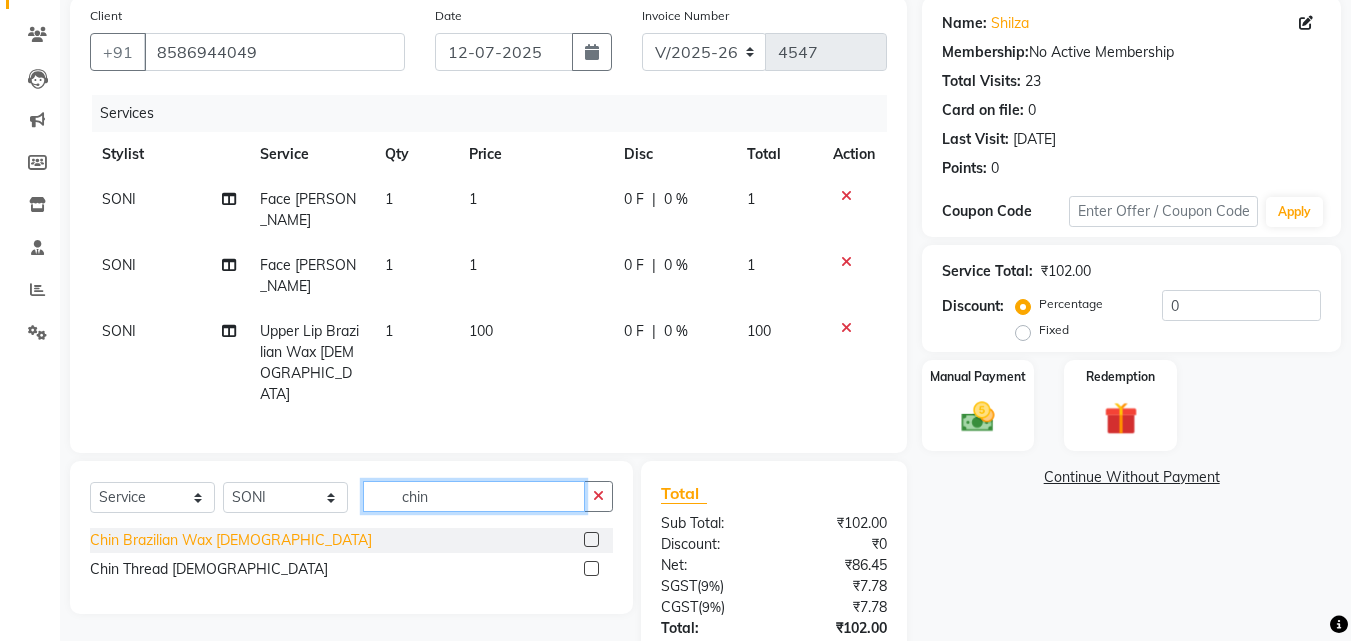 type on "chin" 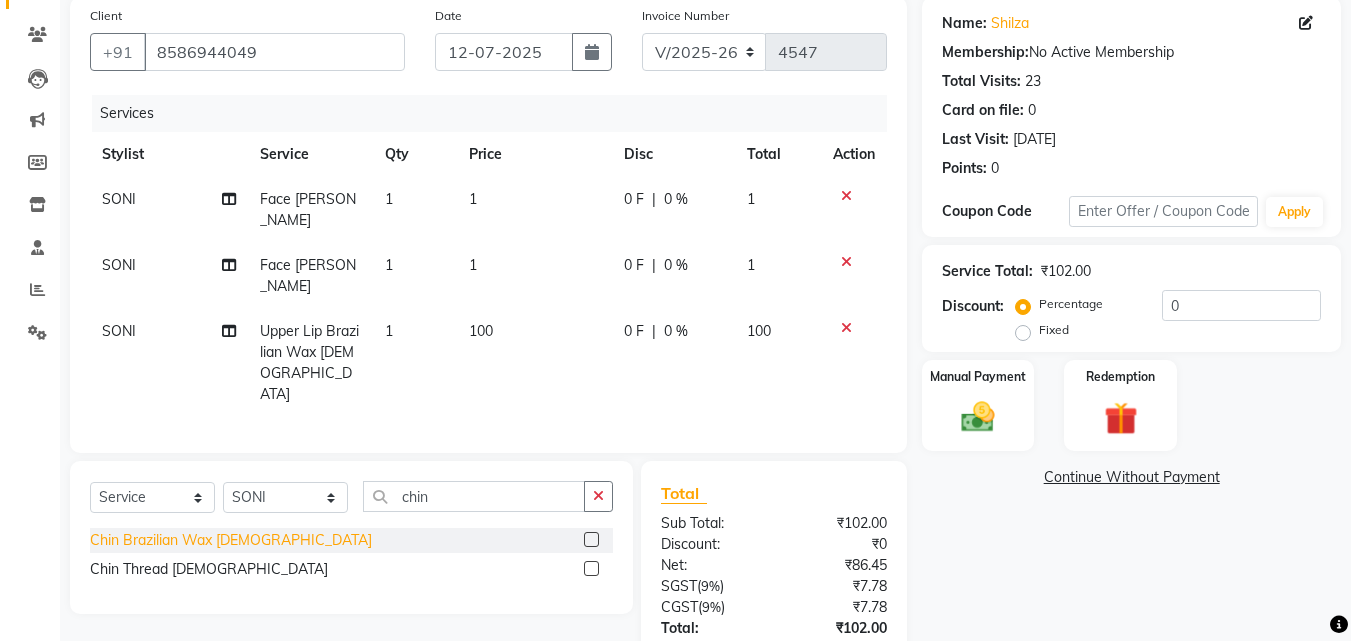 click on "Chin Brazilian Wax [DEMOGRAPHIC_DATA]" 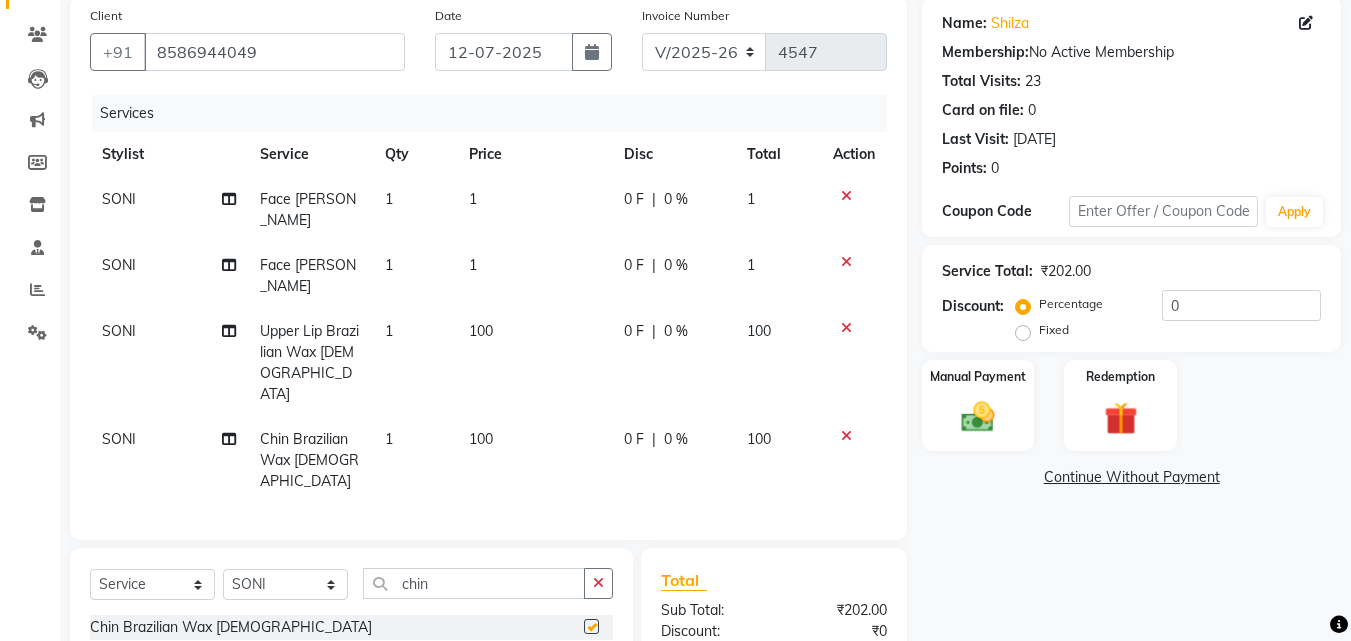 checkbox on "false" 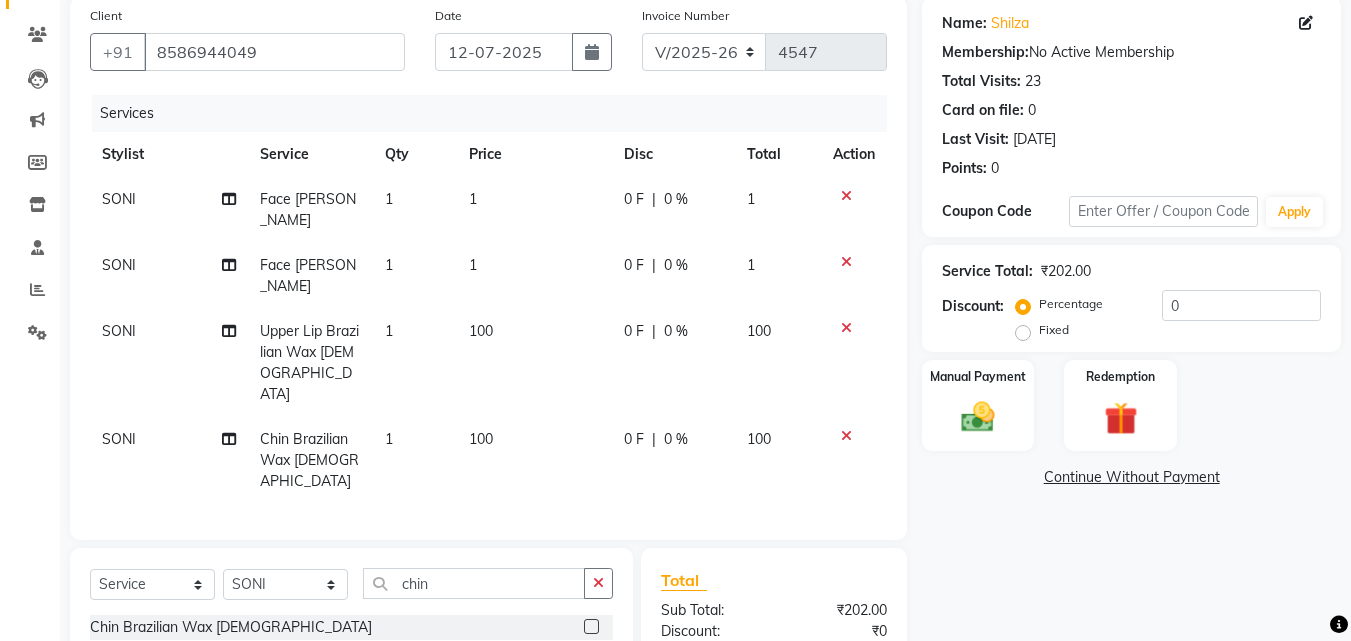 click 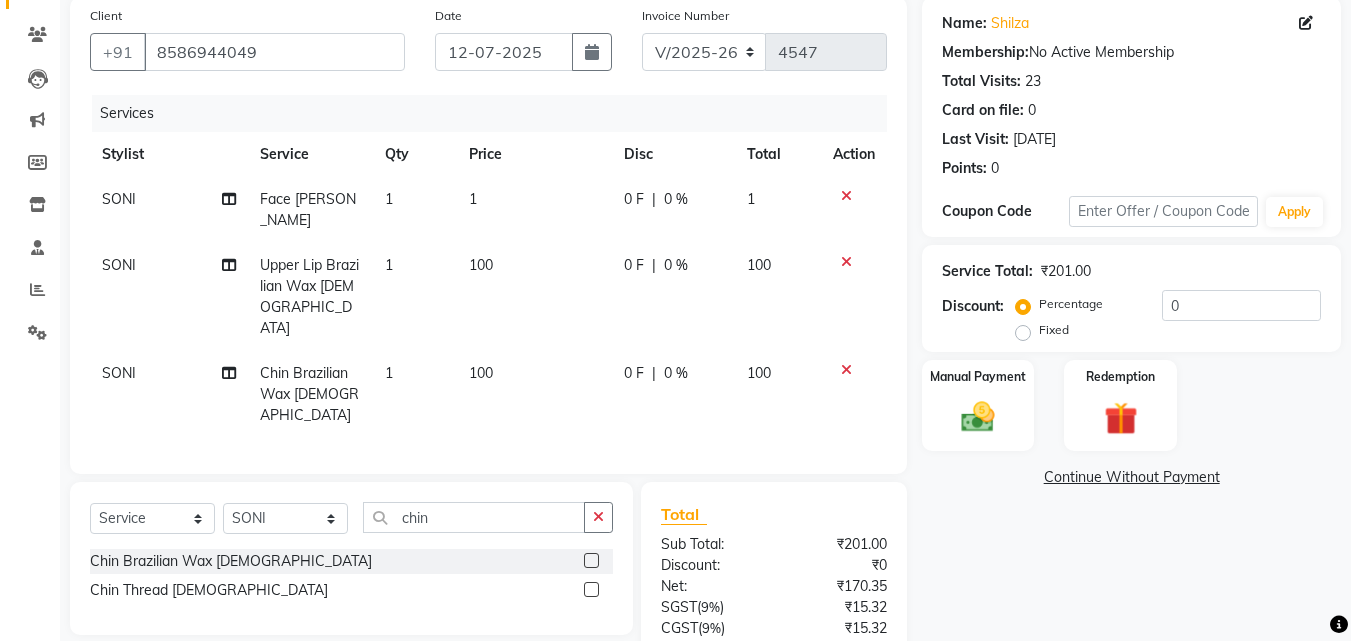 click on "1" 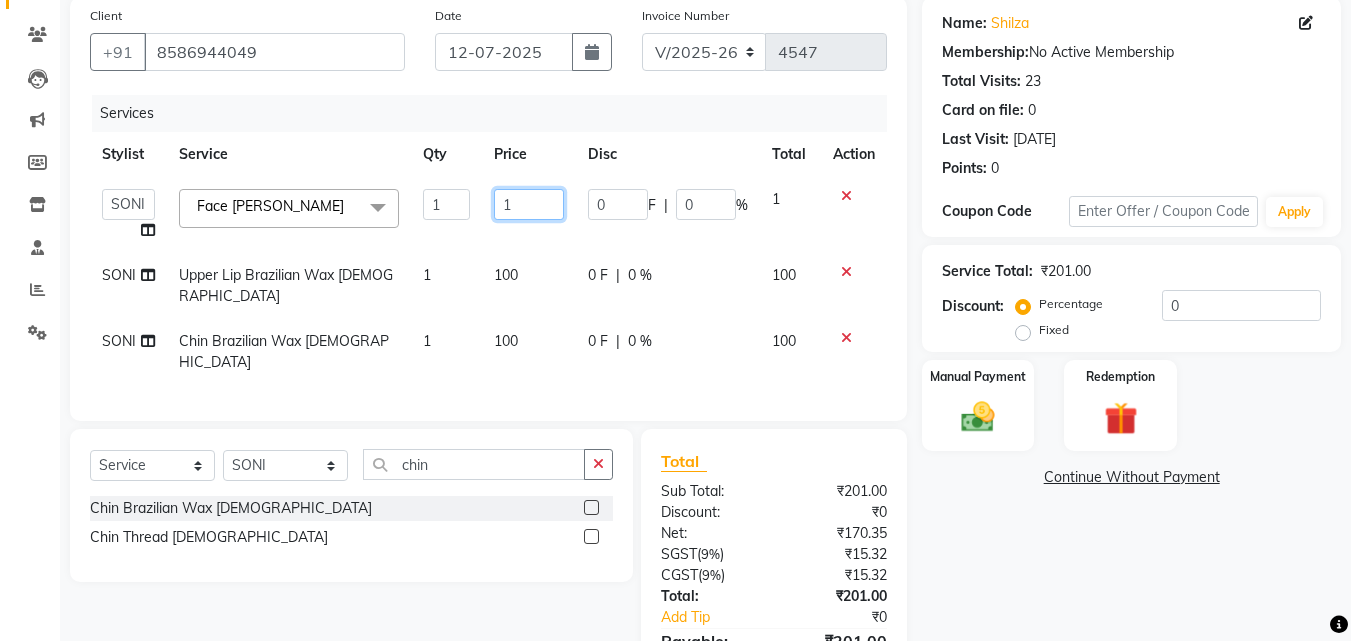 click on "1" 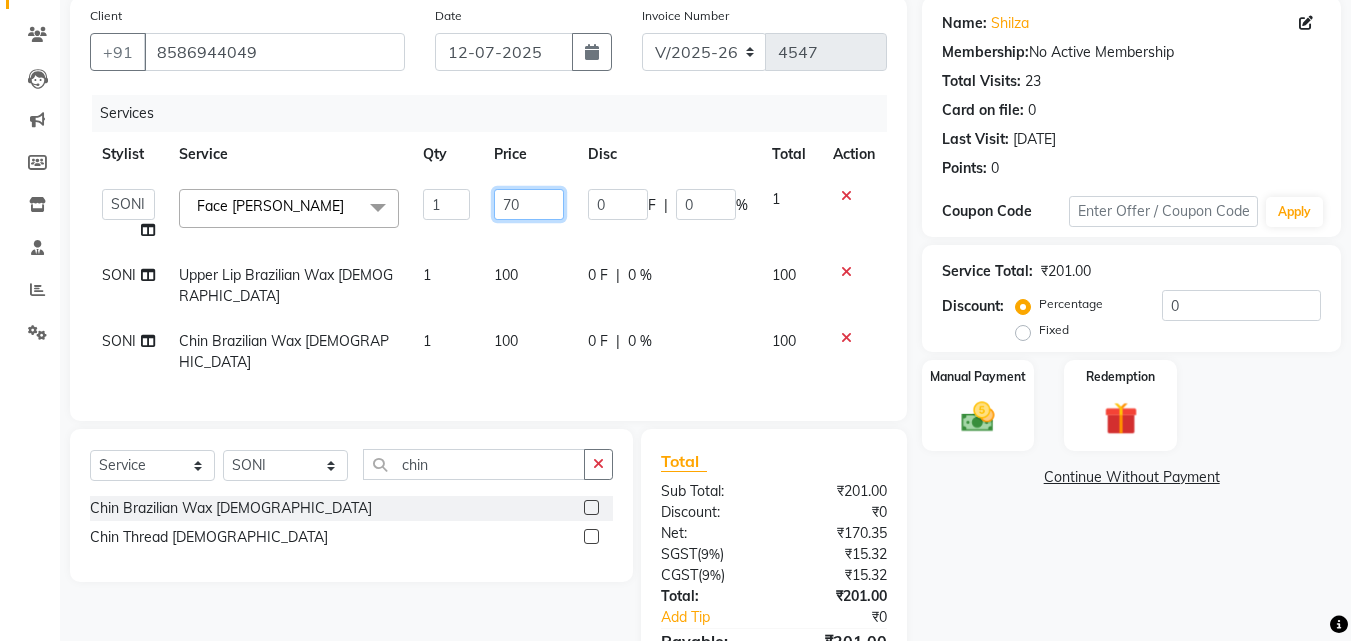 type on "700" 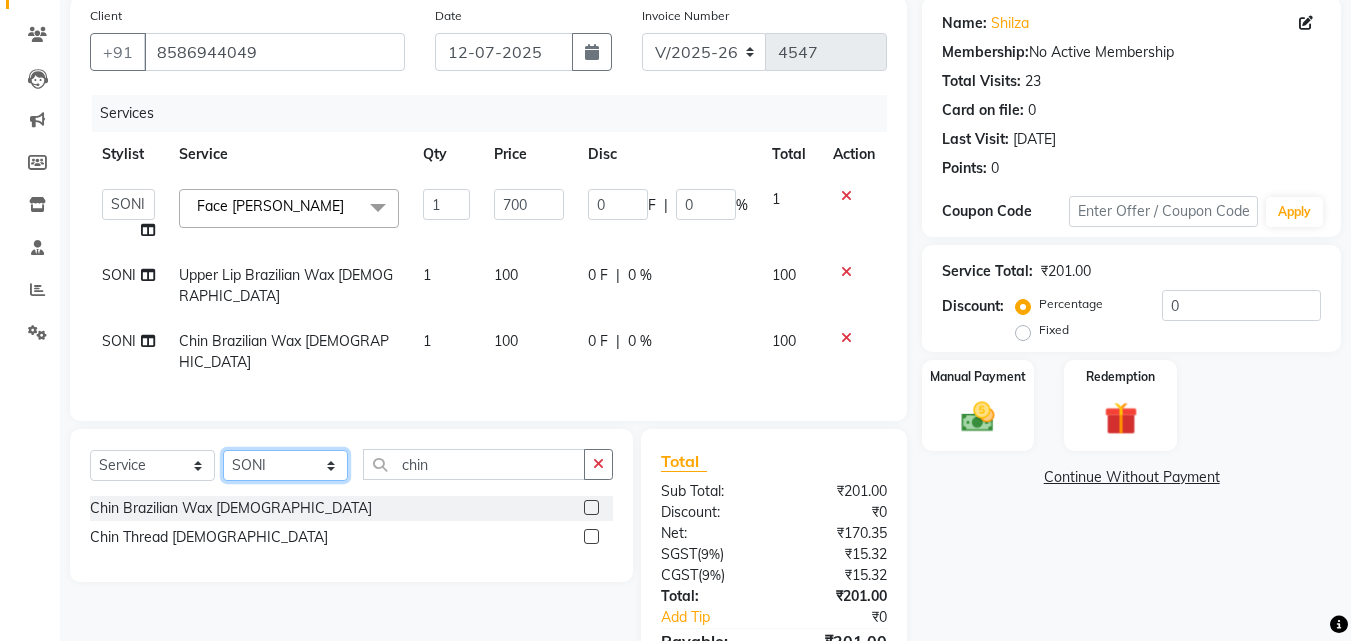 click on "Select  Service  Product  Membership  Package Voucher Prepaid Gift Card  Select Stylist Advance Cut  ASIF FARMAN HAIDER Iqbal KASHISH LUCKY Manager MANOJ NASEEM NASIR Nidhi Pooja  PRIYA RAEES RANI RASHID RIZWAN SACHIN SALMAN SANJAY Shahjad Shankar shuaib SONI chin Chin Brazilian Wax Female  Chin Thread Female" 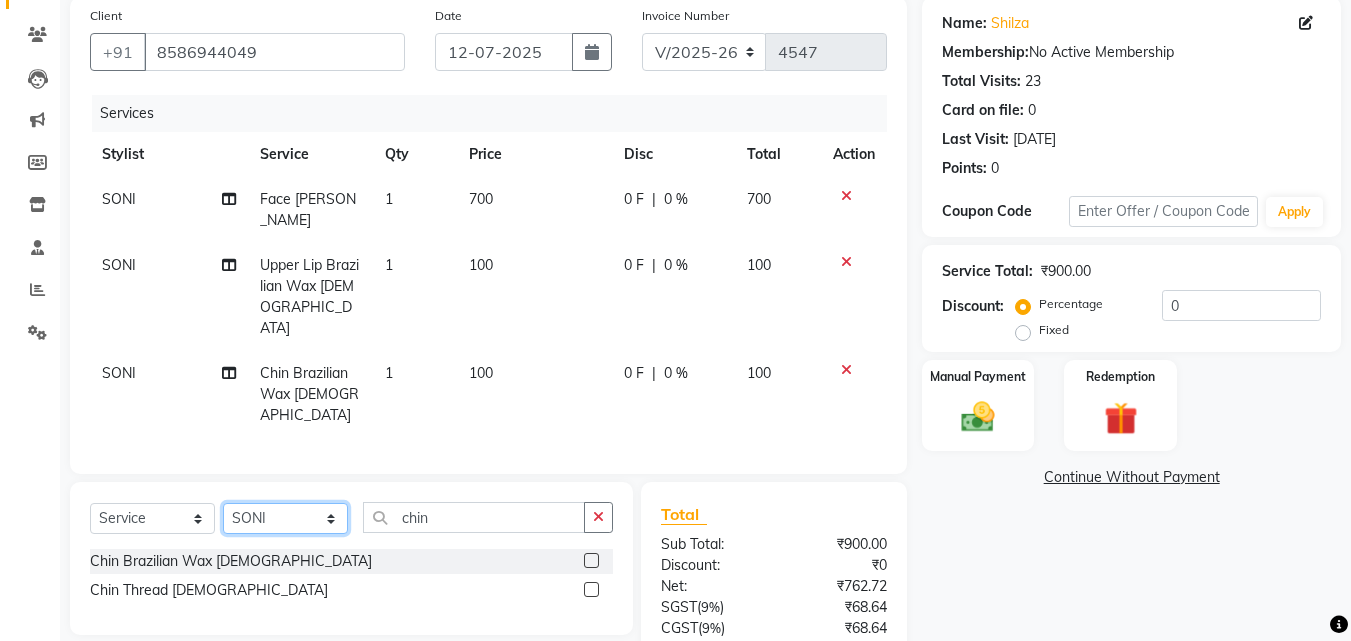 select on "46507" 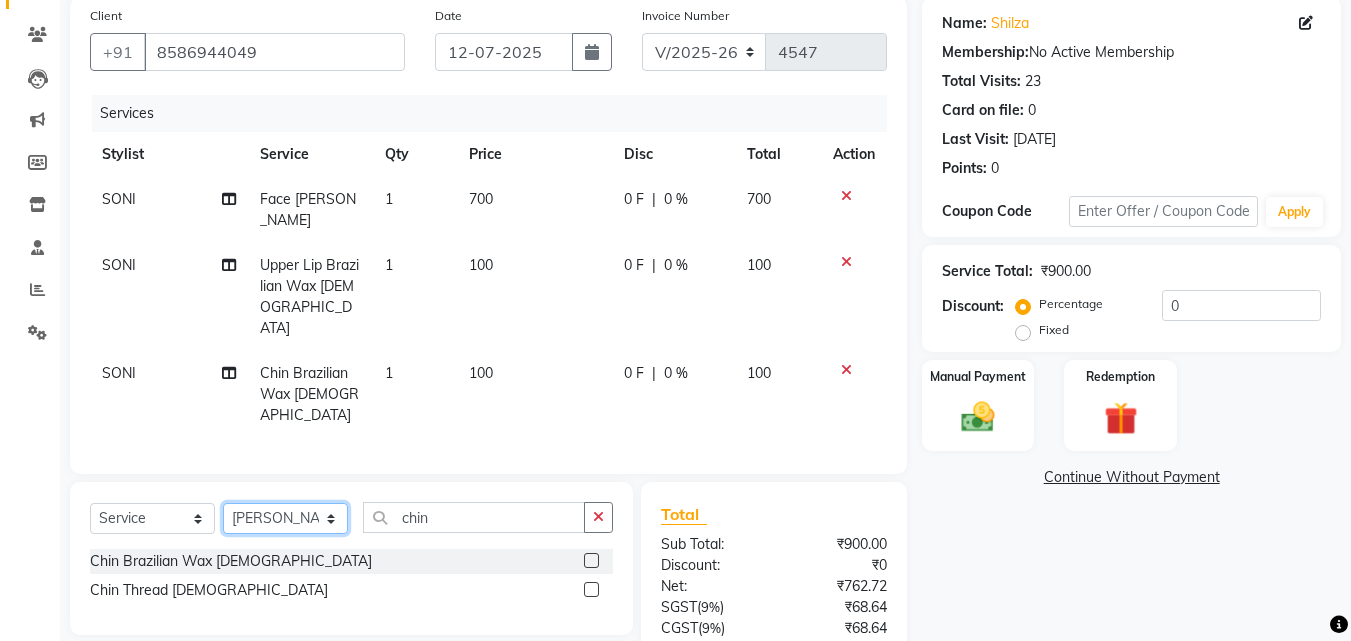 click on "Select Stylist Advance Cut  [PERSON_NAME] [PERSON_NAME] [PERSON_NAME] LUCKY Manager [PERSON_NAME] [PERSON_NAME] Pooja  [PERSON_NAME] RANI [PERSON_NAME] [PERSON_NAME] [PERSON_NAME] [PERSON_NAME] [PERSON_NAME]" 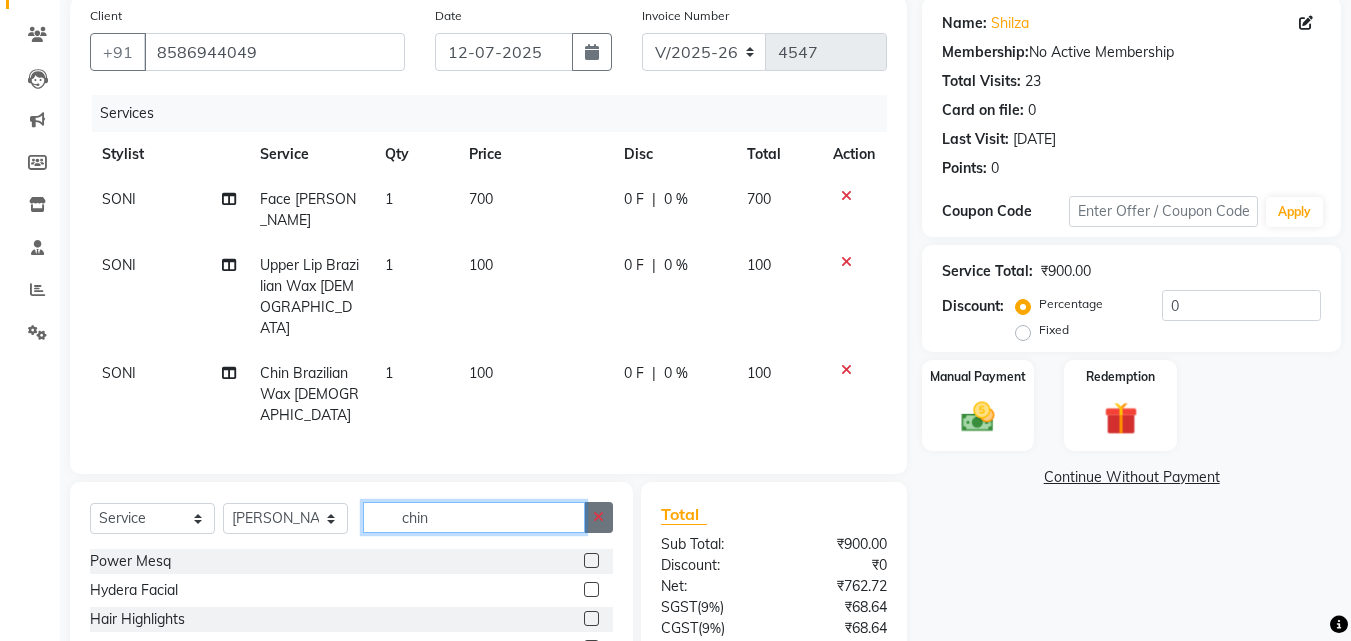 drag, startPoint x: 573, startPoint y: 466, endPoint x: 590, endPoint y: 464, distance: 17.117243 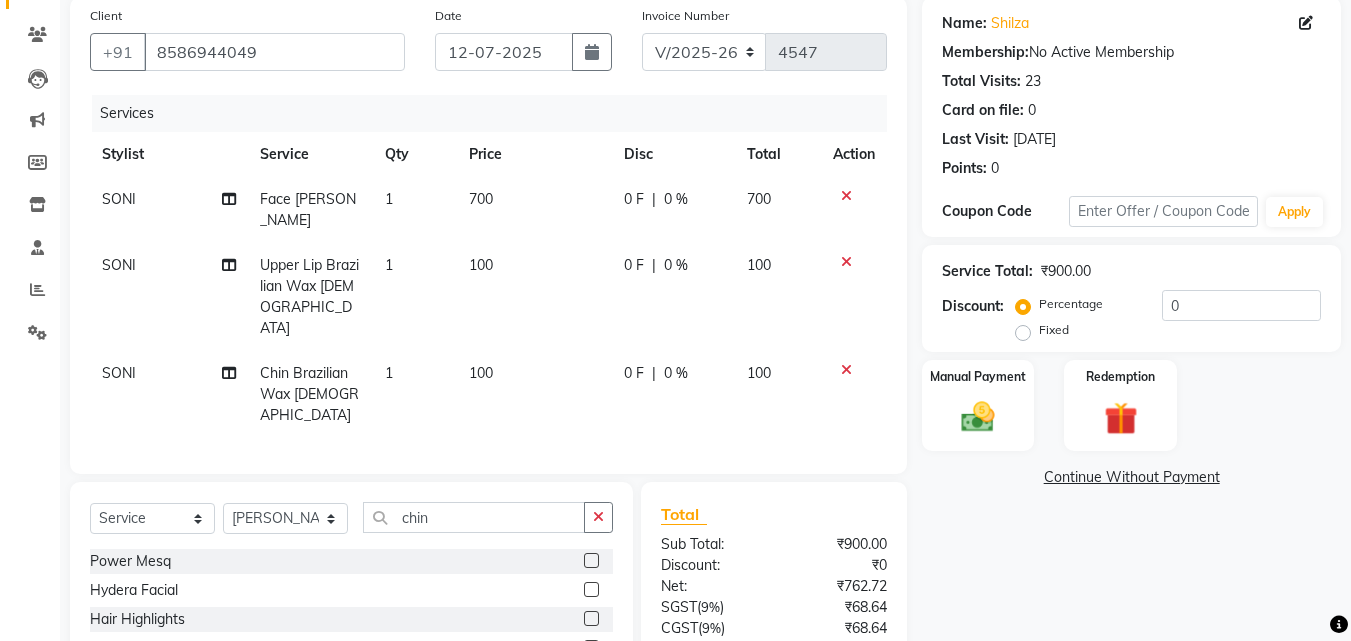 click 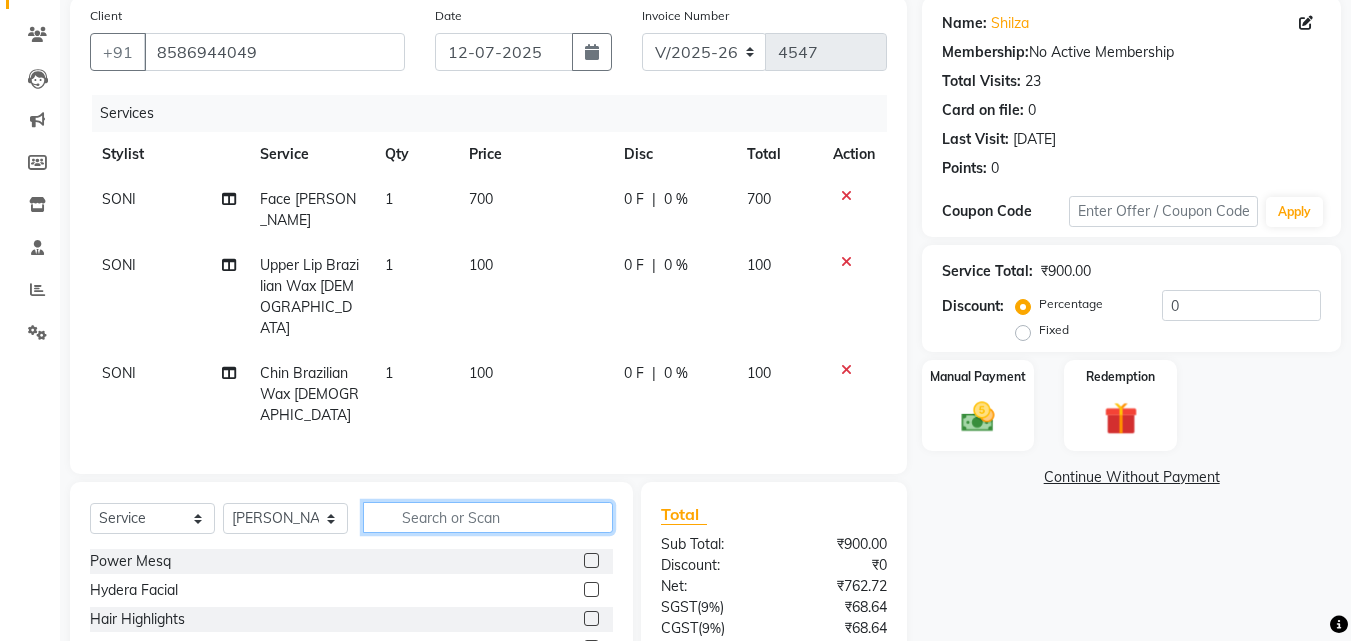 click 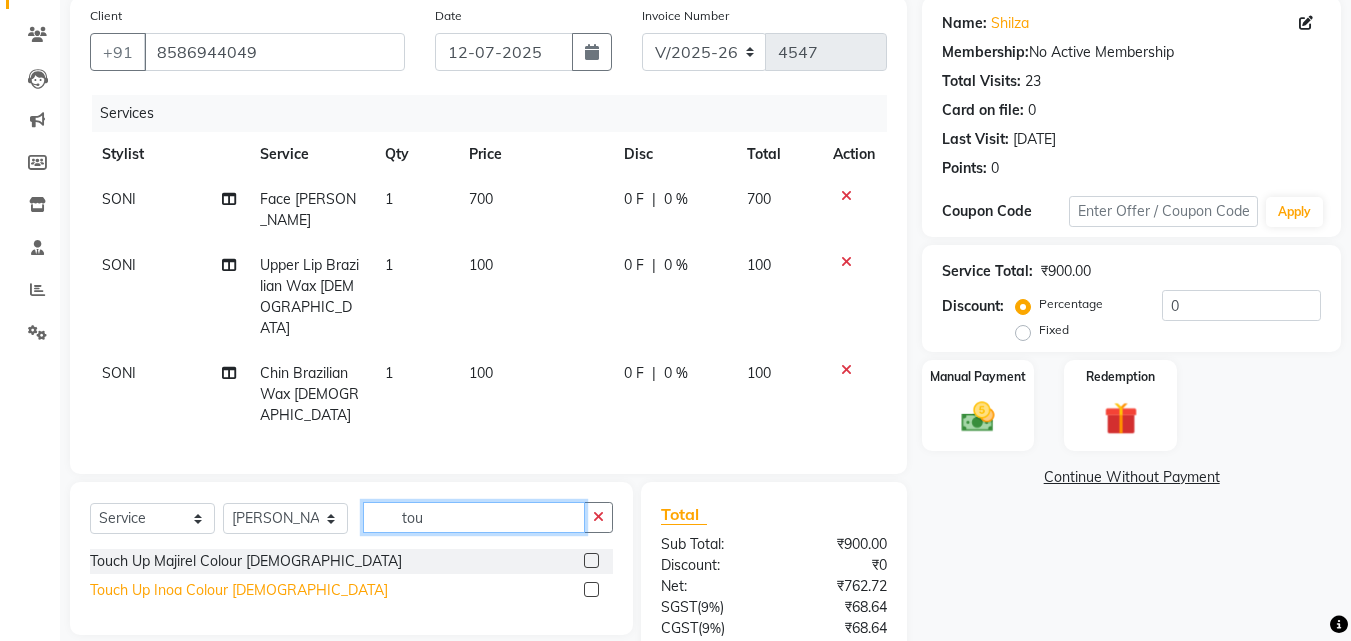 type on "tou" 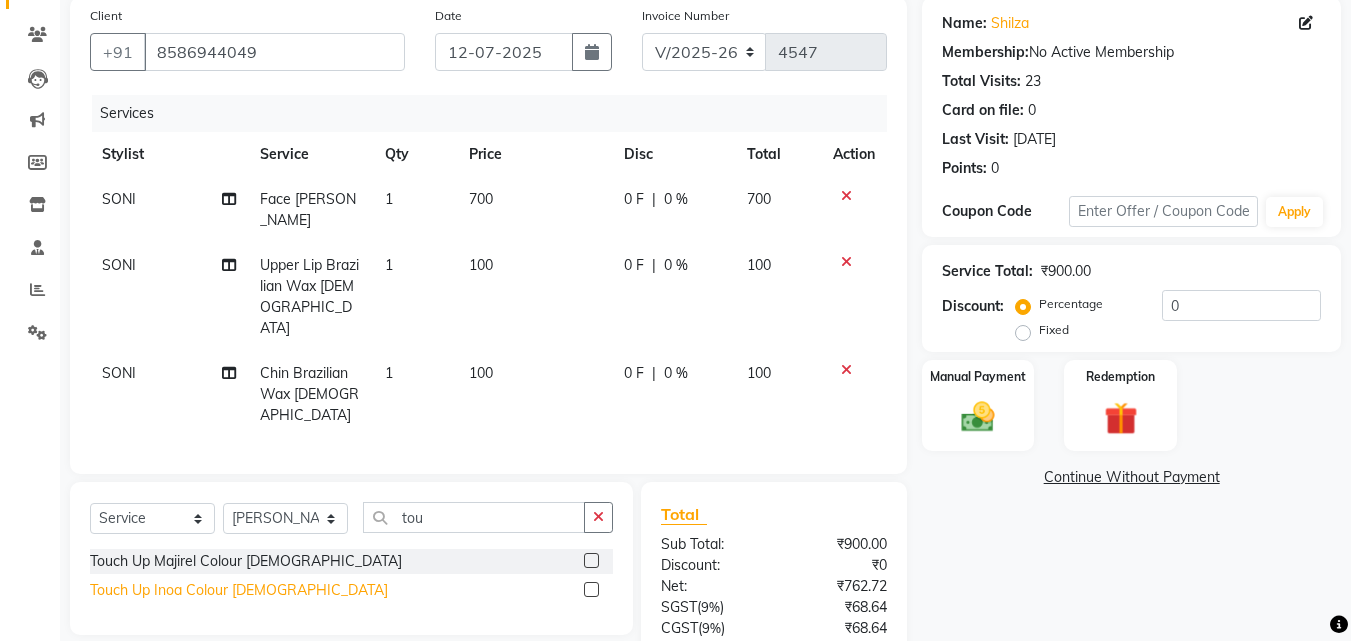 click on "Touch Up Inoa Colour [DEMOGRAPHIC_DATA]" 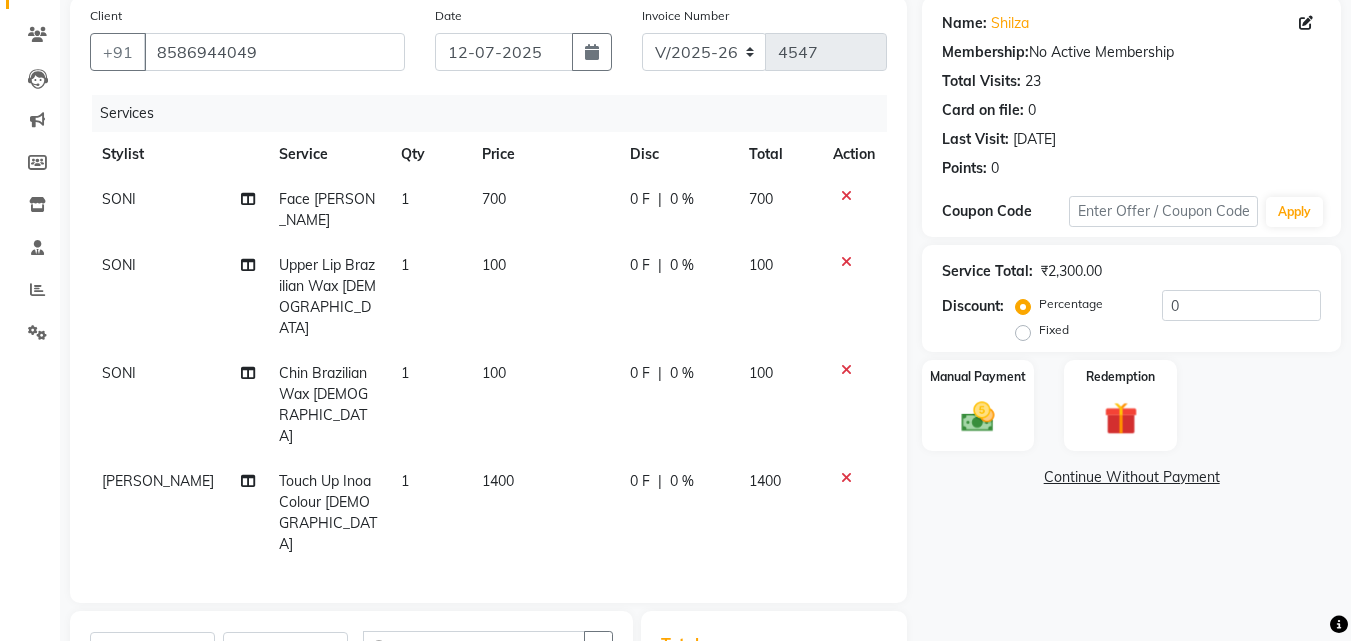 checkbox on "false" 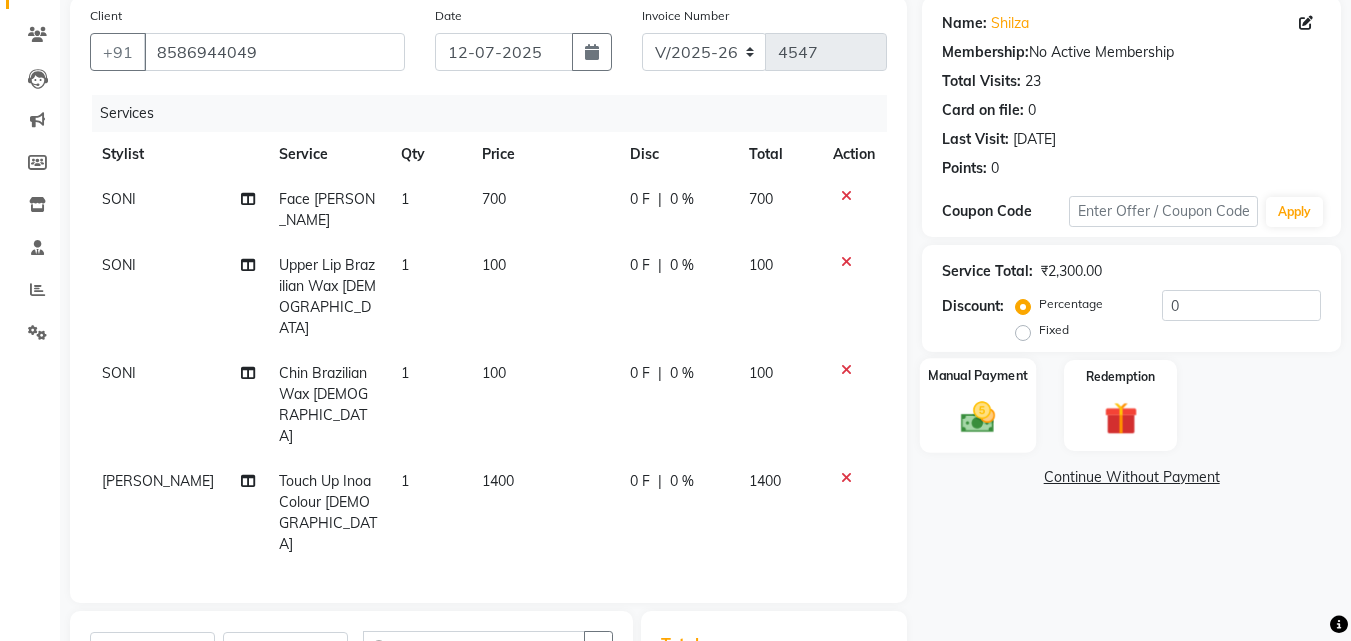 click on "Manual Payment" 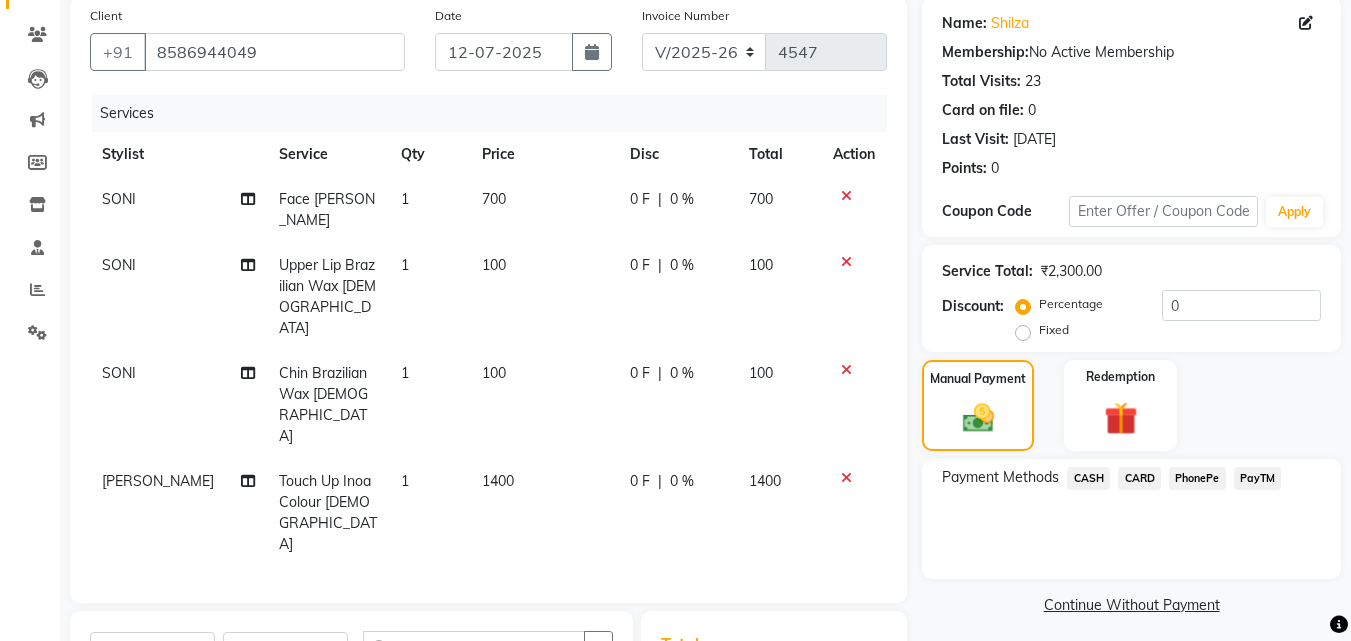 click on "PayTM" 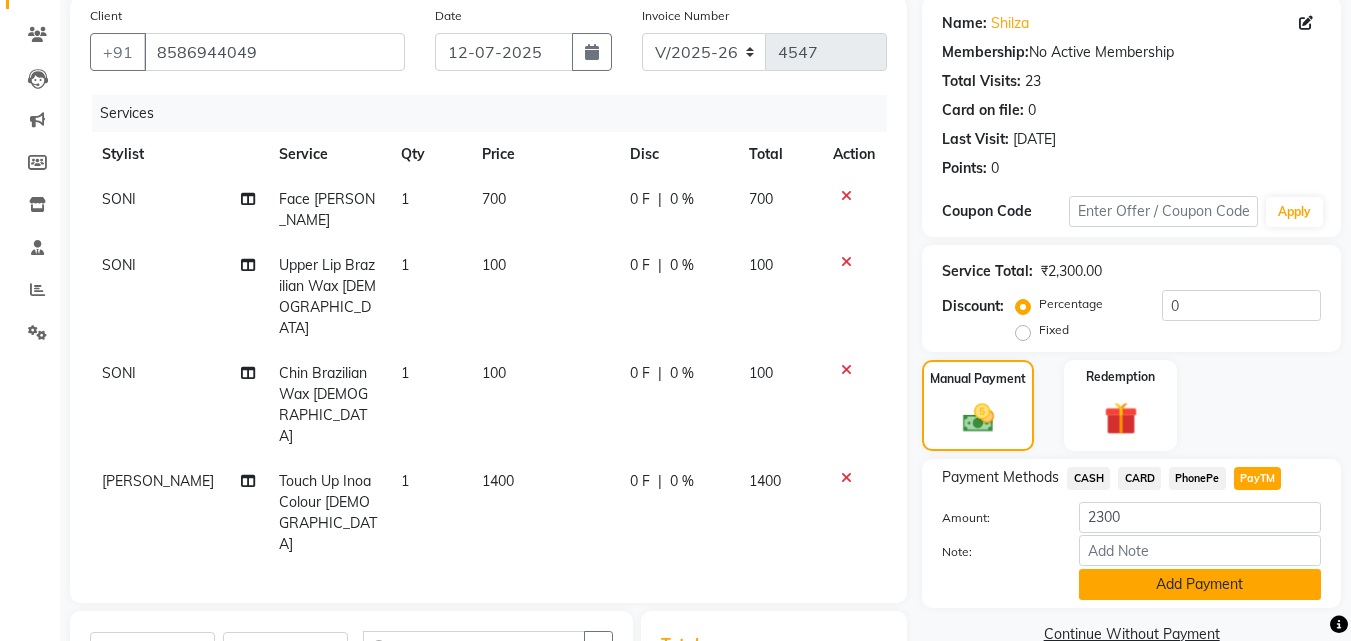 click on "Add Payment" 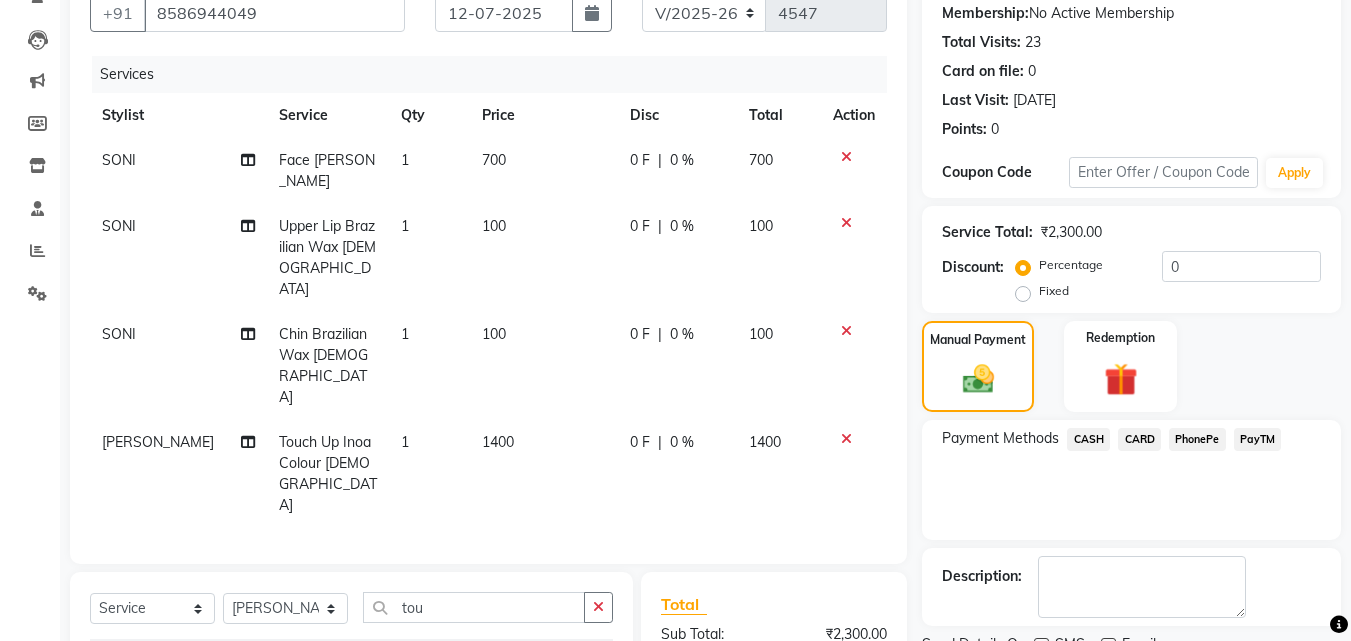 scroll, scrollTop: 322, scrollLeft: 0, axis: vertical 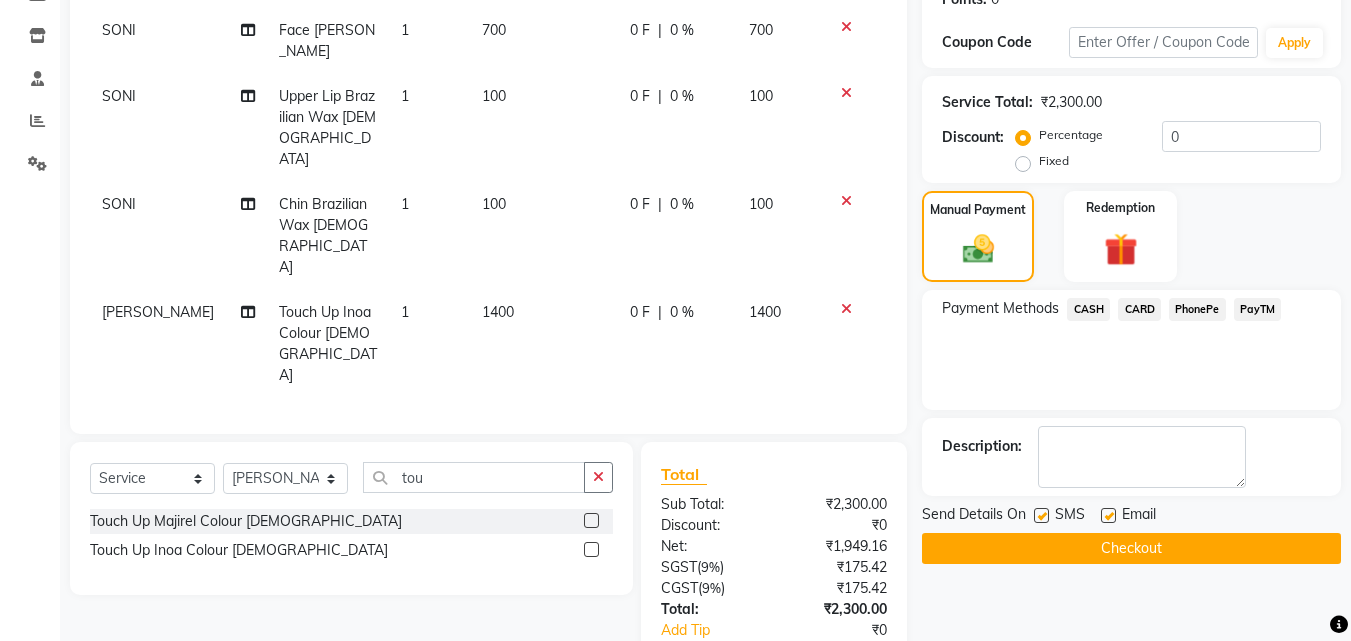 click on "Checkout" 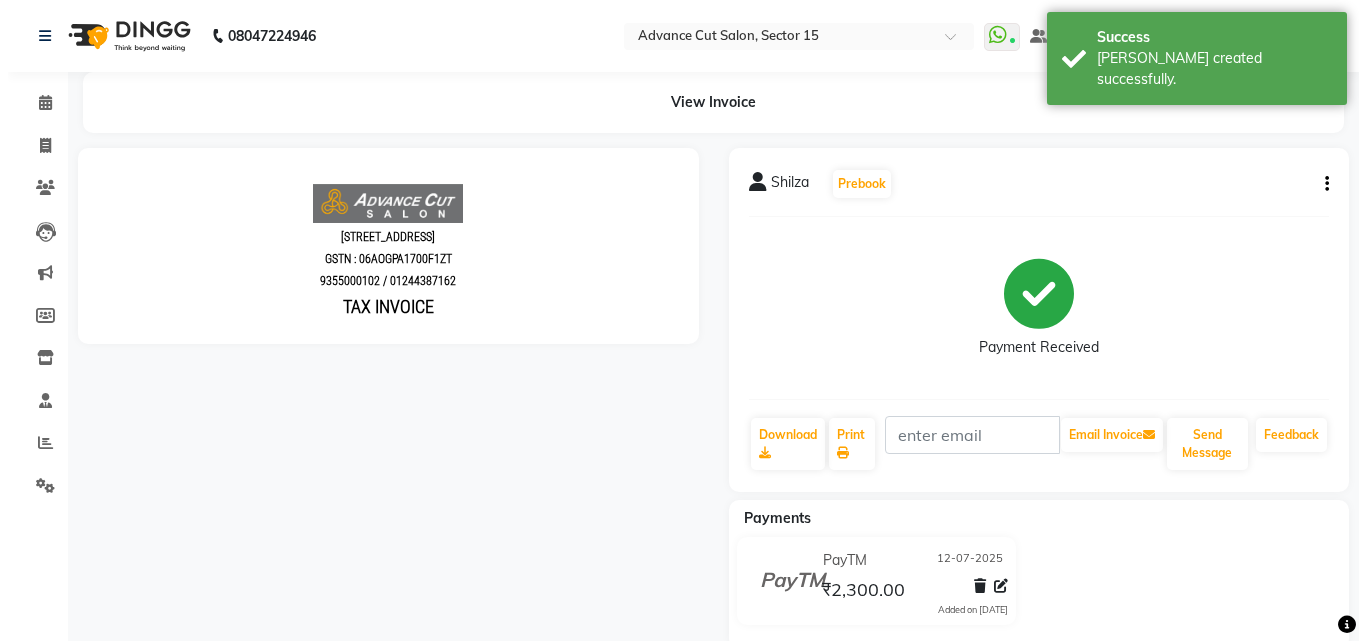 scroll, scrollTop: 0, scrollLeft: 0, axis: both 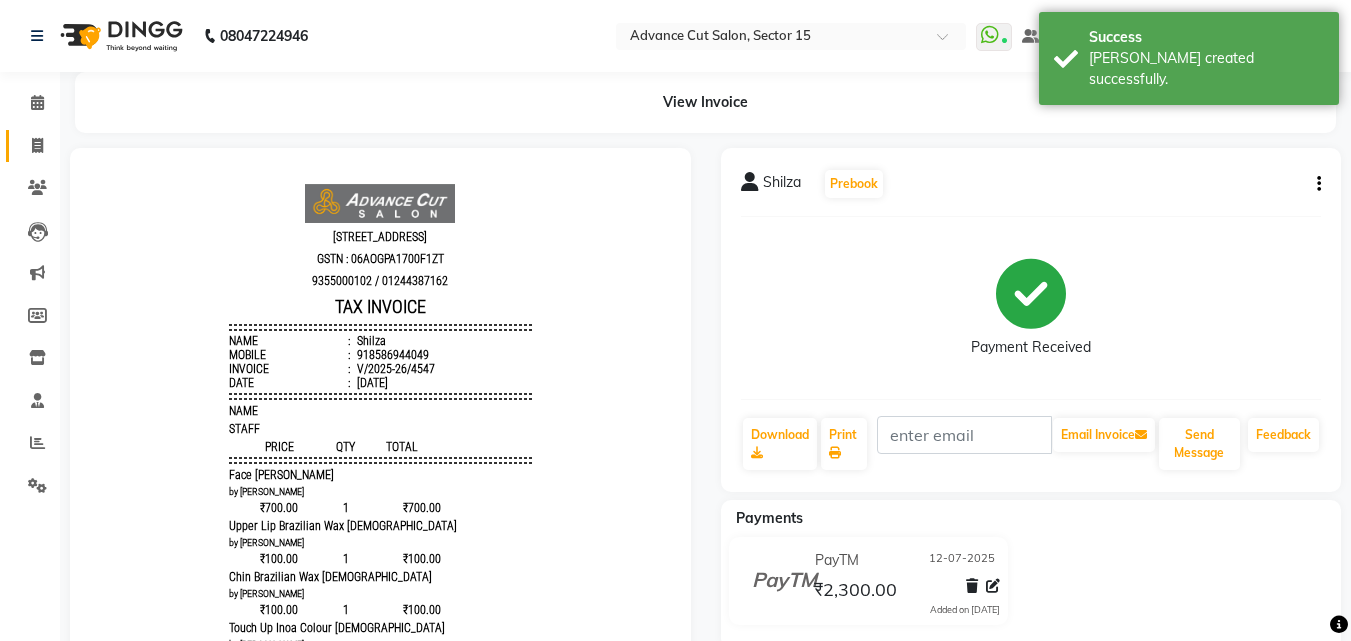 click on "Invoice" 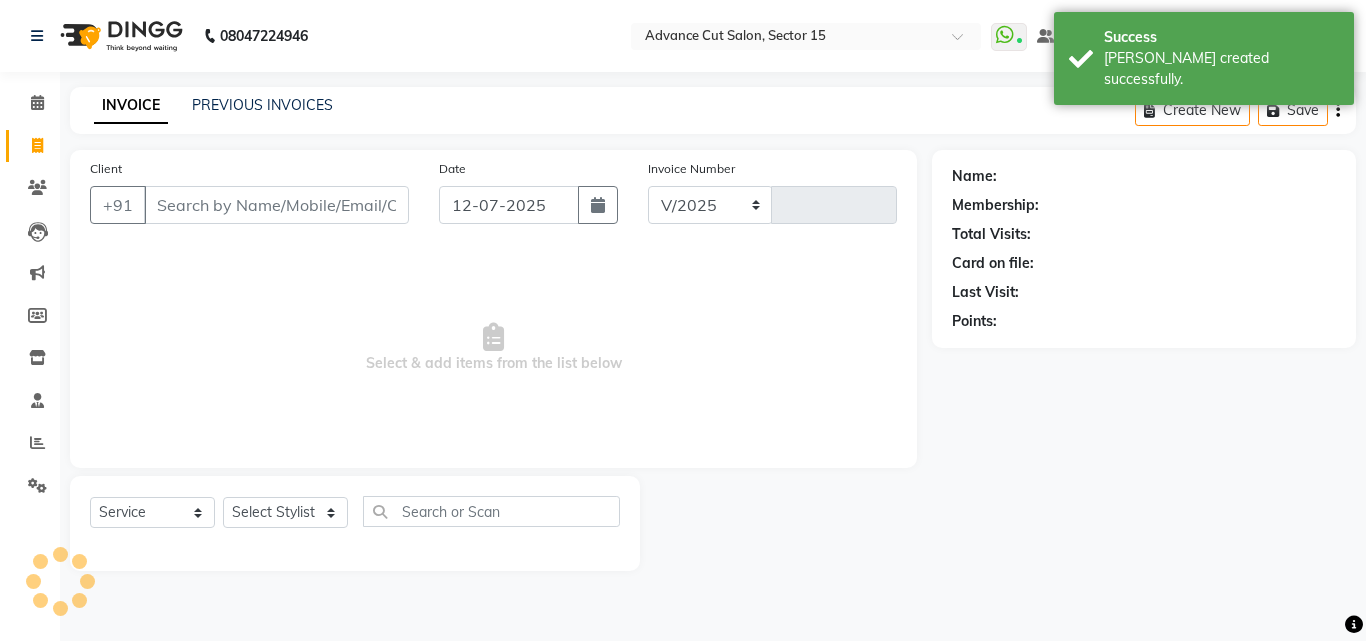 select on "6255" 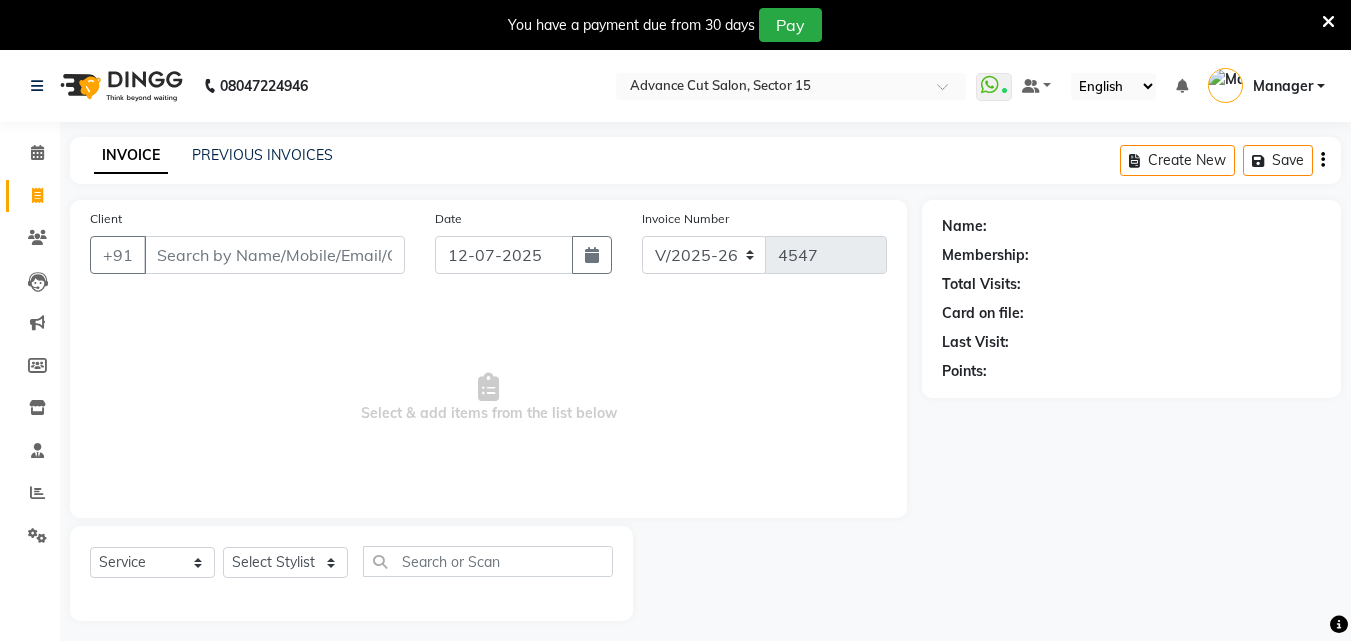 select on "6255" 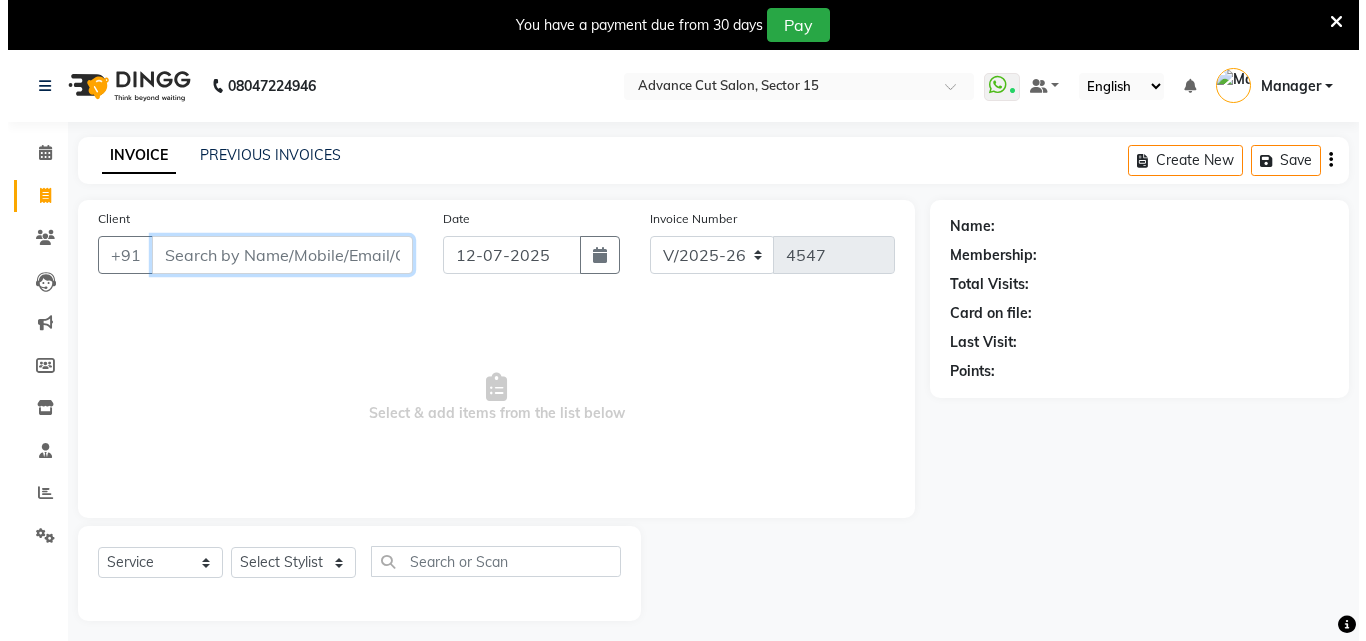 scroll, scrollTop: 0, scrollLeft: 0, axis: both 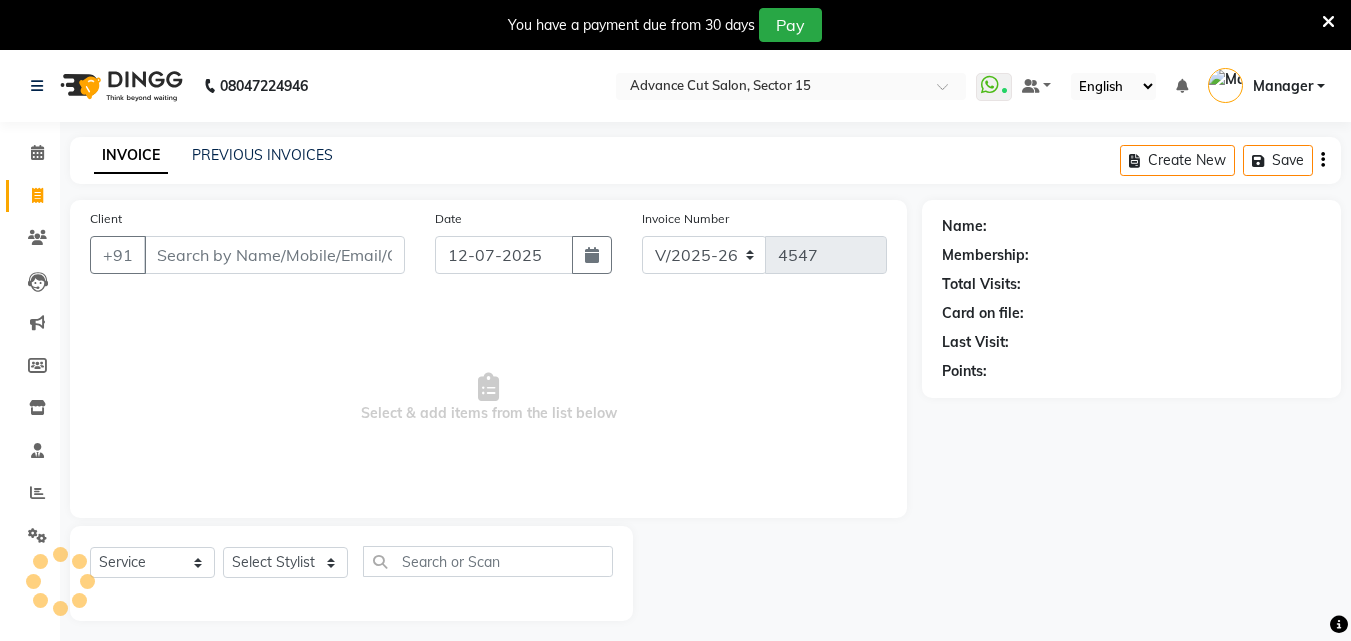 click on "You have a payment due from 30 days   Pay" at bounding box center (665, 25) 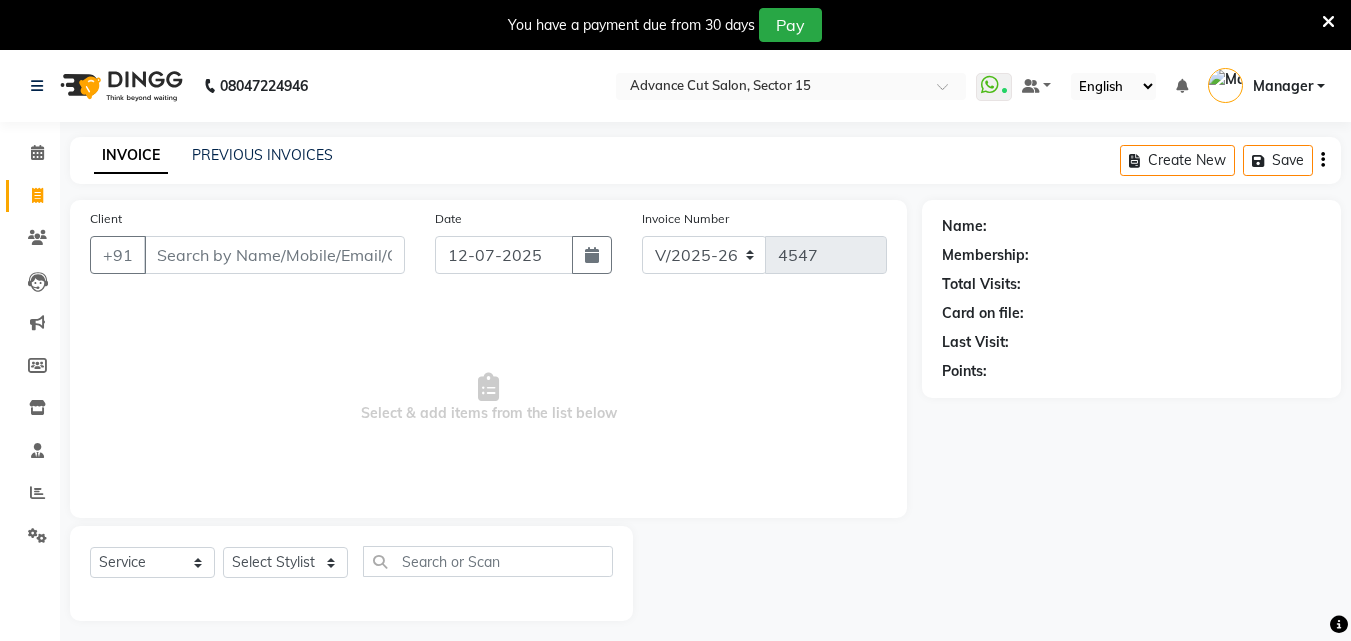 click at bounding box center [1328, 22] 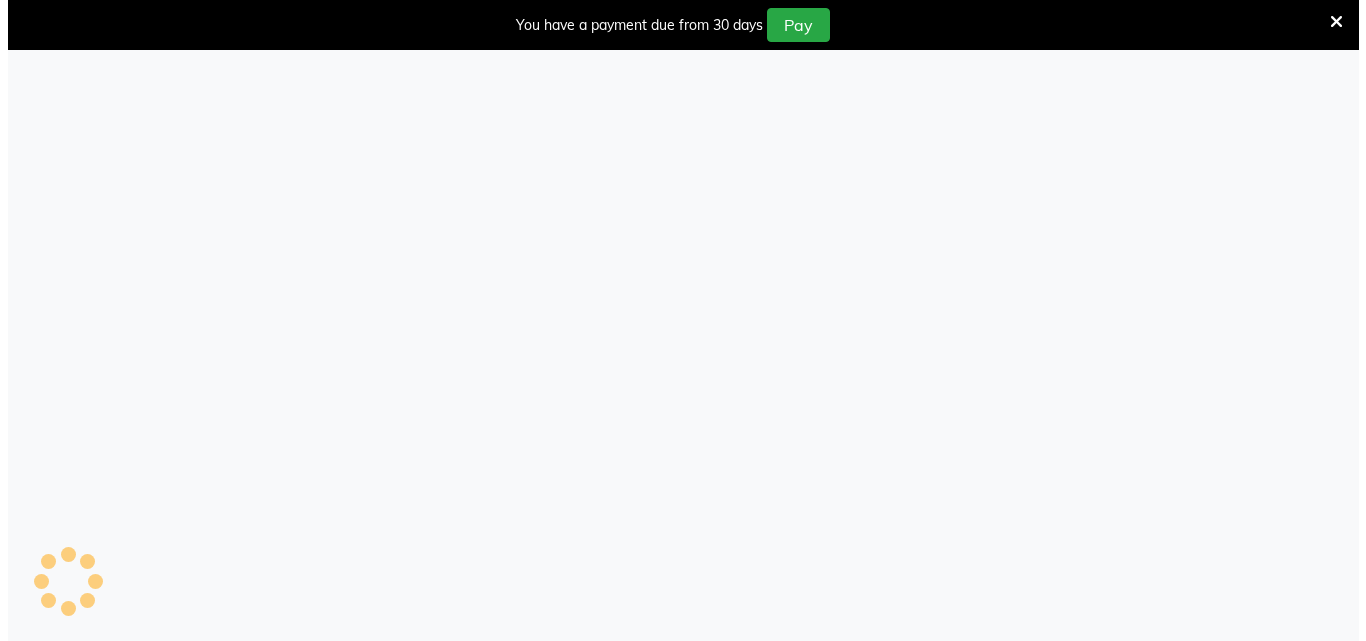 scroll, scrollTop: 0, scrollLeft: 0, axis: both 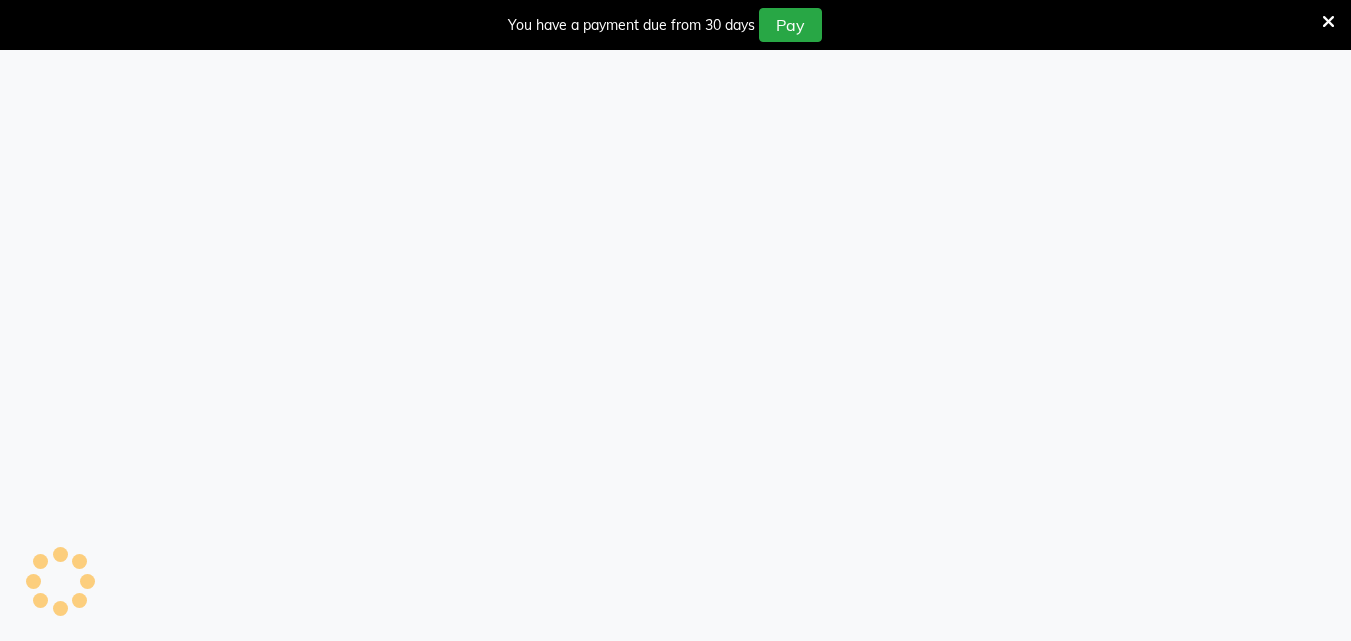 select on "service" 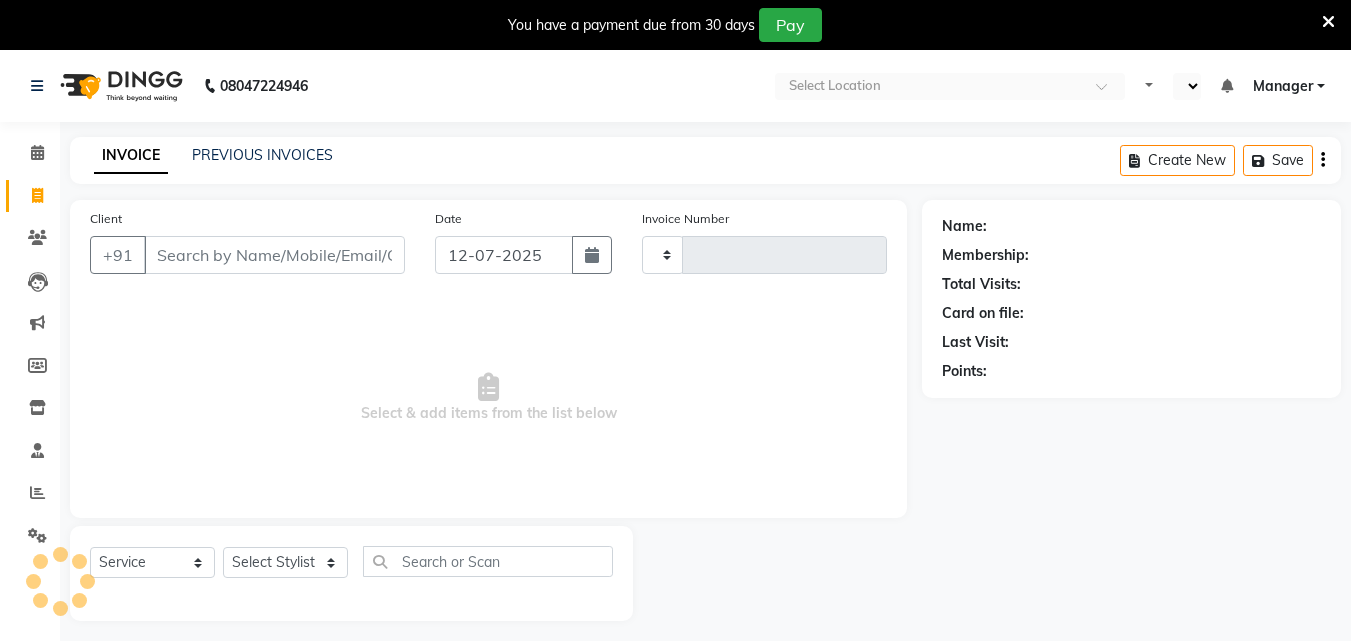 type on "4548" 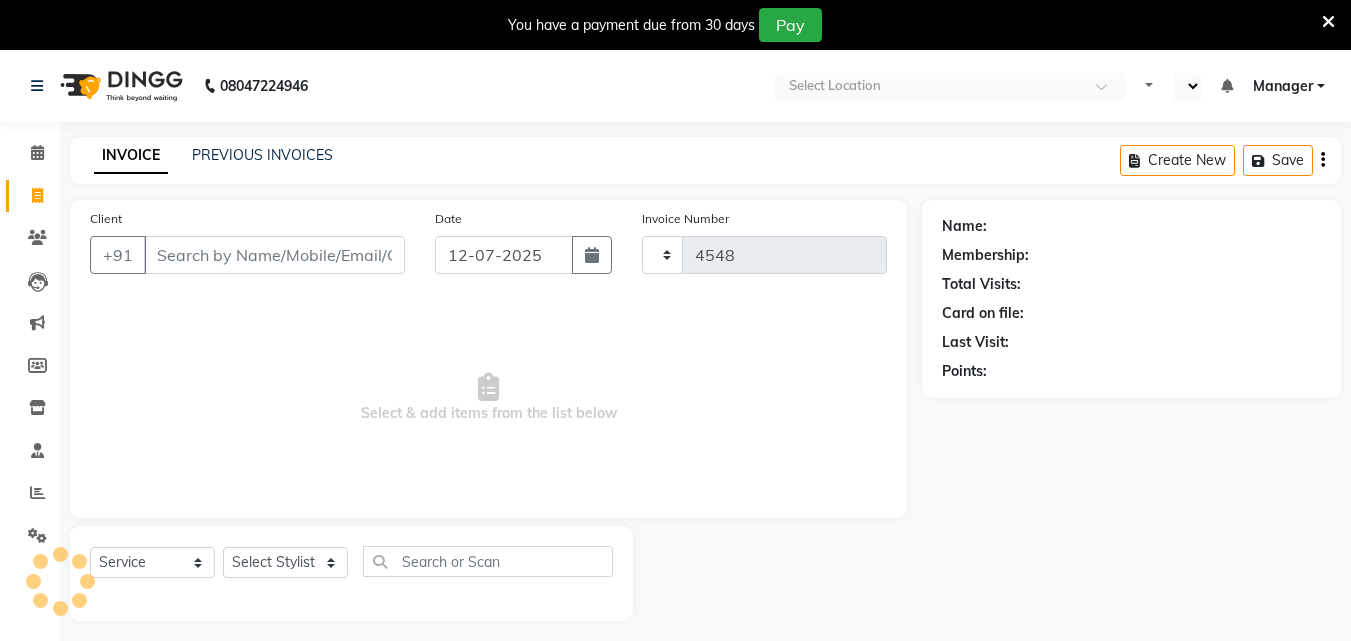 select on "6255" 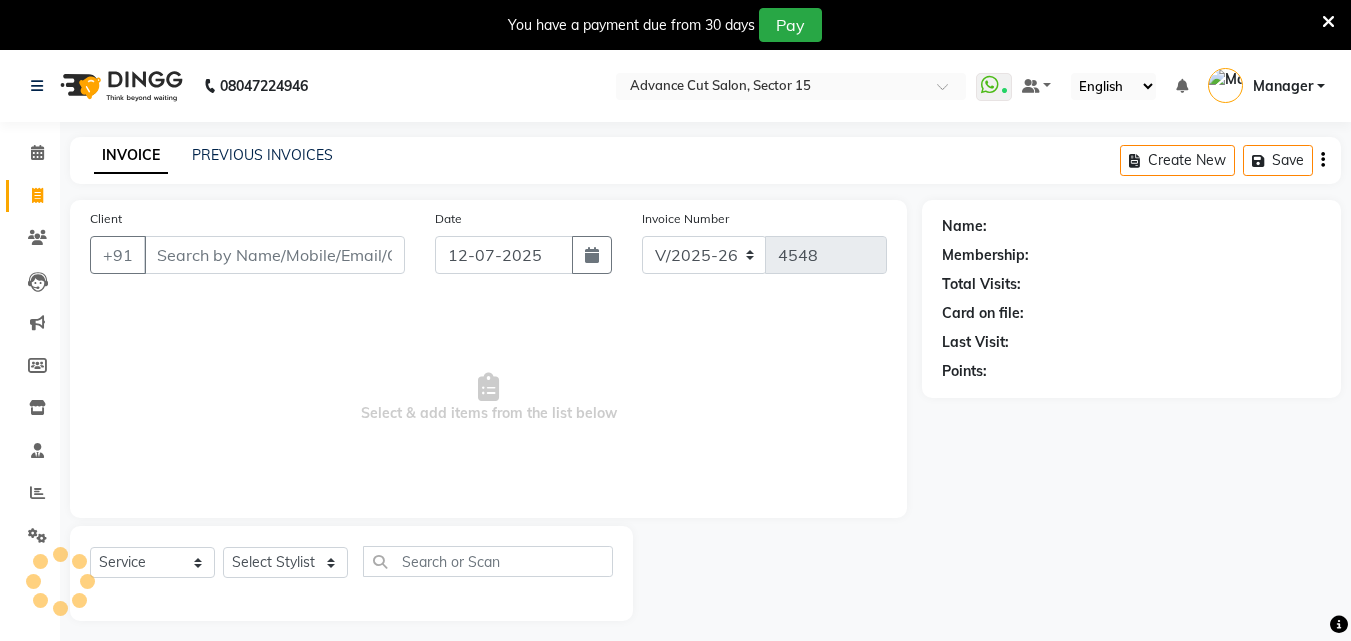 select on "en" 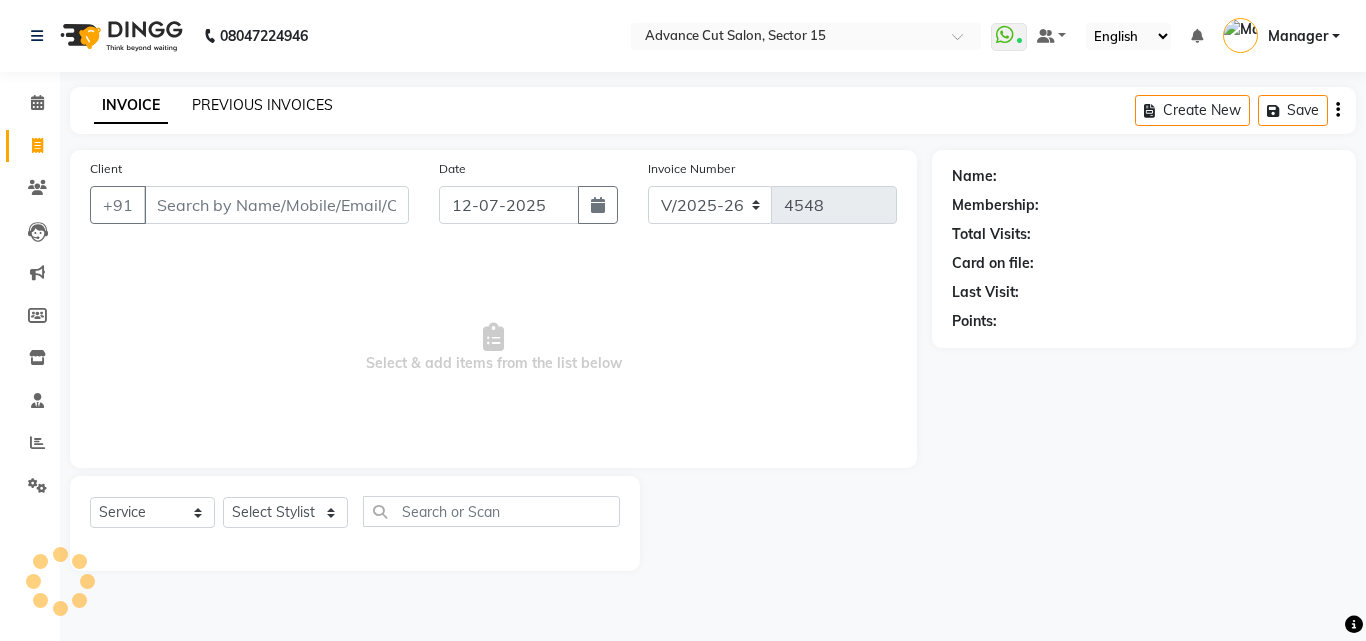 click on "PREVIOUS INVOICES" 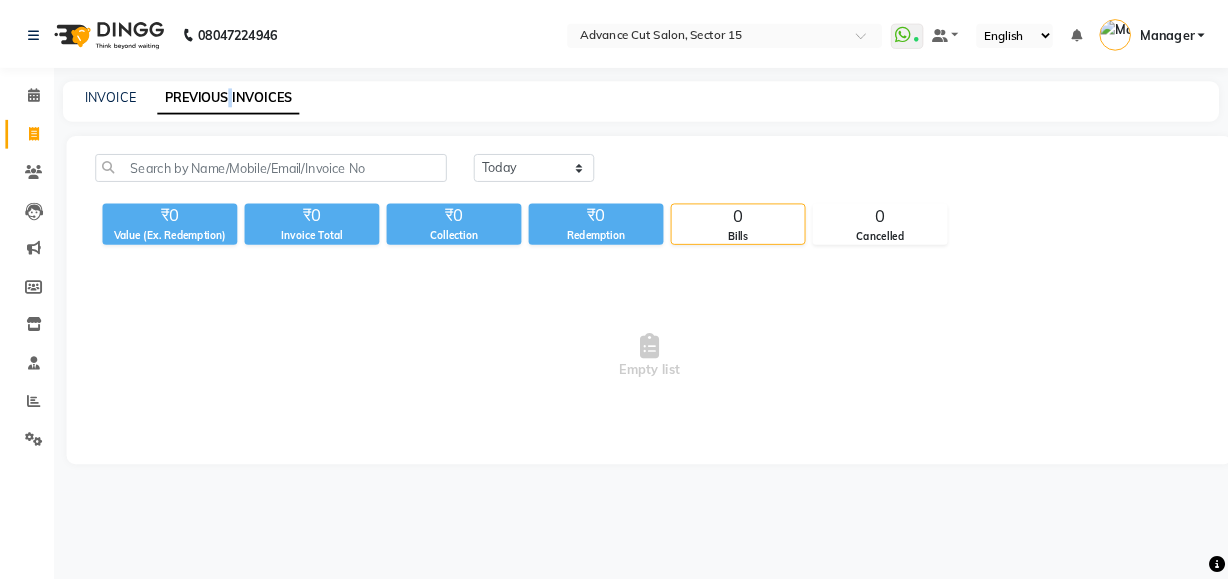 scroll, scrollTop: 0, scrollLeft: 0, axis: both 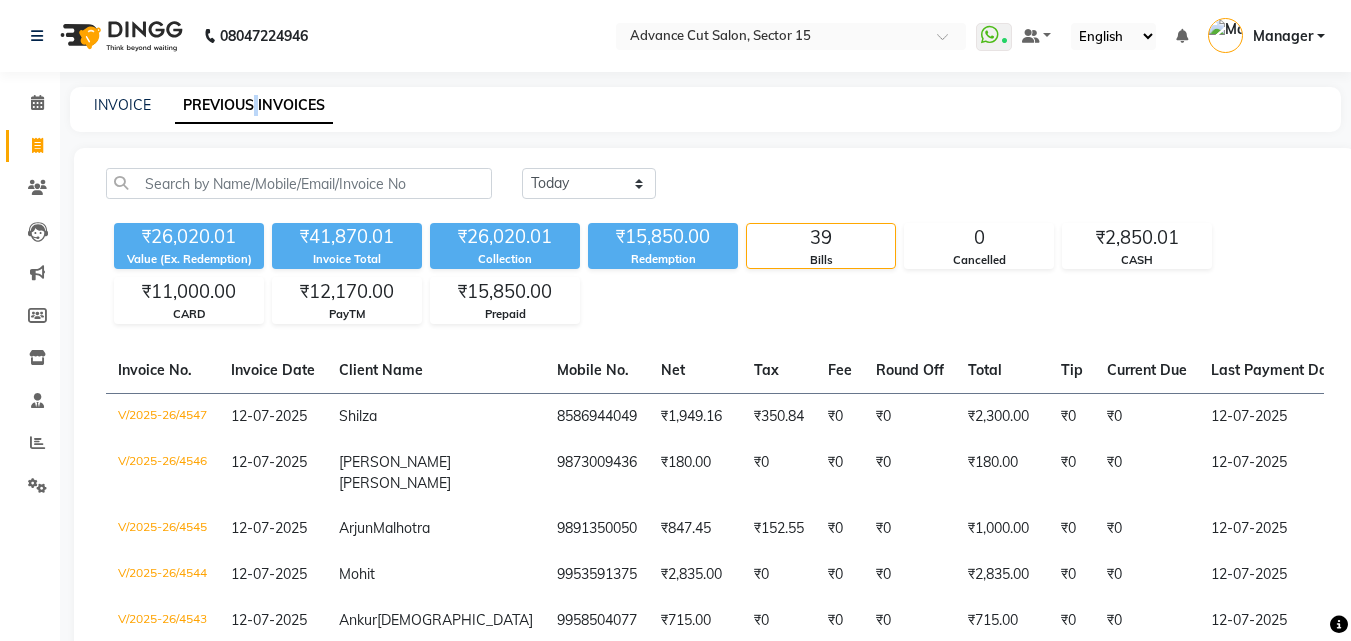click on "PREVIOUS INVOICES" 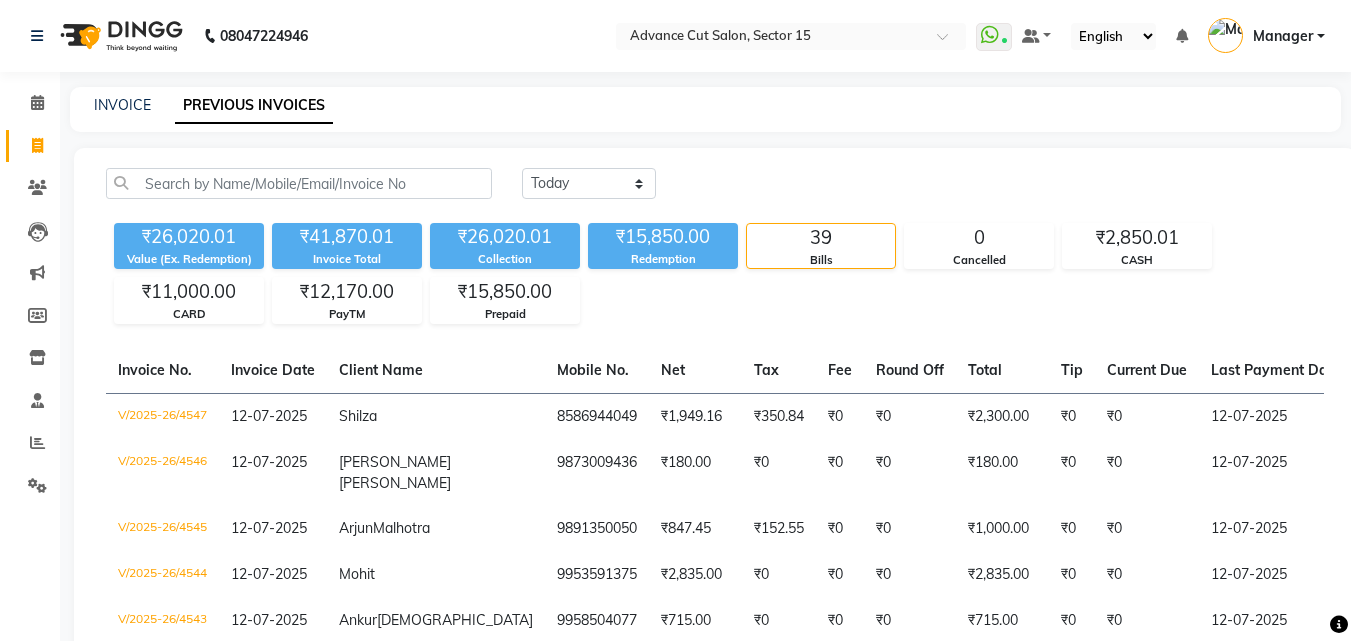 click on "PREVIOUS INVOICES" 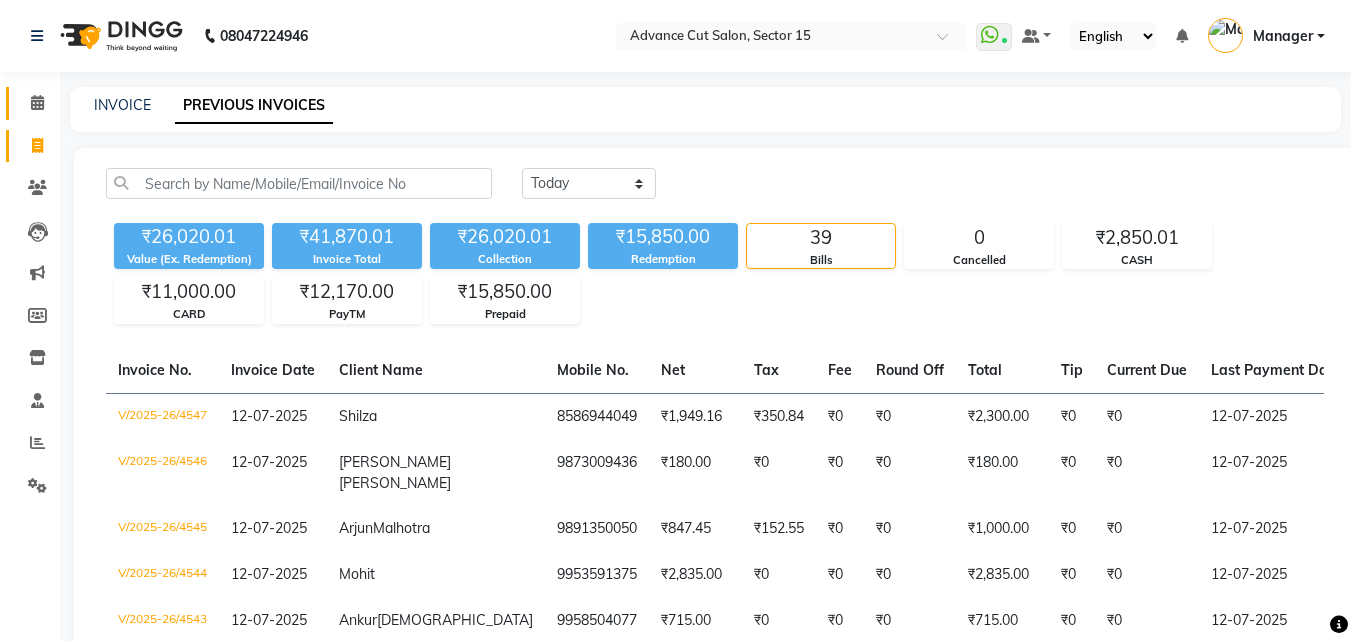 drag, startPoint x: 646, startPoint y: 79, endPoint x: 53, endPoint y: 91, distance: 593.1214 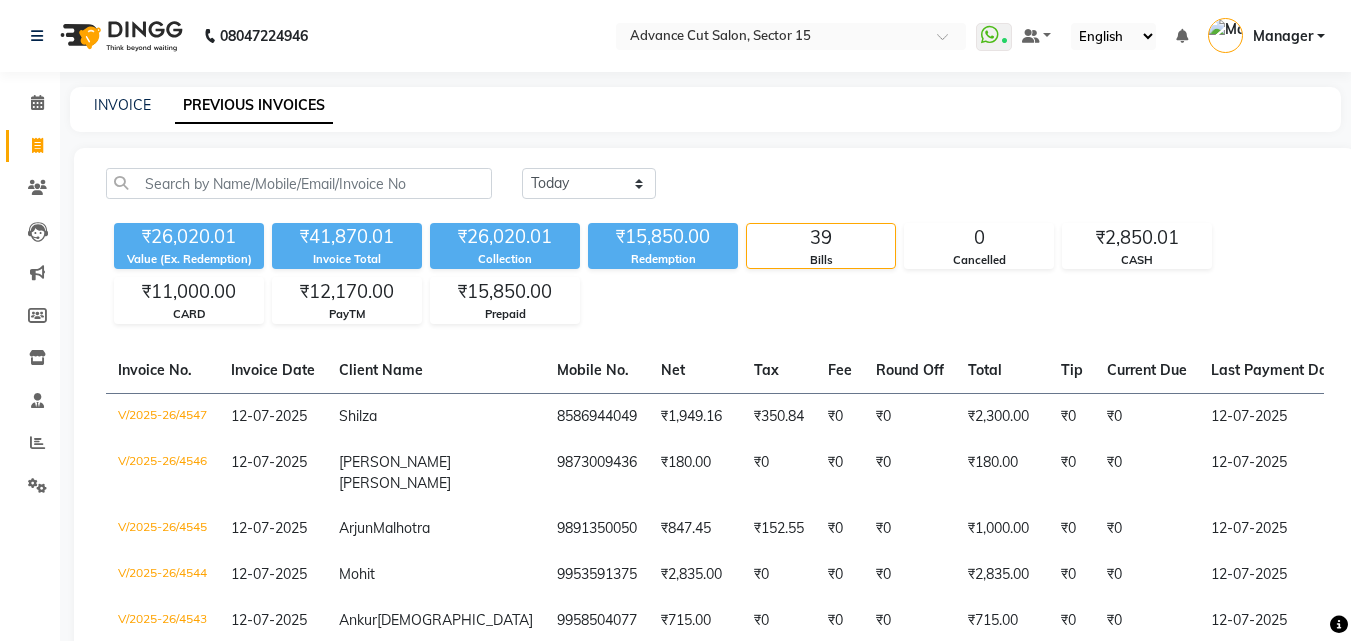 click on "INVOICE PREVIOUS INVOICES" 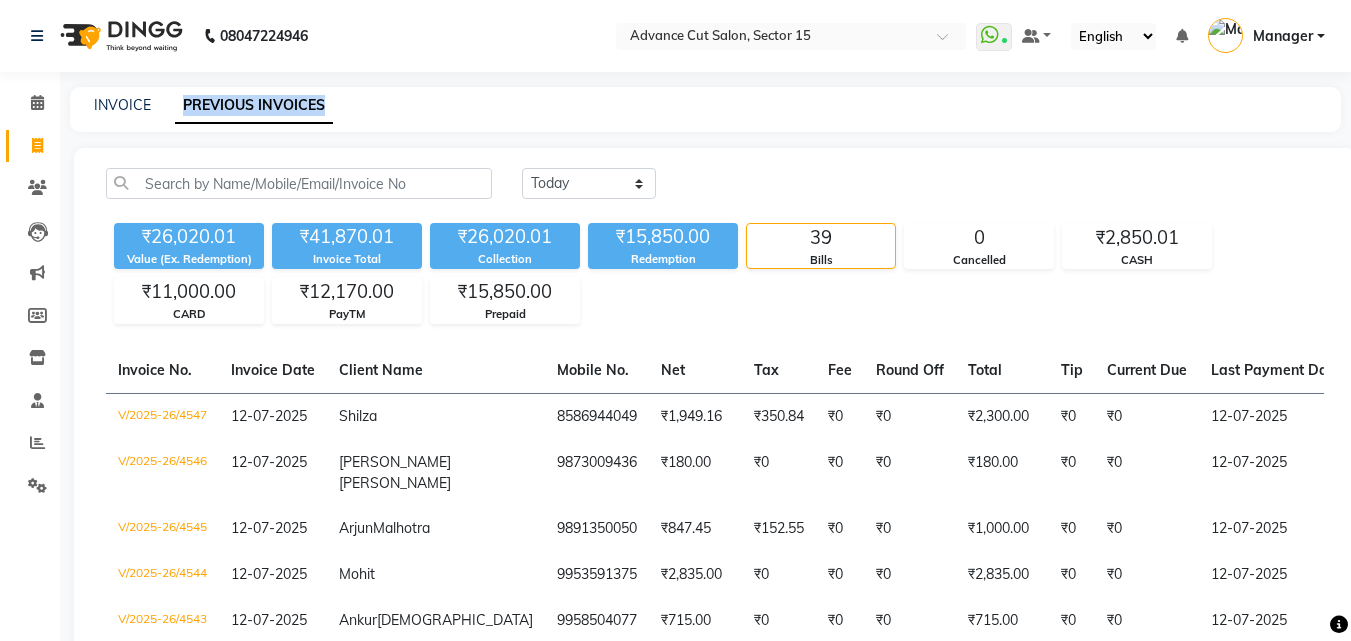 drag, startPoint x: 0, startPoint y: 115, endPoint x: 596, endPoint y: 115, distance: 596 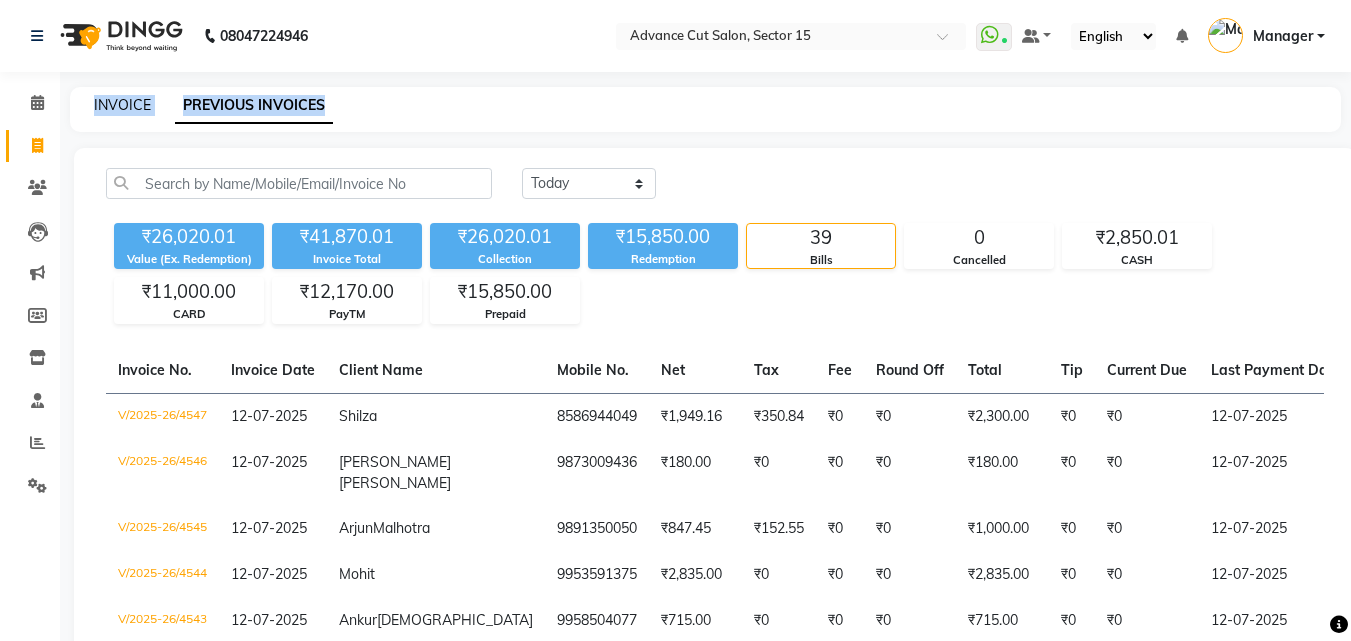 click on "INVOICE" 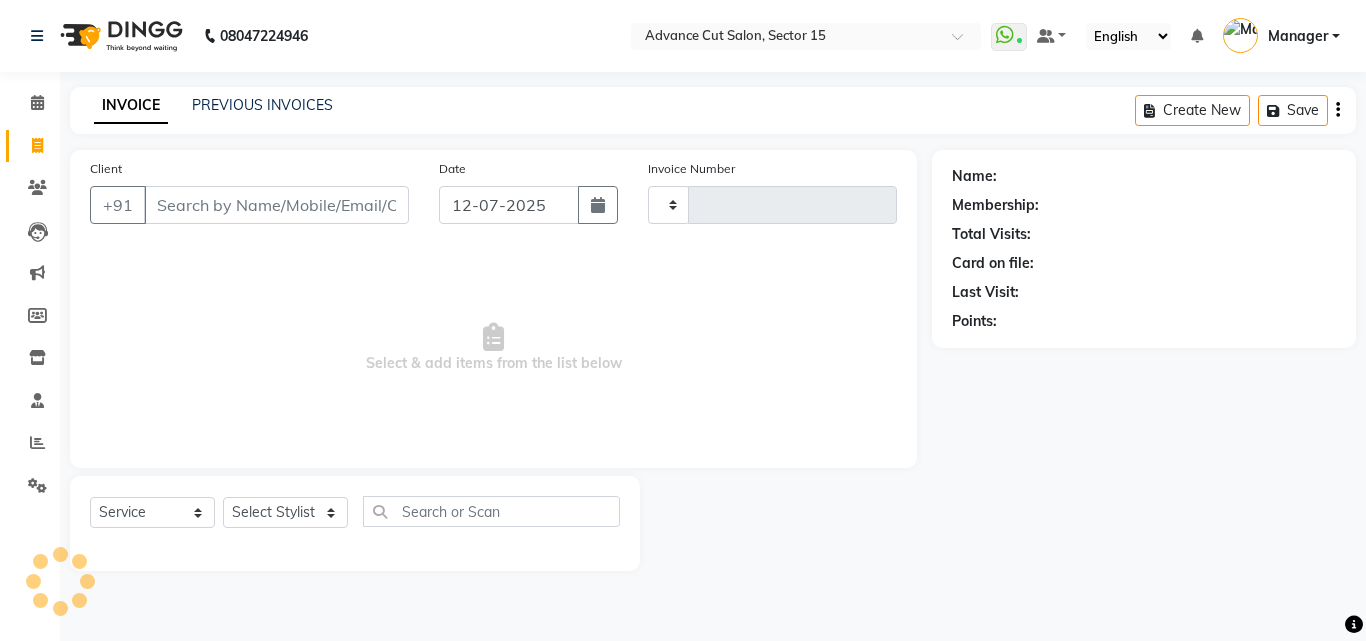 type on "4548" 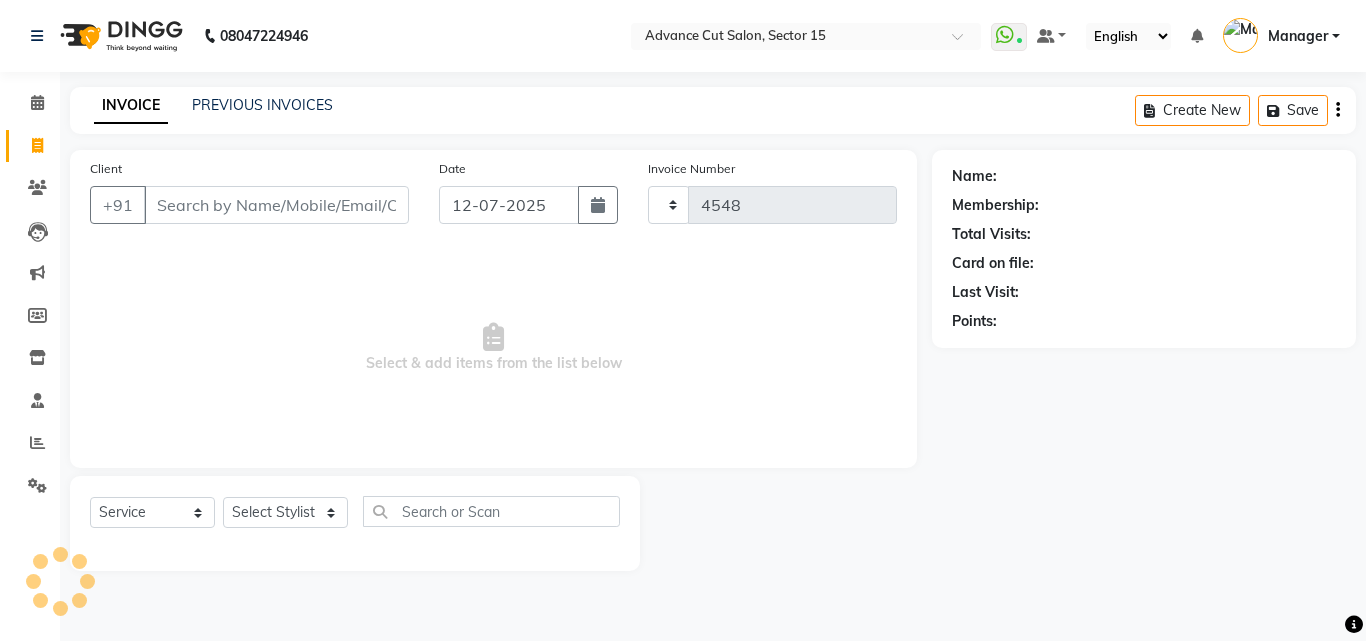 select on "6255" 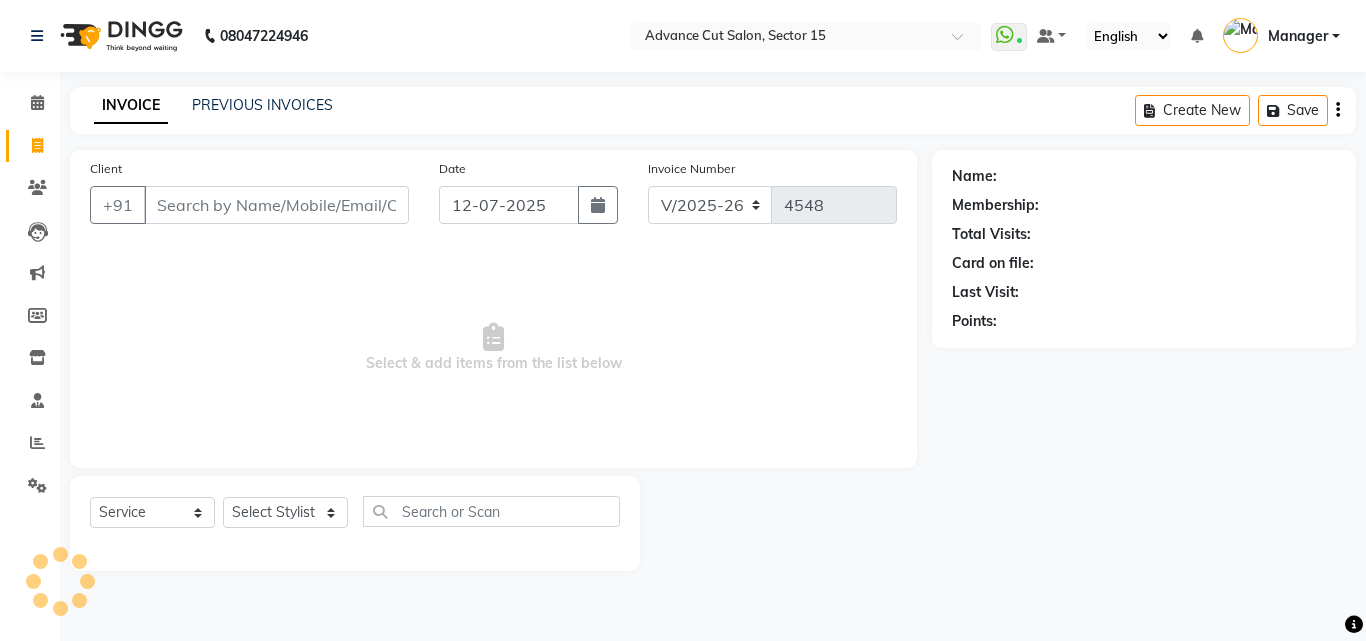 click on "Select & add items from the list below" at bounding box center (493, 348) 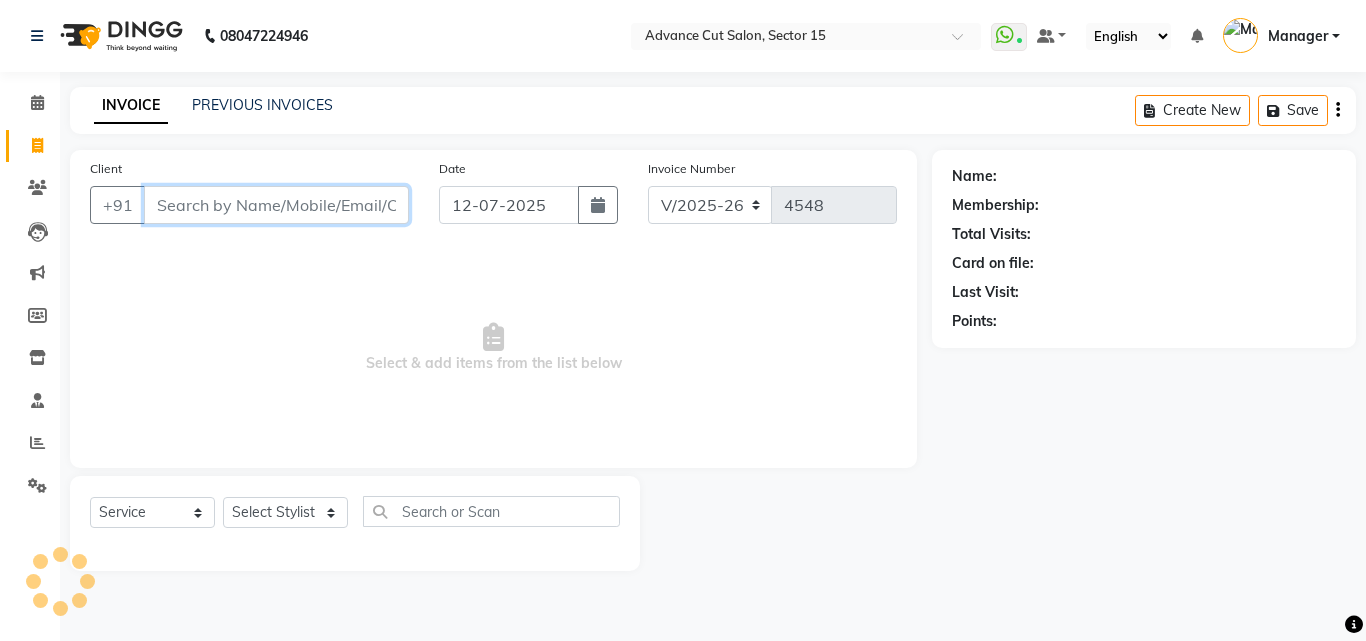 drag, startPoint x: 309, startPoint y: 211, endPoint x: 289, endPoint y: 192, distance: 27.58623 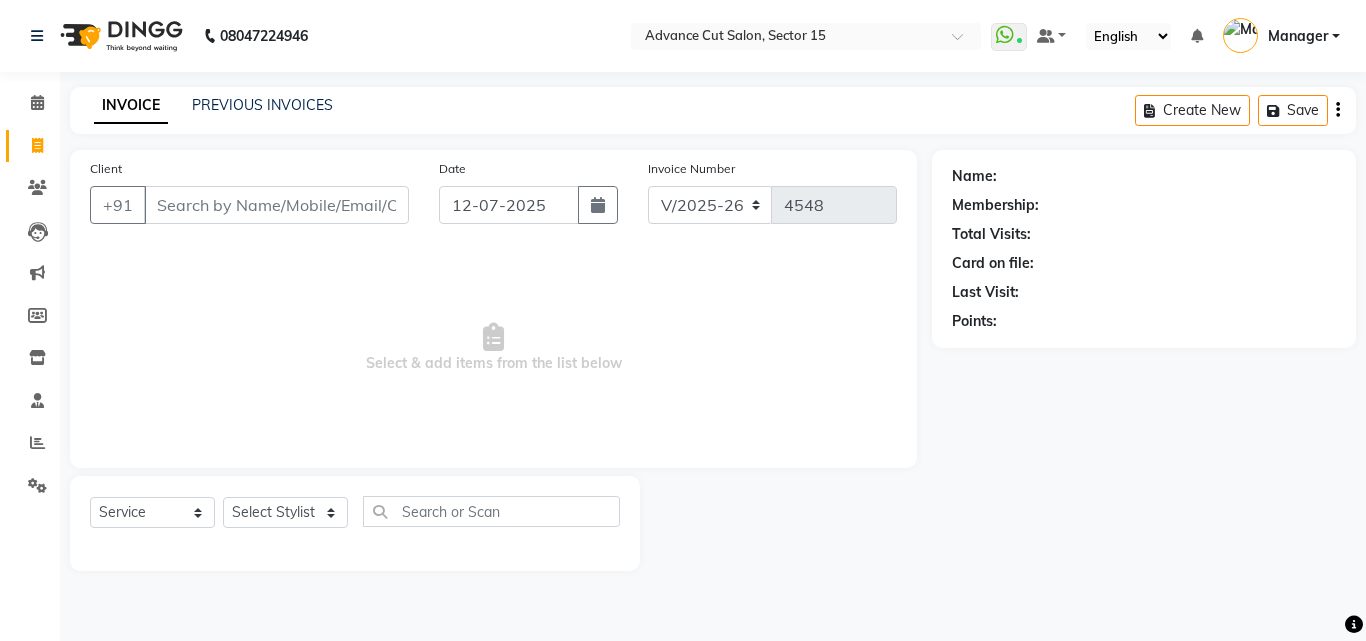 click on "Name: Membership: Total Visits: Card on file: Last Visit:  Points:" 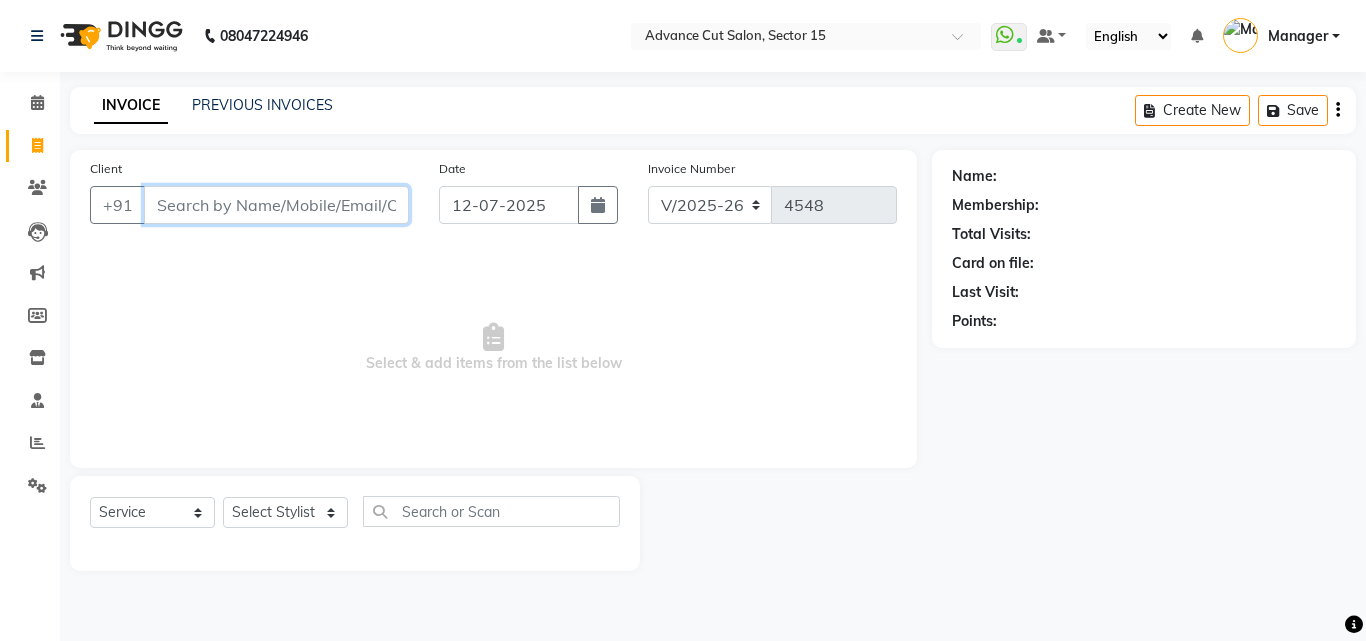 click on "Client" at bounding box center (276, 205) 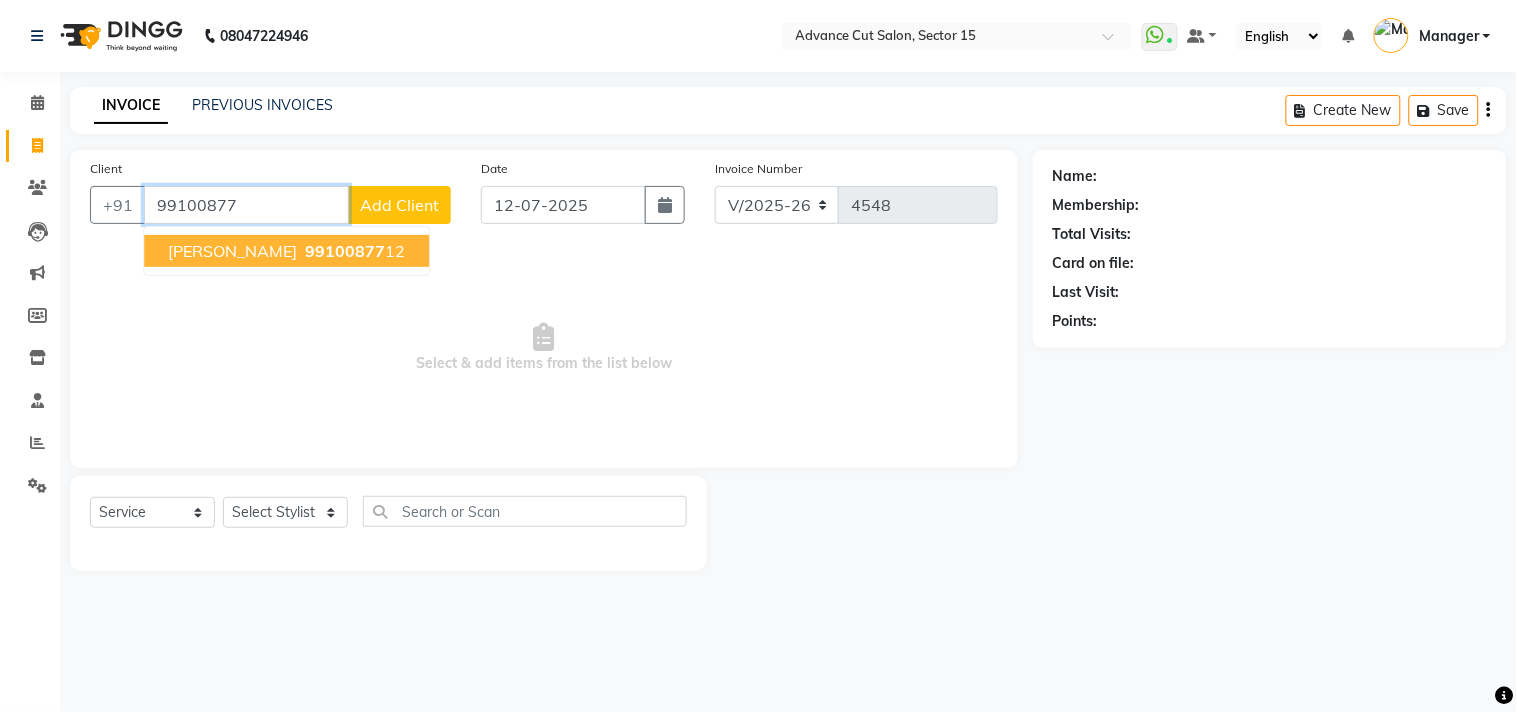 click on "Neelam   99100877 12" at bounding box center [286, 251] 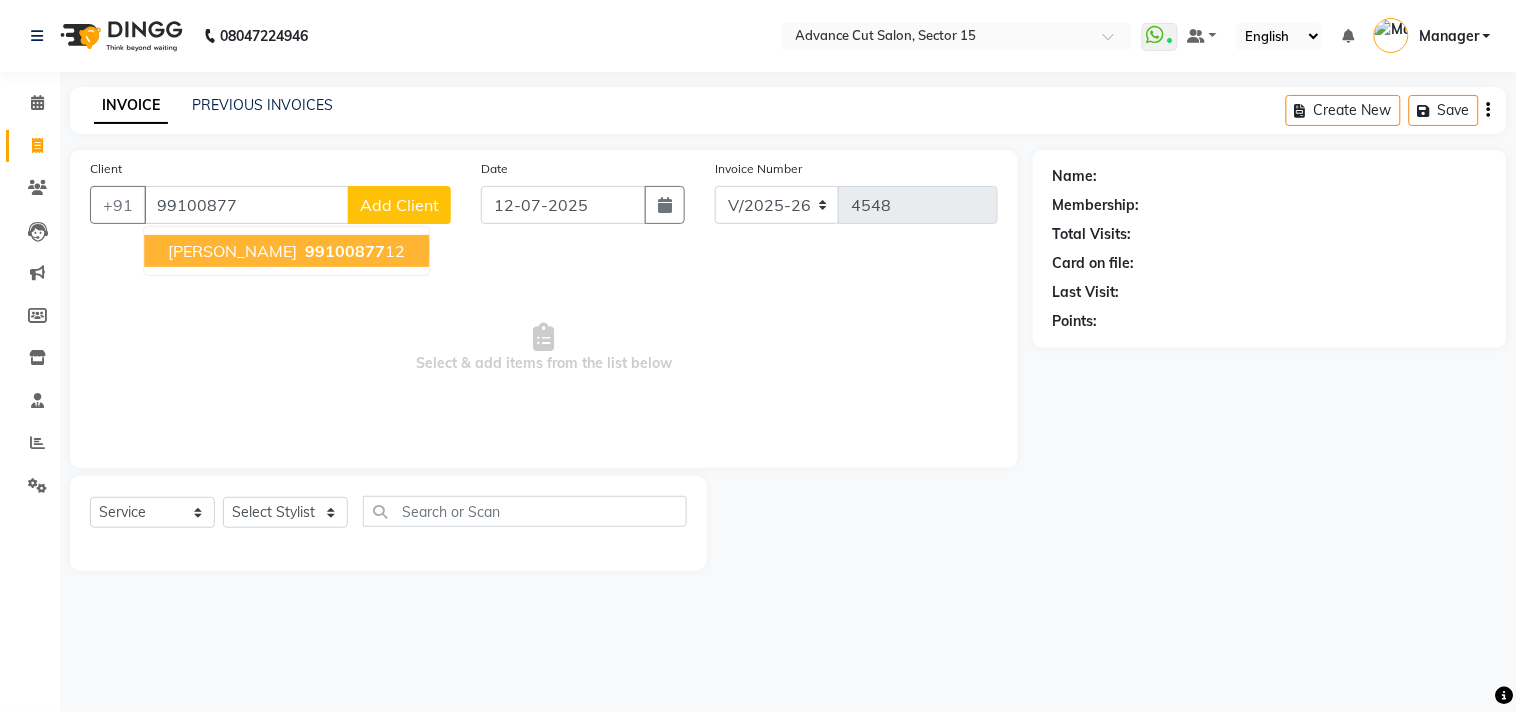type on "9910087712" 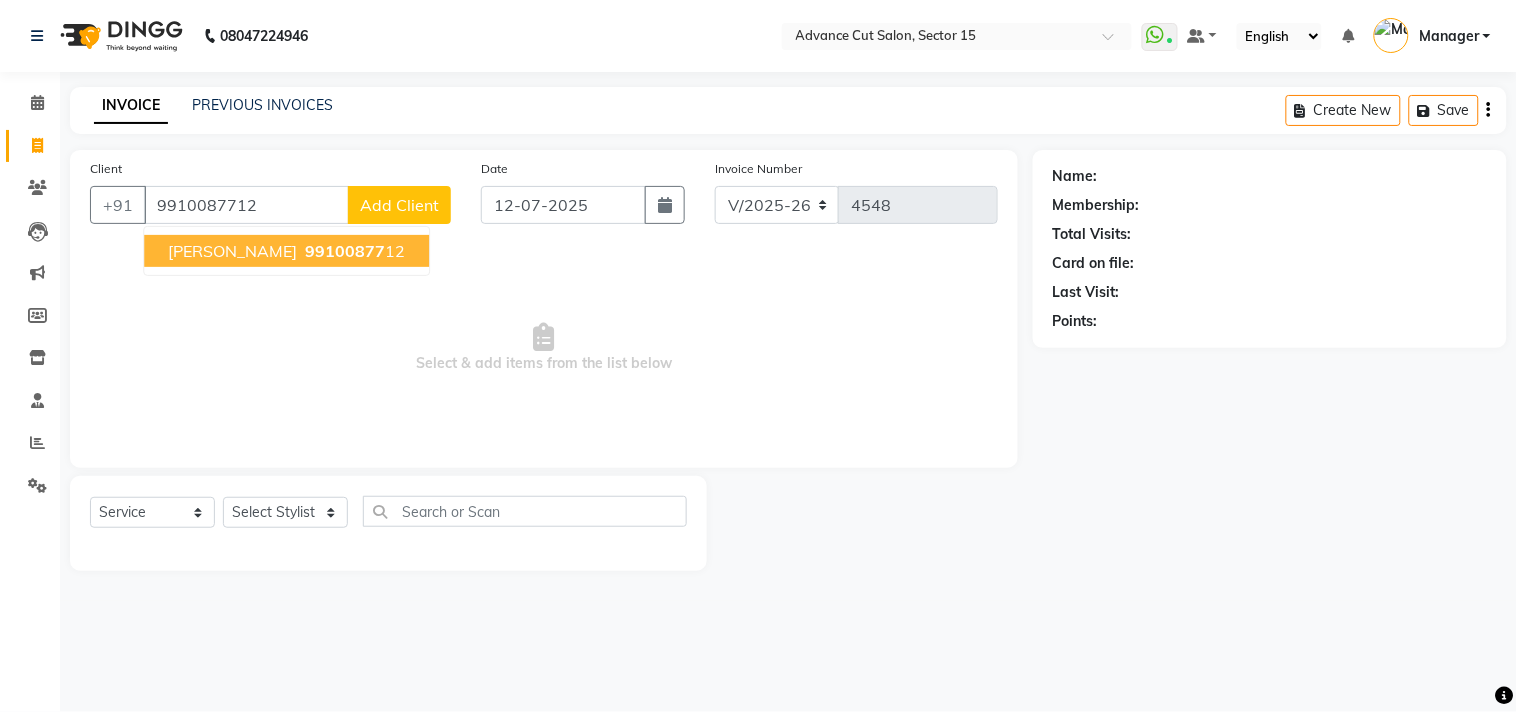click on "Select & add items from the list below" at bounding box center (544, 348) 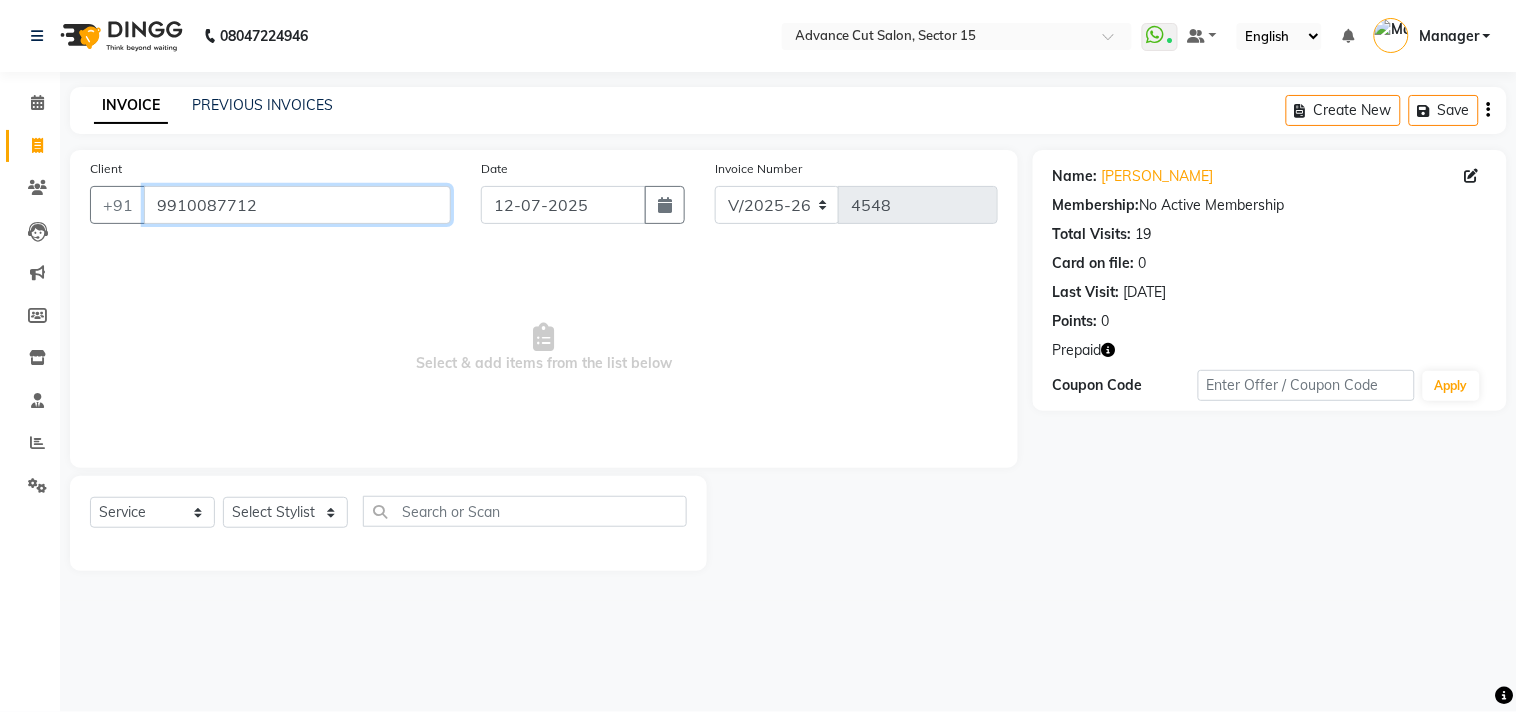 click on "9910087712" at bounding box center [297, 205] 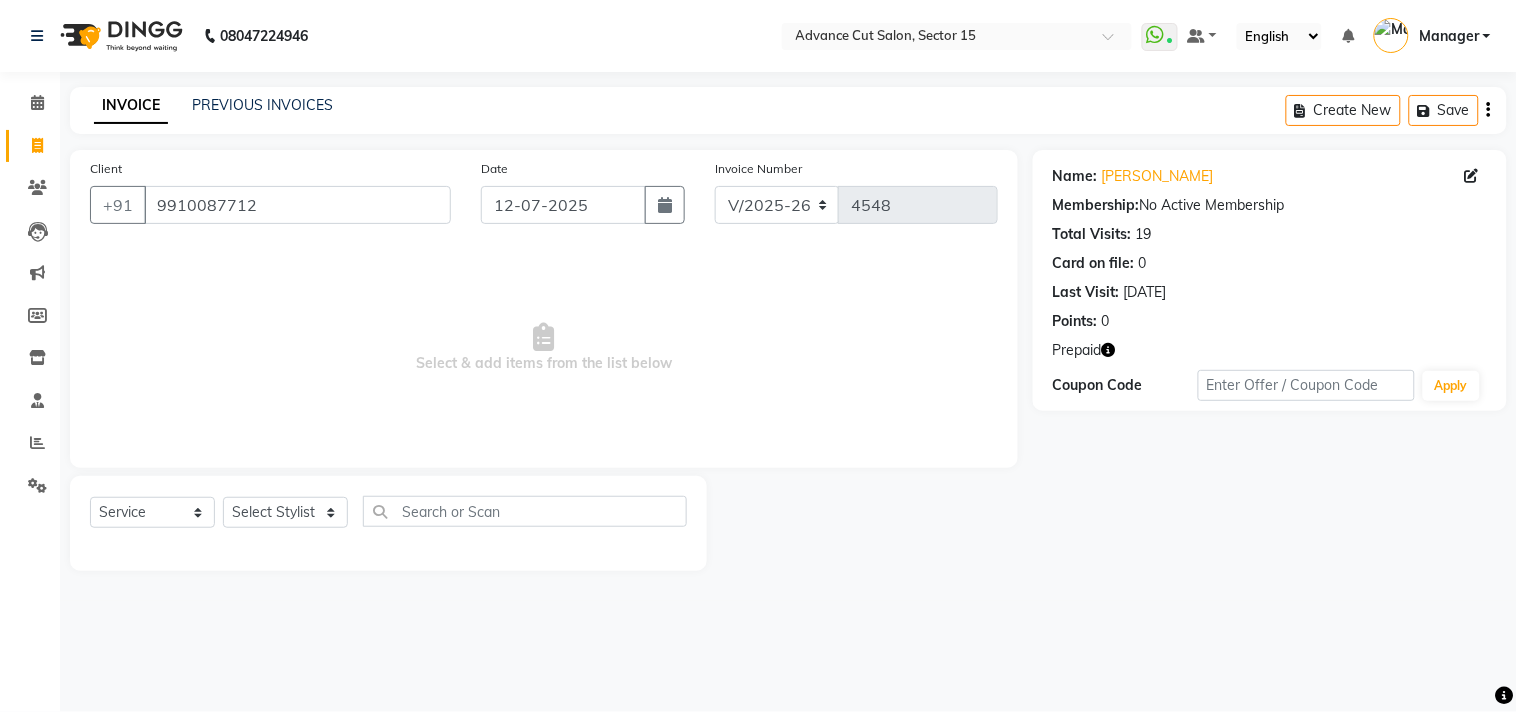 click 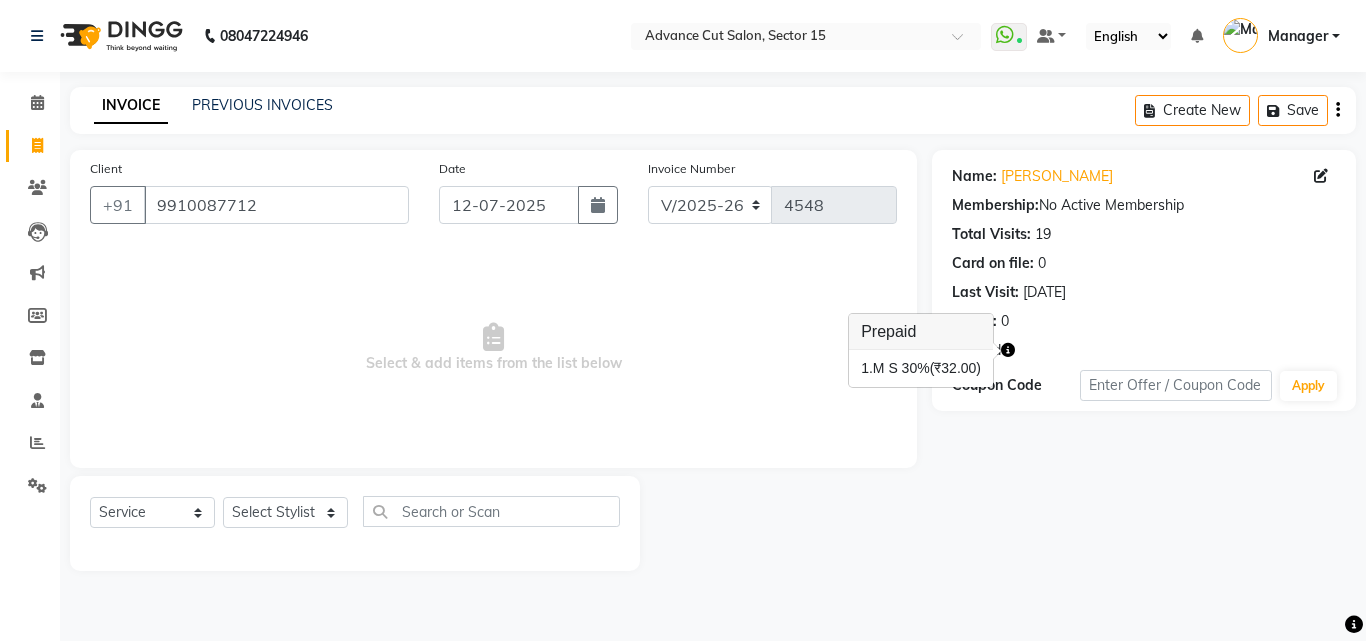 click on "Select & add items from the list below" at bounding box center [493, 348] 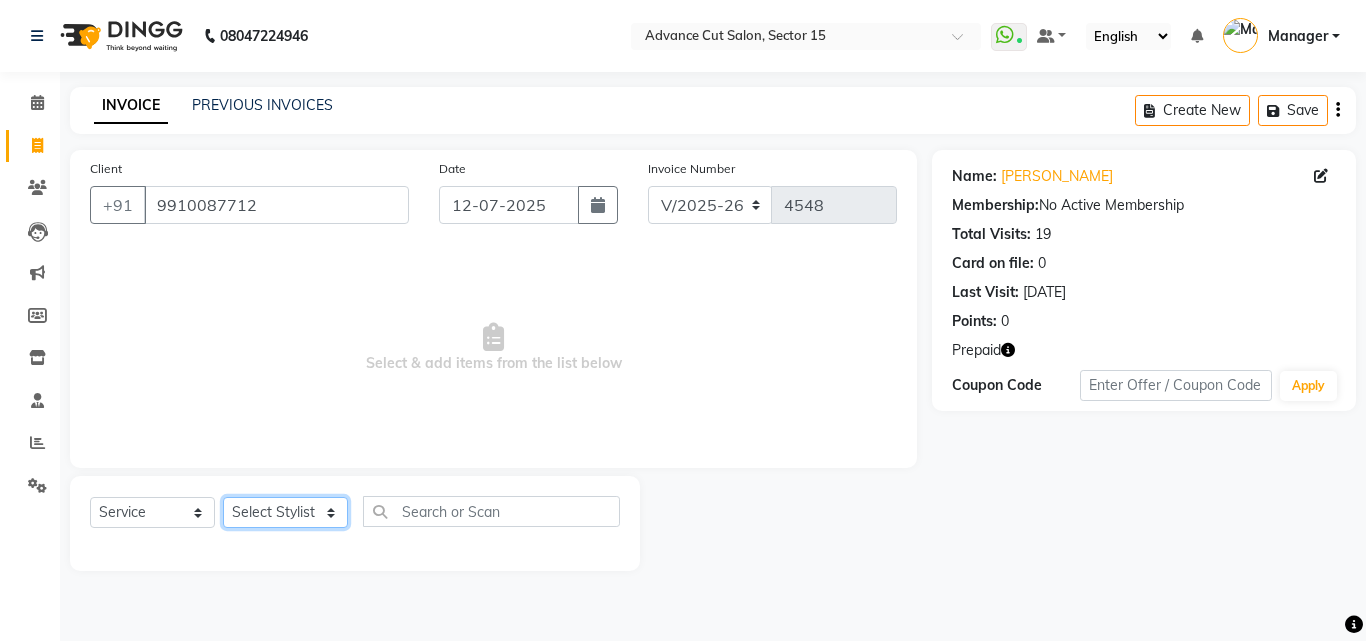 click on "Select Stylist Advance Cut  [PERSON_NAME] [PERSON_NAME] [PERSON_NAME] LUCKY Manager [PERSON_NAME] [PERSON_NAME] Pooja  [PERSON_NAME] RANI [PERSON_NAME] [PERSON_NAME] [PERSON_NAME] [PERSON_NAME] [PERSON_NAME]" 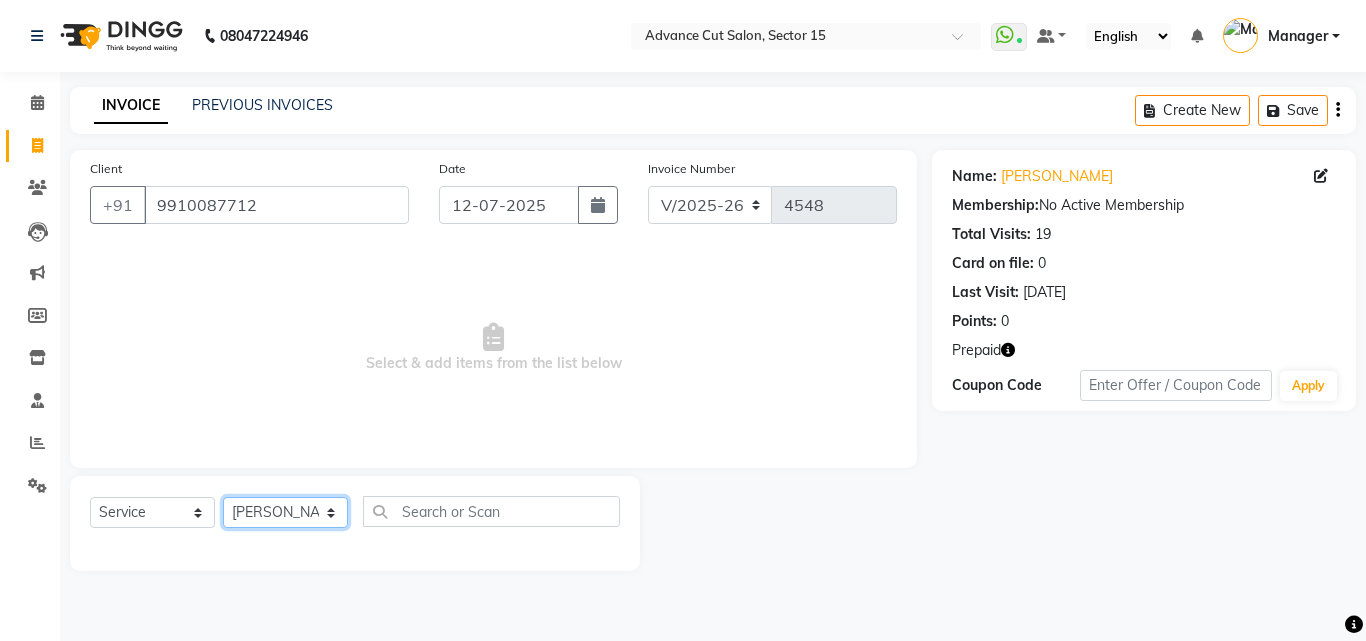 click on "Select Stylist Advance Cut  [PERSON_NAME] [PERSON_NAME] [PERSON_NAME] LUCKY Manager [PERSON_NAME] [PERSON_NAME] Pooja  [PERSON_NAME] RANI [PERSON_NAME] [PERSON_NAME] [PERSON_NAME] [PERSON_NAME] [PERSON_NAME]" 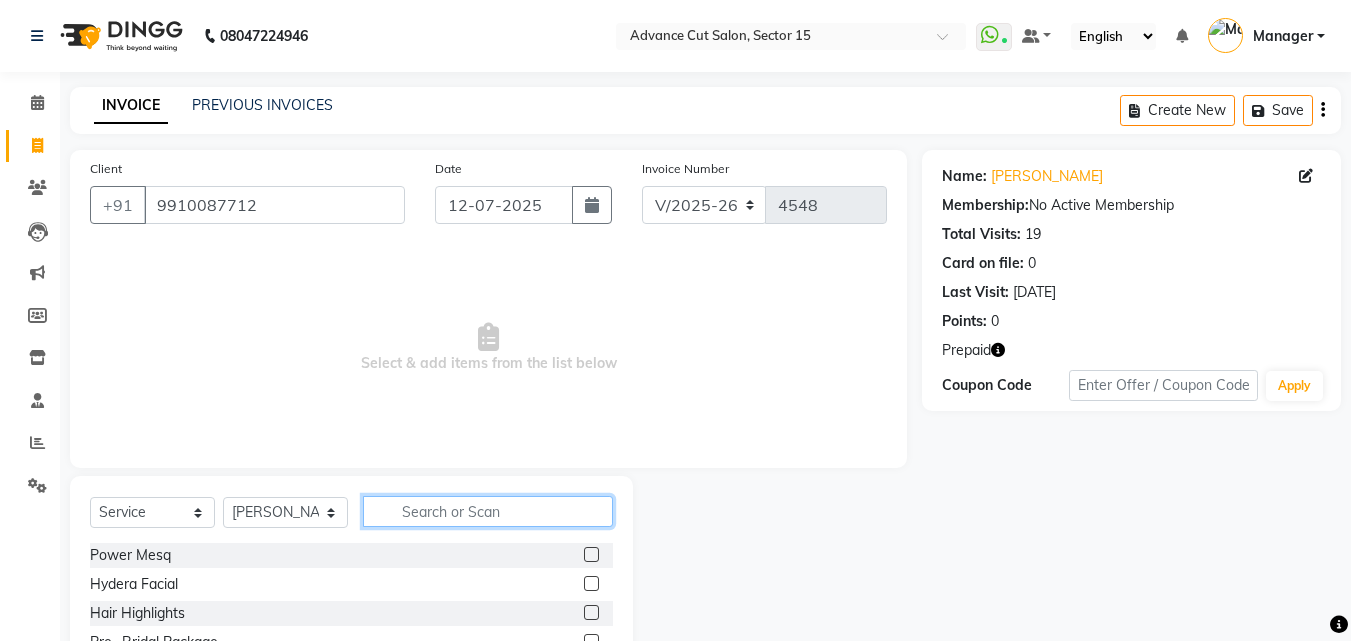 click 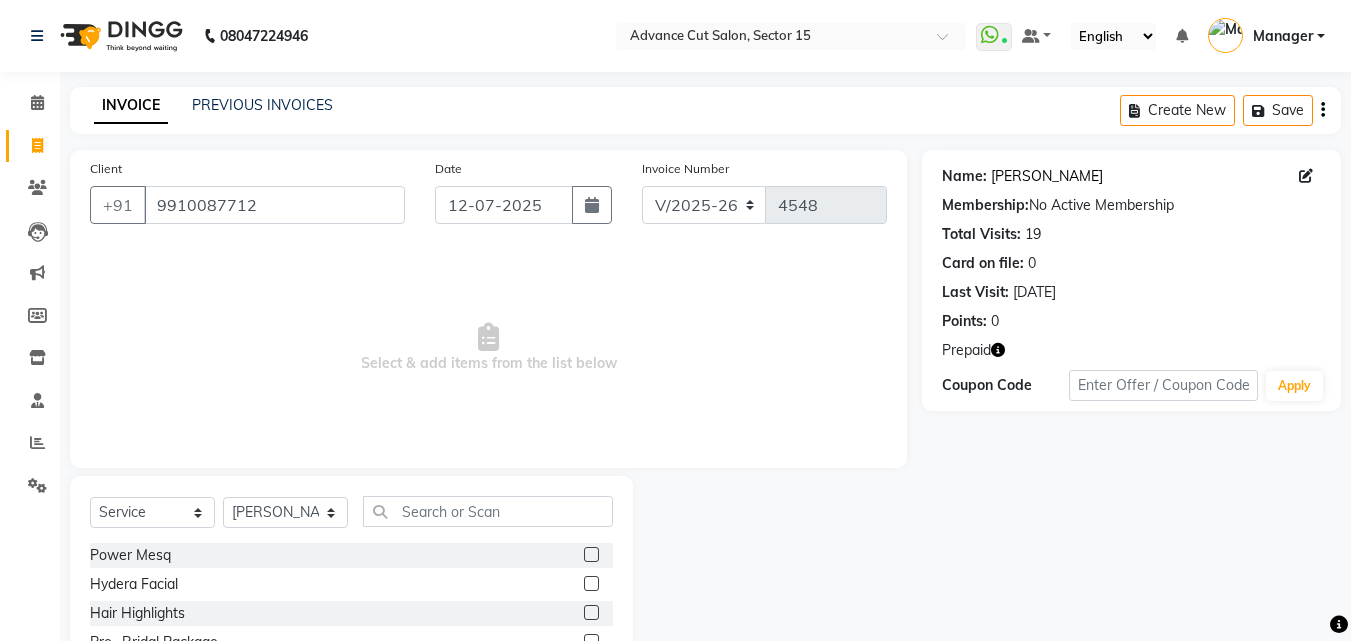 click on "[PERSON_NAME]" 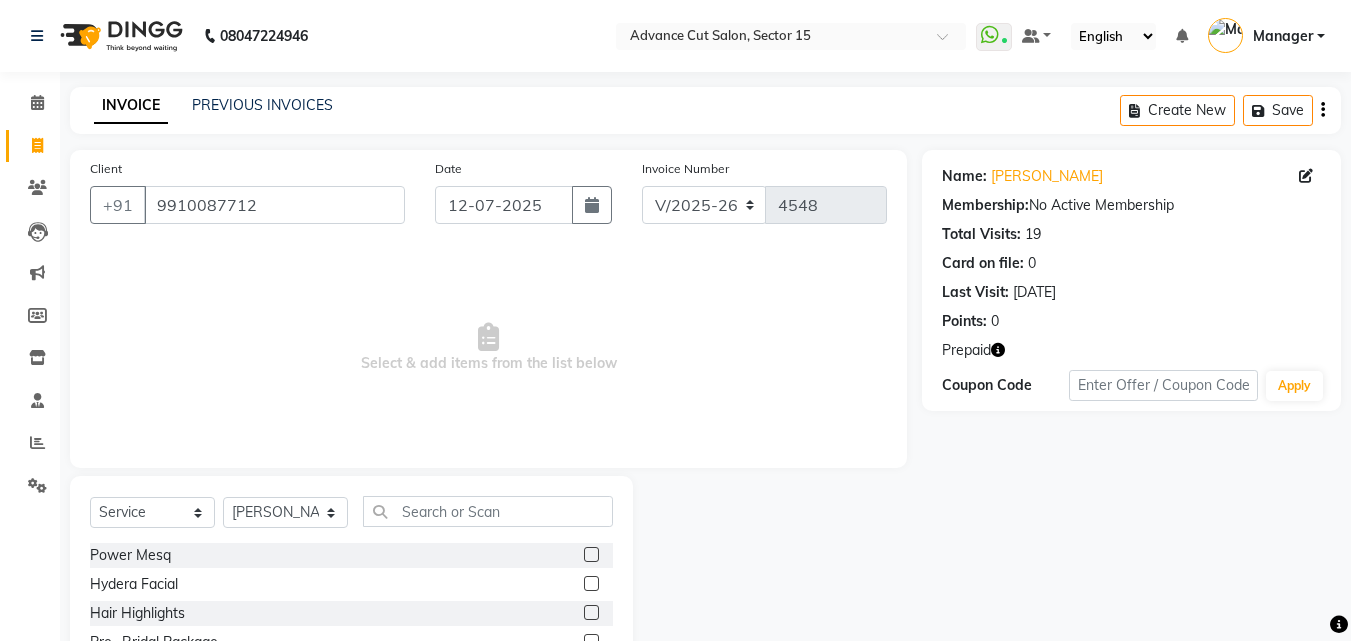click 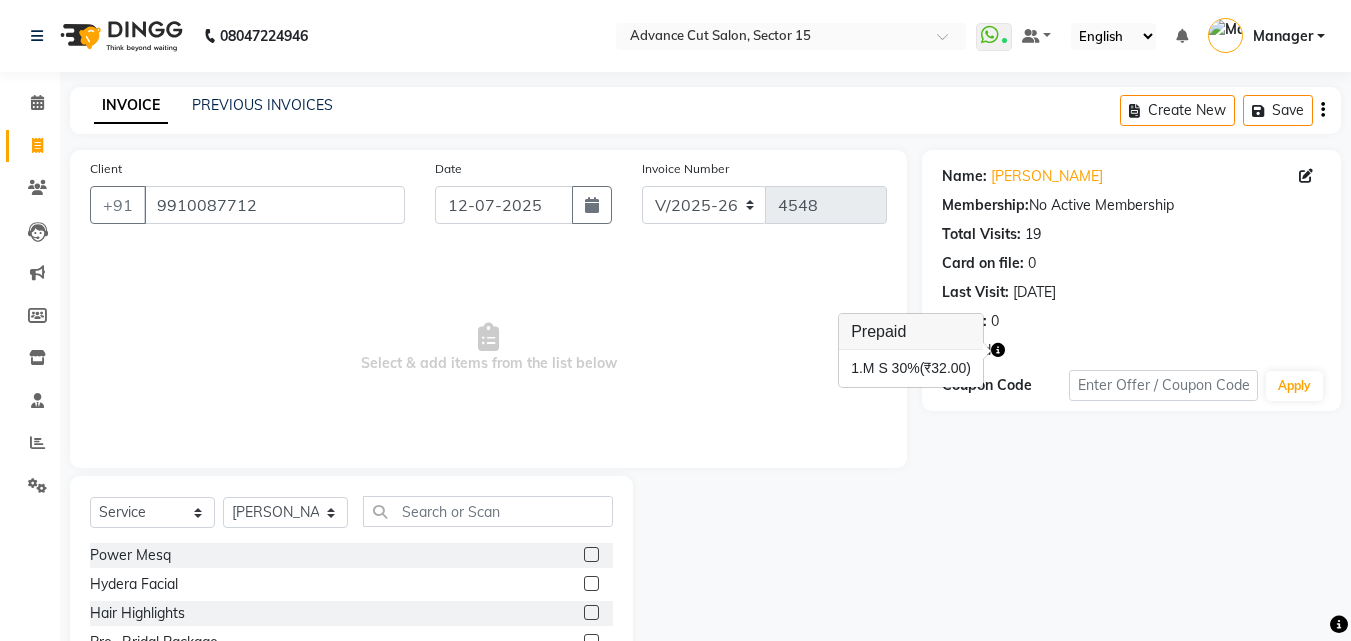 click on "Select & add items from the list below" at bounding box center (488, 348) 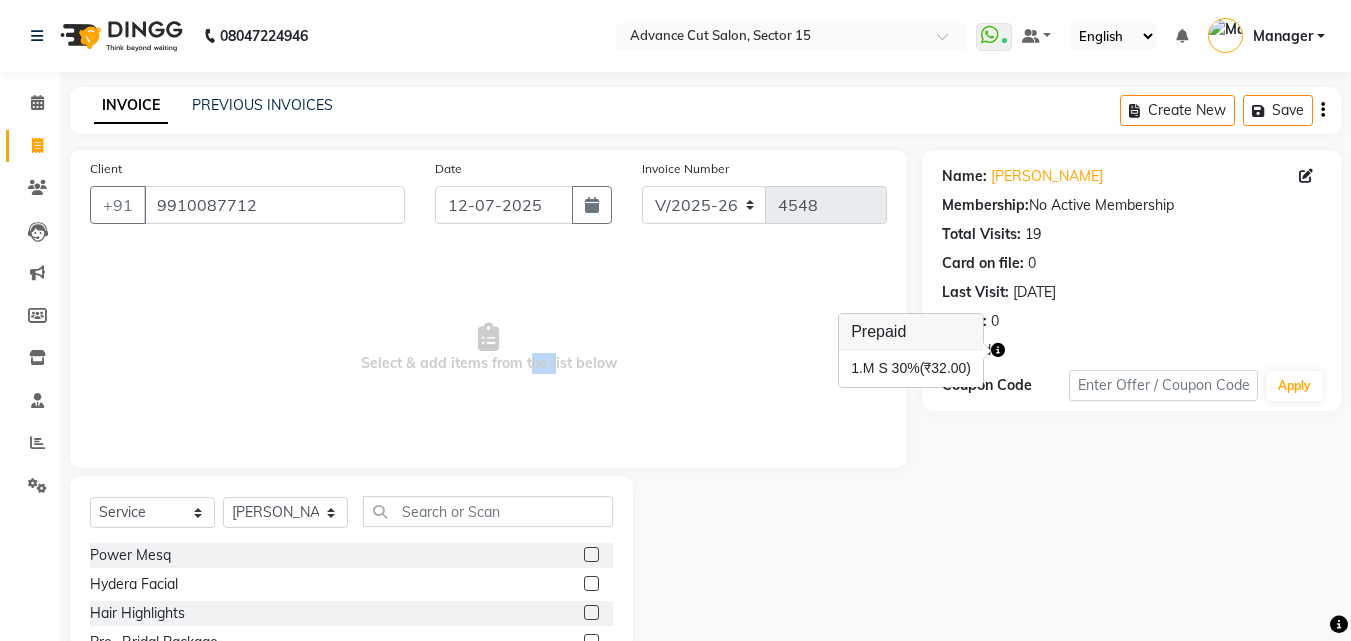 click on "Select & add items from the list below" at bounding box center [488, 348] 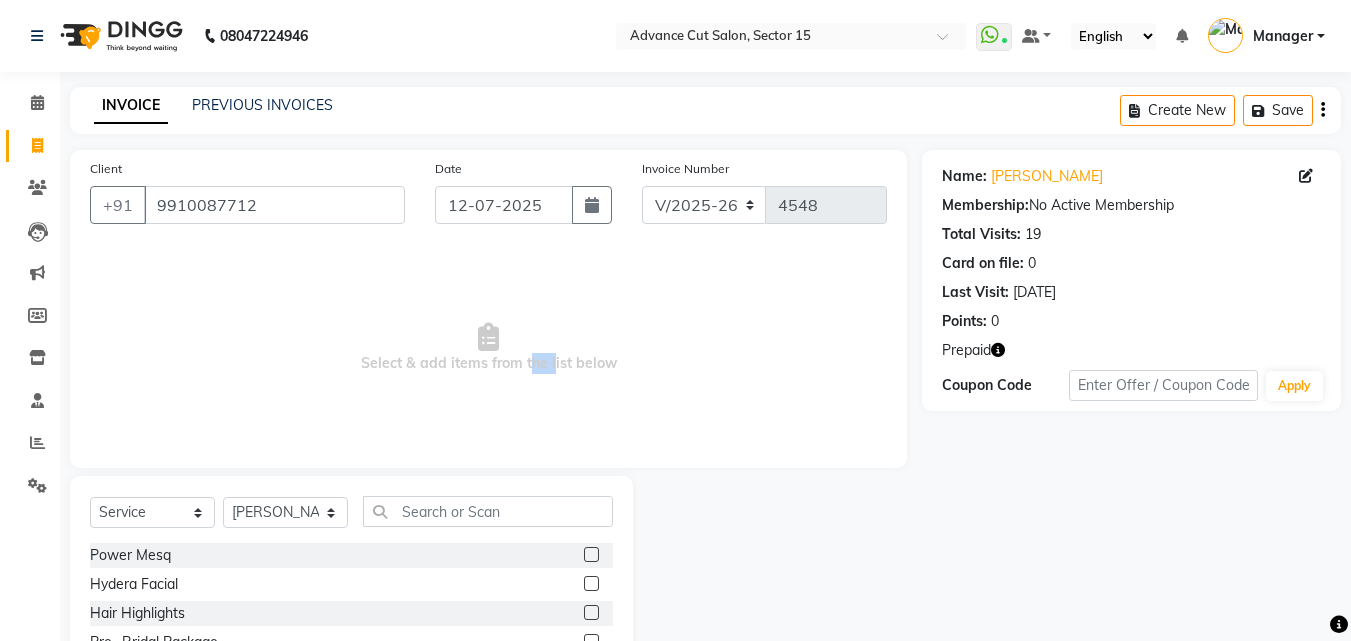 click 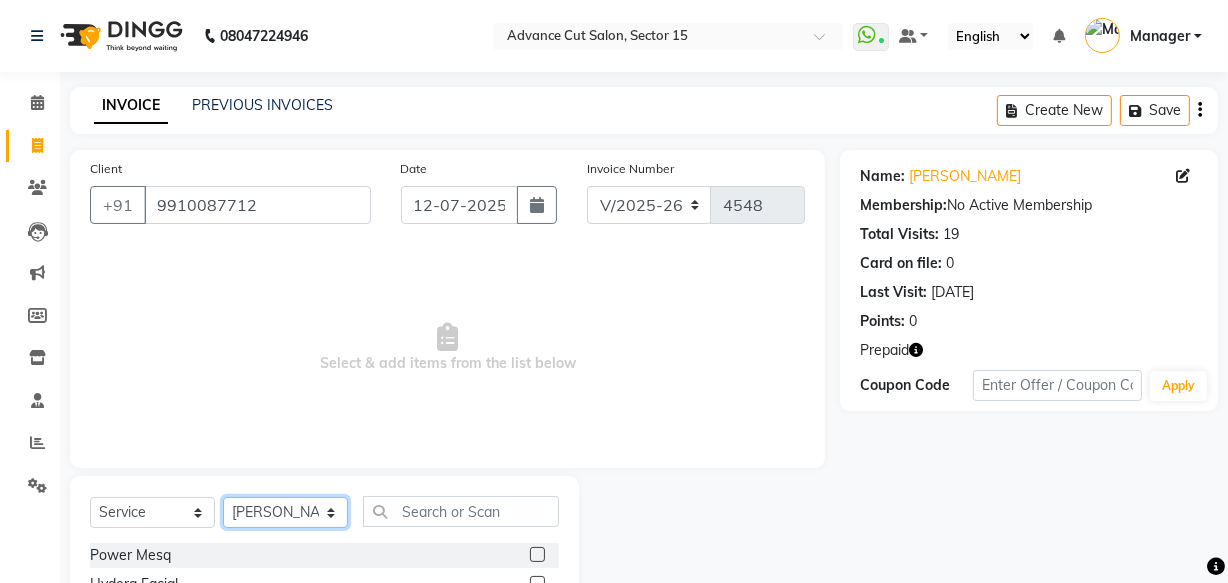 click on "Select Stylist Advance Cut  [PERSON_NAME] [PERSON_NAME] [PERSON_NAME] LUCKY Manager [PERSON_NAME] [PERSON_NAME] Pooja  [PERSON_NAME] RANI [PERSON_NAME] [PERSON_NAME] [PERSON_NAME] [PERSON_NAME] [PERSON_NAME]" 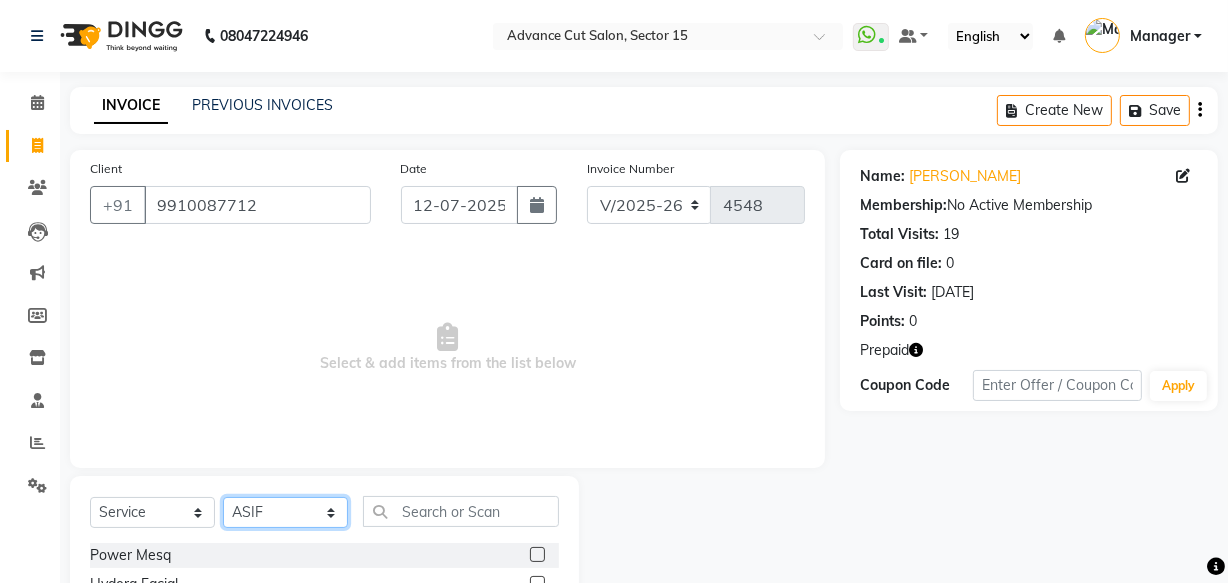click on "Select Stylist Advance Cut  [PERSON_NAME] [PERSON_NAME] [PERSON_NAME] LUCKY Manager [PERSON_NAME] [PERSON_NAME] Pooja  [PERSON_NAME] RANI [PERSON_NAME] [PERSON_NAME] [PERSON_NAME] [PERSON_NAME] [PERSON_NAME]" 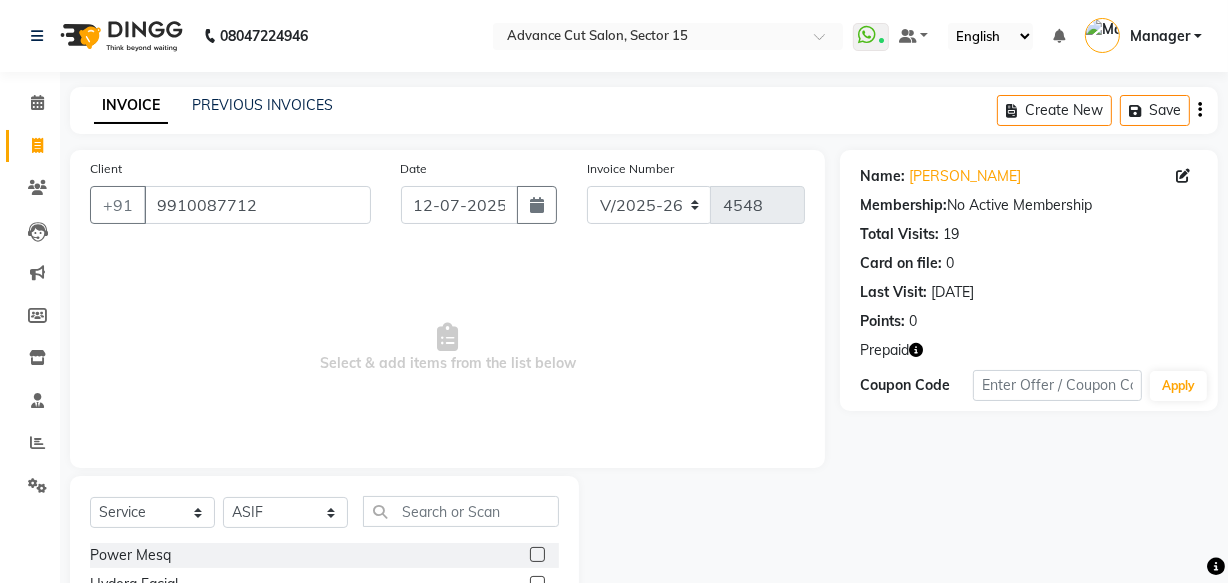 click on "08047224946" 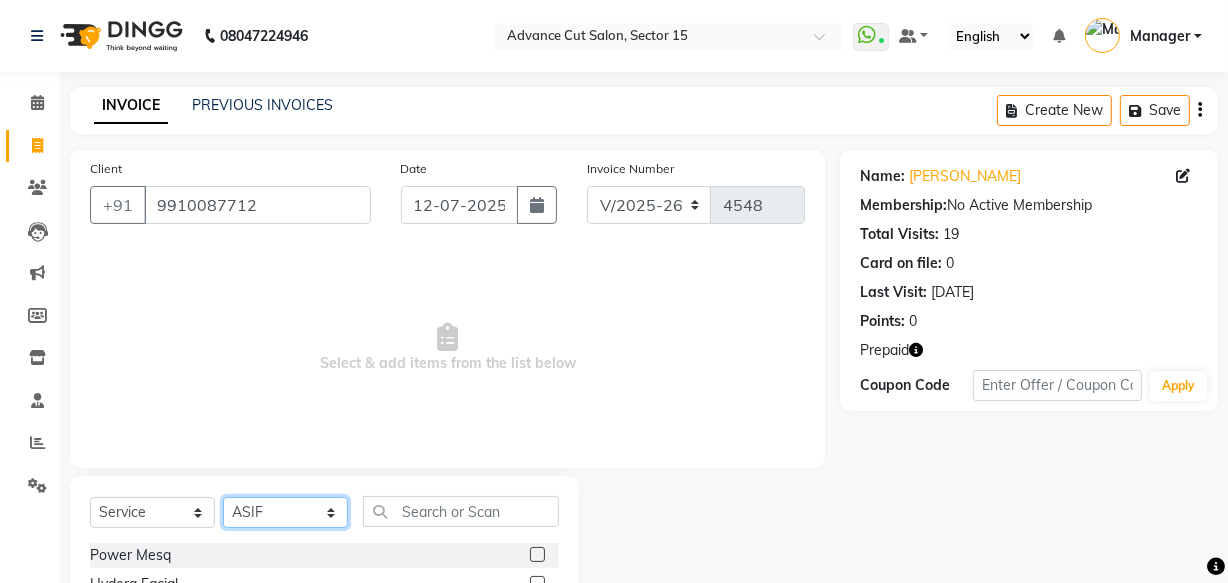 click on "Select Stylist Advance Cut  [PERSON_NAME] [PERSON_NAME] [PERSON_NAME] LUCKY Manager [PERSON_NAME] [PERSON_NAME] Pooja  [PERSON_NAME] RANI [PERSON_NAME] [PERSON_NAME] [PERSON_NAME] [PERSON_NAME] [PERSON_NAME]" 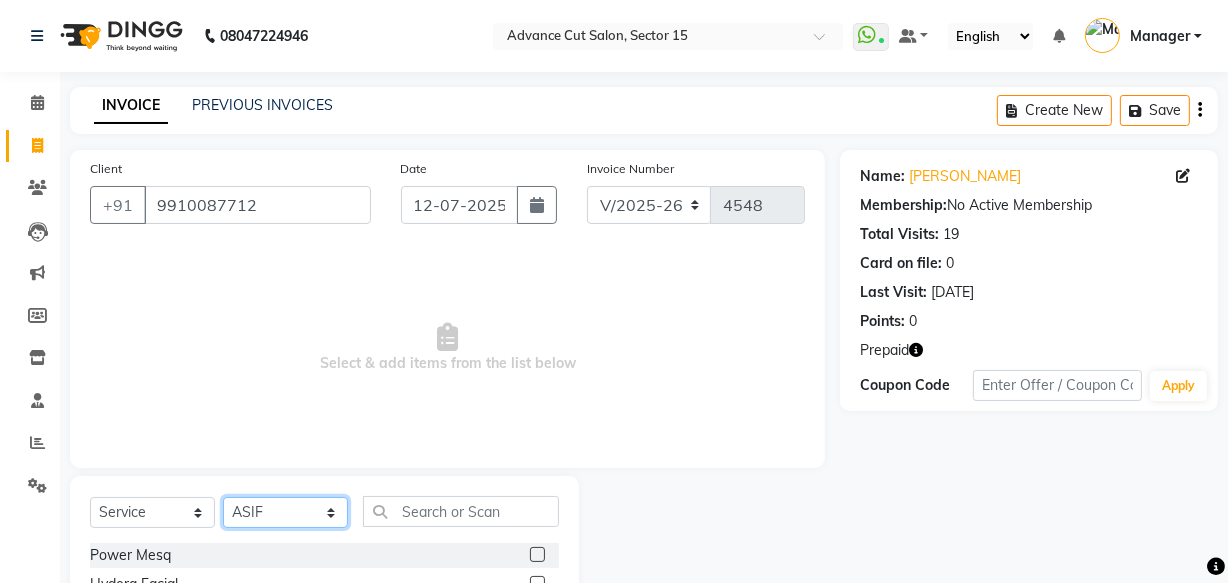 select on "46519" 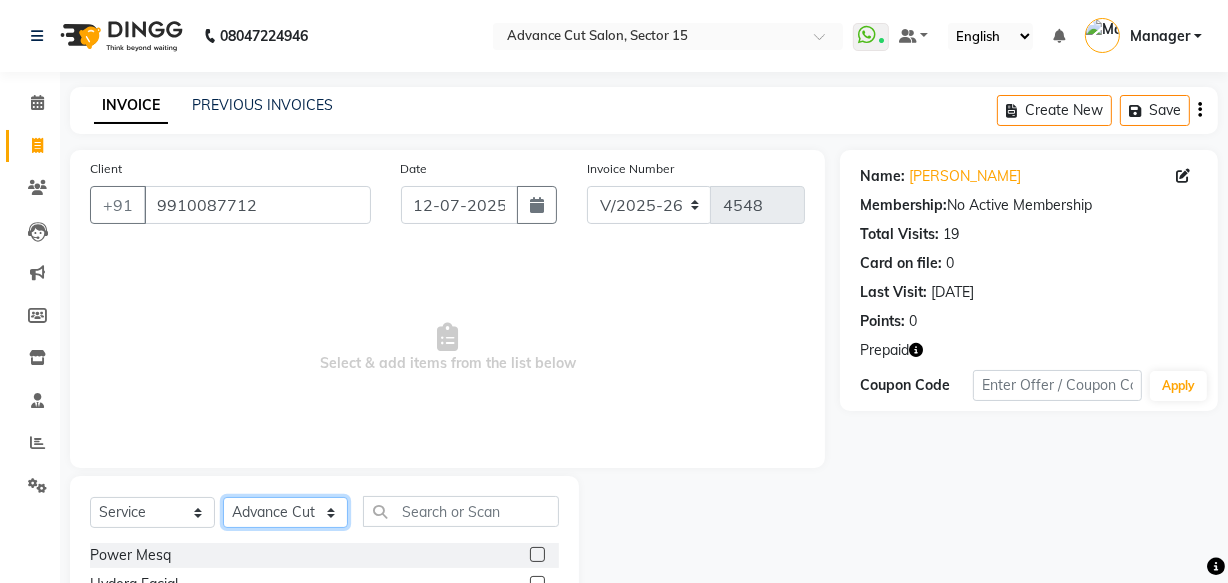 click on "Select Stylist Advance Cut  [PERSON_NAME] [PERSON_NAME] [PERSON_NAME] LUCKY Manager [PERSON_NAME] [PERSON_NAME] Pooja  [PERSON_NAME] RANI [PERSON_NAME] [PERSON_NAME] [PERSON_NAME] [PERSON_NAME] [PERSON_NAME]" 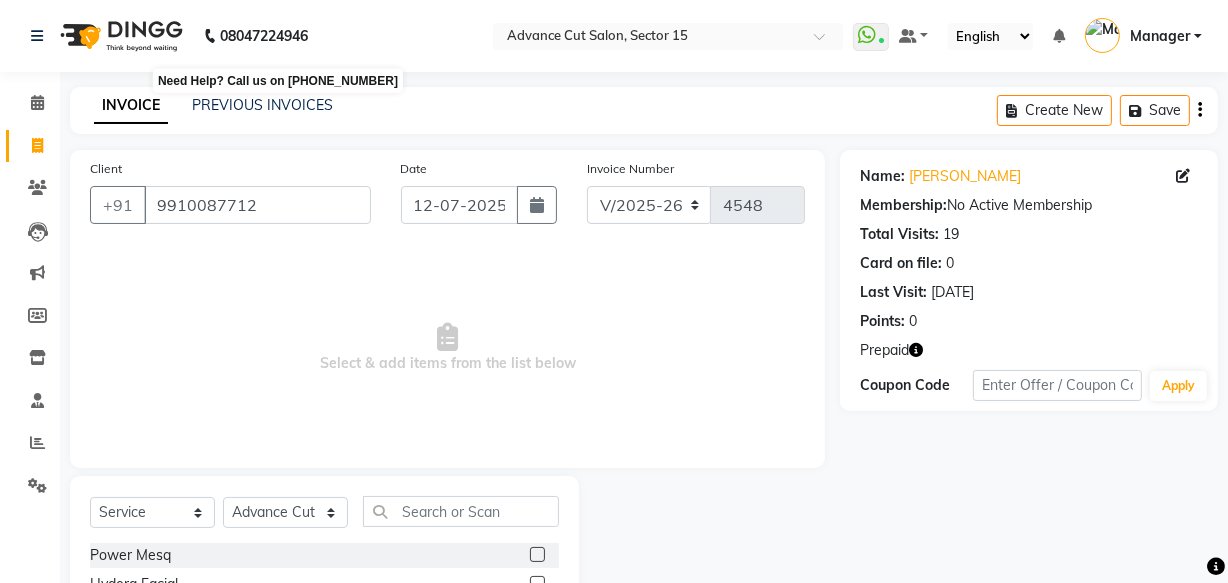 click on "08047224946" 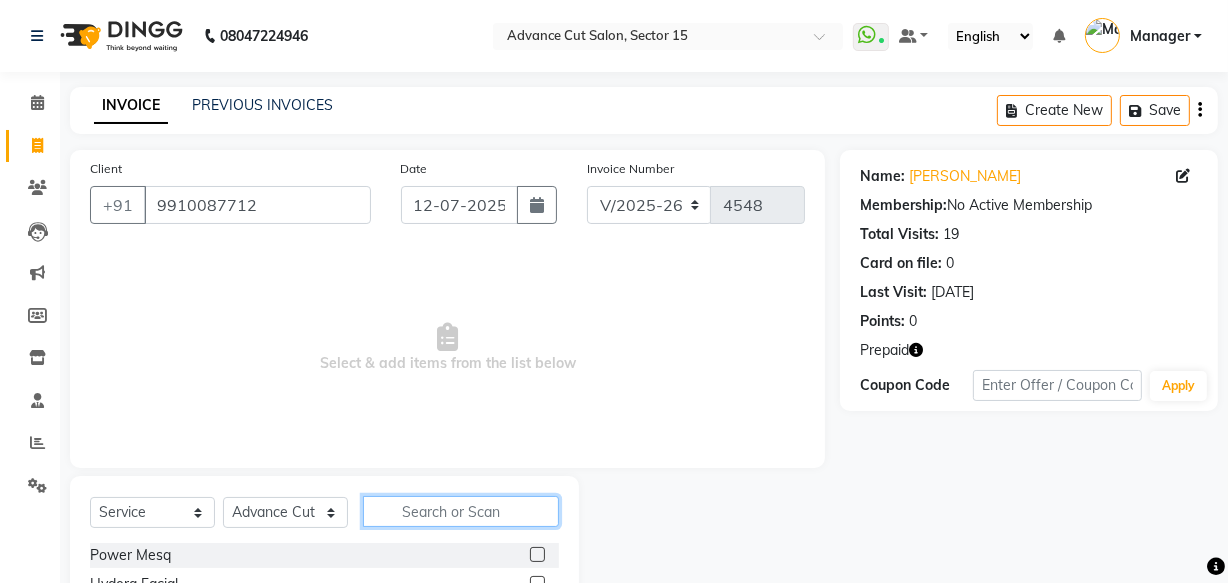 click 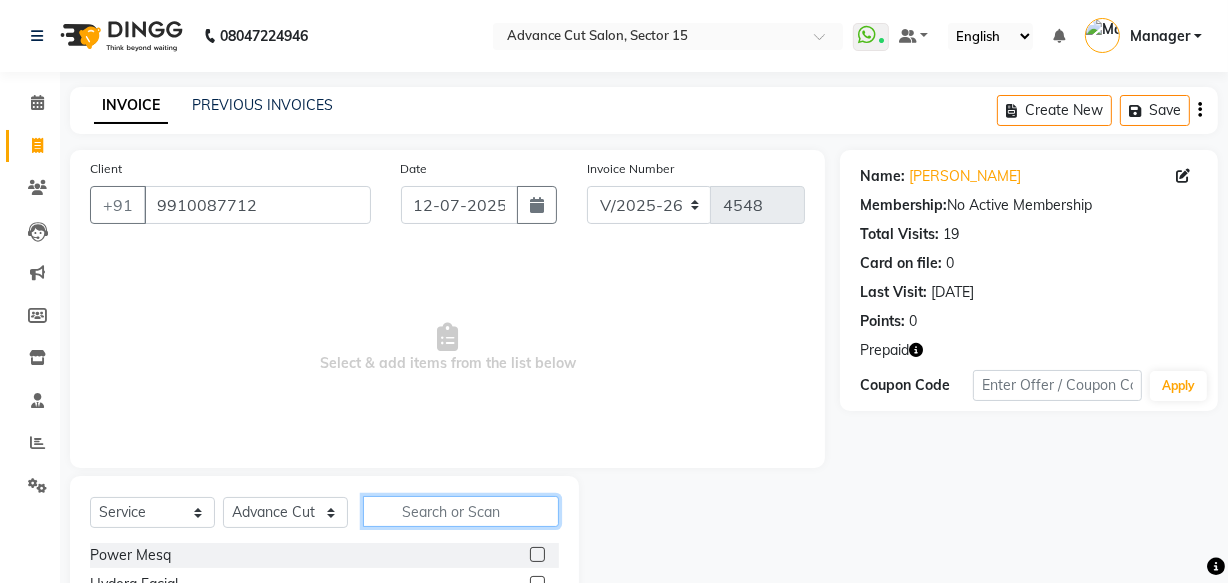 scroll, scrollTop: 219, scrollLeft: 0, axis: vertical 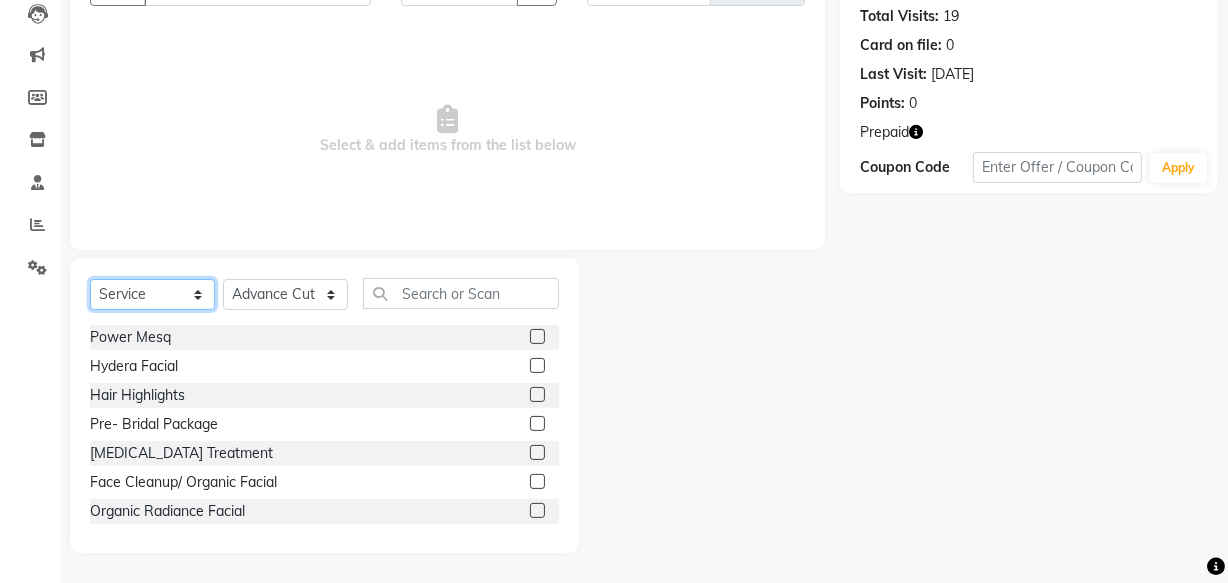 click on "Select  Service  Product  Membership  Package Voucher Prepaid Gift Card" 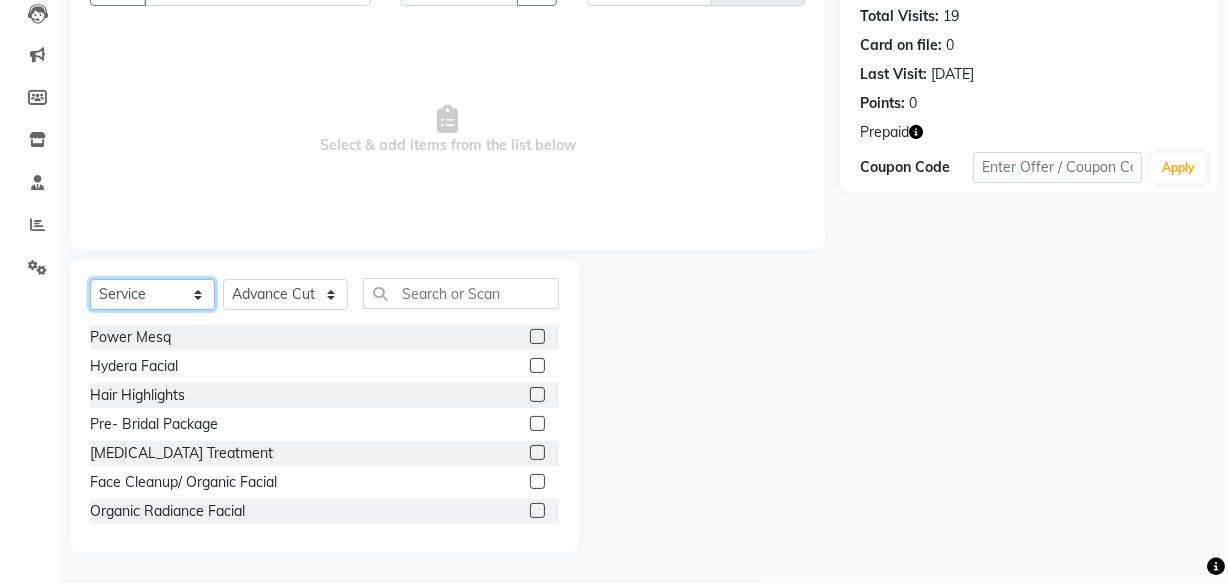 select on "P" 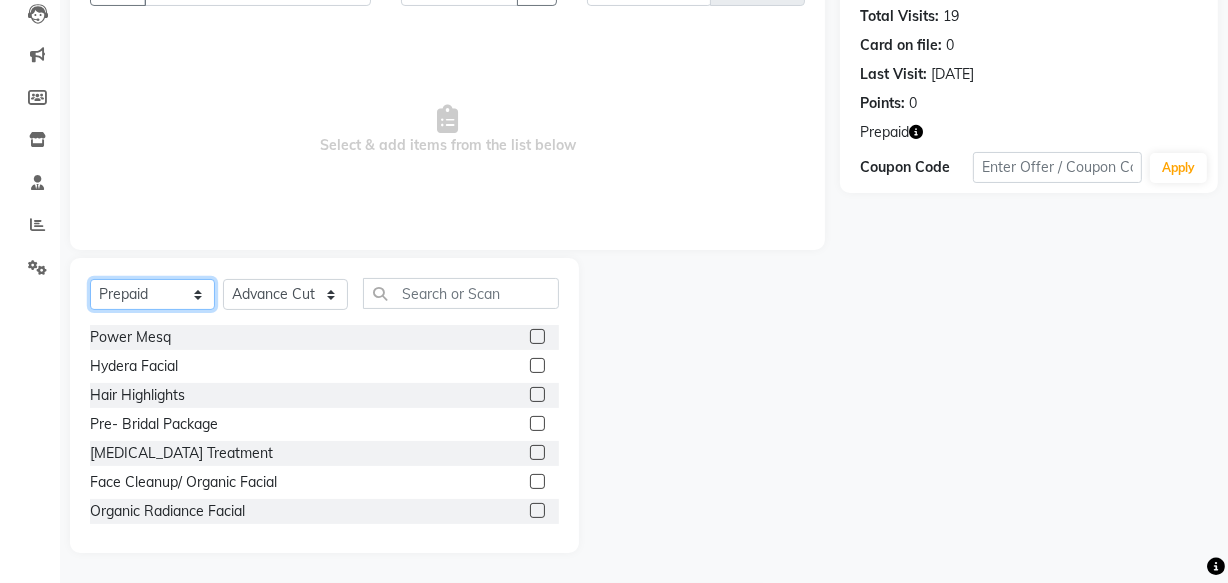 click on "Select  Service  Product  Membership  Package Voucher Prepaid Gift Card" 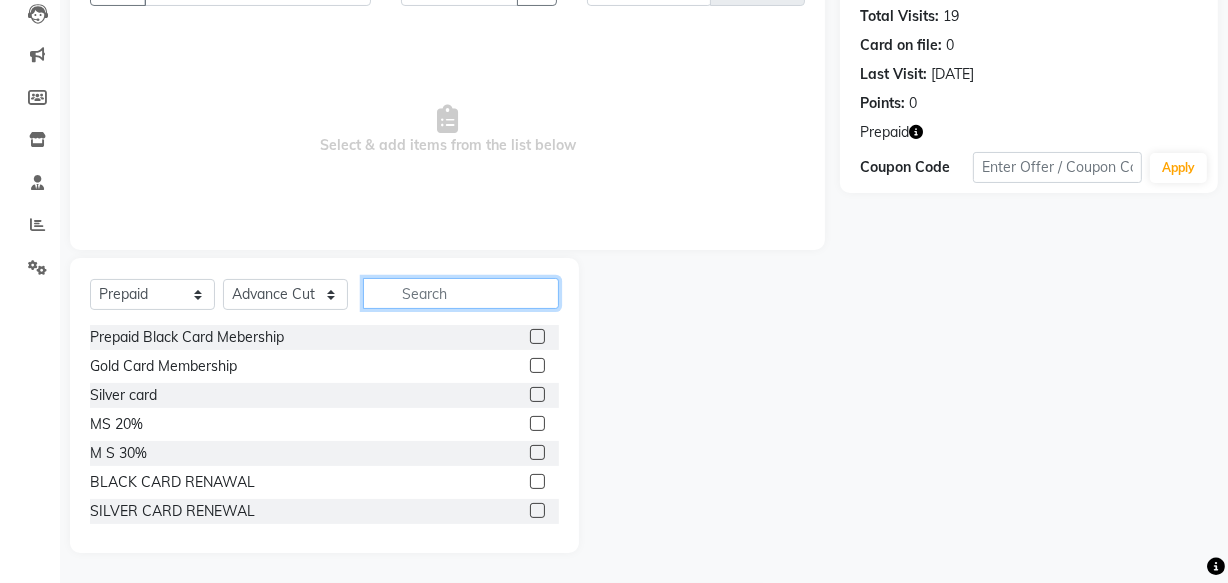 click 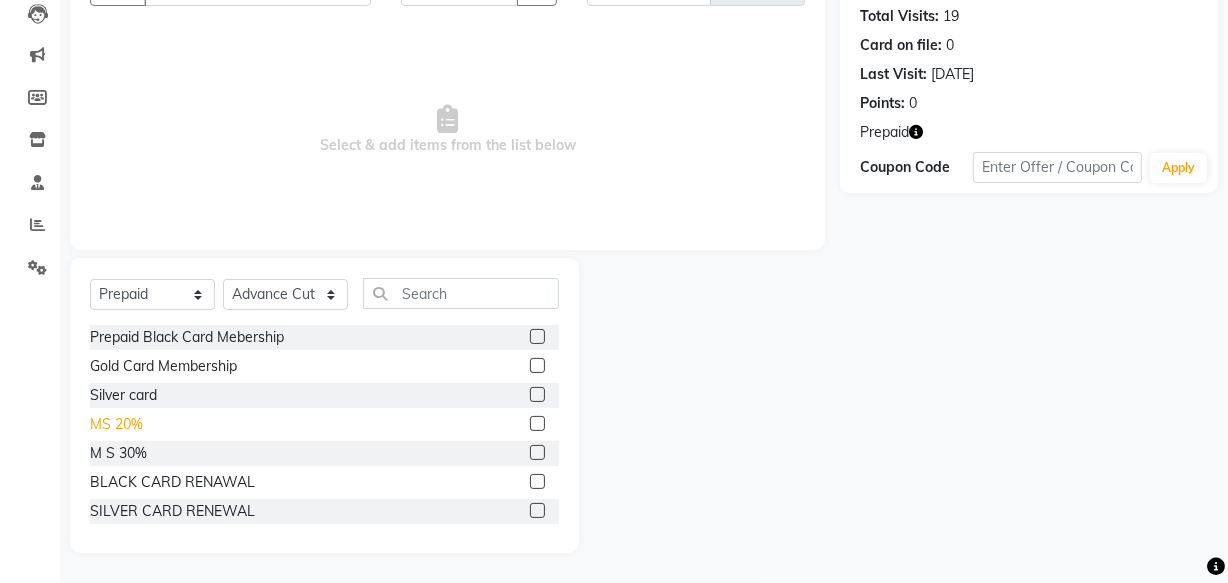 click on "MS 20%" 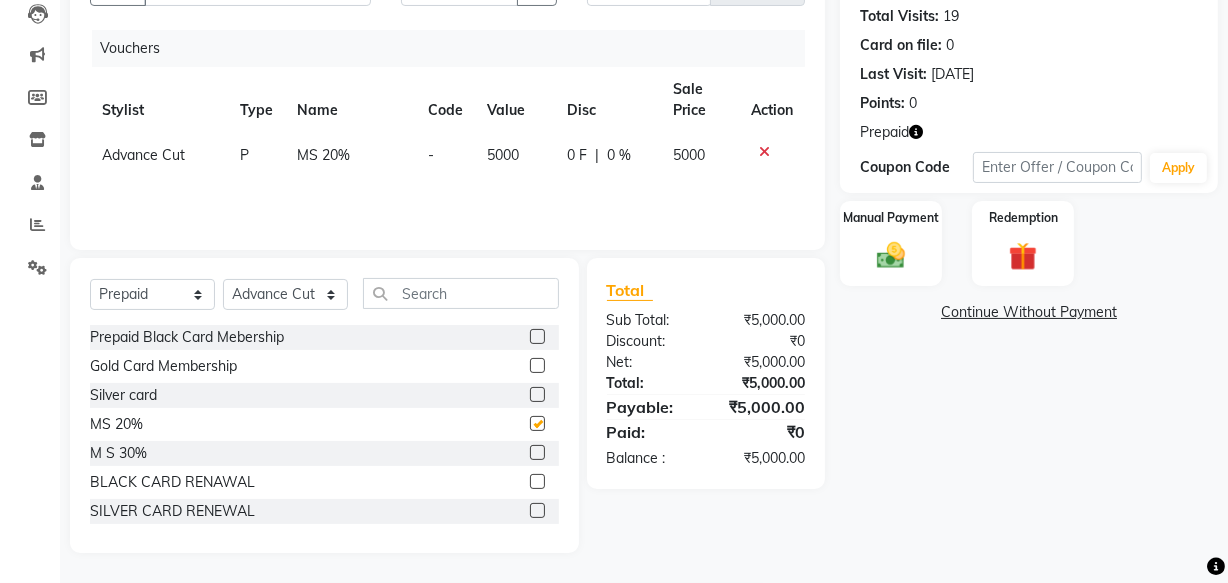 checkbox on "false" 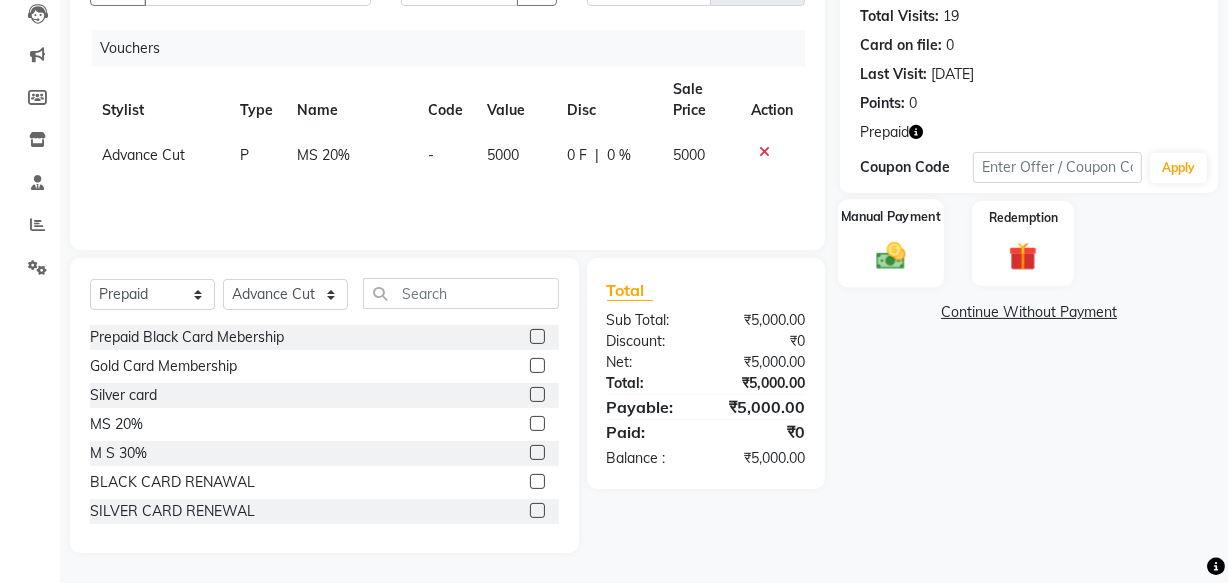 click 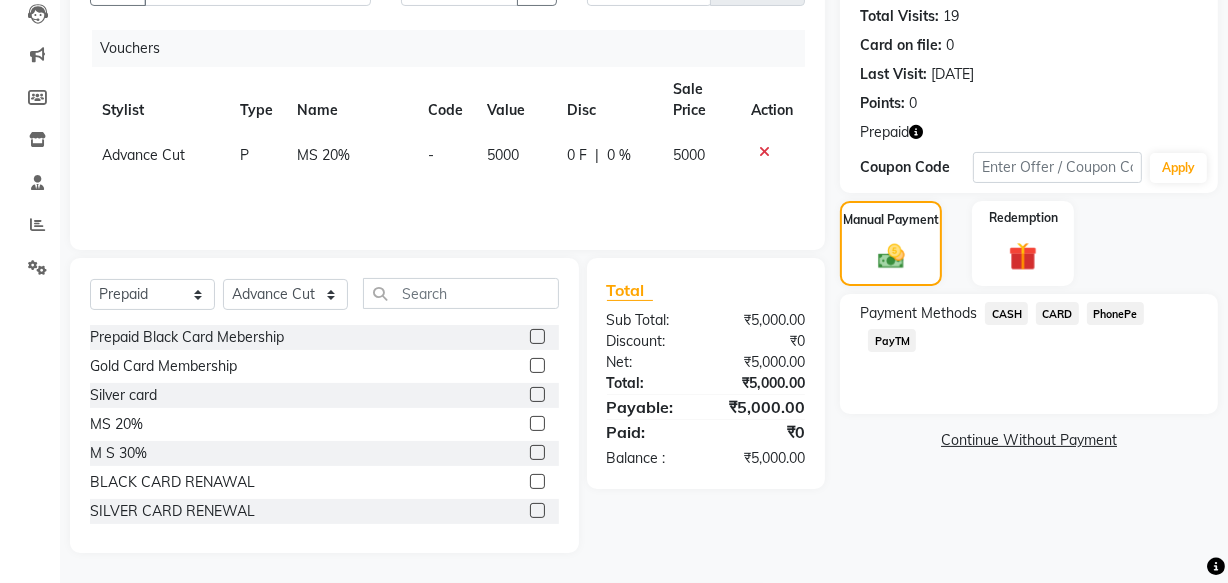 click on "PayTM" 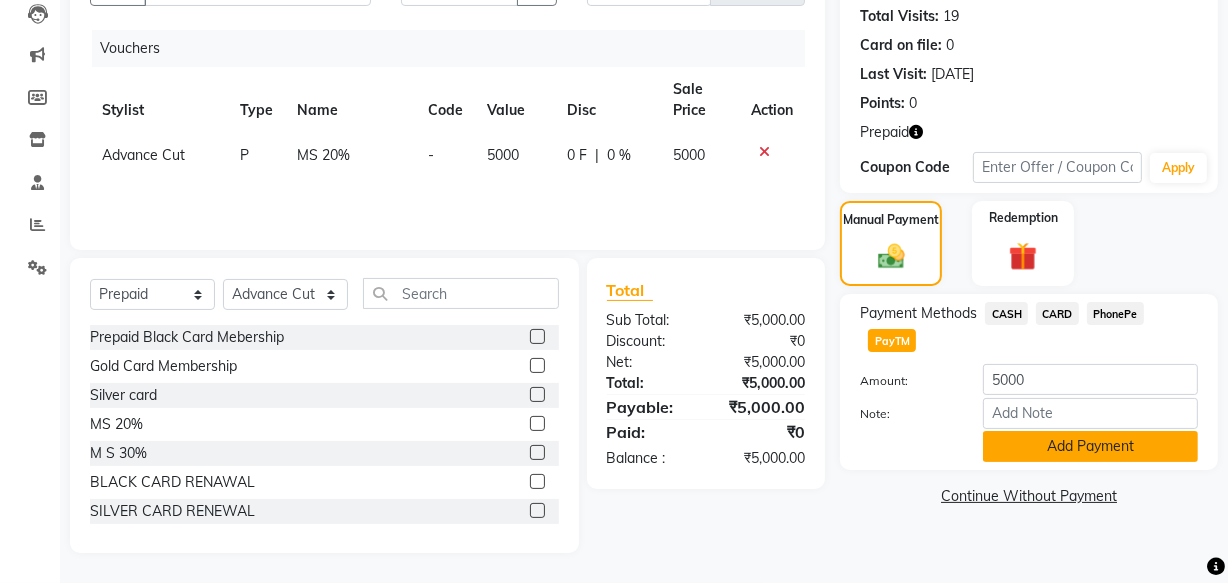 click on "Add Payment" 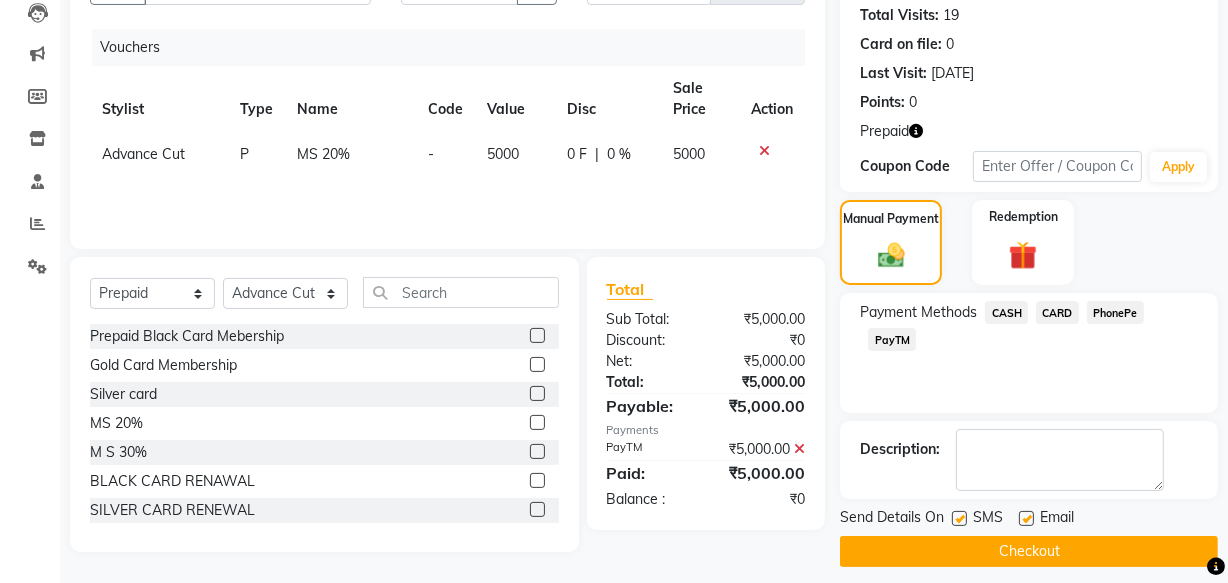 scroll, scrollTop: 232, scrollLeft: 0, axis: vertical 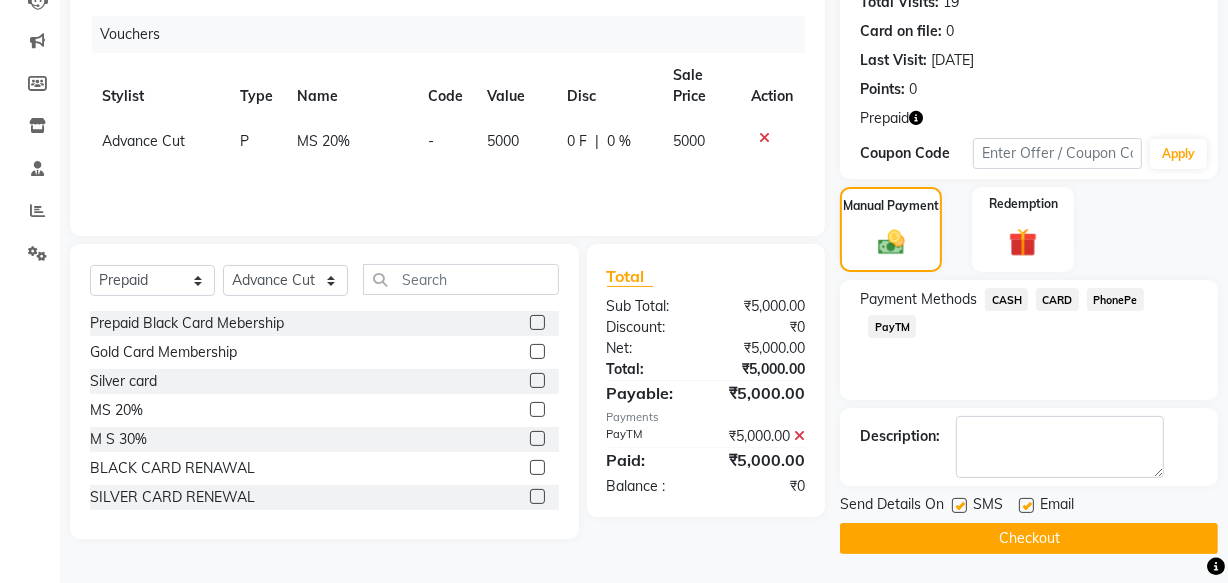drag, startPoint x: 1215, startPoint y: 462, endPoint x: 1172, endPoint y: 483, distance: 47.853943 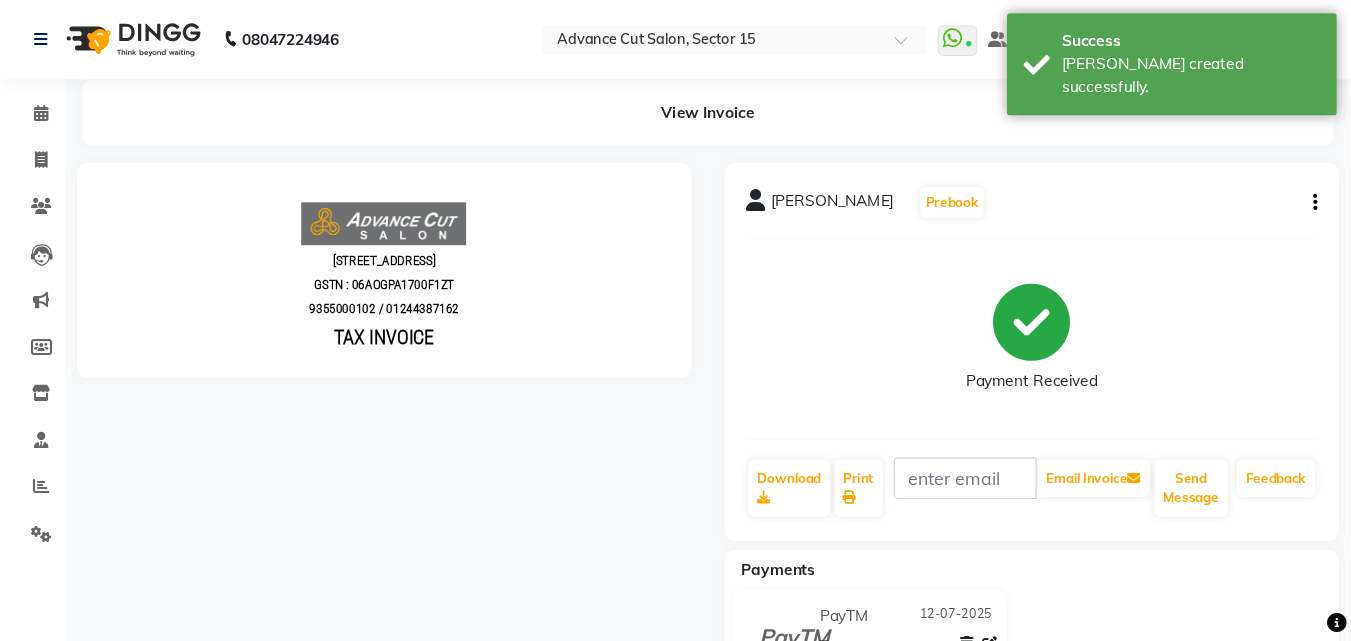 scroll, scrollTop: 0, scrollLeft: 0, axis: both 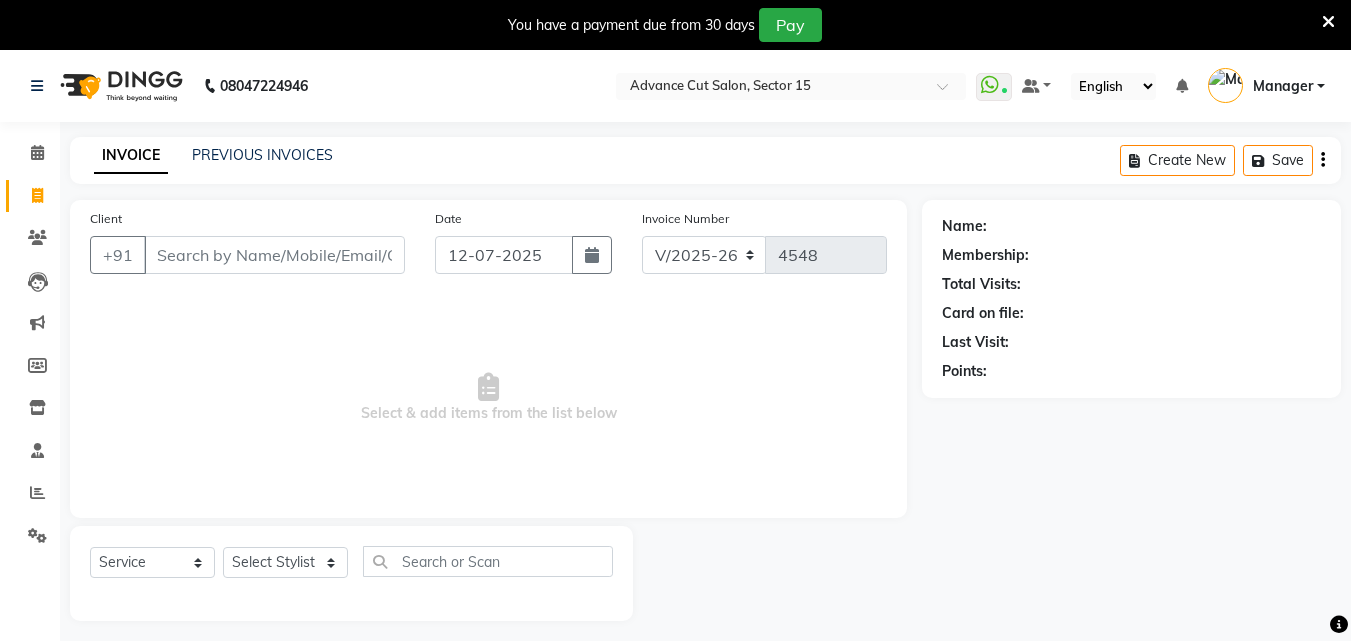 select on "6255" 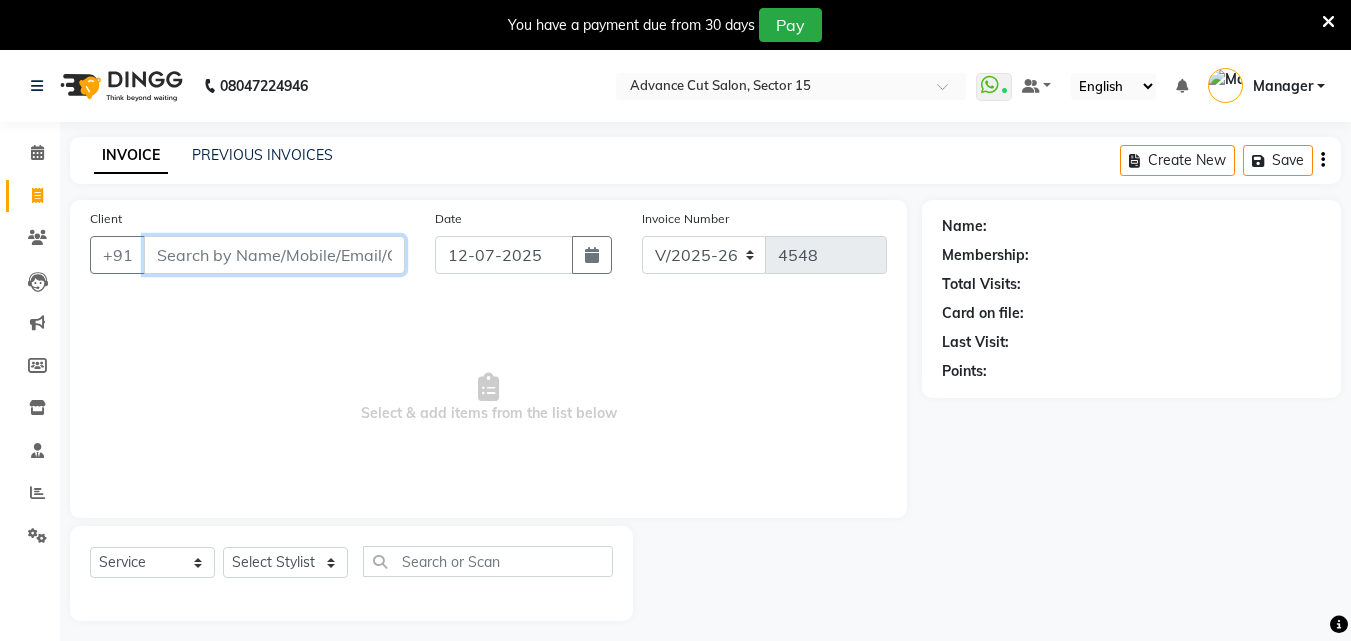 scroll, scrollTop: 0, scrollLeft: 0, axis: both 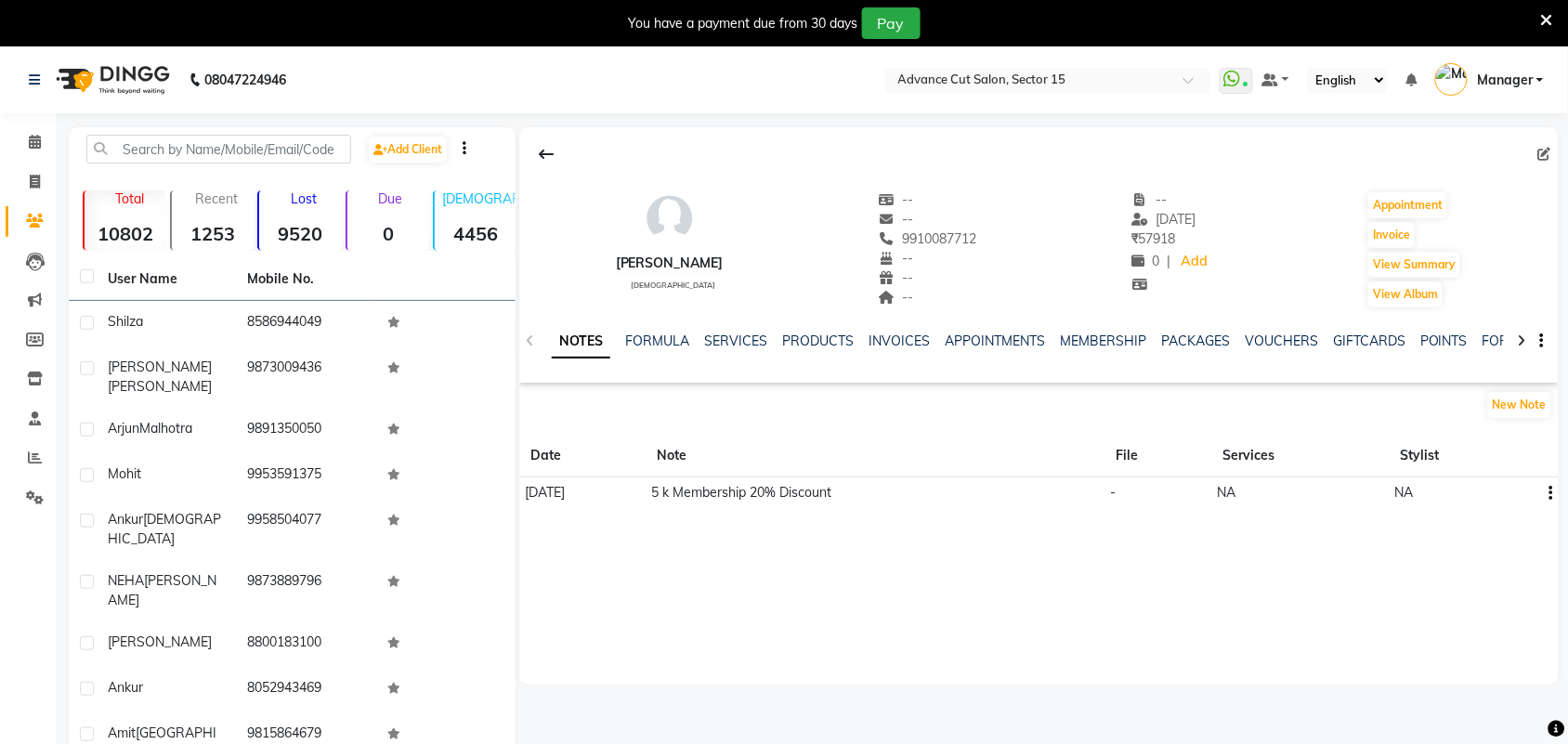 click on "Calendar  Invoice  Clients  Leads   Marketing  Members  Inventory  Staff  Reports  Settings Completed InProgress Upcoming Dropped Tentative Check-In Confirm Bookings Generate Report Segments Page Builder" 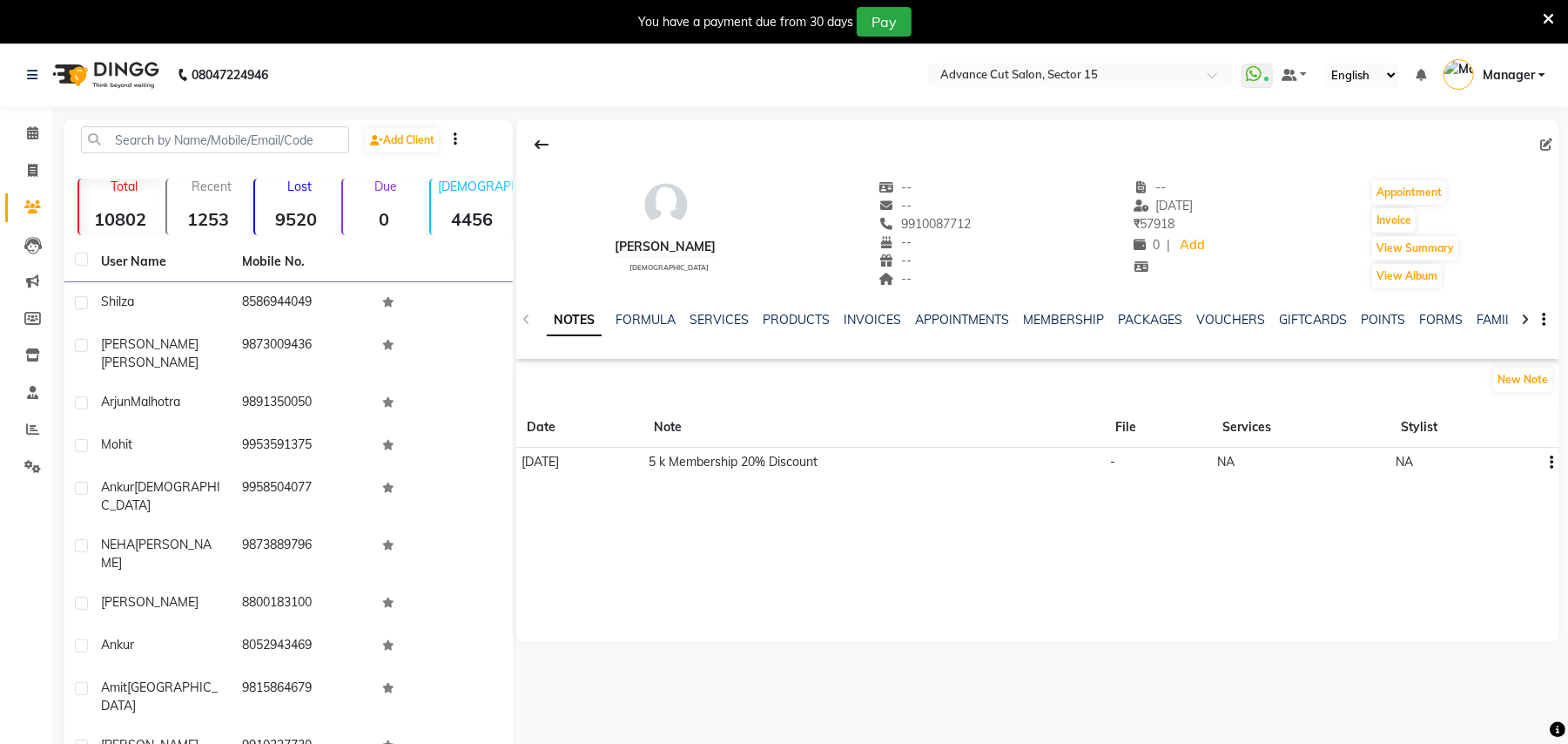 click on "Calendar  Invoice  Clients  Leads   Marketing  Members  Inventory  Staff  Reports  Settings Completed InProgress Upcoming Dropped Tentative Check-In Confirm Bookings Generate Report Segments Page Builder" 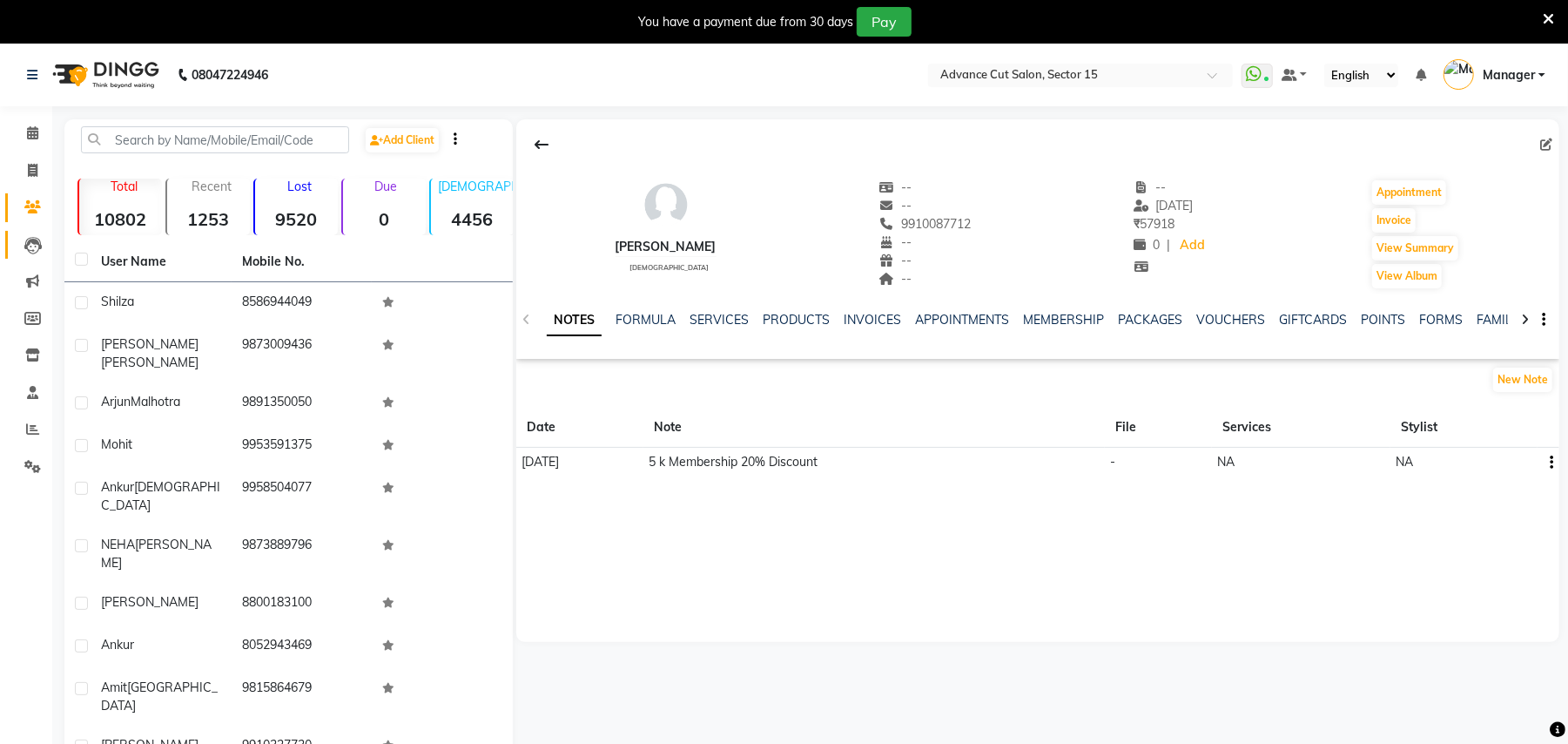 click on "Leads" 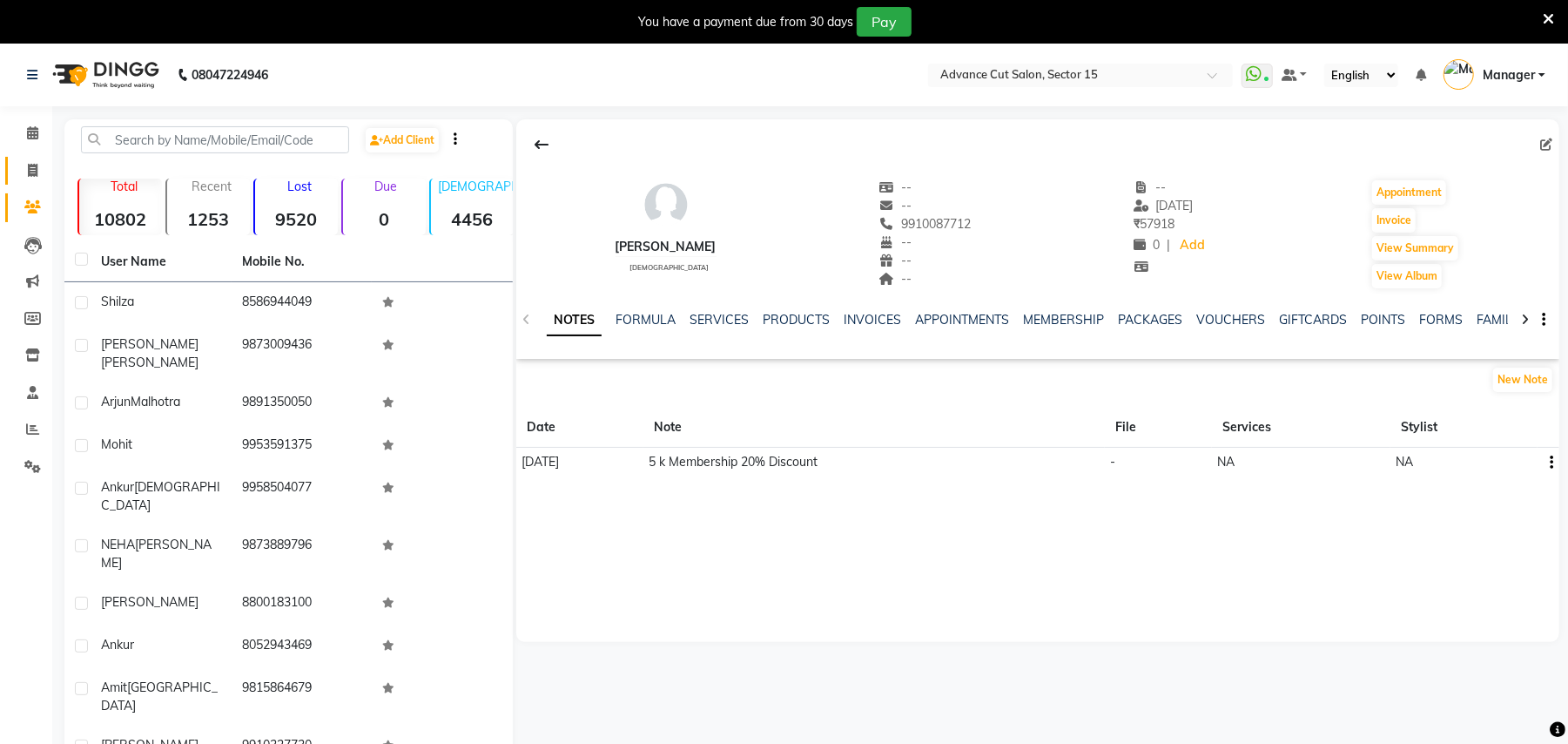 drag, startPoint x: 23, startPoint y: 159, endPoint x: 1363, endPoint y: 27, distance: 1346.4858 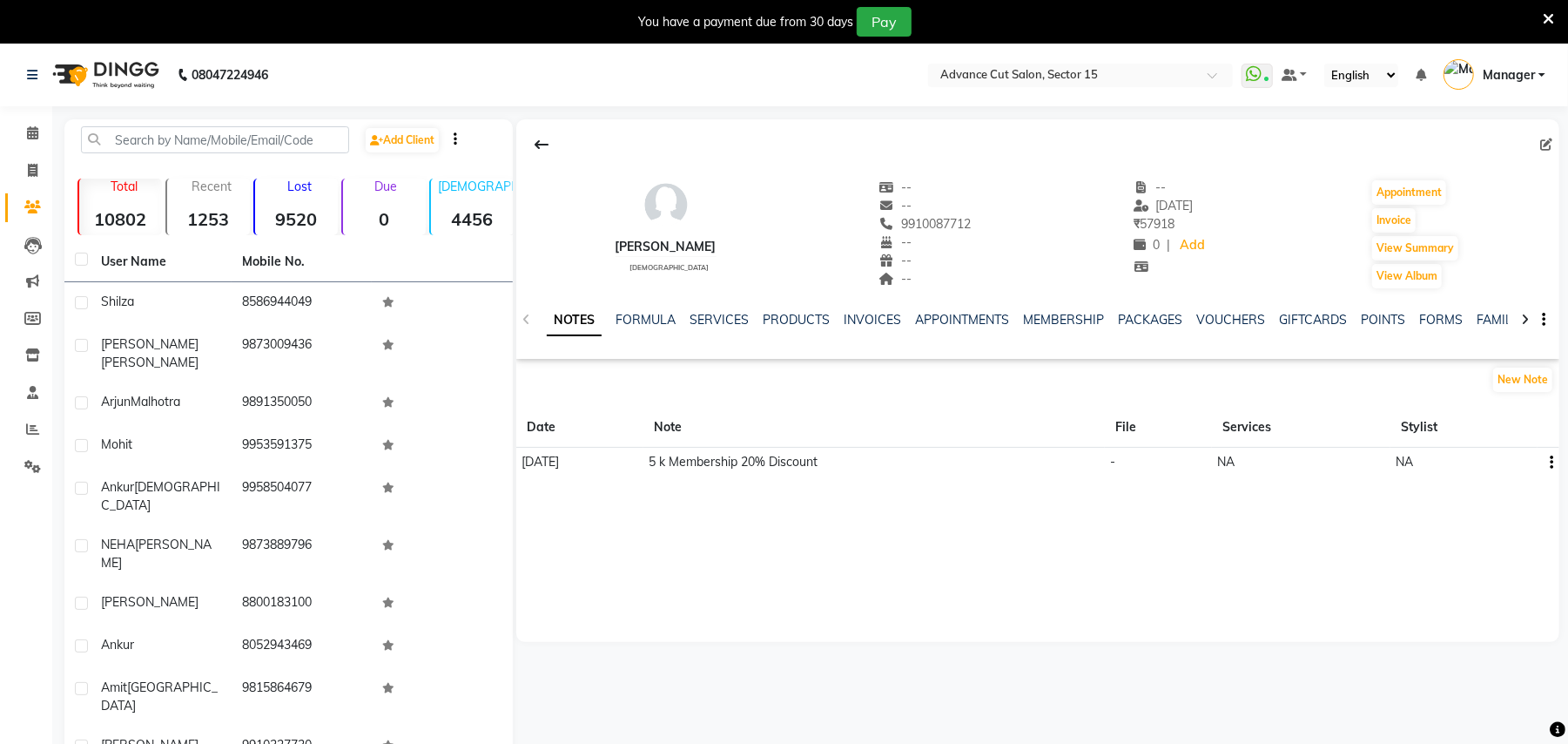 click on "Invoice" 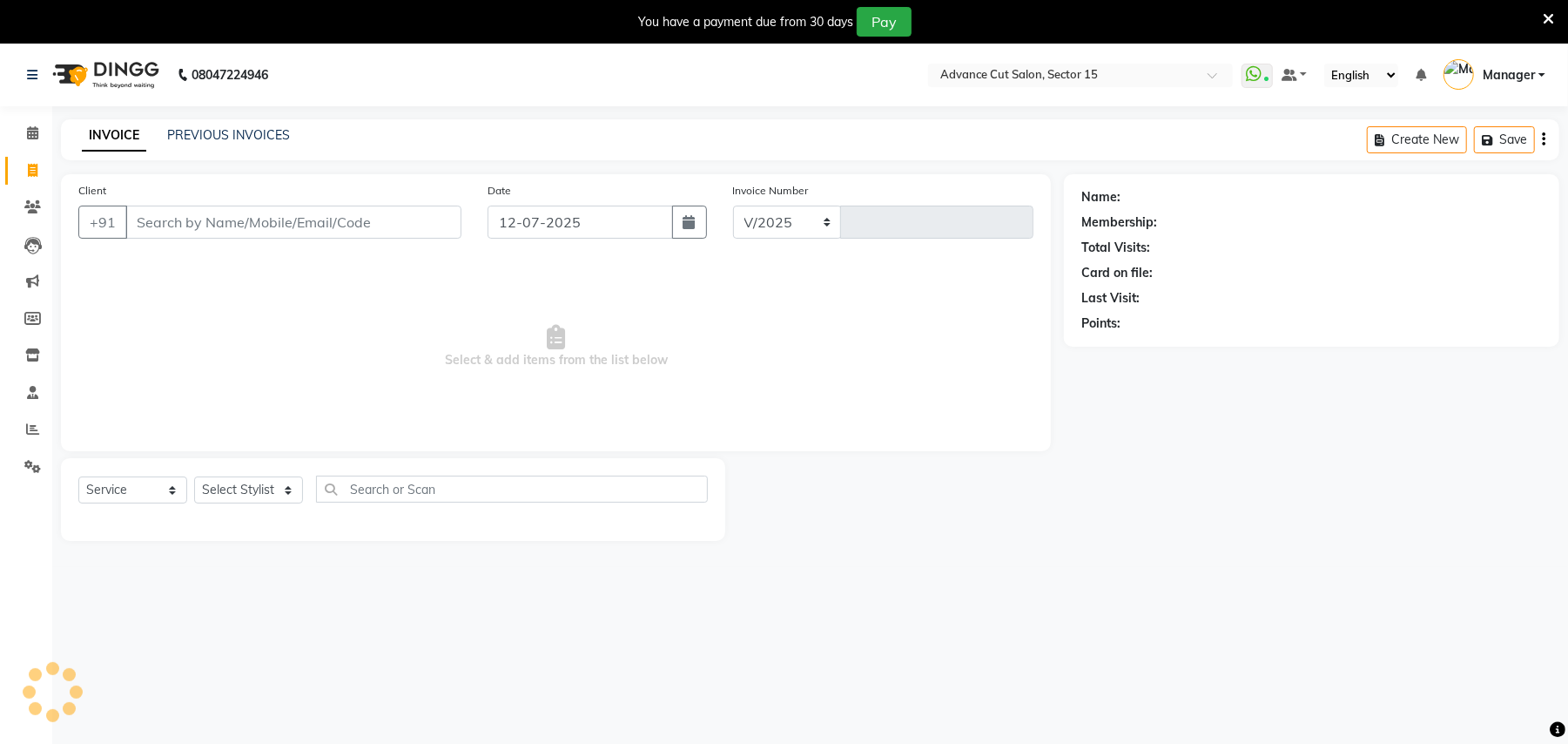 select on "6255" 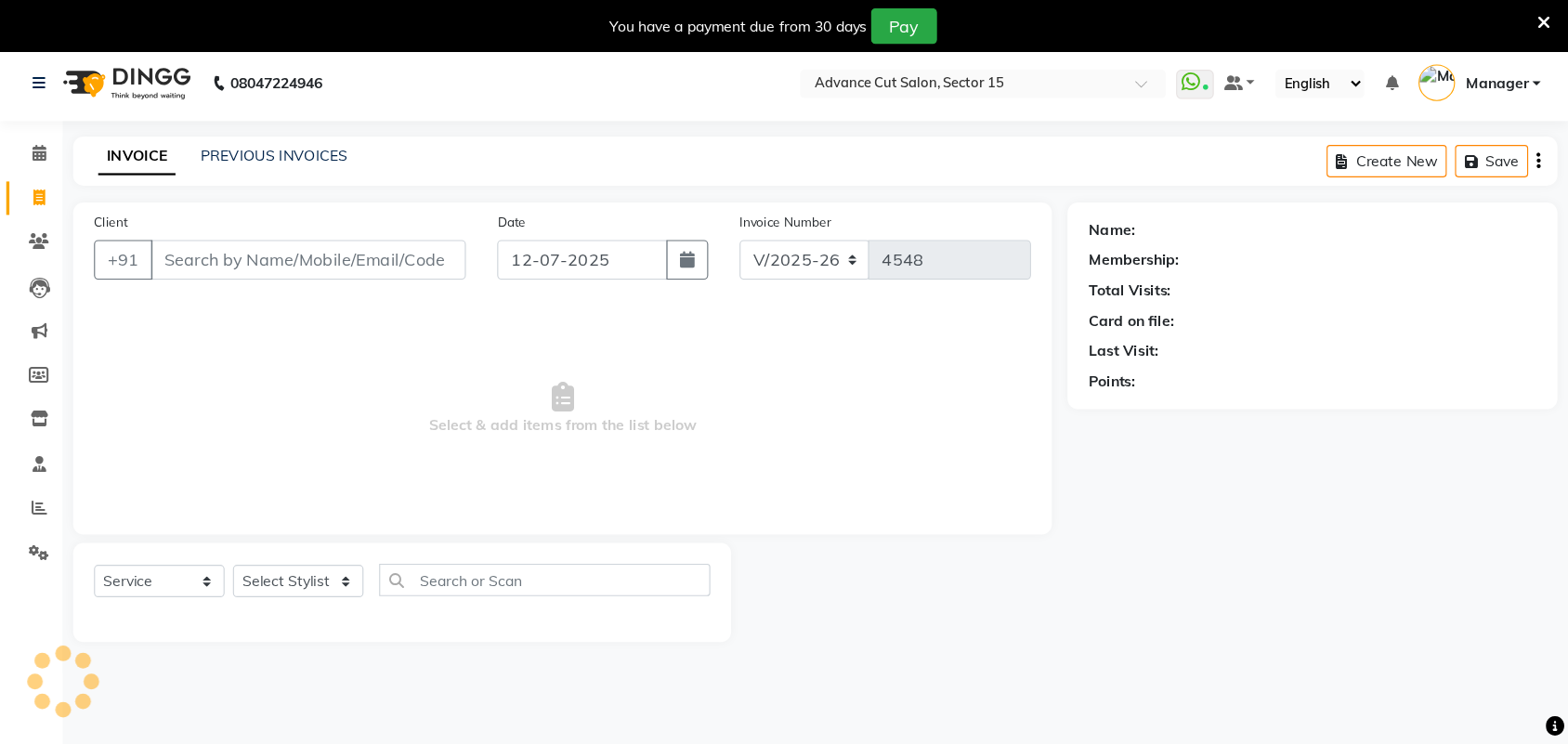 scroll, scrollTop: 6, scrollLeft: 0, axis: vertical 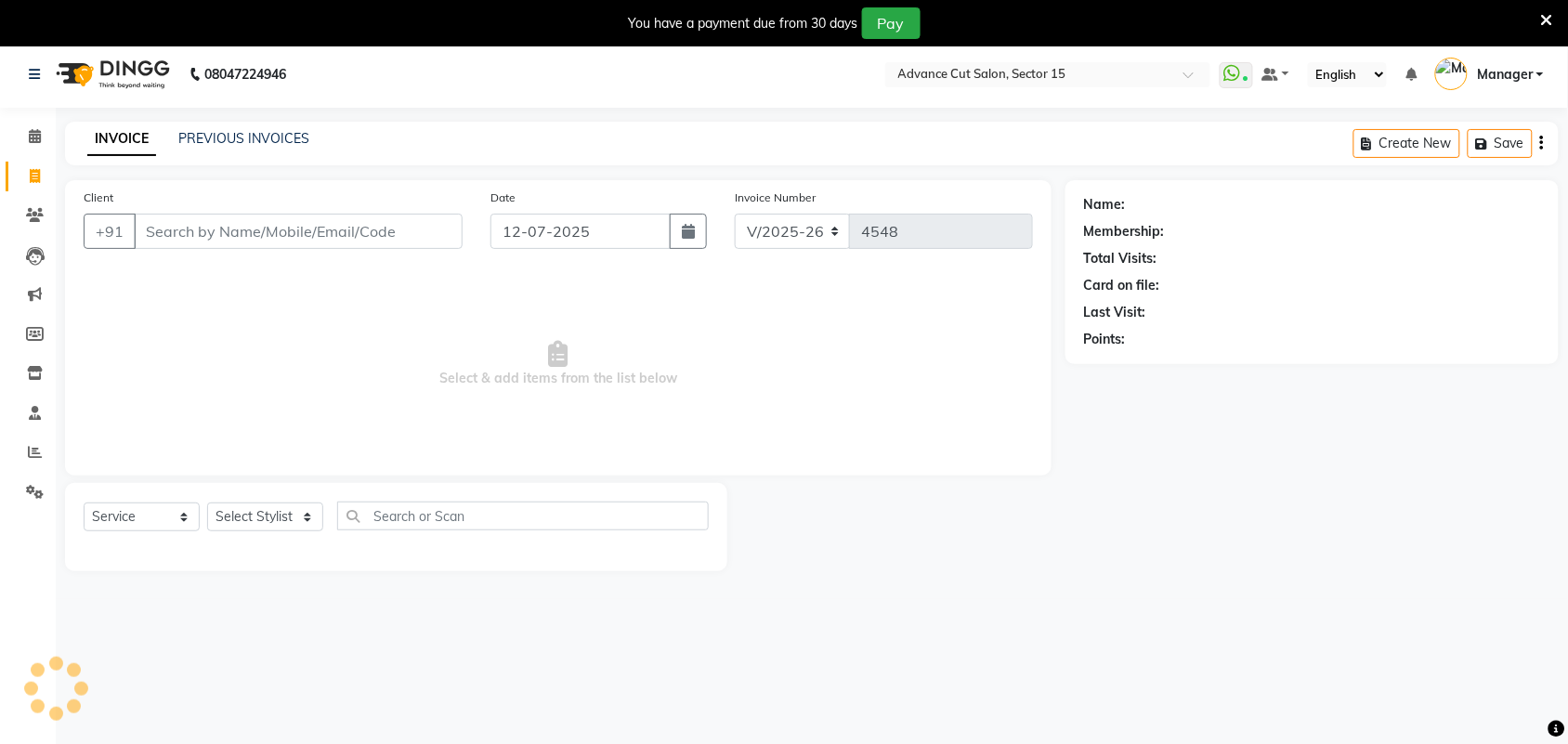 drag, startPoint x: 1367, startPoint y: 14, endPoint x: 1231, endPoint y: 12, distance: 136.01471 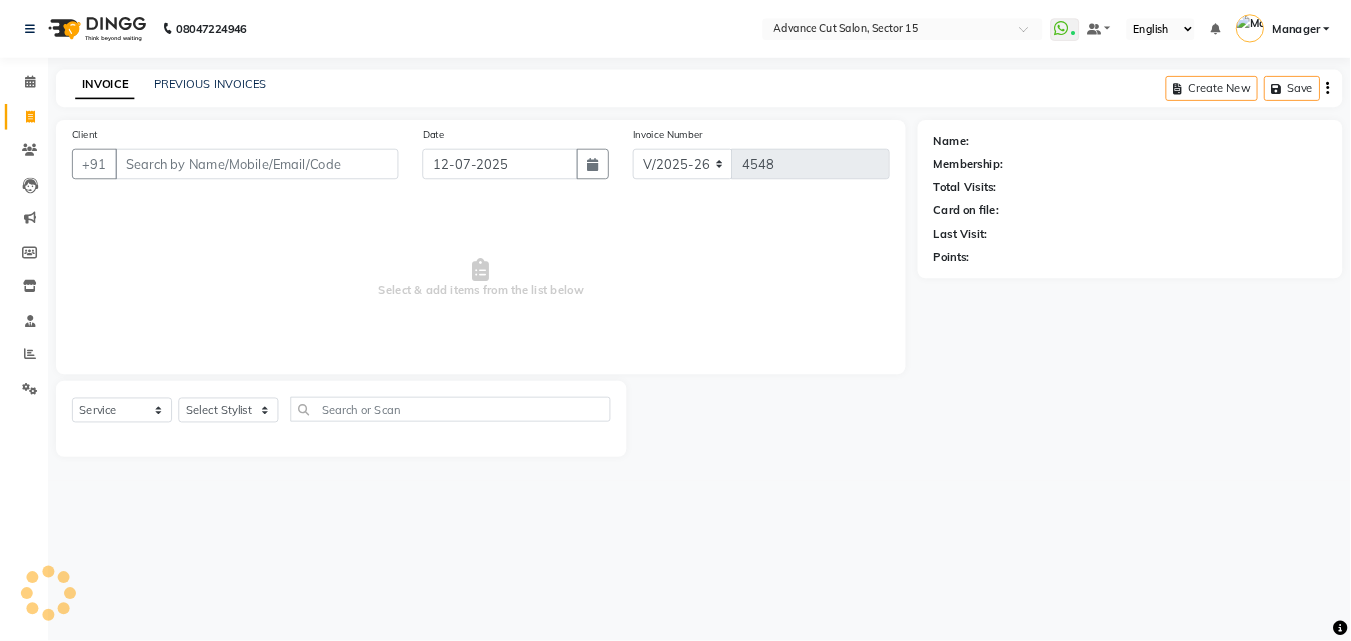 scroll, scrollTop: 0, scrollLeft: 0, axis: both 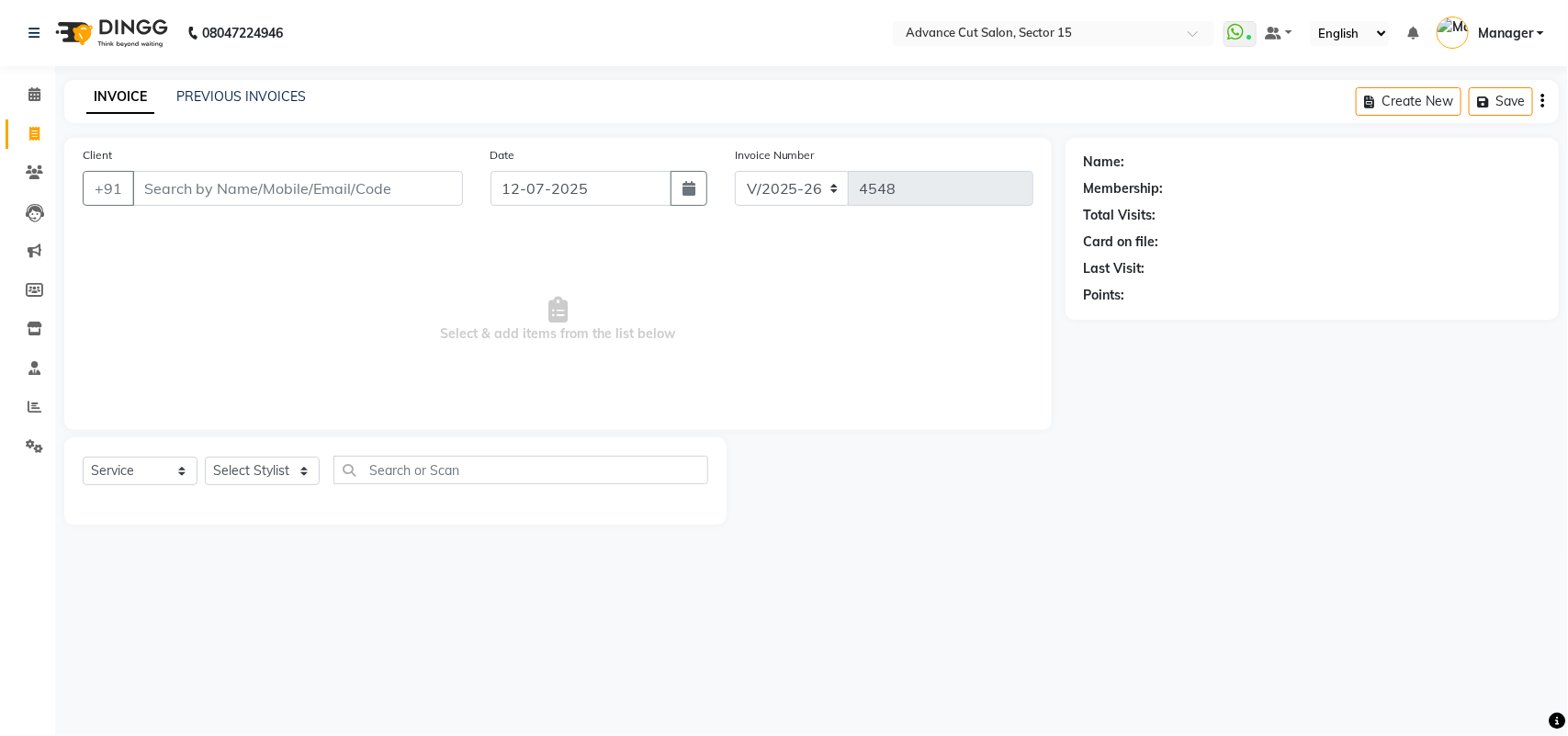 drag, startPoint x: 354, startPoint y: 221, endPoint x: 398, endPoint y: 249, distance: 52.153619 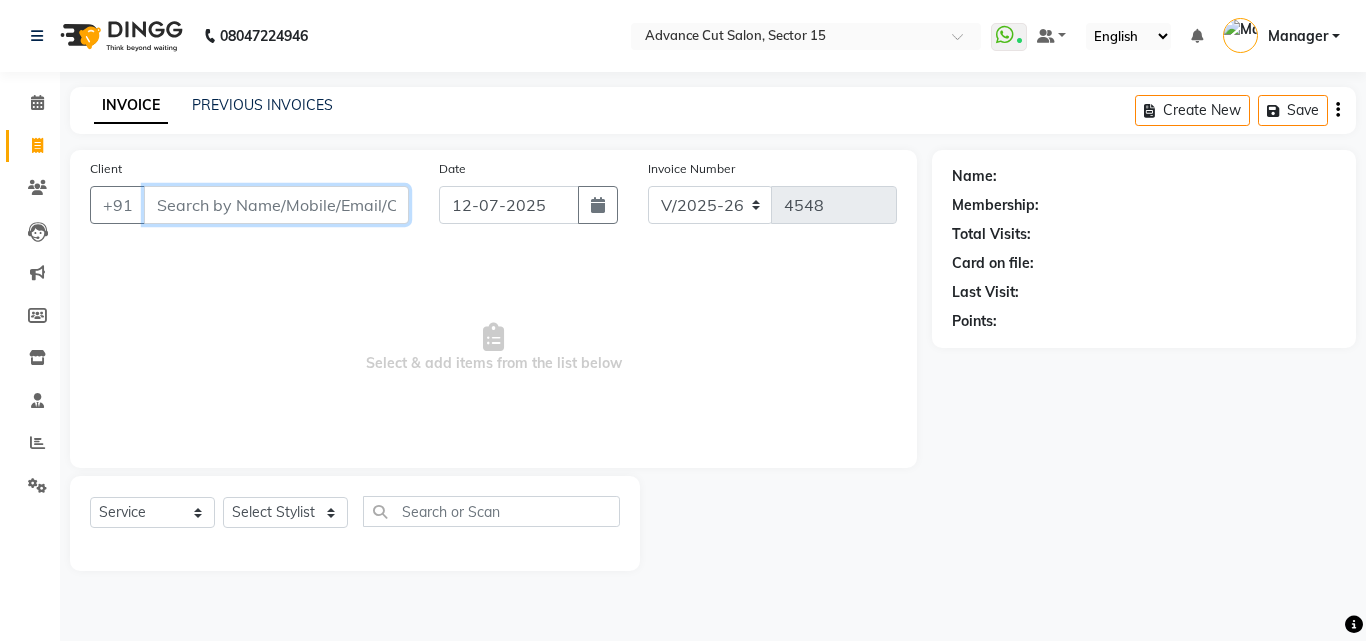 click on "Client" at bounding box center [276, 205] 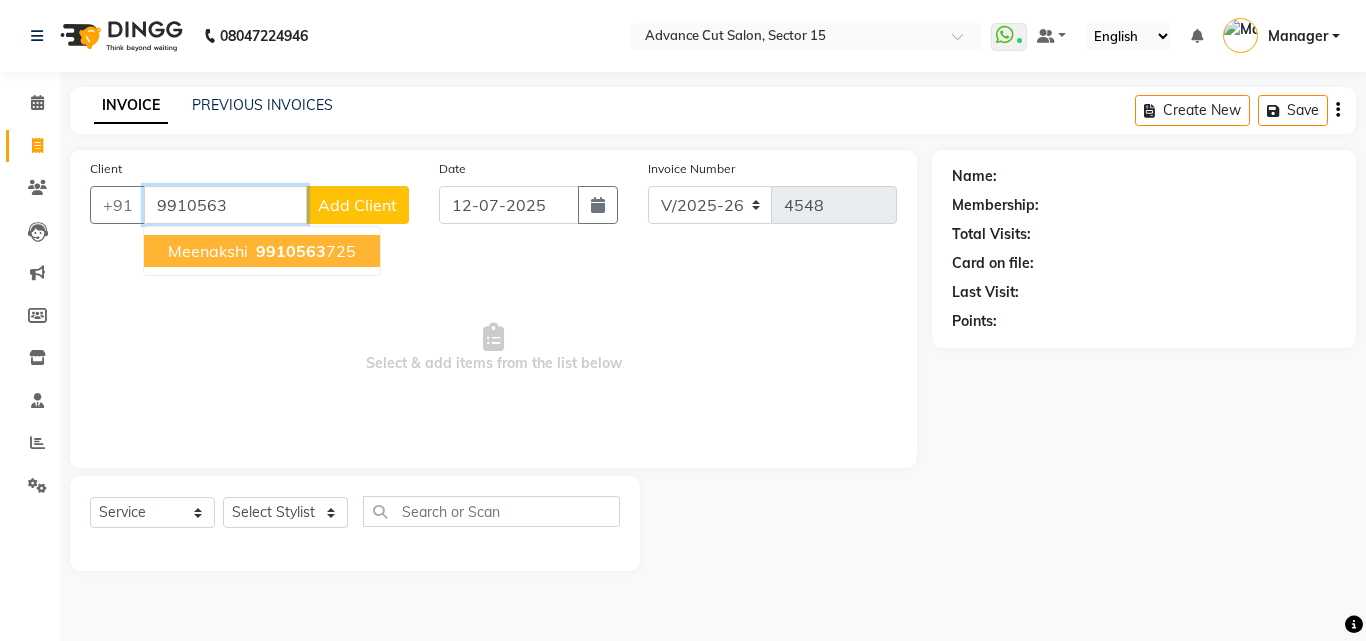 click on "9910563" at bounding box center [291, 251] 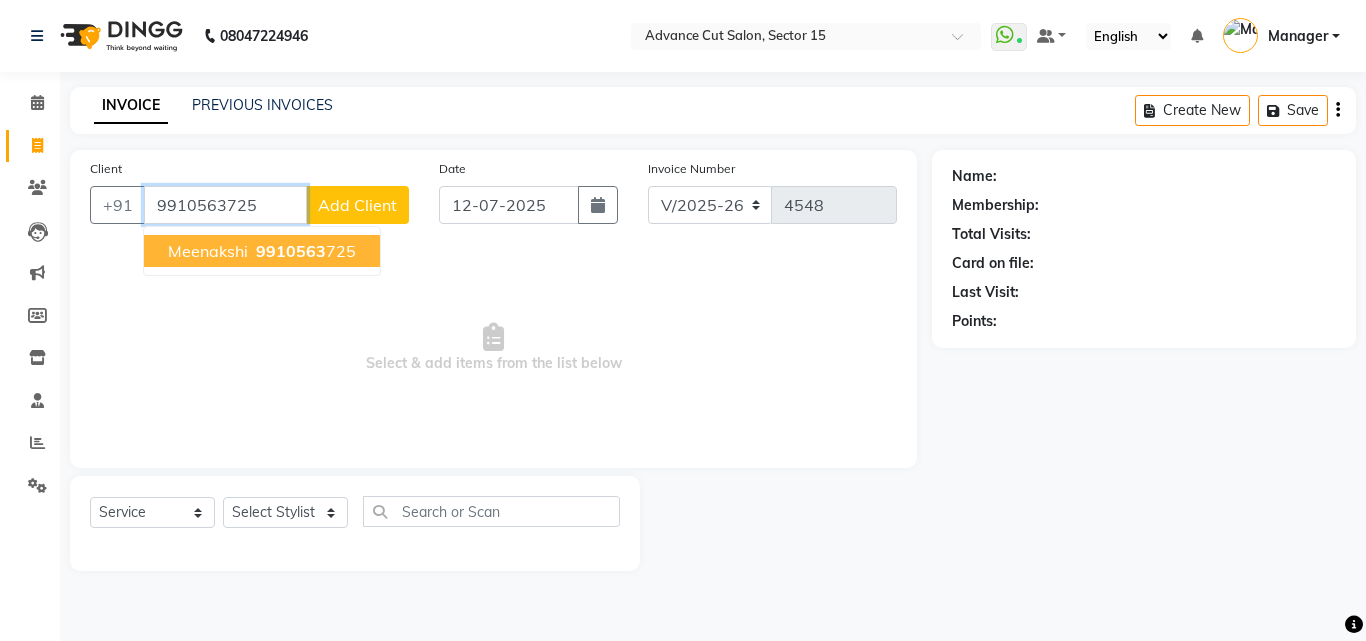type on "9910563725" 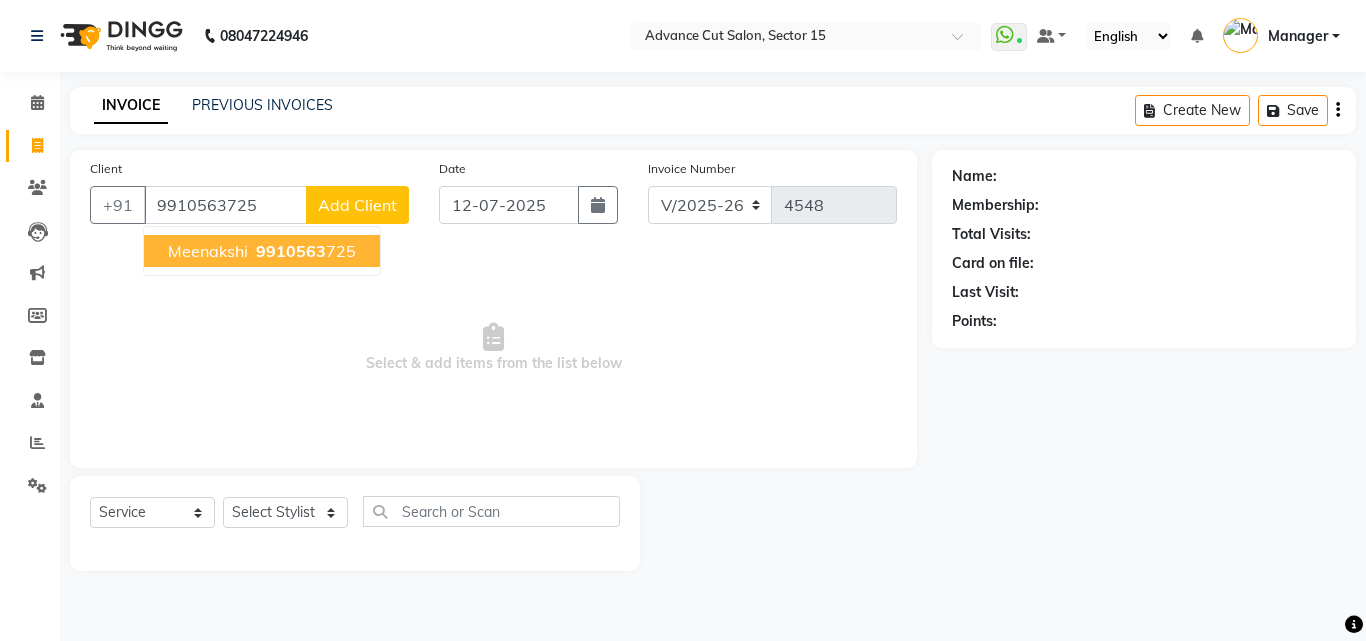 click on "Client [PHONE_NUMBER] Meenakshi   9910563 725 Add Client Date [DATE] Invoice Number V/2025 V/[PHONE_NUMBER]  Select & add items from the list below" 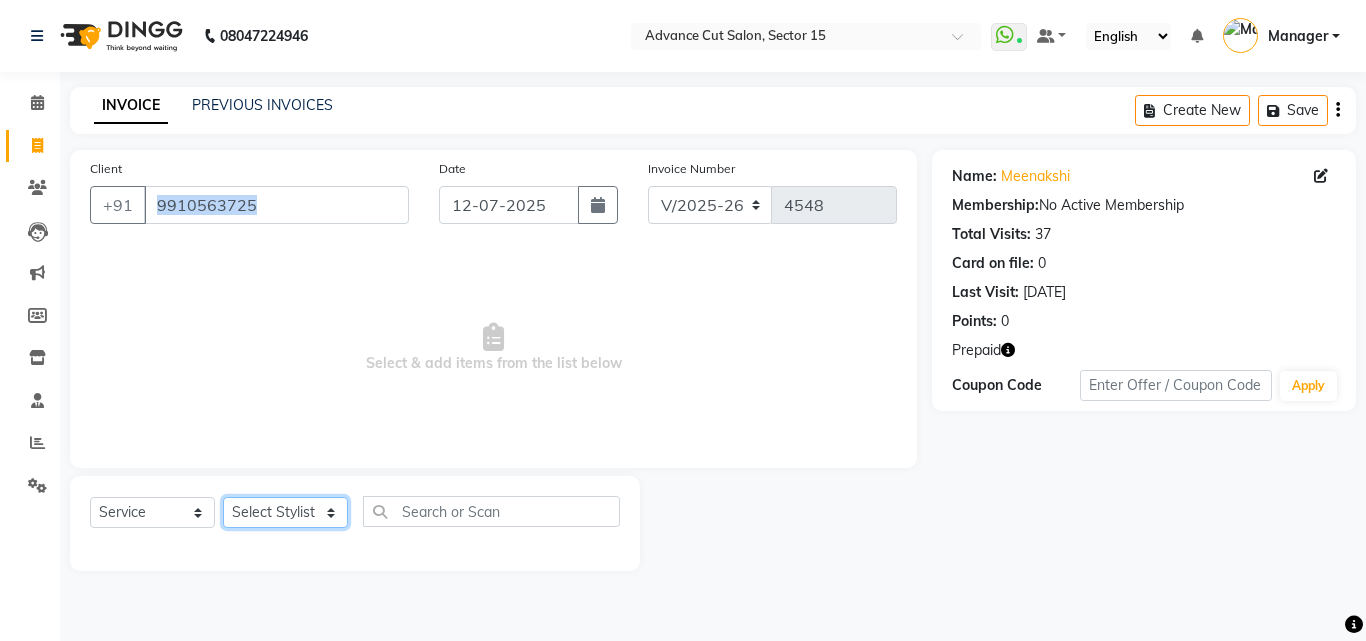 click on "Select Stylist Advance Cut  [PERSON_NAME] [PERSON_NAME] [PERSON_NAME] LUCKY Manager [PERSON_NAME] [PERSON_NAME] Pooja  [PERSON_NAME] RANI [PERSON_NAME] [PERSON_NAME] [PERSON_NAME] [PERSON_NAME] [PERSON_NAME]" 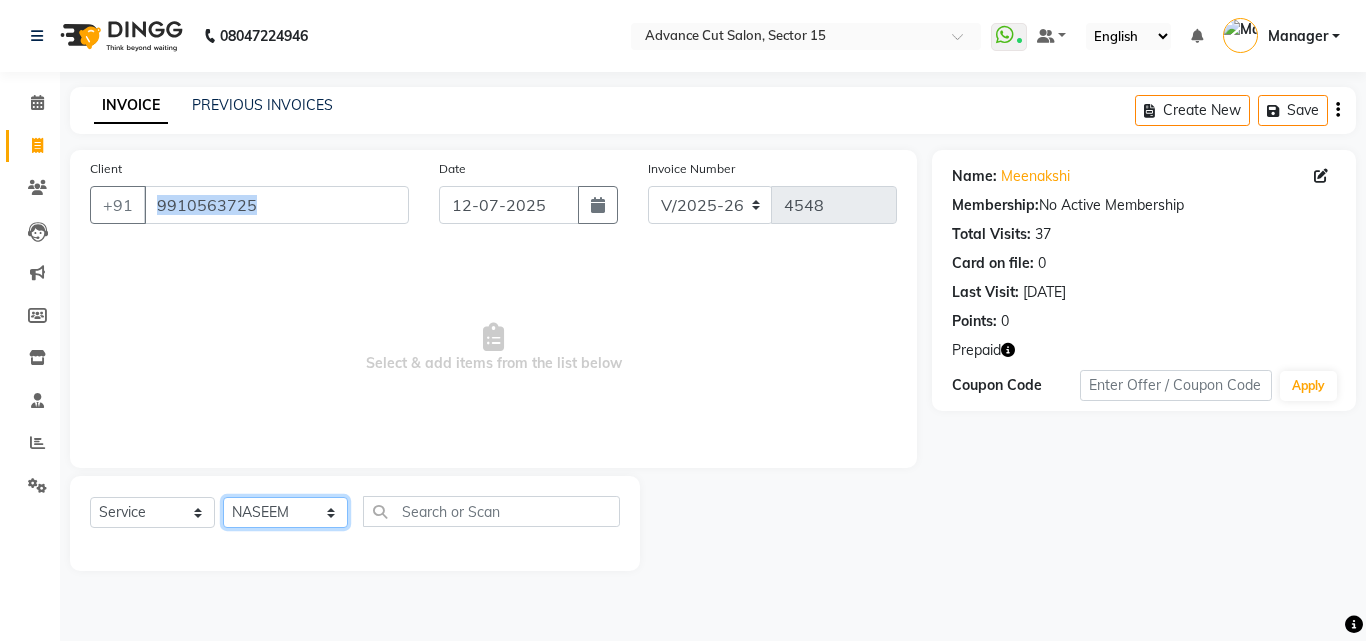 click on "Select Stylist Advance Cut  [PERSON_NAME] [PERSON_NAME] [PERSON_NAME] LUCKY Manager [PERSON_NAME] [PERSON_NAME] Pooja  [PERSON_NAME] RANI [PERSON_NAME] [PERSON_NAME] [PERSON_NAME] [PERSON_NAME] [PERSON_NAME]" 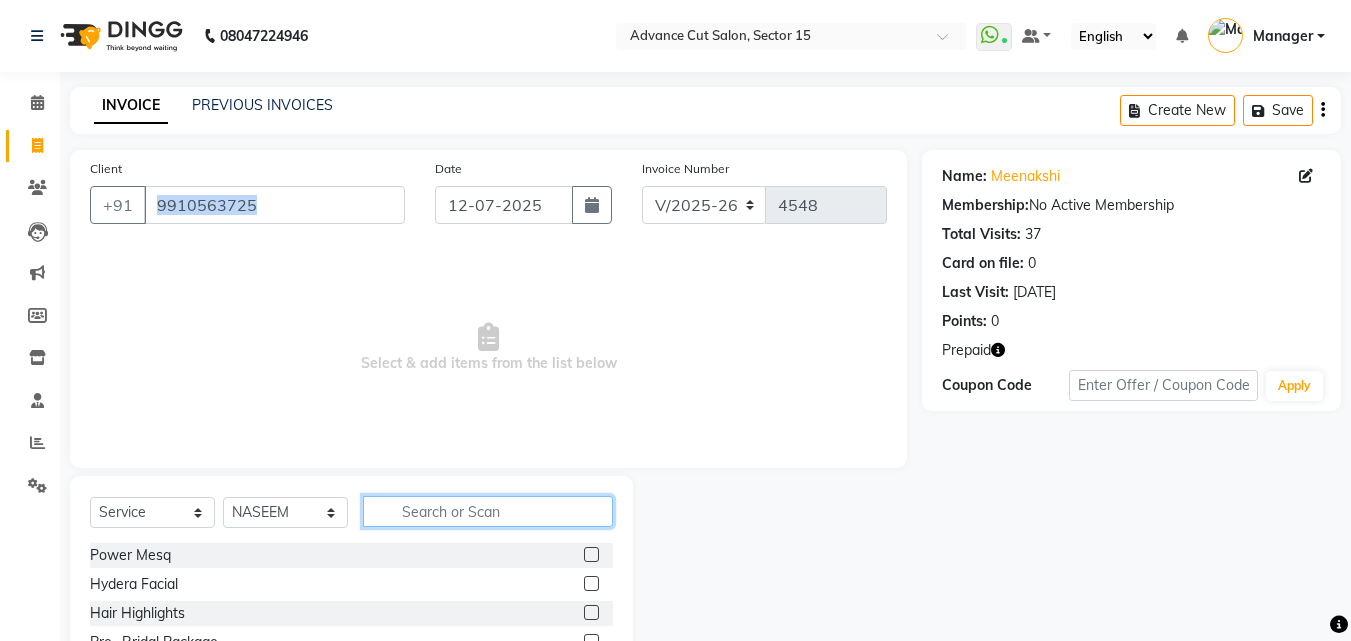 click 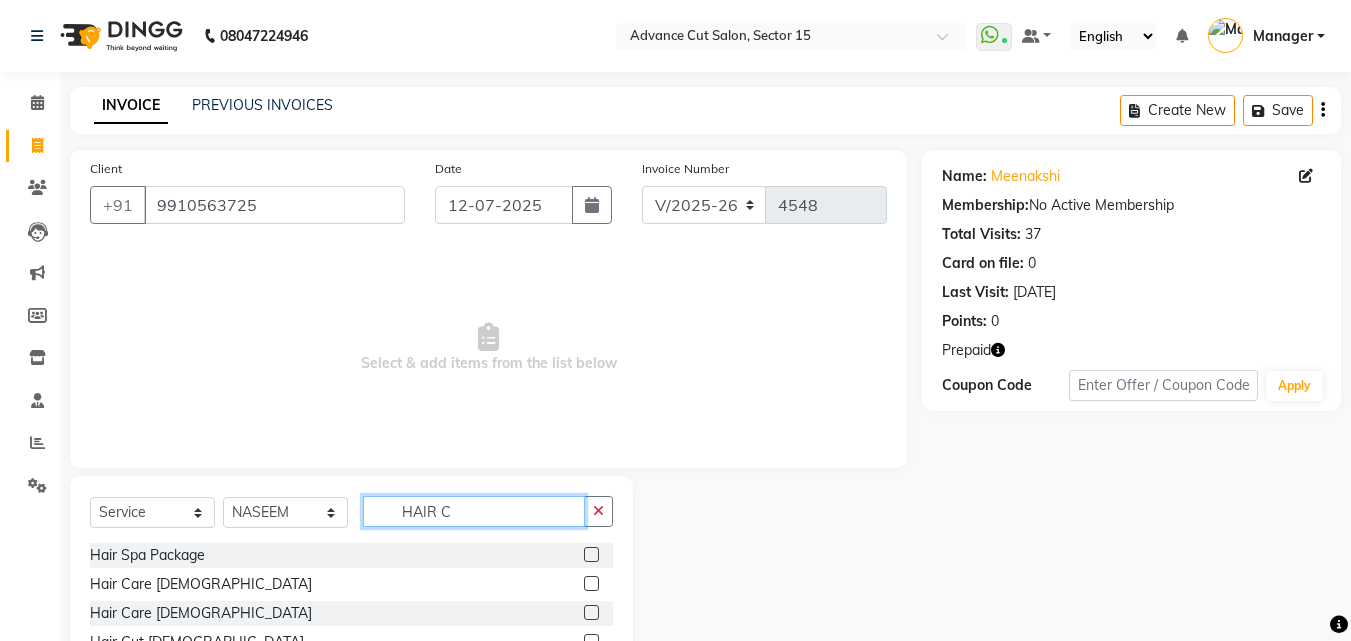 scroll, scrollTop: 134, scrollLeft: 0, axis: vertical 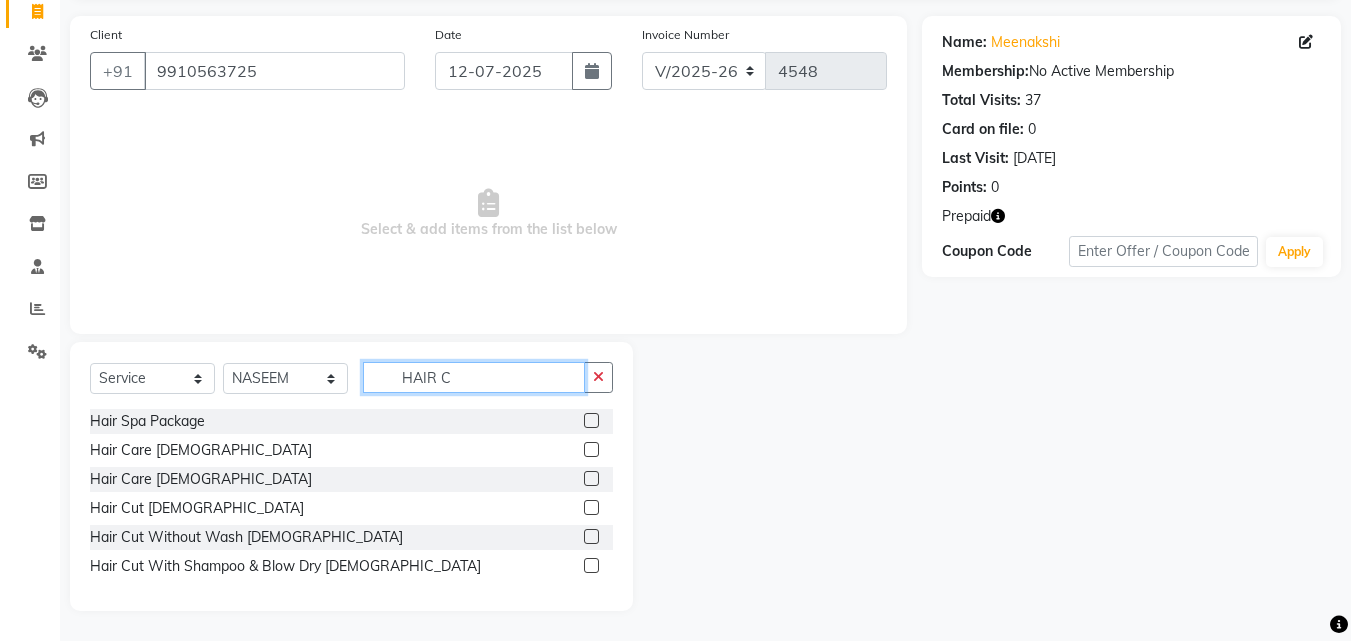 type on "HAIR C" 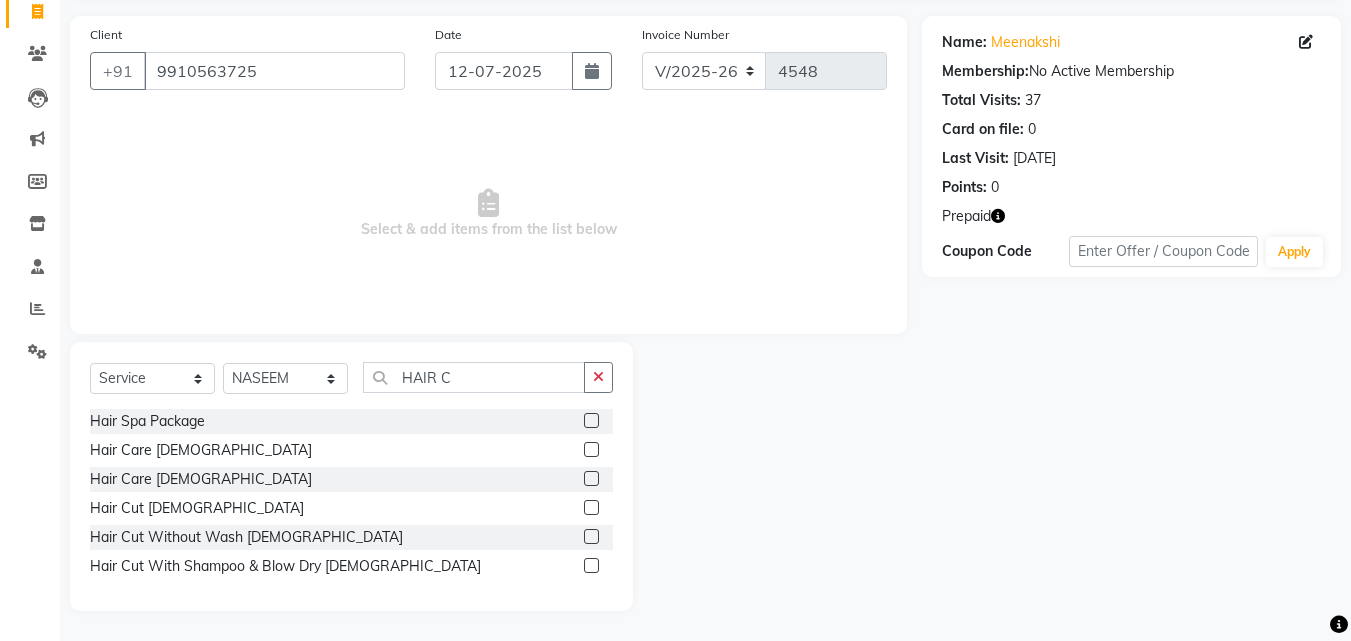 click on "Hair Cut  Male" 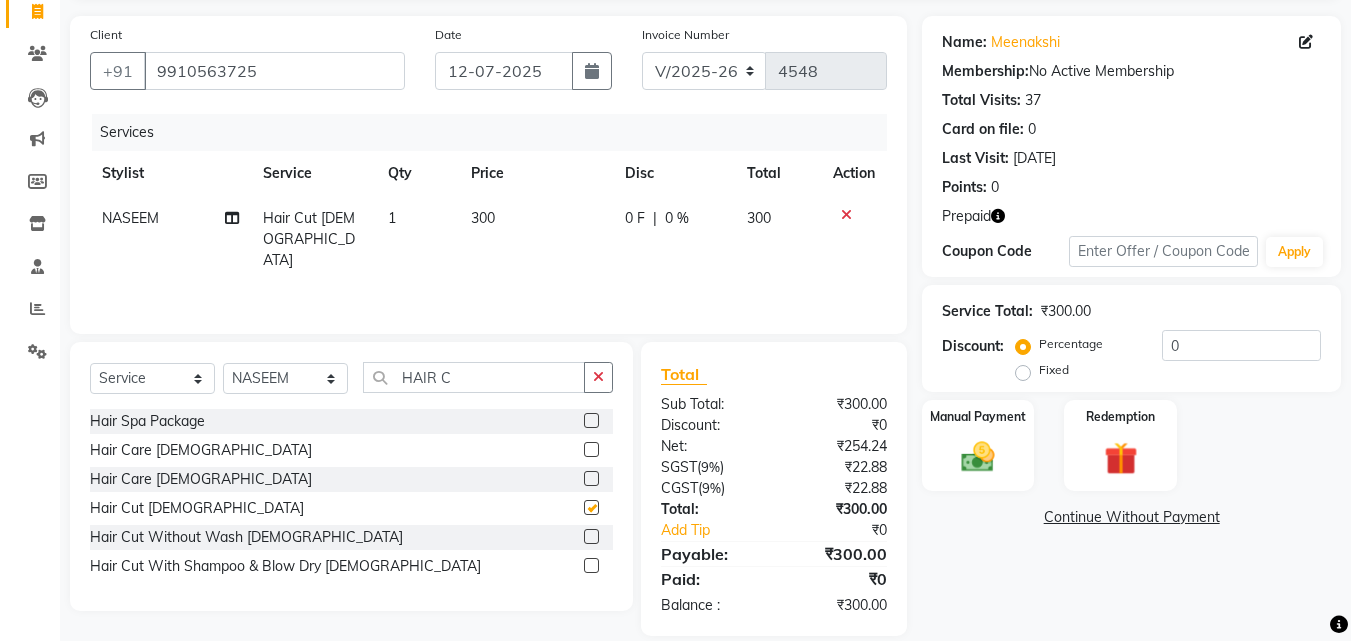checkbox on "false" 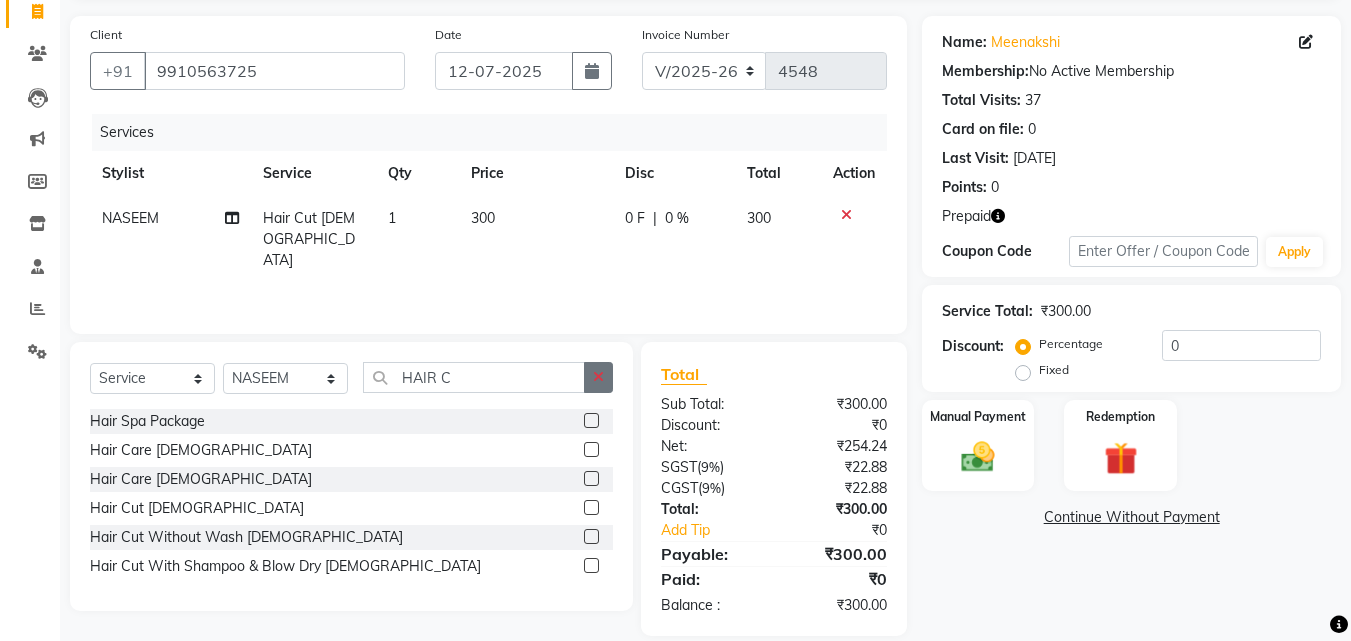 click 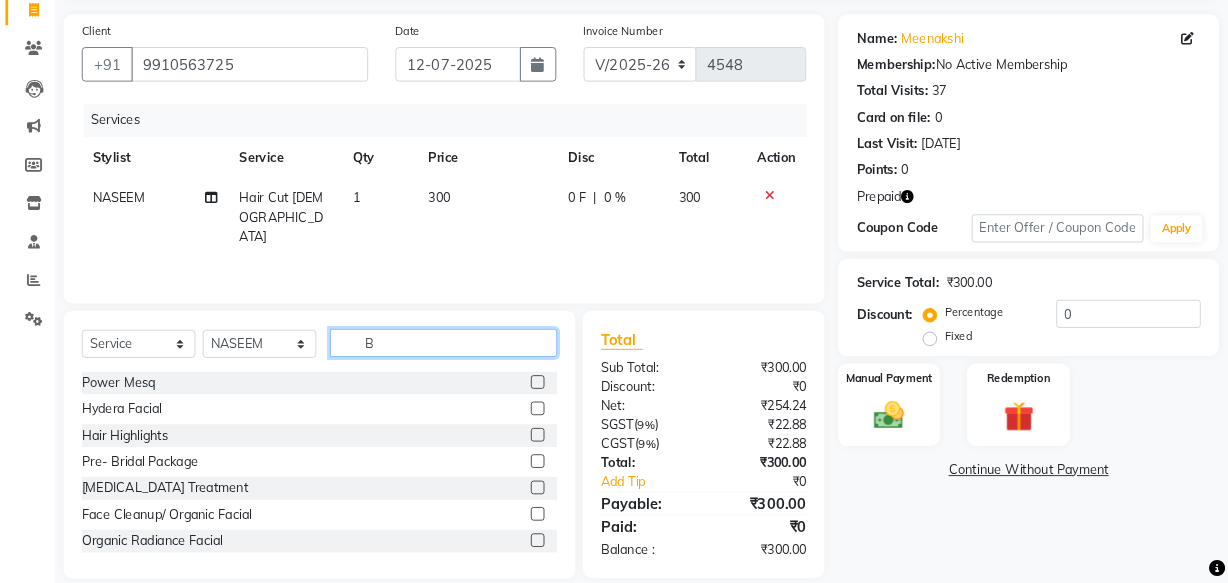 scroll, scrollTop: 133, scrollLeft: 0, axis: vertical 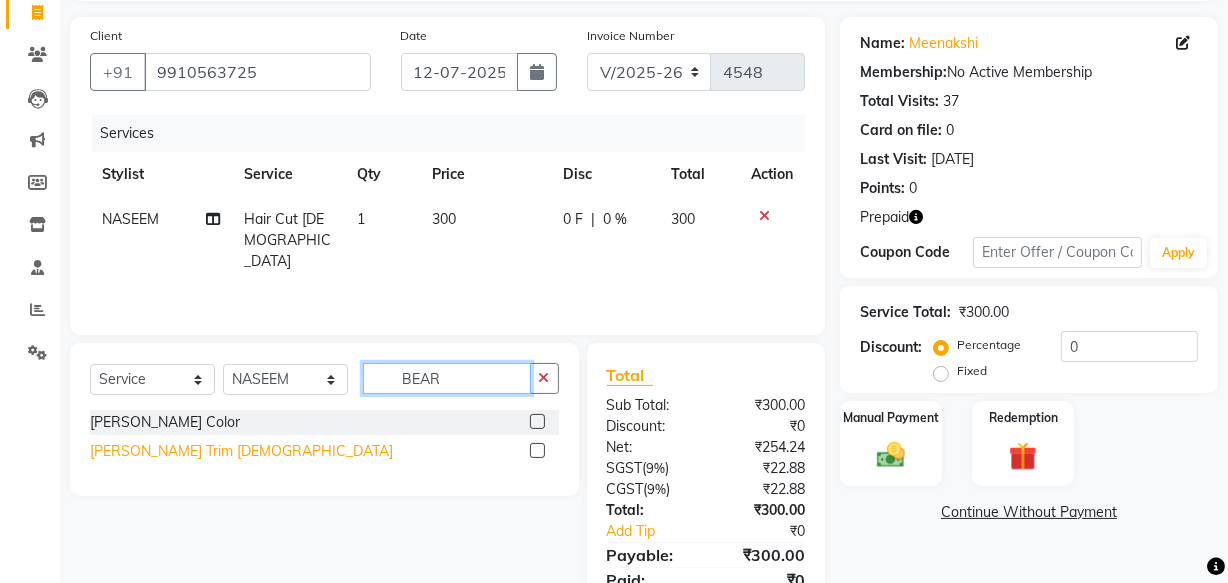 type on "BEAR" 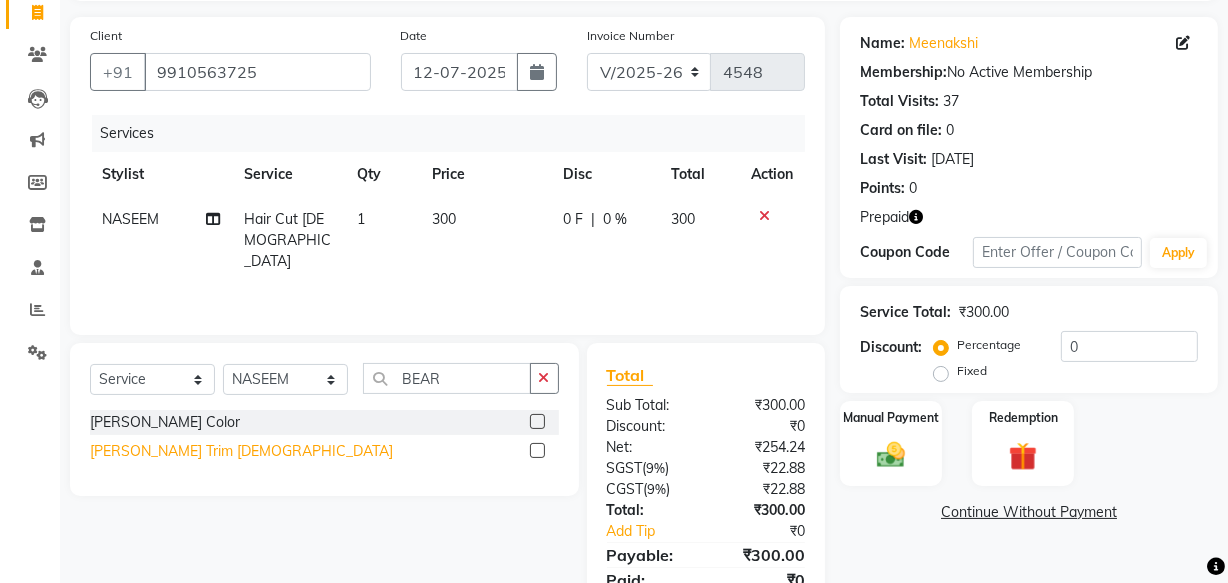 click on "Beard Trim Male" 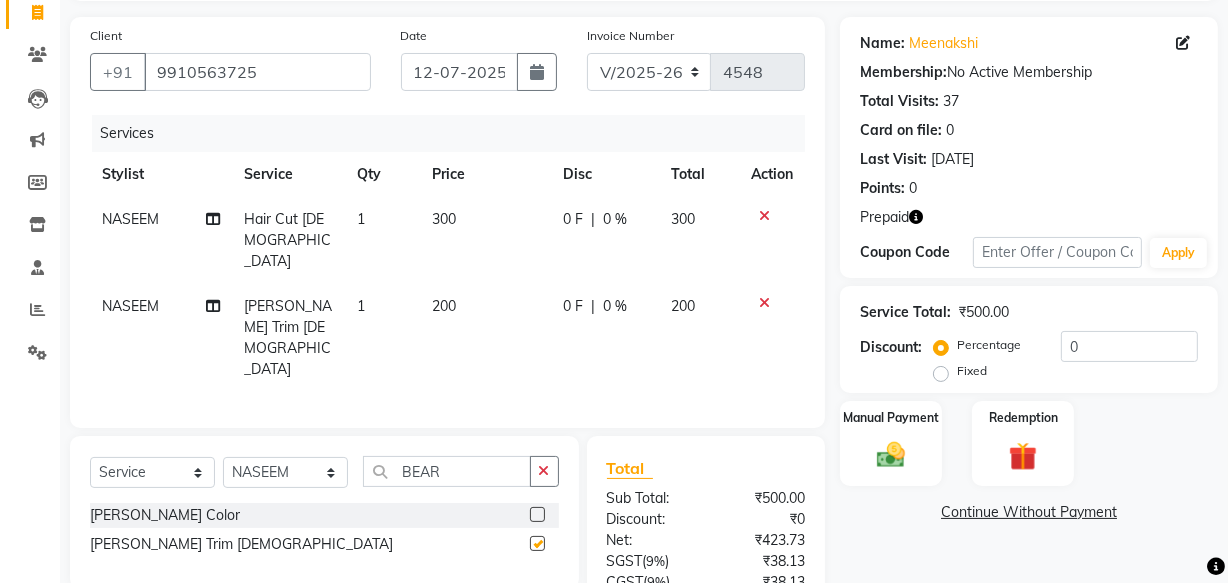 checkbox on "false" 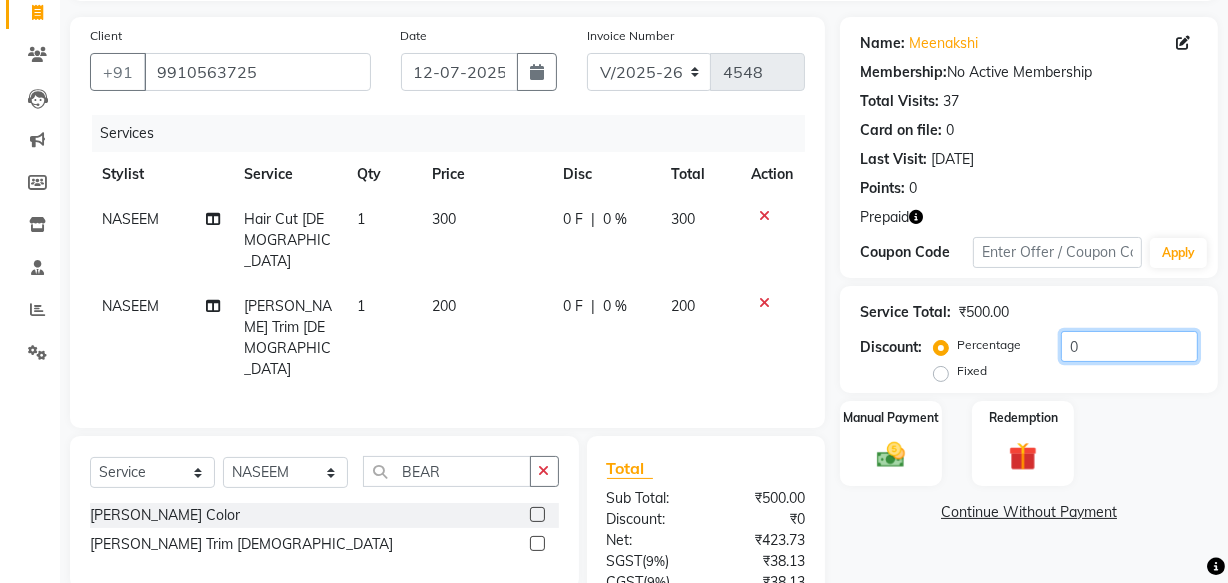click on "0" 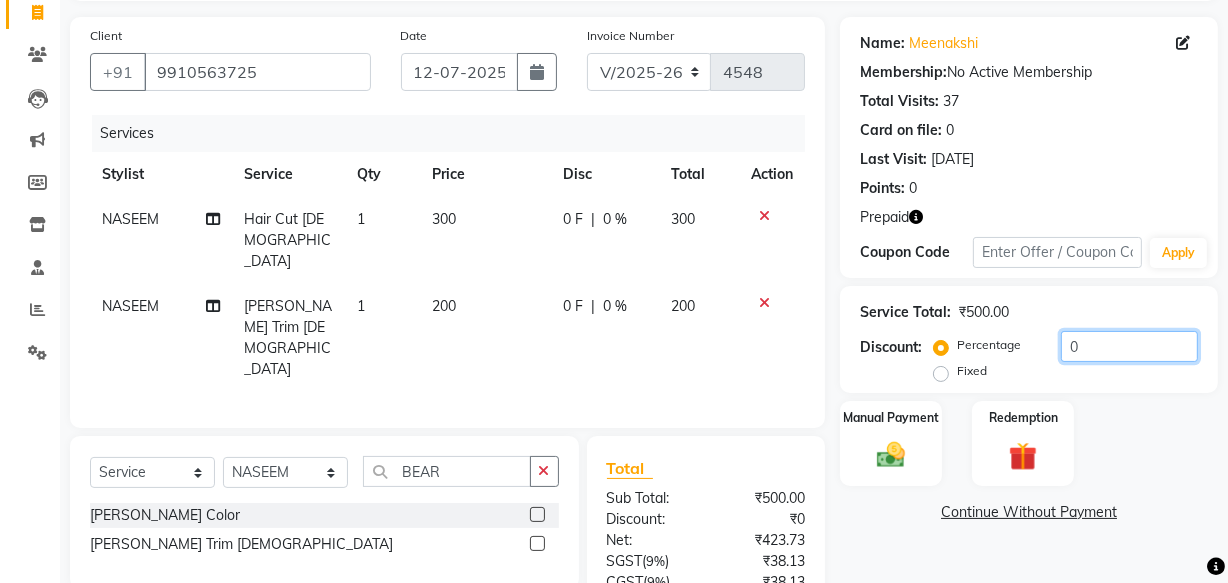 click on "0" 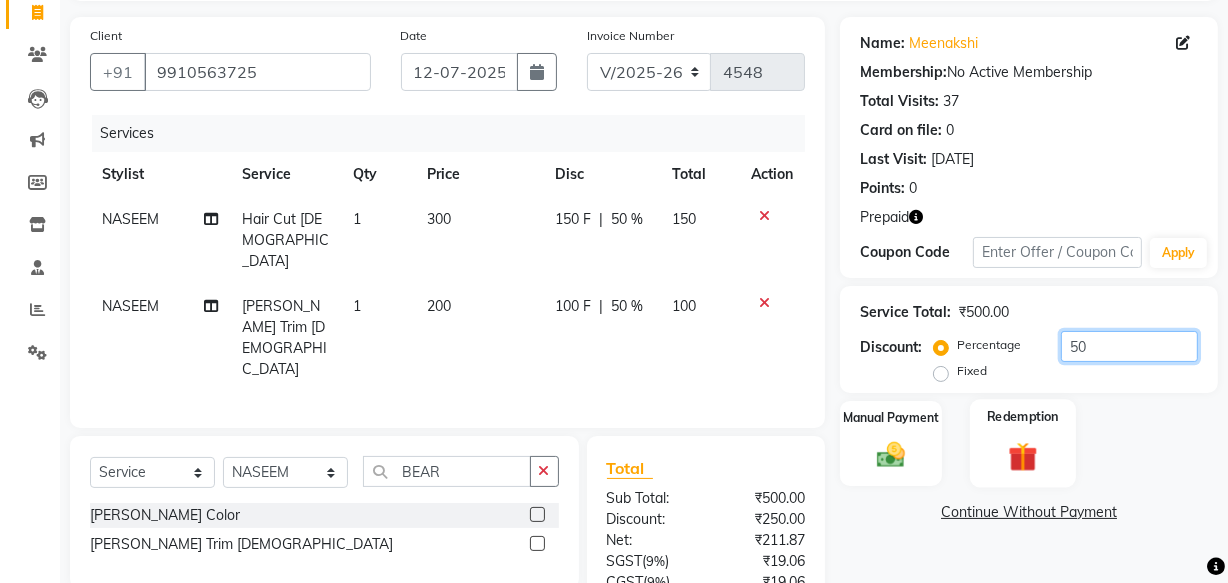 type on "50" 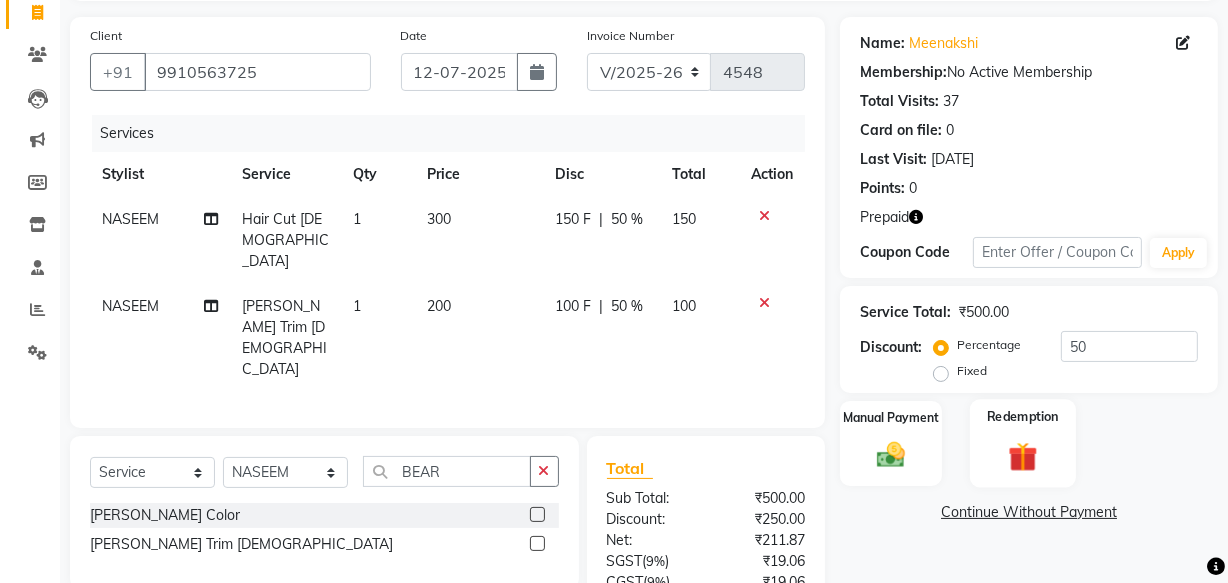 click 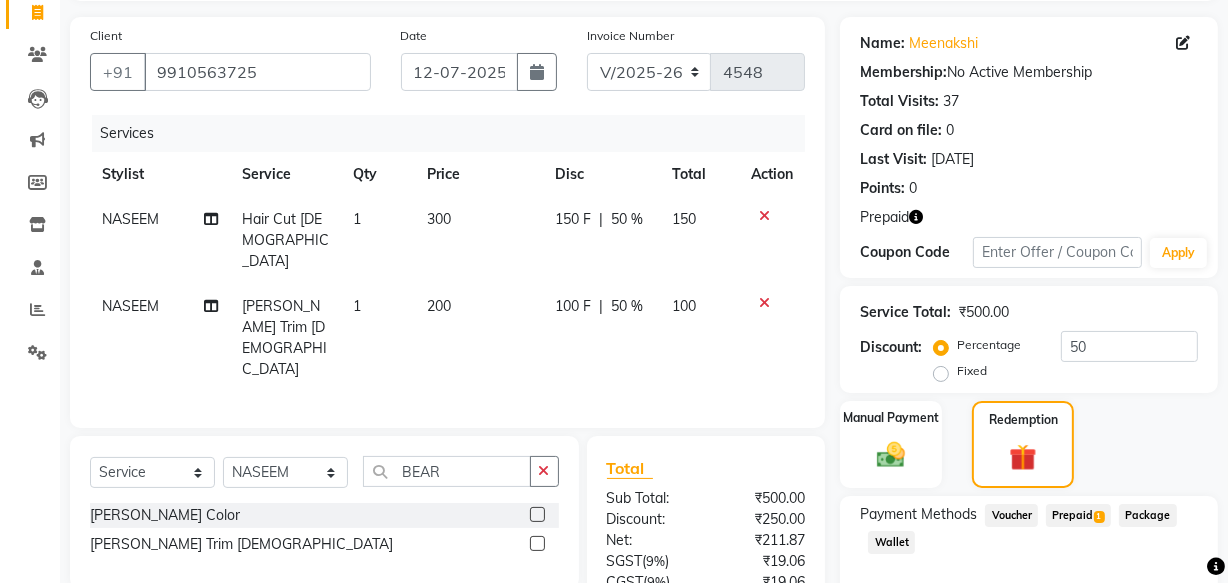 click on "Prepaid  1" 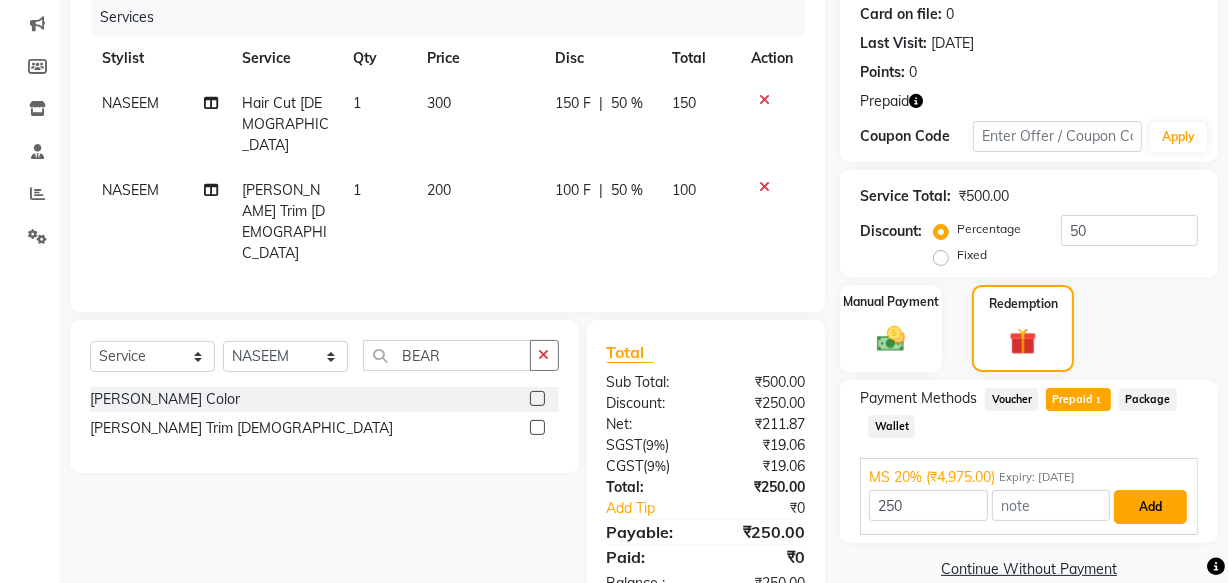 click on "Add" at bounding box center (1150, 507) 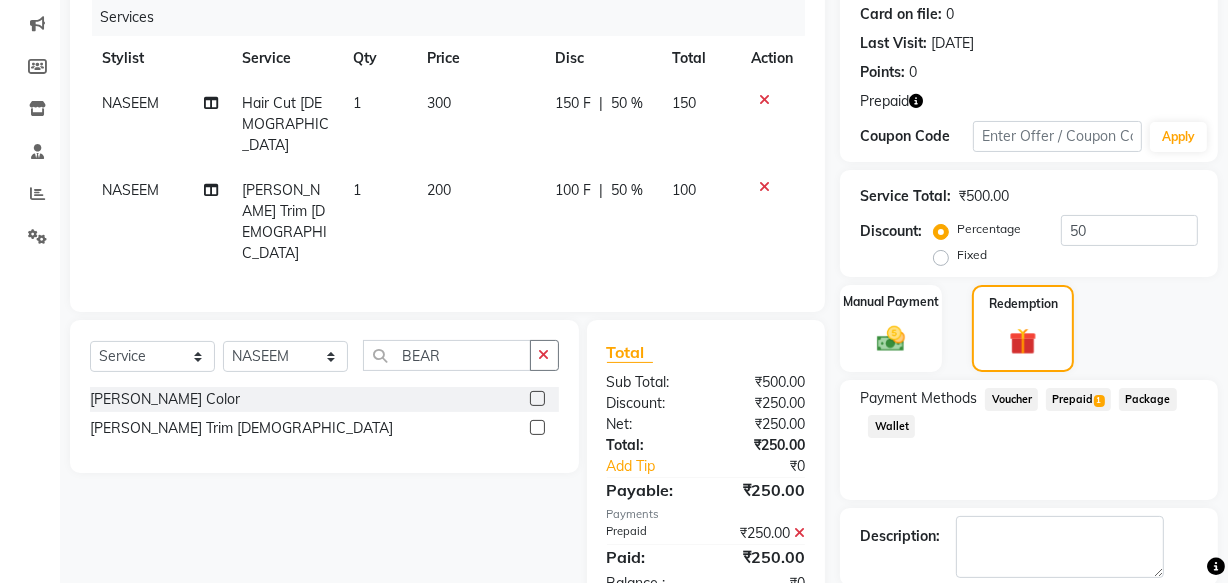 scroll, scrollTop: 349, scrollLeft: 0, axis: vertical 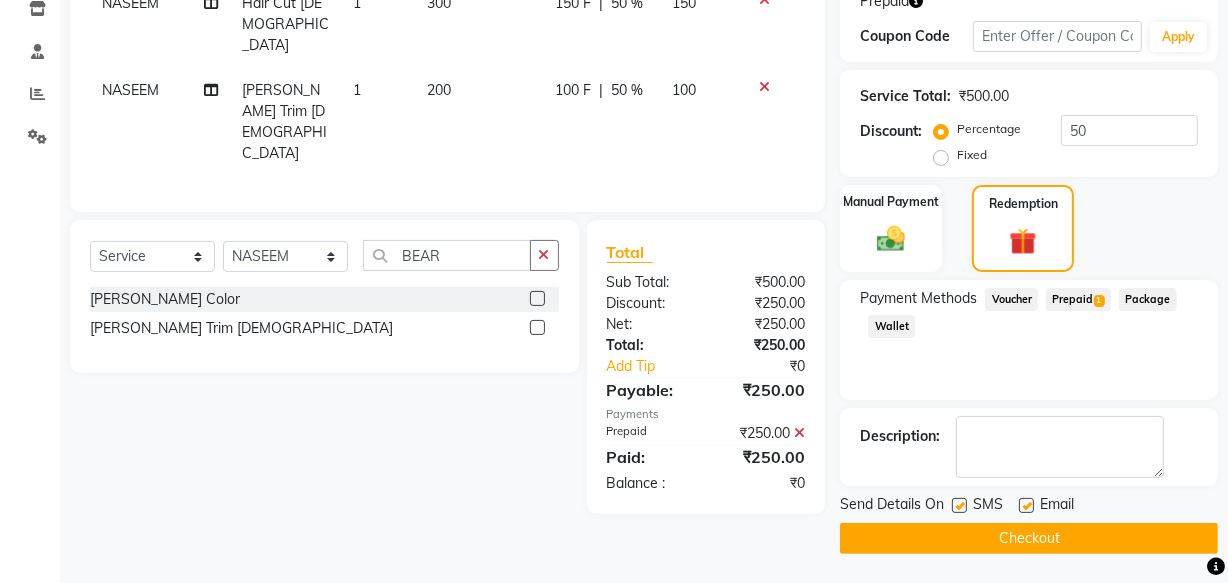 click on "Checkout" 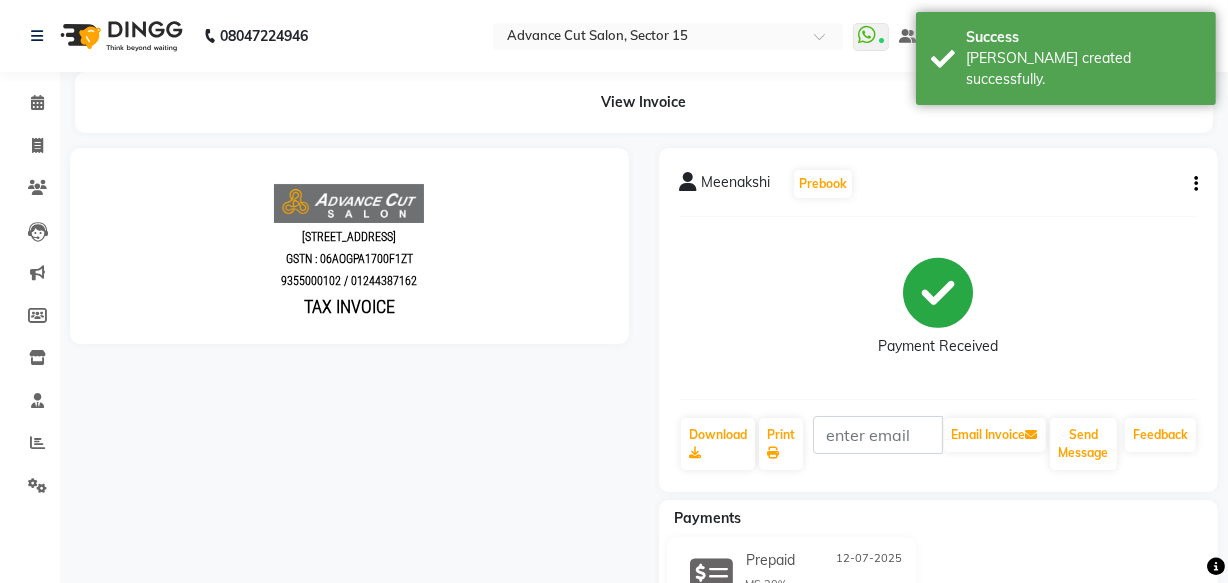 scroll, scrollTop: 0, scrollLeft: 0, axis: both 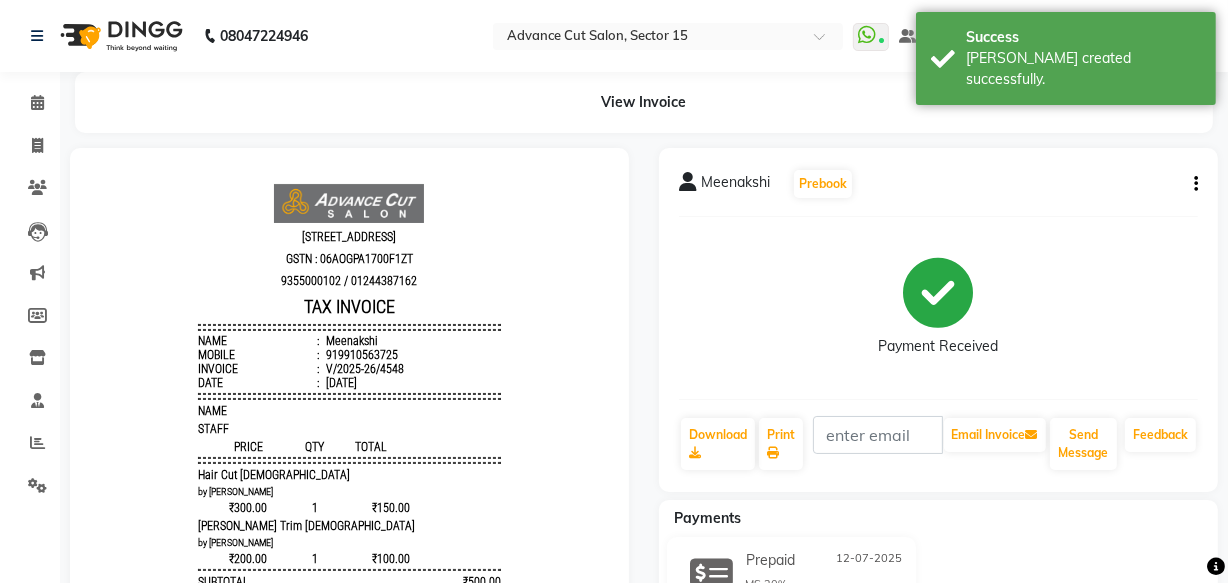 drag, startPoint x: 826, startPoint y: 699, endPoint x: 548, endPoint y: 531, distance: 324.81995 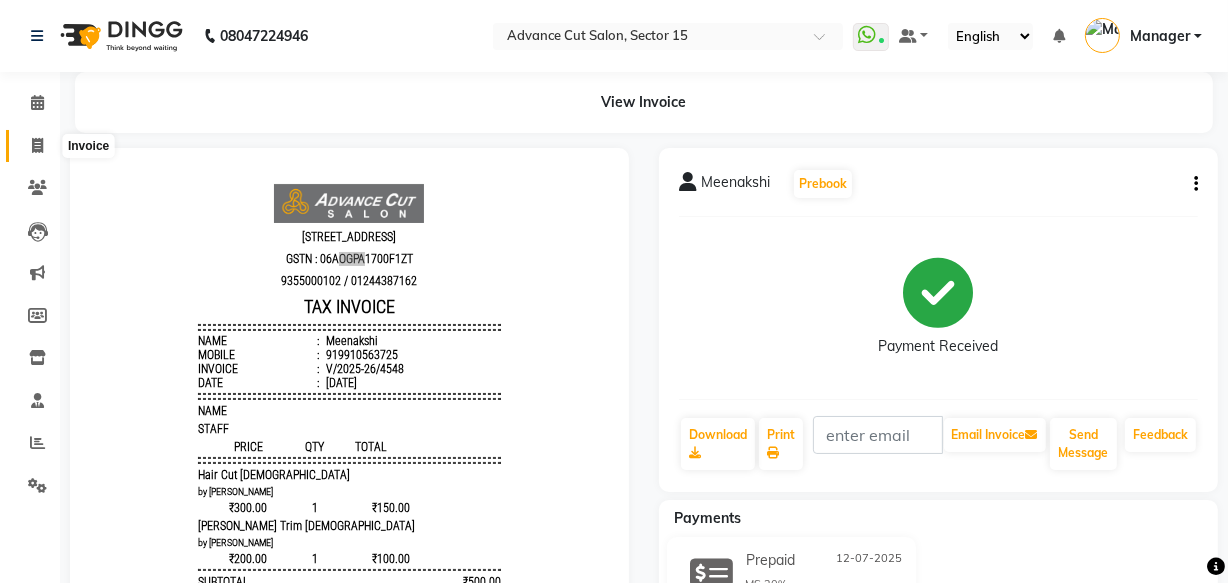 click 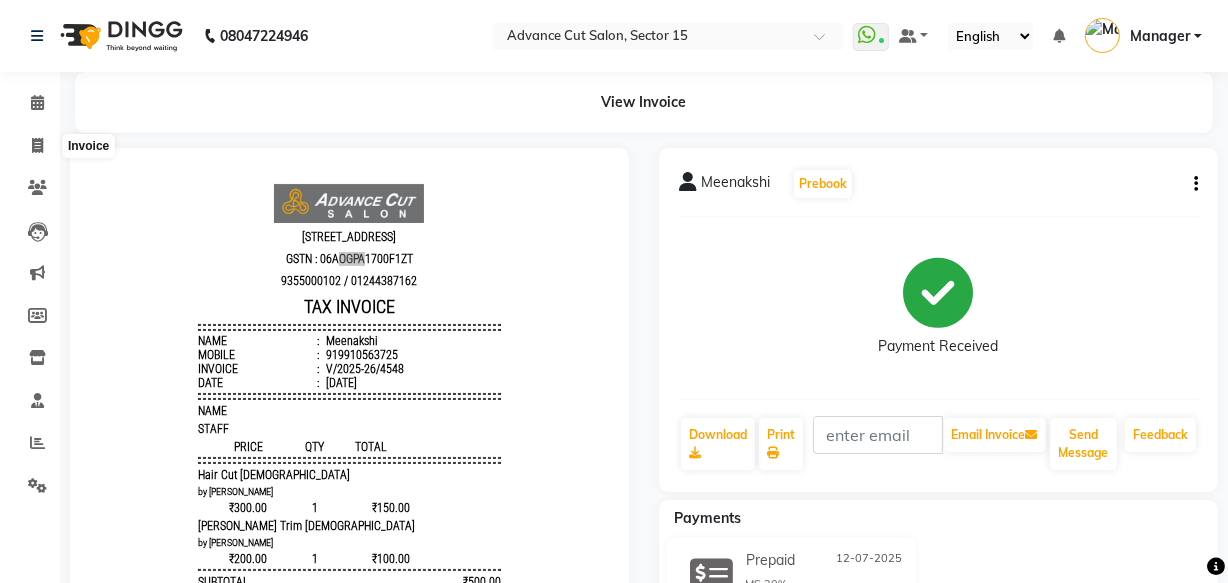 select on "service" 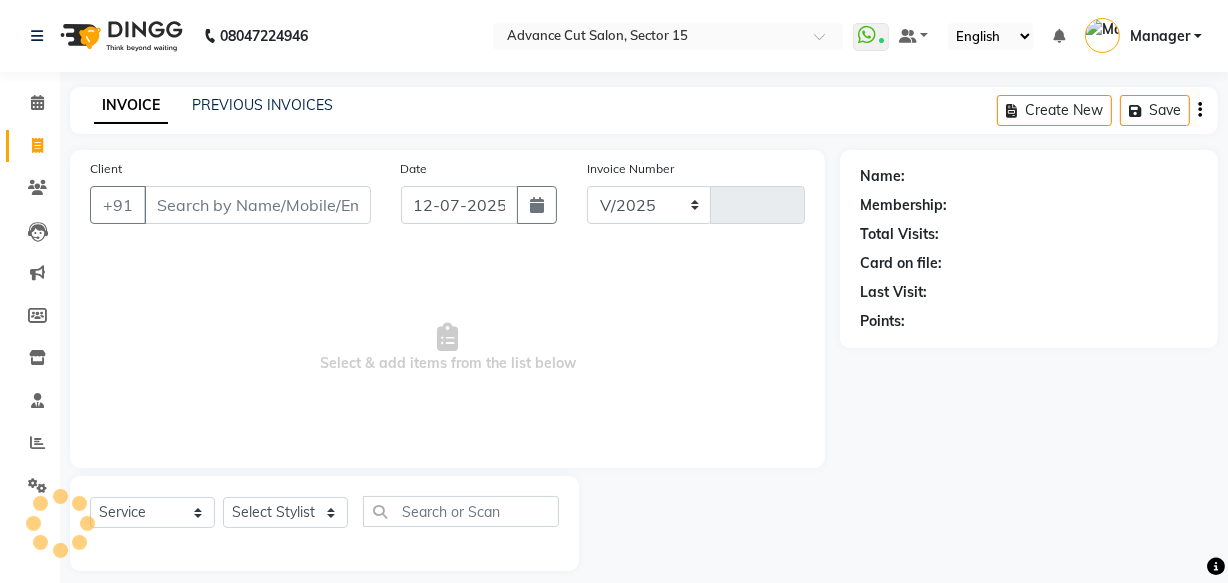 scroll, scrollTop: 19, scrollLeft: 0, axis: vertical 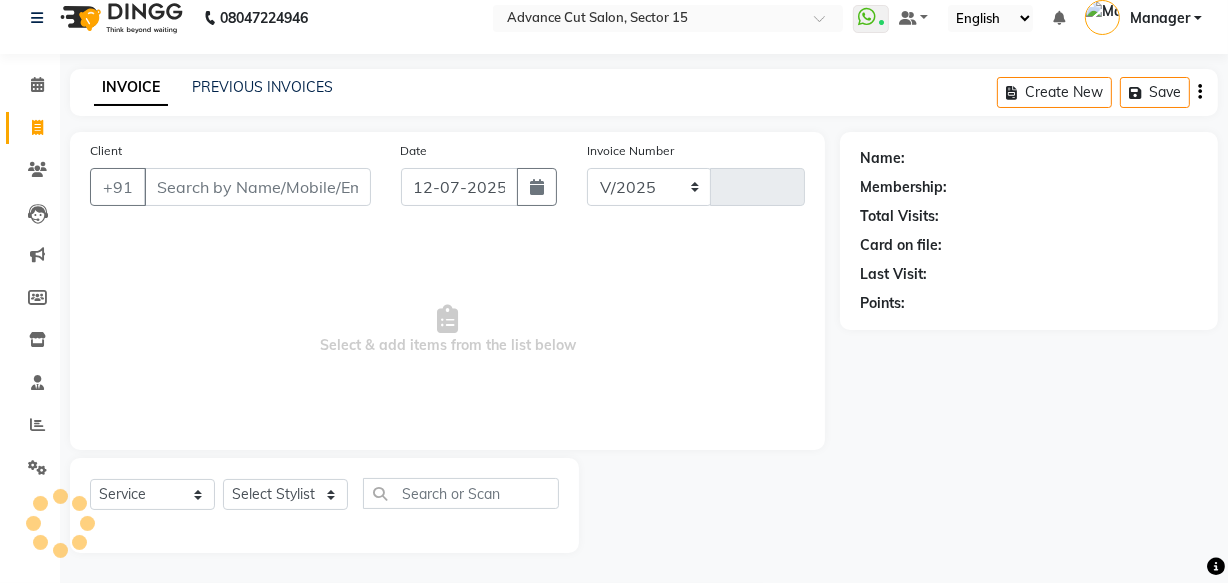 select on "6255" 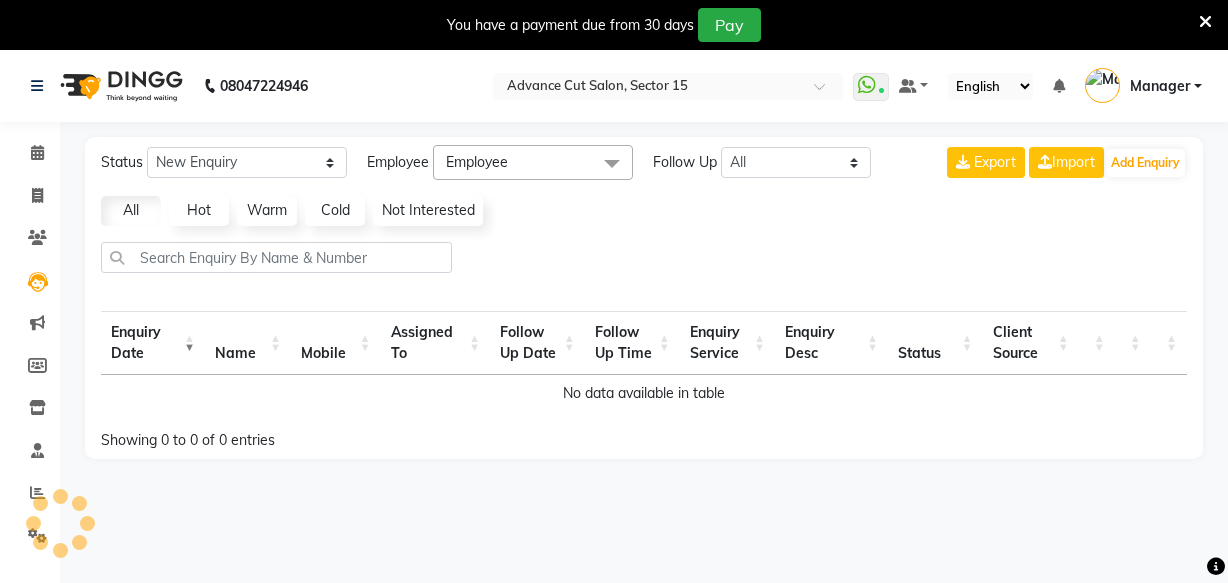 scroll, scrollTop: 0, scrollLeft: 0, axis: both 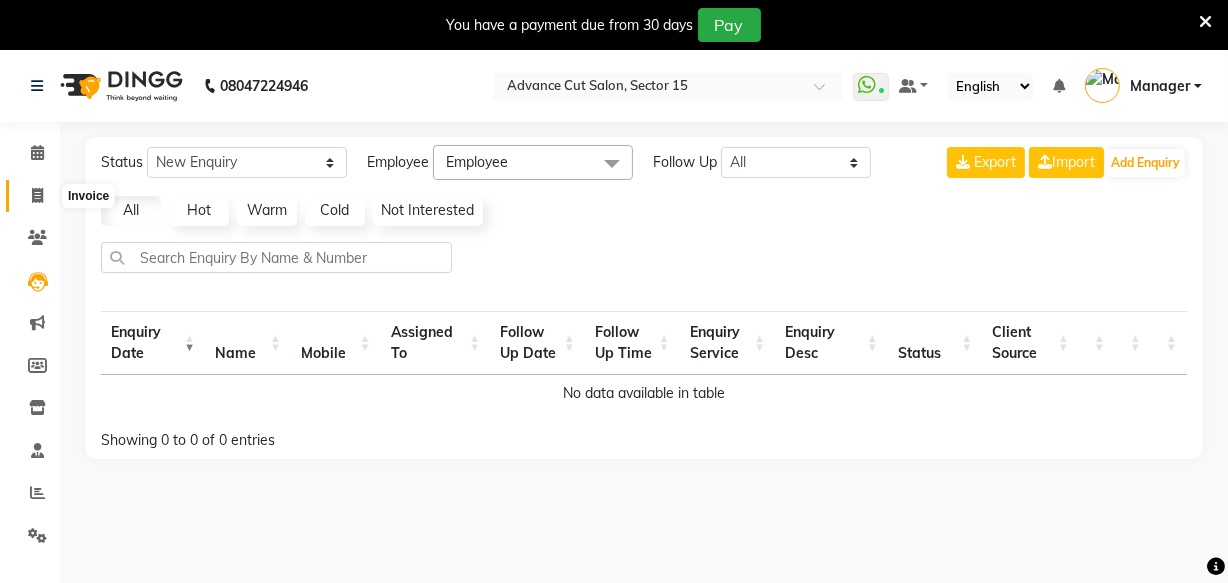 click 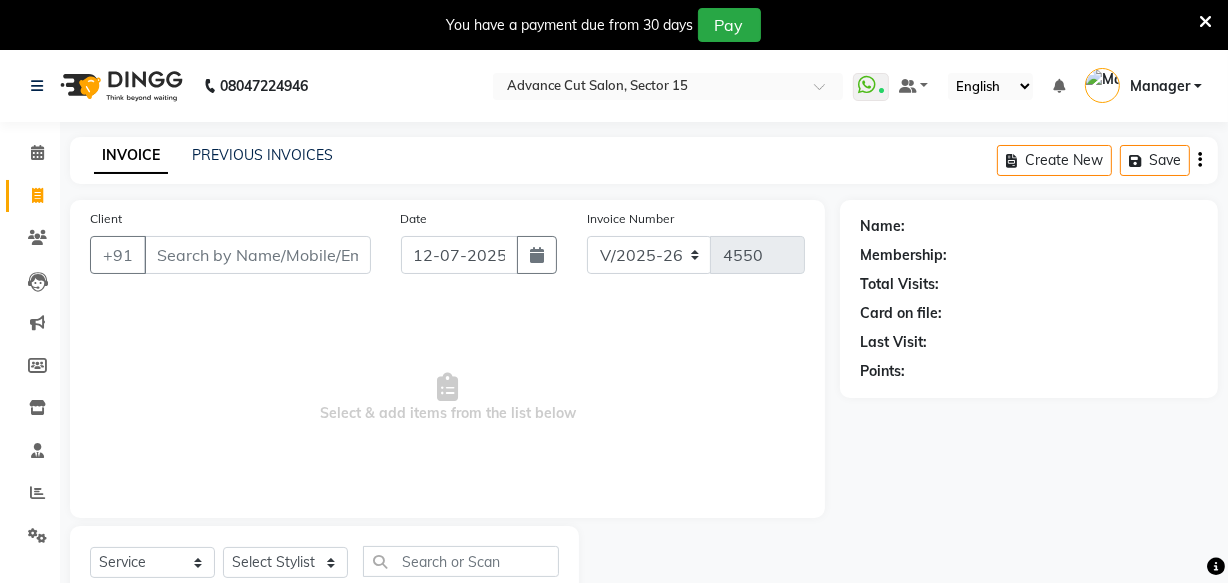 click at bounding box center (1205, 22) 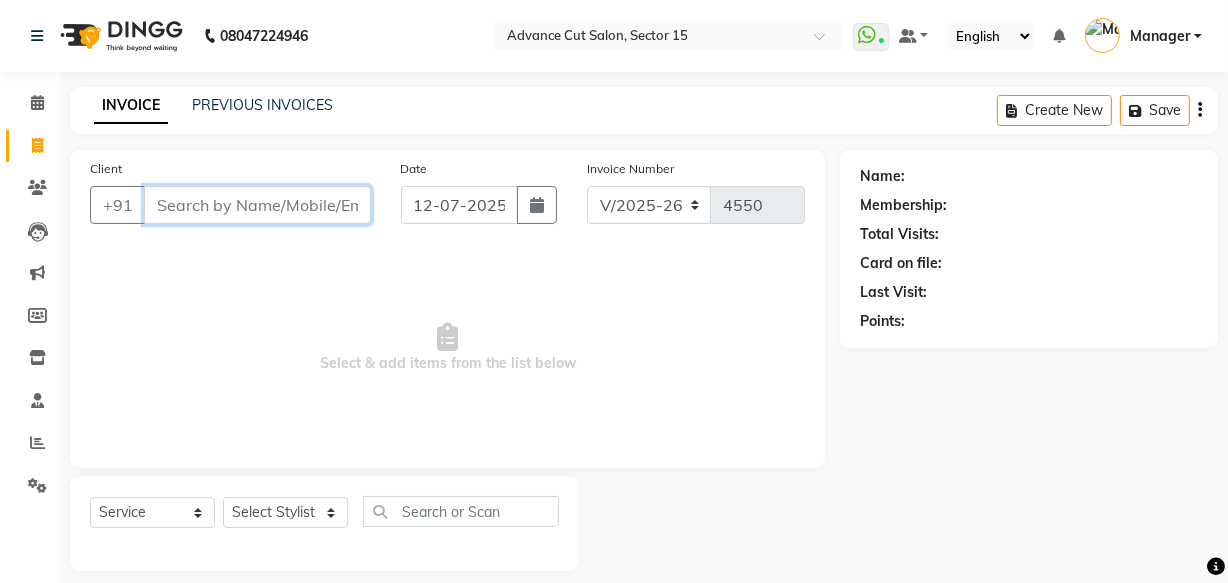 click on "Client" at bounding box center [257, 205] 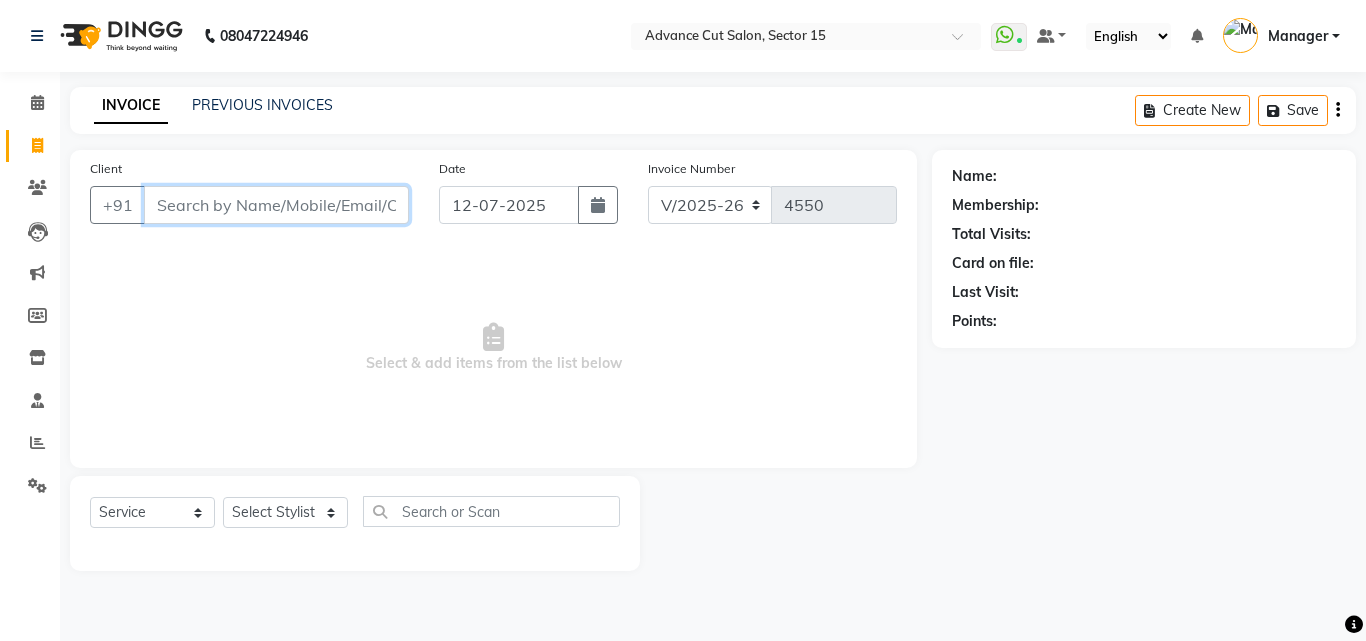 click on "Client" at bounding box center (276, 205) 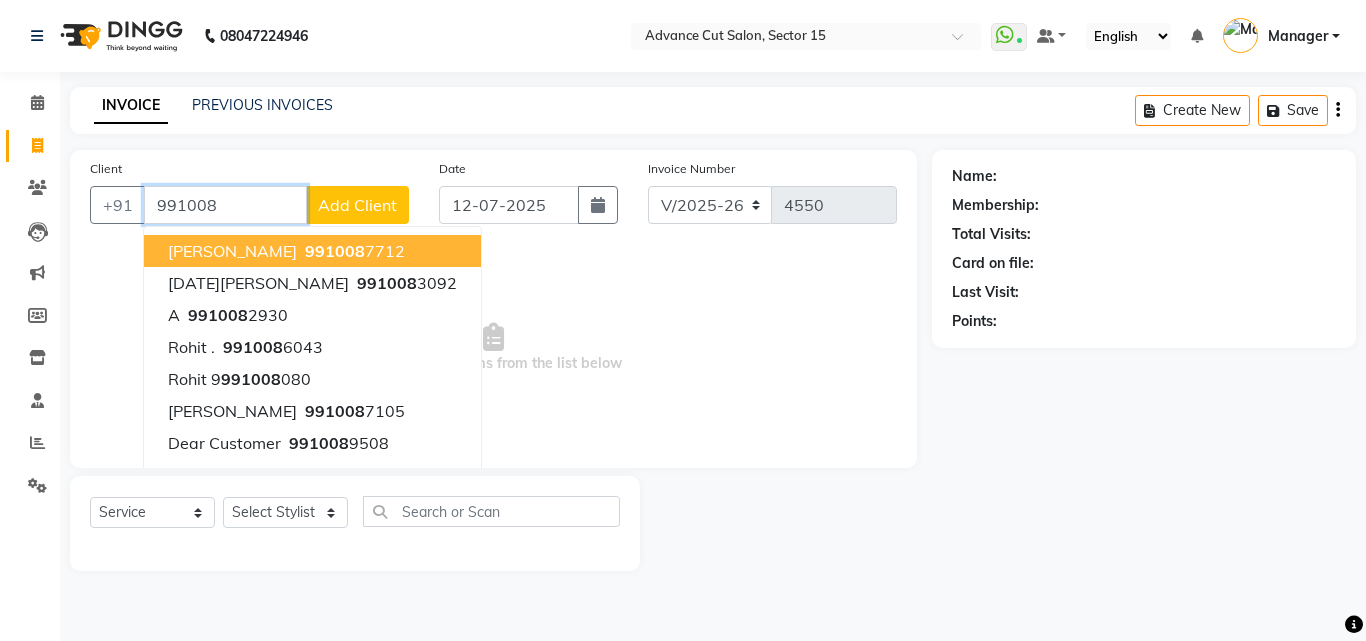click on "991008 7712" at bounding box center (353, 251) 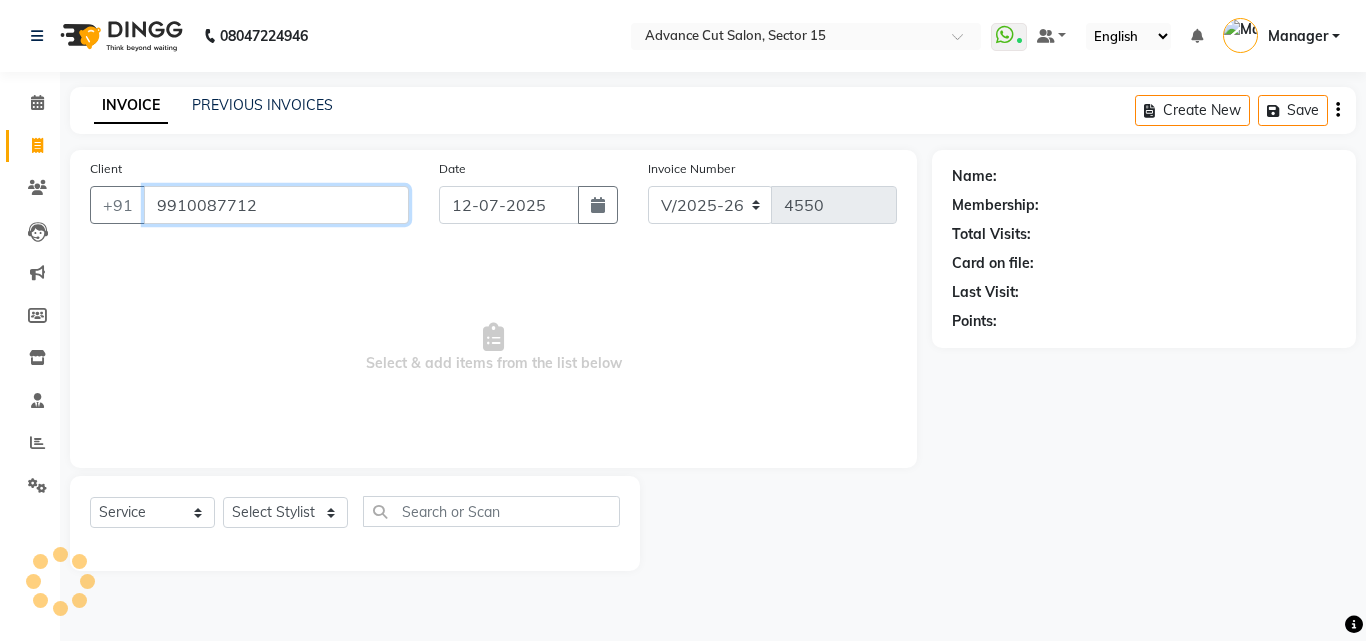 type on "9910087712" 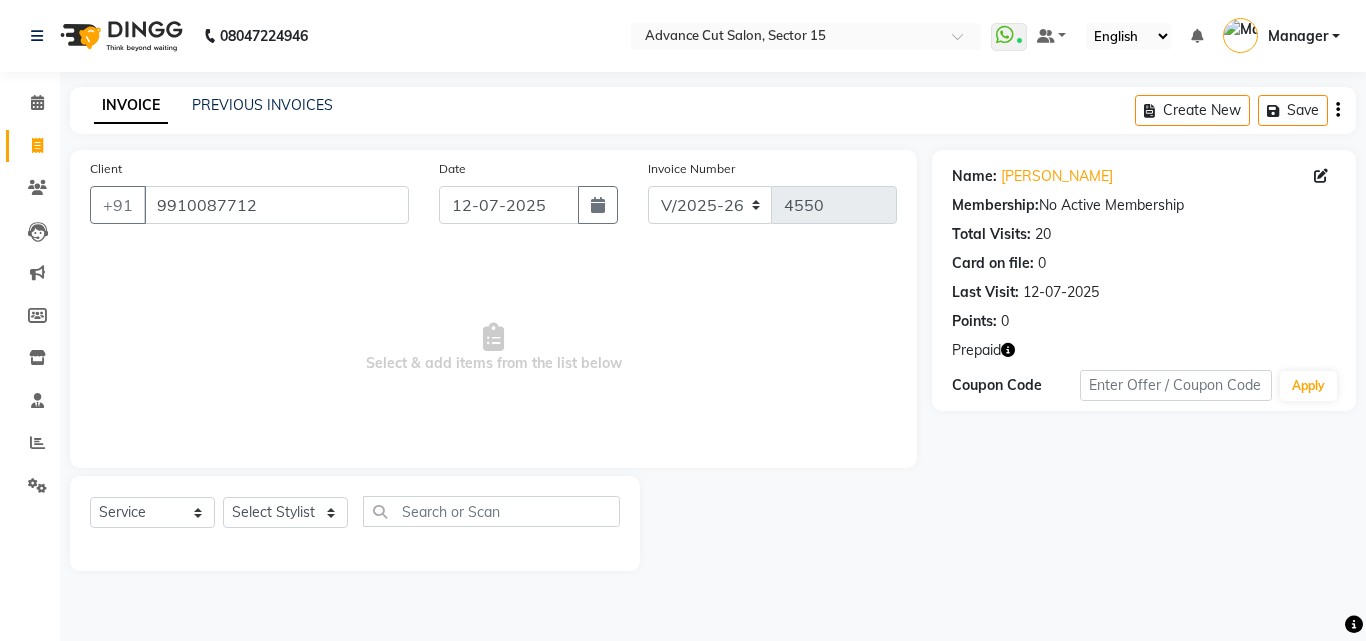 drag, startPoint x: 1356, startPoint y: 447, endPoint x: 1335, endPoint y: 447, distance: 21 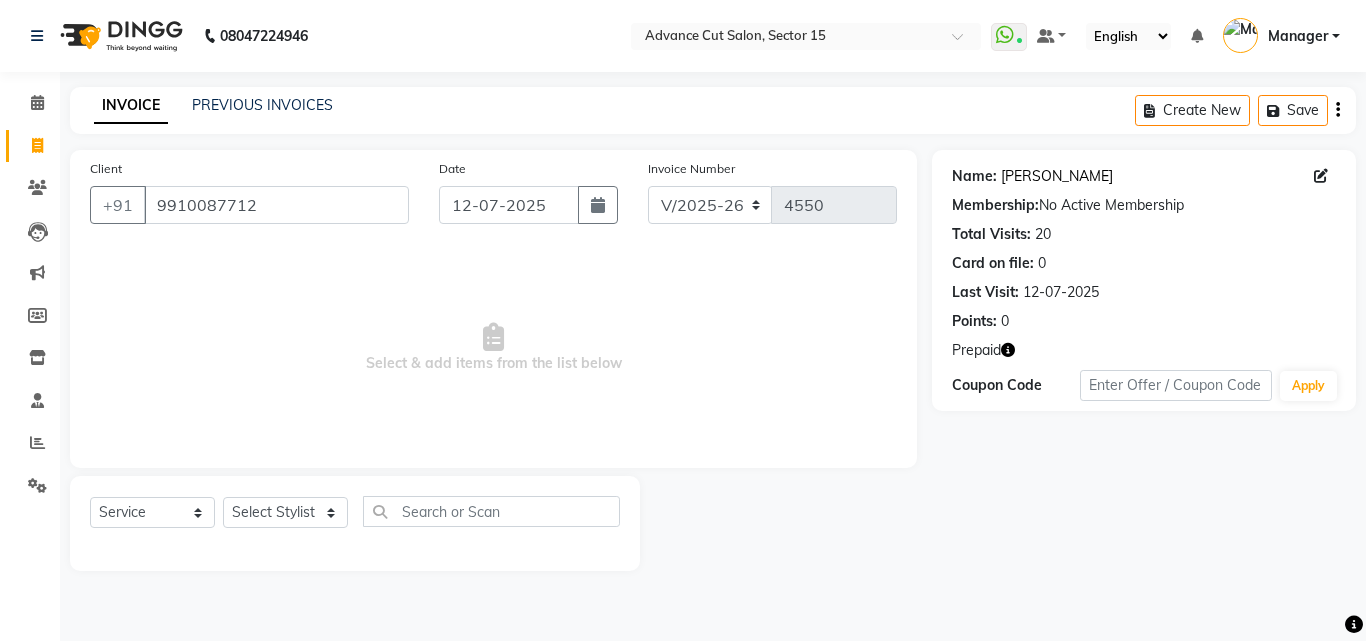click on "Select & add items from the list below" at bounding box center [493, 348] 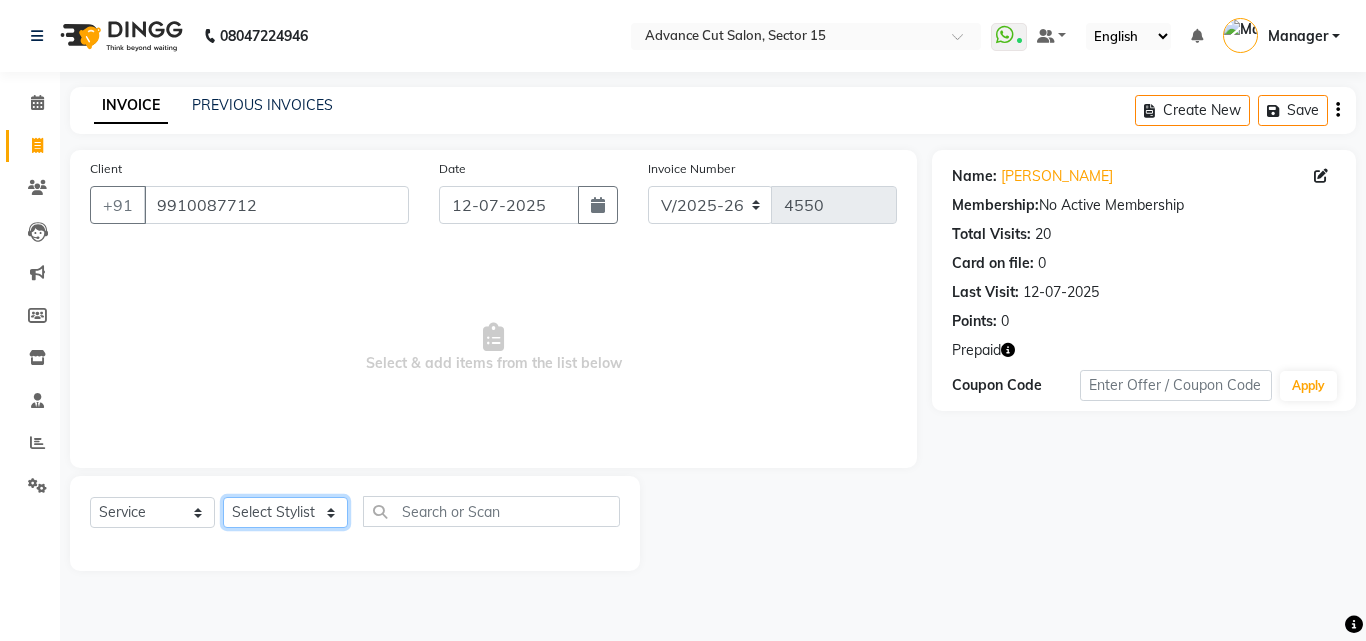 drag, startPoint x: 304, startPoint y: 508, endPoint x: 290, endPoint y: 501, distance: 15.652476 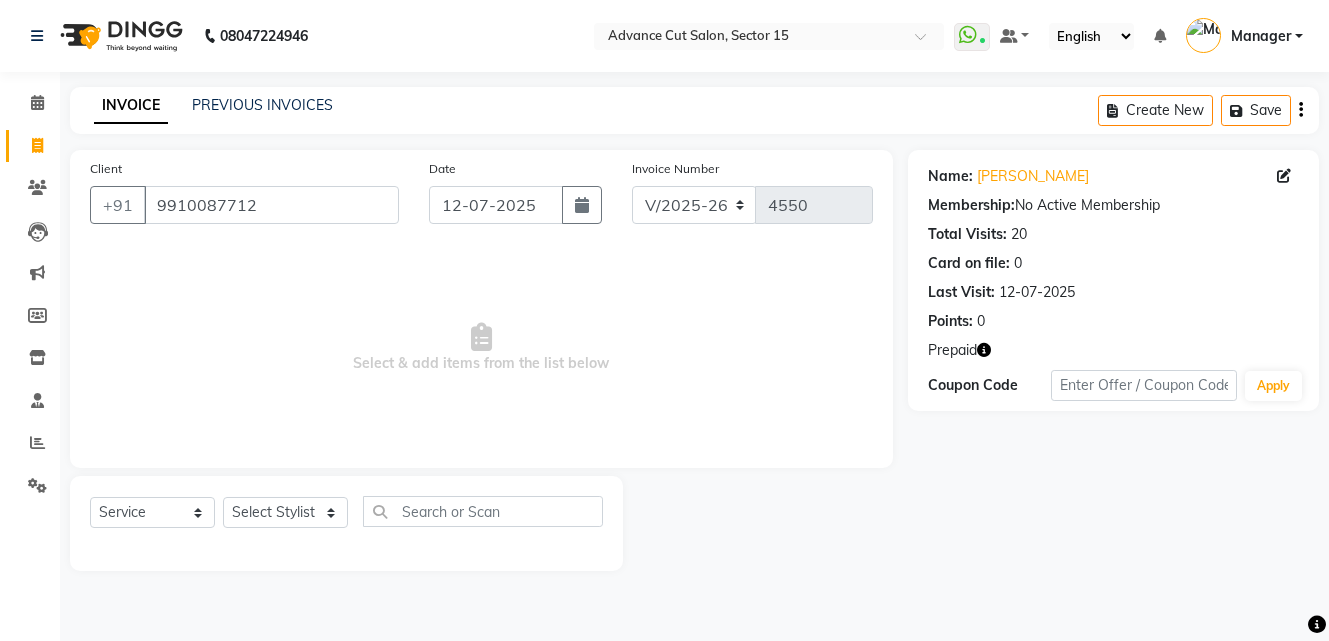 click on "Select  Service  Product  Membership  Package Voucher Prepaid Gift Card  Select Stylist Advance Cut  ASIF FARMAN HAIDER Iqbal KASHISH LUCKY Manager MANOJ NASEEM NASIR Nidhi Pooja  PRIYA RAEES RANI RASHID RIZWAN SACHIN SALMAN SANJAY Shahjad Shankar shuaib SONI" 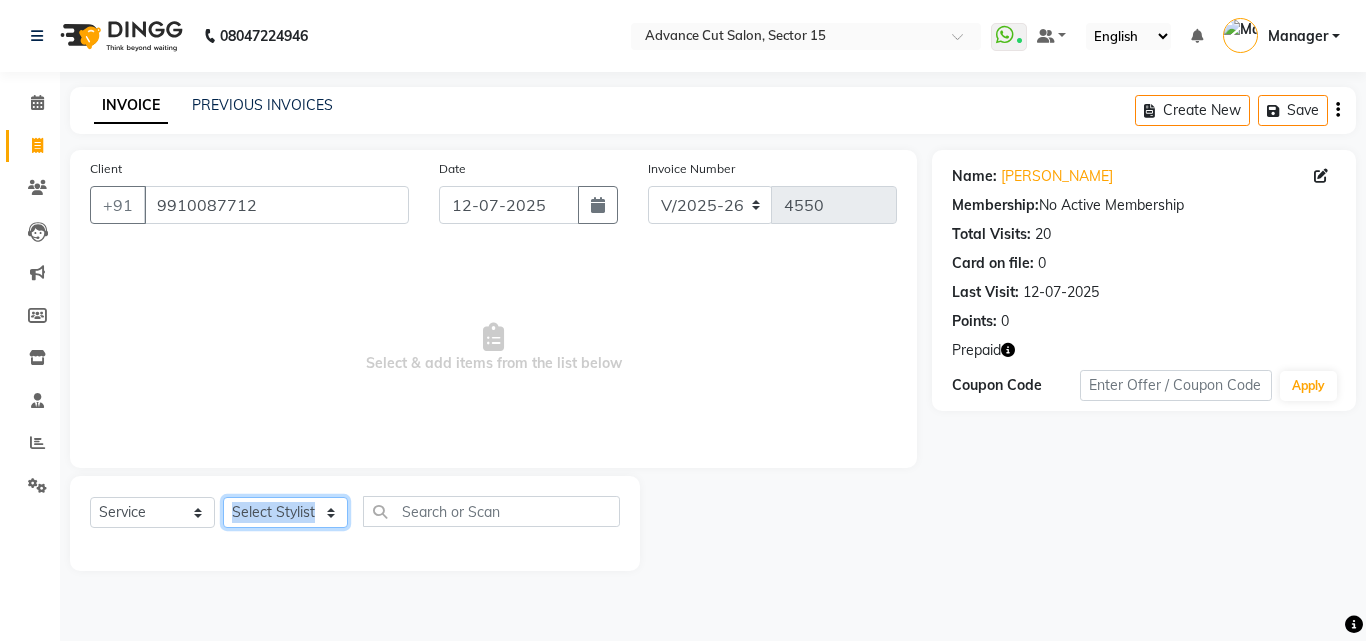 click on "Select Stylist Advance Cut  ASIF FARMAN HAIDER Iqbal KASHISH LUCKY Manager MANOJ NASEEM NASIR Nidhi Pooja  PRIYA RAEES RANI RASHID RIZWAN SACHIN SALMAN SANJAY Shahjad Shankar shuaib SONI" 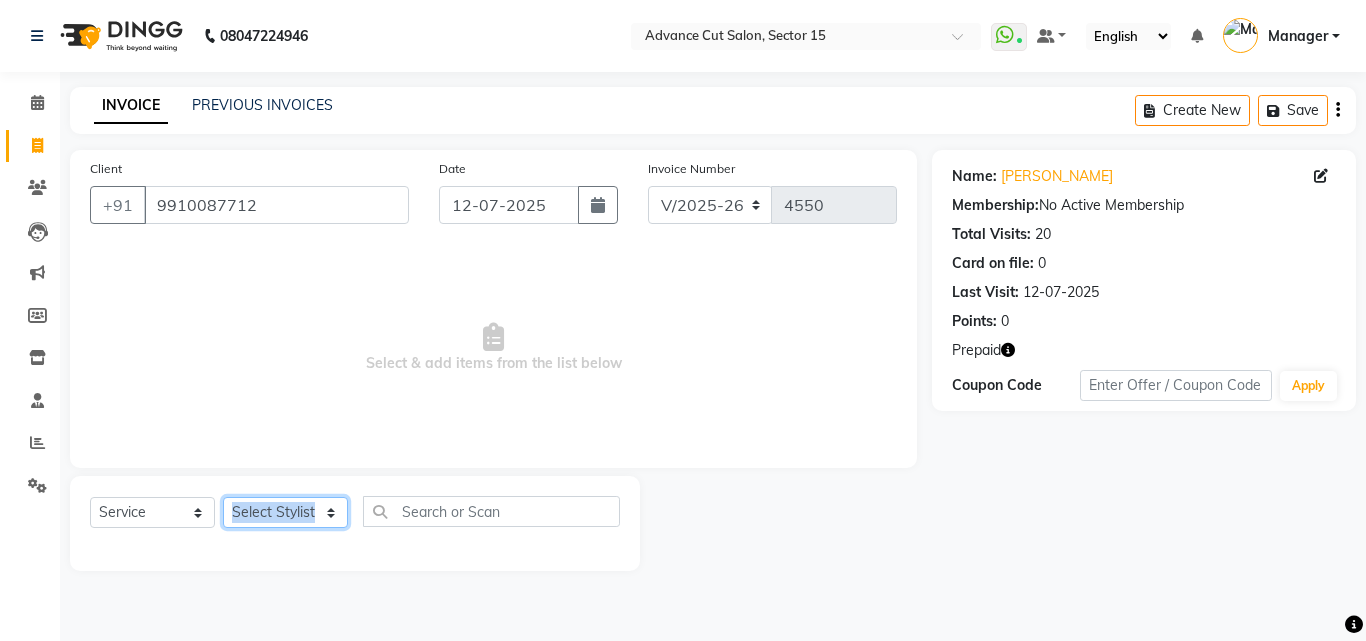 select on "46507" 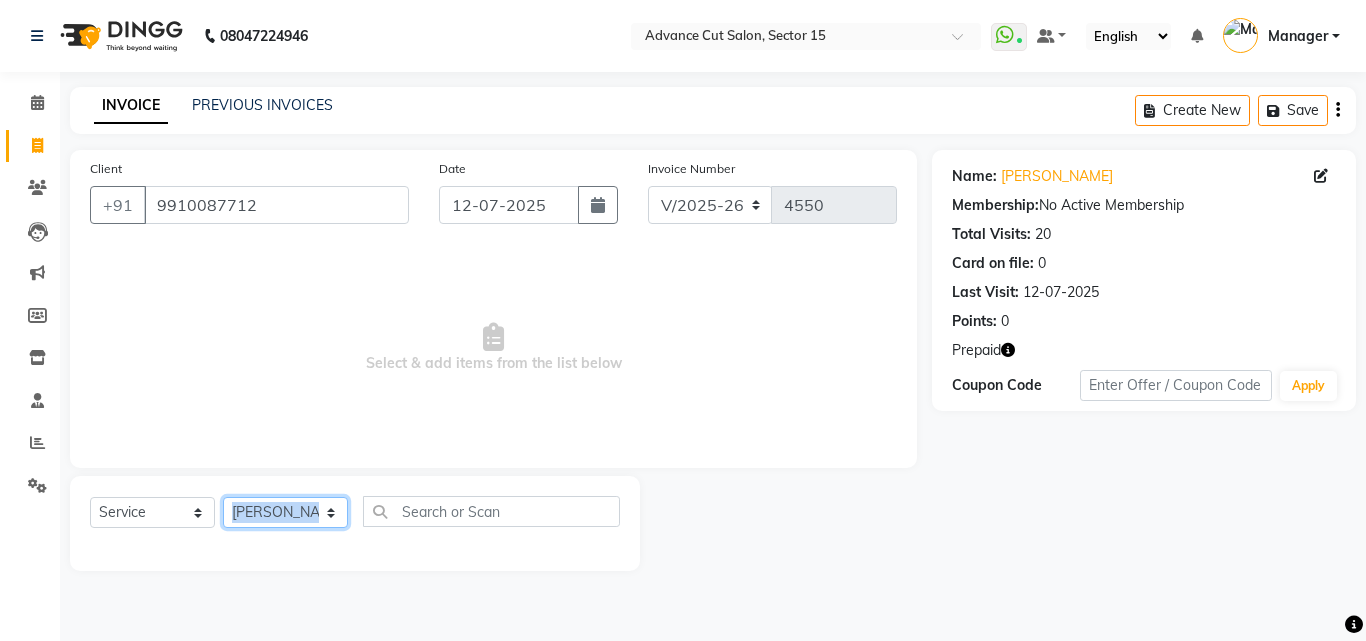 click on "Select Stylist Advance Cut  ASIF FARMAN HAIDER Iqbal KASHISH LUCKY Manager MANOJ NASEEM NASIR Nidhi Pooja  PRIYA RAEES RANI RASHID RIZWAN SACHIN SALMAN SANJAY Shahjad Shankar shuaib SONI" 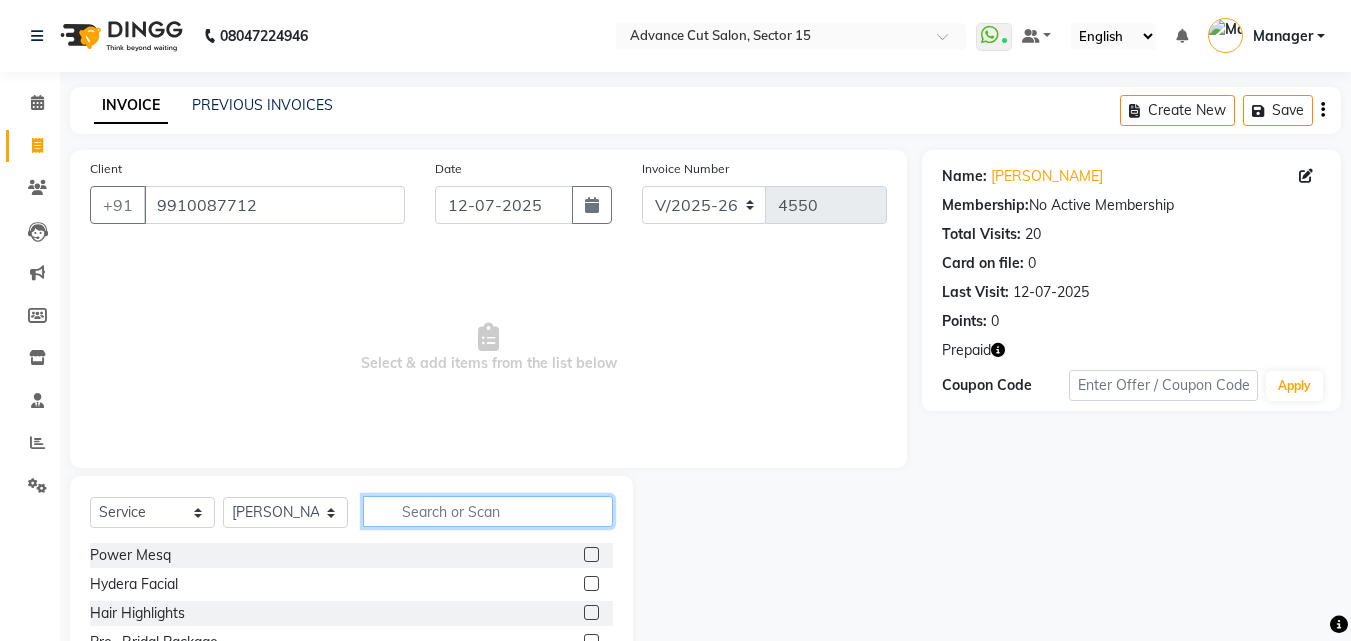 click 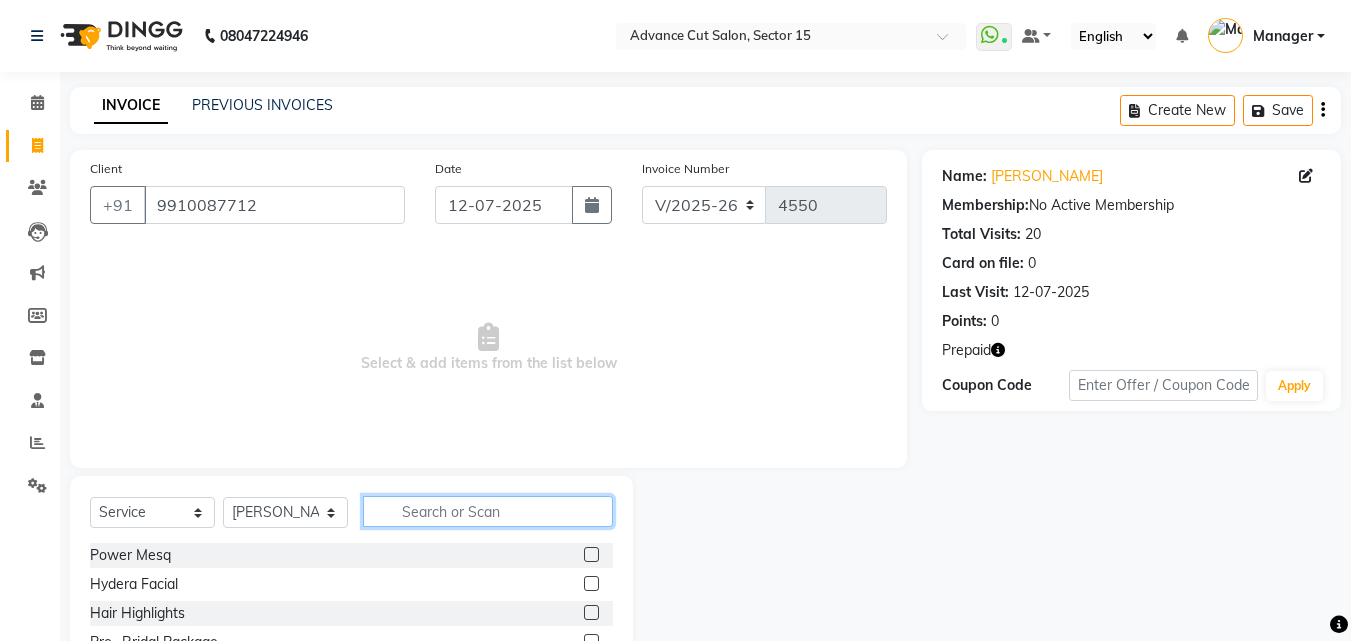 click 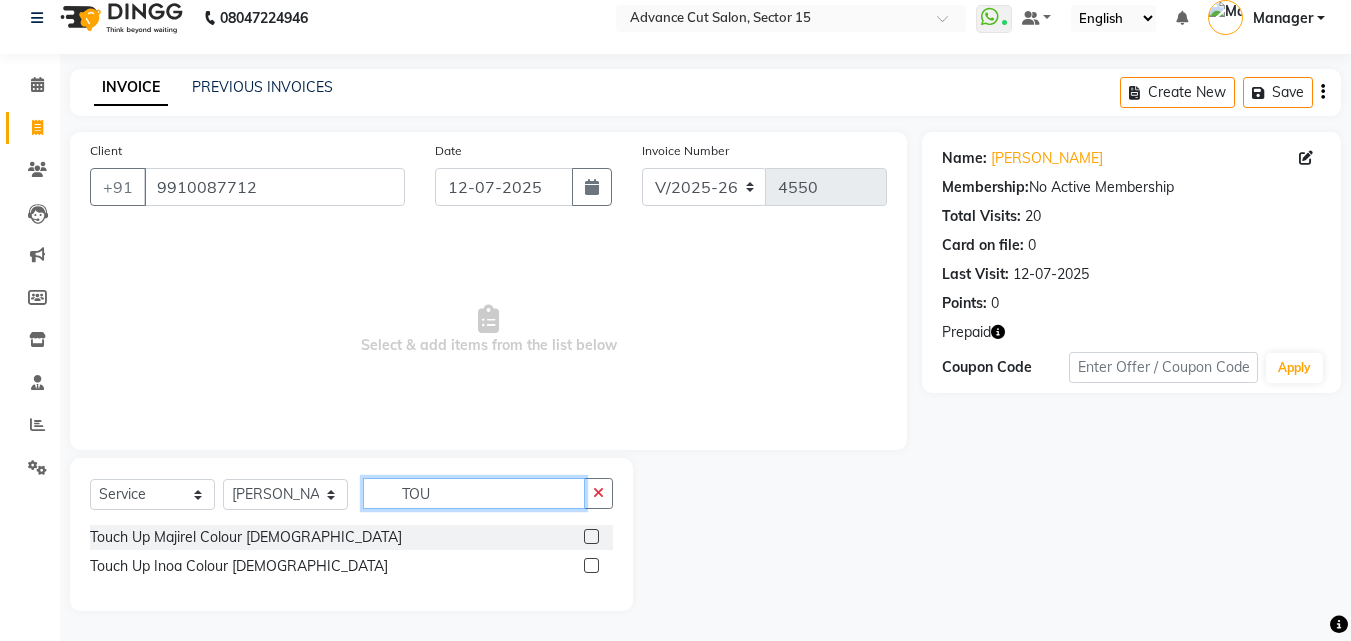 scroll, scrollTop: 18, scrollLeft: 0, axis: vertical 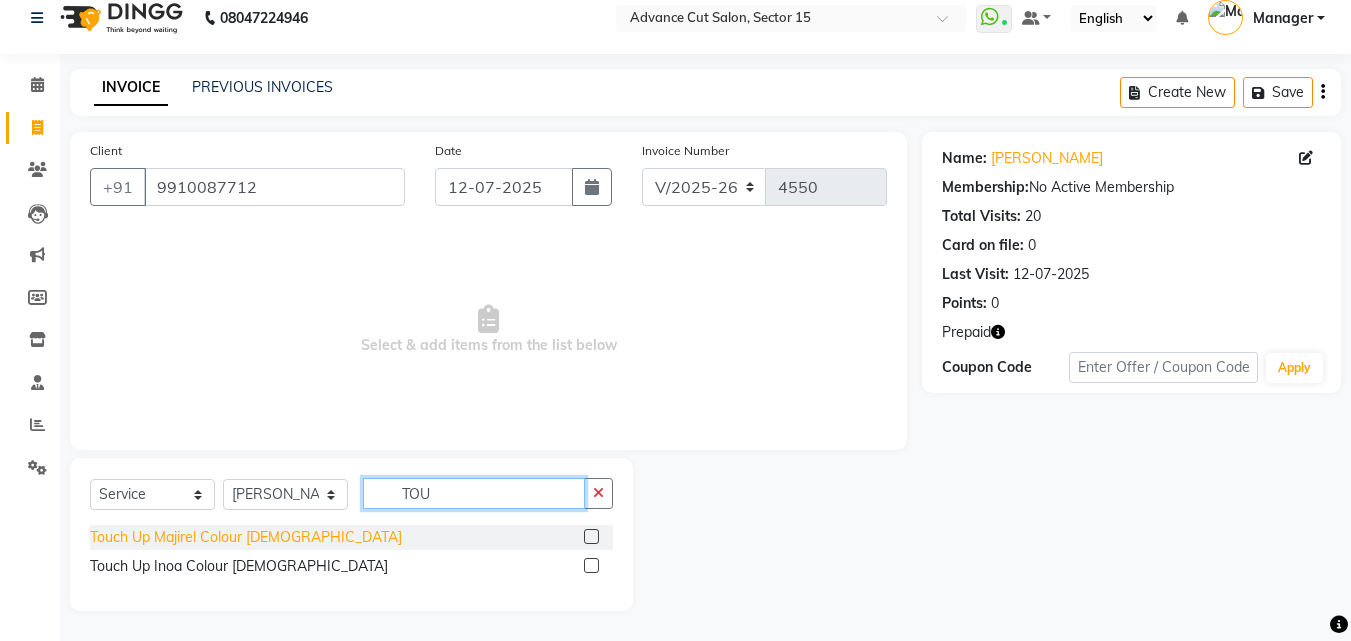 type on "TOU" 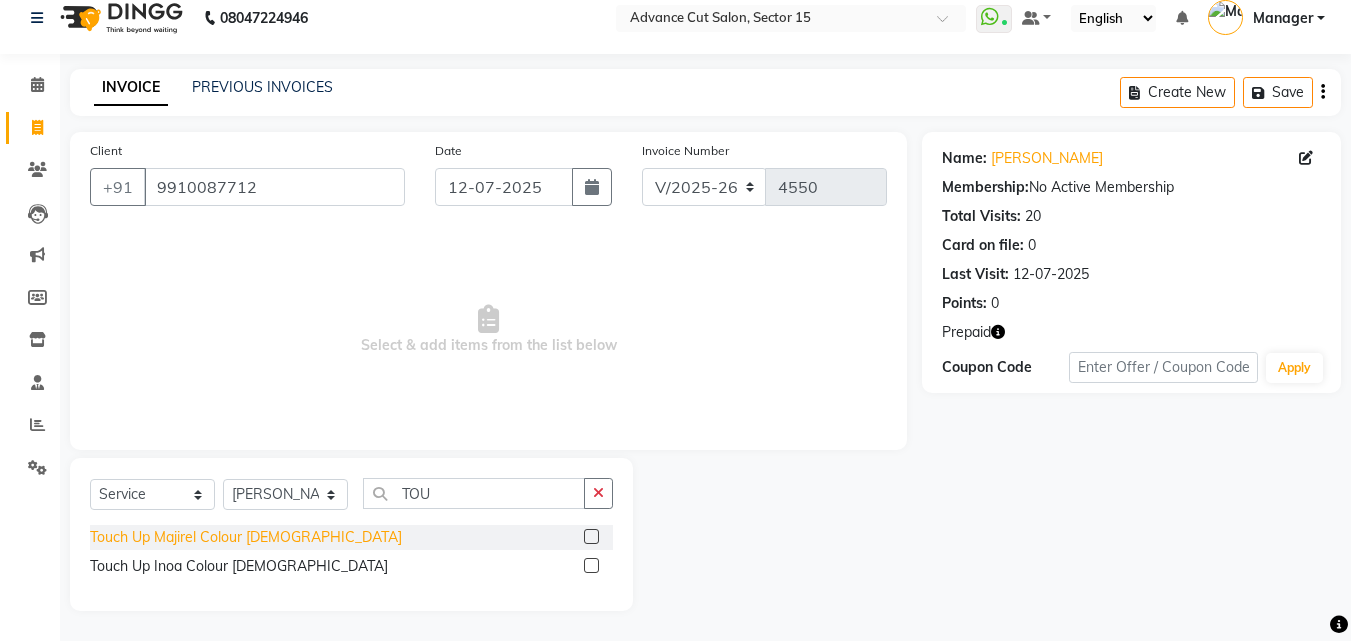 click on "Touch Up Majirel Colour Female" 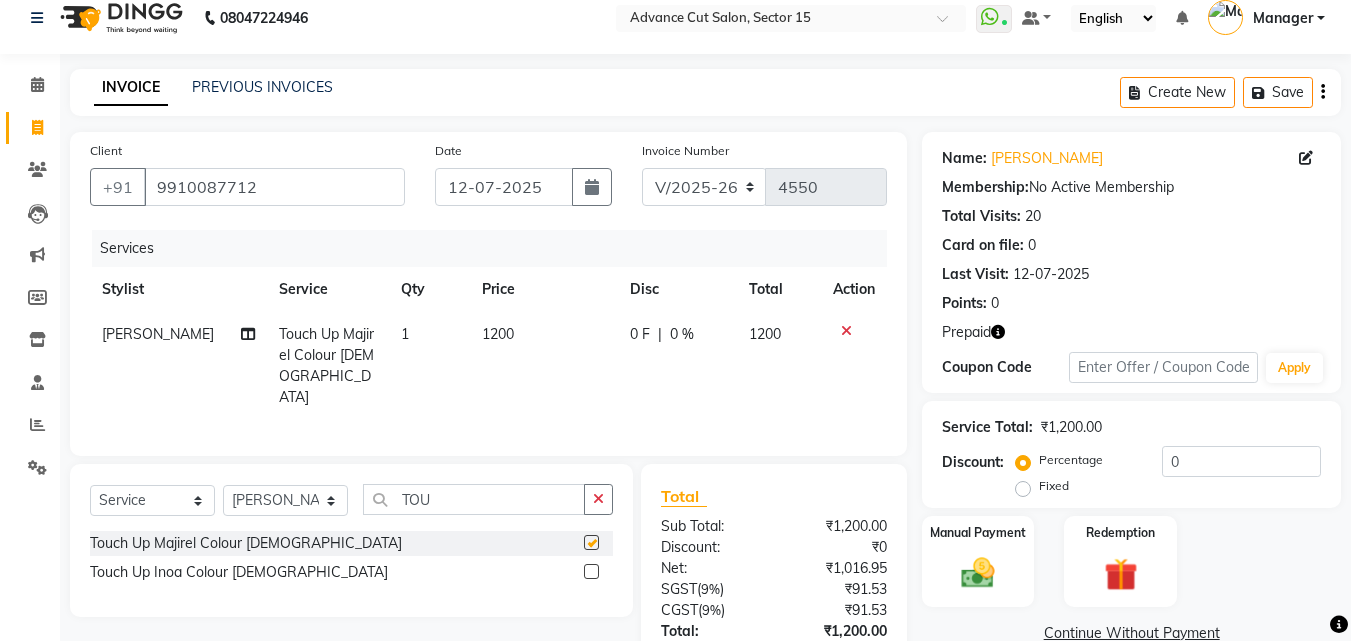 checkbox on "false" 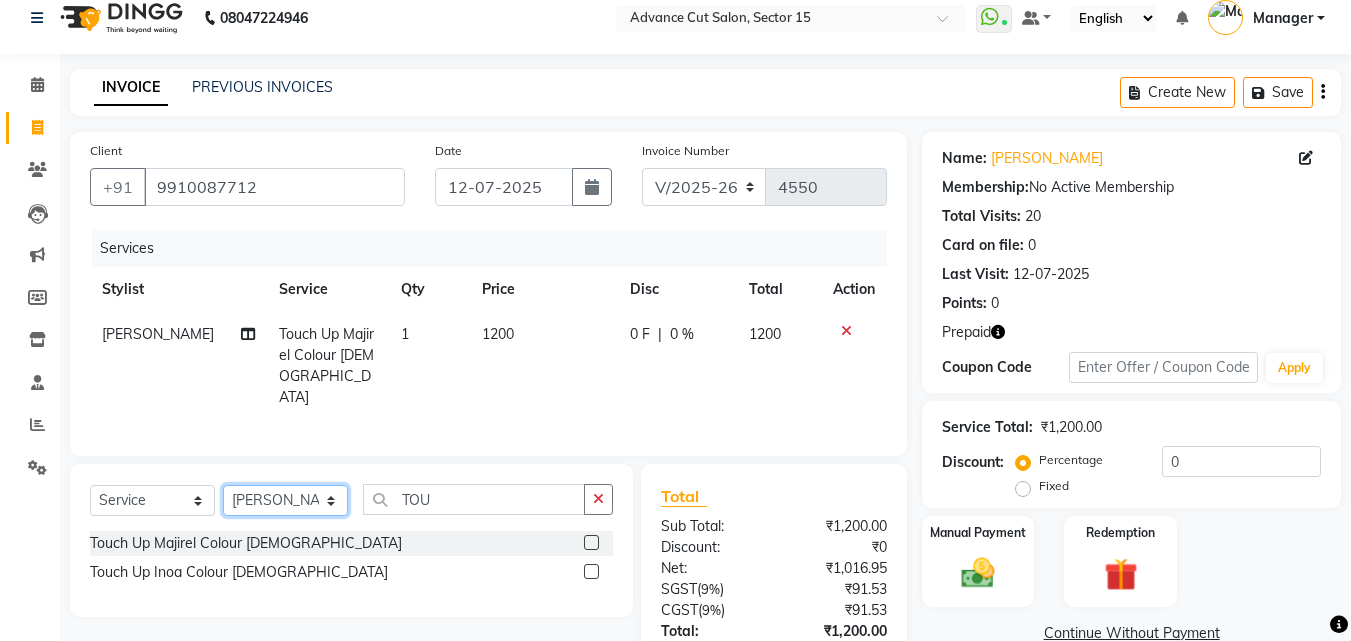 click on "Select Stylist Advance Cut  ASIF FARMAN HAIDER Iqbal KASHISH LUCKY Manager MANOJ NASEEM NASIR Nidhi Pooja  PRIYA RAEES RANI RASHID RIZWAN SACHIN SALMAN SANJAY Shahjad Shankar shuaib SONI" 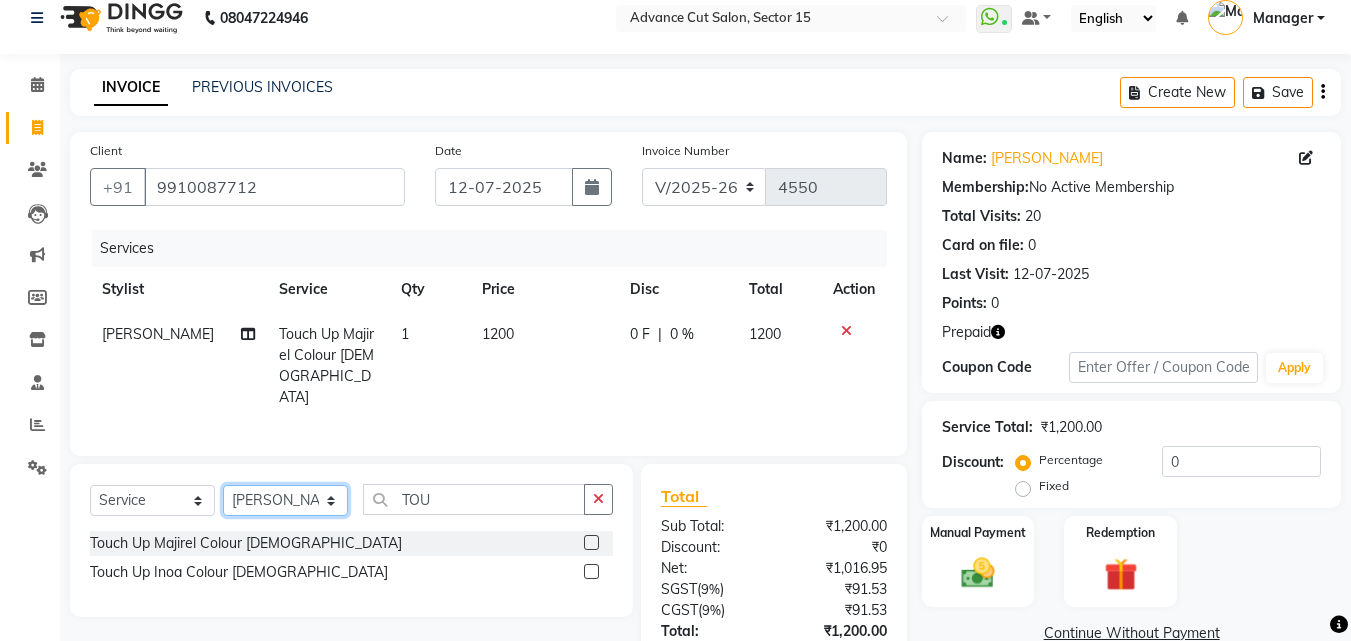 select on "46515" 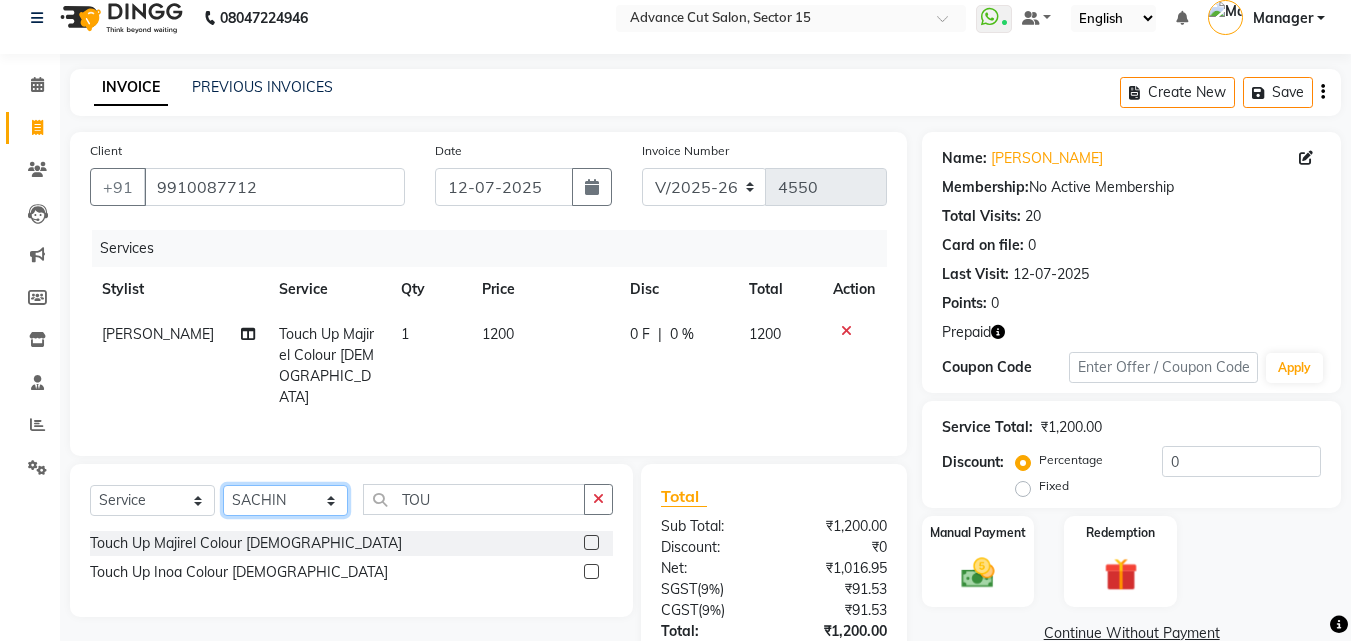 click on "Select Stylist Advance Cut  ASIF FARMAN HAIDER Iqbal KASHISH LUCKY Manager MANOJ NASEEM NASIR Nidhi Pooja  PRIYA RAEES RANI RASHID RIZWAN SACHIN SALMAN SANJAY Shahjad Shankar shuaib SONI" 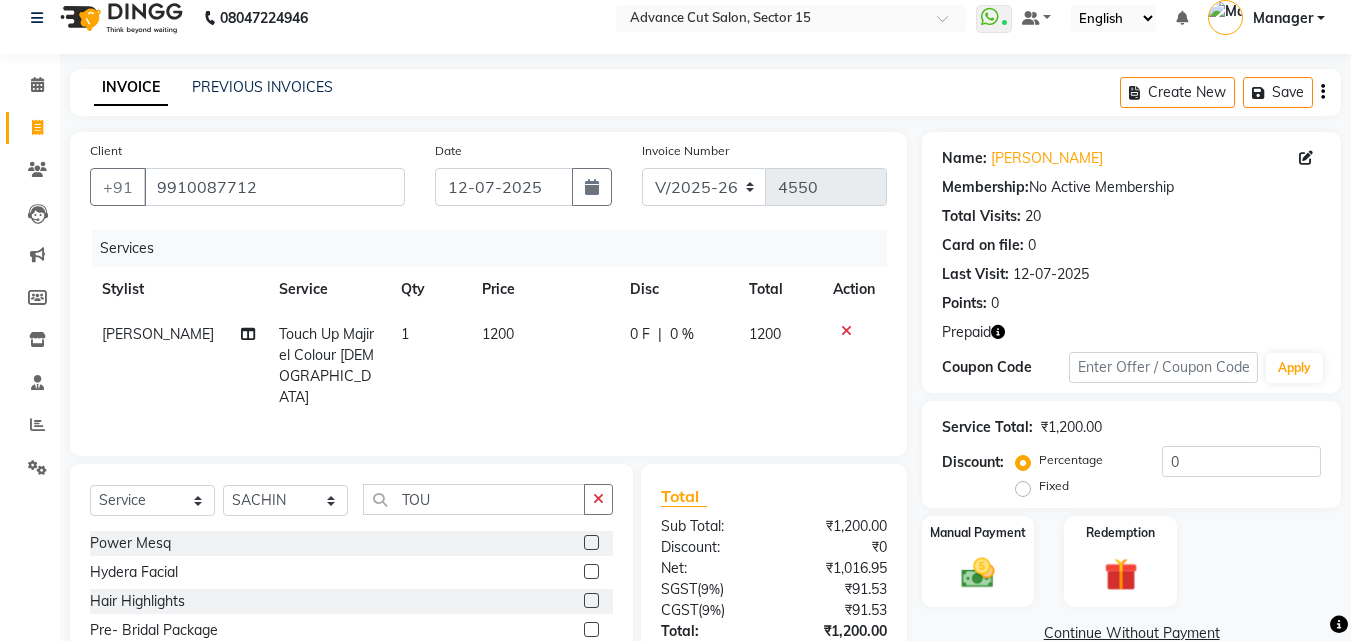 click 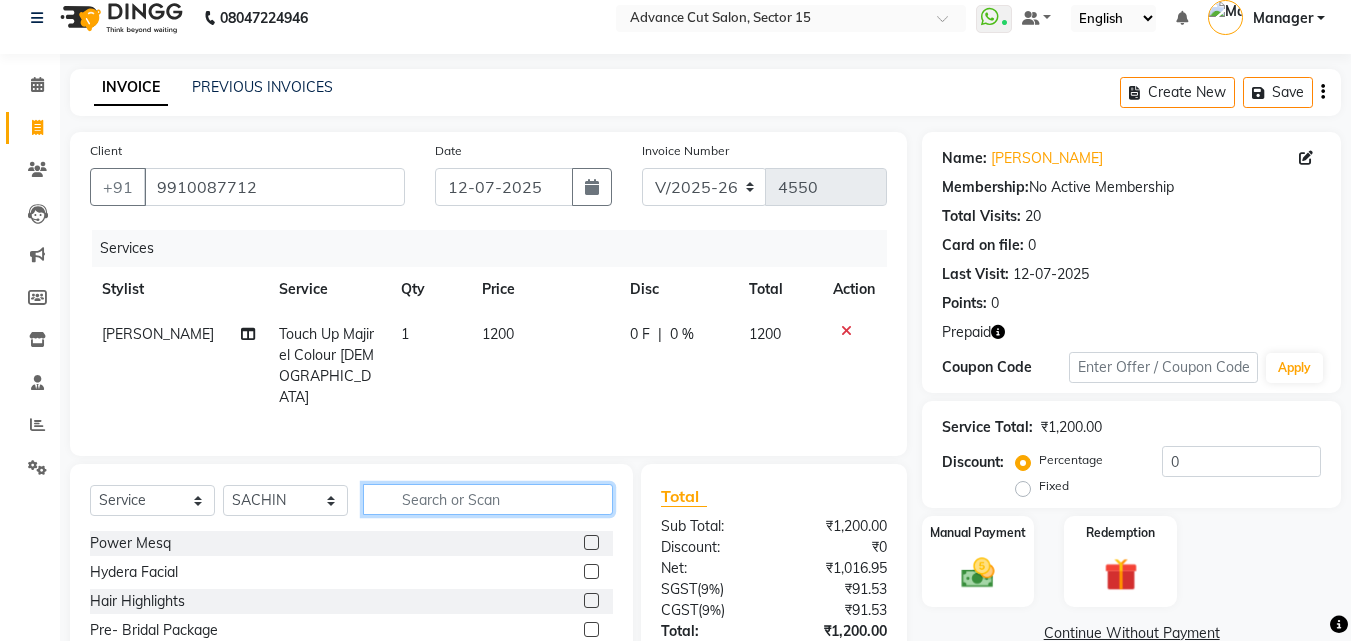 click 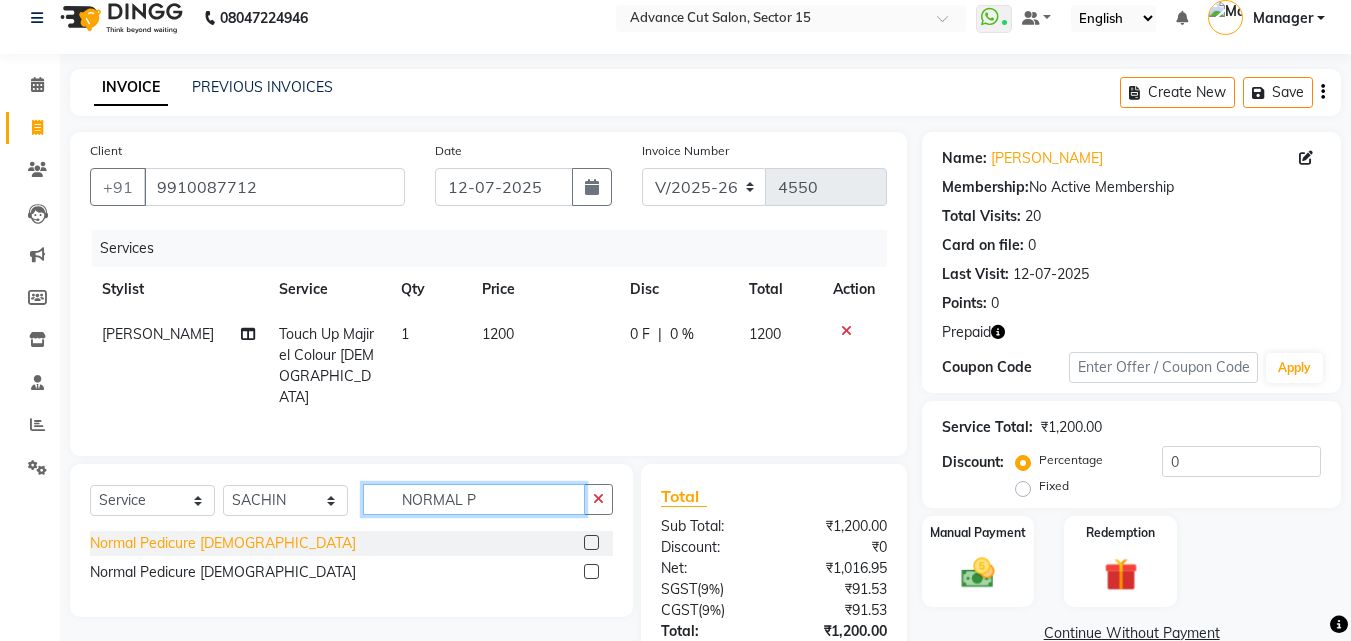 type on "NORMAL P" 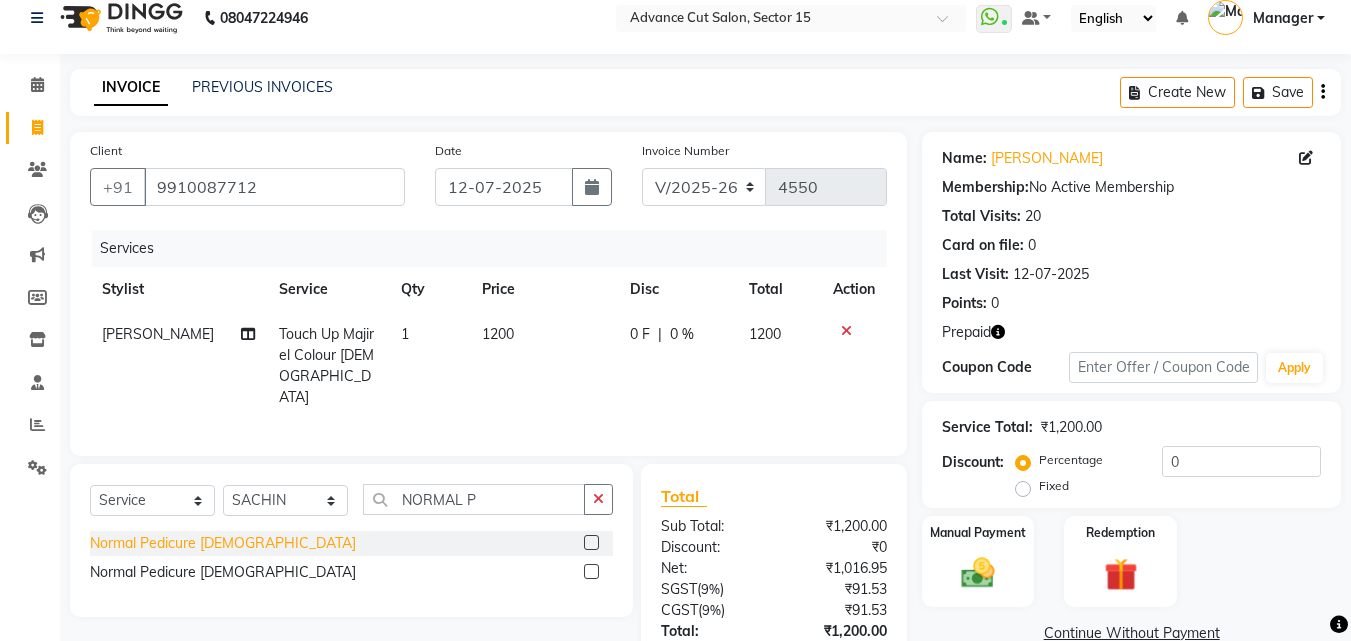 click on "Normal Pedicure Female" 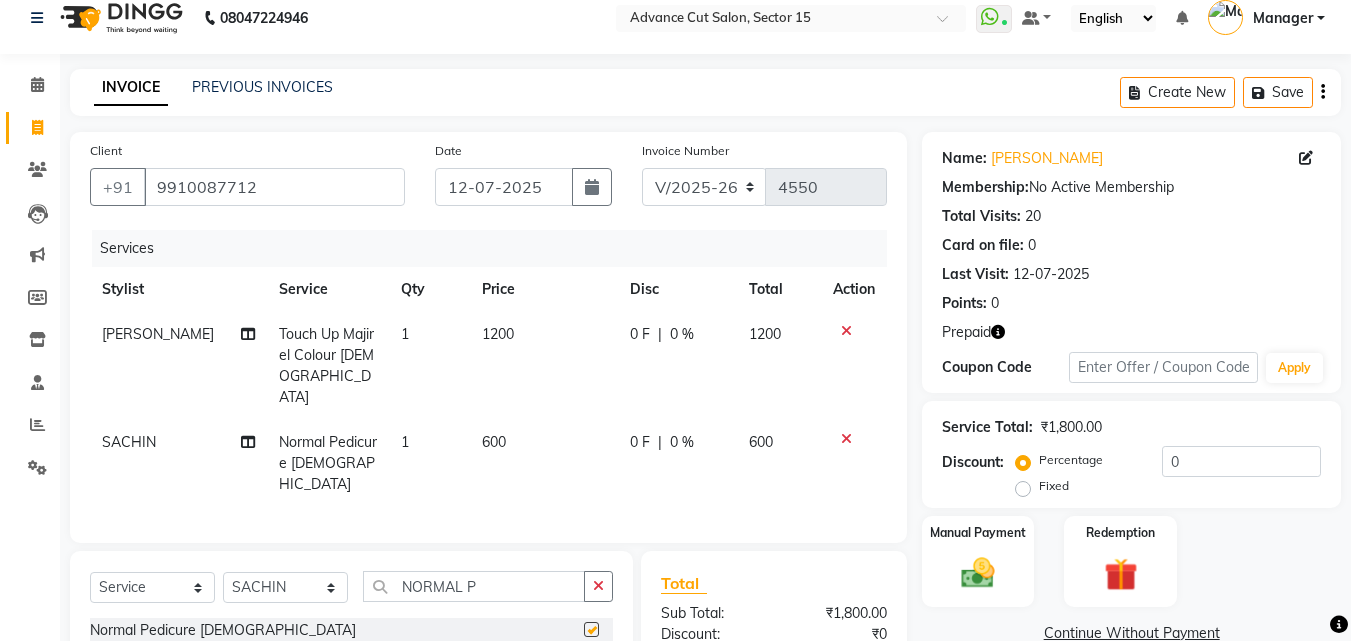 checkbox on "false" 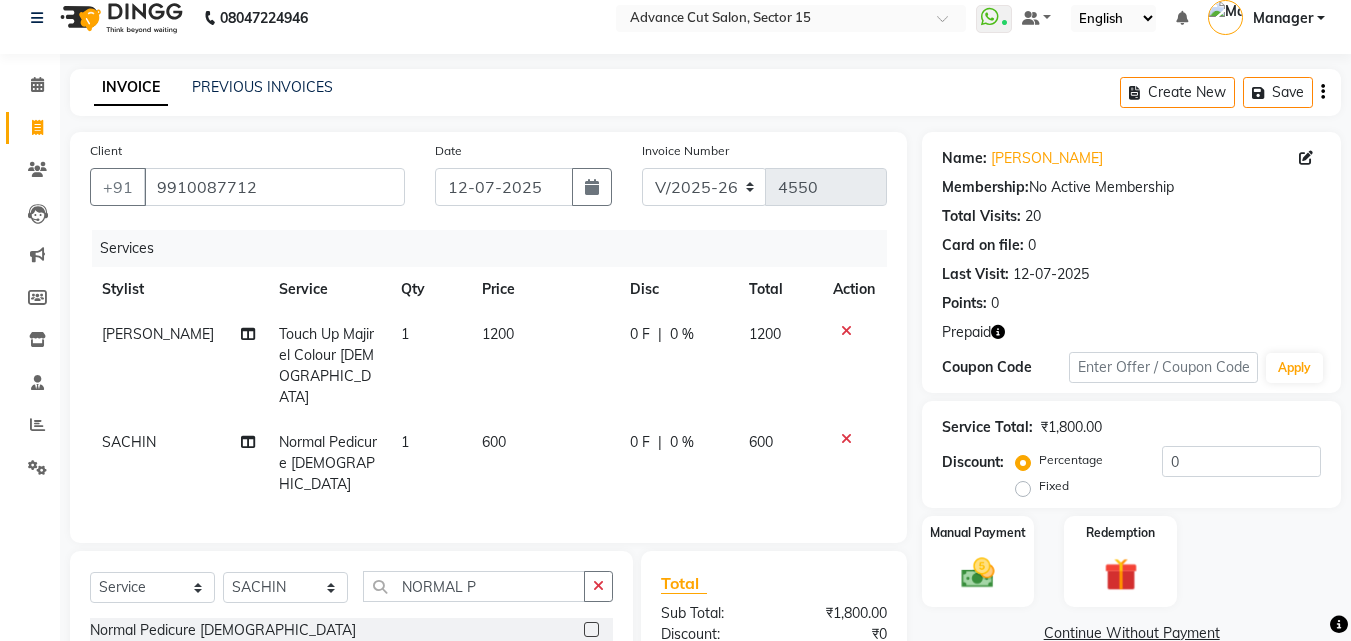 click on "Select  Service  Product  Membership  Package Voucher Prepaid Gift Card  Select Stylist Advance Cut  ASIF FARMAN HAIDER Iqbal KASHISH LUCKY Manager MANOJ NASEEM NASIR Nidhi Pooja  PRIYA RAEES RANI RASHID RIZWAN SACHIN SALMAN SANJAY Shahjad Shankar shuaib SONI NORMAL P Normal Pedicure Female  Normal Pedicure Male" 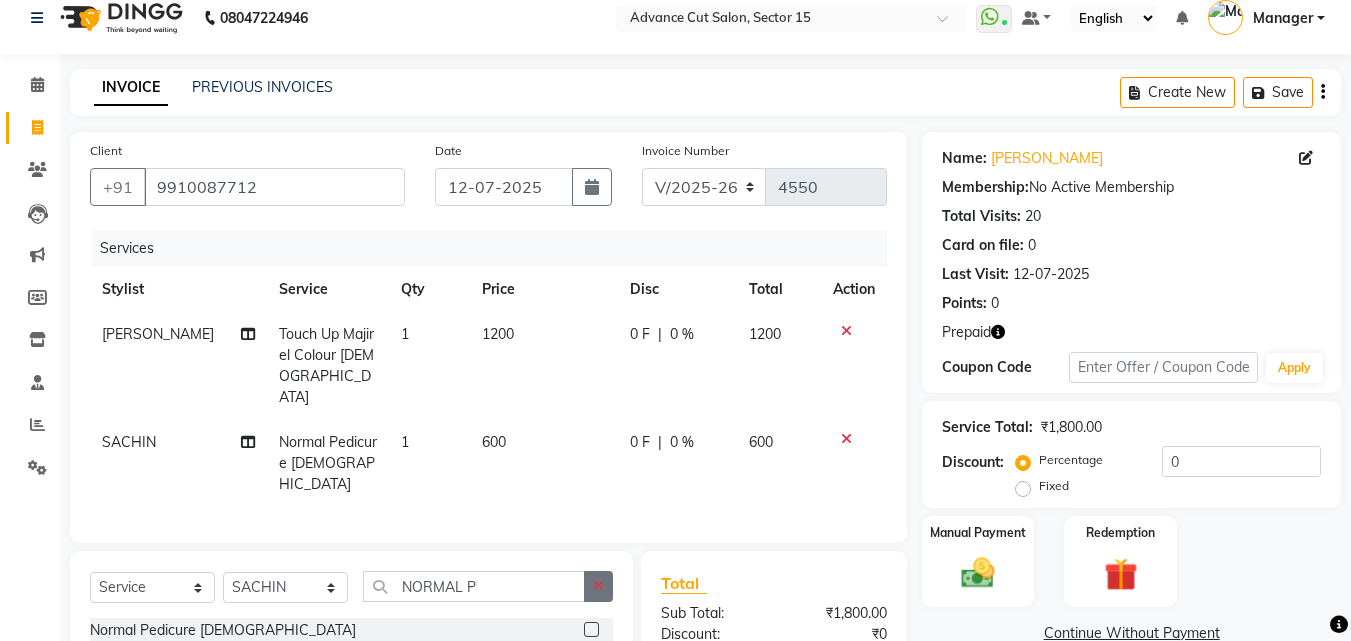 click 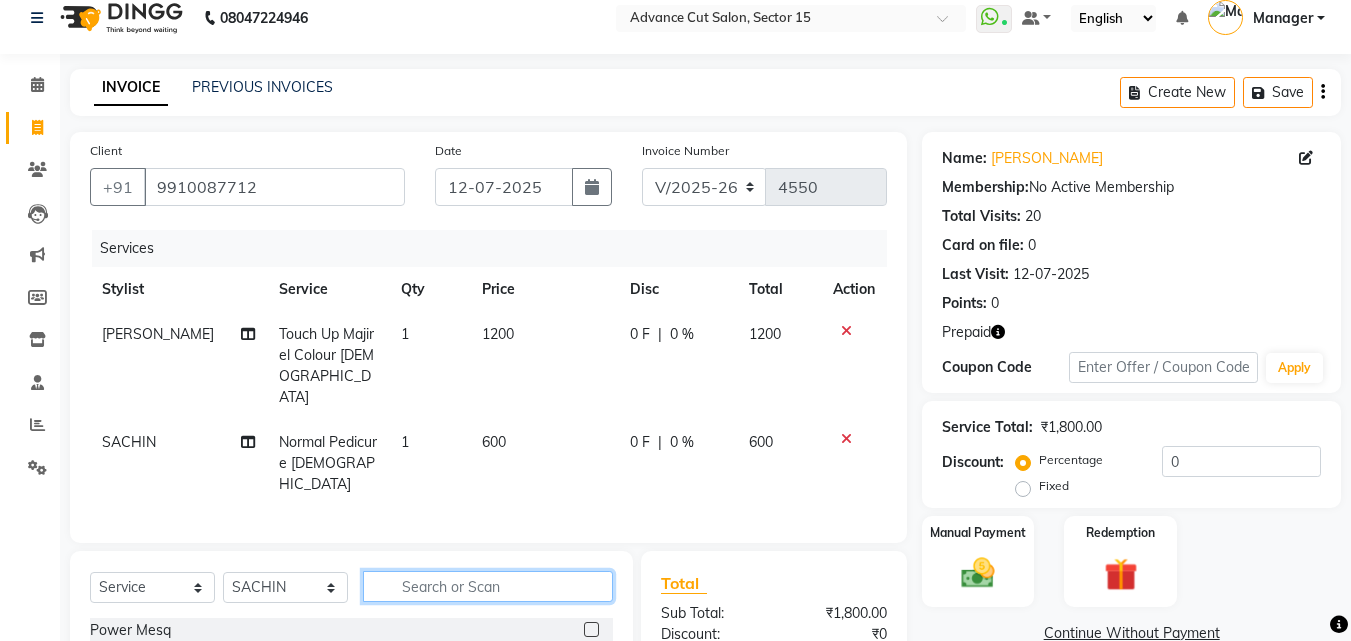 click 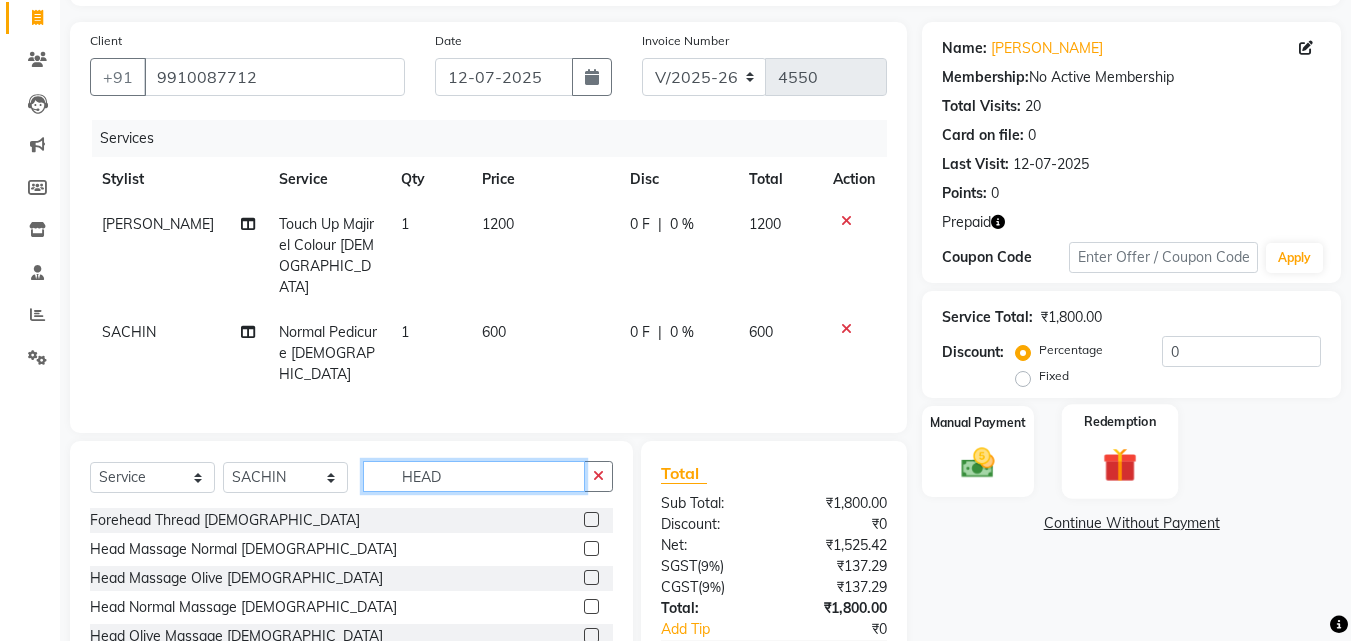 scroll, scrollTop: 153, scrollLeft: 0, axis: vertical 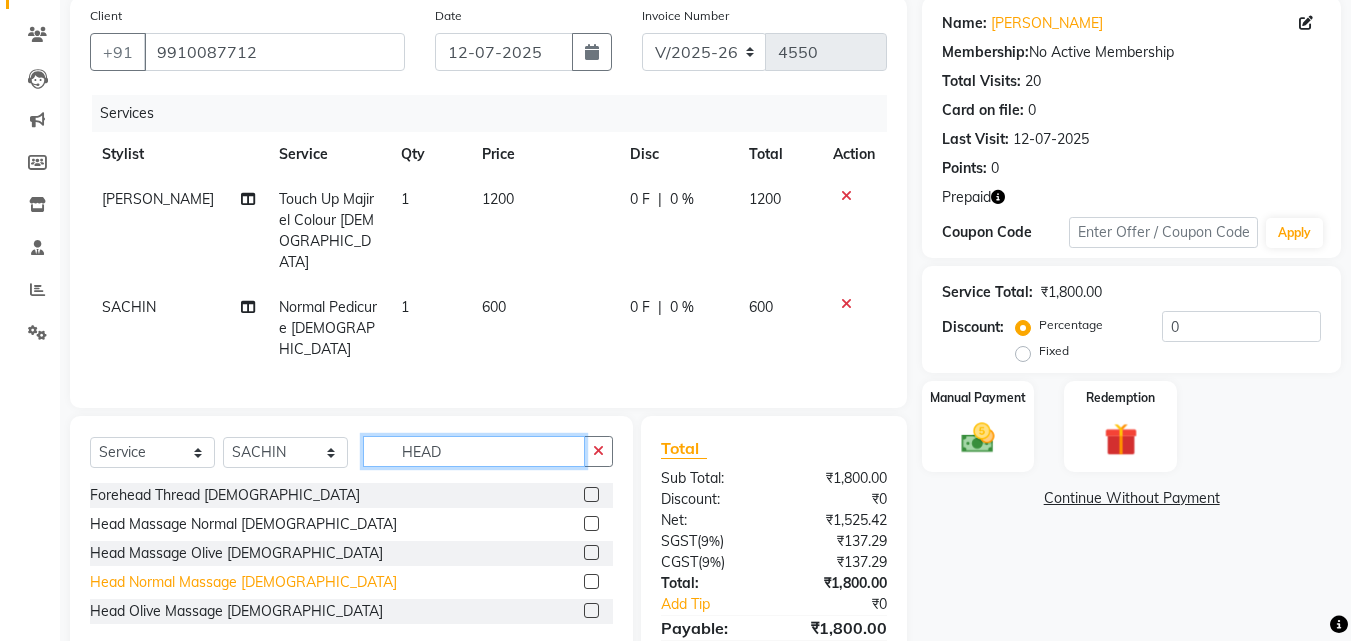 type on "HEAD" 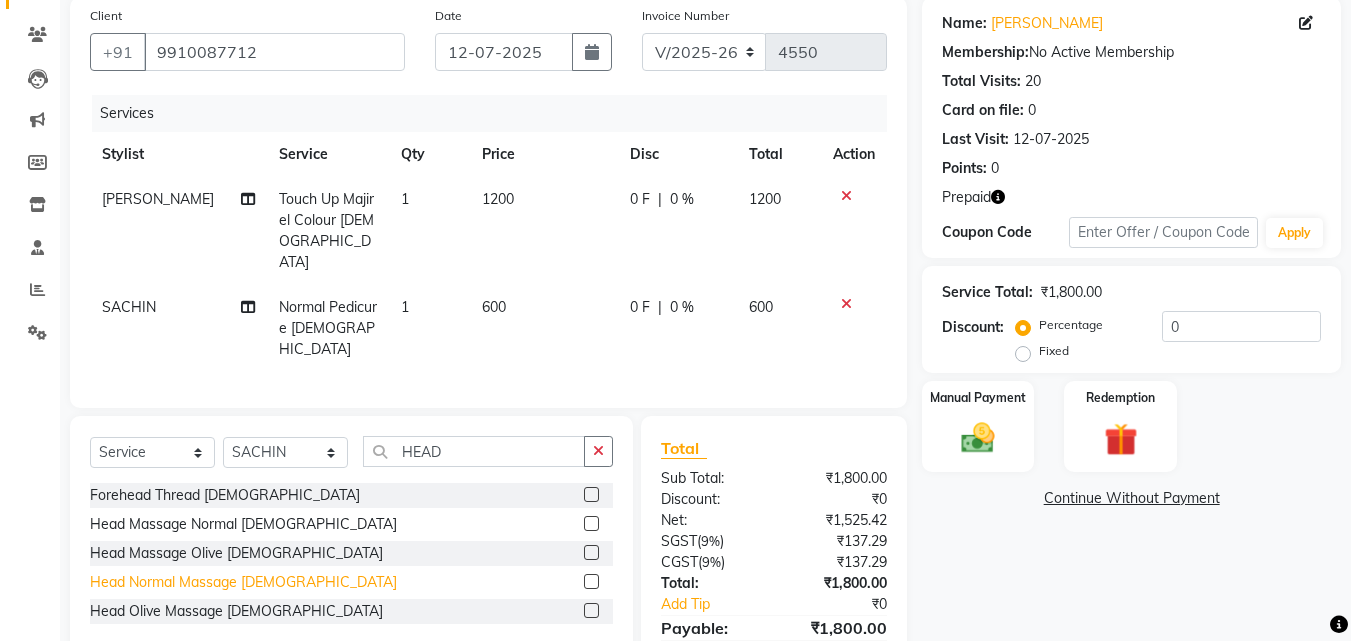 click on "Head Normal Massage Female" 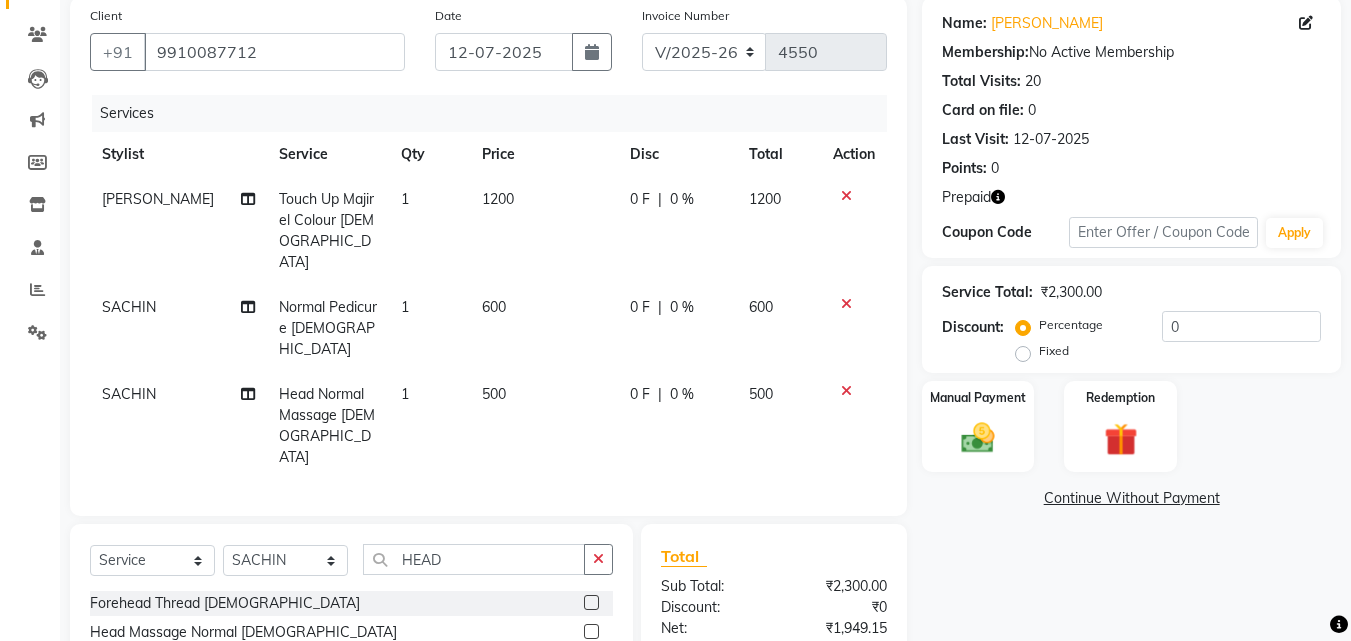 checkbox on "false" 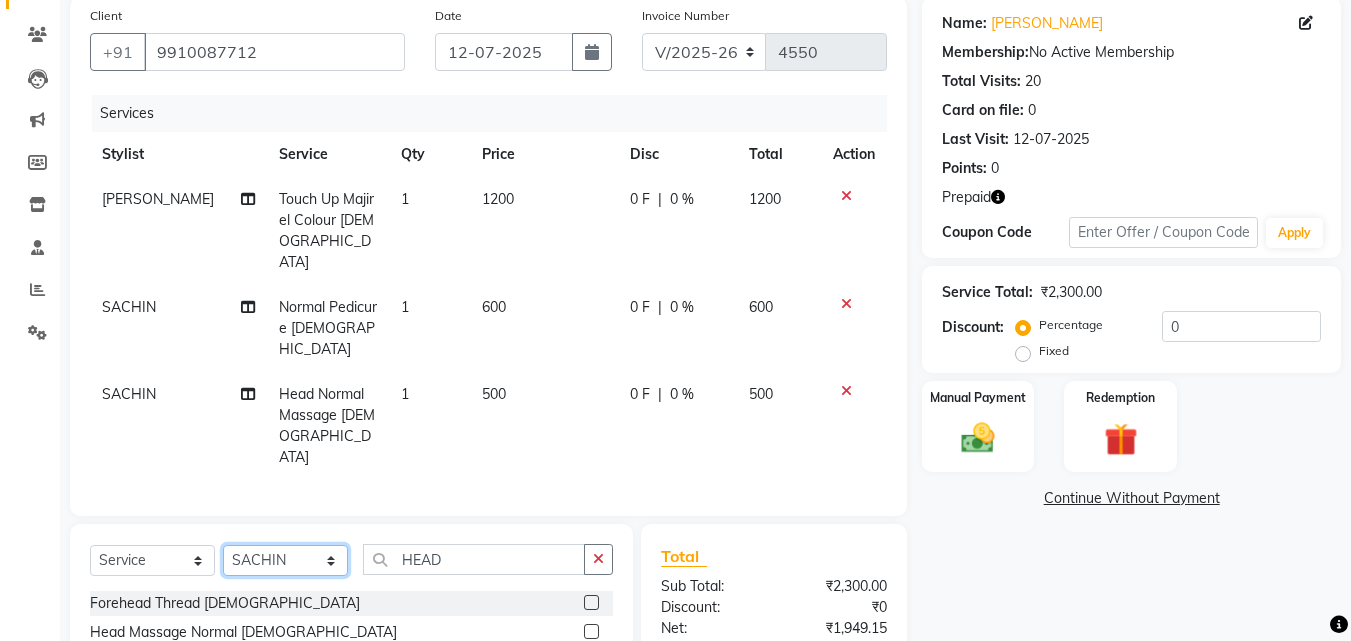 click on "Select Stylist Advance Cut  ASIF FARMAN HAIDER Iqbal KASHISH LUCKY Manager MANOJ NASEEM NASIR Nidhi Pooja  PRIYA RAEES RANI RASHID RIZWAN SACHIN SALMAN SANJAY Shahjad Shankar shuaib SONI" 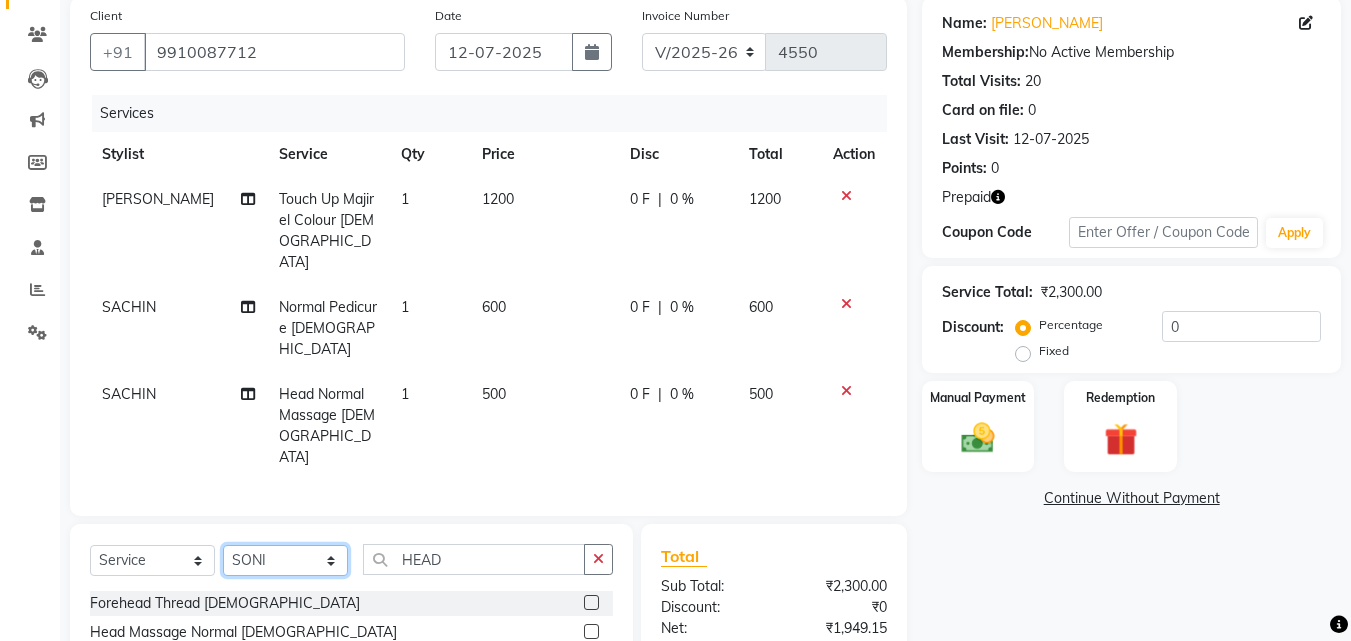 click on "Select Stylist Advance Cut  ASIF FARMAN HAIDER Iqbal KASHISH LUCKY Manager MANOJ NASEEM NASIR Nidhi Pooja  PRIYA RAEES RANI RASHID RIZWAN SACHIN SALMAN SANJAY Shahjad Shankar shuaib SONI" 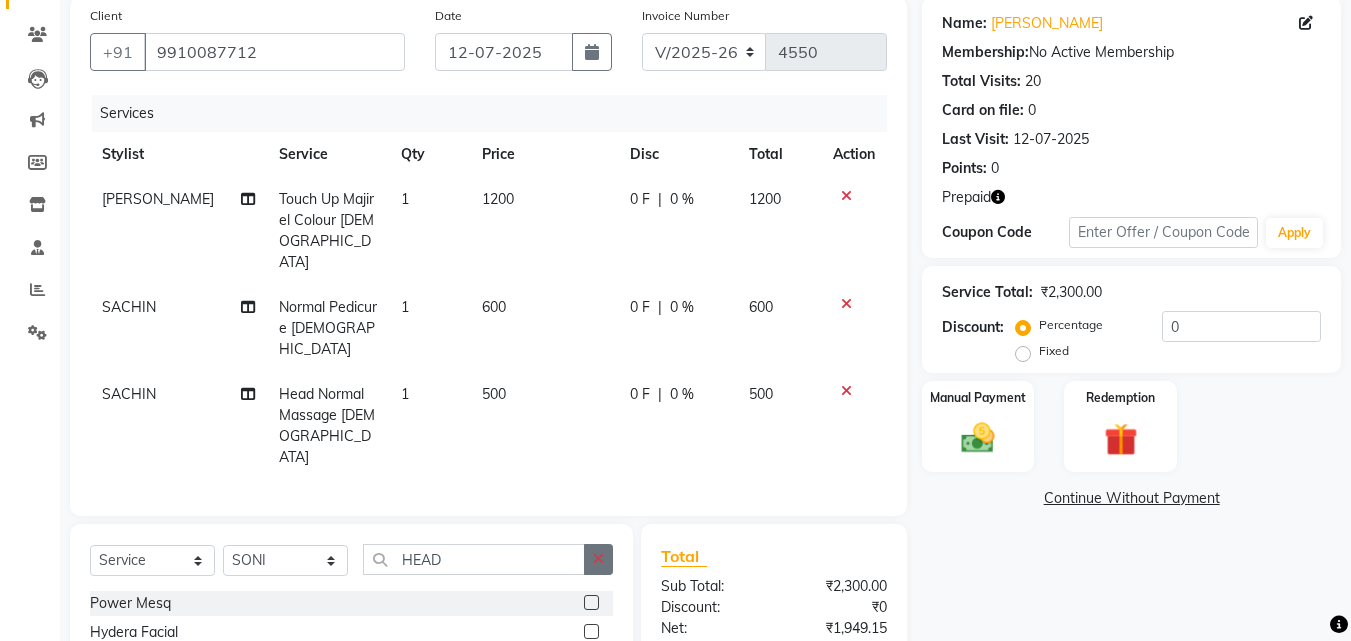 click 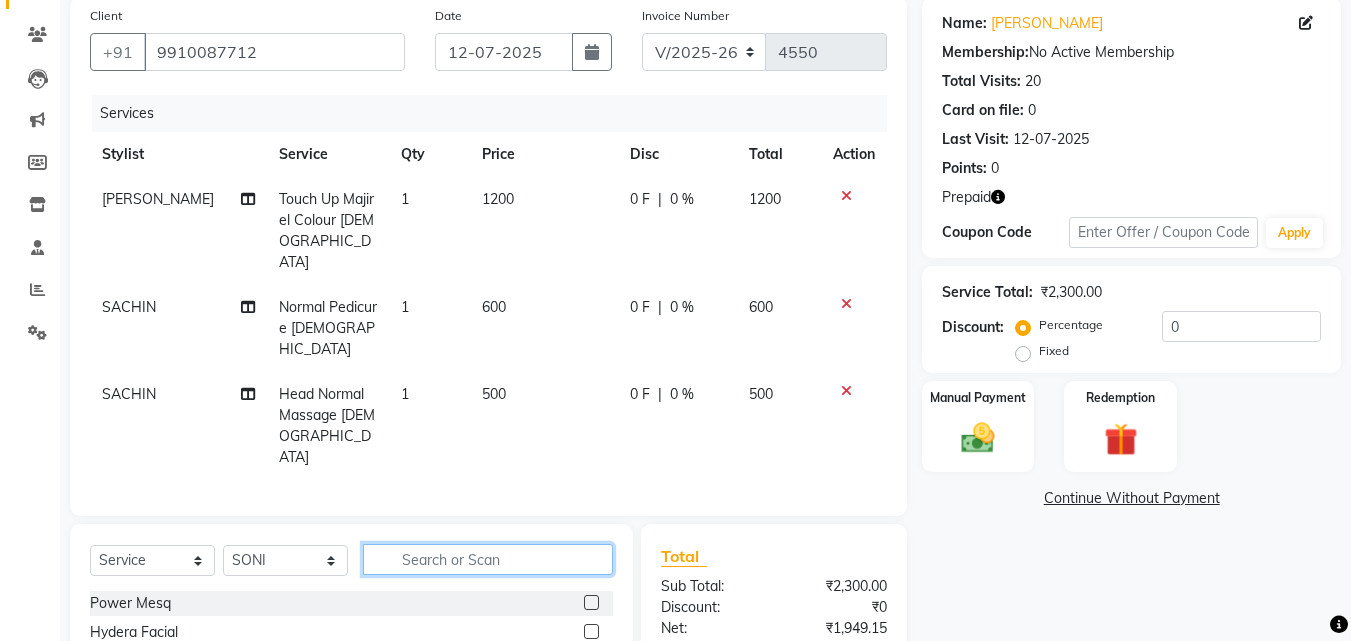 click 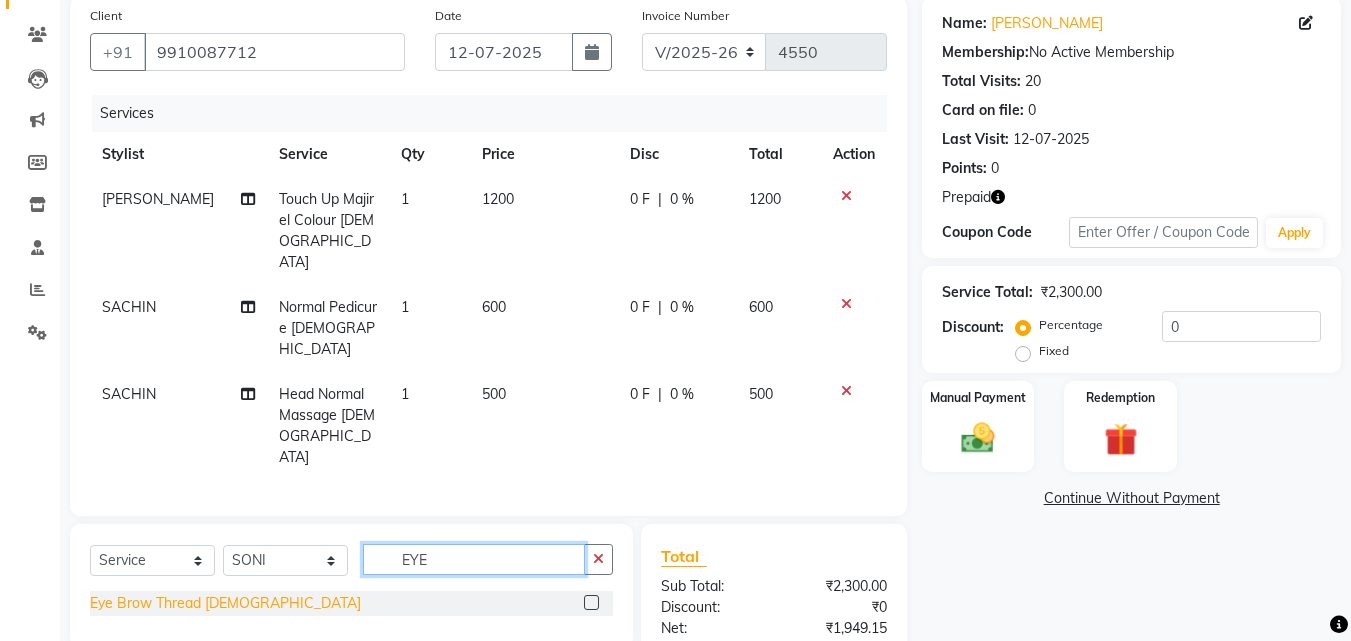type on "EYE" 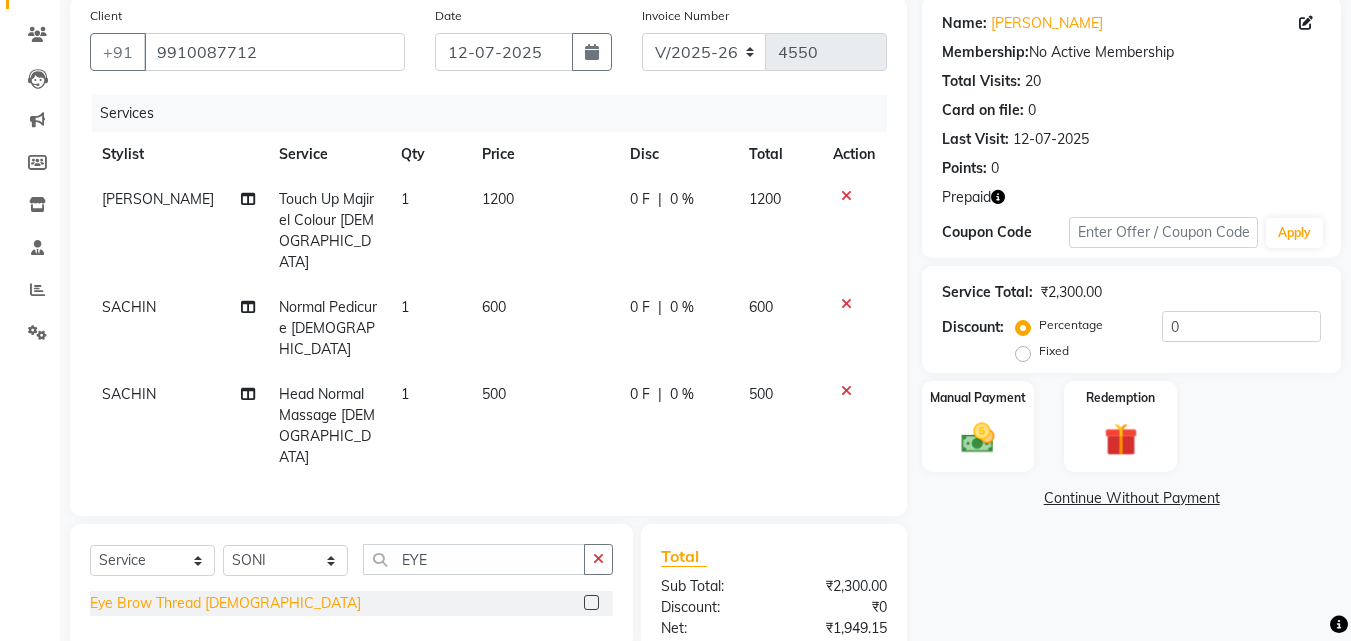 click on "Eye Brow Thread Female" 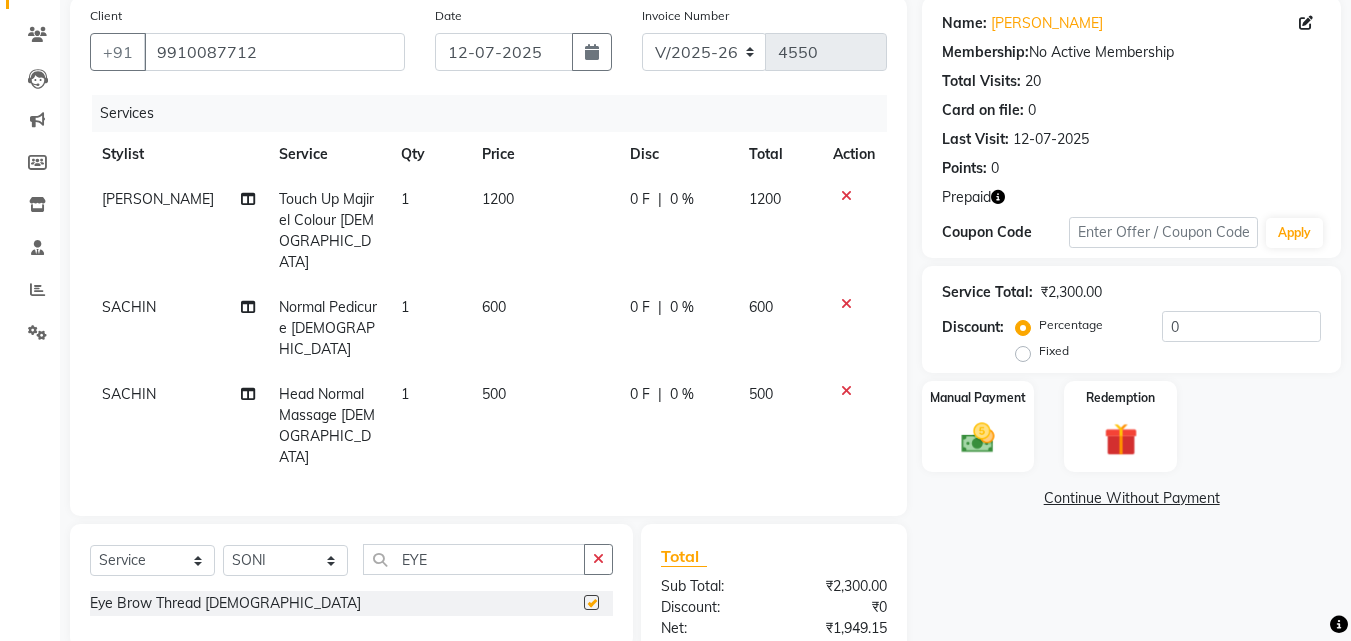 click on "Select  Service  Product  Membership  Package Voucher Prepaid Gift Card  Select Stylist Advance Cut  ASIF FARMAN HAIDER Iqbal KASHISH LUCKY Manager MANOJ NASEEM NASIR Nidhi Pooja  PRIYA RAEES RANI RASHID RIZWAN SACHIN SALMAN SANJAY Shahjad Shankar shuaib SONI EYE Eye Brow Thread Female" 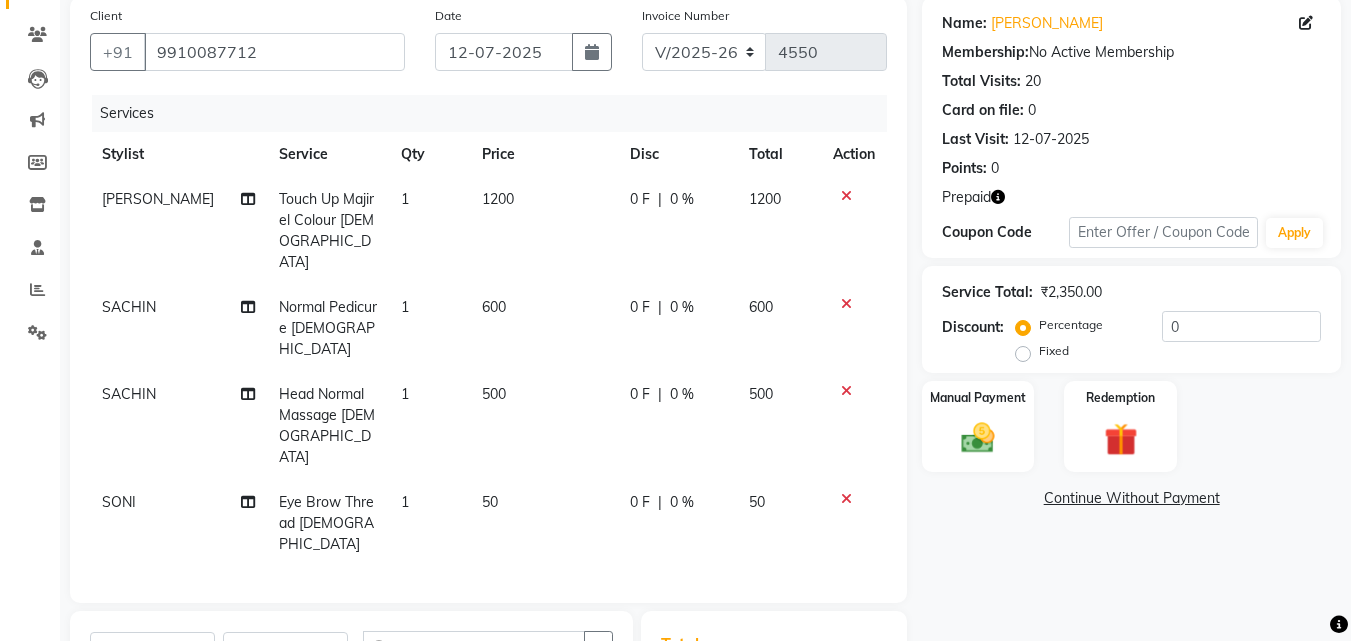 checkbox on "false" 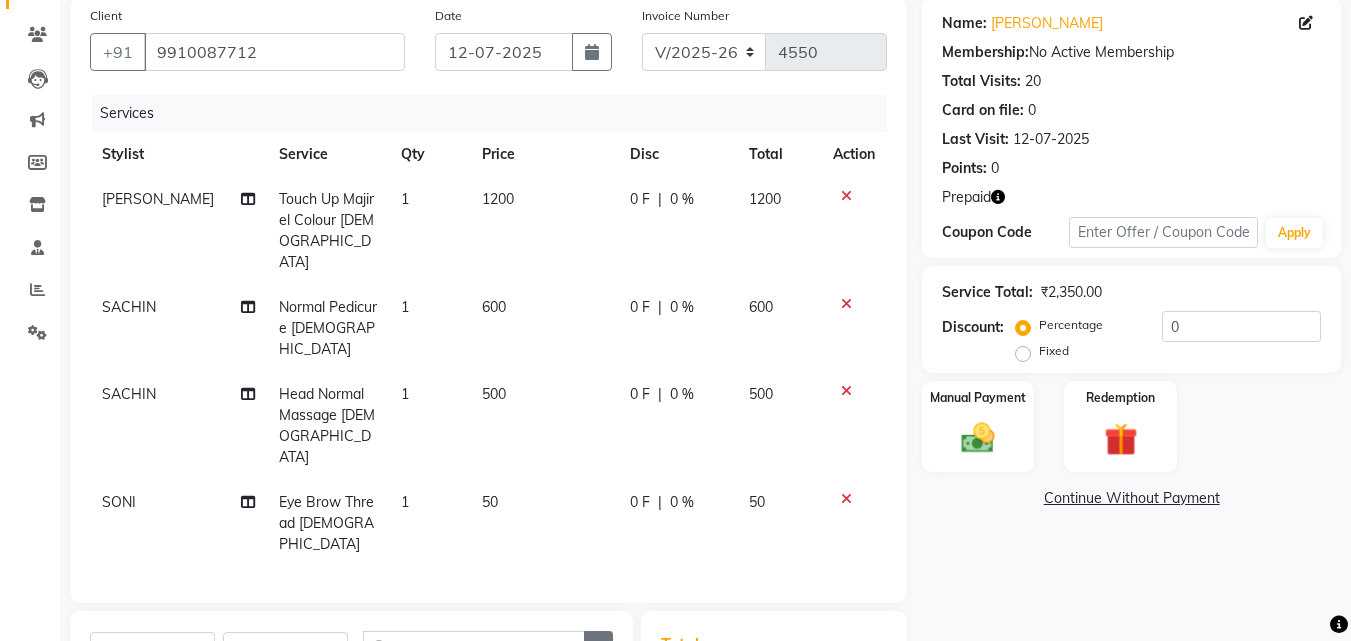 click 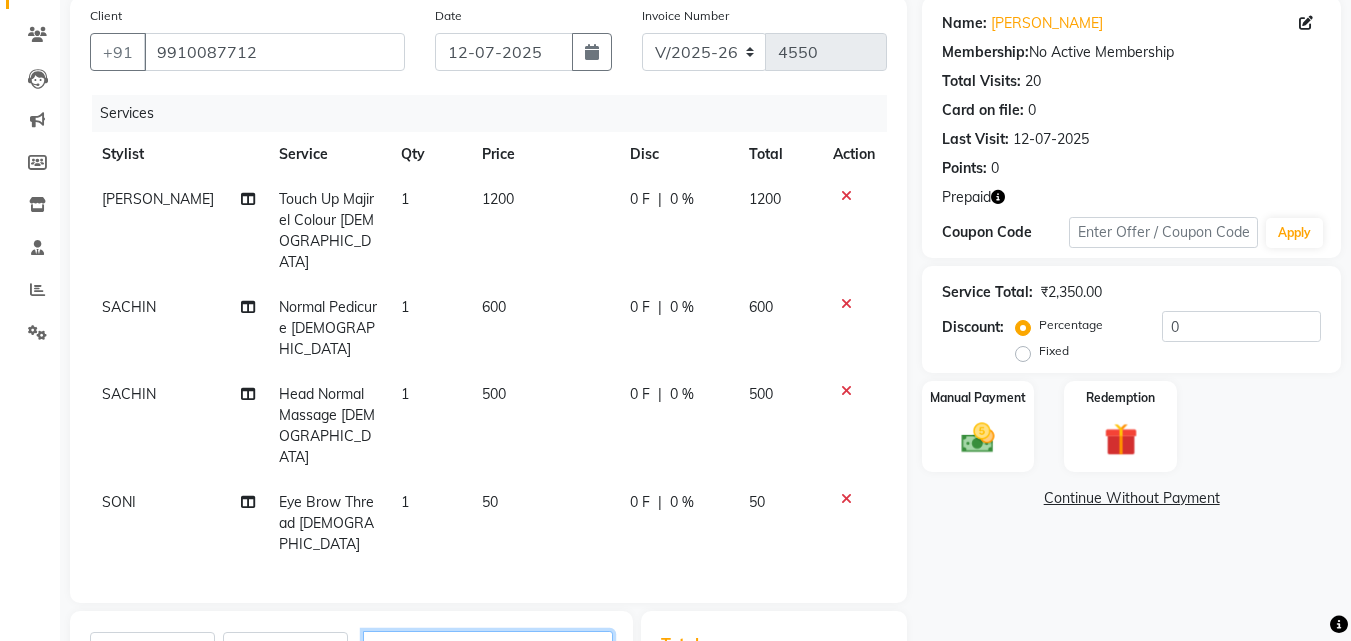 click 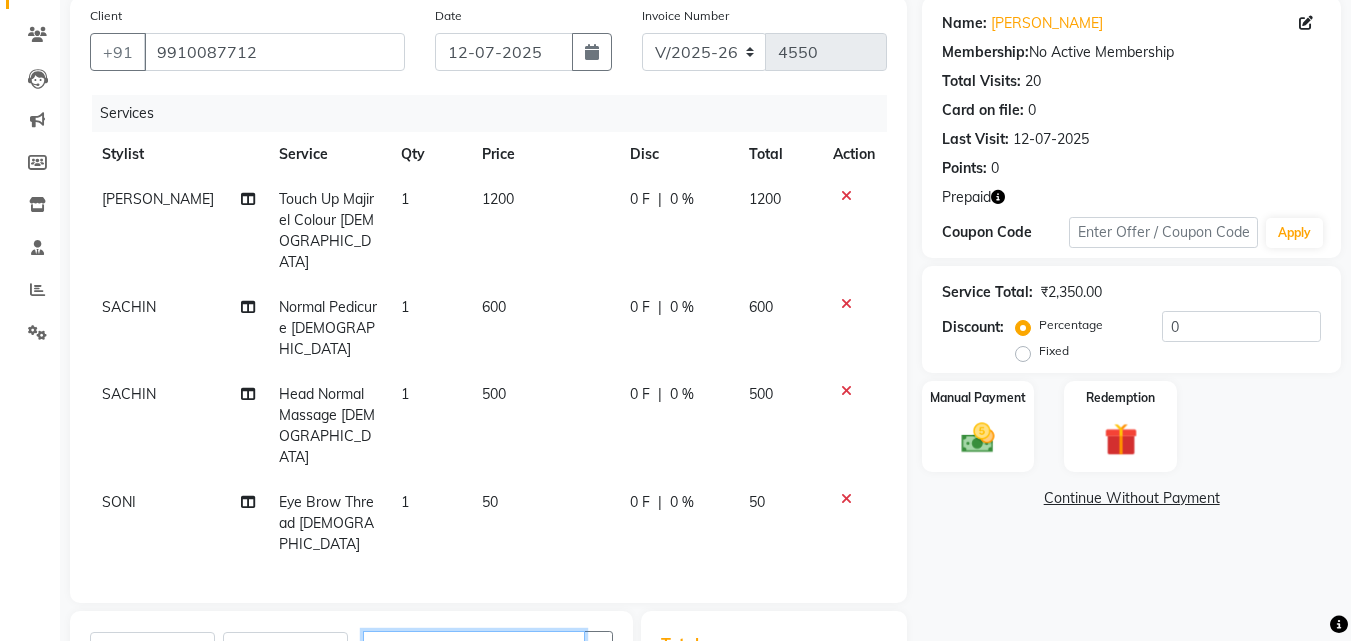 scroll, scrollTop: 342, scrollLeft: 0, axis: vertical 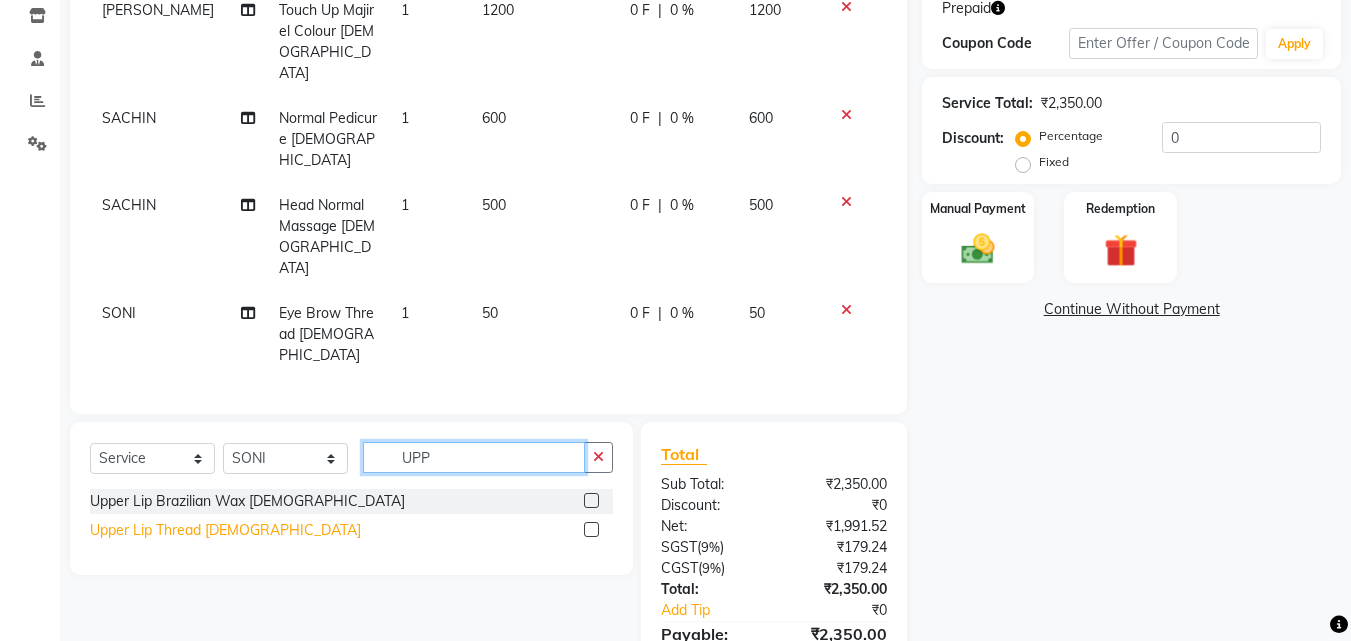 type on "UPP" 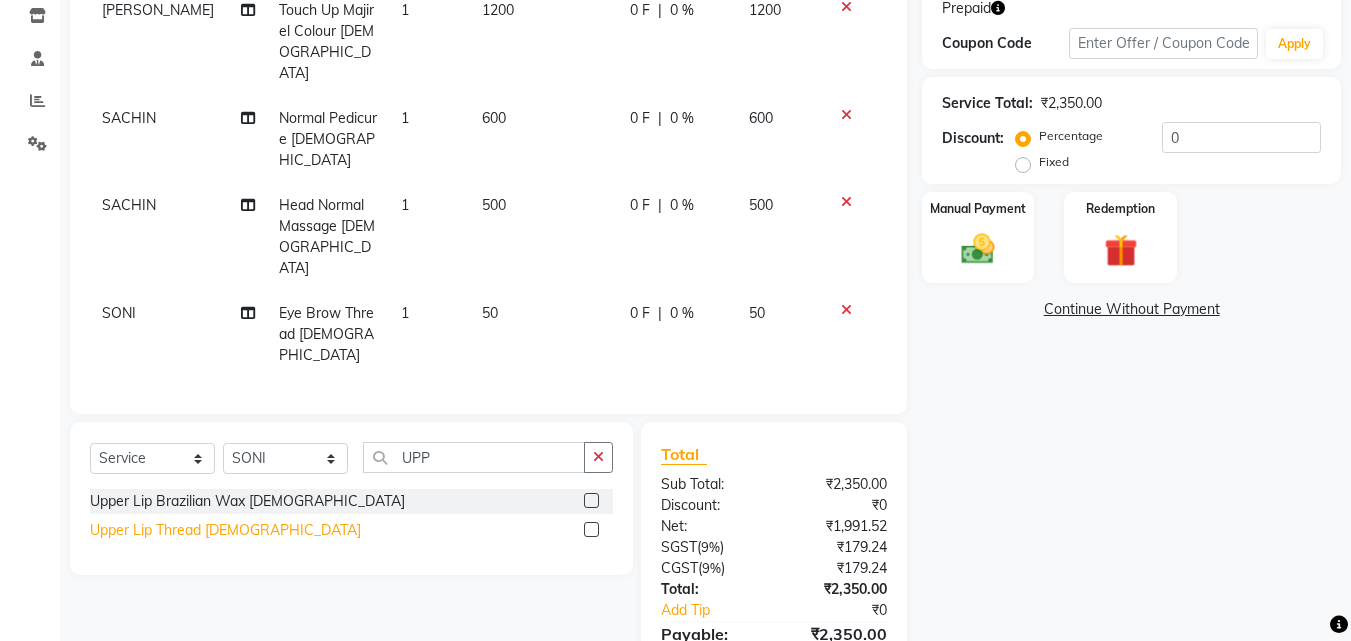 click on "Upper Lip Thread Female" 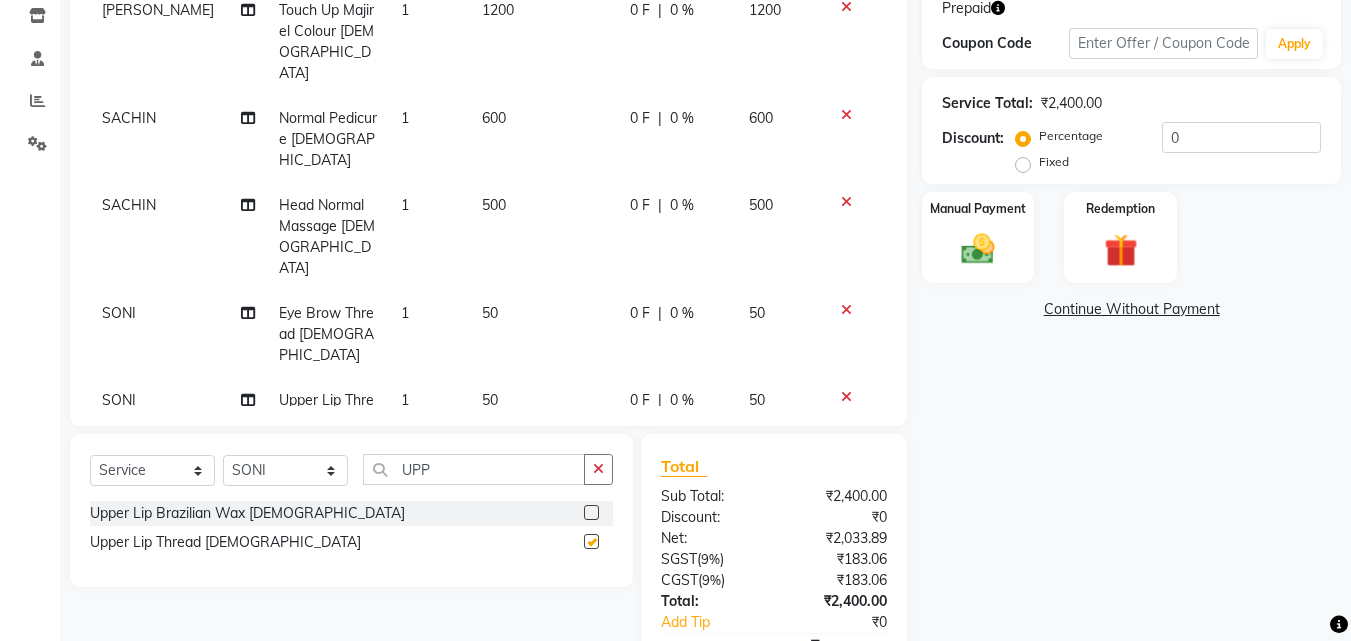checkbox on "false" 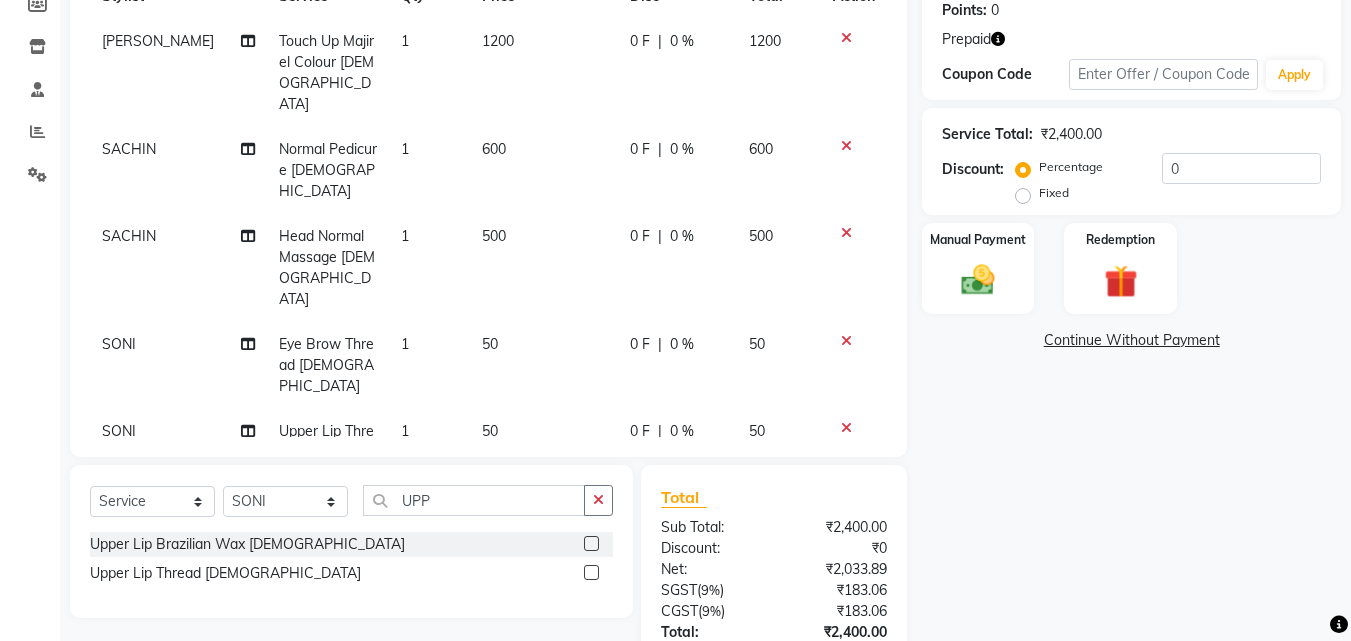 scroll, scrollTop: 308, scrollLeft: 0, axis: vertical 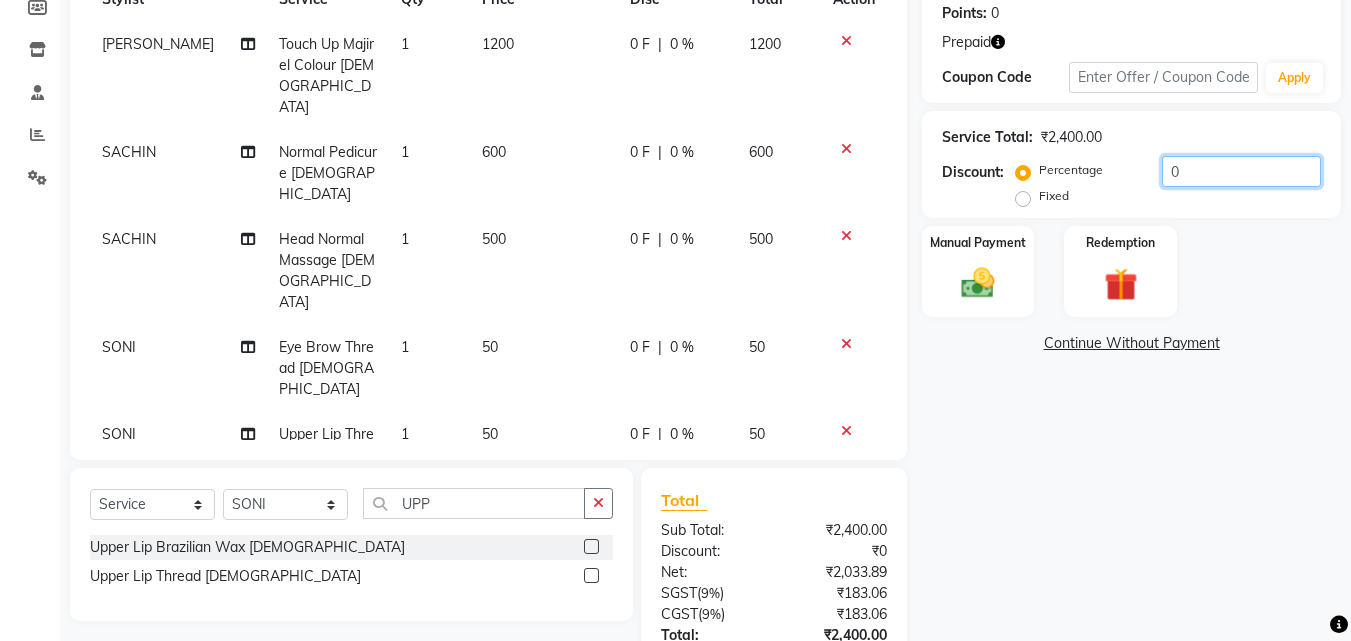 click on "0" 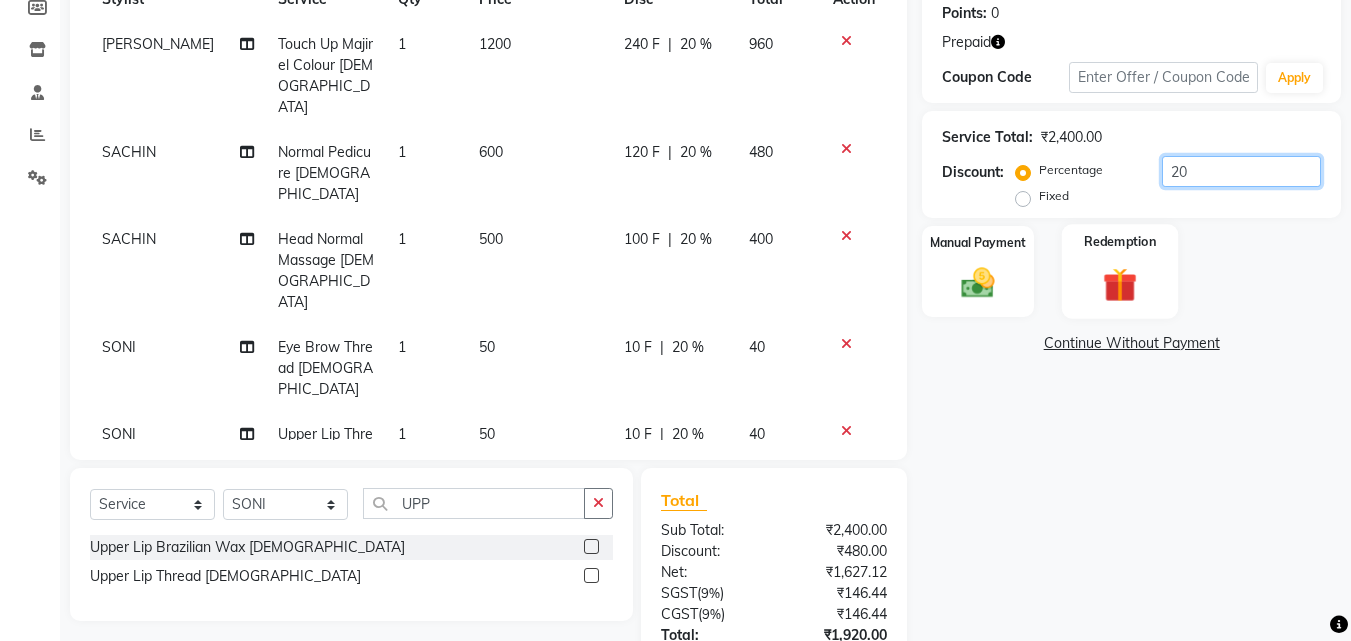 type on "20" 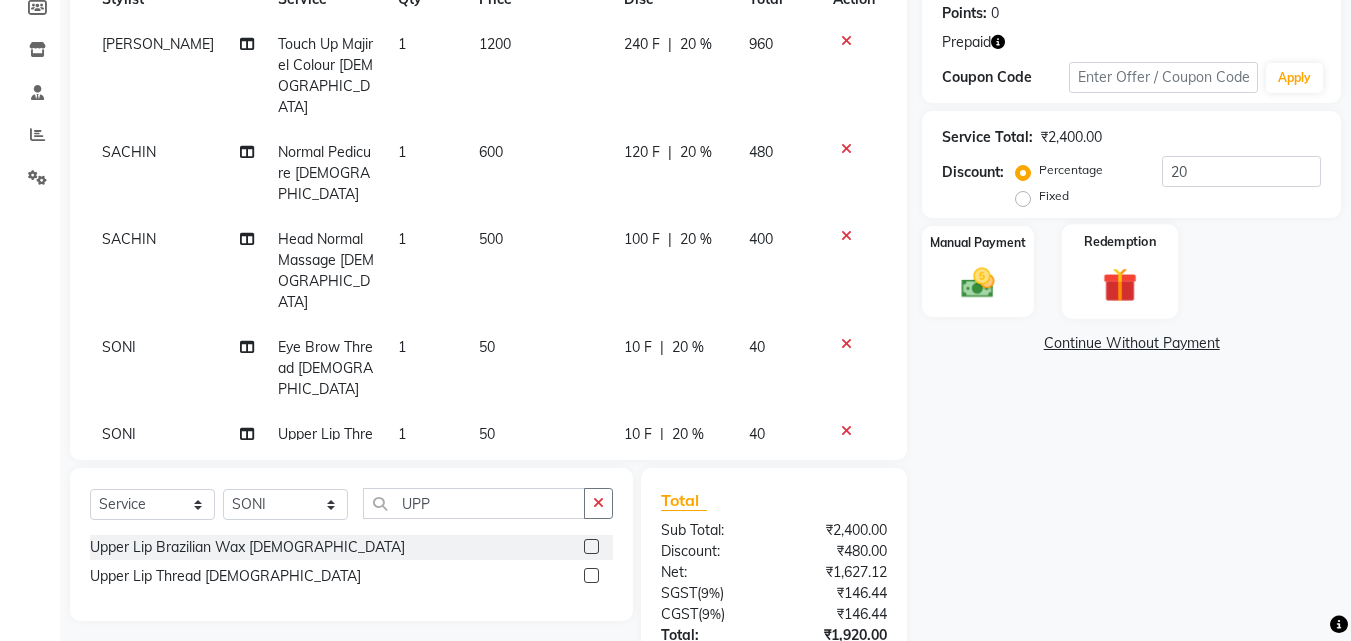 click 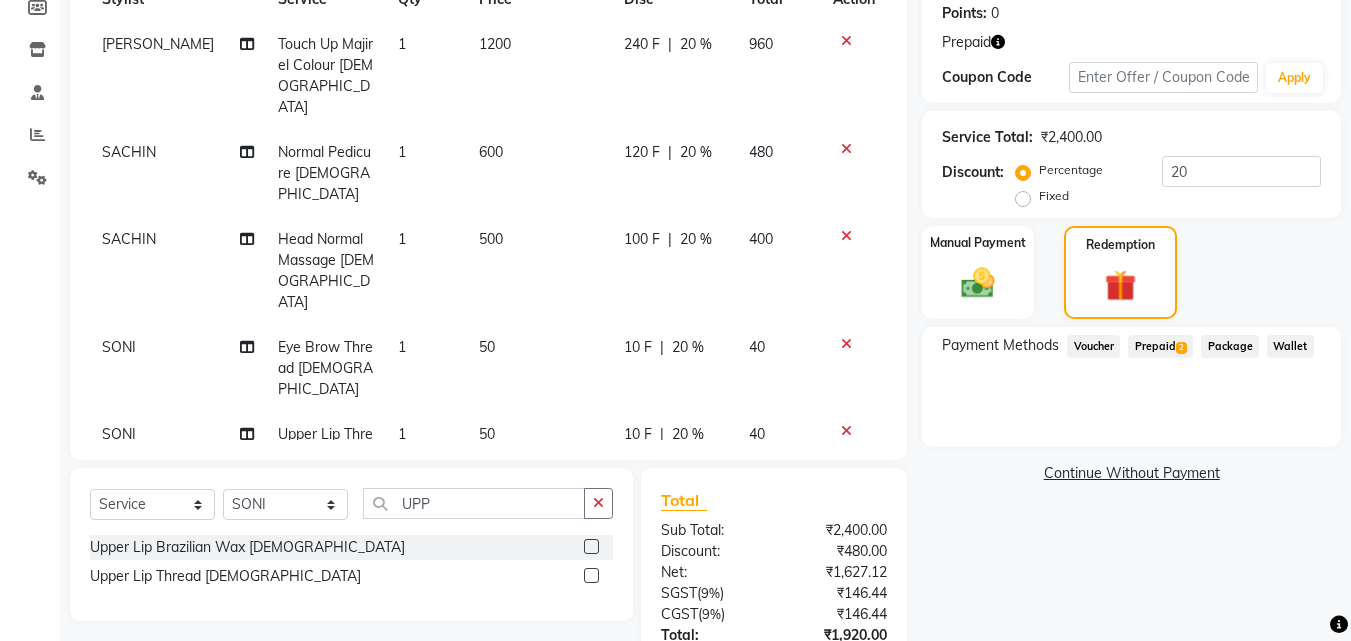 click on "Prepaid  2" 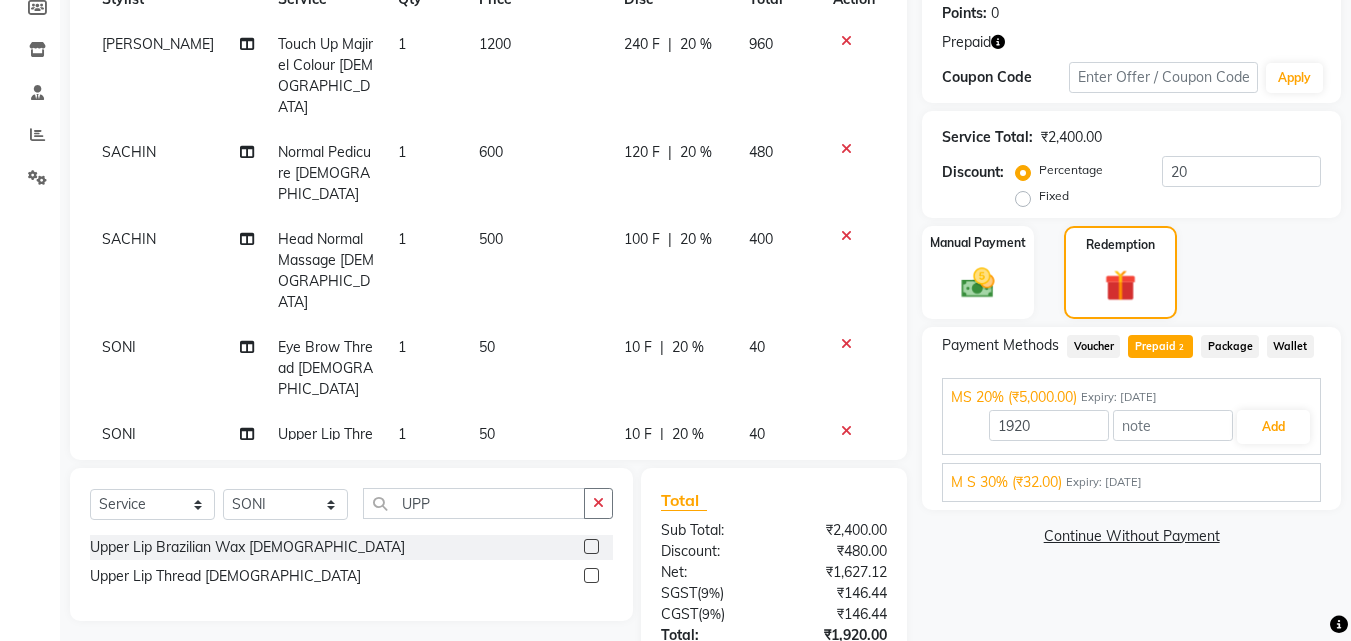 click on "Expiry: 08-05-2026" at bounding box center (1104, 482) 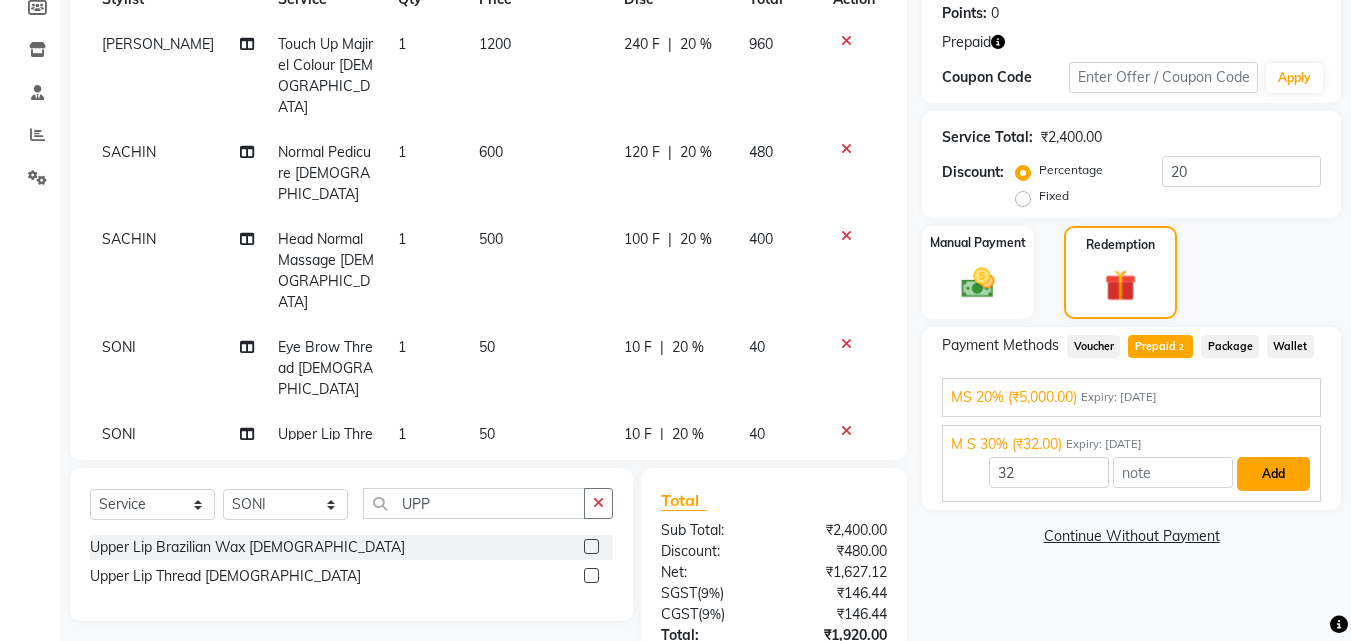 click on "Add" at bounding box center (1273, 474) 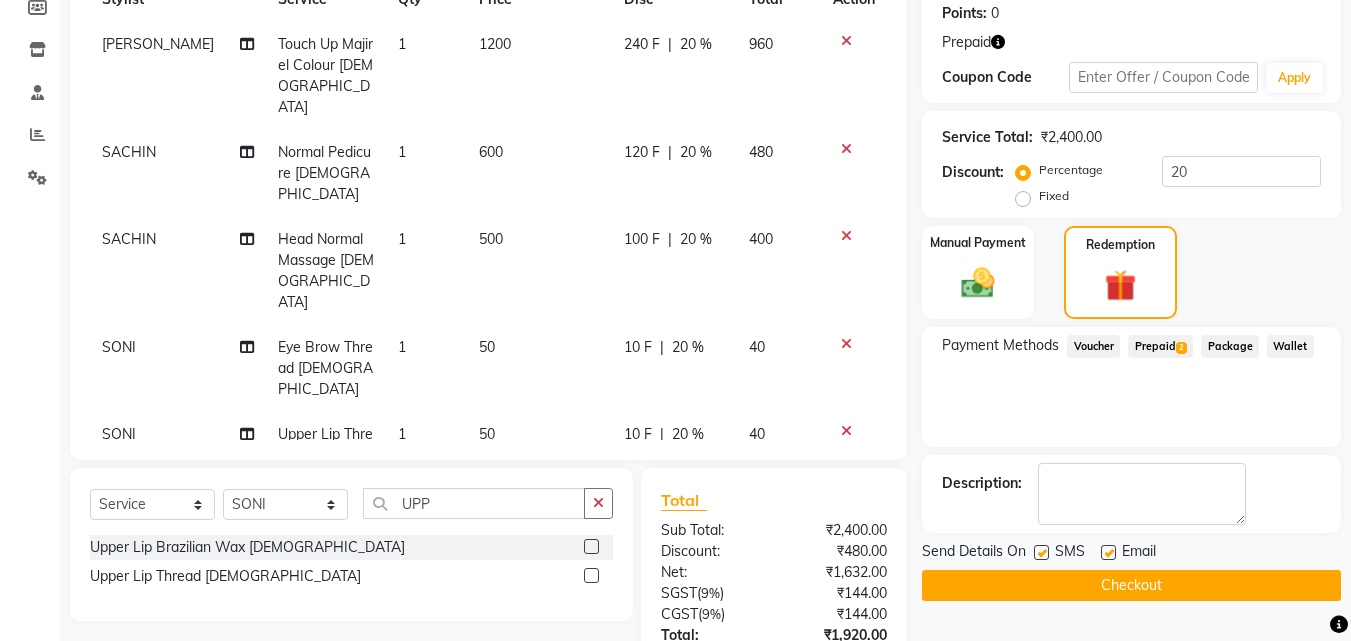click on "2" 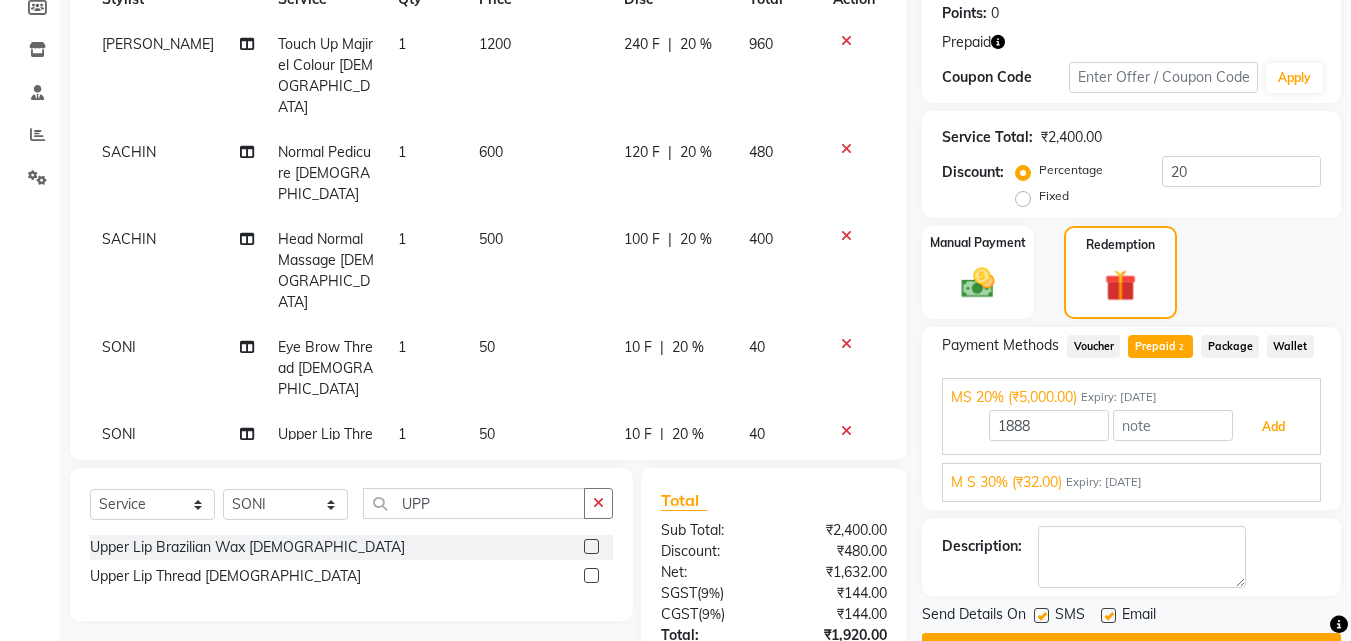 click on "Add" at bounding box center [1273, 427] 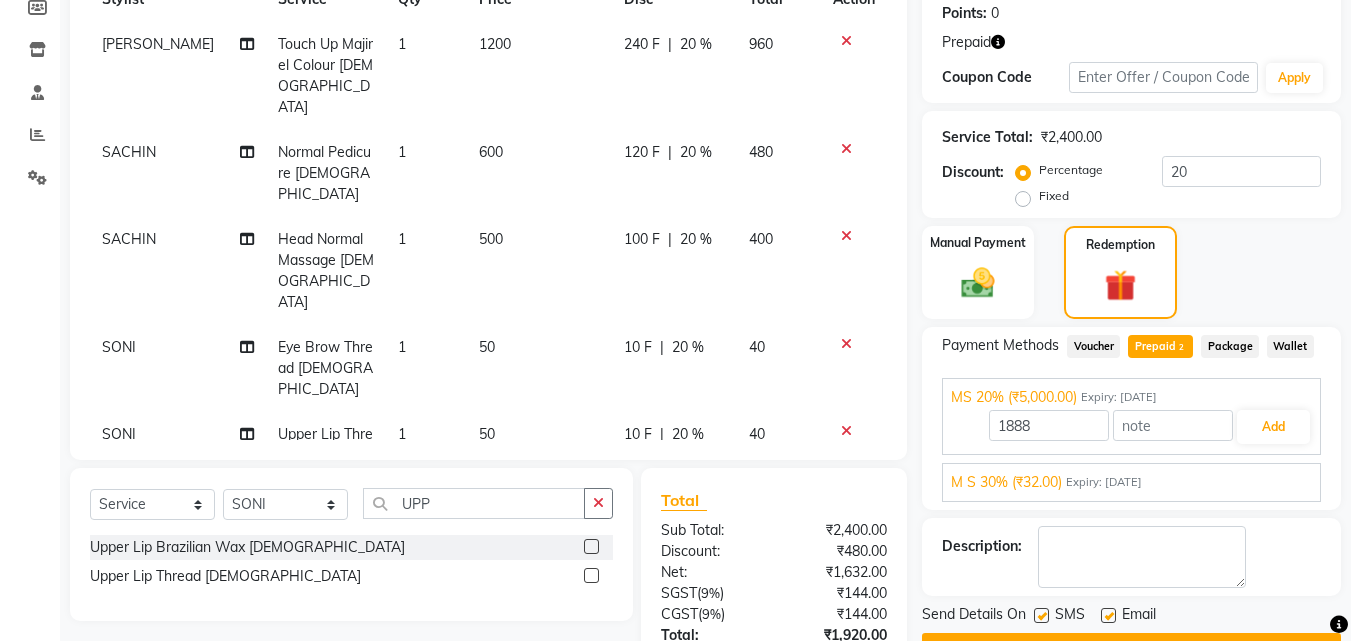 click on "Payment Methods  Voucher   Prepaid  2  Package   Wallet  MS 20% (₹5,000.00) Expiry: 12-07-2026 1888 Add M S 30%	 (₹32.00) Expiry: 08-05-2026  ₹32.00 Applied" 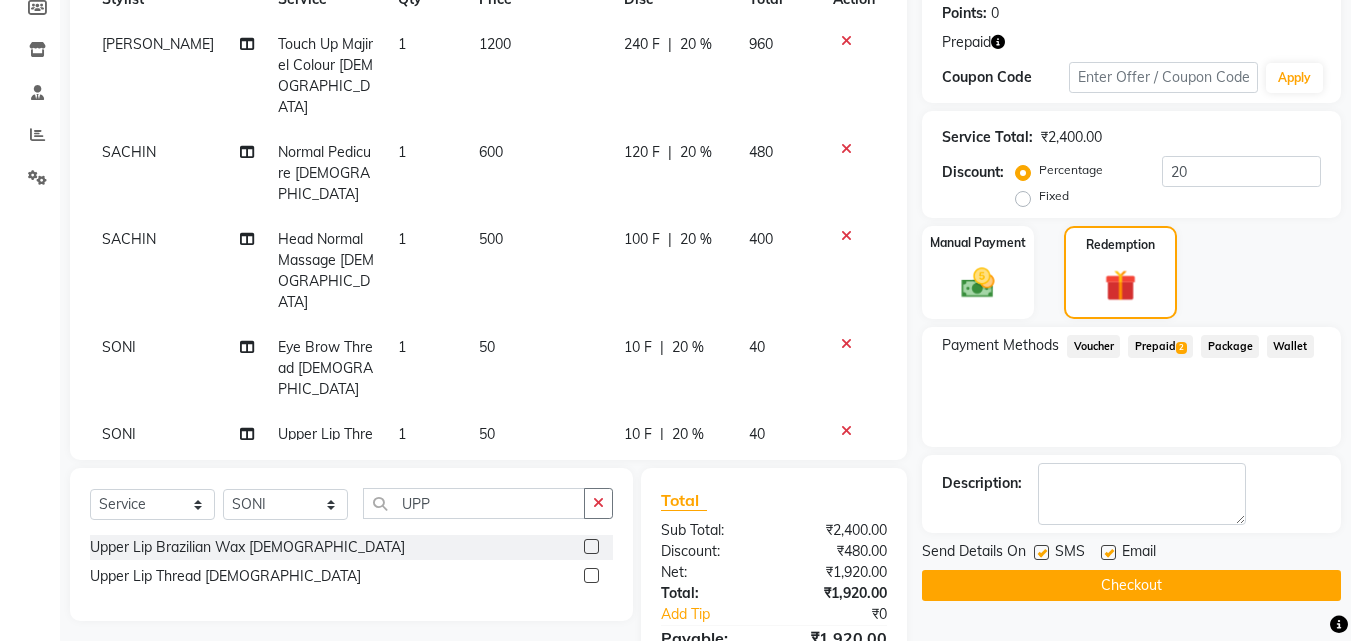 scroll, scrollTop: 449, scrollLeft: 0, axis: vertical 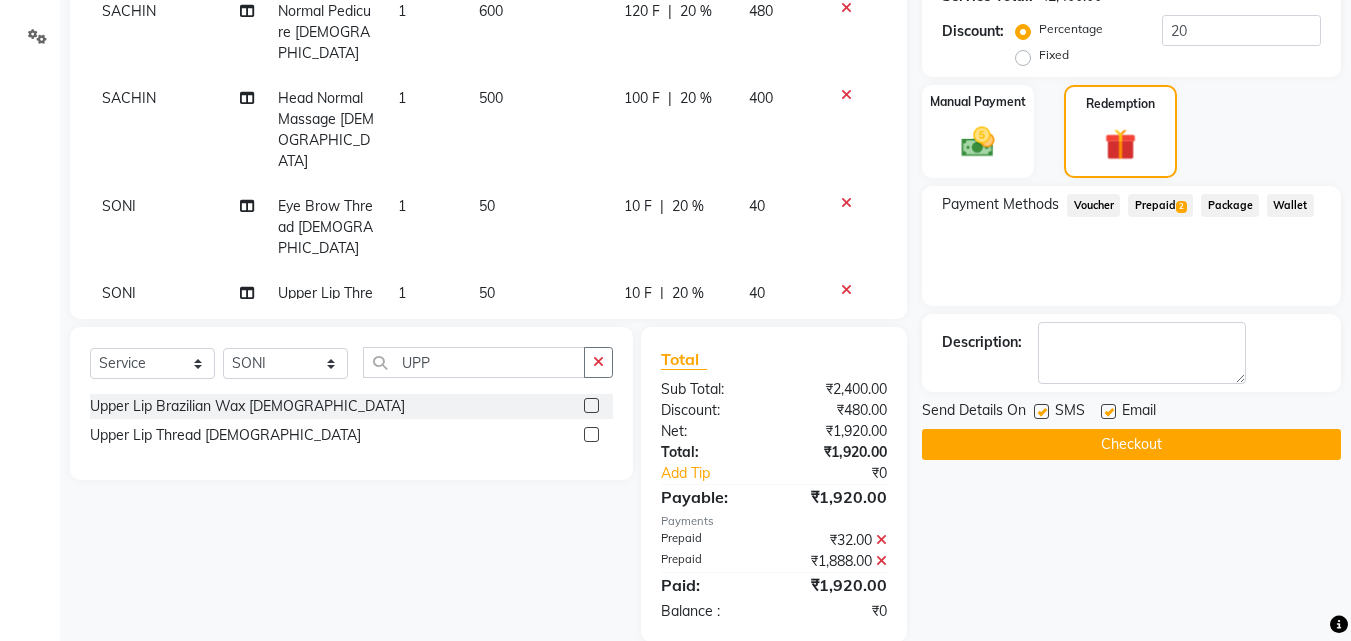 click on "Checkout" 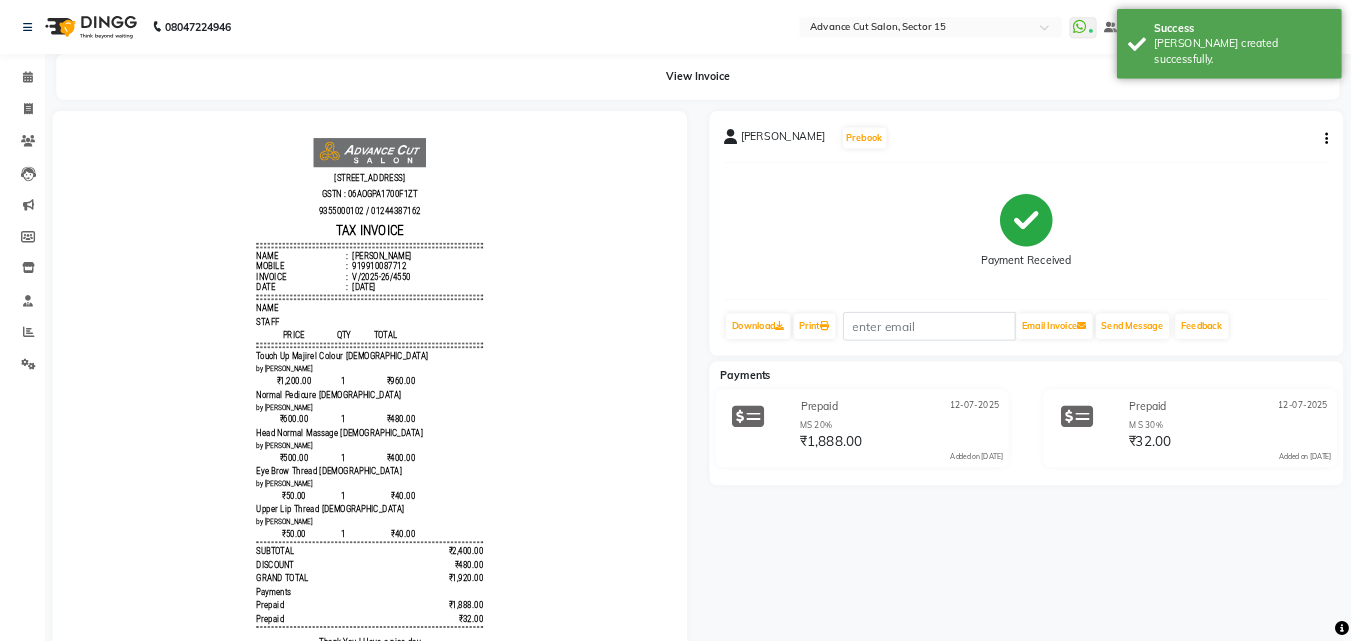 scroll, scrollTop: 0, scrollLeft: 0, axis: both 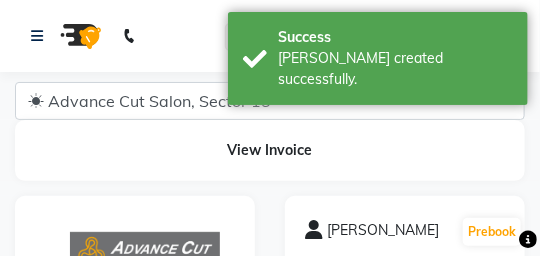 click on "View Invoice" 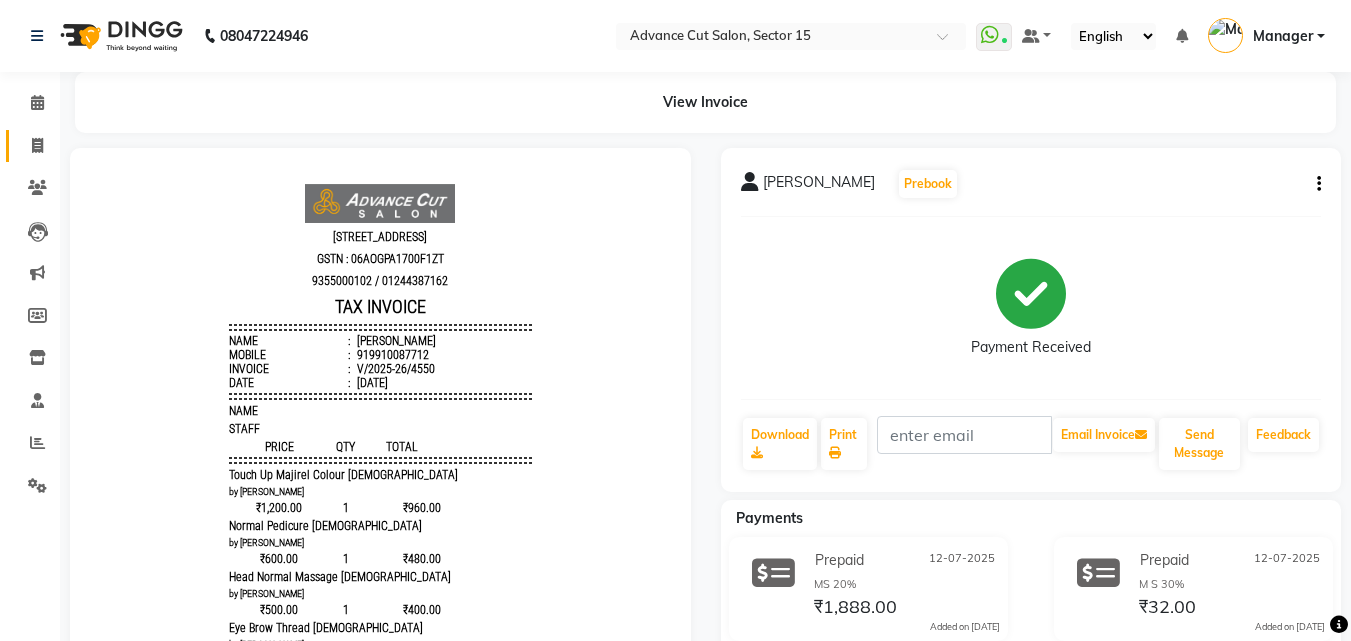 click 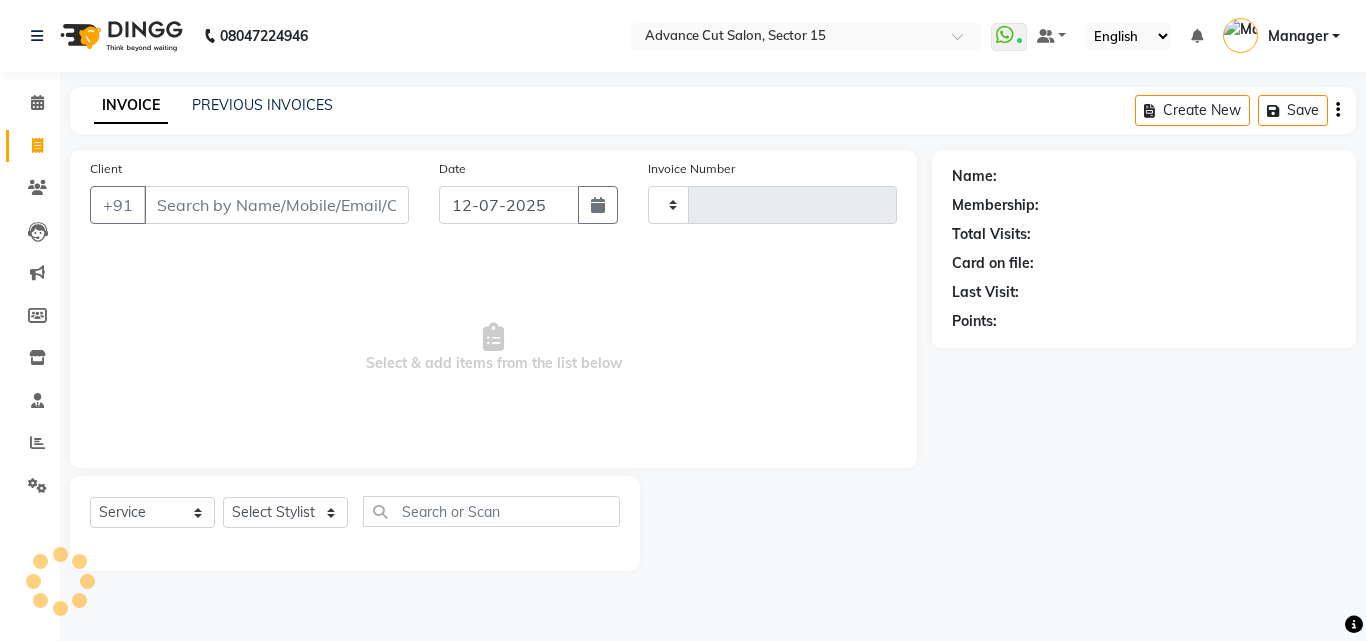 type on "4551" 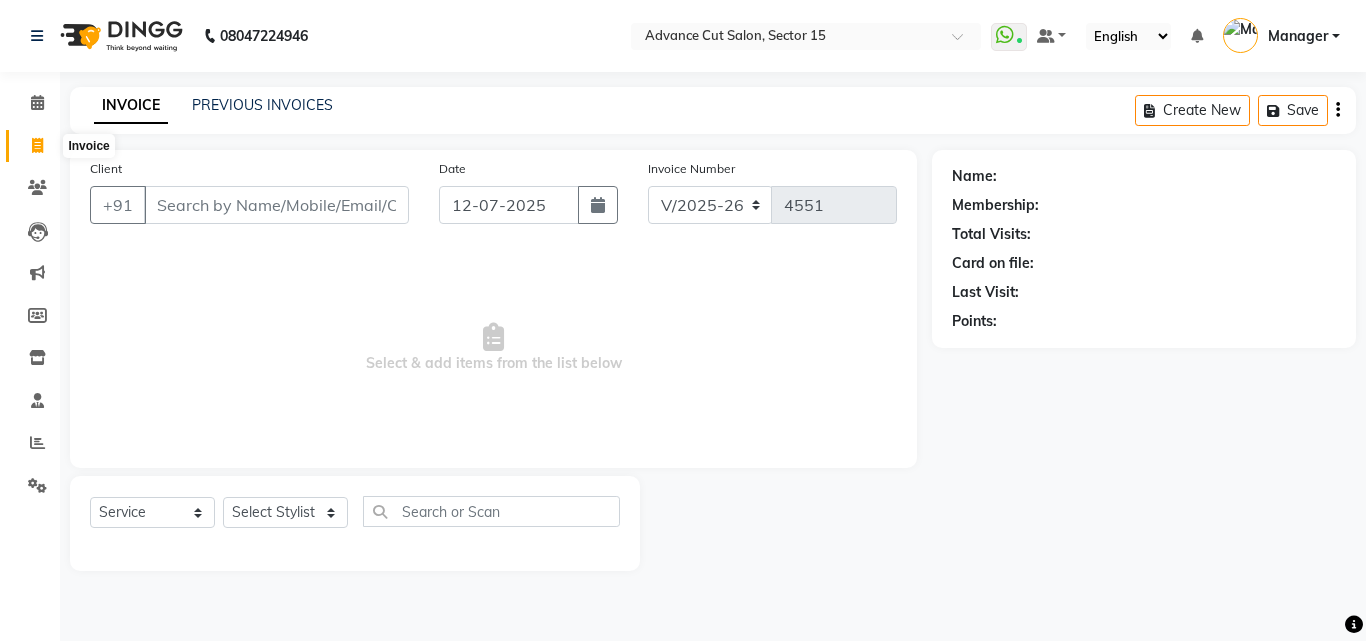 click 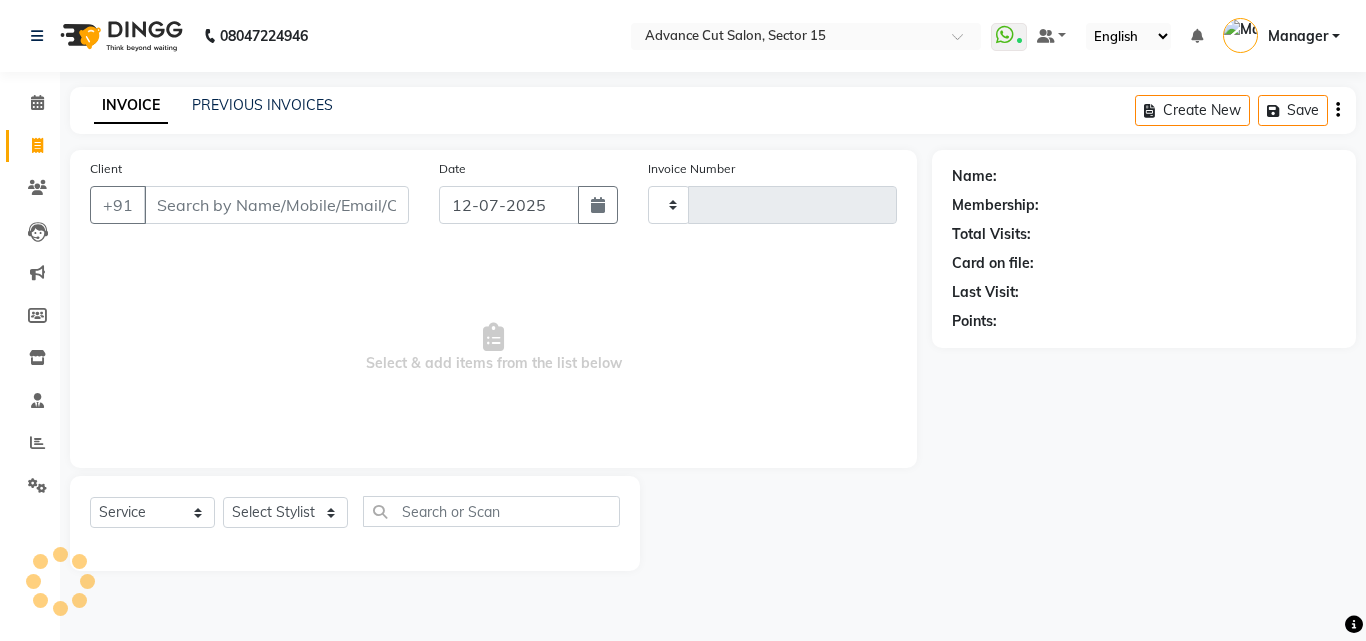 type on "4551" 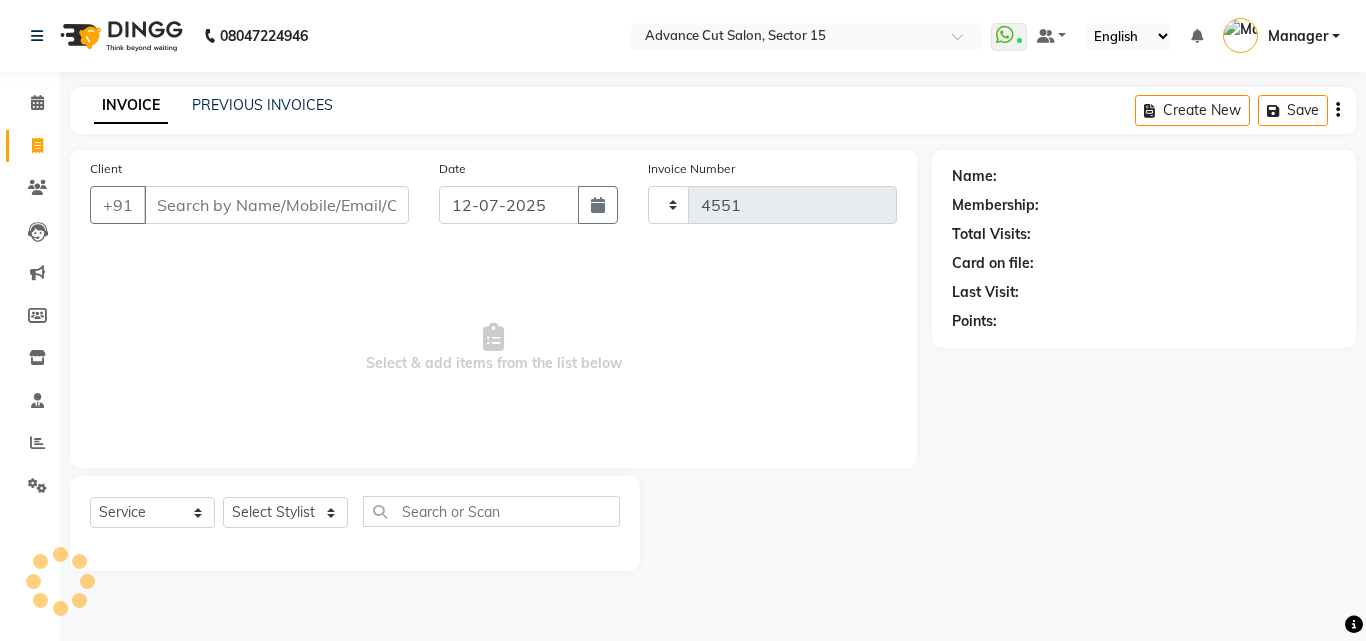 select on "6255" 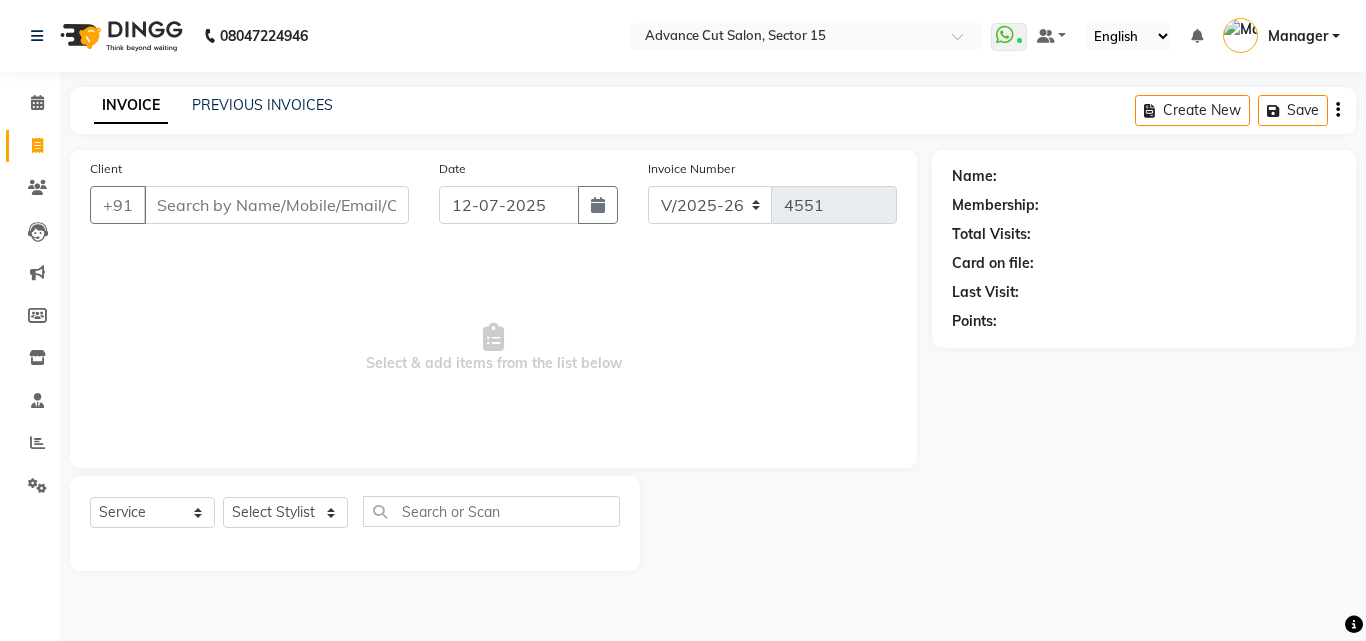 click on "INVOICE PREVIOUS INVOICES Create New   Save" 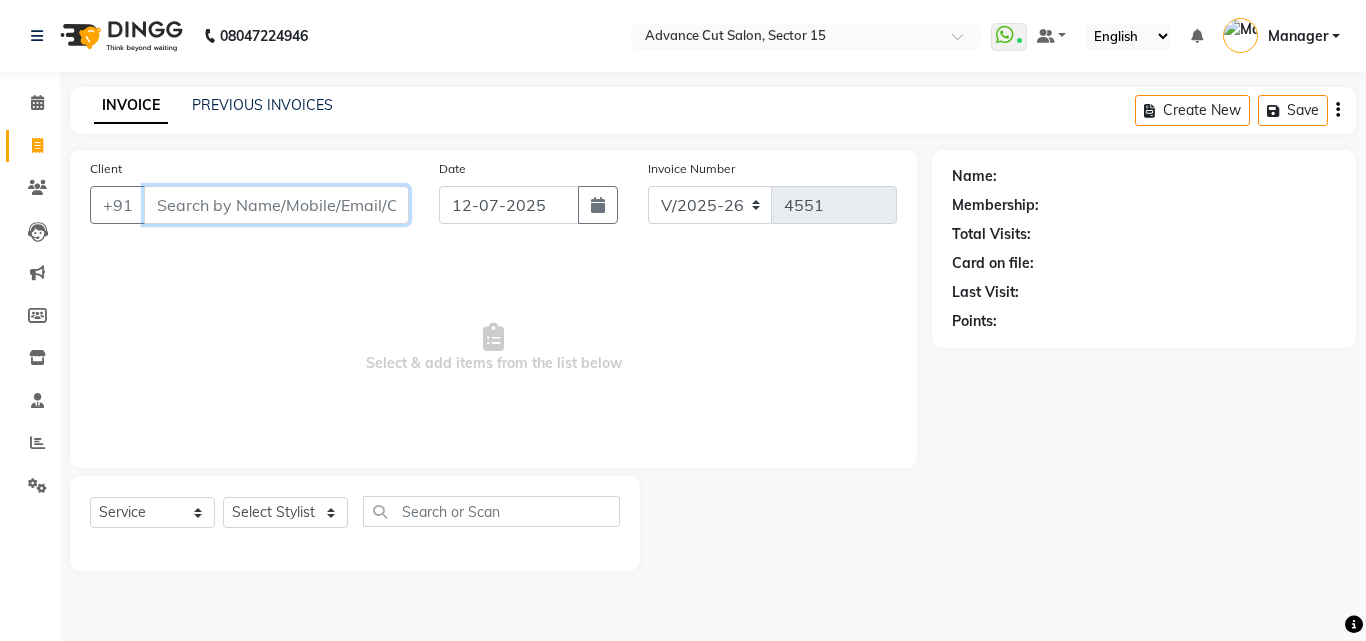 click on "Client" at bounding box center [276, 205] 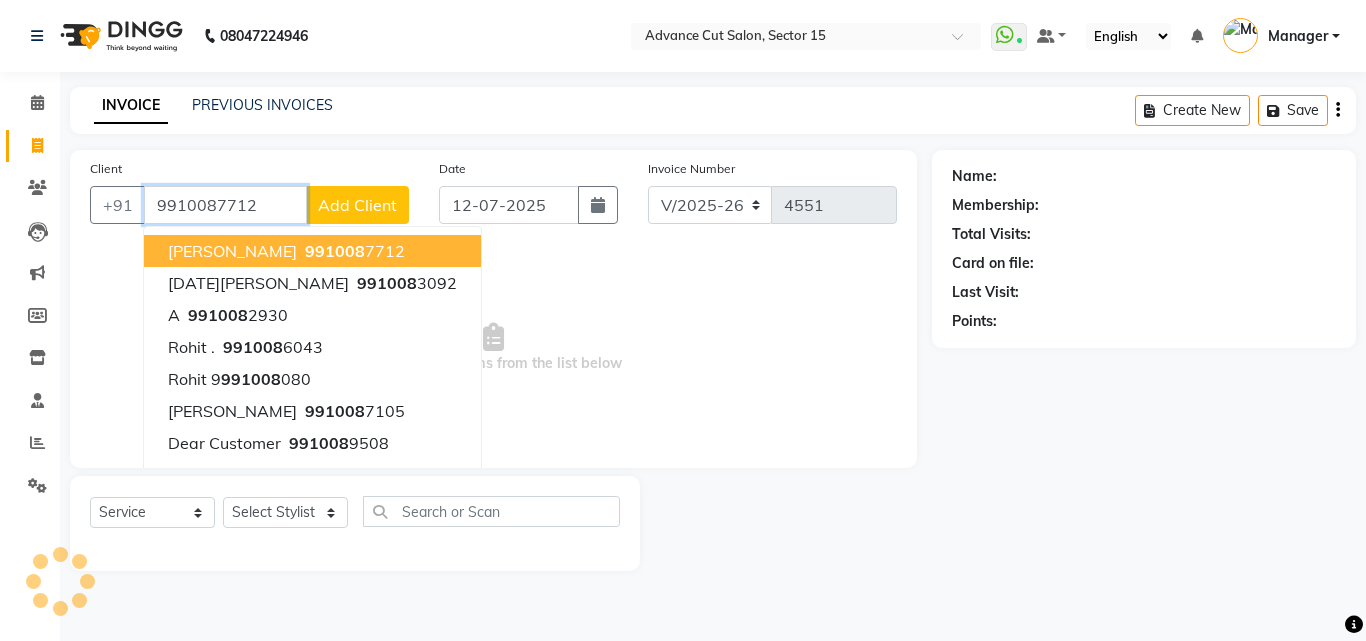 type on "9910087712" 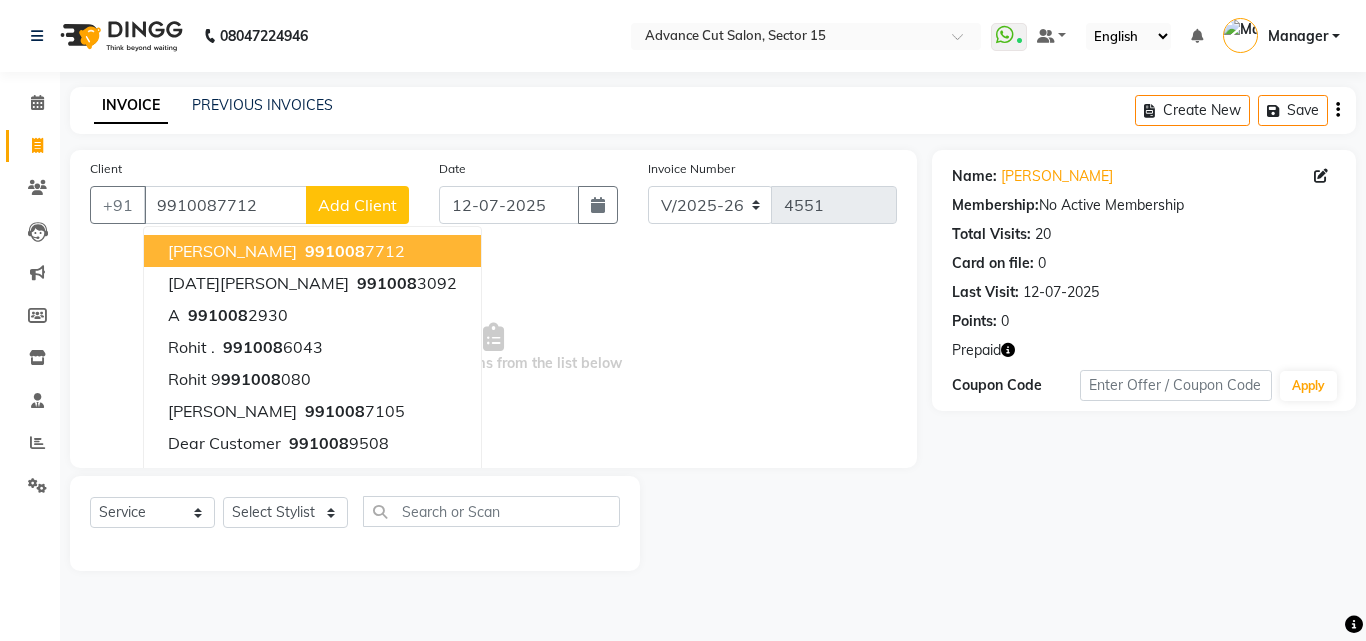 click on "Neelam   991008 7712" at bounding box center (312, 251) 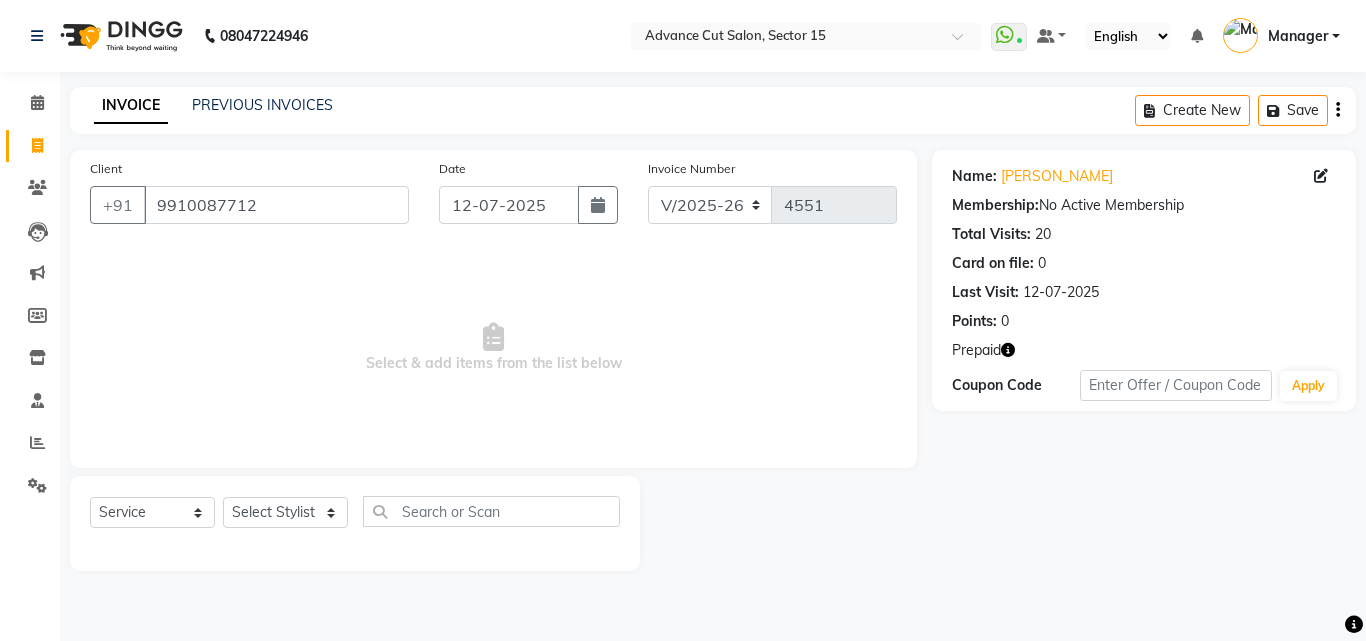 click on "Select  Service  Product  Membership  Package Voucher Prepaid Gift Card  Select Stylist Advance Cut  ASIF FARMAN HAIDER Iqbal KASHISH LUCKY Manager MANOJ NASEEM NASIR Nidhi Pooja  PRIYA RAEES RANI RASHID RIZWAN SACHIN SALMAN SANJAY Shahjad Shankar shuaib SONI" 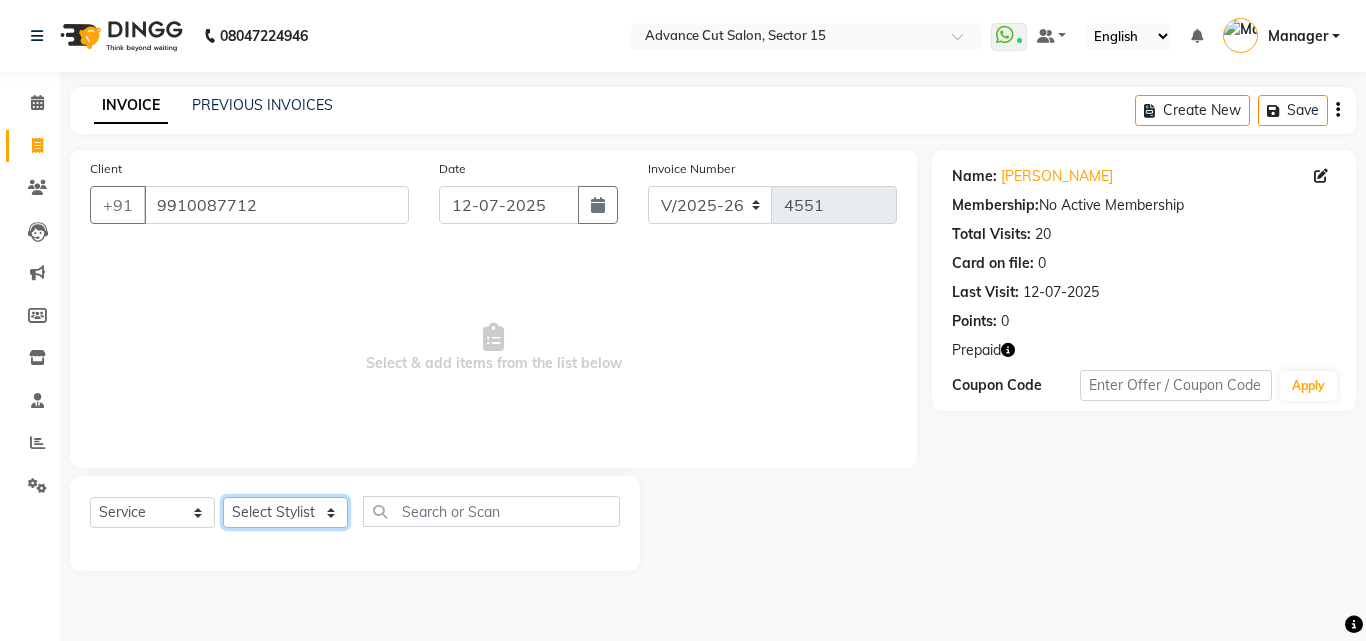 click on "Select Stylist Advance Cut  ASIF FARMAN HAIDER Iqbal KASHISH LUCKY Manager MANOJ NASEEM NASIR Nidhi Pooja  PRIYA RAEES RANI RASHID RIZWAN SACHIN SALMAN SANJAY Shahjad Shankar shuaib SONI" 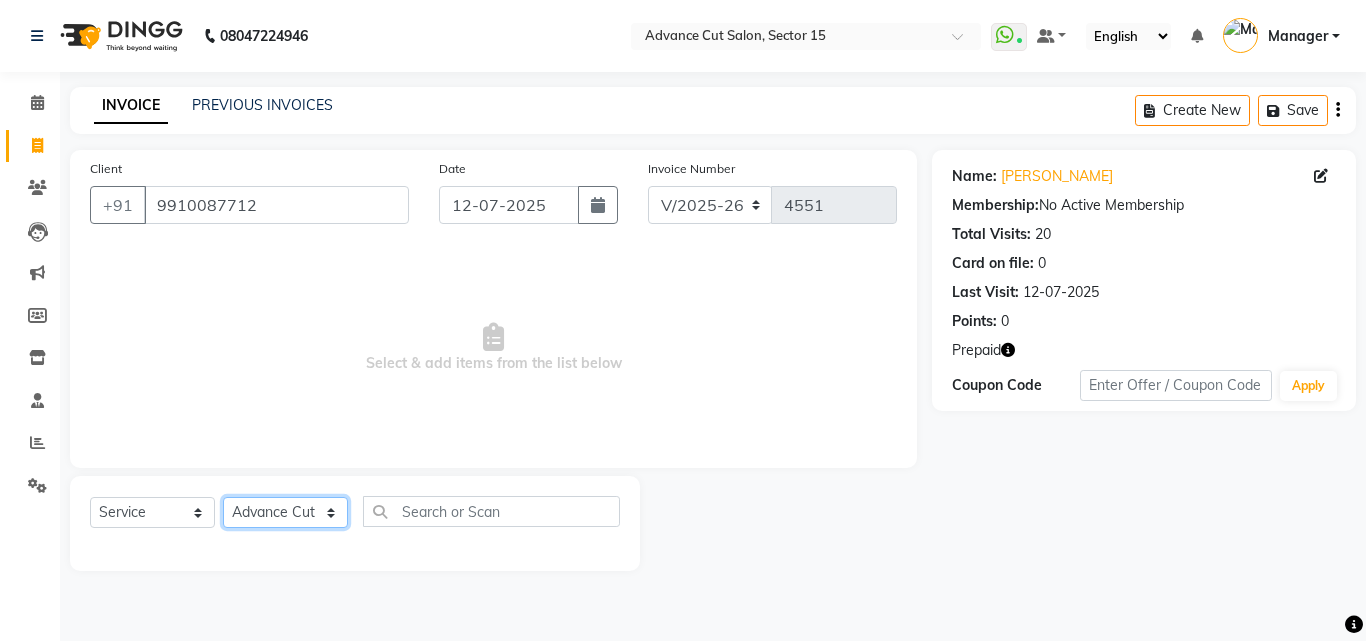 click on "Select Stylist Advance Cut  ASIF FARMAN HAIDER Iqbal KASHISH LUCKY Manager MANOJ NASEEM NASIR Nidhi Pooja  PRIYA RAEES RANI RASHID RIZWAN SACHIN SALMAN SANJAY Shahjad Shankar shuaib SONI" 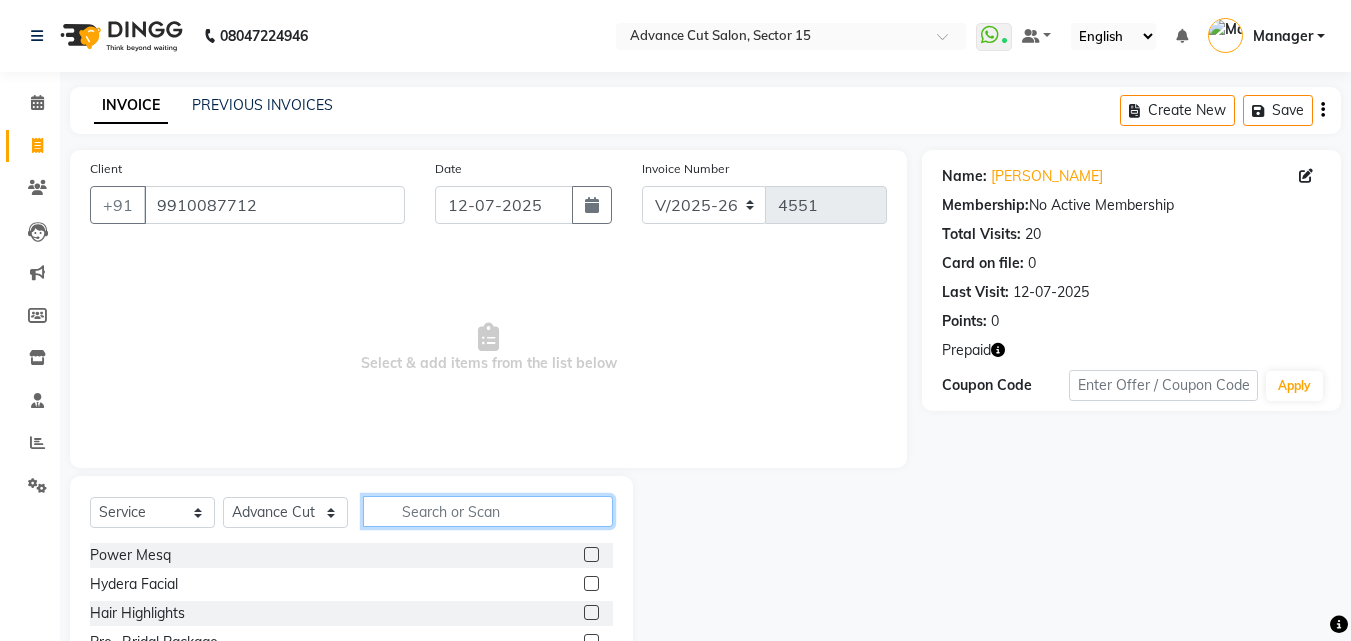 click 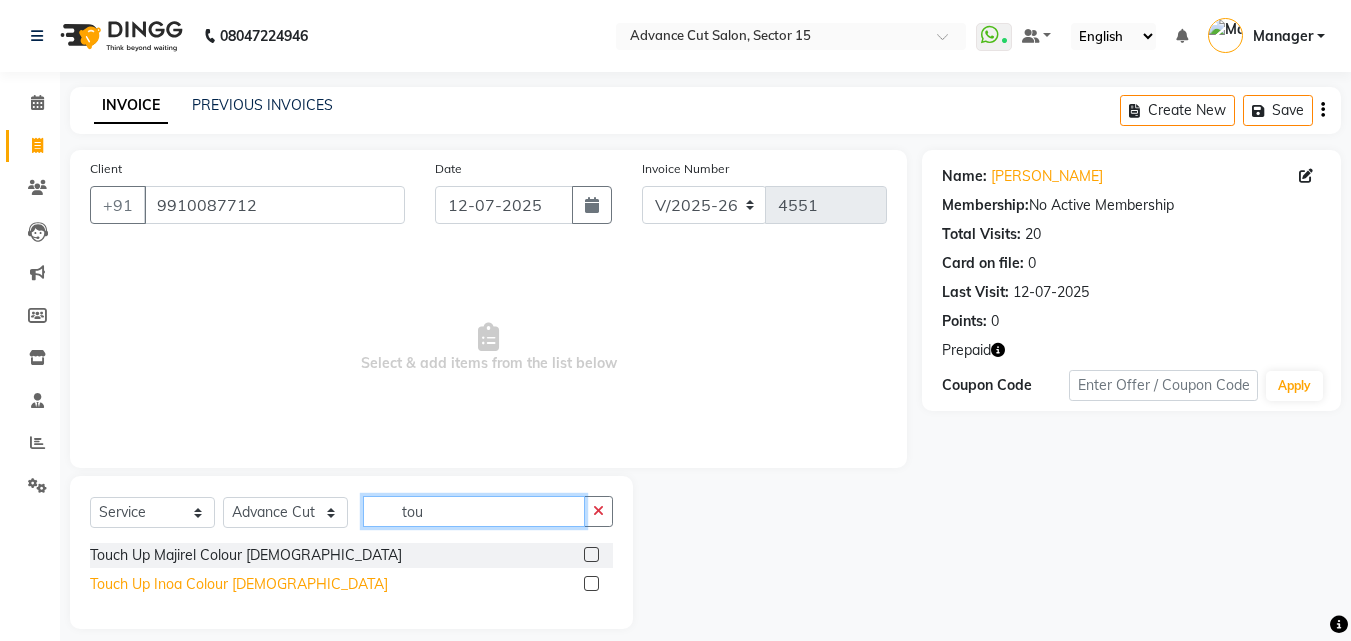 type on "tou" 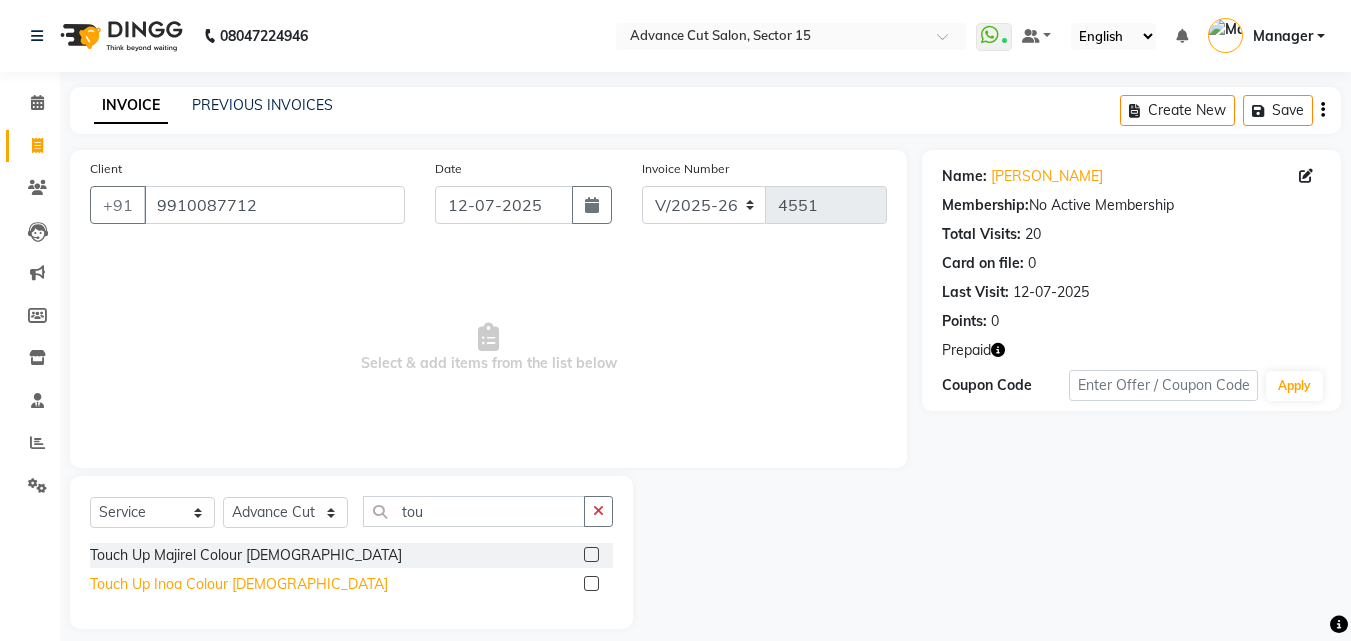 click on "Touch Up Inoa Colour Female" 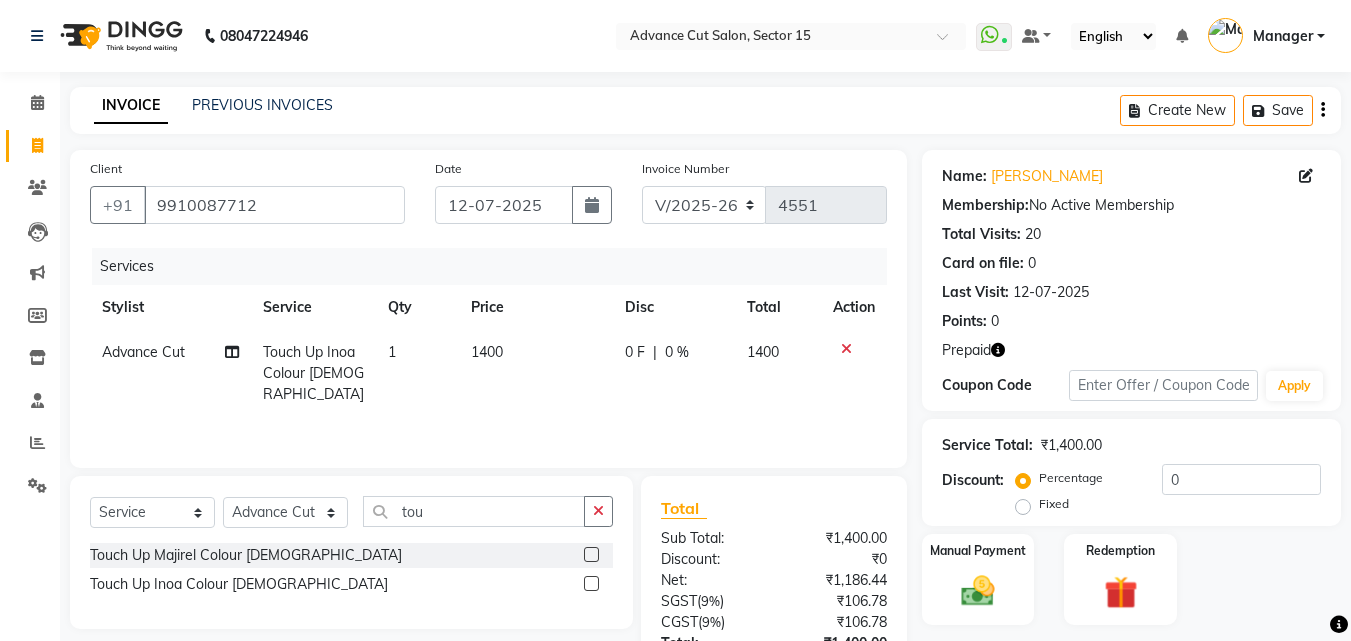 click 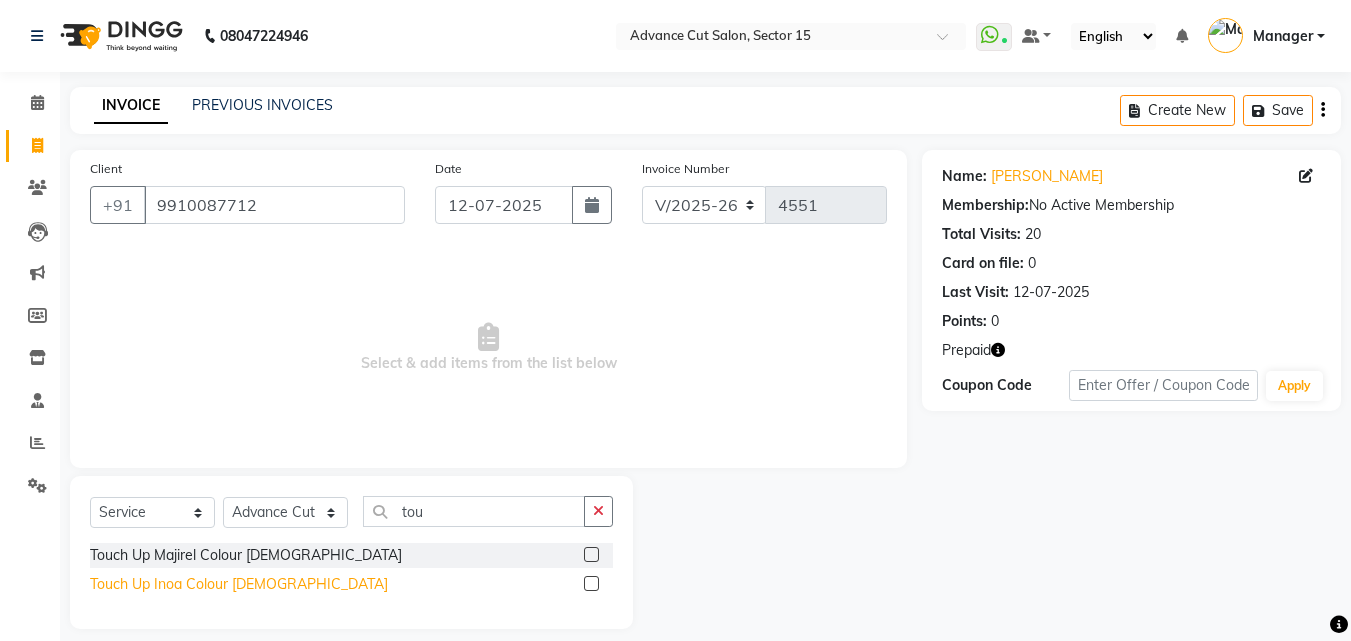 drag, startPoint x: 218, startPoint y: 587, endPoint x: 254, endPoint y: 577, distance: 37.363083 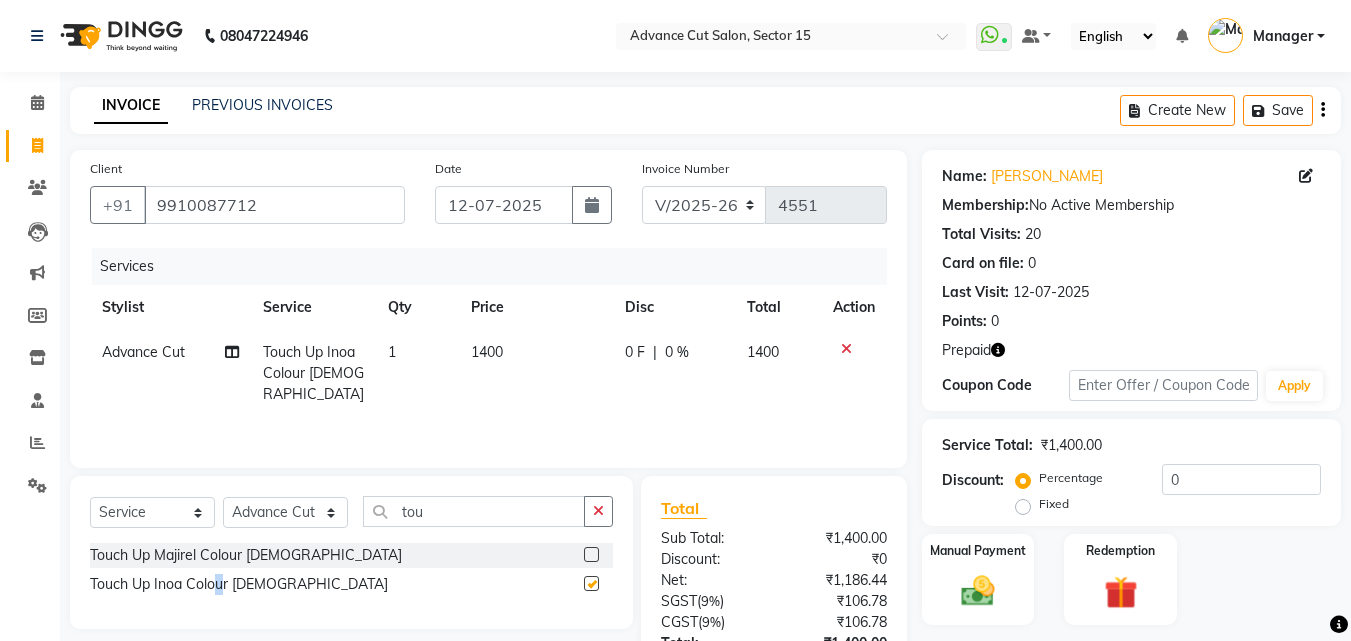 checkbox on "false" 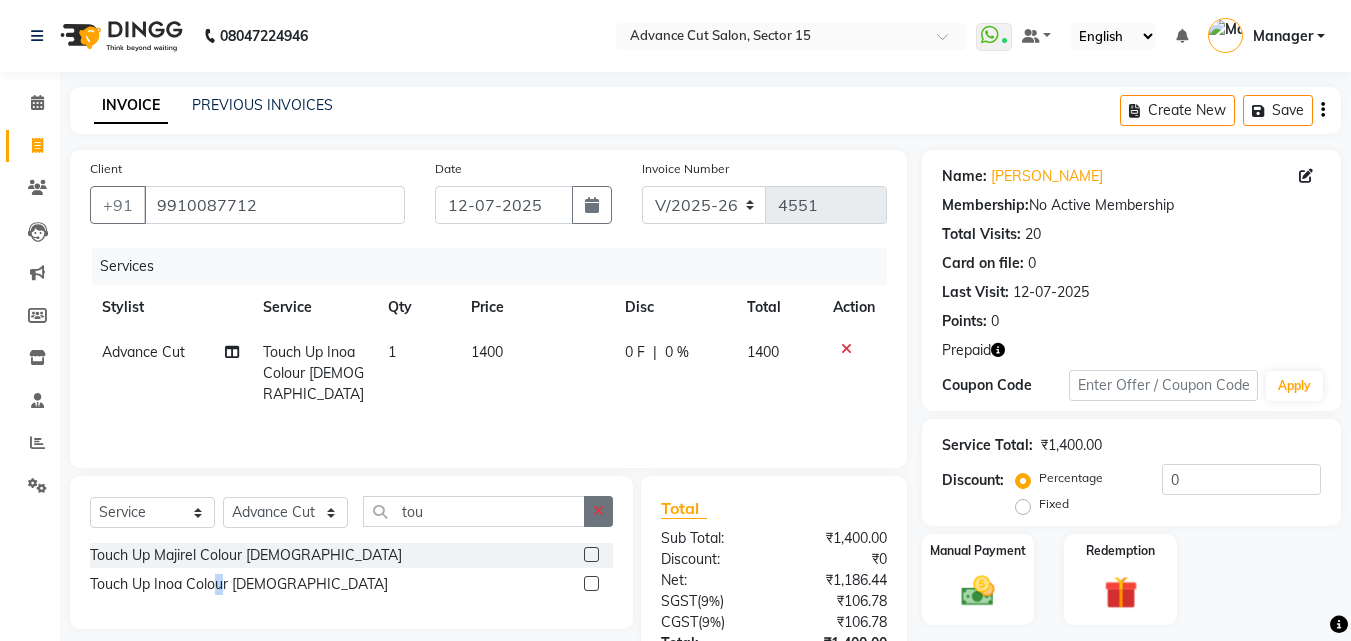 click 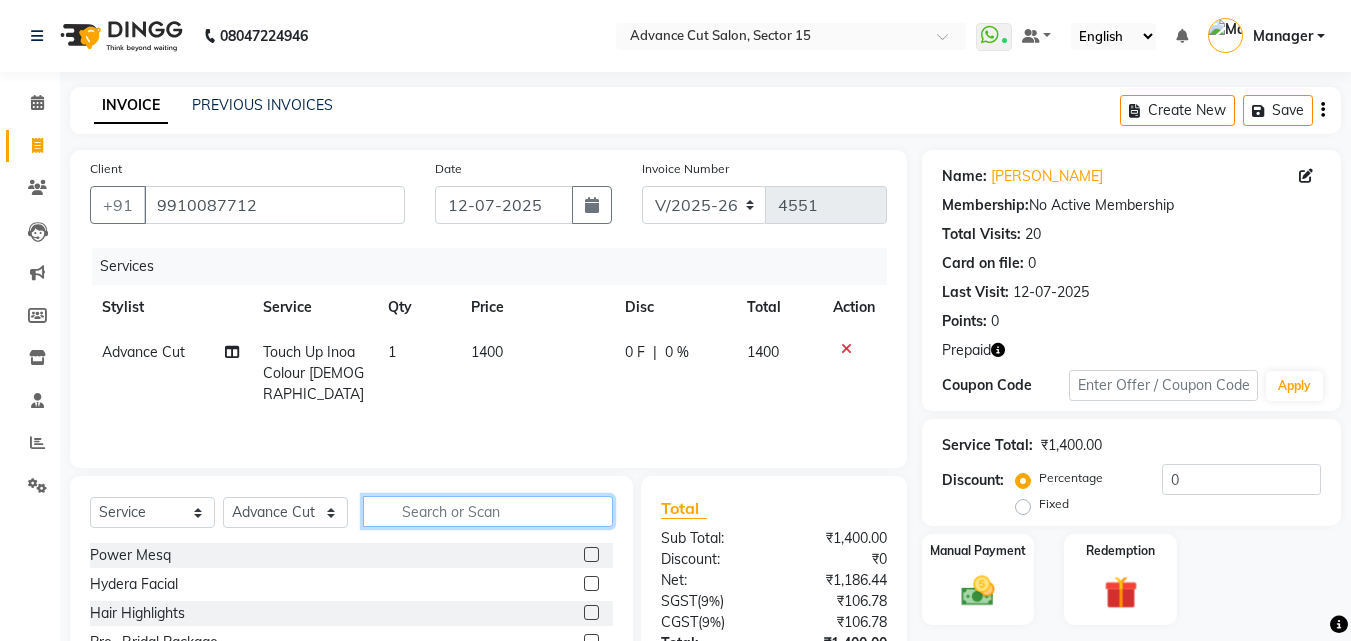 click 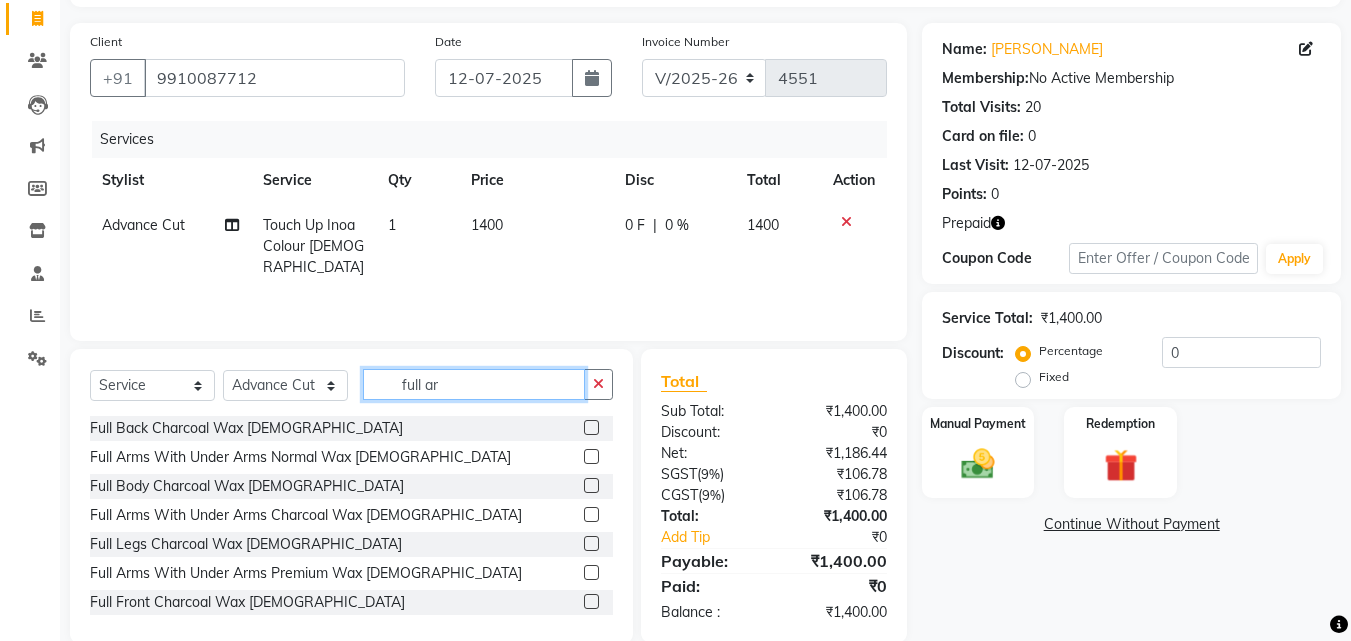 scroll, scrollTop: 139, scrollLeft: 0, axis: vertical 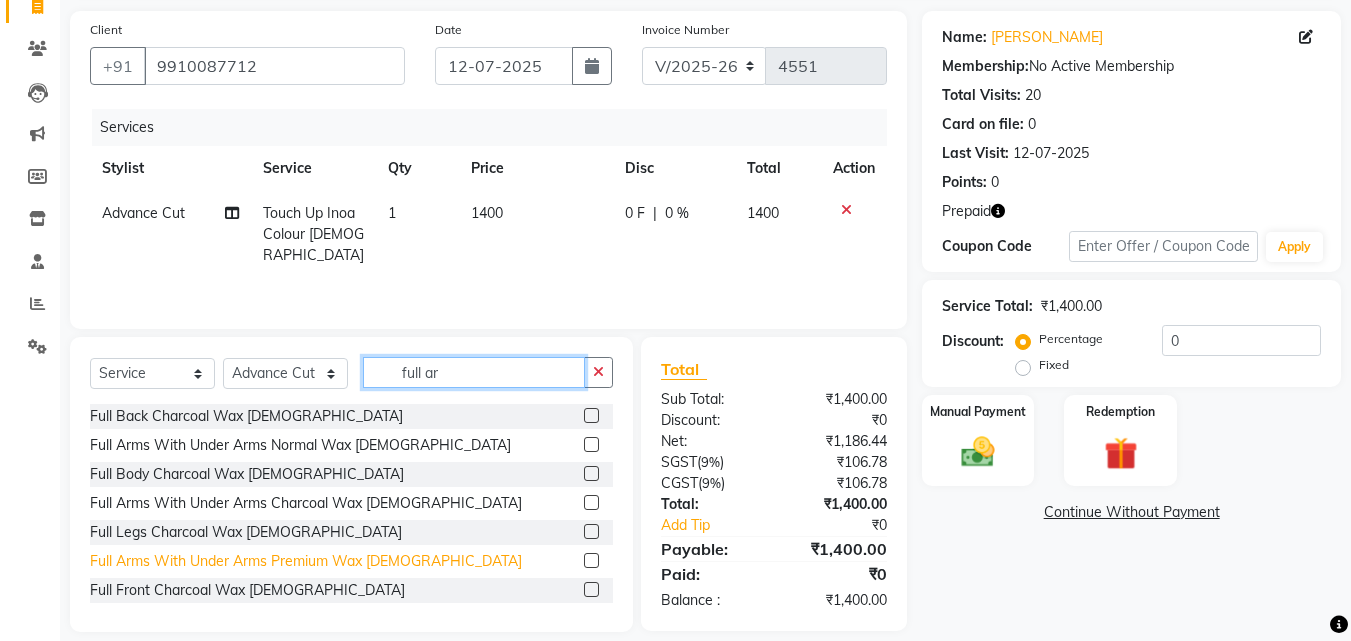 type on "full ar" 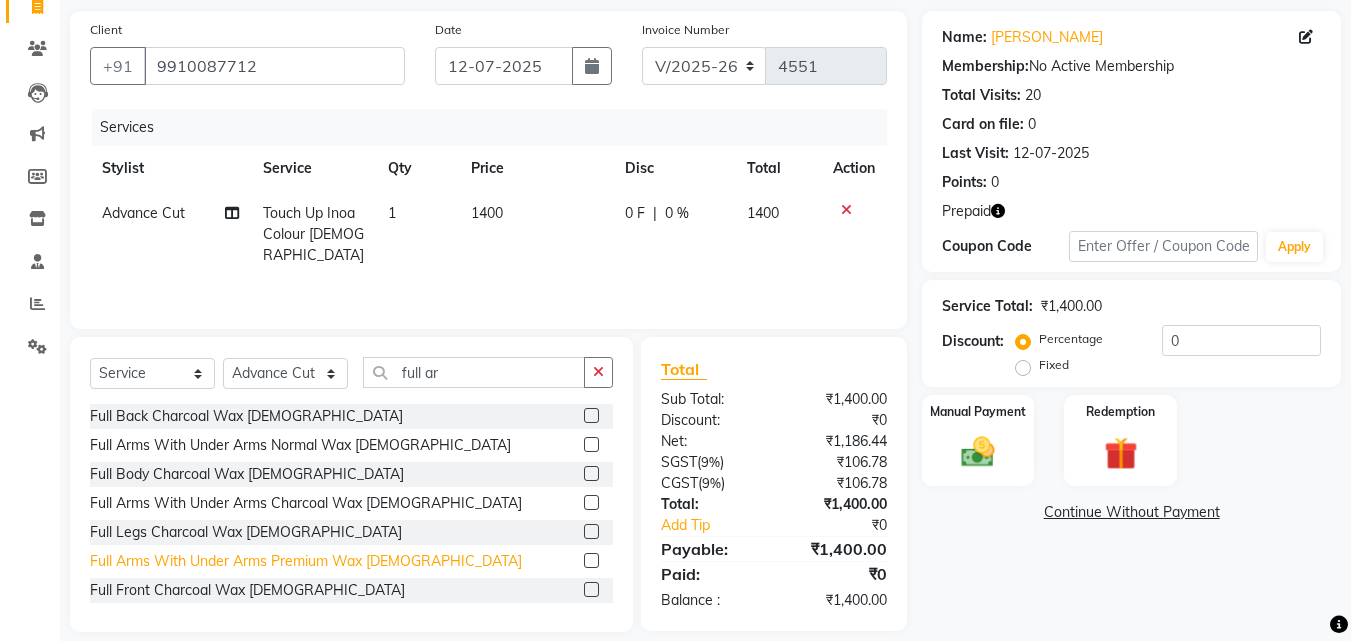 click on "Full Arms With Under Arms Premium Wax Female" 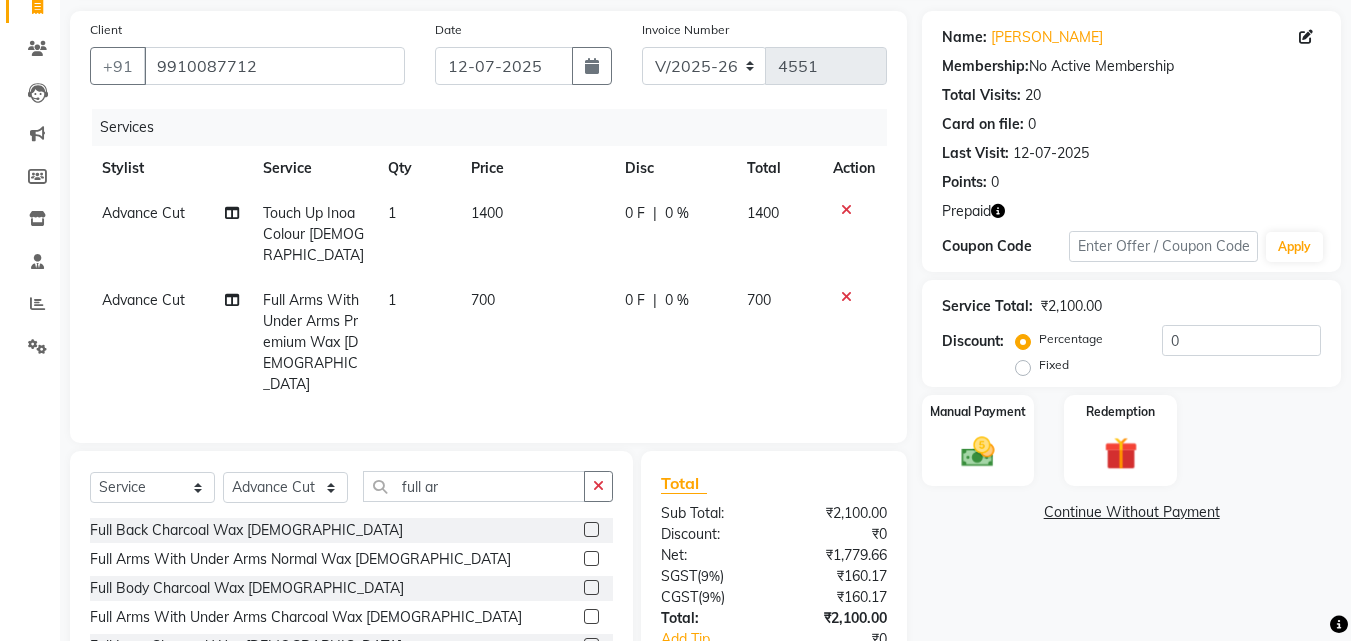 checkbox on "false" 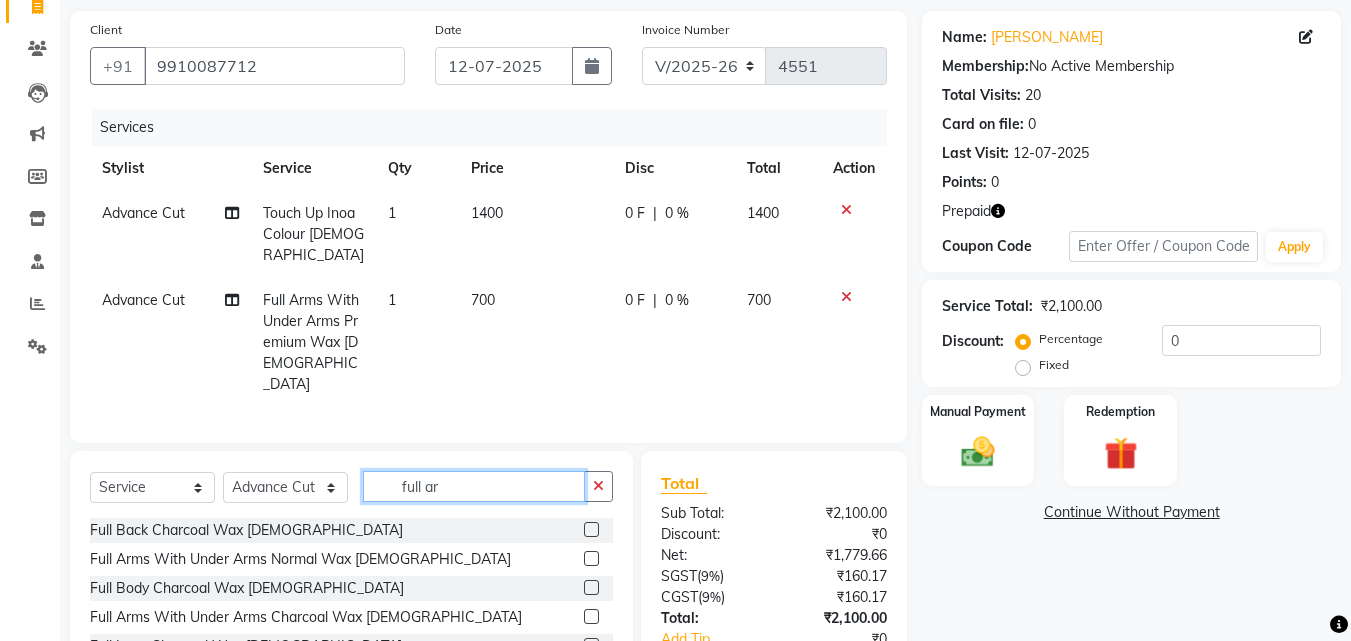 click on "full ar" 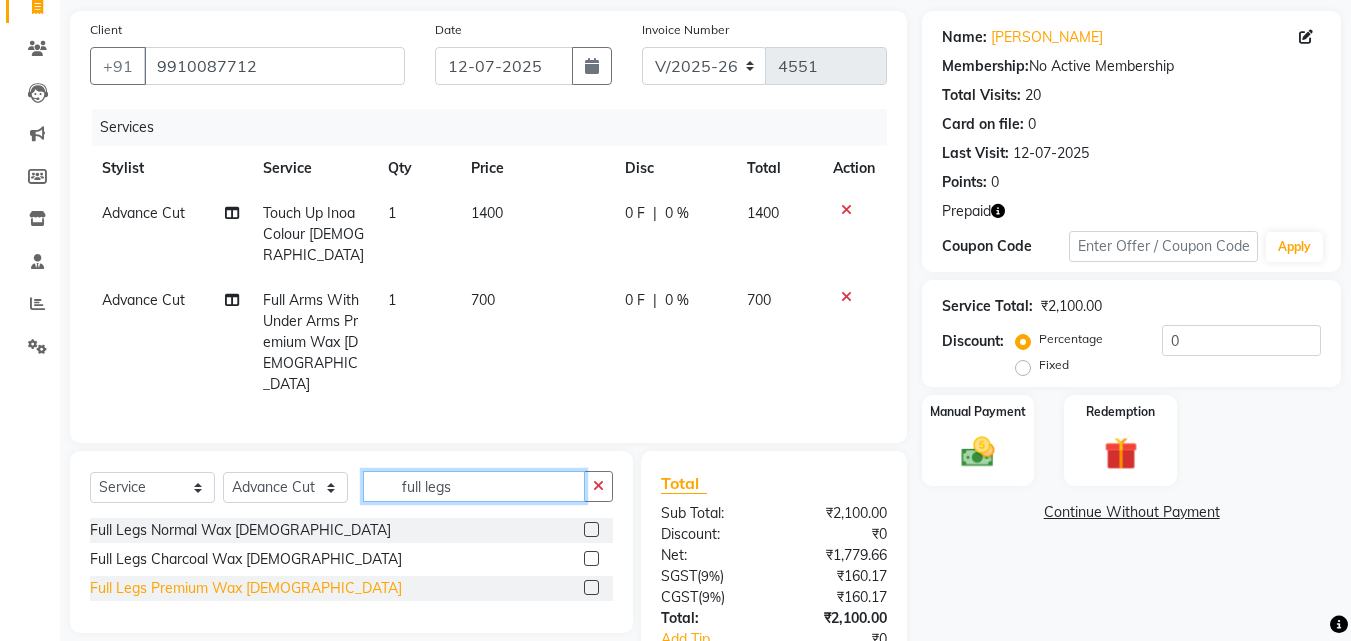 type on "full legs" 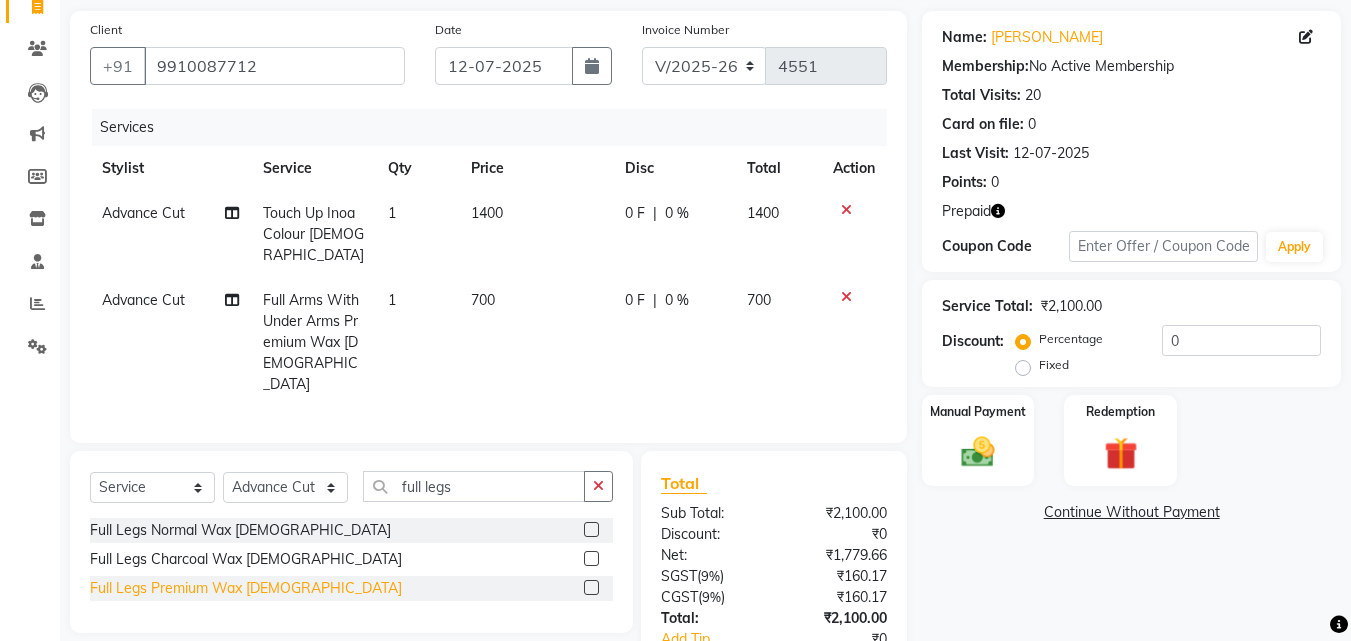 click on "Full Legs Premium Wax Female" 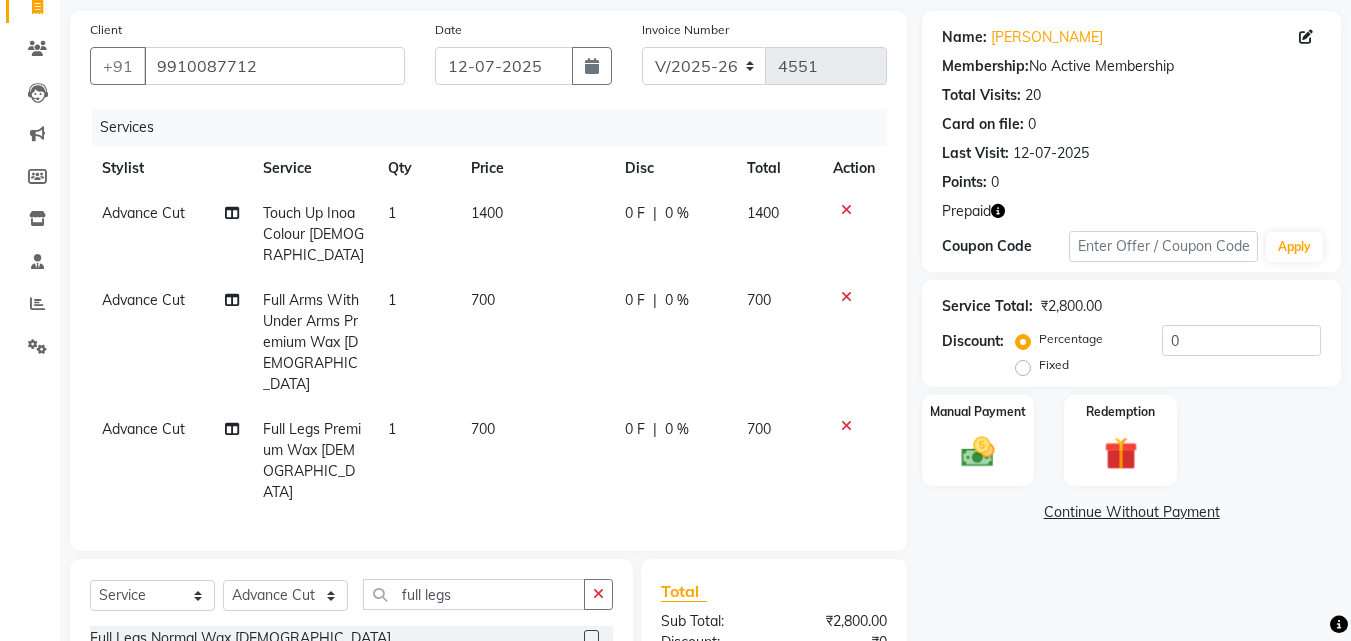 checkbox on "false" 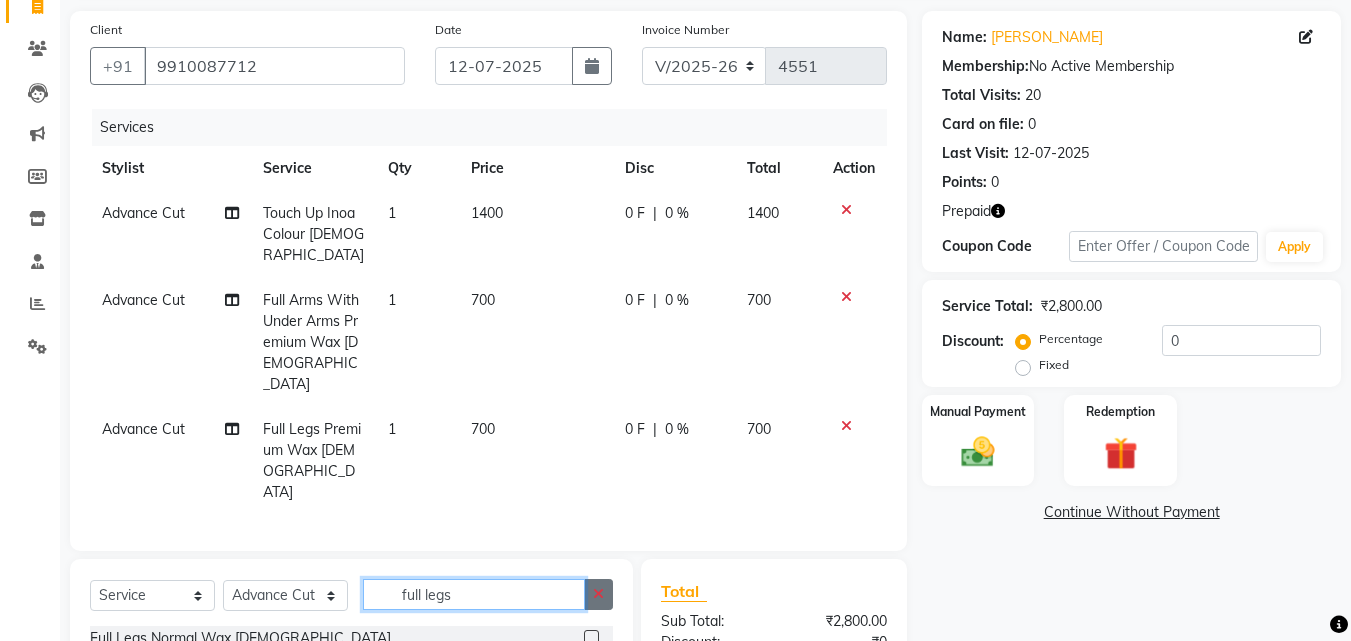 click on "full legs" 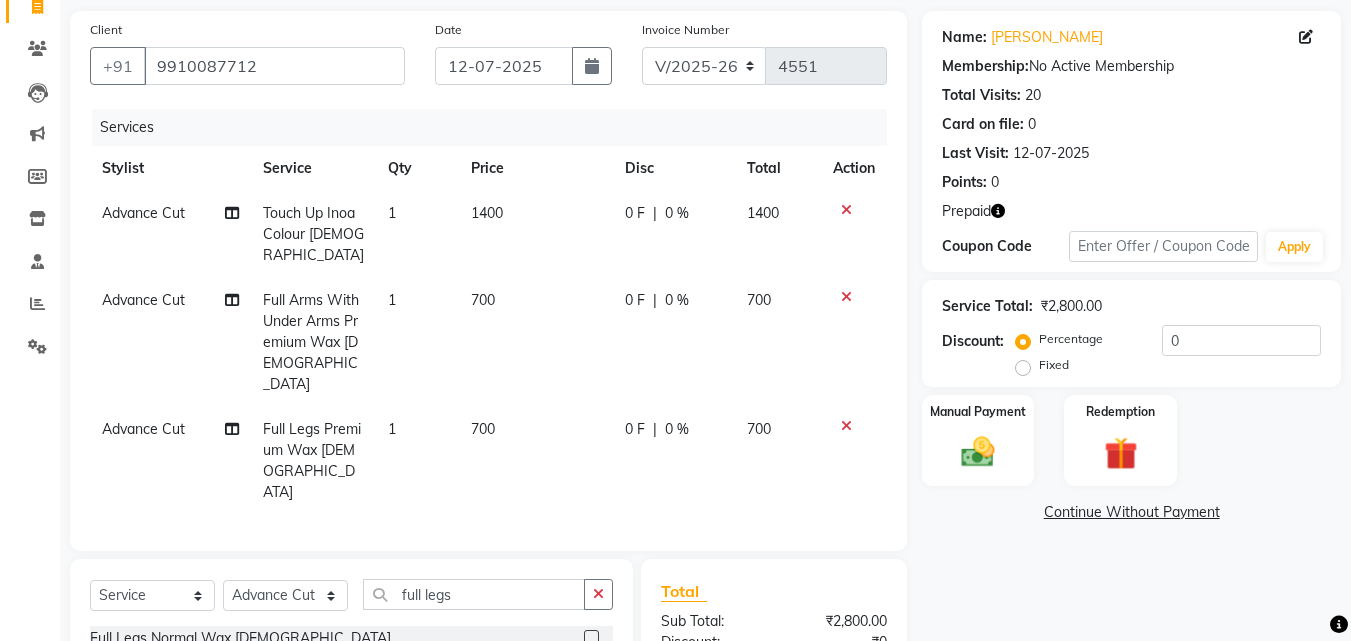 click 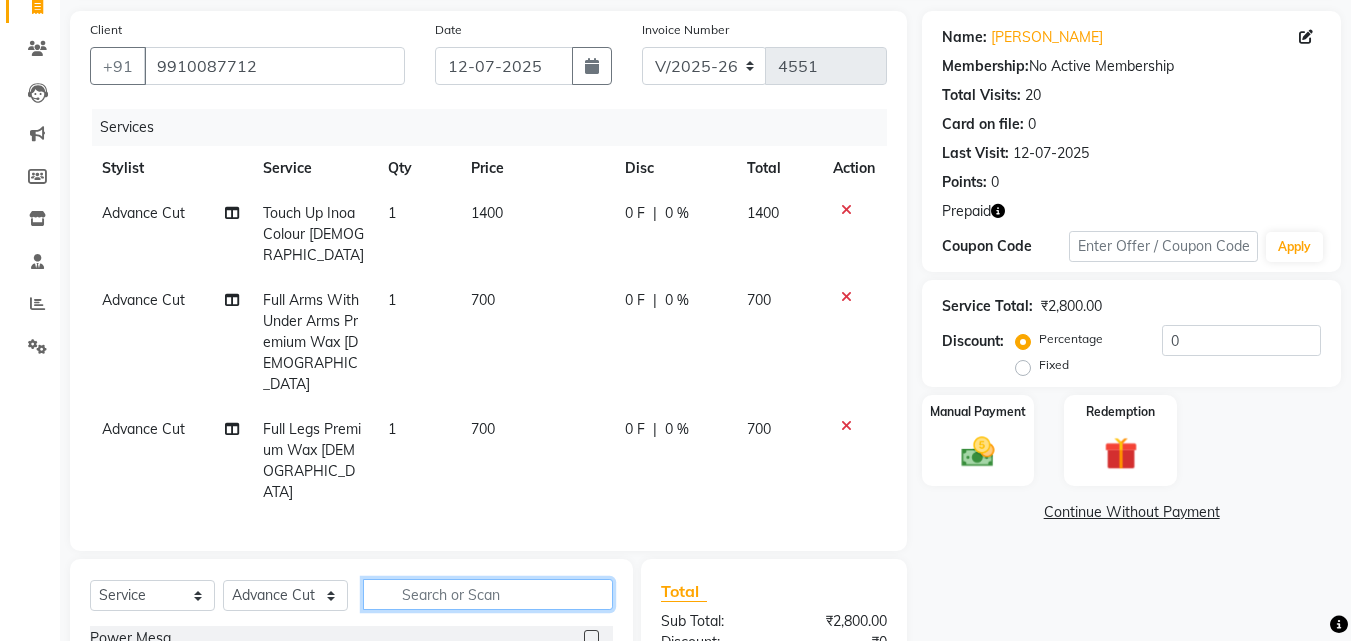 click 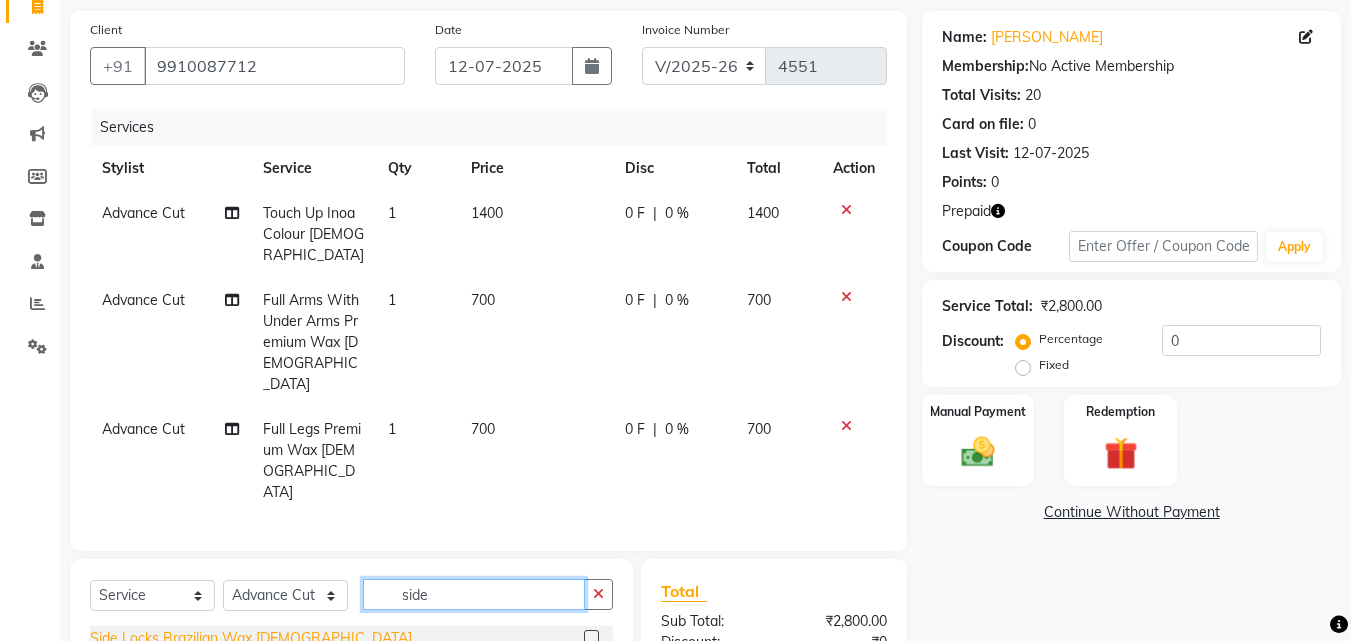 type on "side" 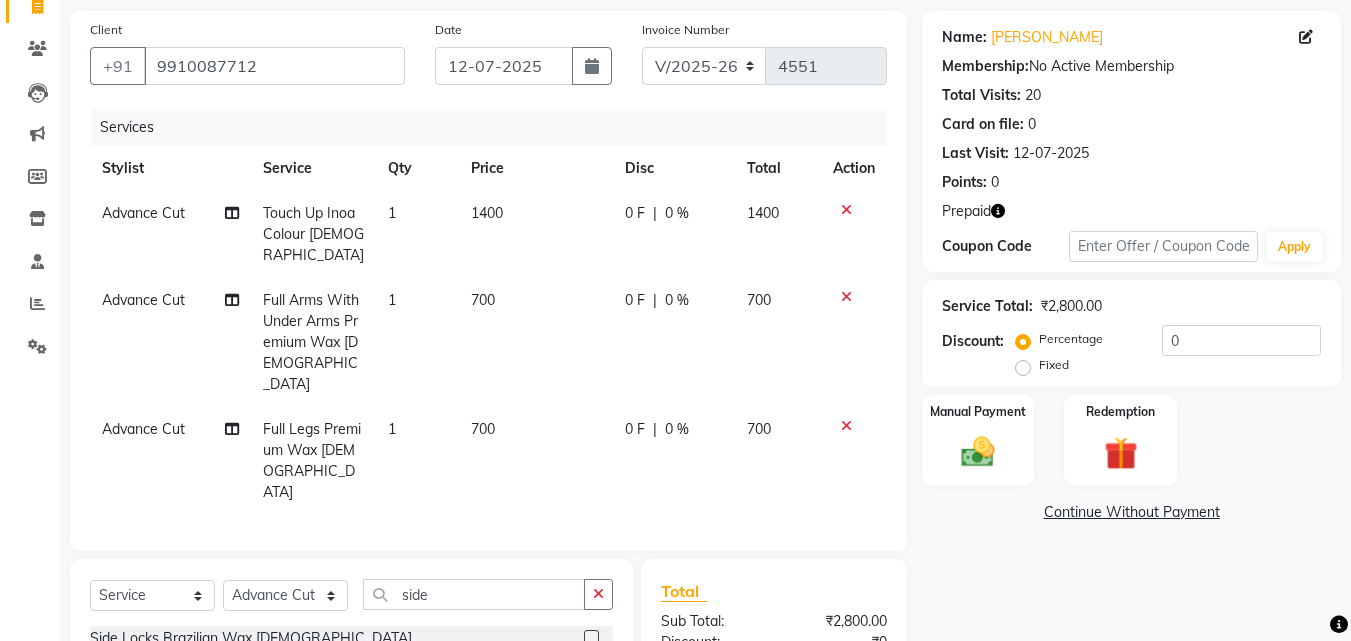 click on "Side Locks Brazilian Wax Female" 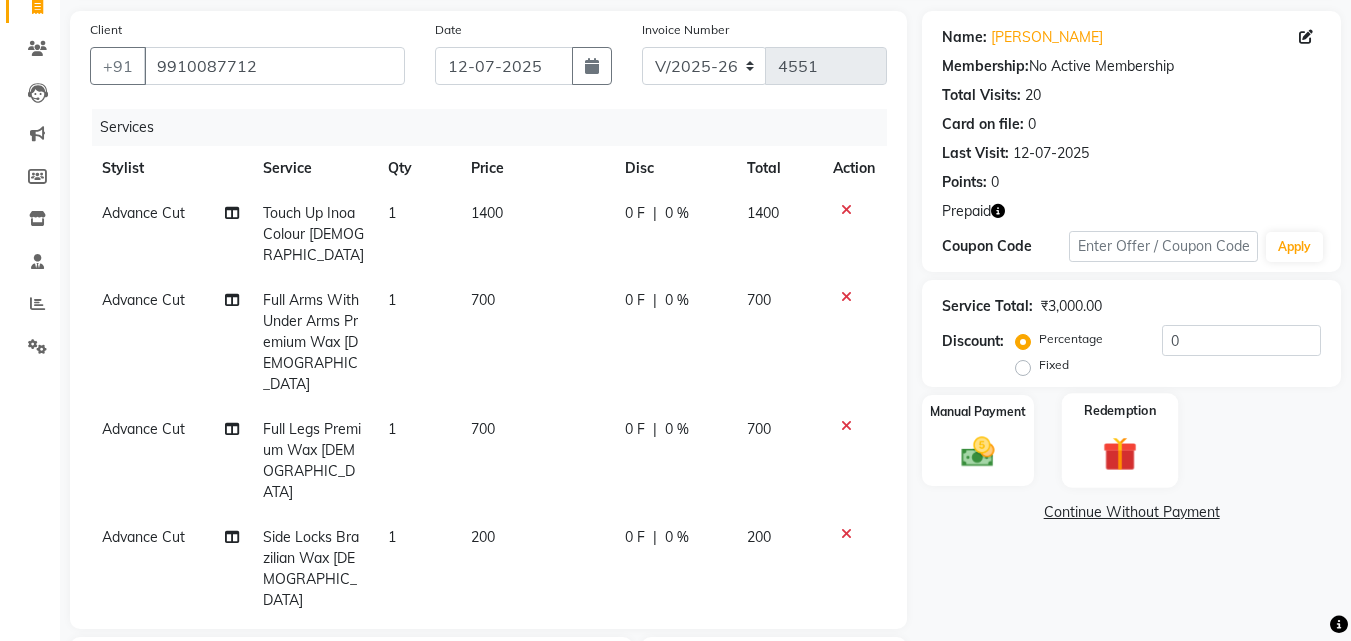 checkbox on "false" 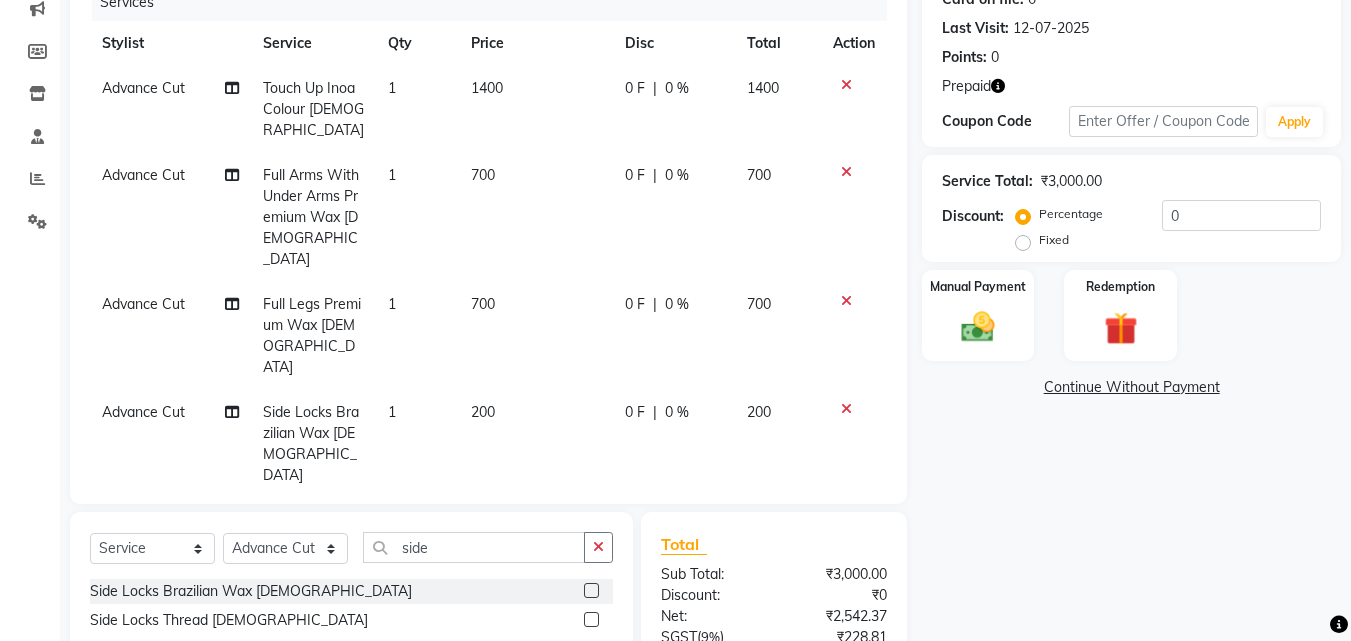 scroll, scrollTop: 295, scrollLeft: 0, axis: vertical 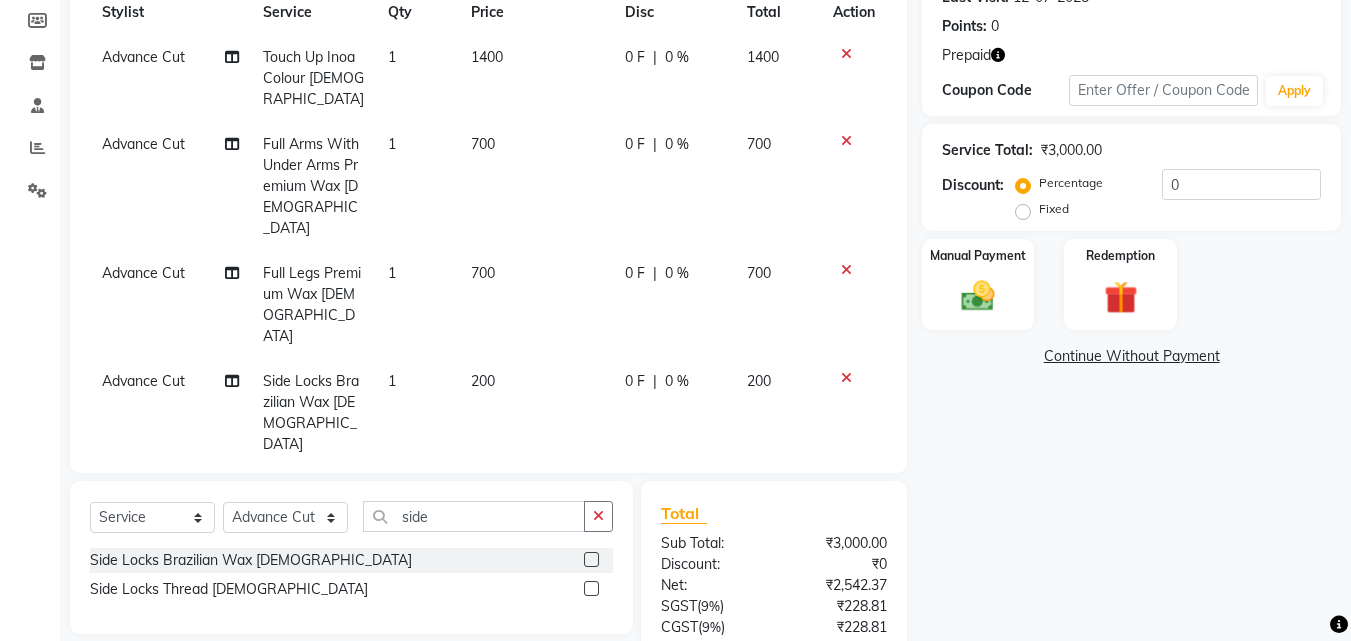 click on "Select  Service  Product  Membership  Package Voucher Prepaid Gift Card  Select Stylist Advance Cut  ASIF FARMAN HAIDER Iqbal KASHISH LUCKY Manager MANOJ NASEEM NASIR Nidhi Pooja  PRIYA RAEES RANI RASHID RIZWAN SACHIN SALMAN SANJAY Shahjad Shankar shuaib SONI side Side Locks Brazilian Wax Female  Side Locks Thread Female" 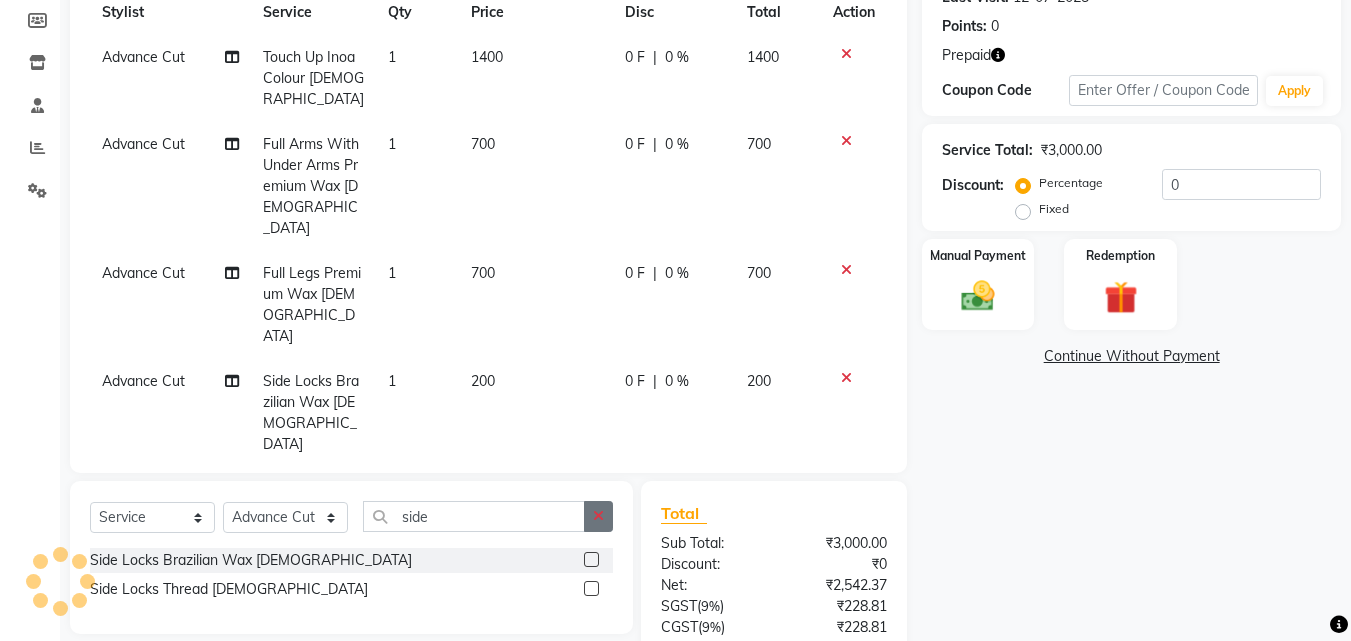 click 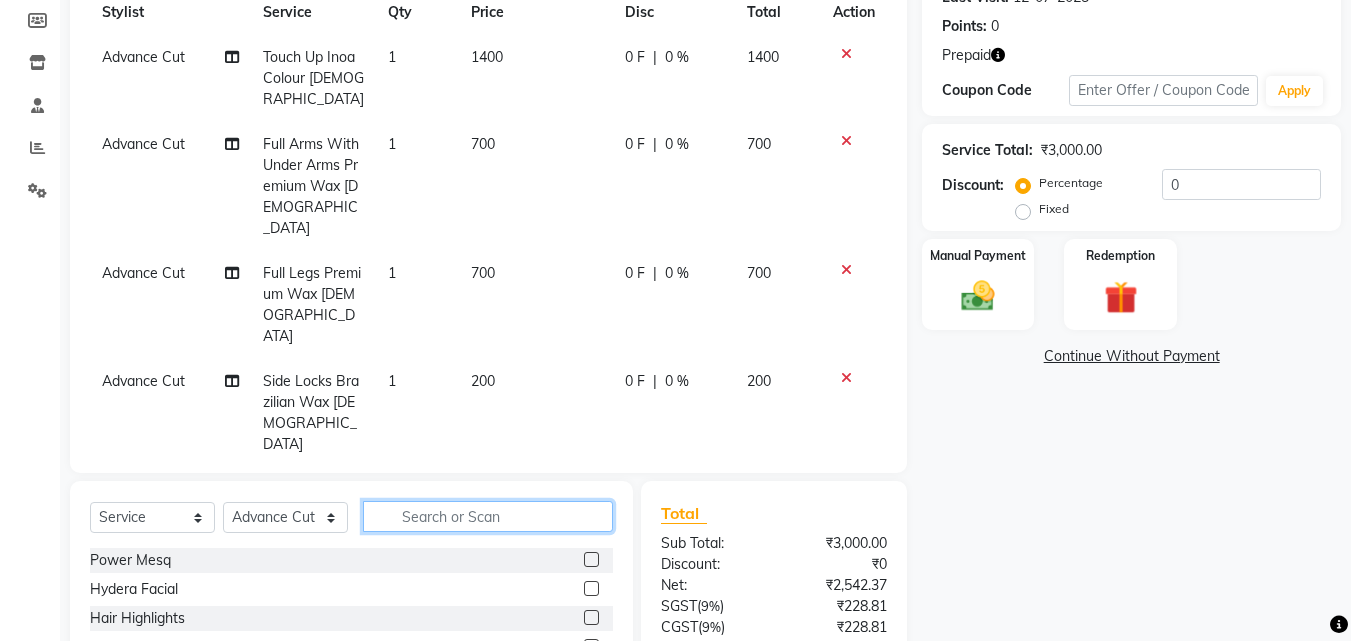 click 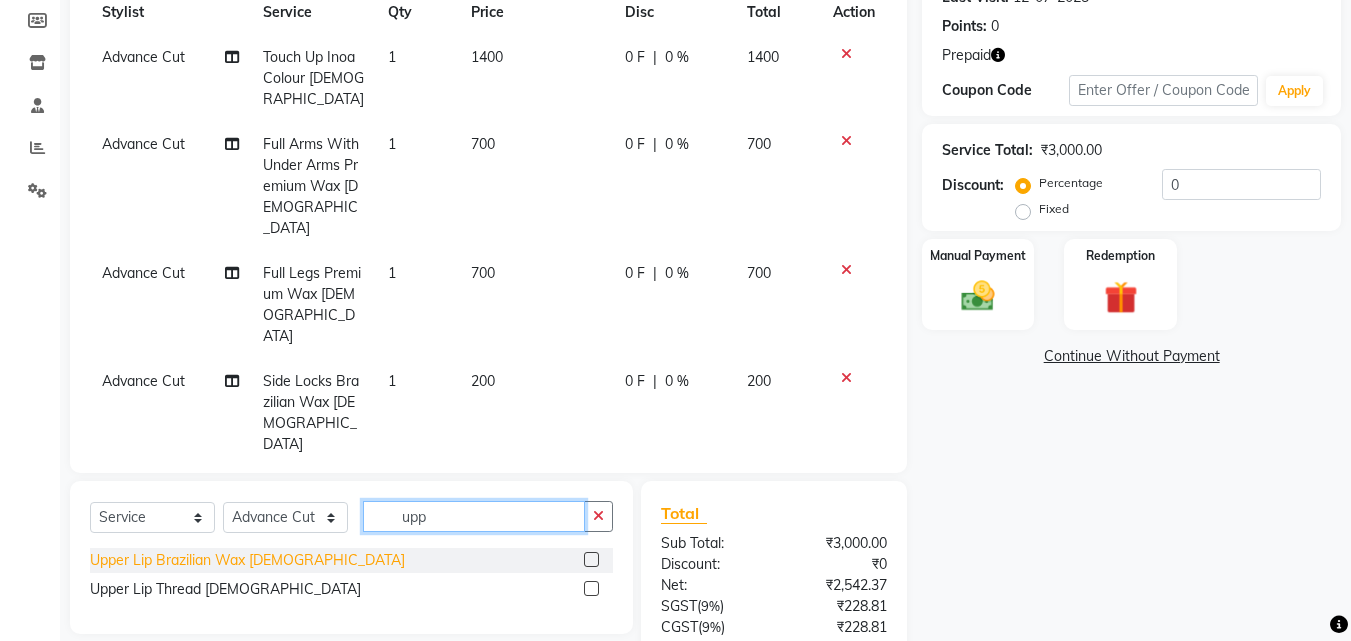 type on "upp" 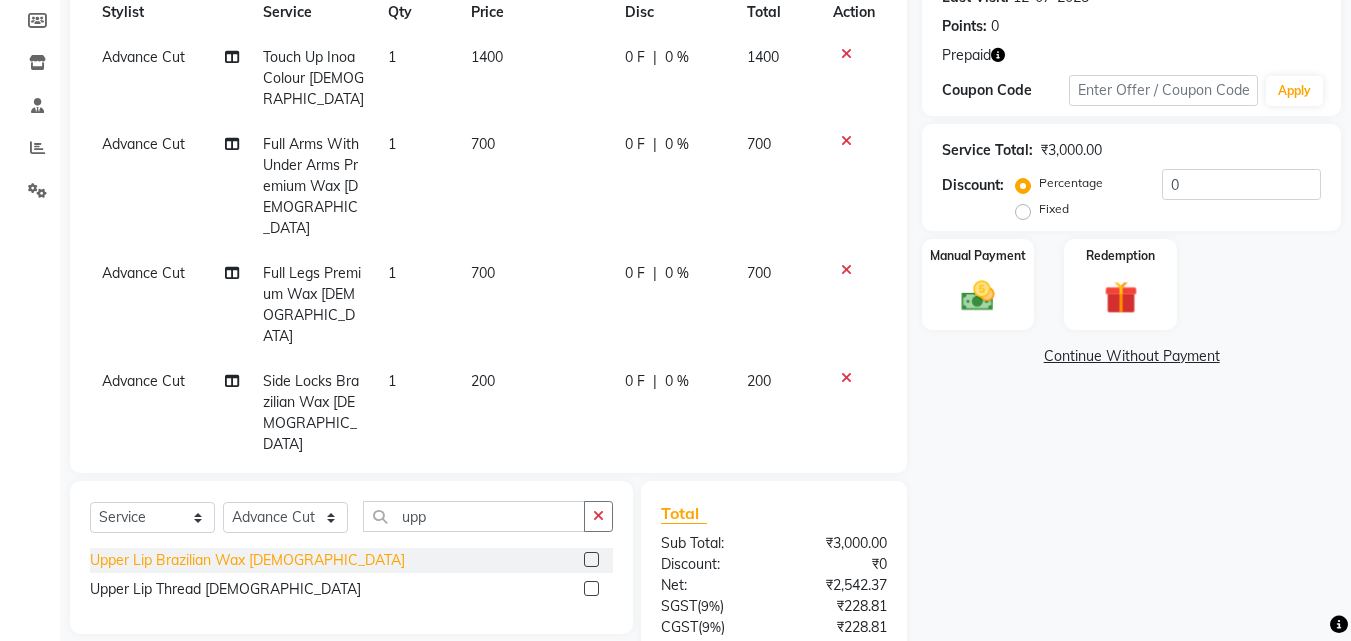 click on "Upper Lip Brazilian Wax Female" 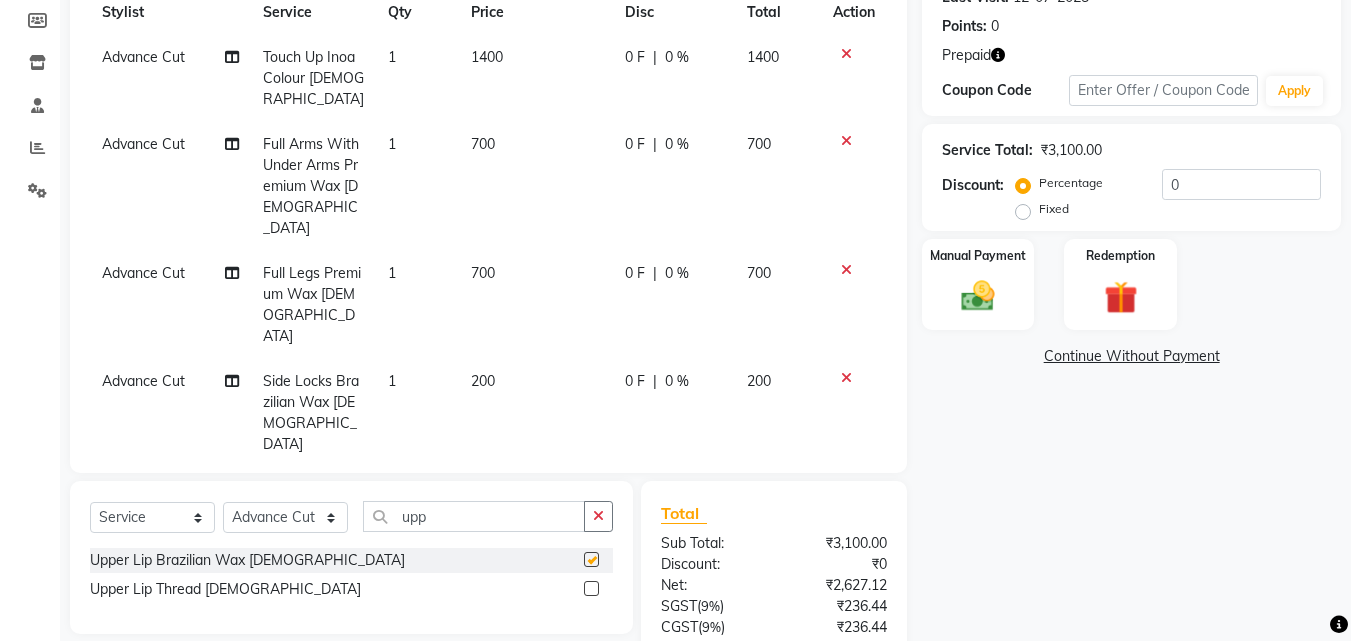 checkbox on "false" 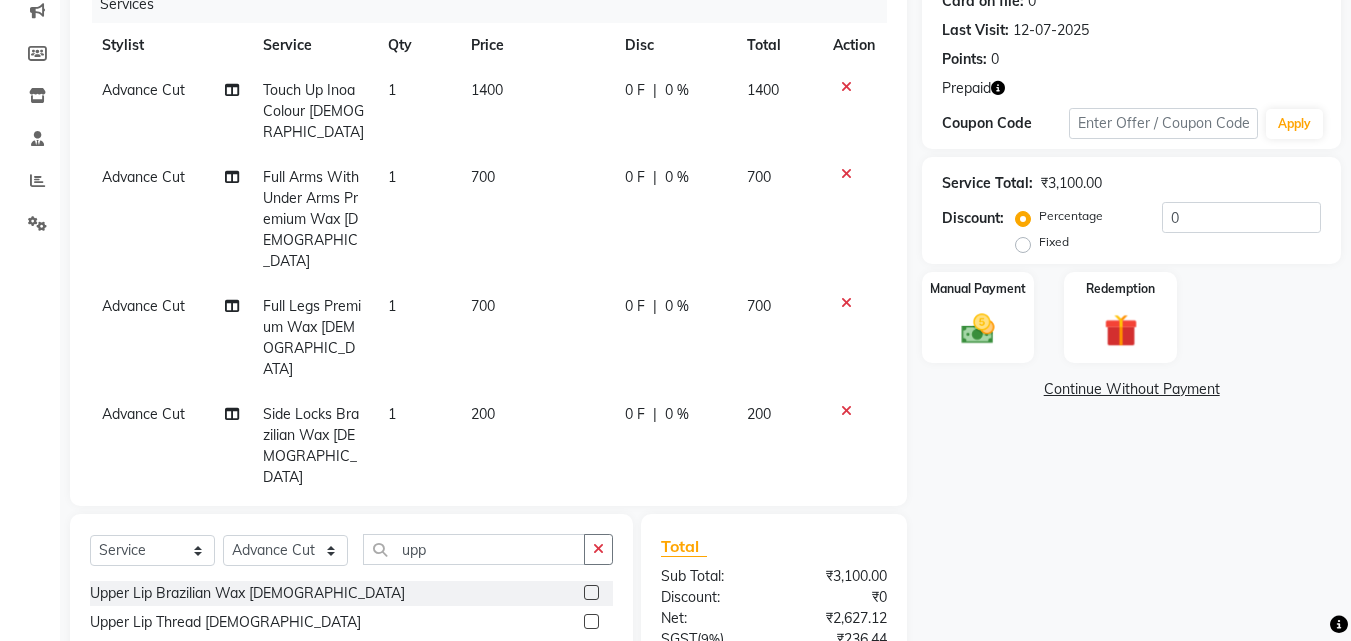 scroll, scrollTop: 259, scrollLeft: 0, axis: vertical 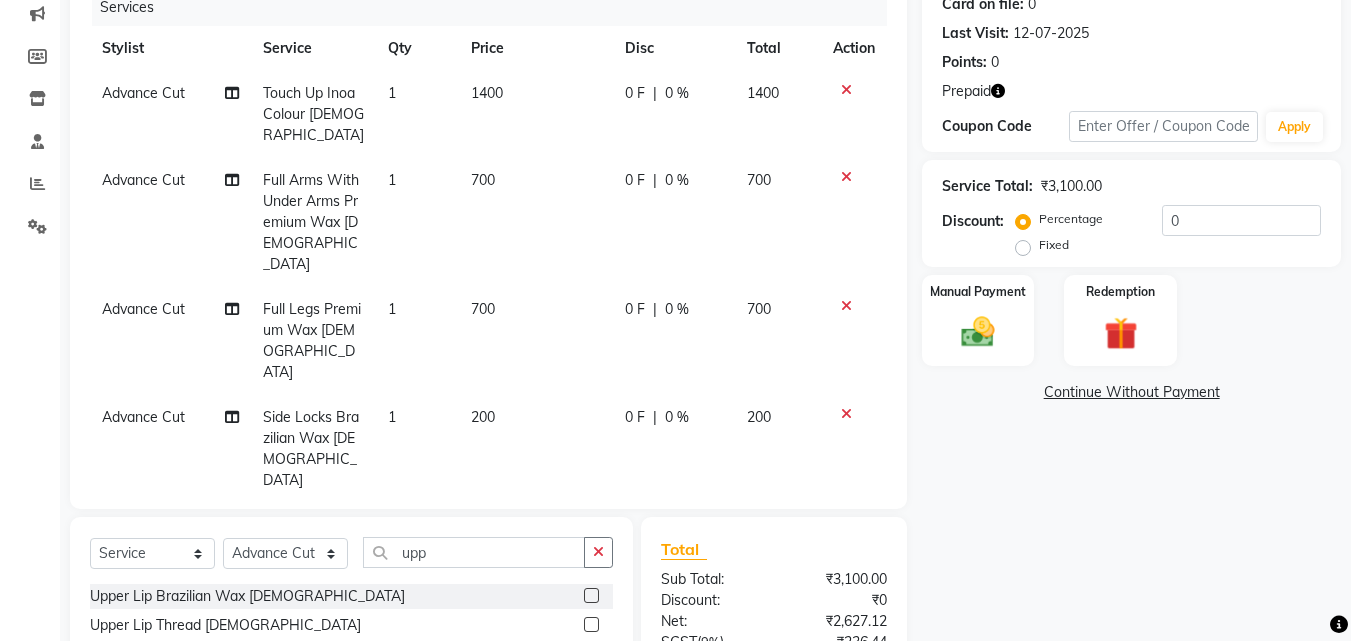 click 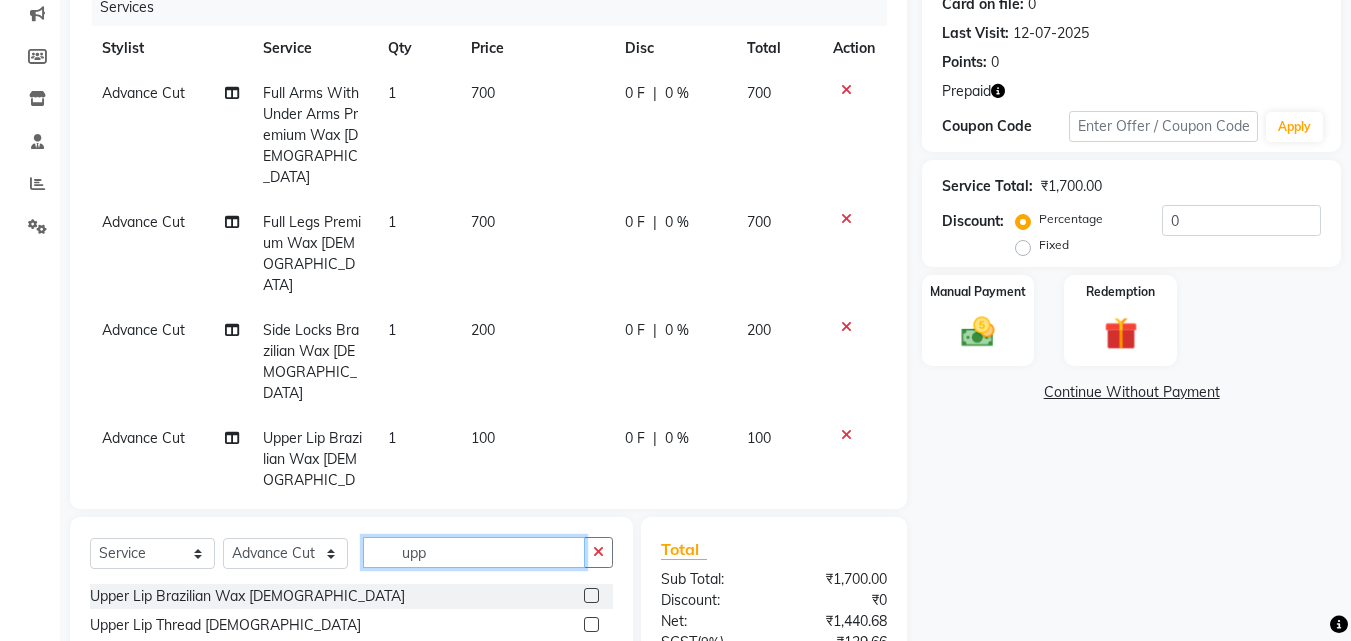 click on "upp" 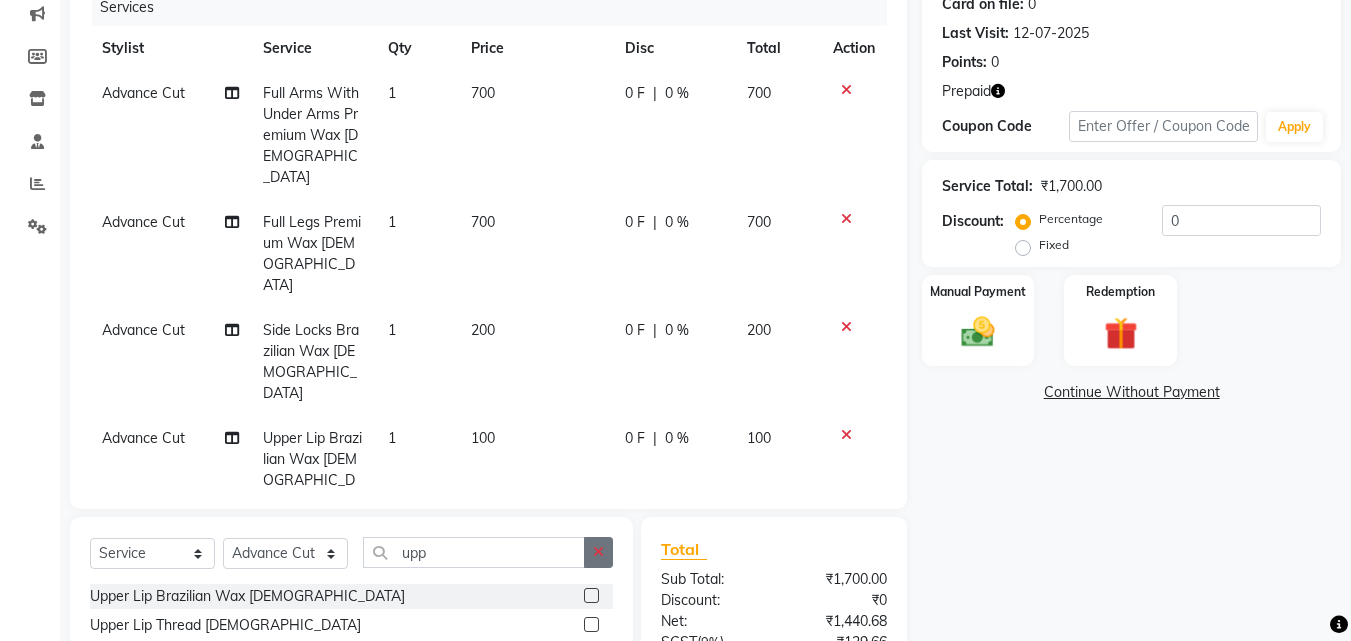 drag, startPoint x: 630, startPoint y: 515, endPoint x: 607, endPoint y: 513, distance: 23.086792 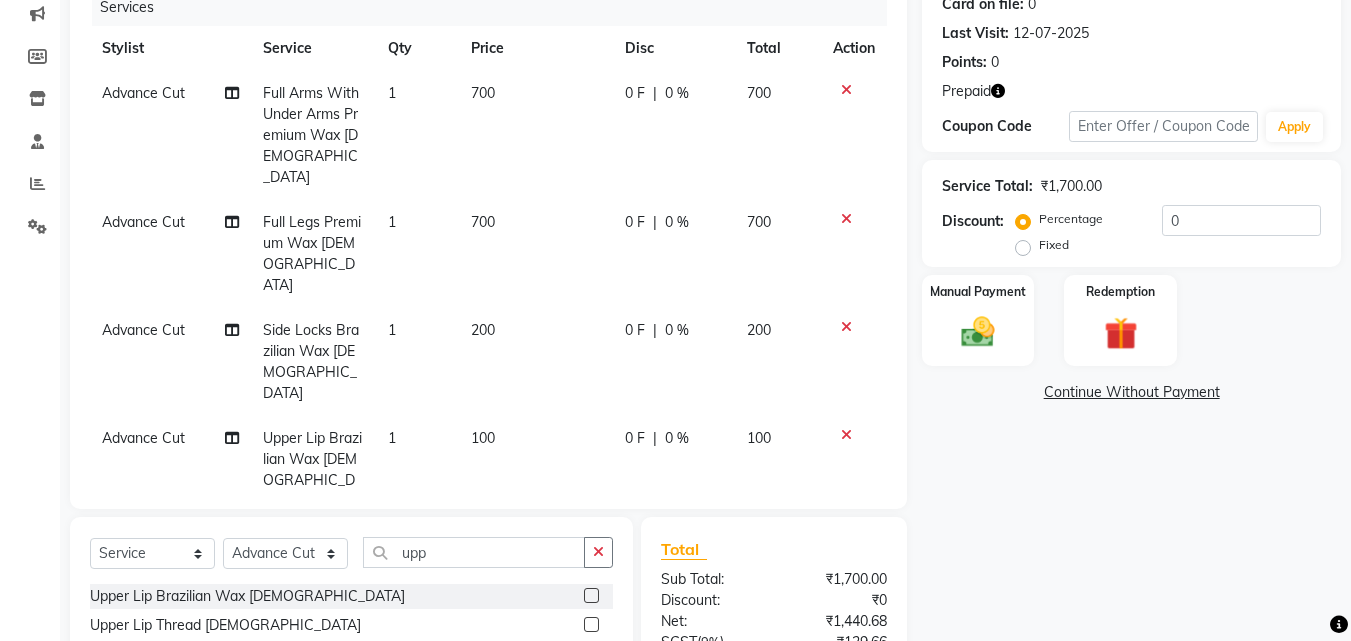 drag, startPoint x: 605, startPoint y: 513, endPoint x: 552, endPoint y: 514, distance: 53.009434 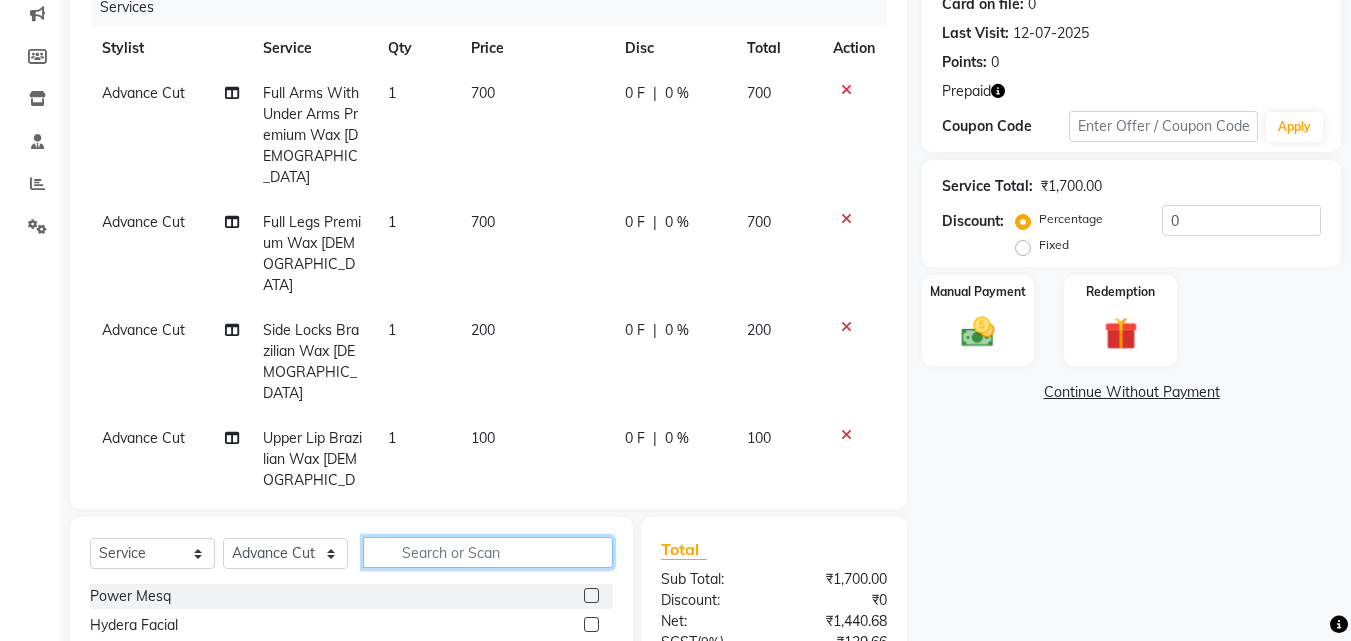 click 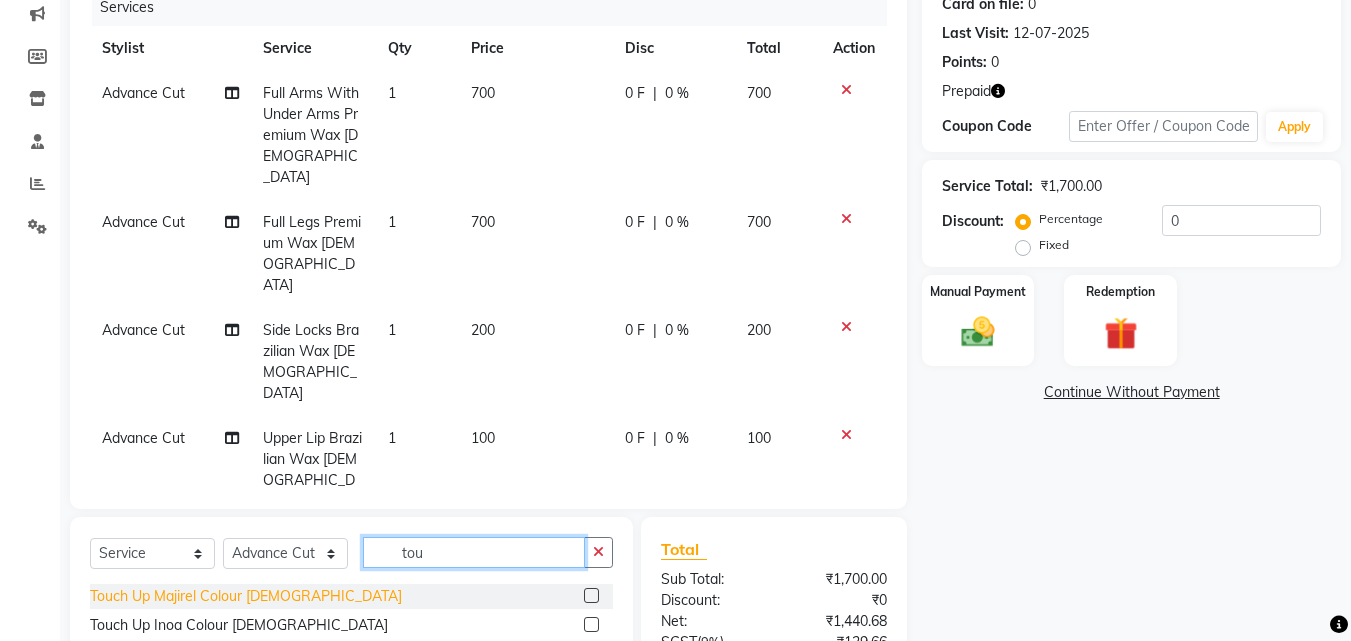 type on "tou" 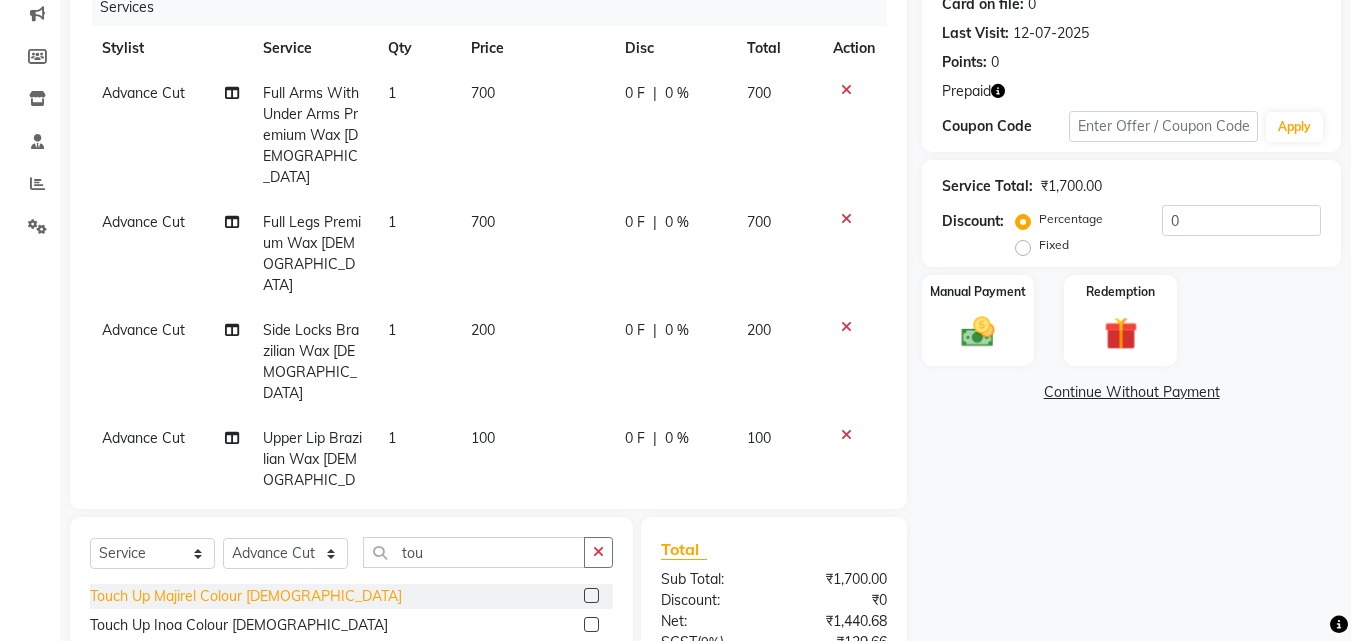 click on "Touch Up Majirel Colour Female" 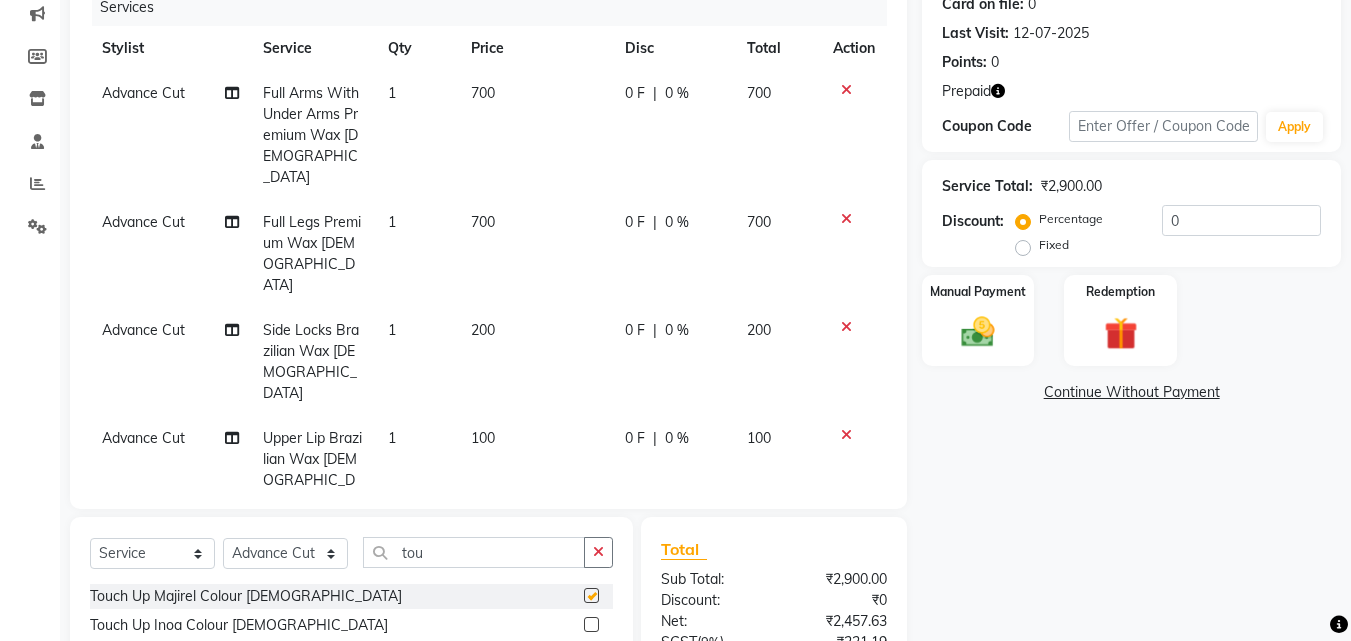 checkbox on "false" 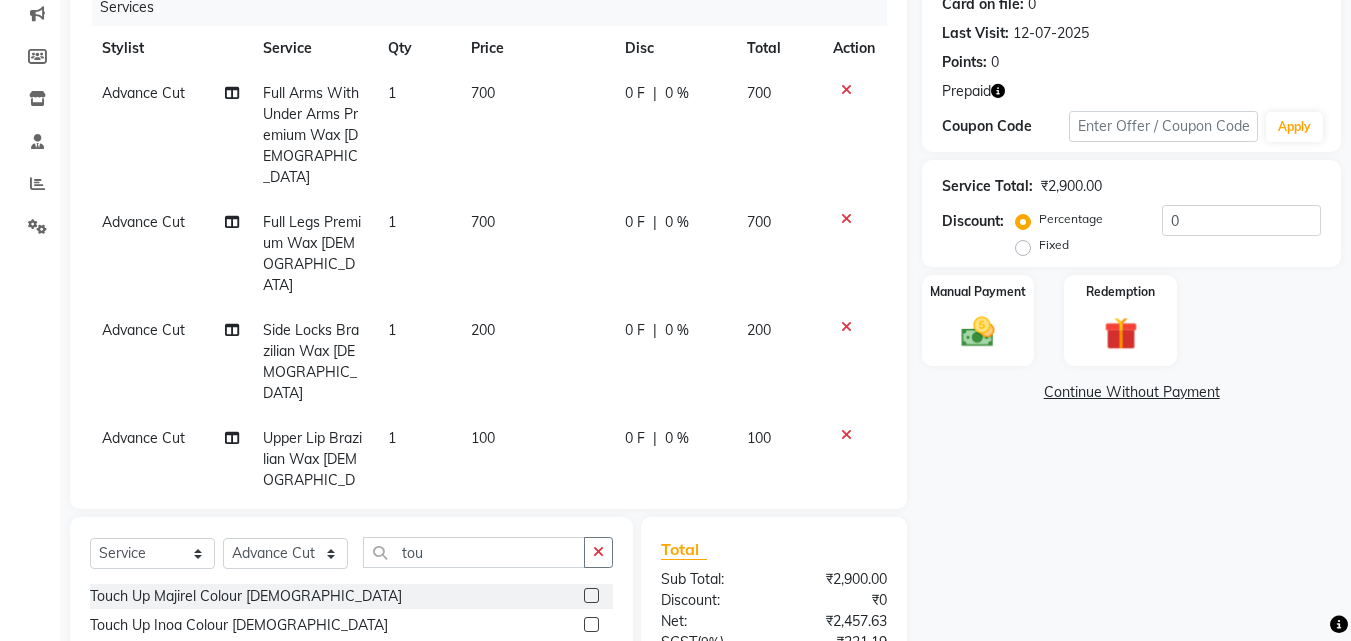 click on "Percentage   Fixed" 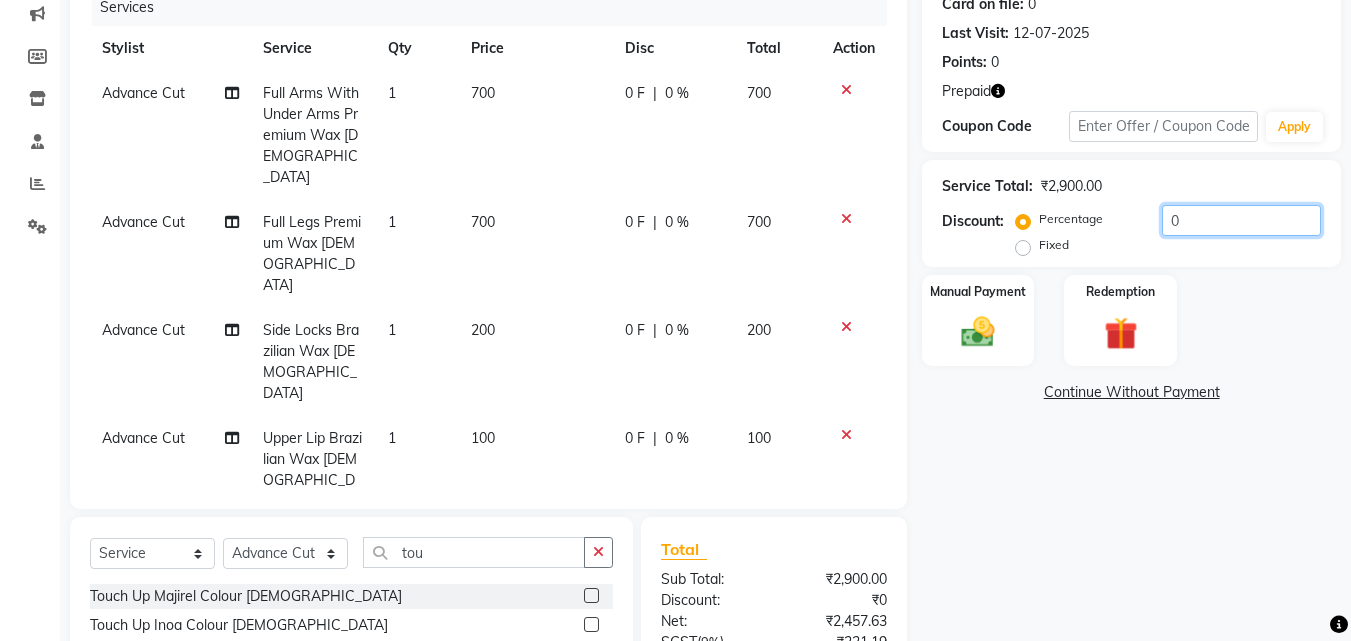 click on "0" 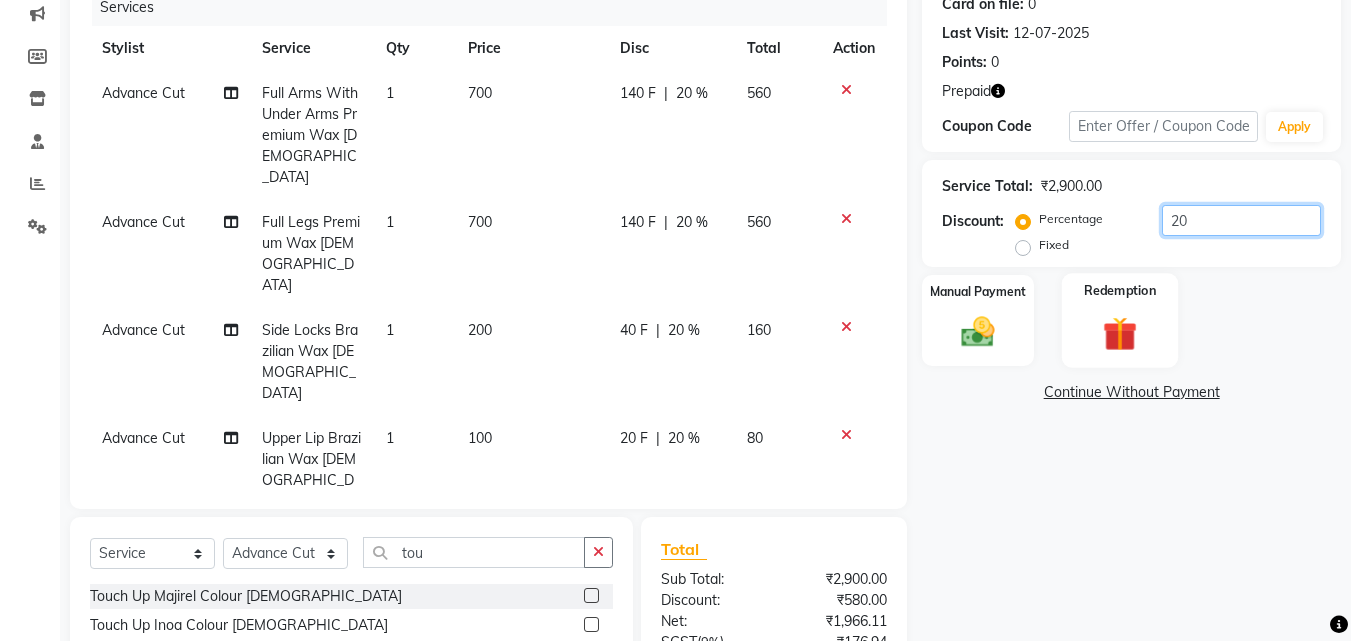 type on "20" 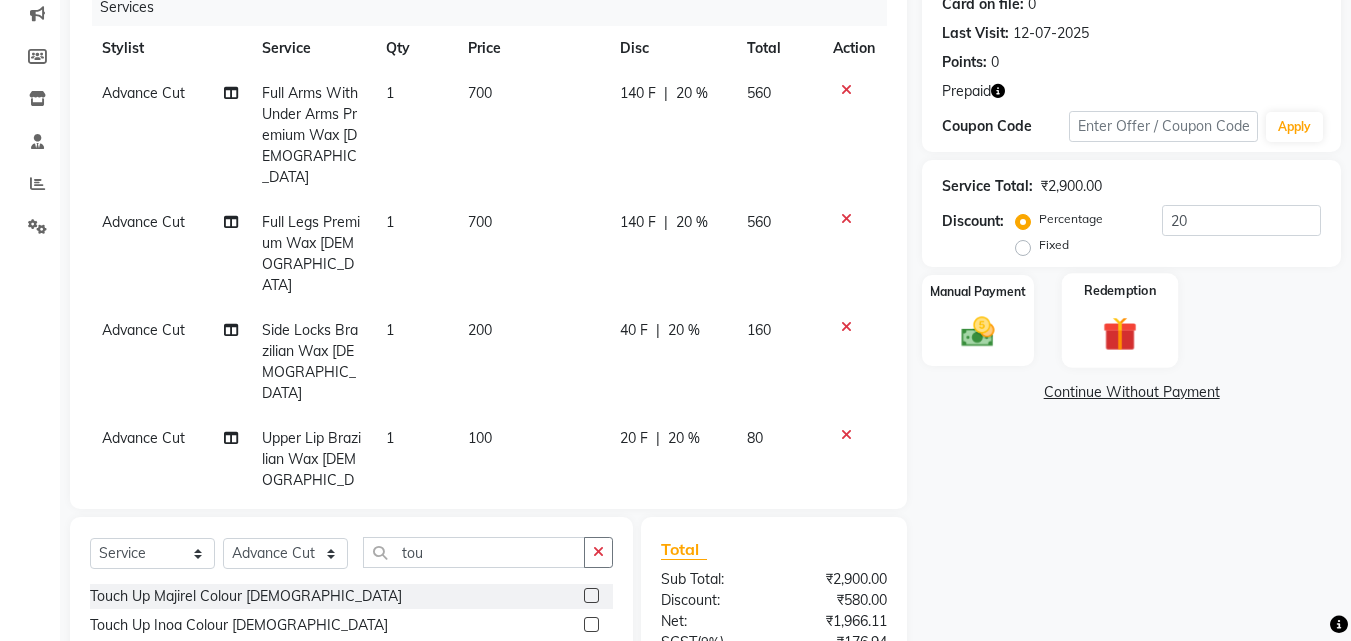 click on "Redemption" 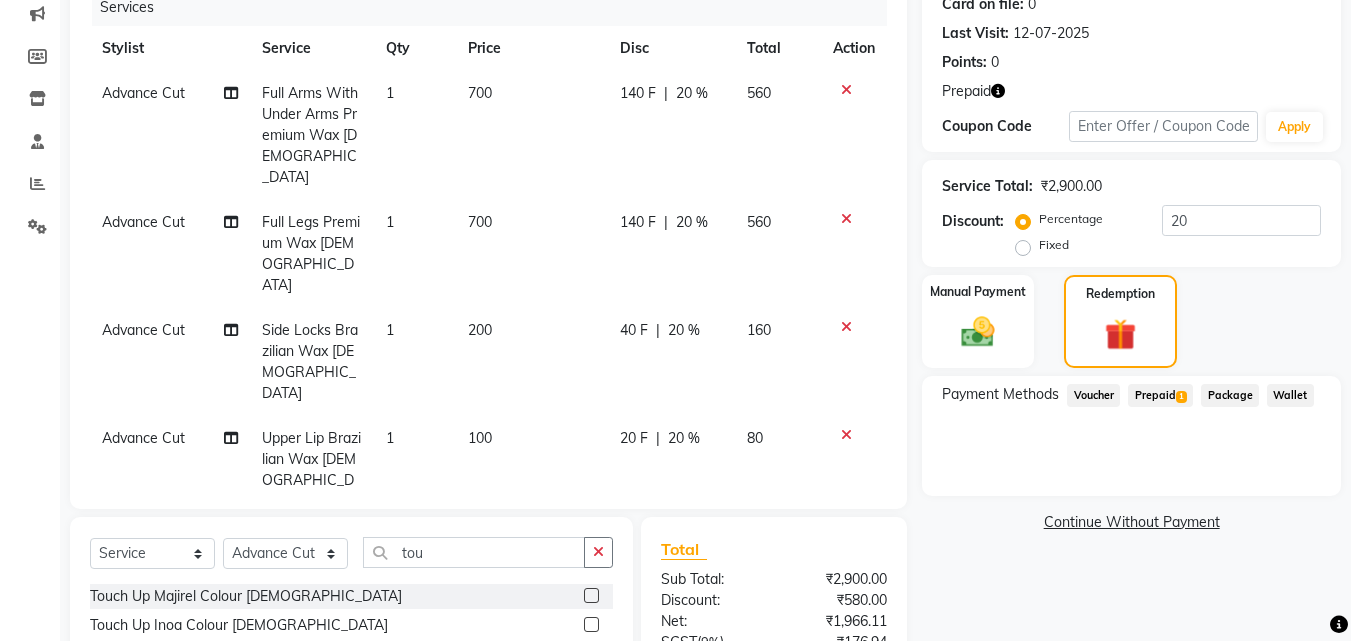 click on "Prepaid  1" 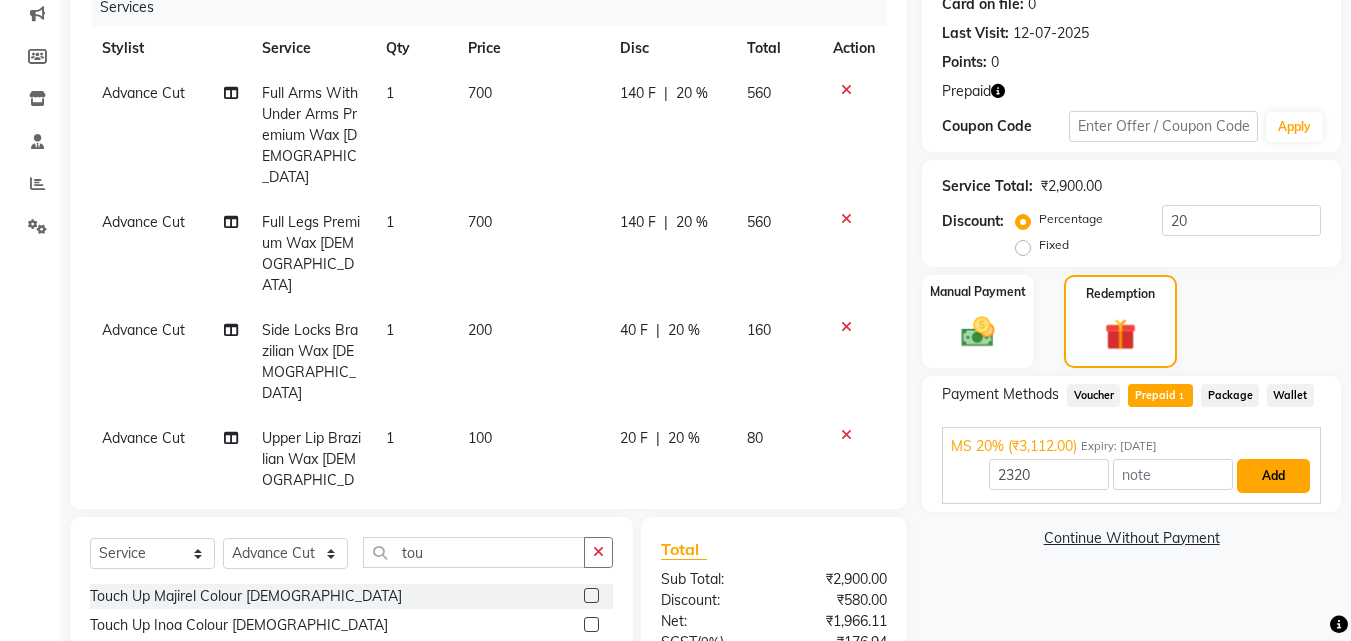 click on "Add" at bounding box center (1273, 476) 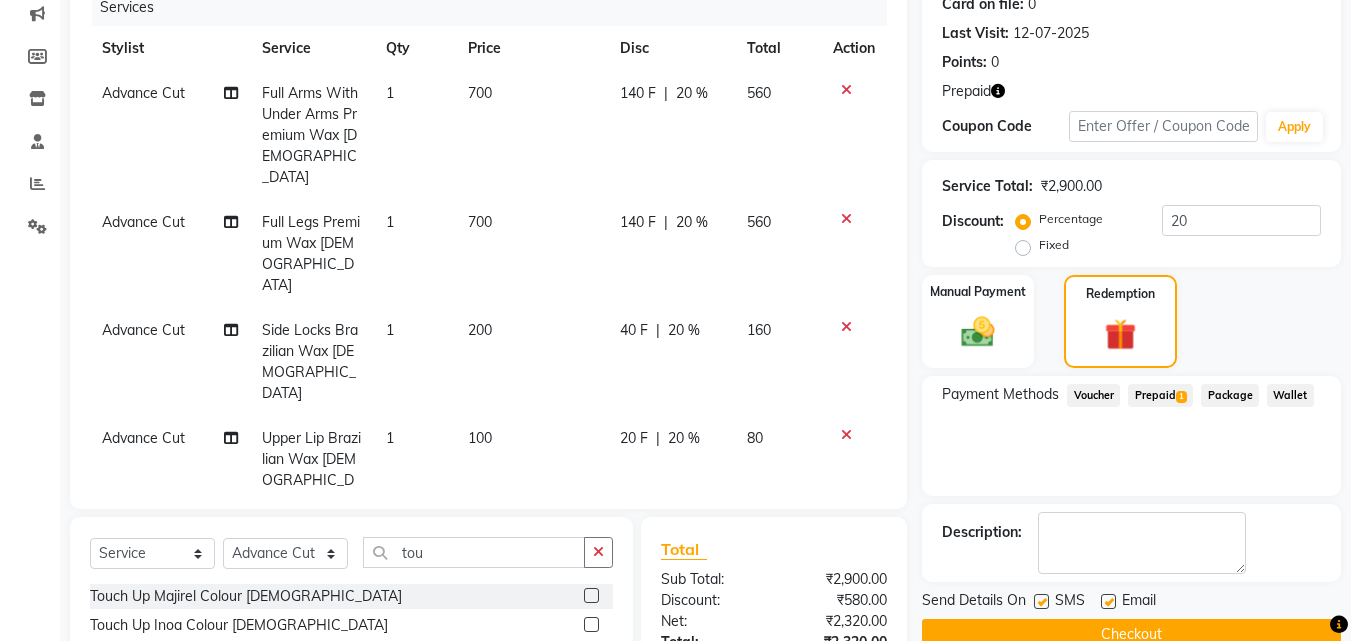 click on "Checkout" 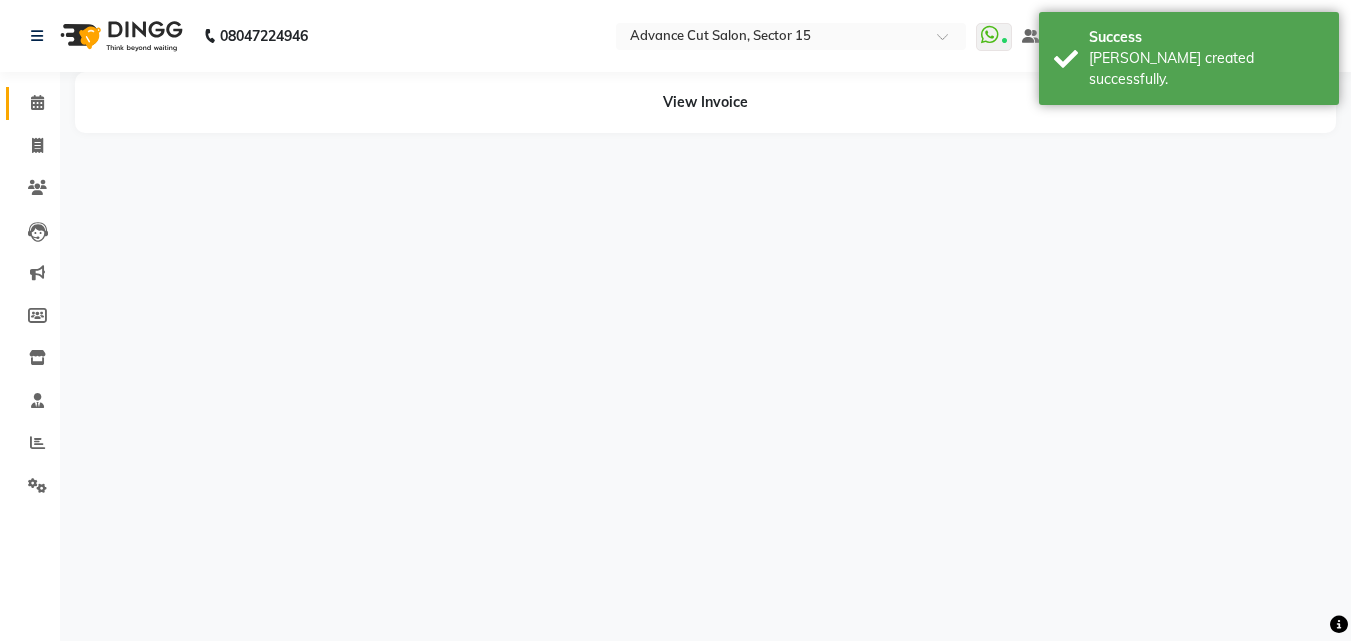 scroll, scrollTop: 0, scrollLeft: 0, axis: both 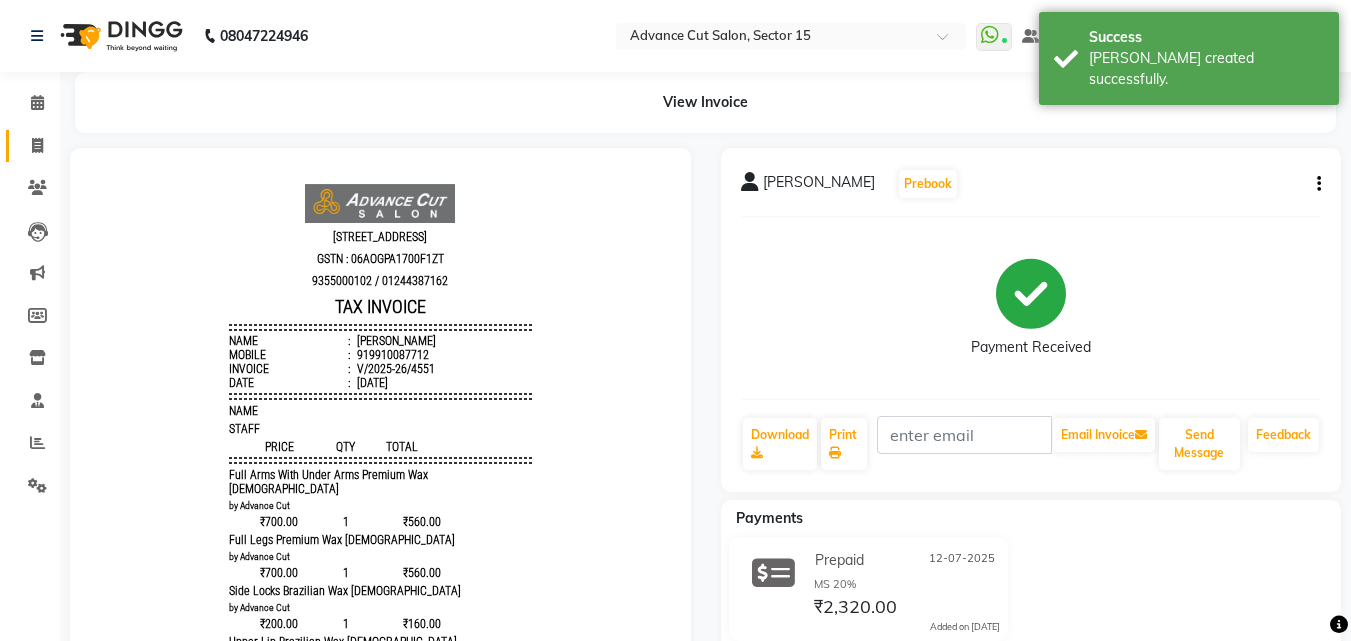 click on "Invoice" 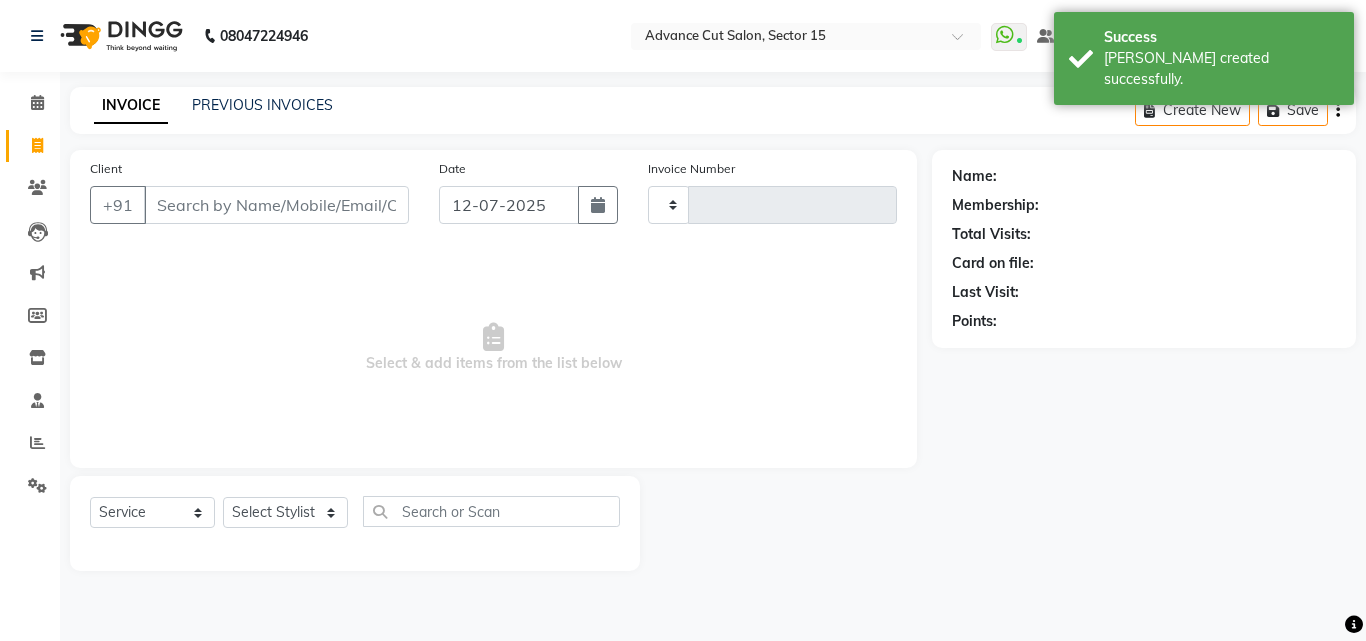 type on "4552" 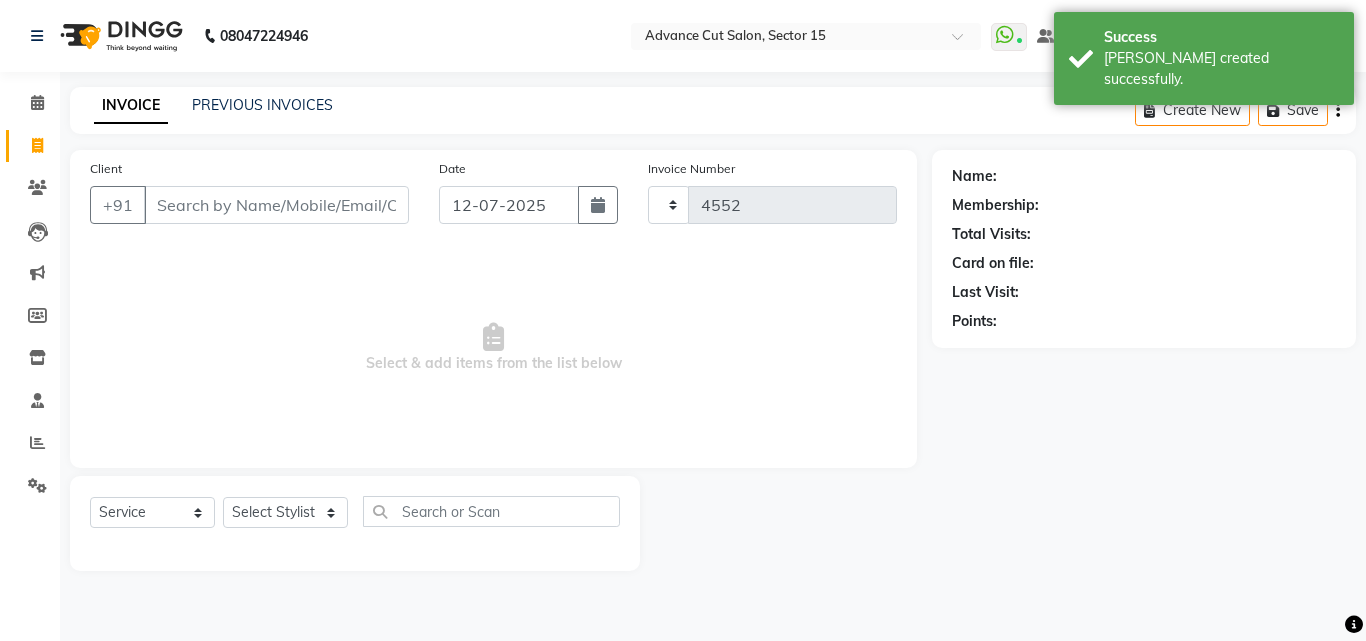 select on "6255" 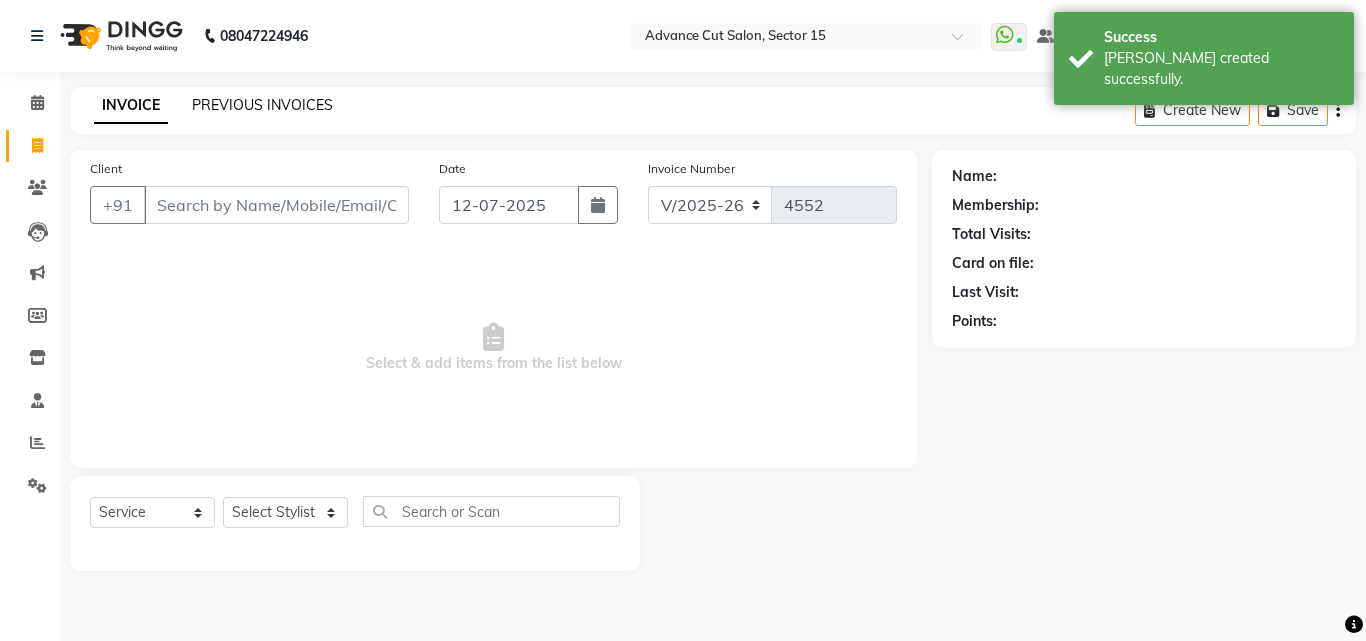 click on "PREVIOUS INVOICES" 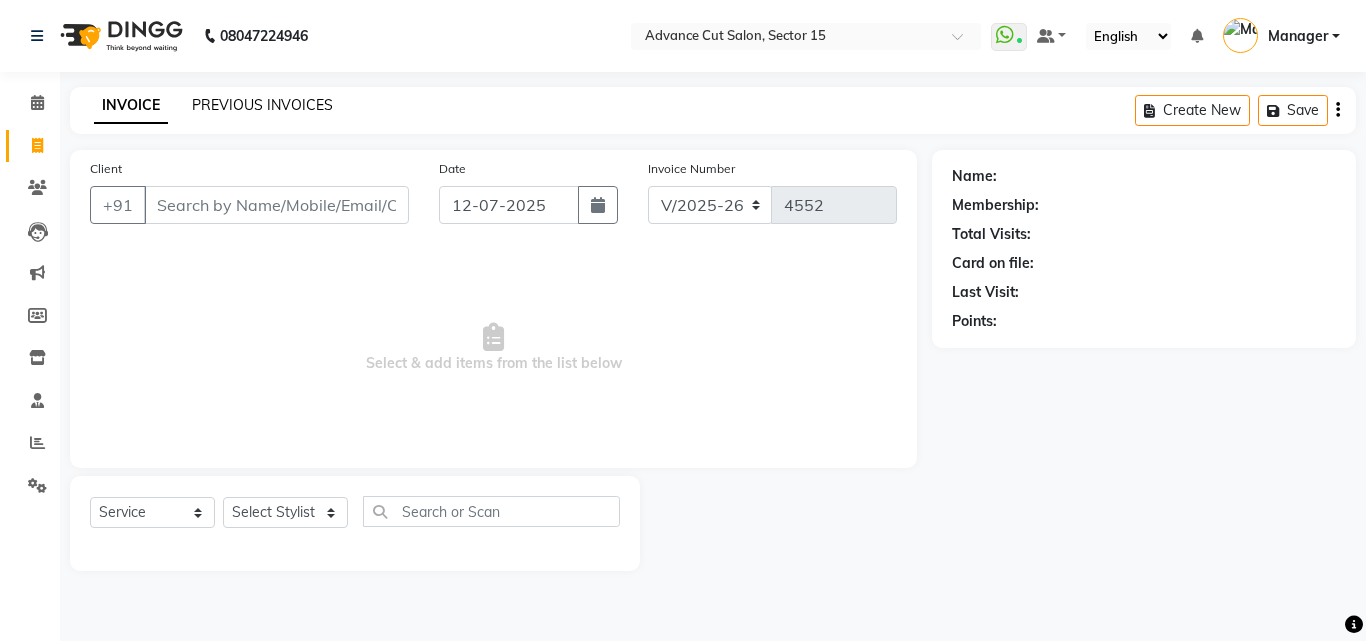 click on "PREVIOUS INVOICES" 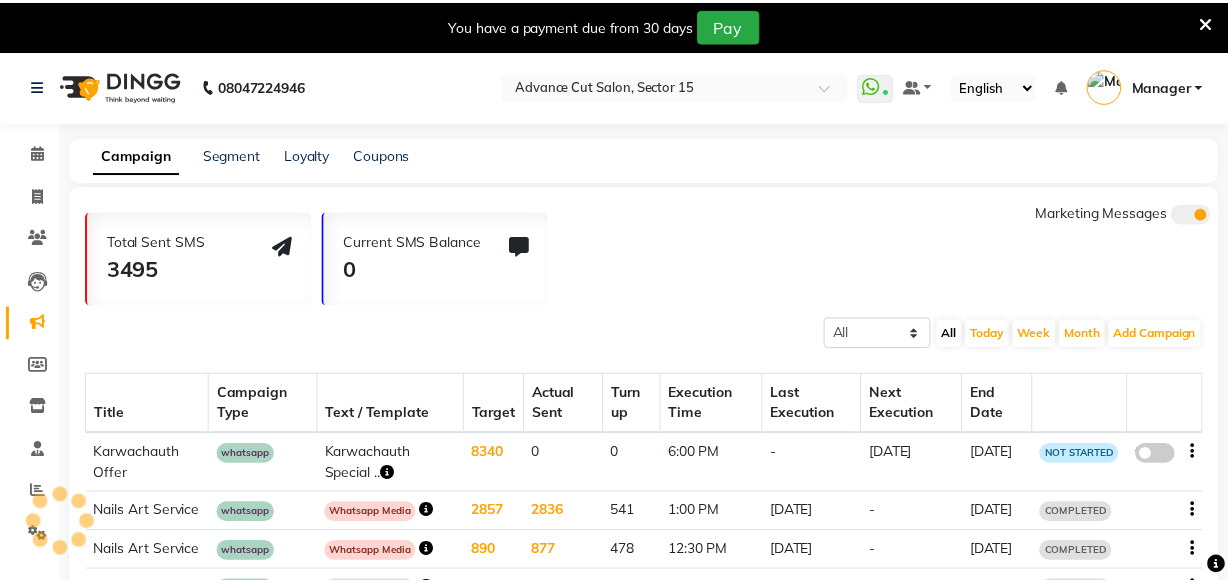 scroll, scrollTop: 0, scrollLeft: 0, axis: both 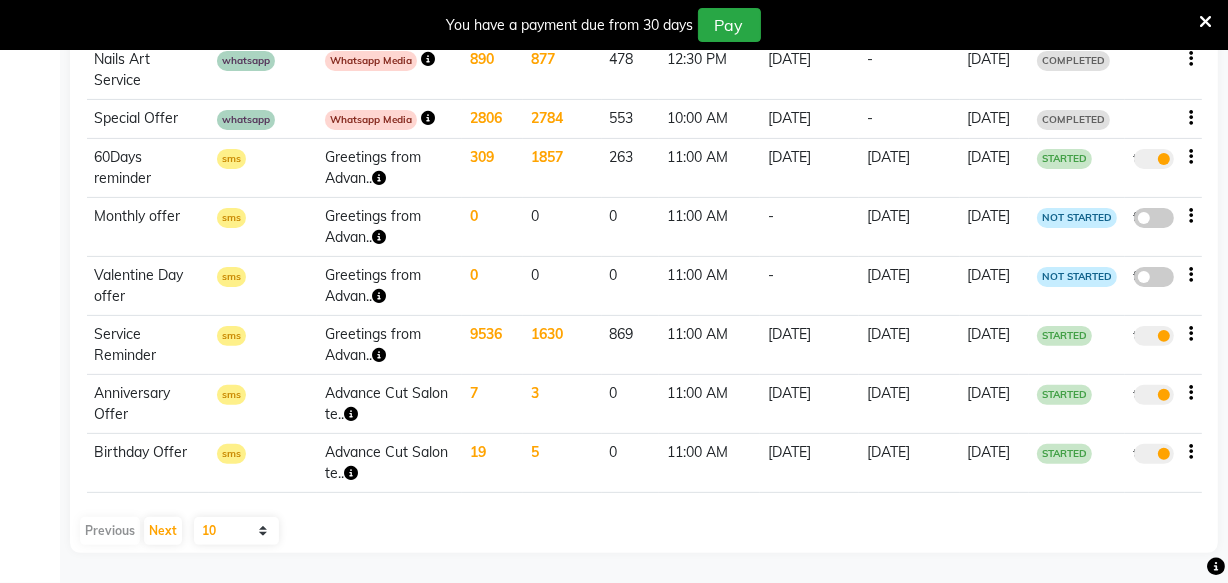 click at bounding box center (1205, 22) 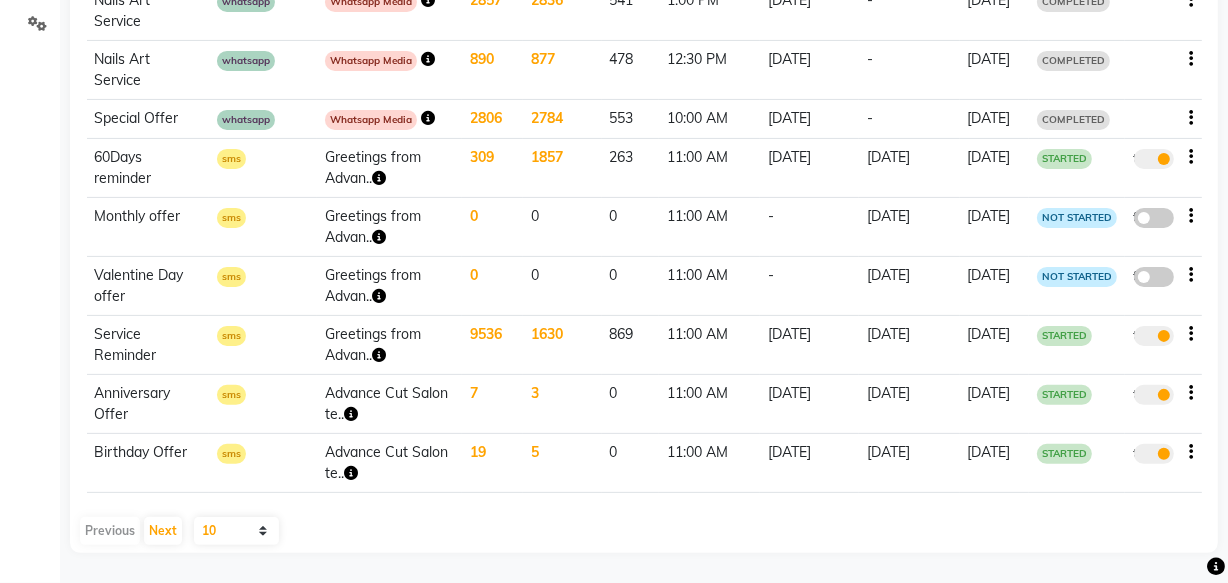 scroll, scrollTop: 480, scrollLeft: 0, axis: vertical 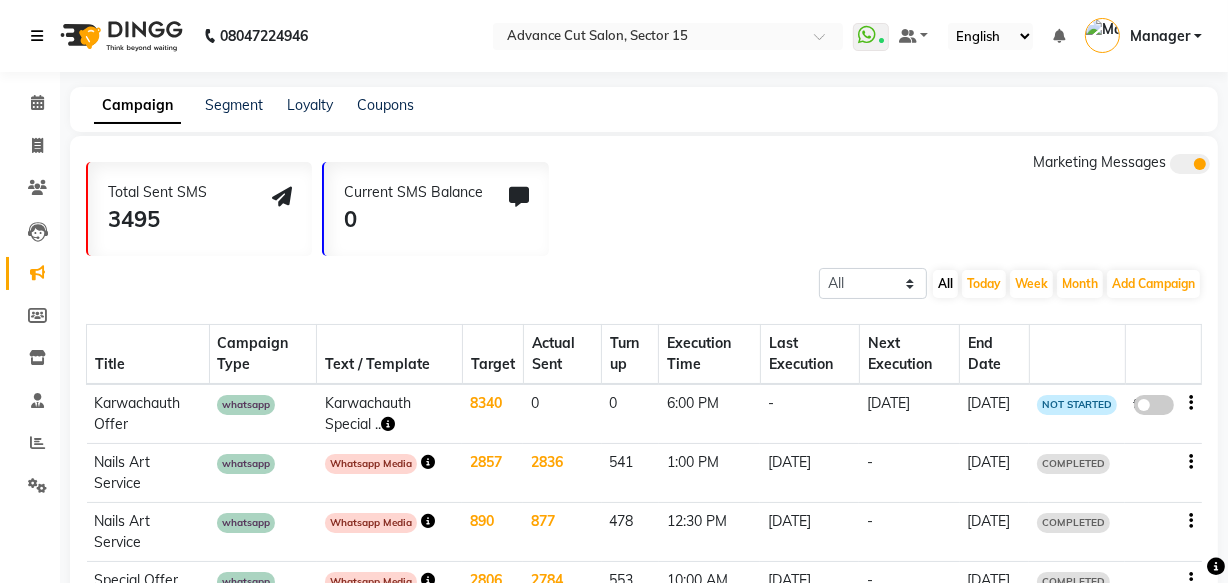 click at bounding box center (37, 36) 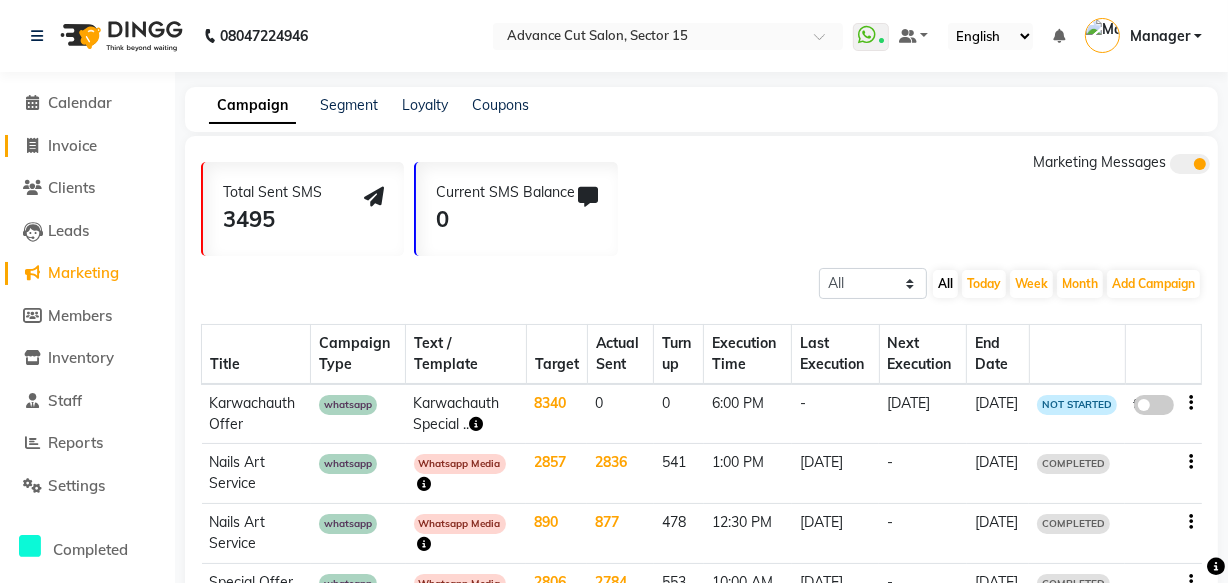 click on "Invoice" 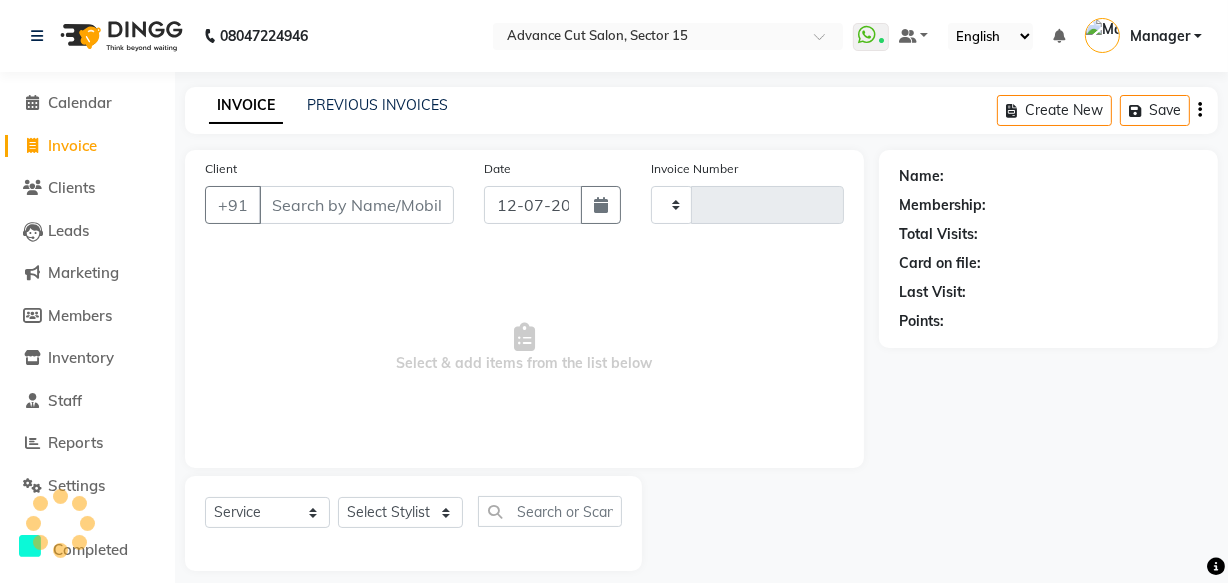 scroll, scrollTop: 19, scrollLeft: 0, axis: vertical 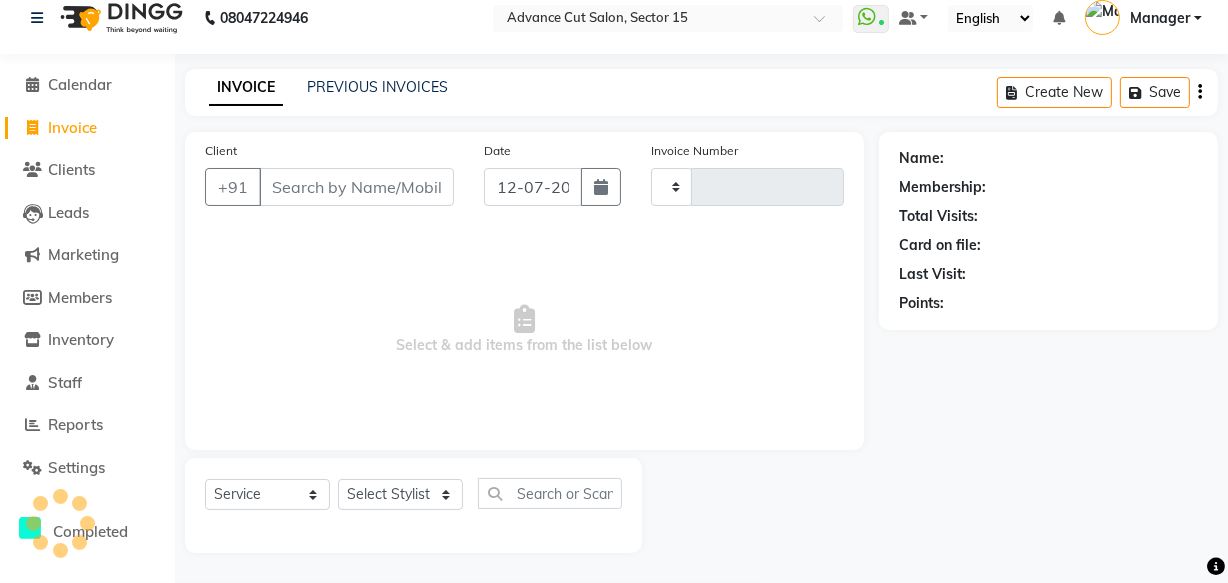 click on "Invoice" 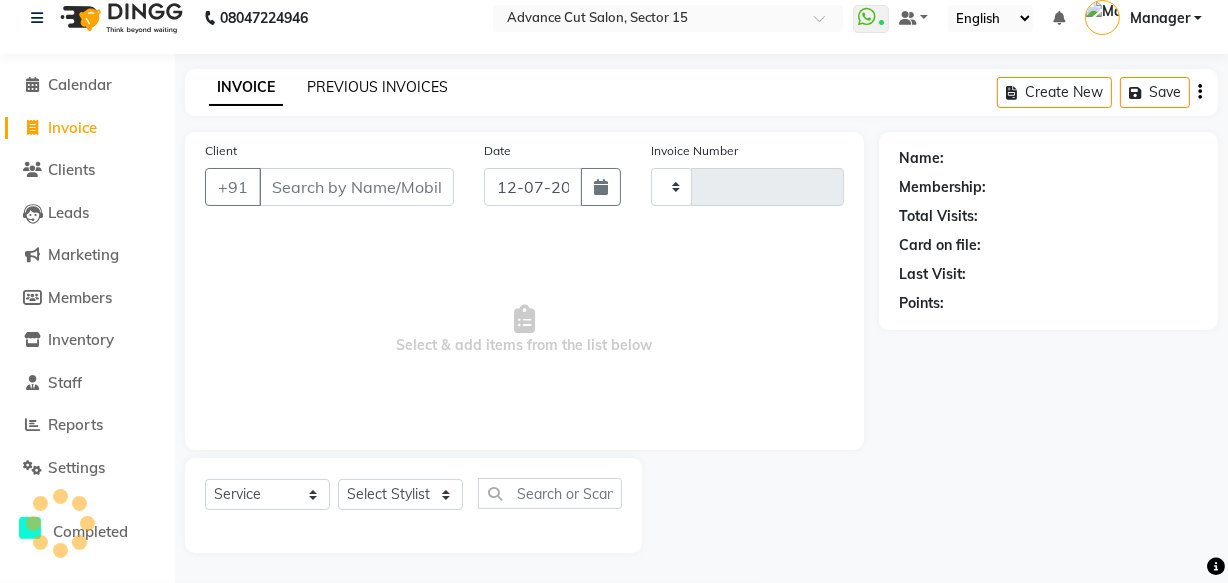 click on "PREVIOUS INVOICES" 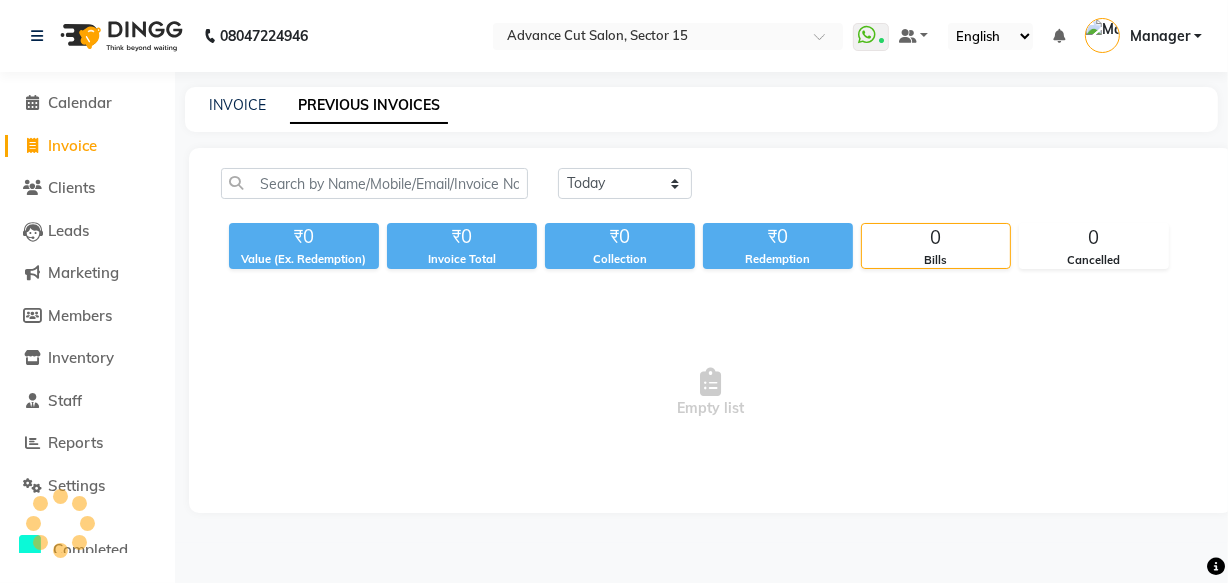 scroll, scrollTop: 0, scrollLeft: 0, axis: both 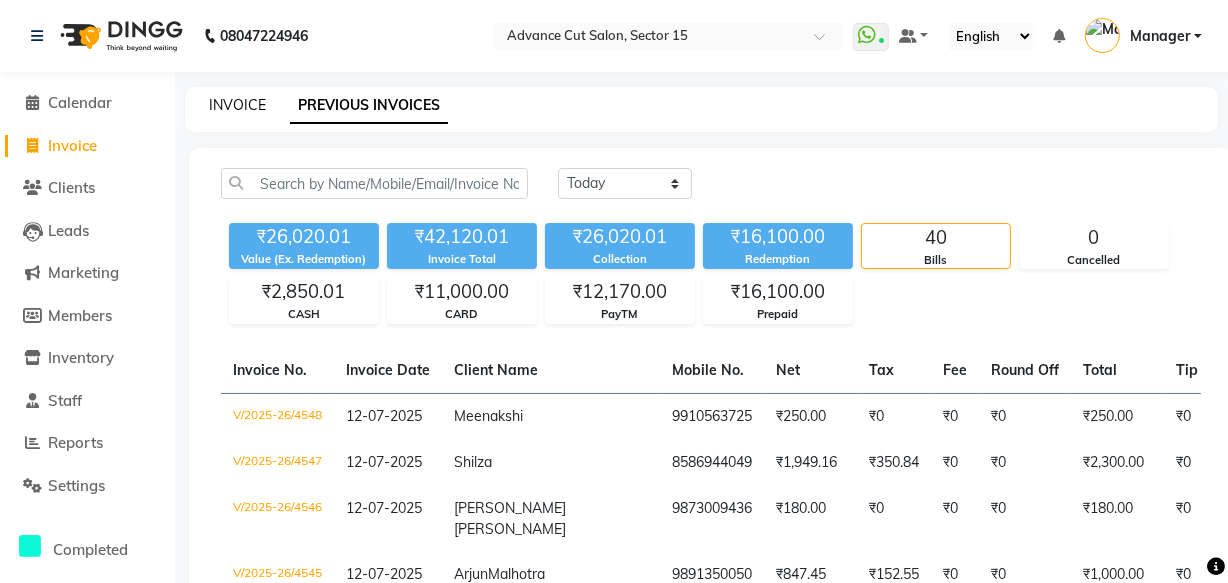 click on "INVOICE" 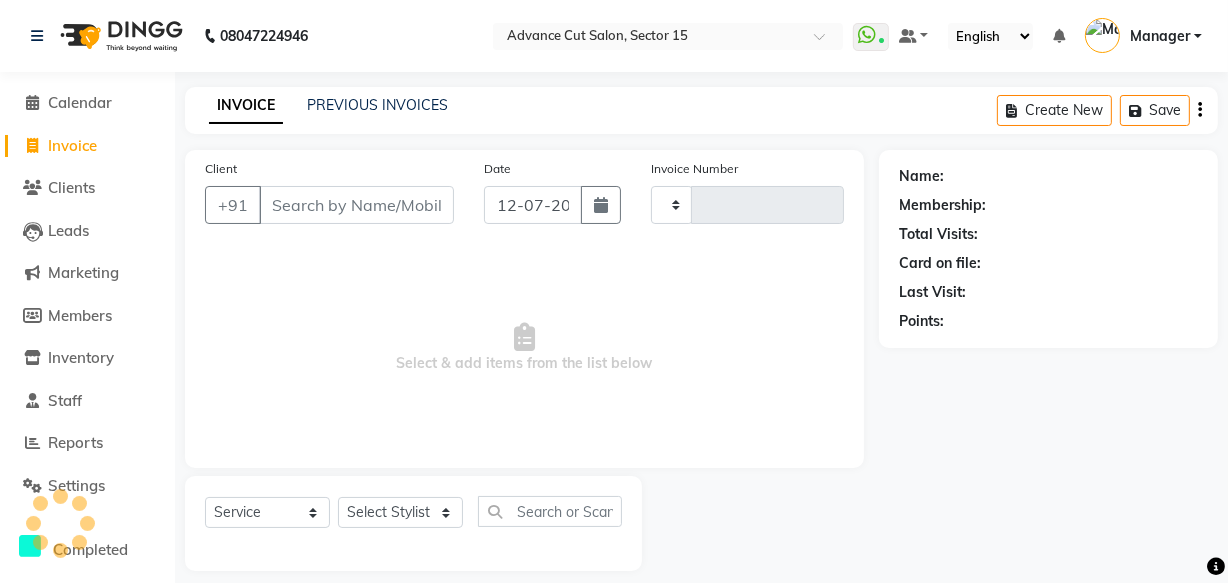 scroll, scrollTop: 19, scrollLeft: 0, axis: vertical 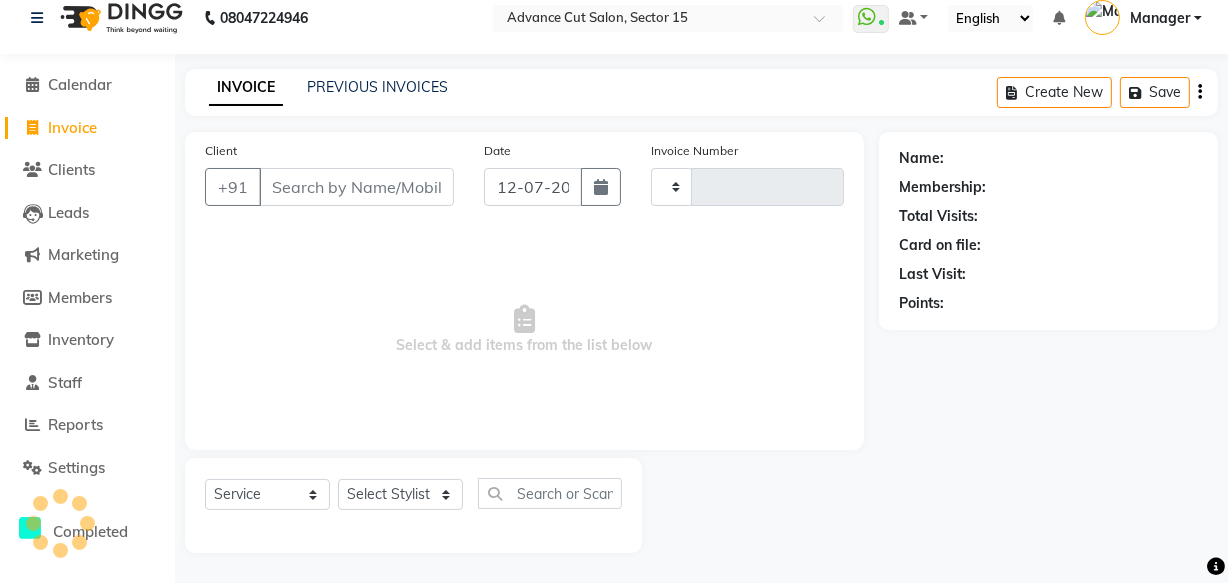 type on "4549" 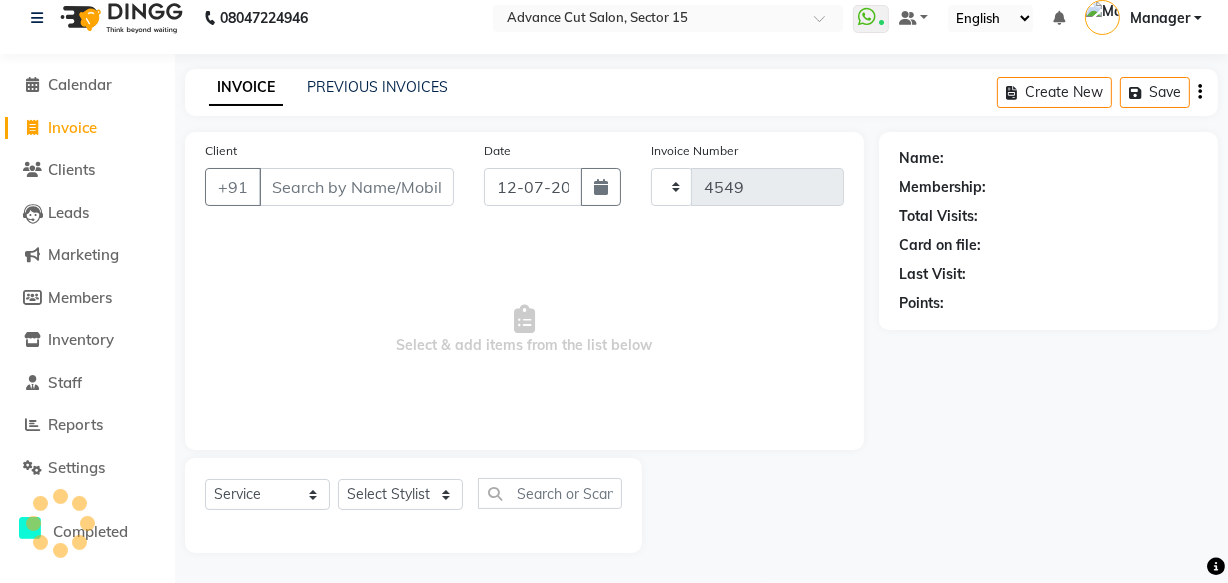 select on "6255" 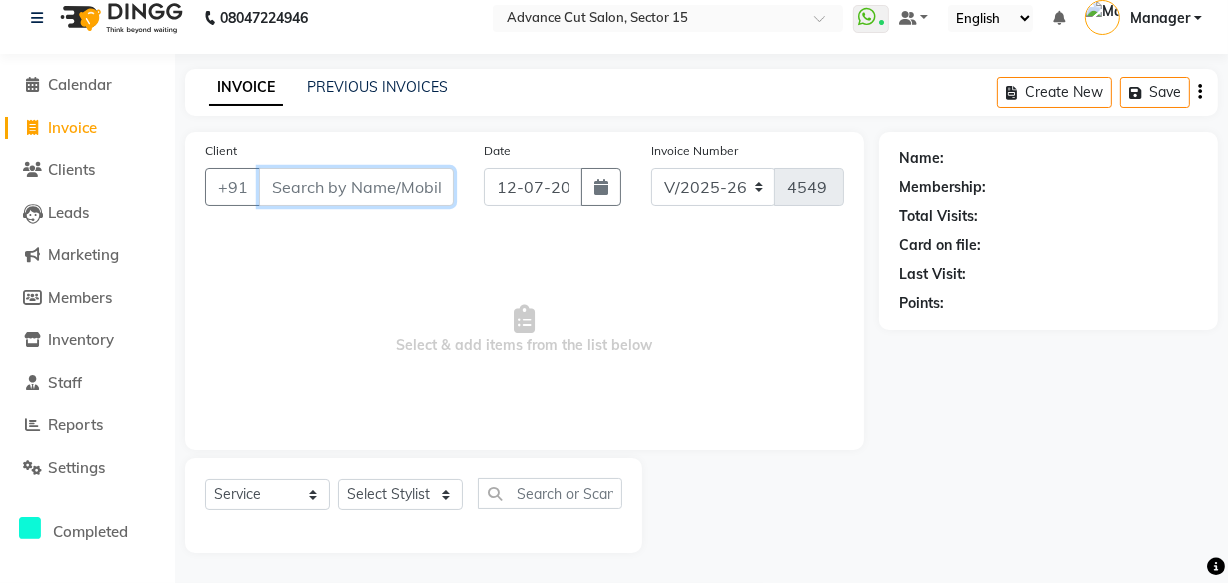 click on "Client" at bounding box center (356, 187) 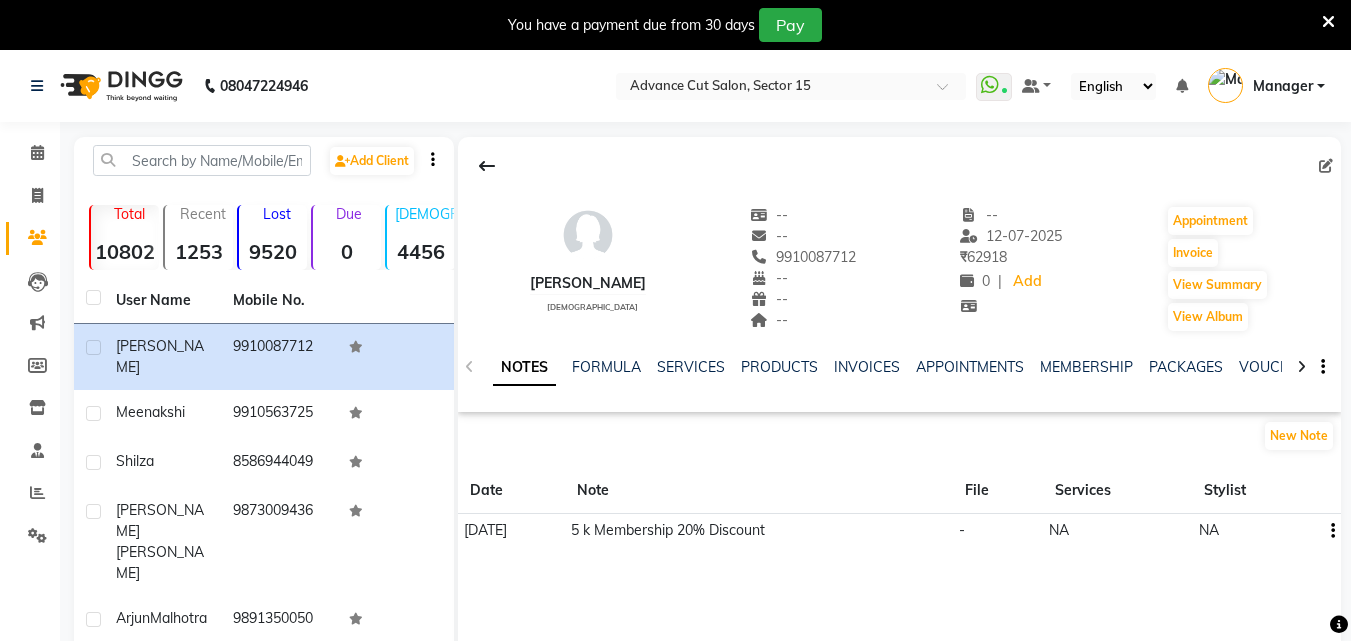 scroll, scrollTop: 0, scrollLeft: 0, axis: both 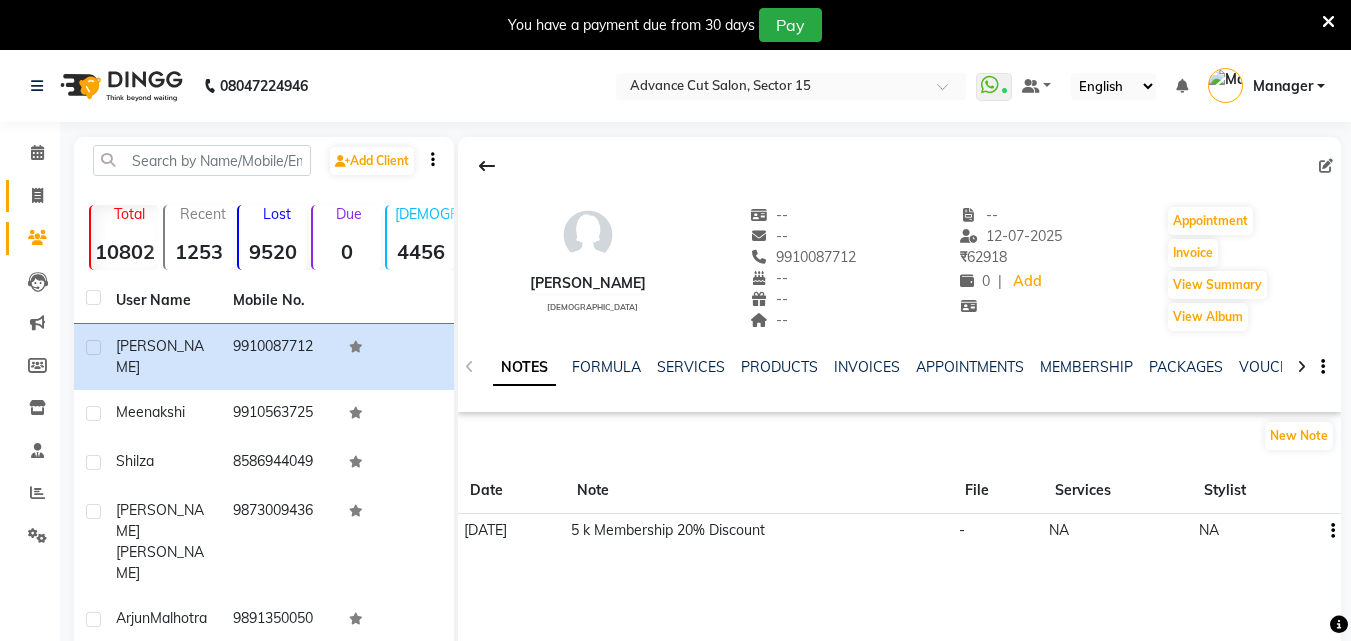 click 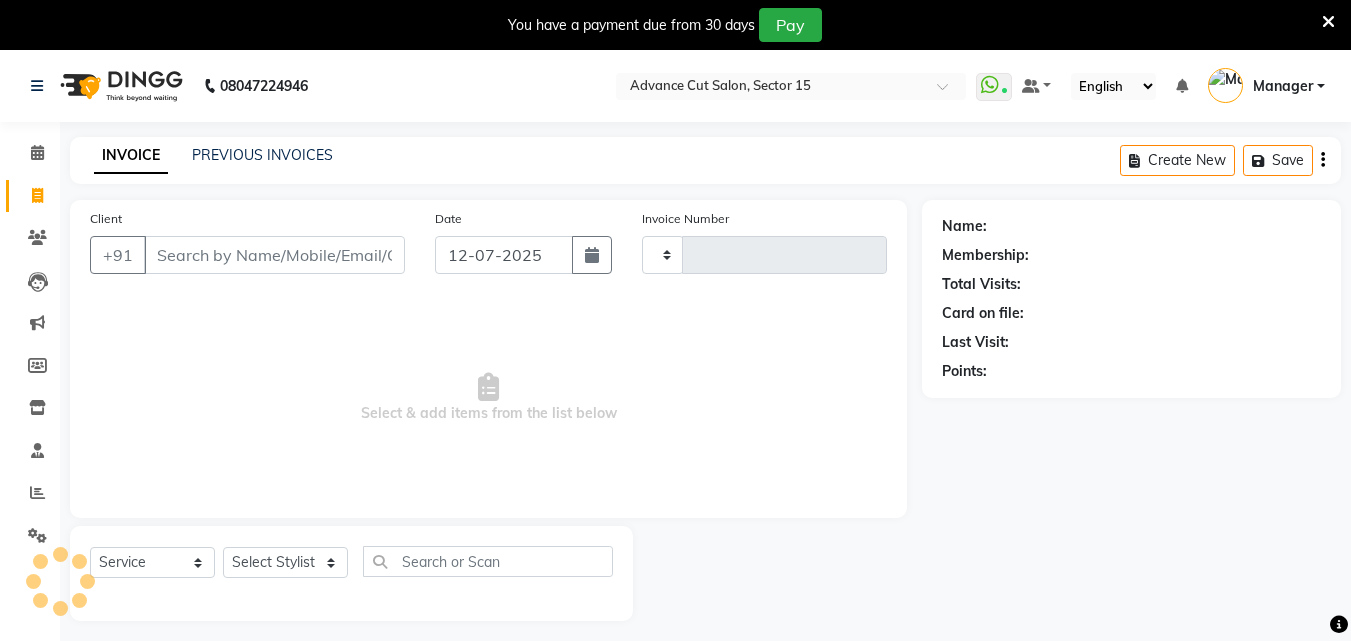scroll, scrollTop: 50, scrollLeft: 0, axis: vertical 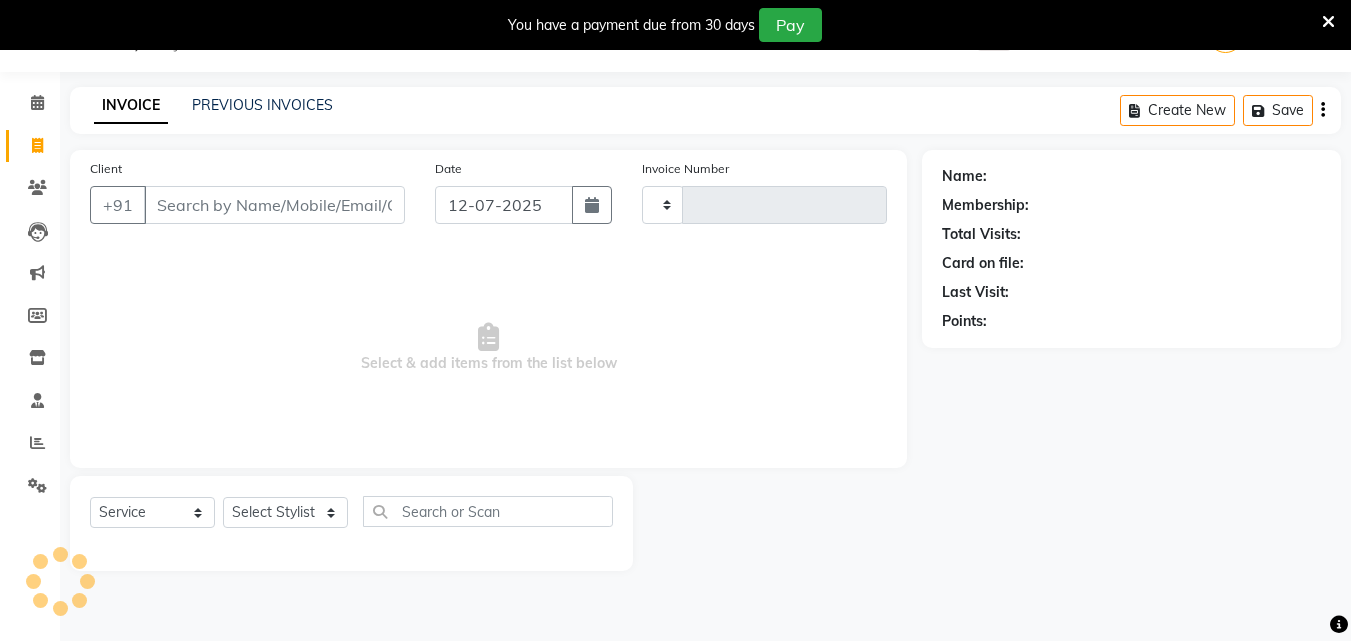 type on "4551" 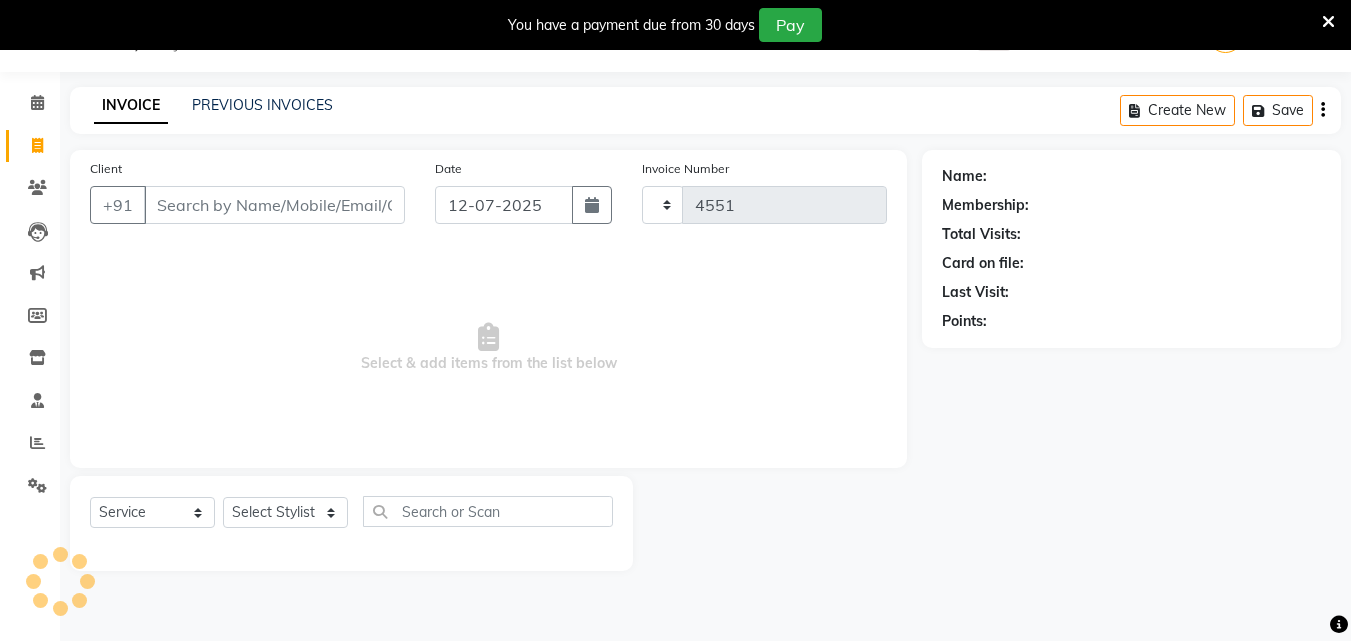 select on "6255" 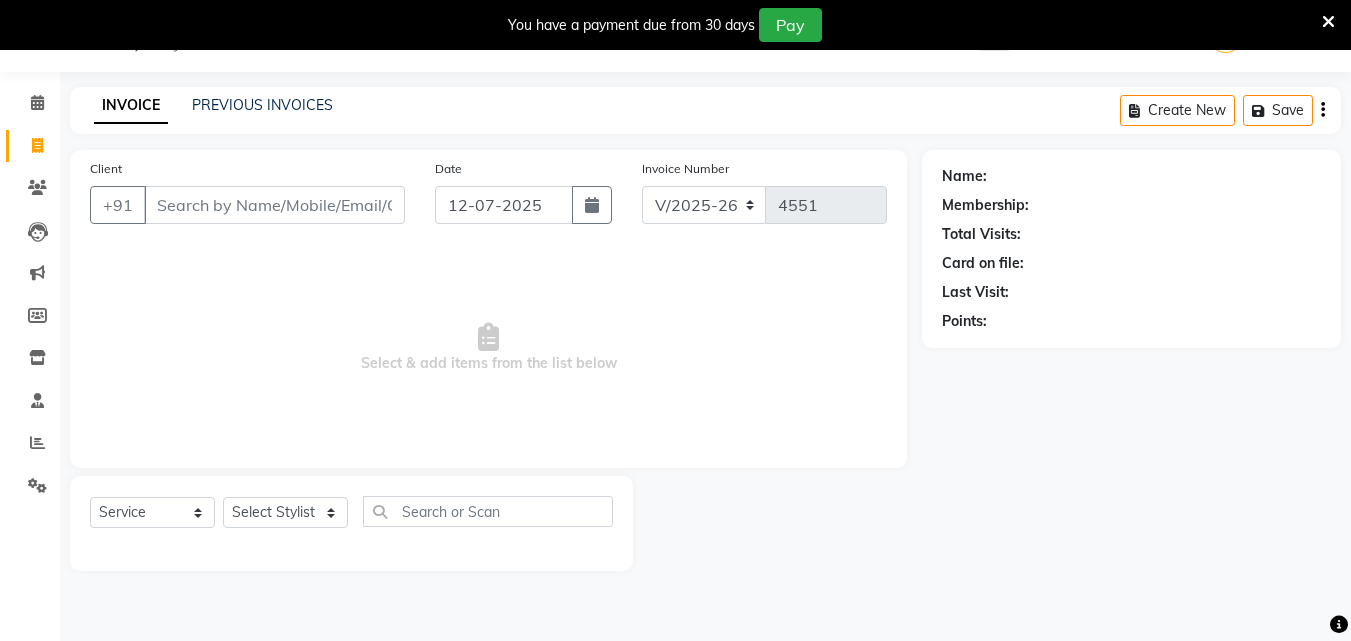 click at bounding box center (1328, 22) 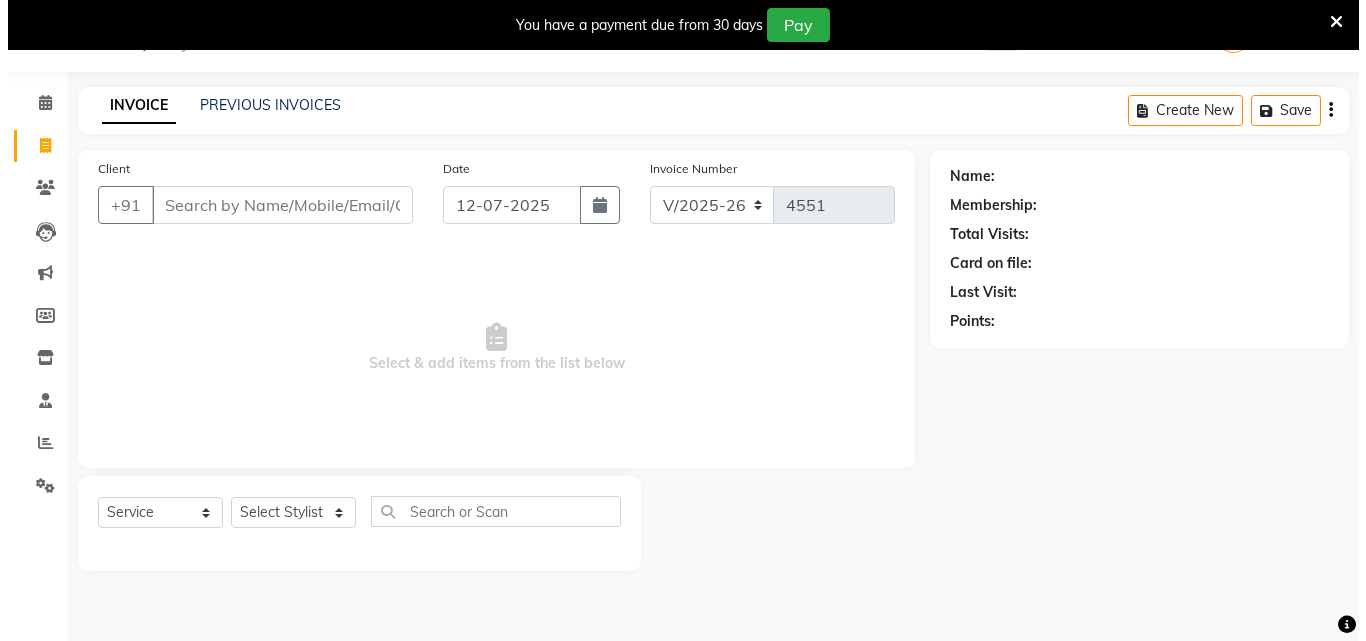 scroll, scrollTop: 0, scrollLeft: 0, axis: both 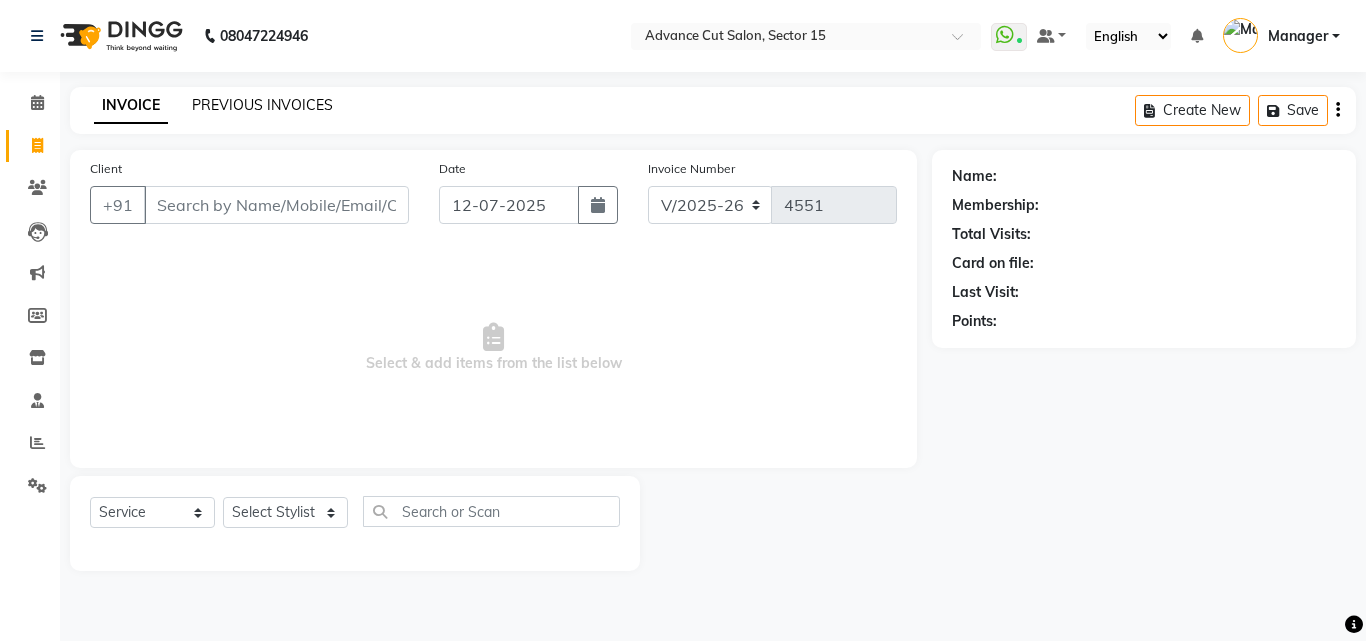 click on "PREVIOUS INVOICES" 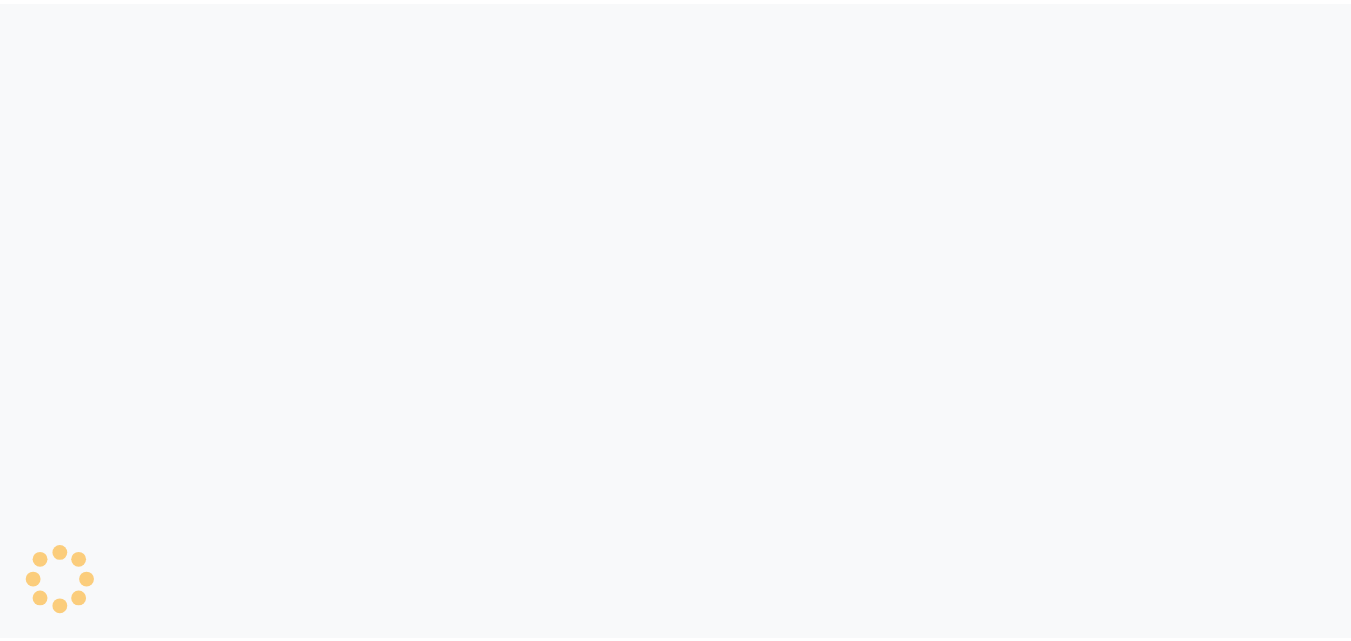 scroll, scrollTop: 0, scrollLeft: 0, axis: both 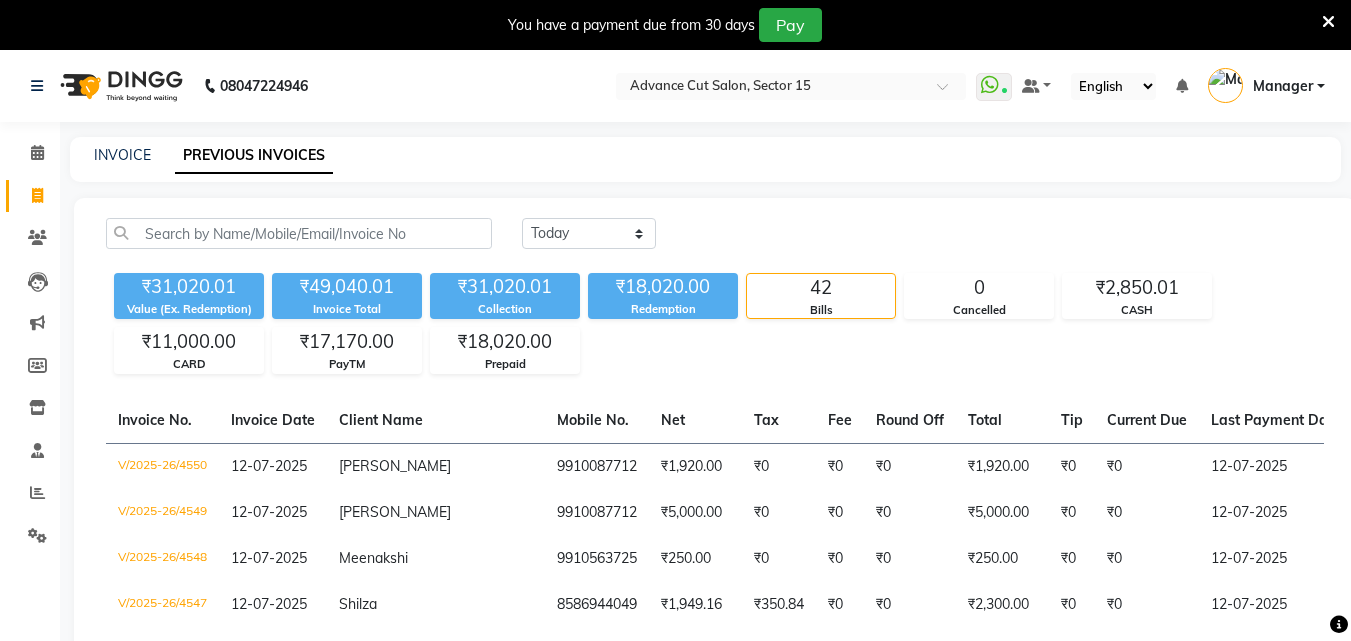 click at bounding box center [1328, 22] 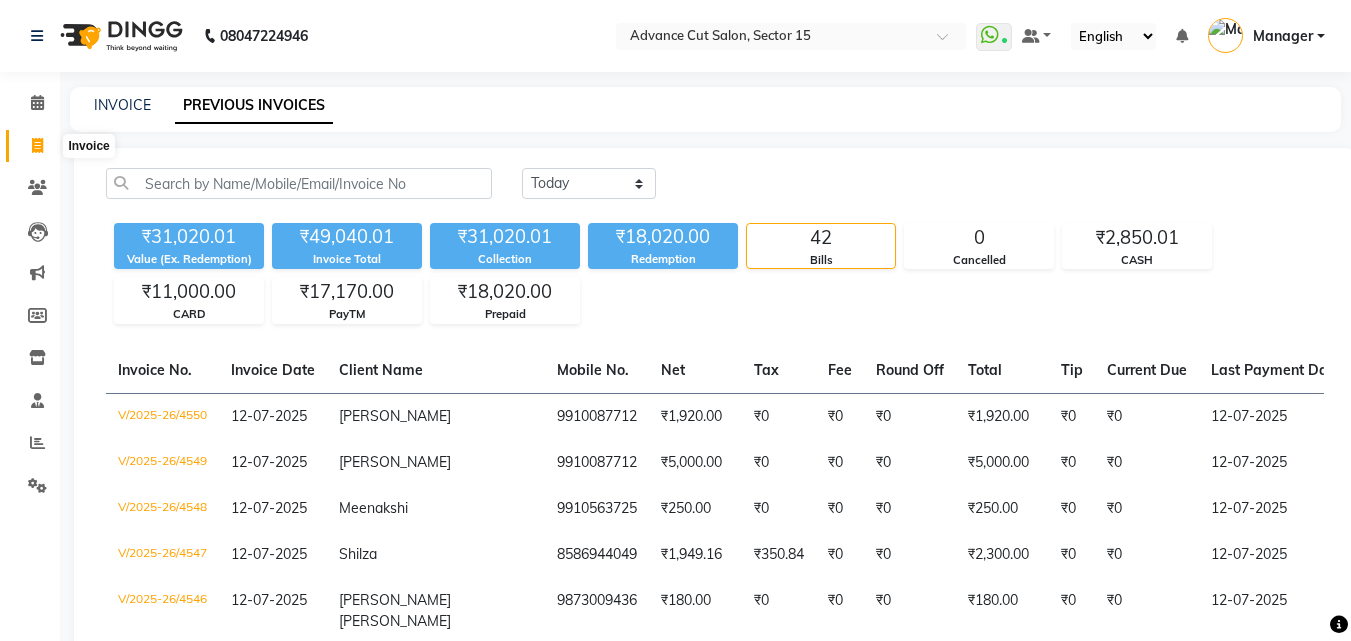 click 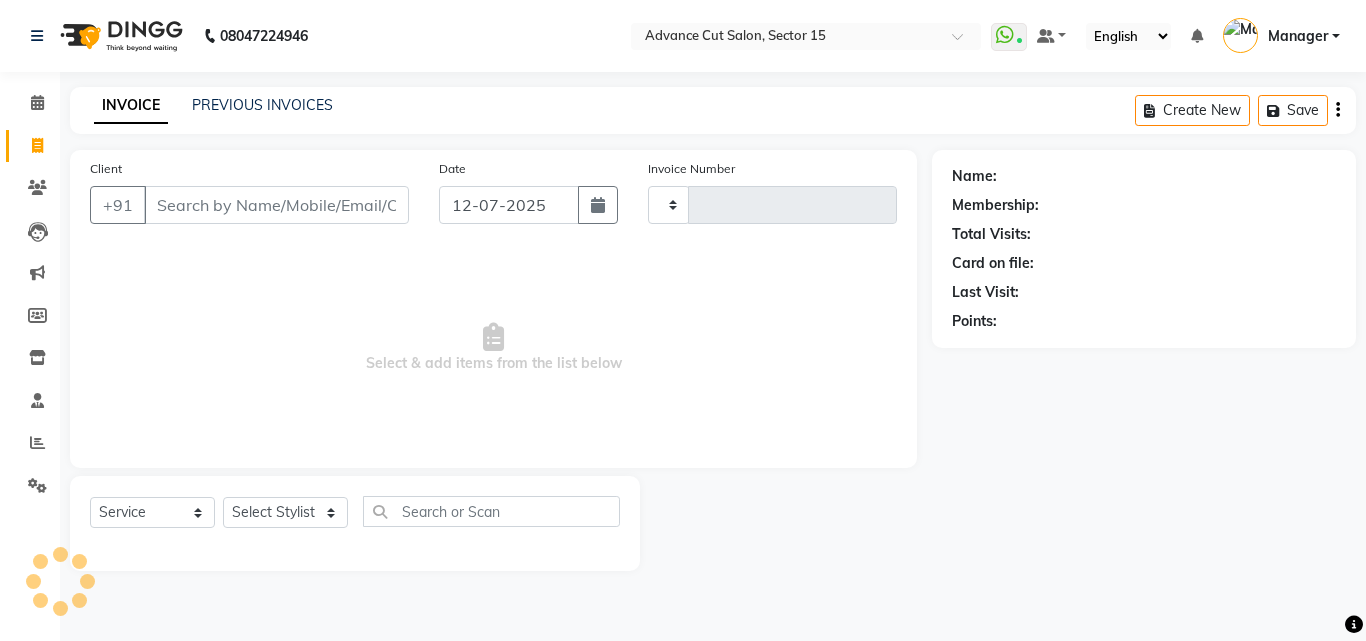 type on "4552" 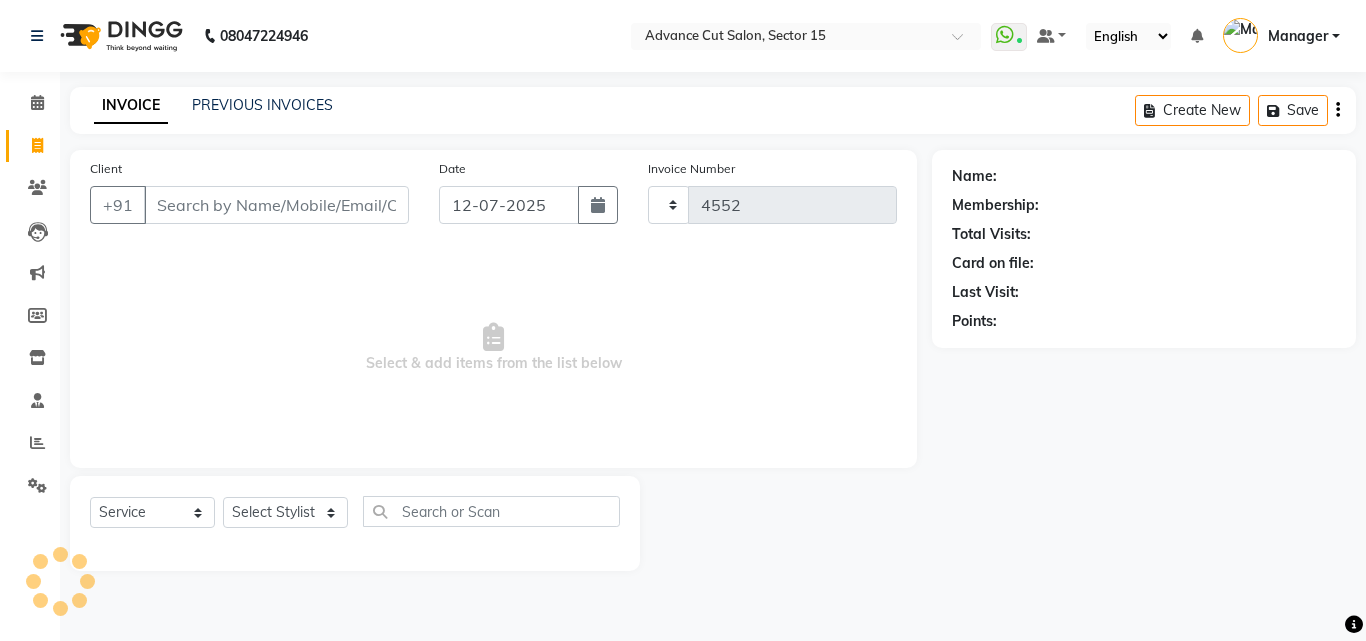 select on "6255" 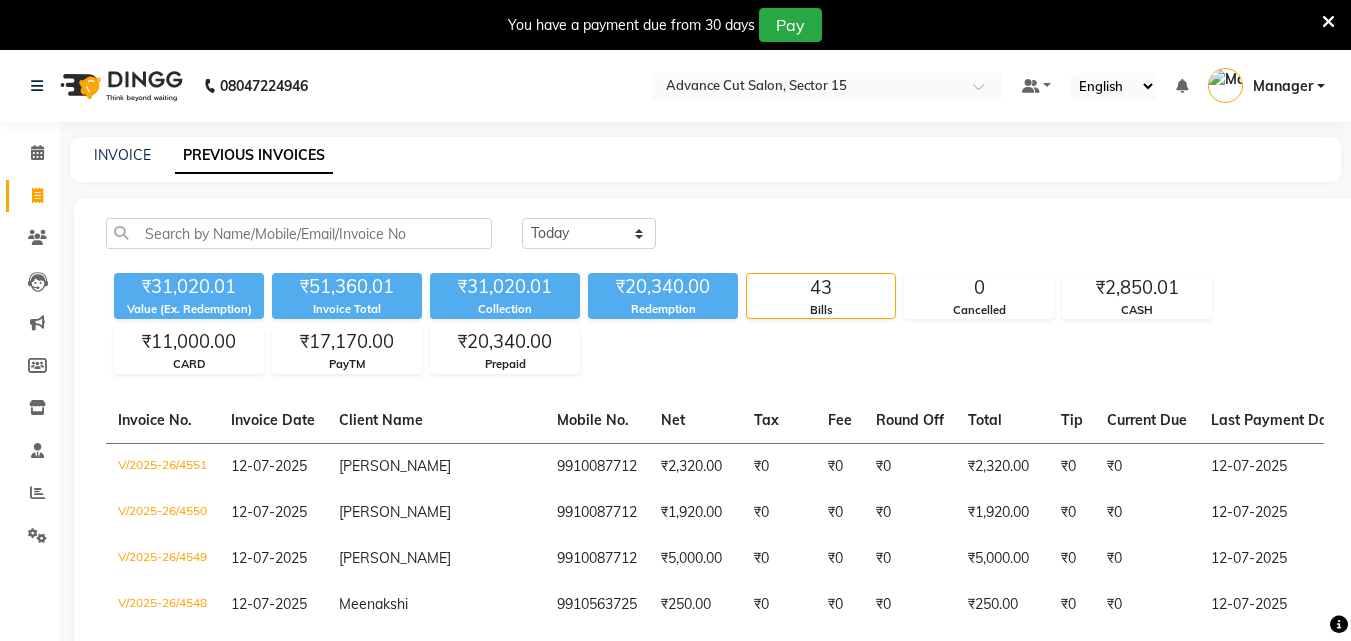scroll, scrollTop: 0, scrollLeft: 0, axis: both 